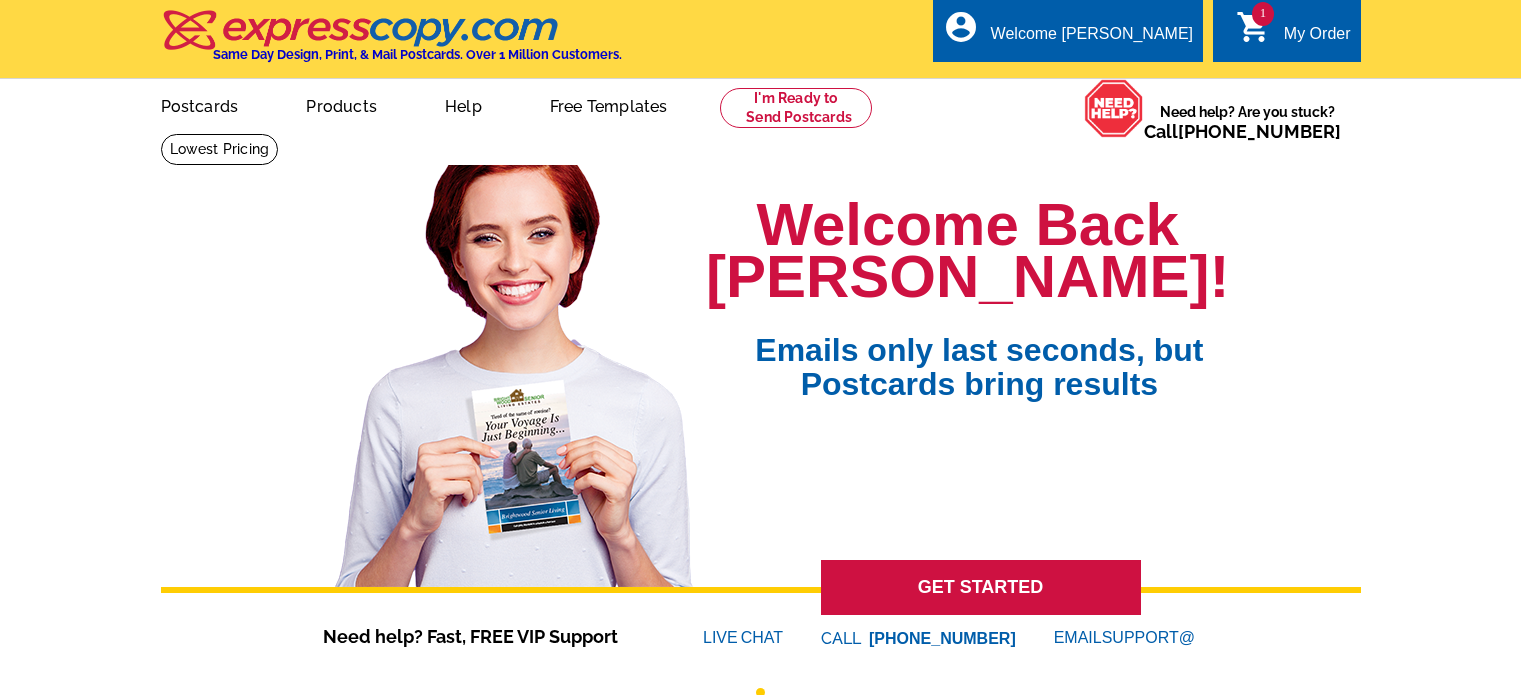 scroll, scrollTop: 0, scrollLeft: 0, axis: both 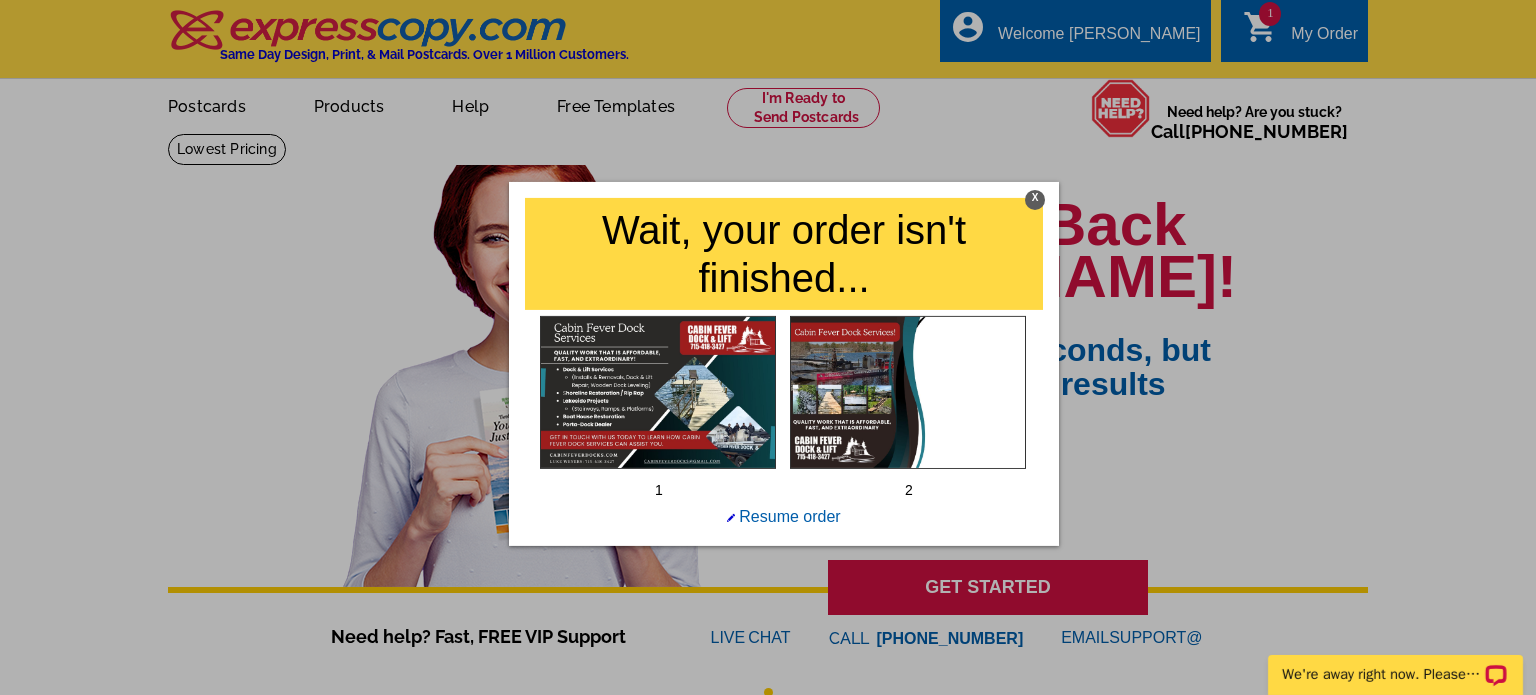 click on "X" at bounding box center (1035, 199) 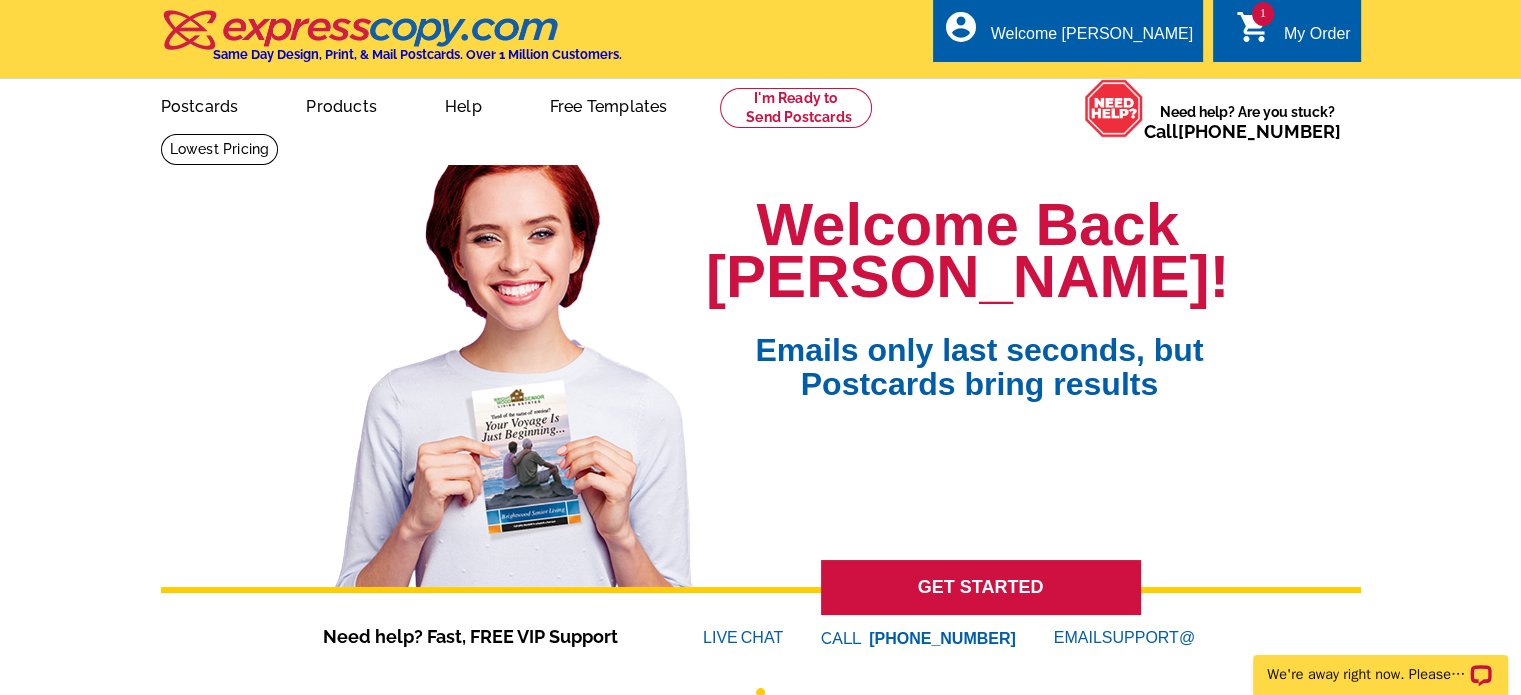 click on "1" at bounding box center (1263, 14) 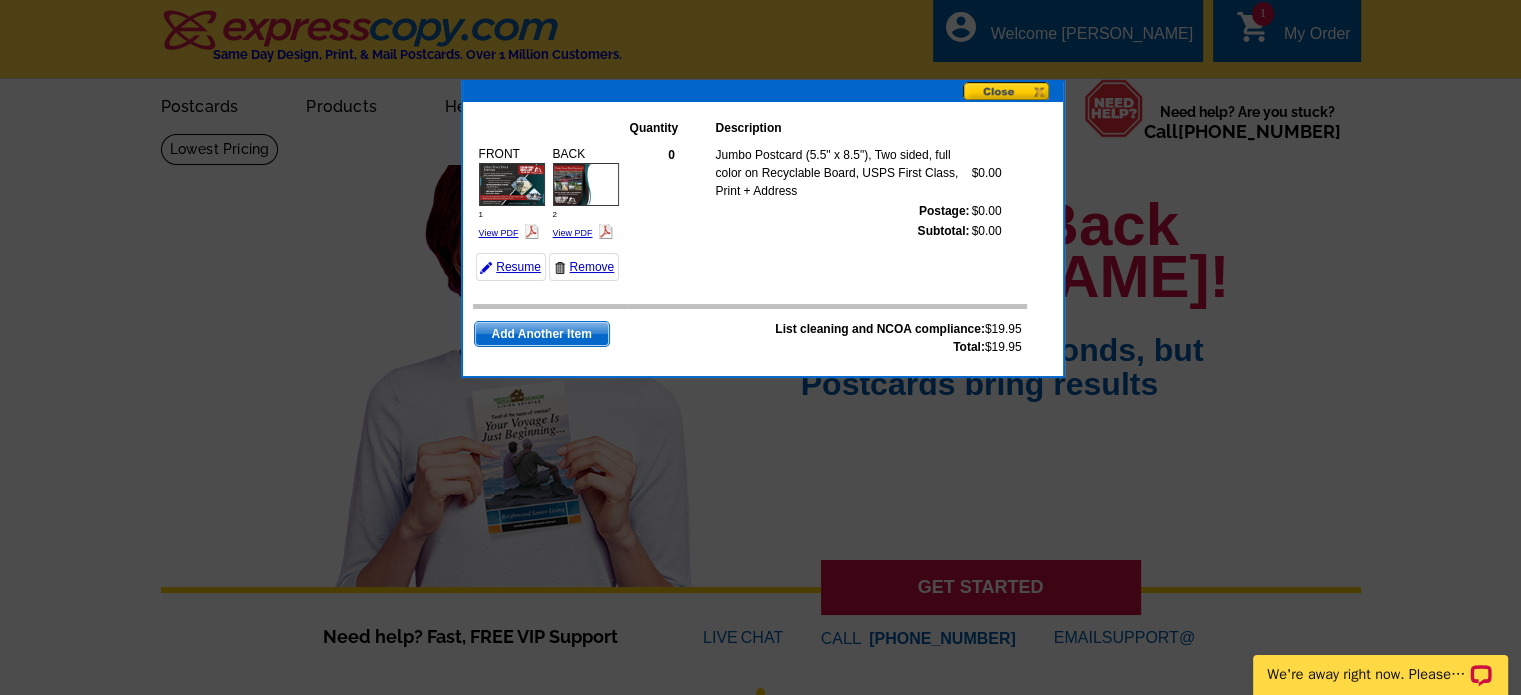 click on "Resume" at bounding box center (511, 267) 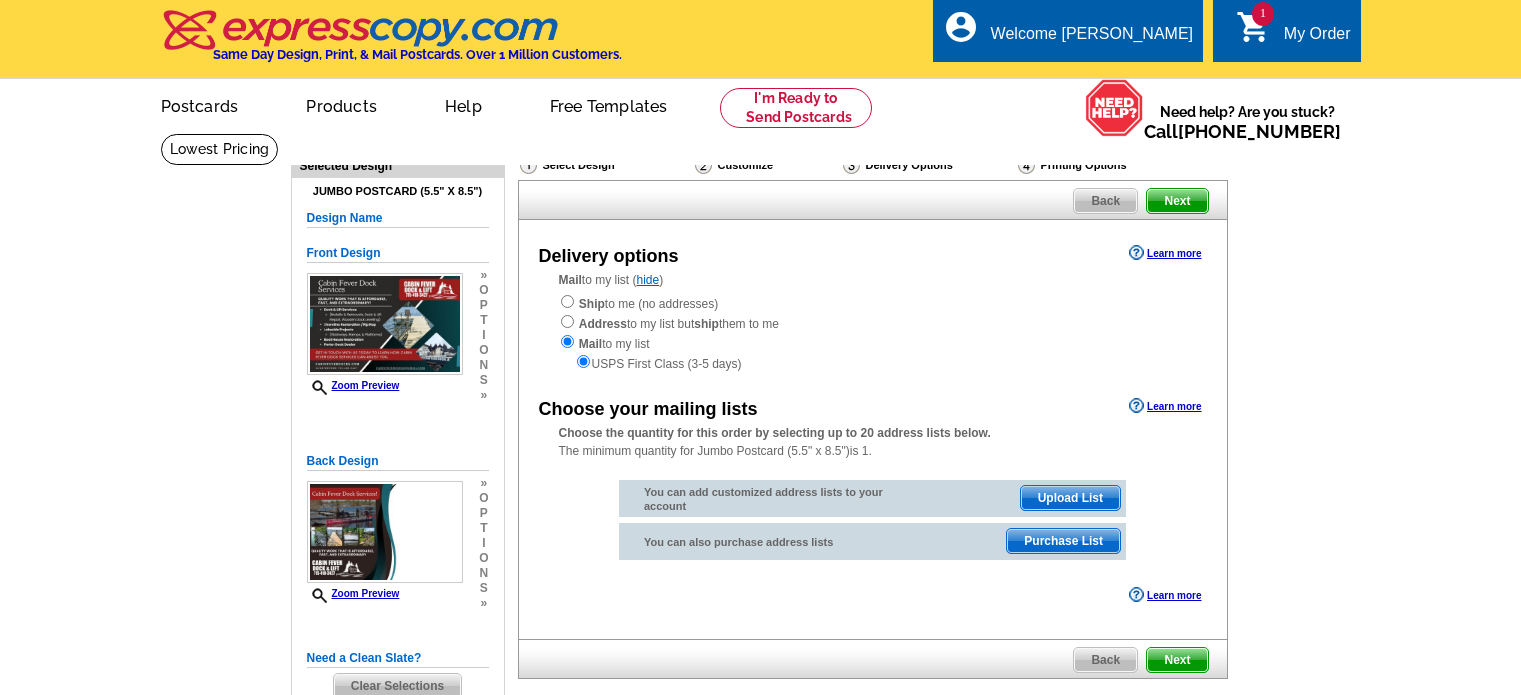 scroll, scrollTop: 0, scrollLeft: 0, axis: both 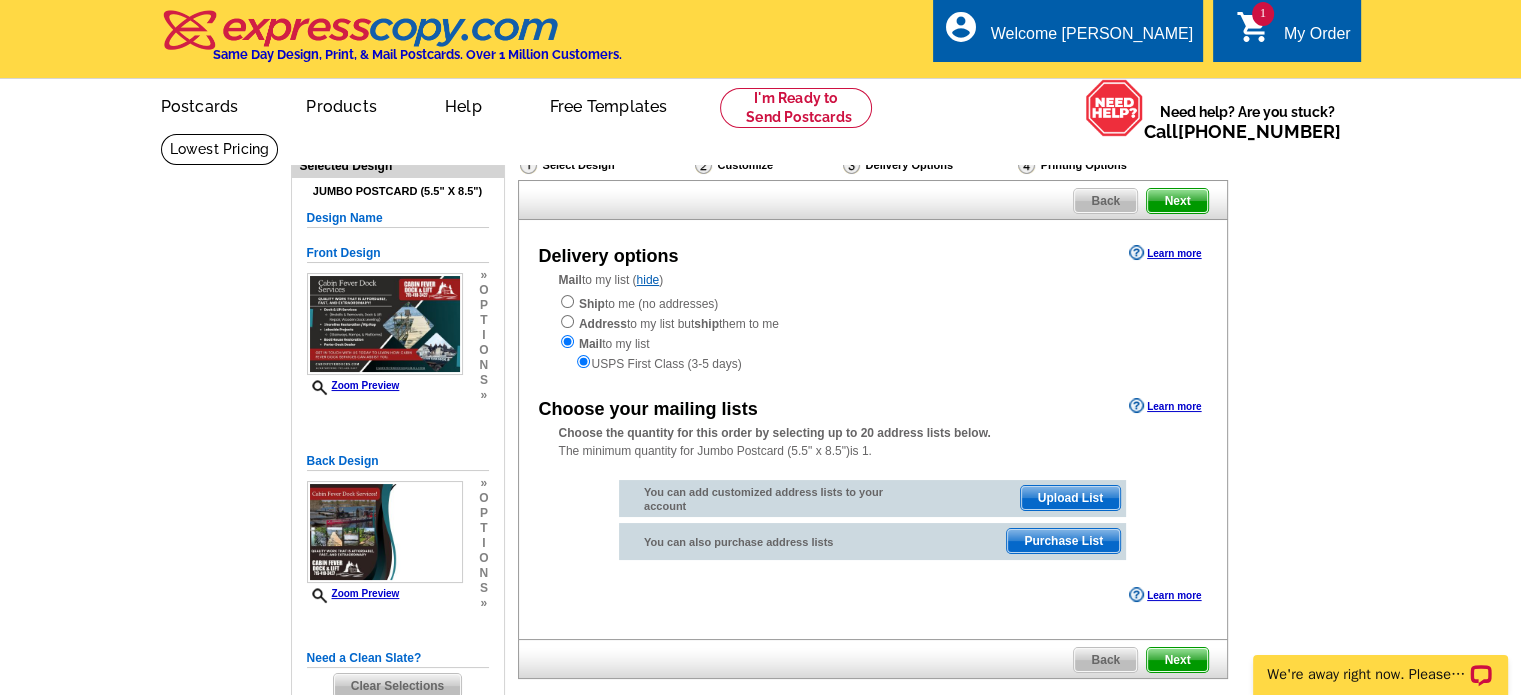 click on "Purchase List" at bounding box center (1063, 541) 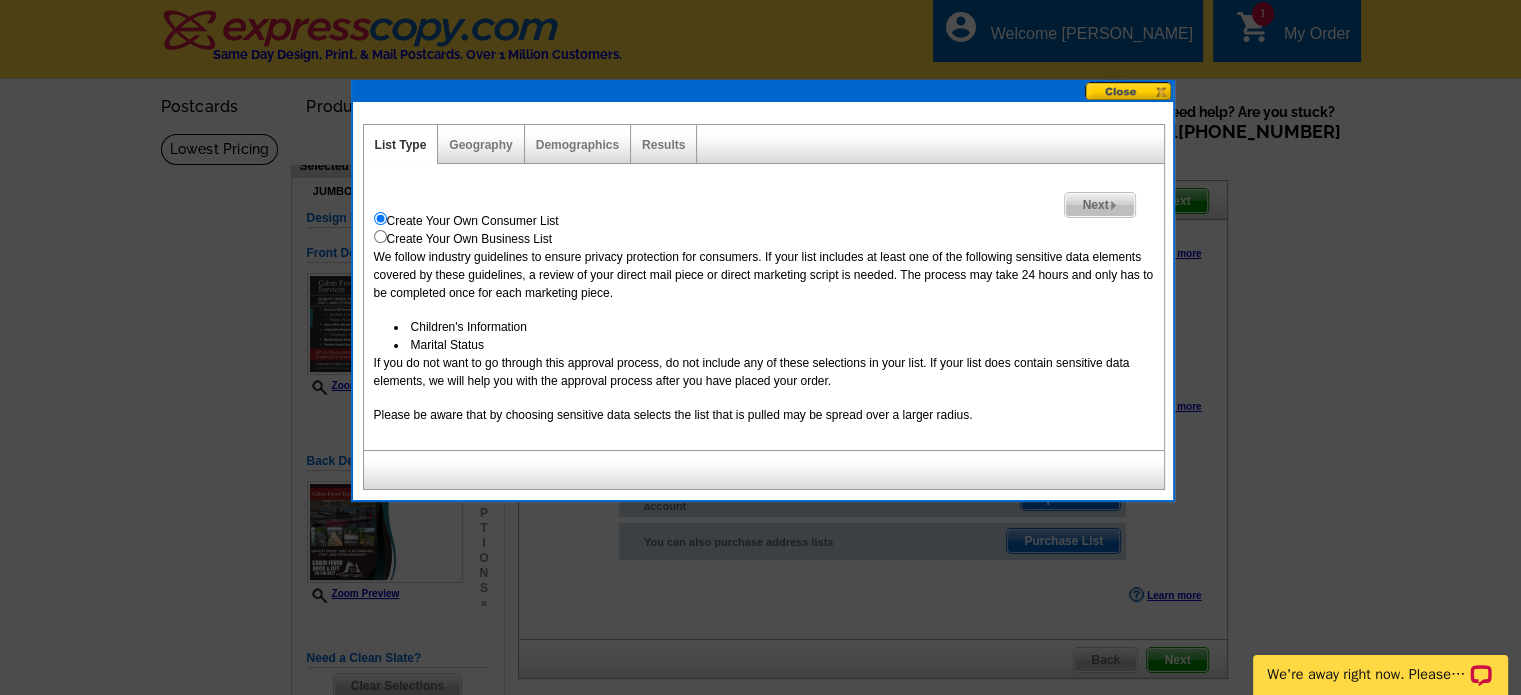click on "Next" at bounding box center (1099, 205) 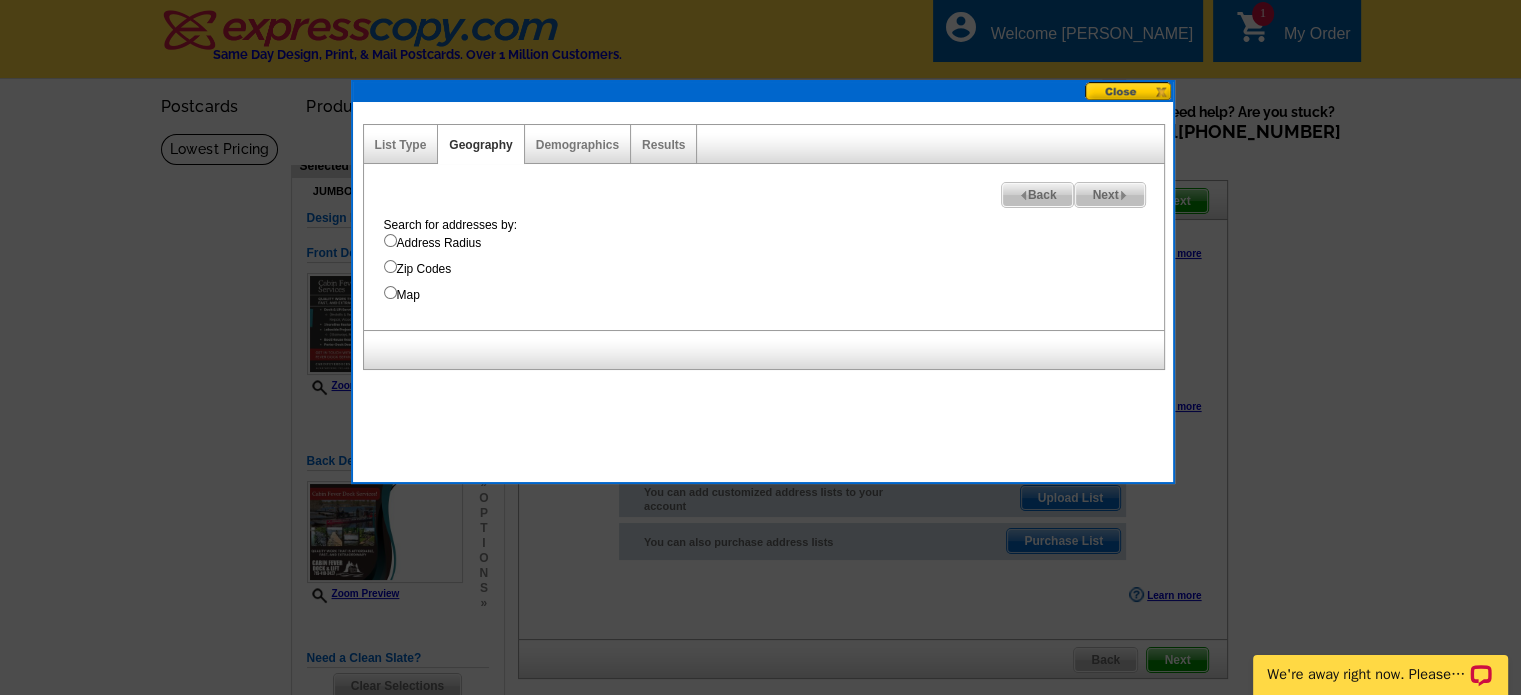 click on "Map" at bounding box center [390, 292] 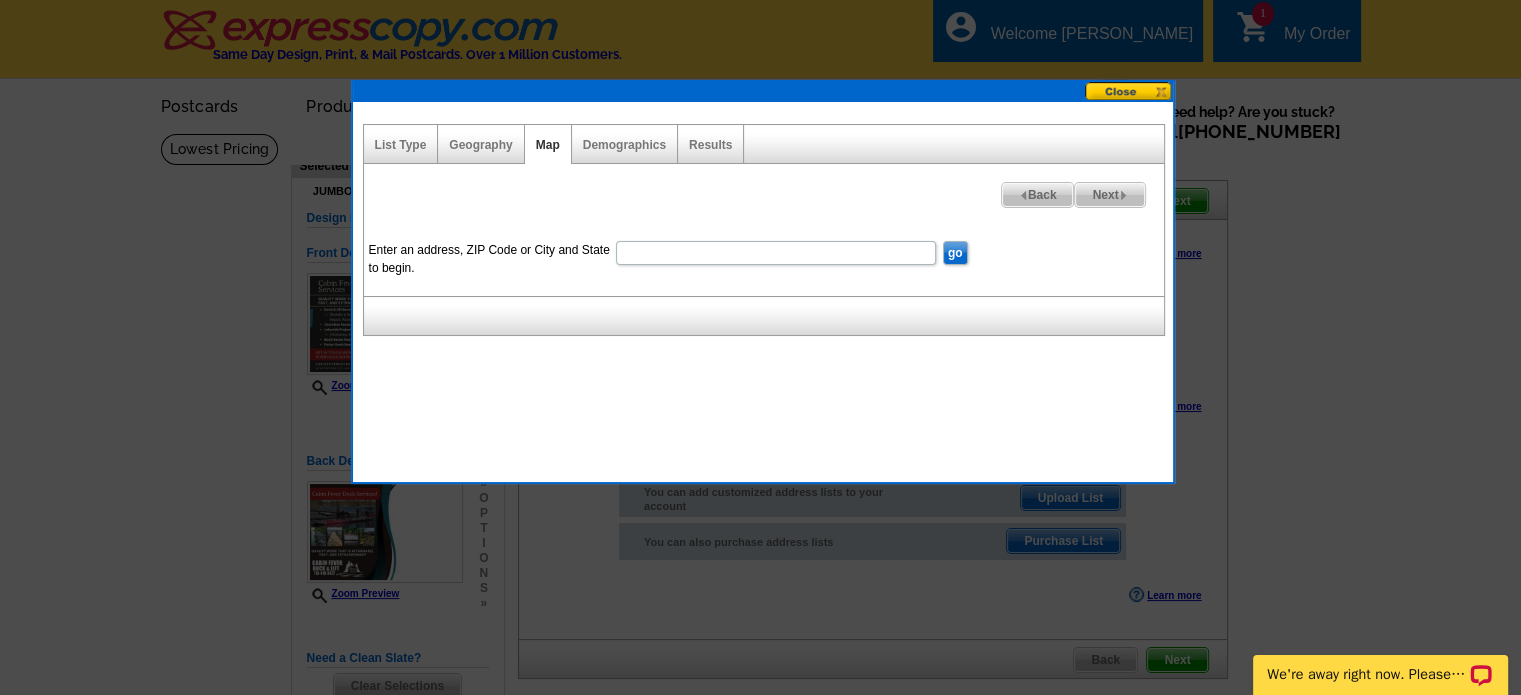 click on "Enter an address, ZIP Code or City and State to begin." at bounding box center [776, 253] 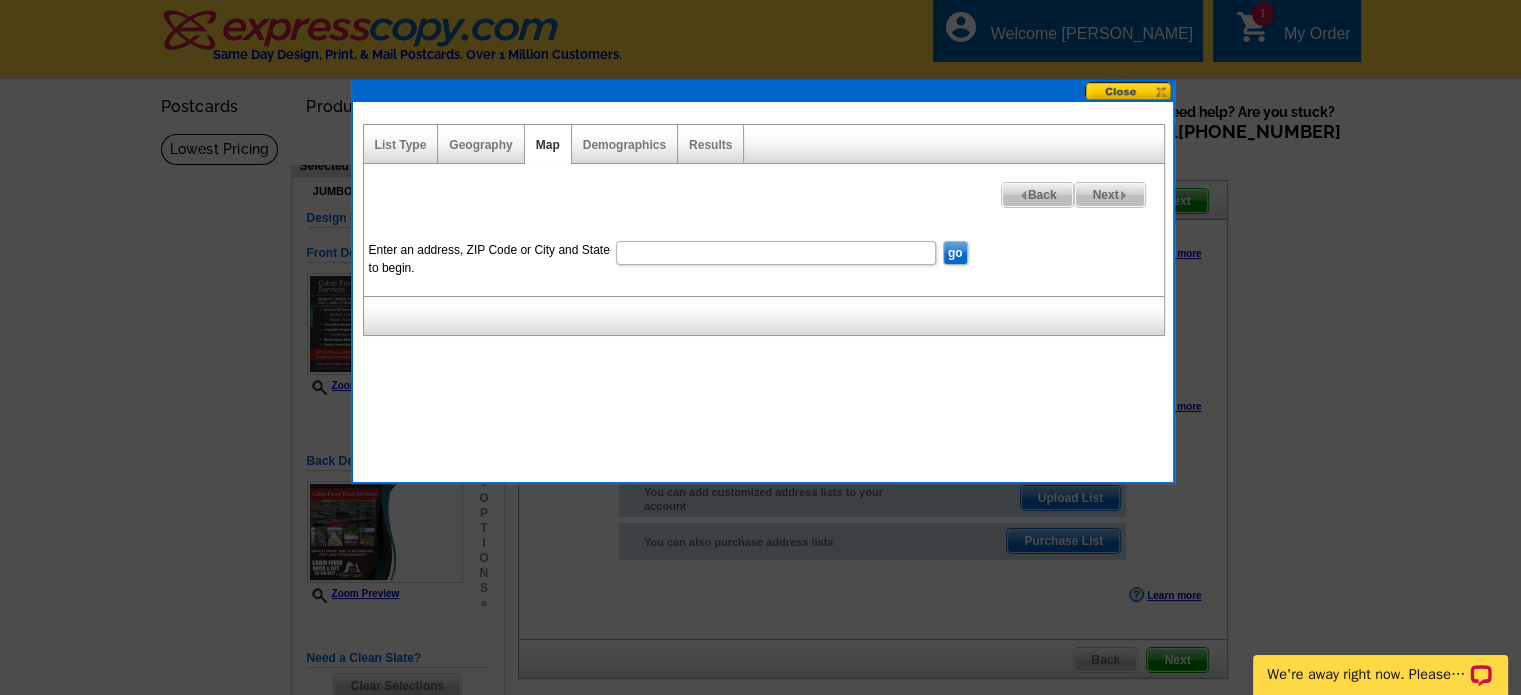 type on "54728" 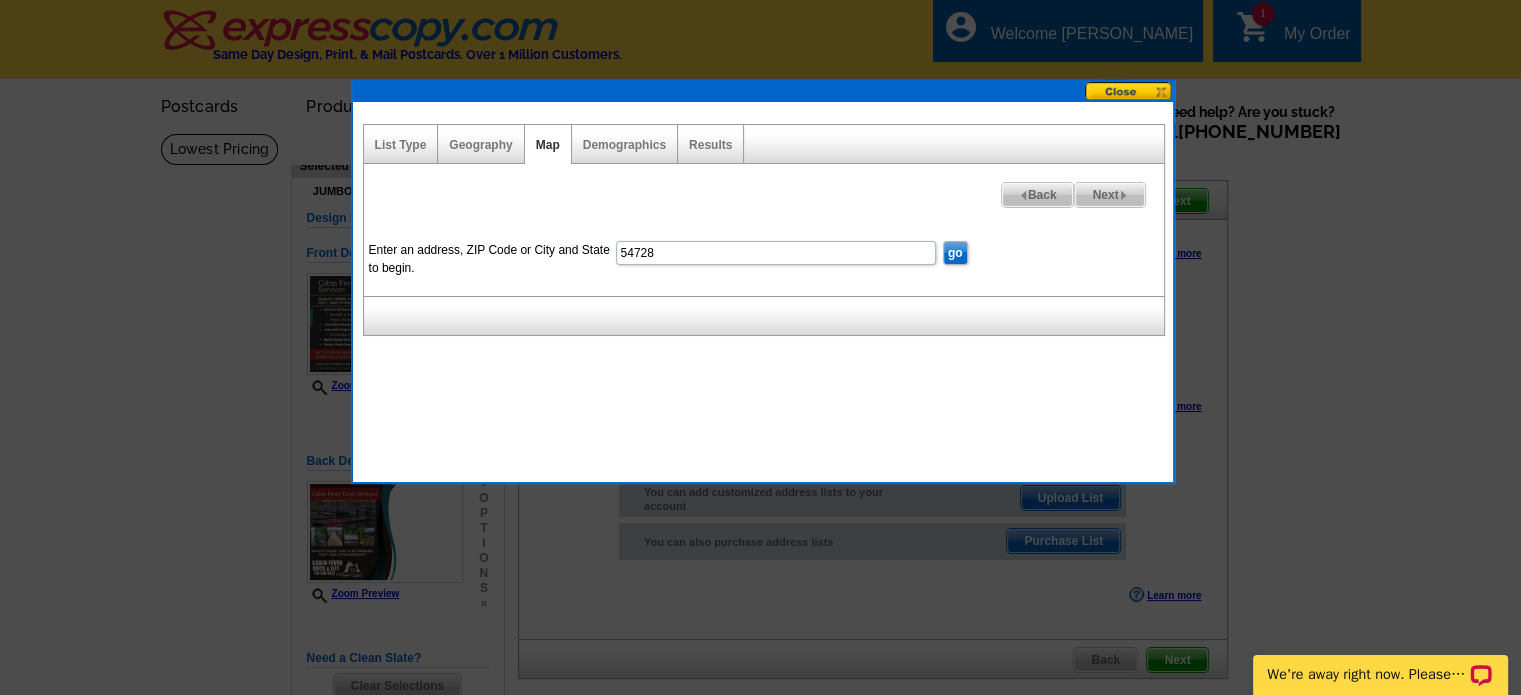 scroll, scrollTop: 0, scrollLeft: 0, axis: both 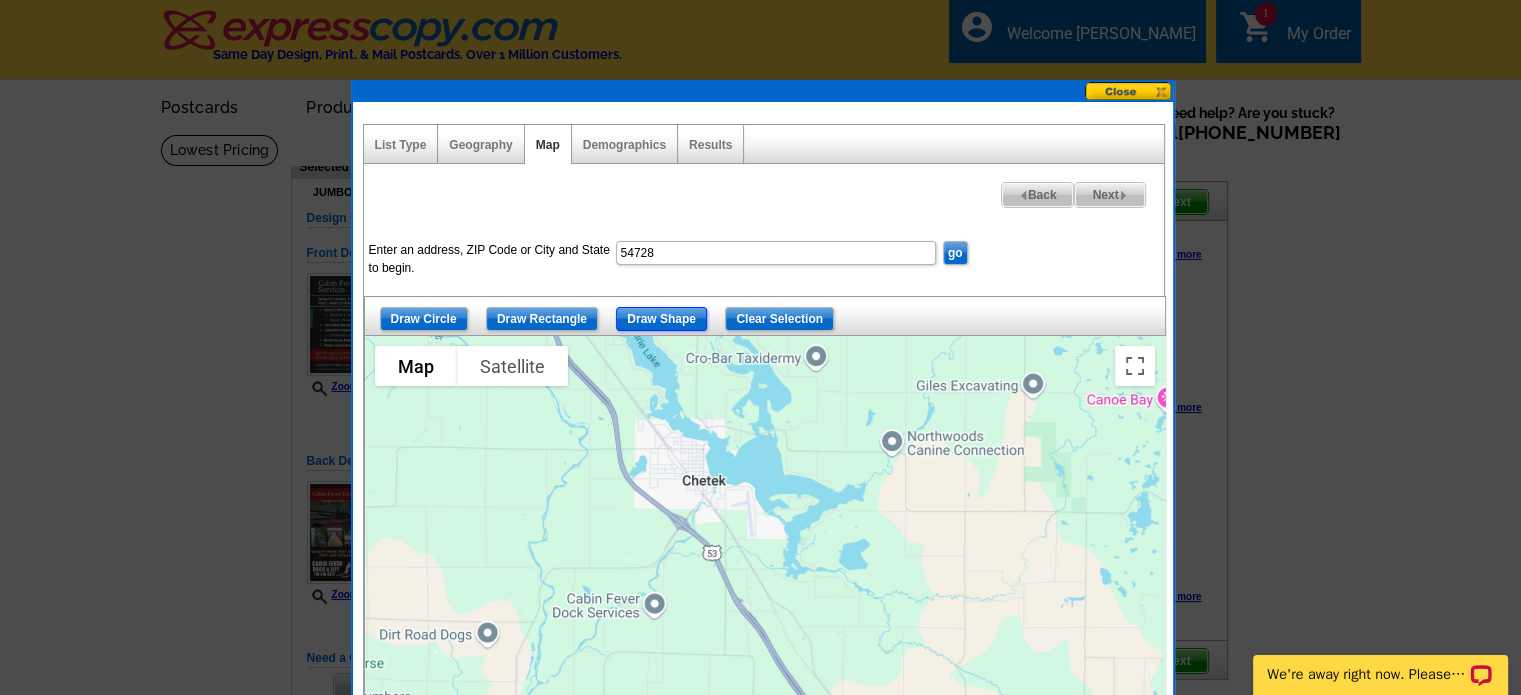 click on "Draw Shape" at bounding box center (661, 319) 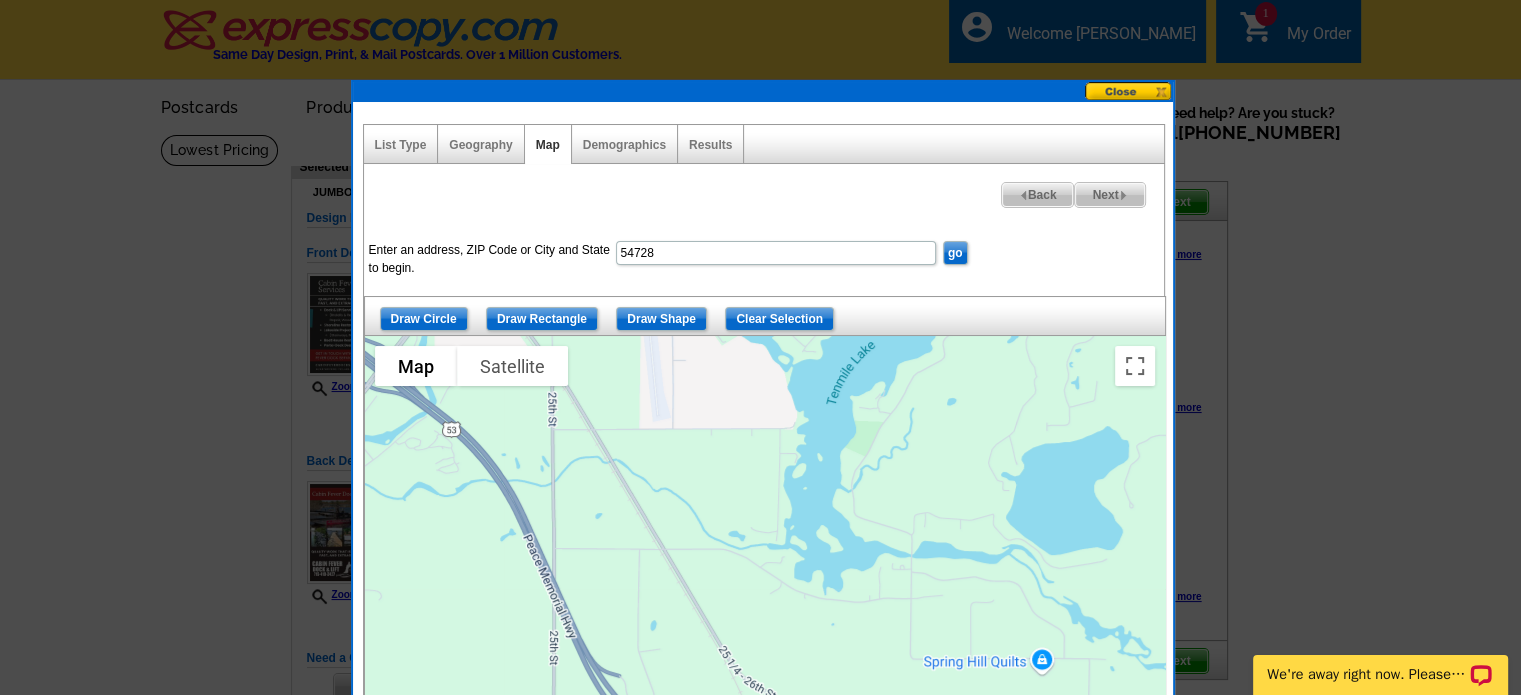 drag, startPoint x: 776, startPoint y: 451, endPoint x: 1125, endPoint y: 24, distance: 551.4798 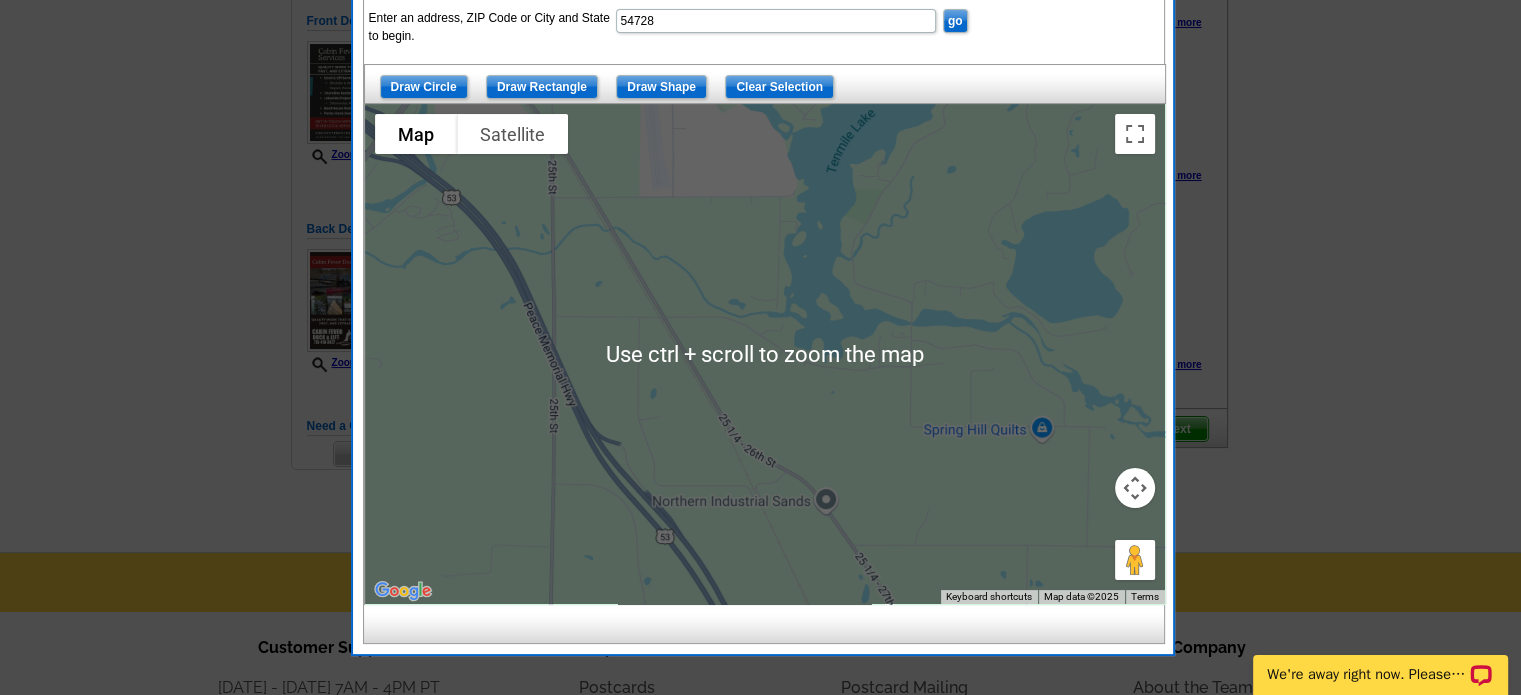 scroll, scrollTop: 215, scrollLeft: 0, axis: vertical 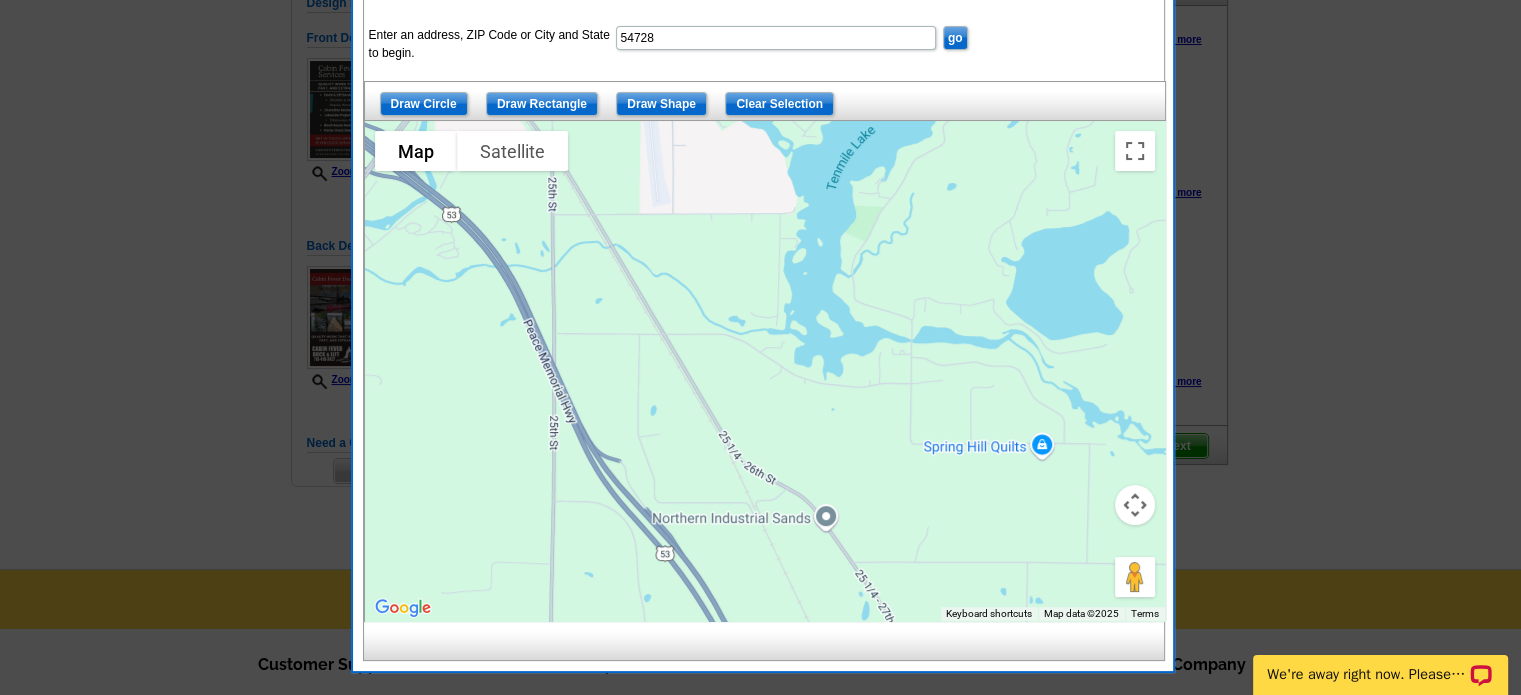 click at bounding box center [1135, 505] 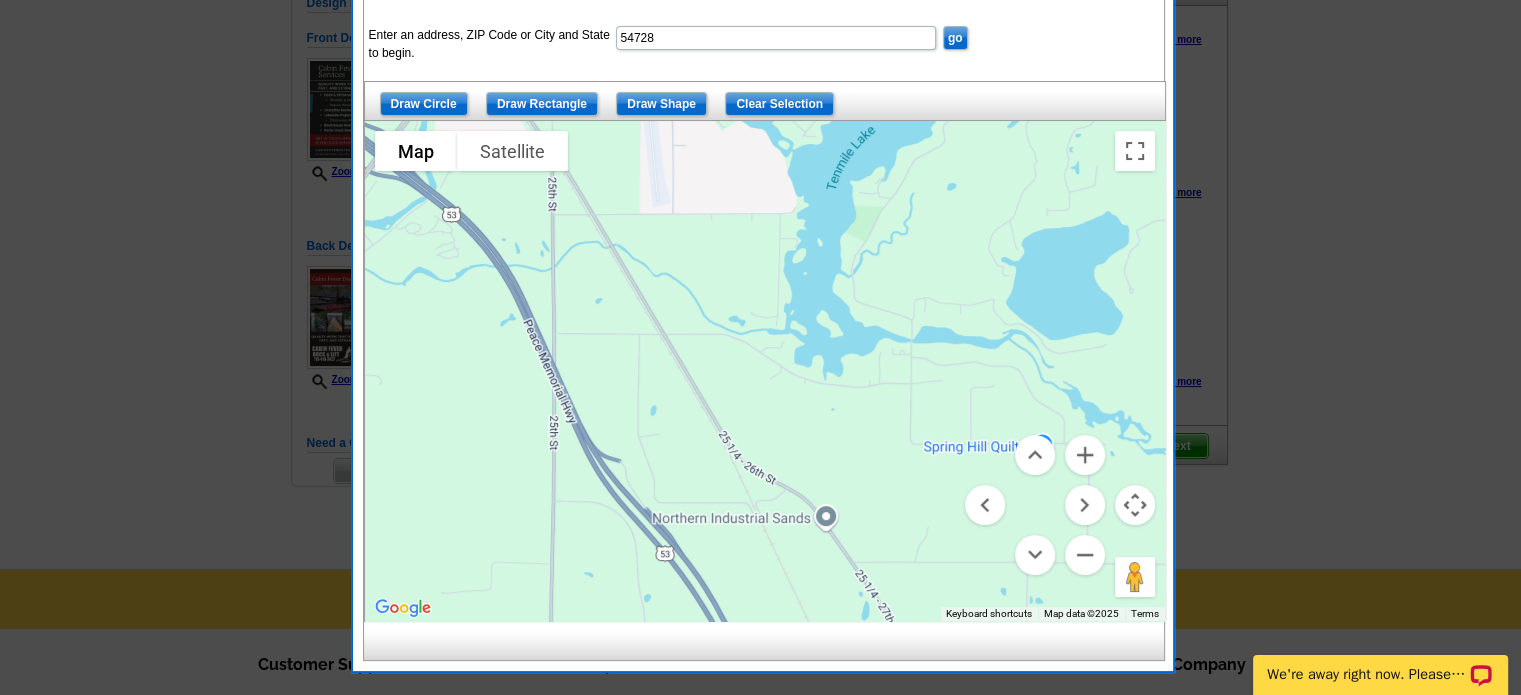 click at bounding box center [1135, 505] 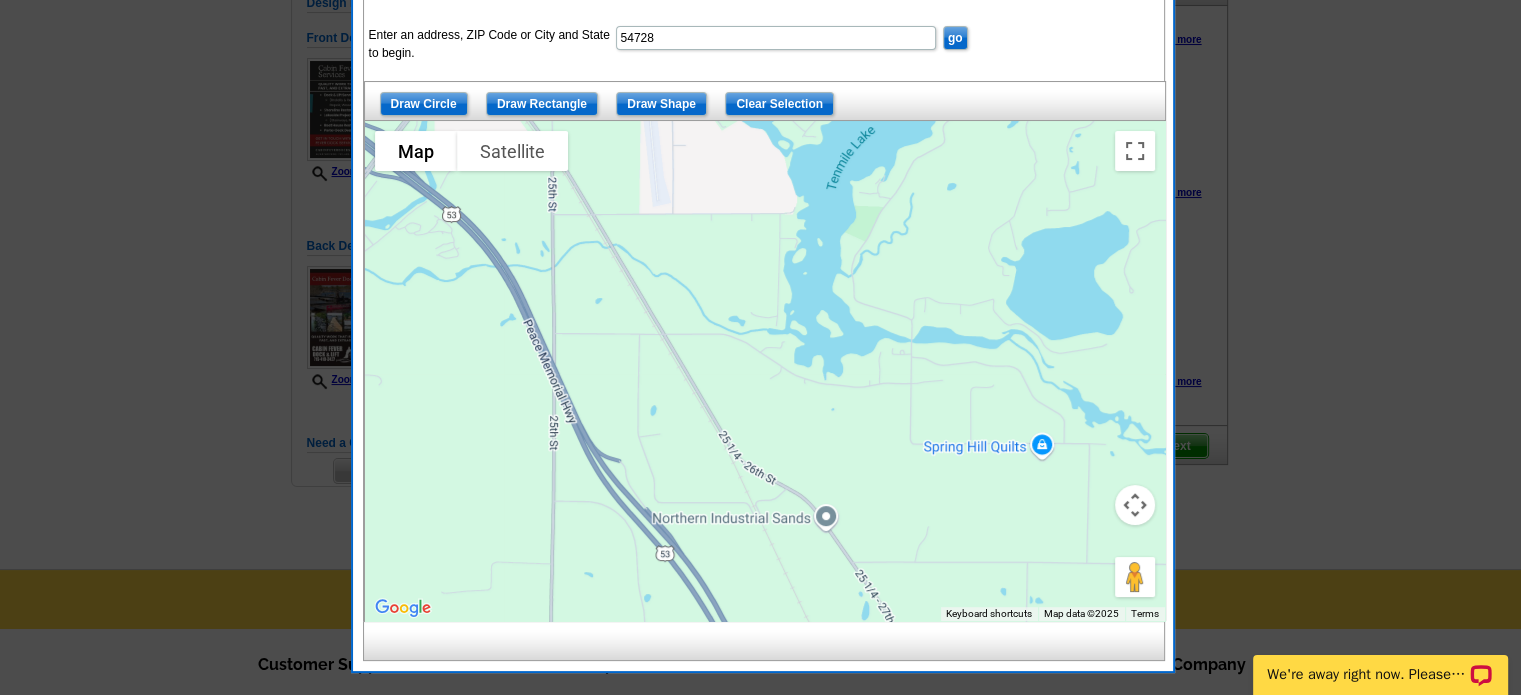 click at bounding box center [1135, 505] 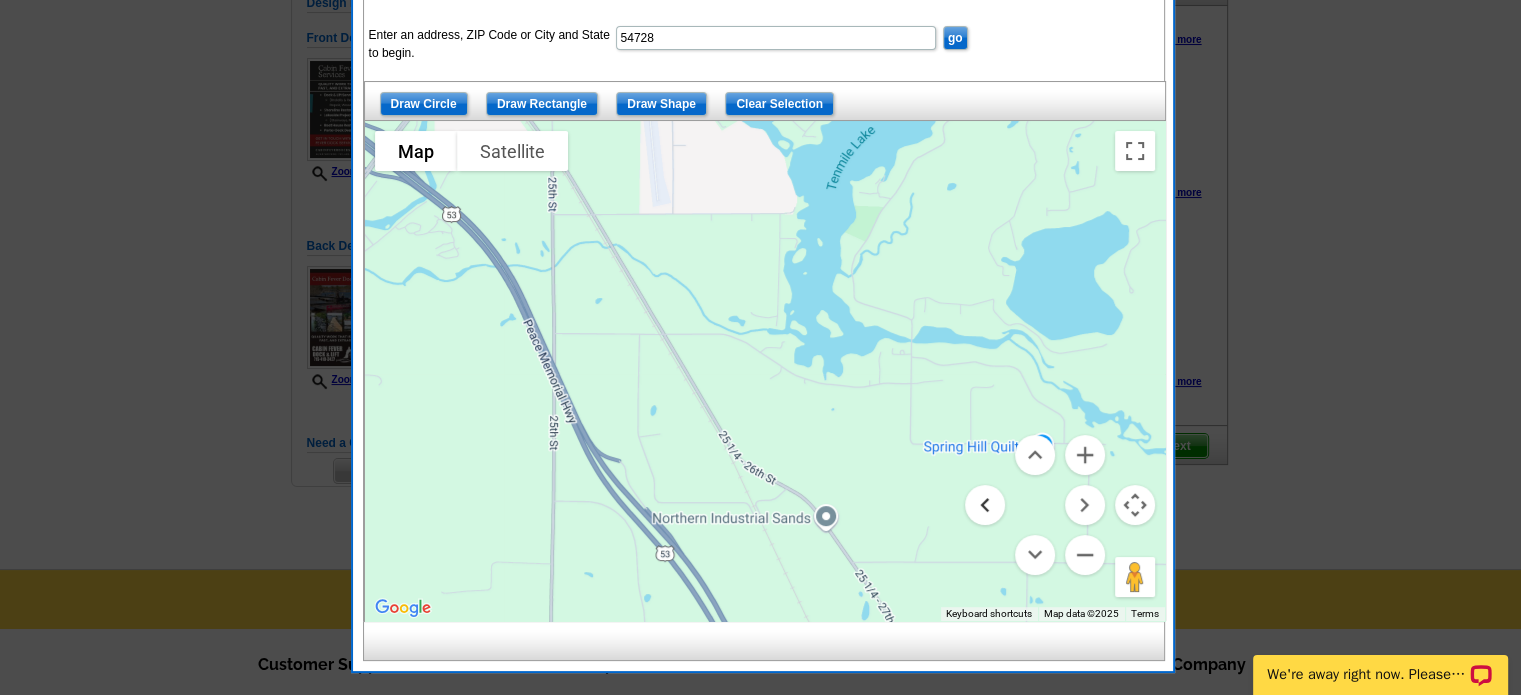 click at bounding box center [985, 505] 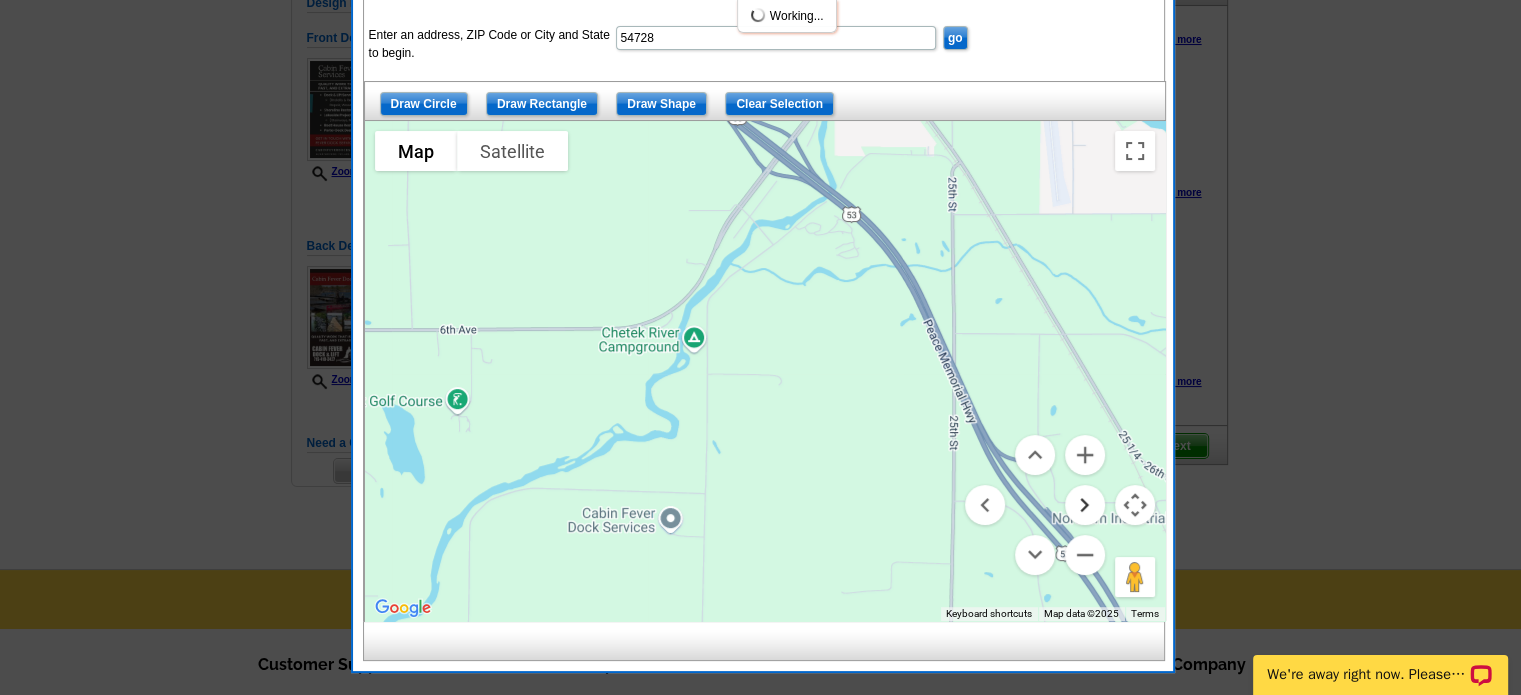 click at bounding box center [1085, 505] 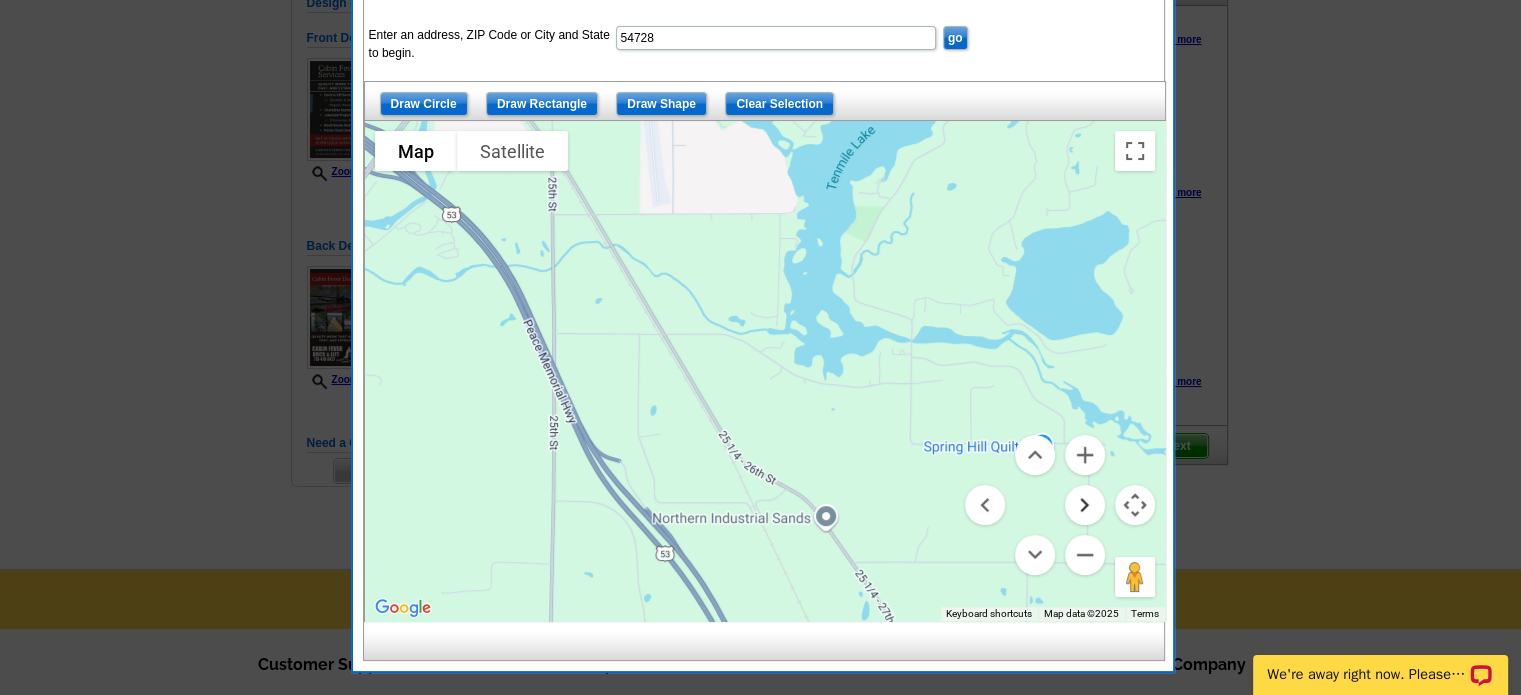type 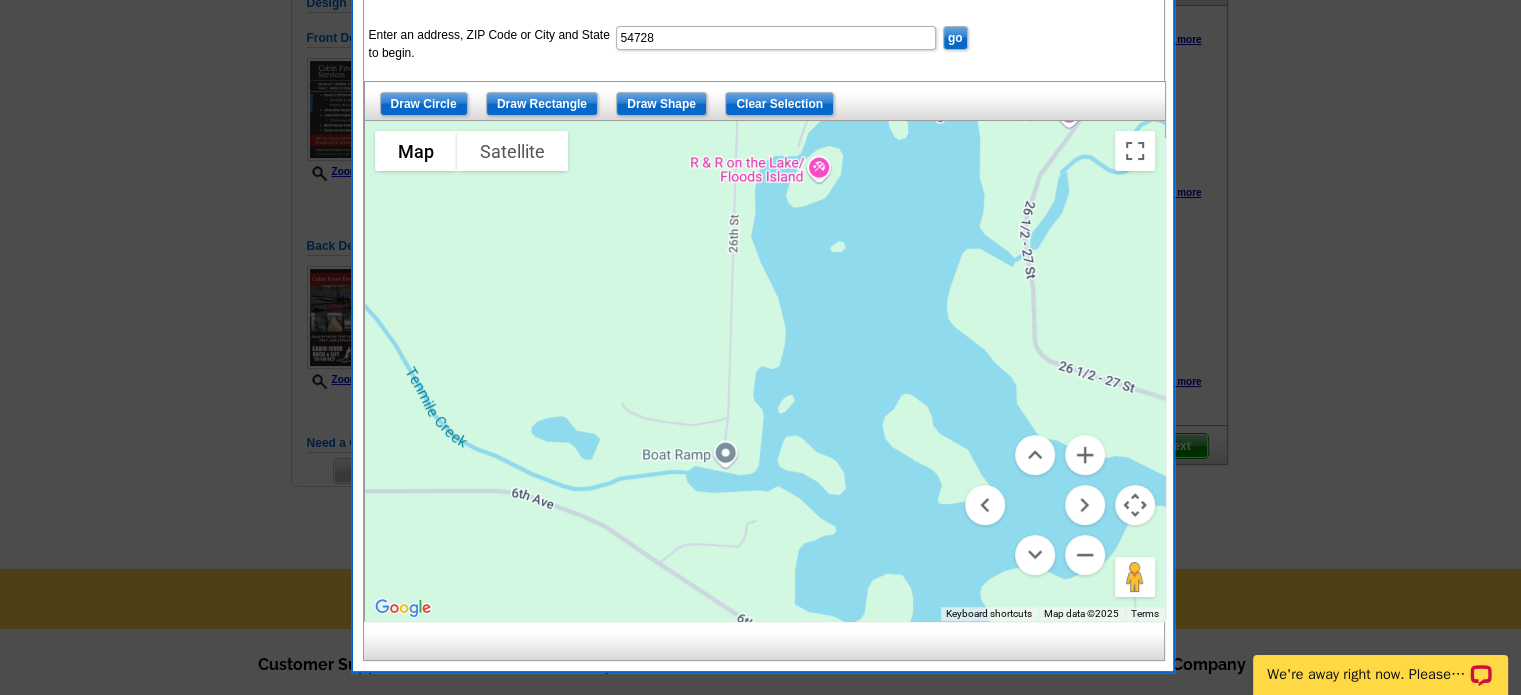 drag, startPoint x: 756, startPoint y: 166, endPoint x: 752, endPoint y: 195, distance: 29.274563 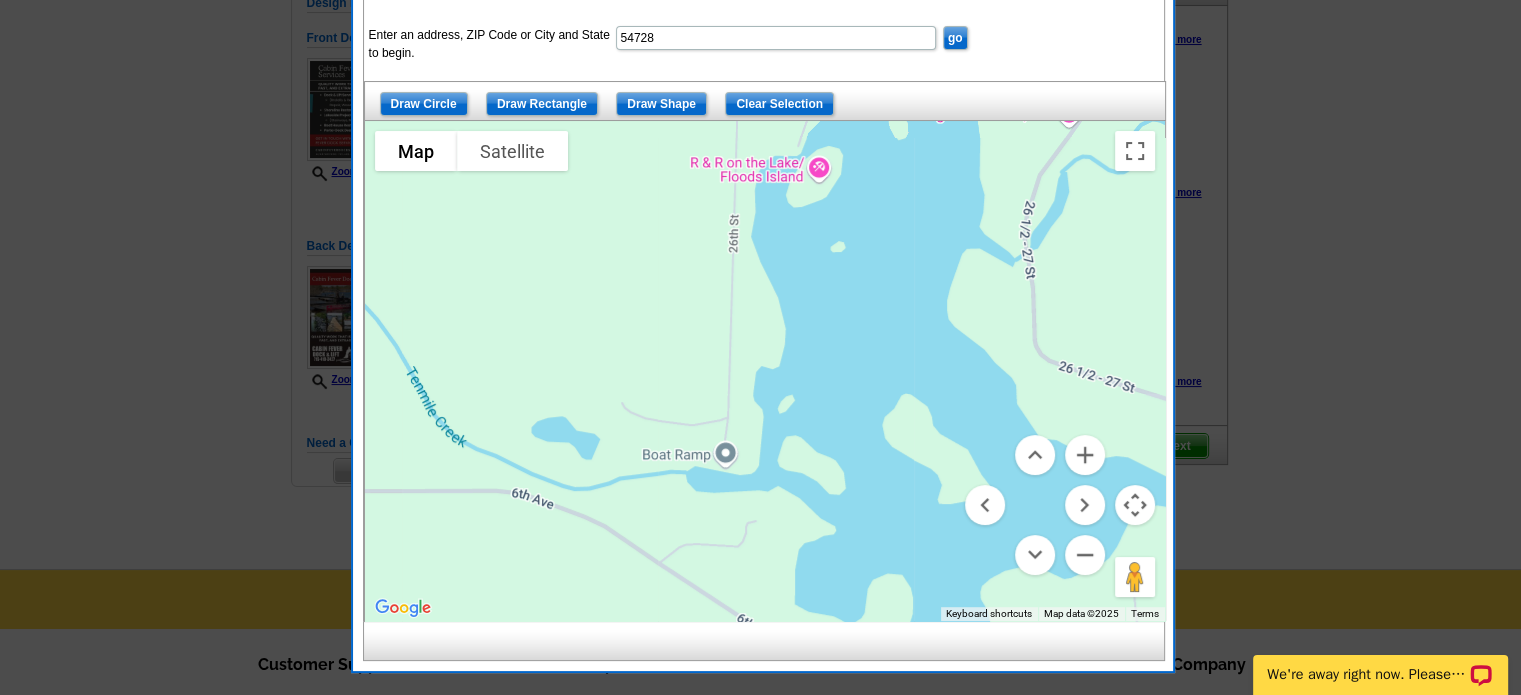 click at bounding box center [765, 371] 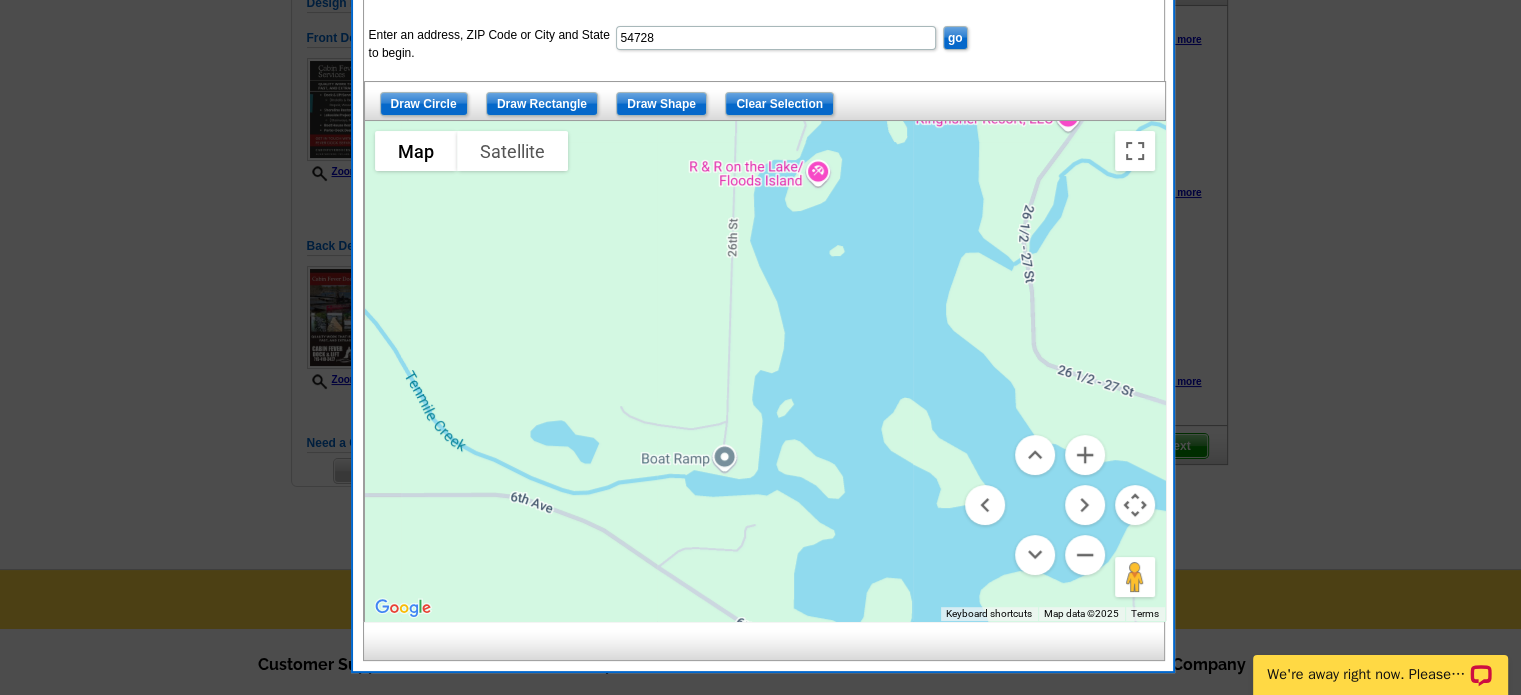 click at bounding box center [765, 371] 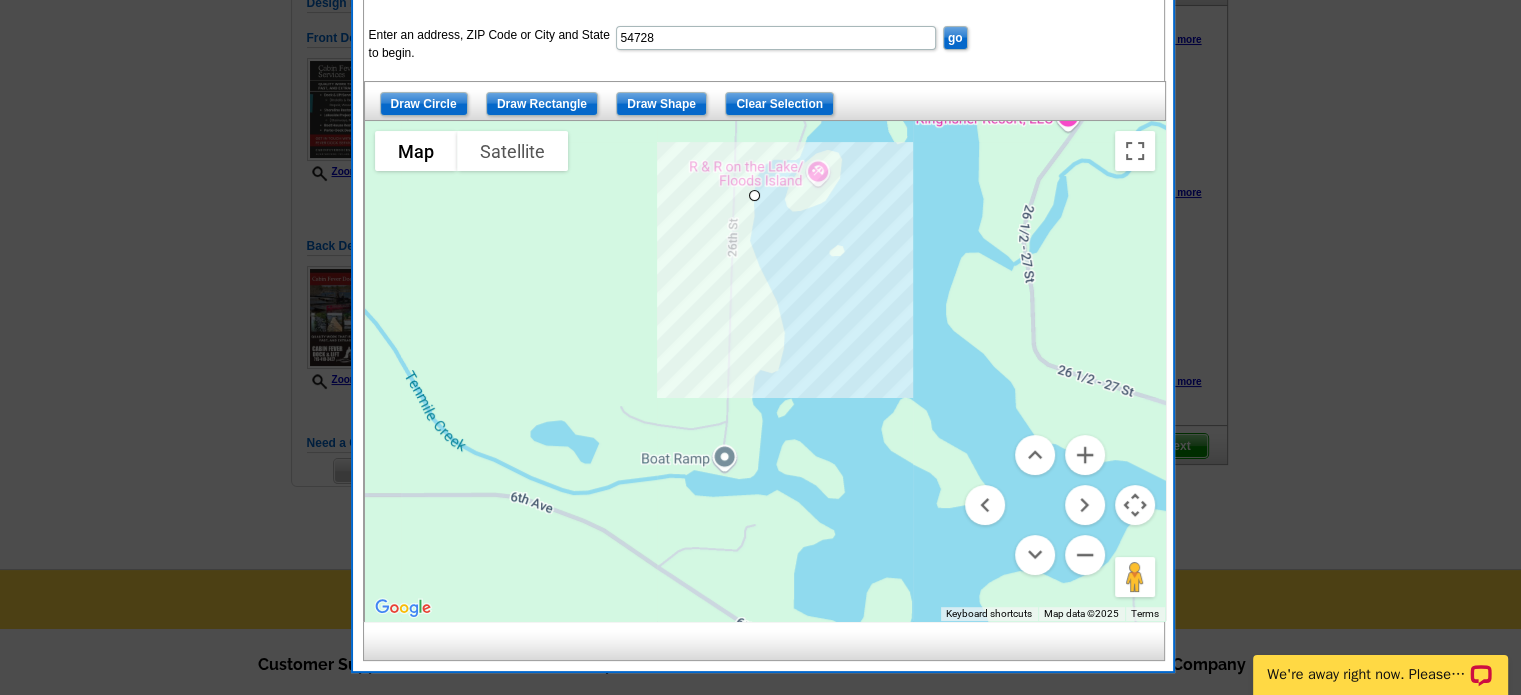 click at bounding box center [765, 371] 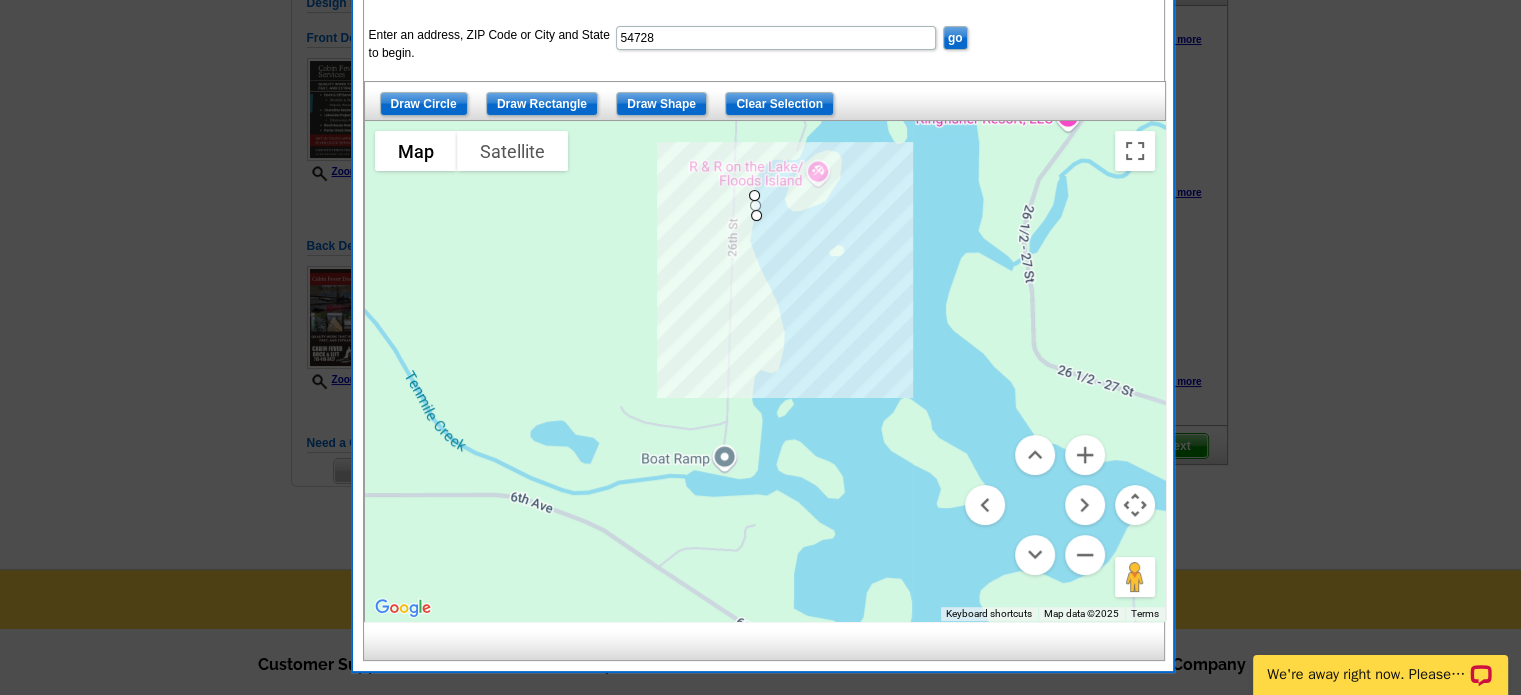 click at bounding box center (765, 371) 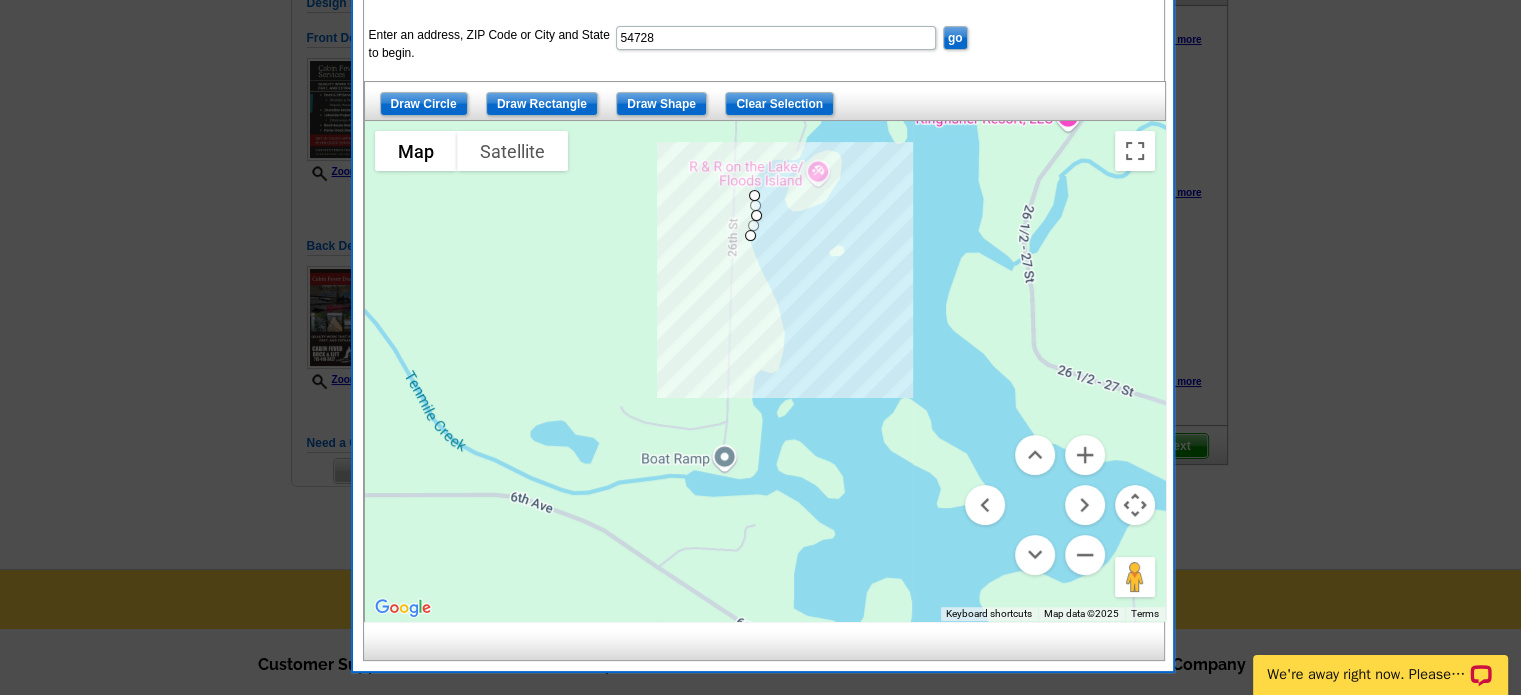 click at bounding box center (765, 371) 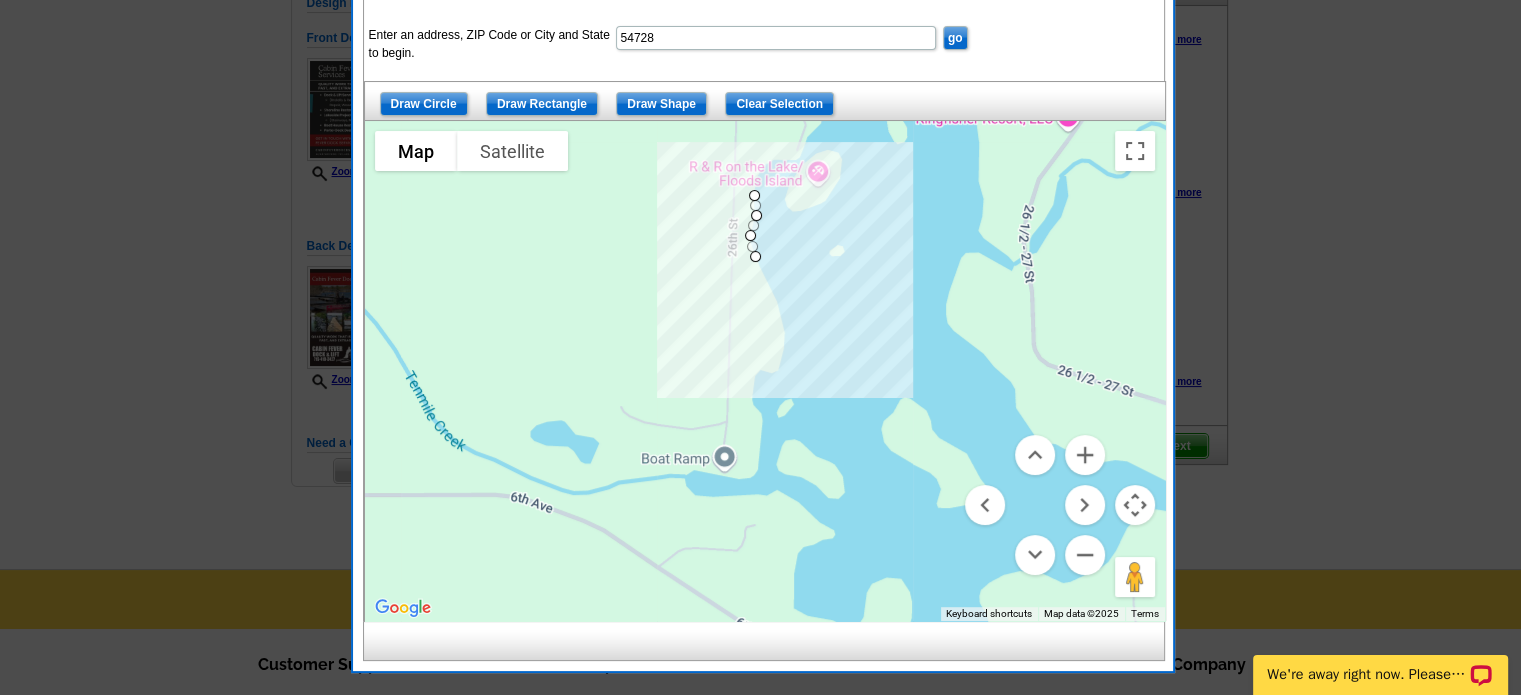 click at bounding box center [765, 371] 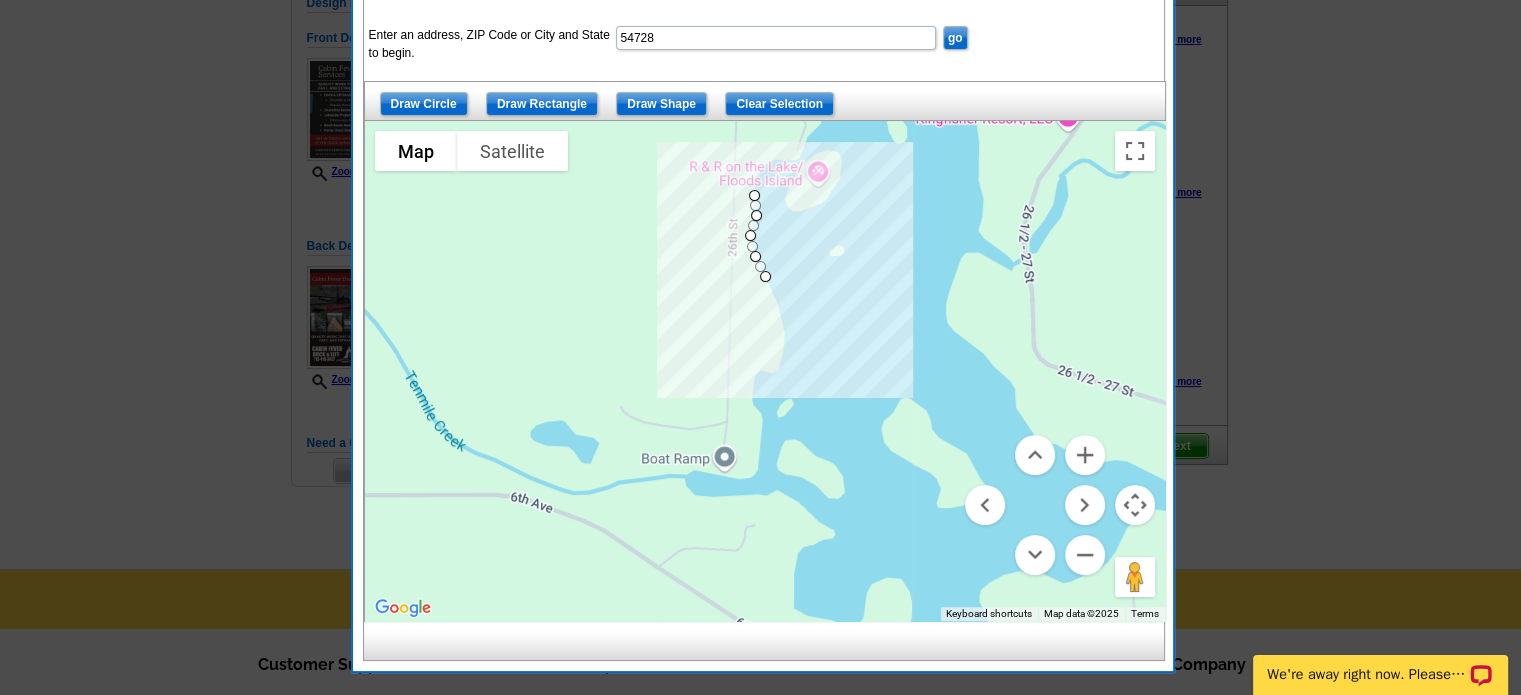 click at bounding box center [765, 371] 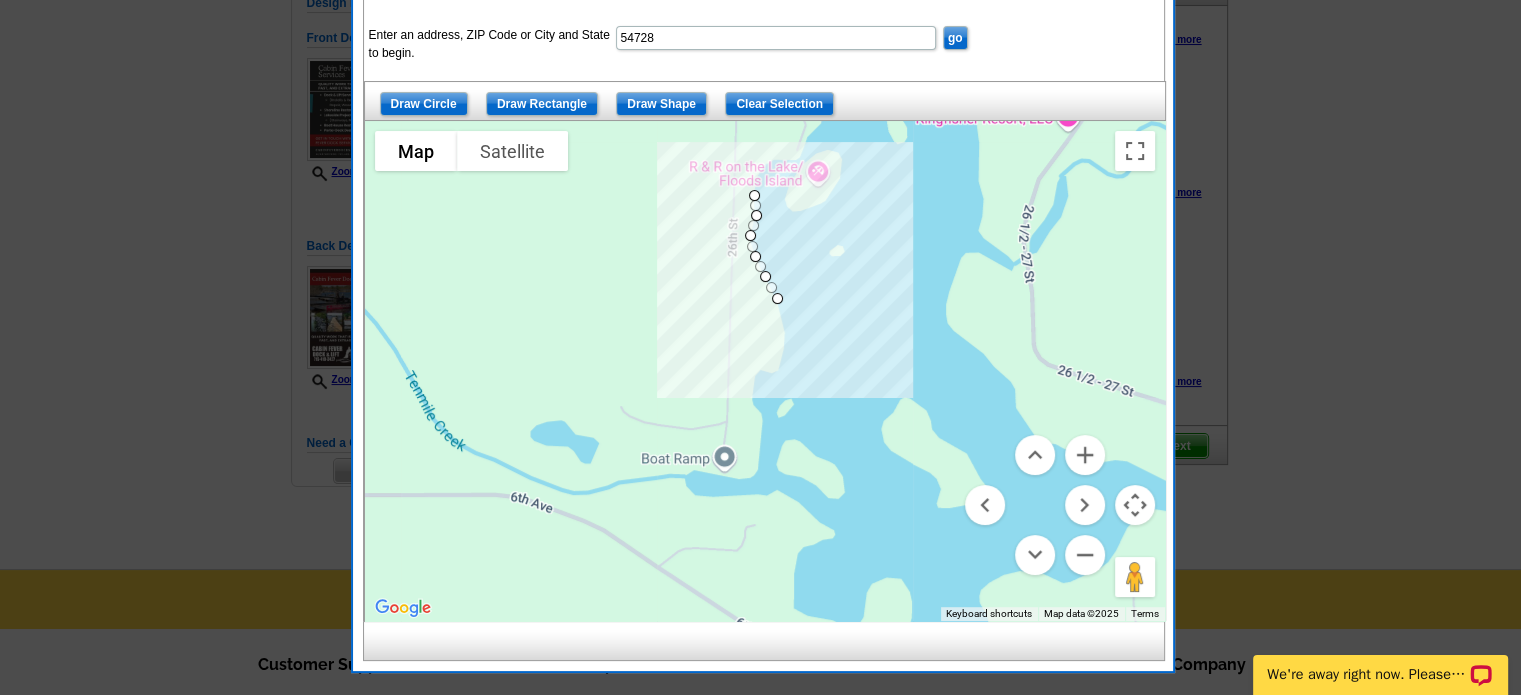 click at bounding box center [765, 371] 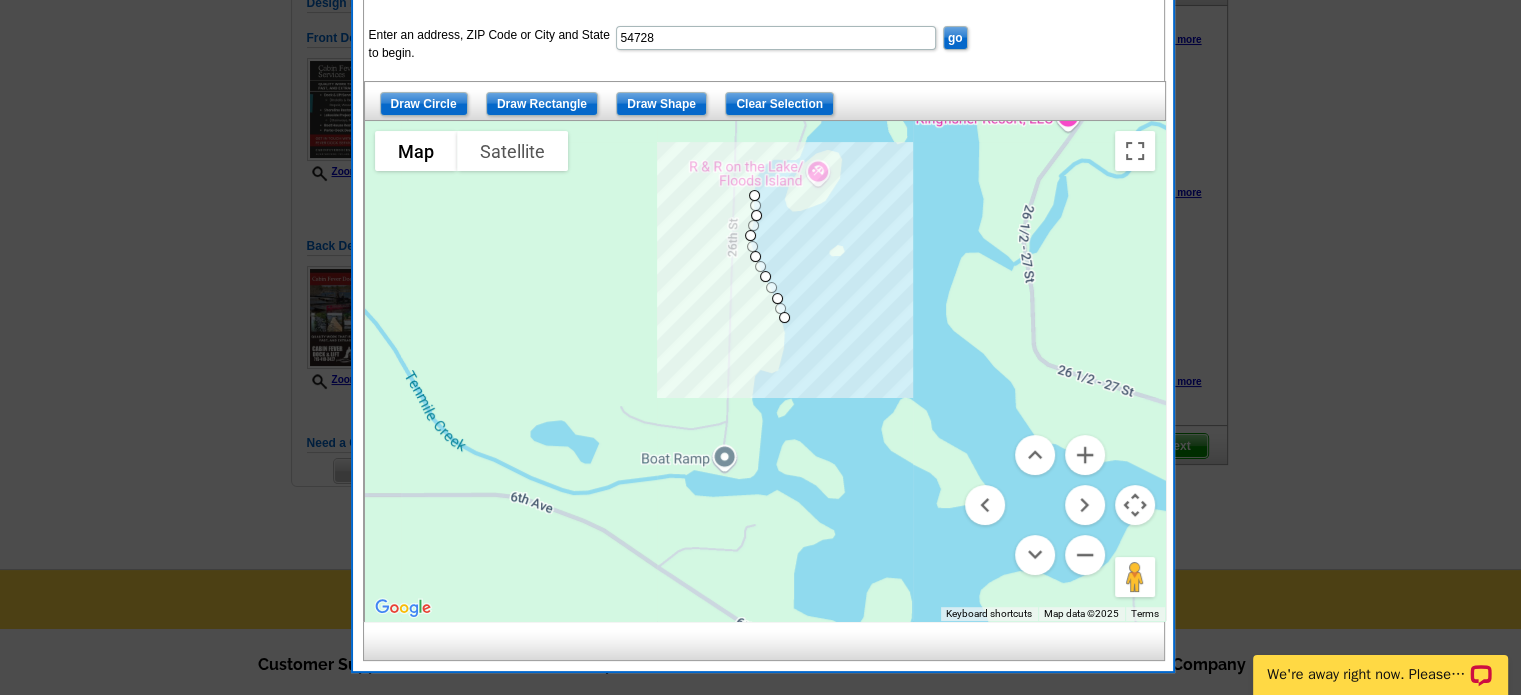click at bounding box center (765, 371) 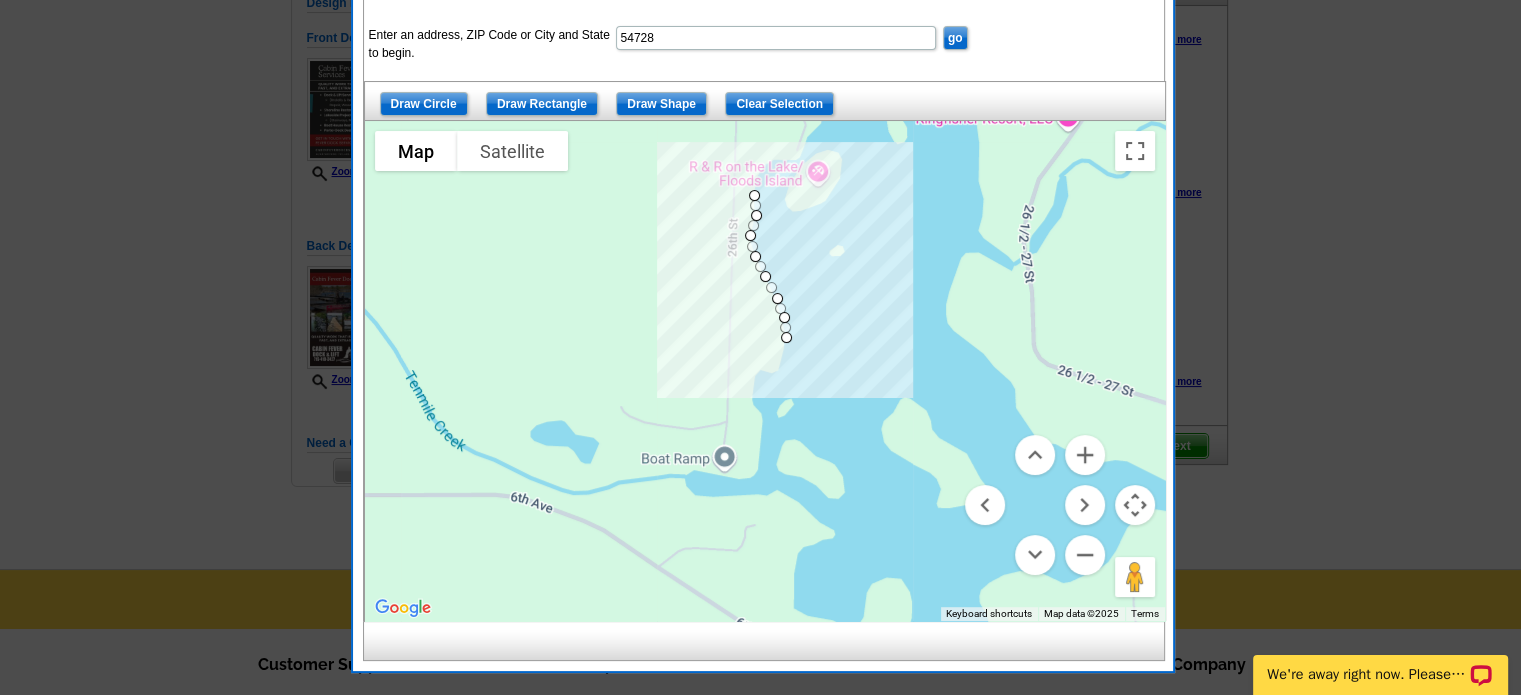 click at bounding box center (765, 371) 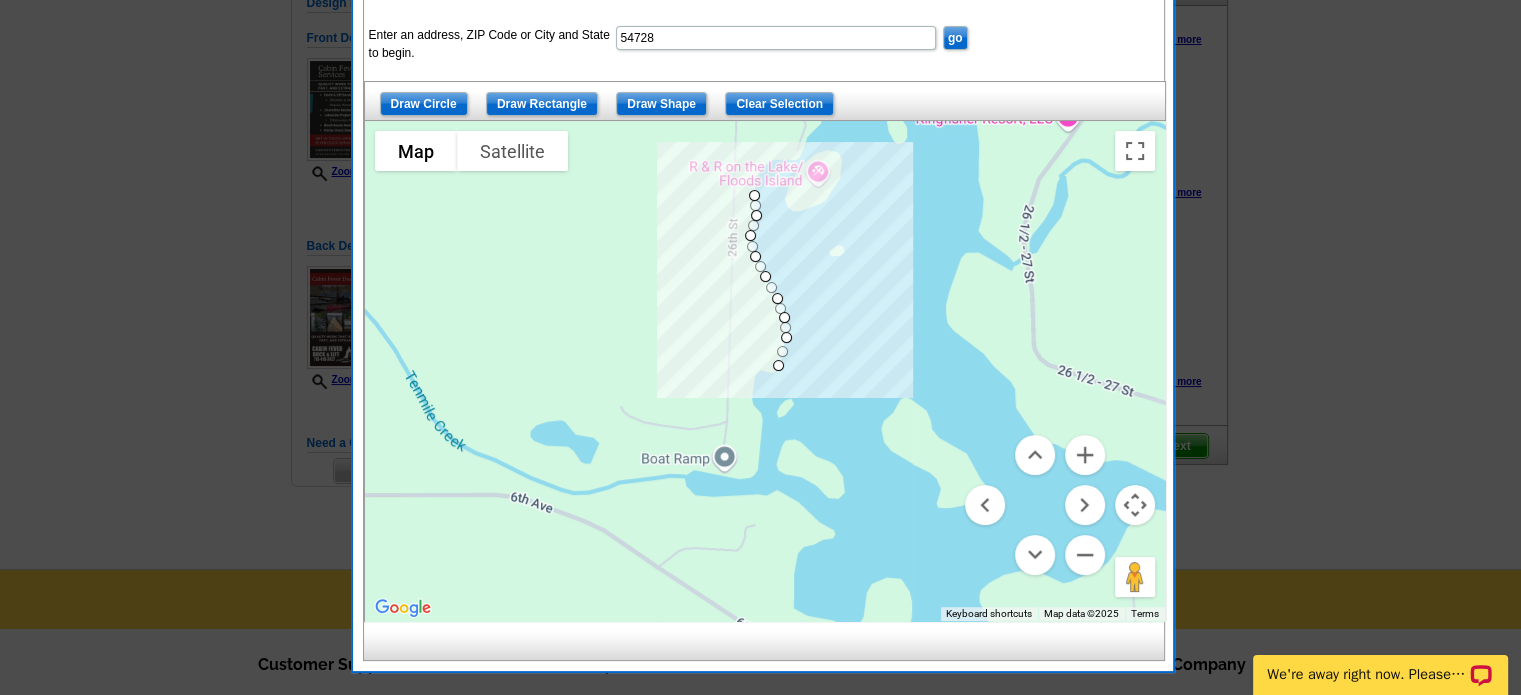 click at bounding box center [765, 371] 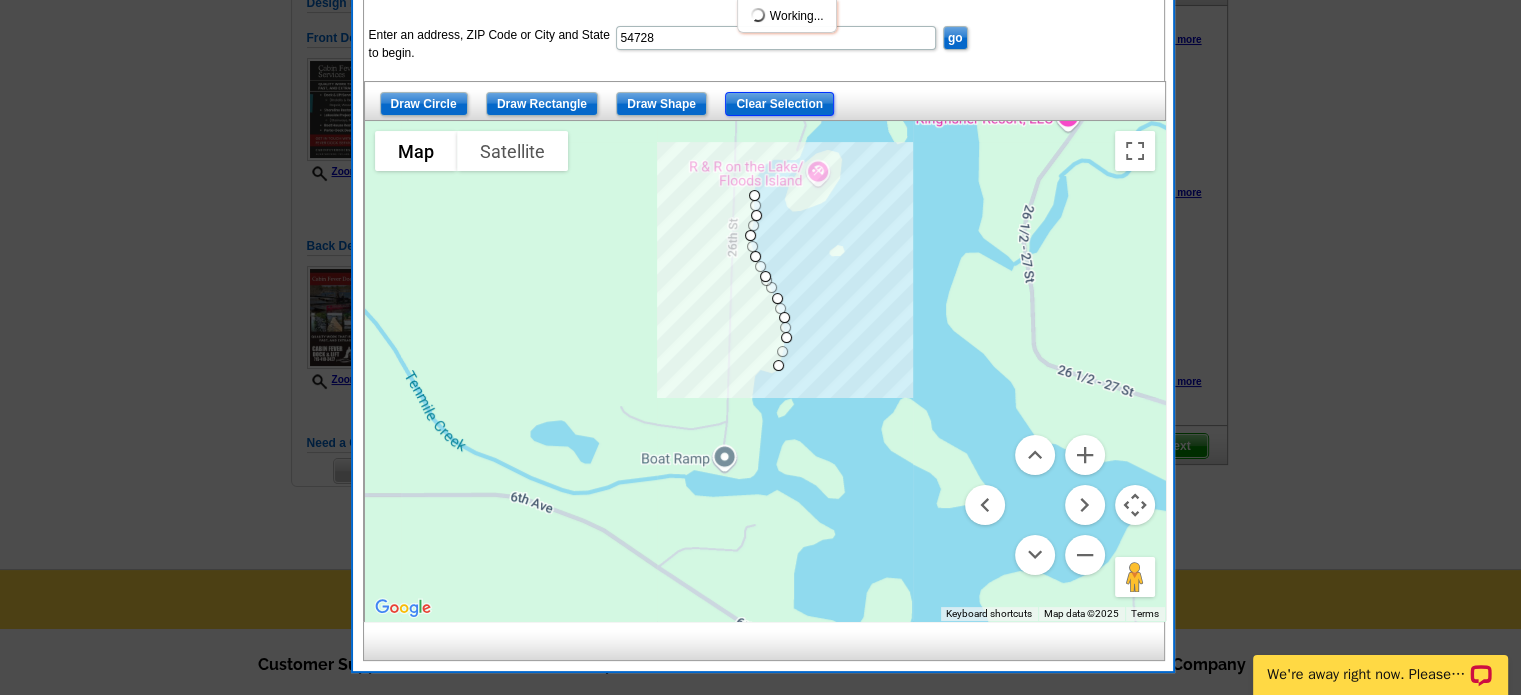 click on "Clear Selection" at bounding box center (779, 104) 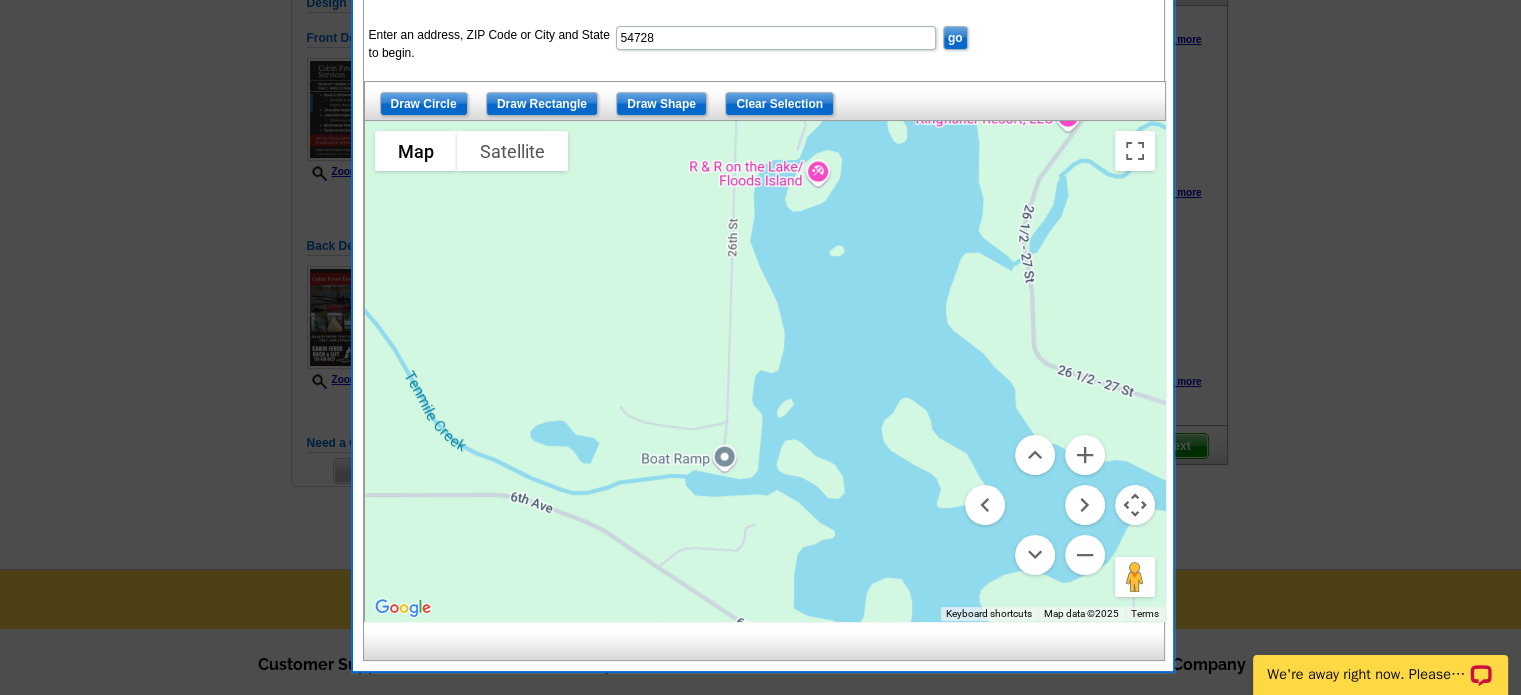 click on "To navigate, press the arrow keys." at bounding box center [765, 371] 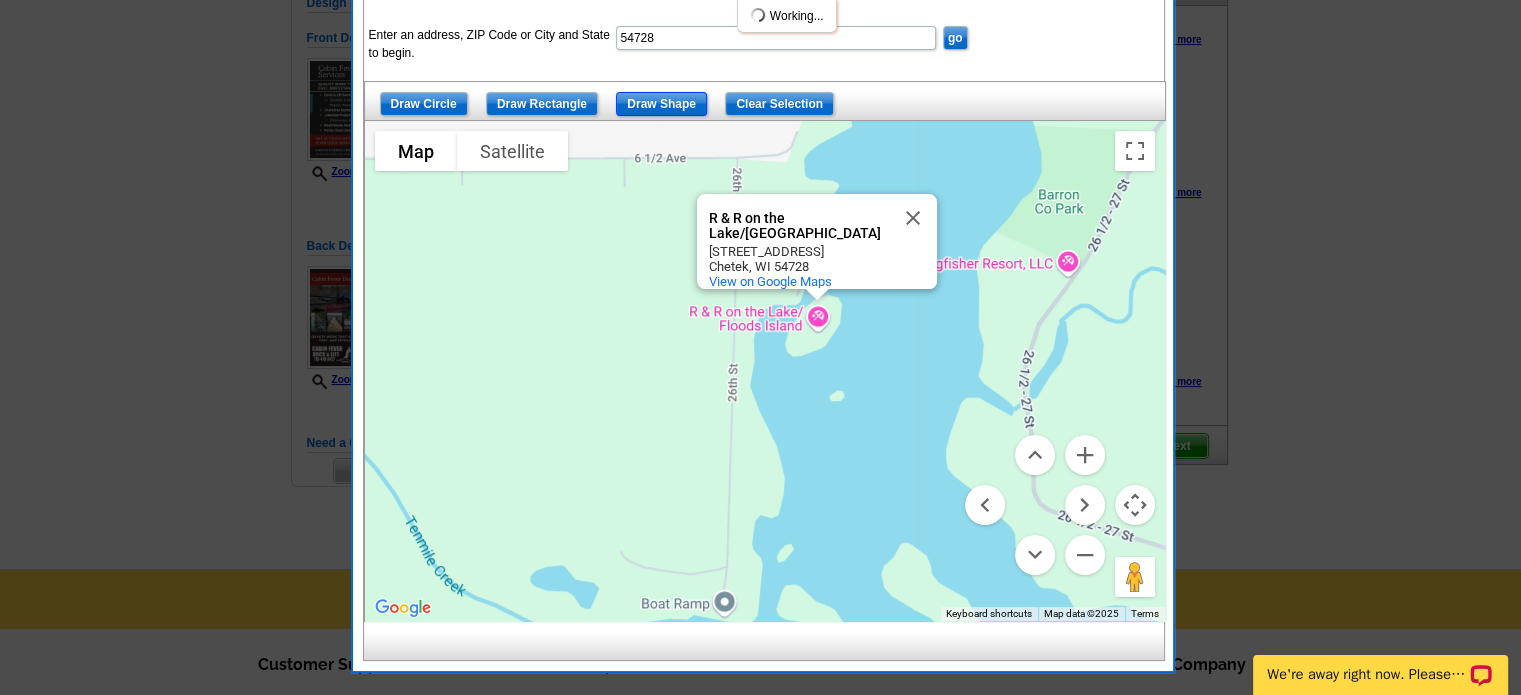 click on "Draw Shape" at bounding box center [661, 104] 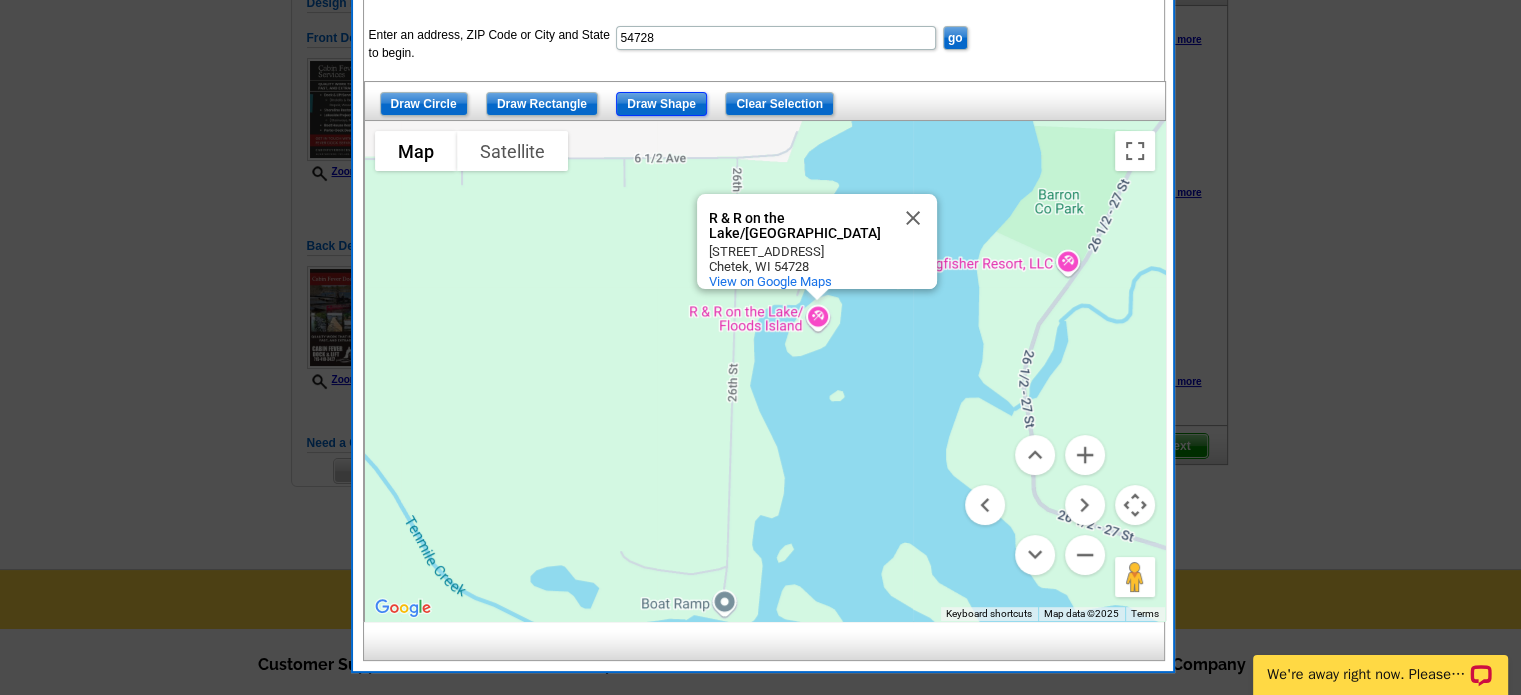 click on "Draw Shape" at bounding box center [661, 104] 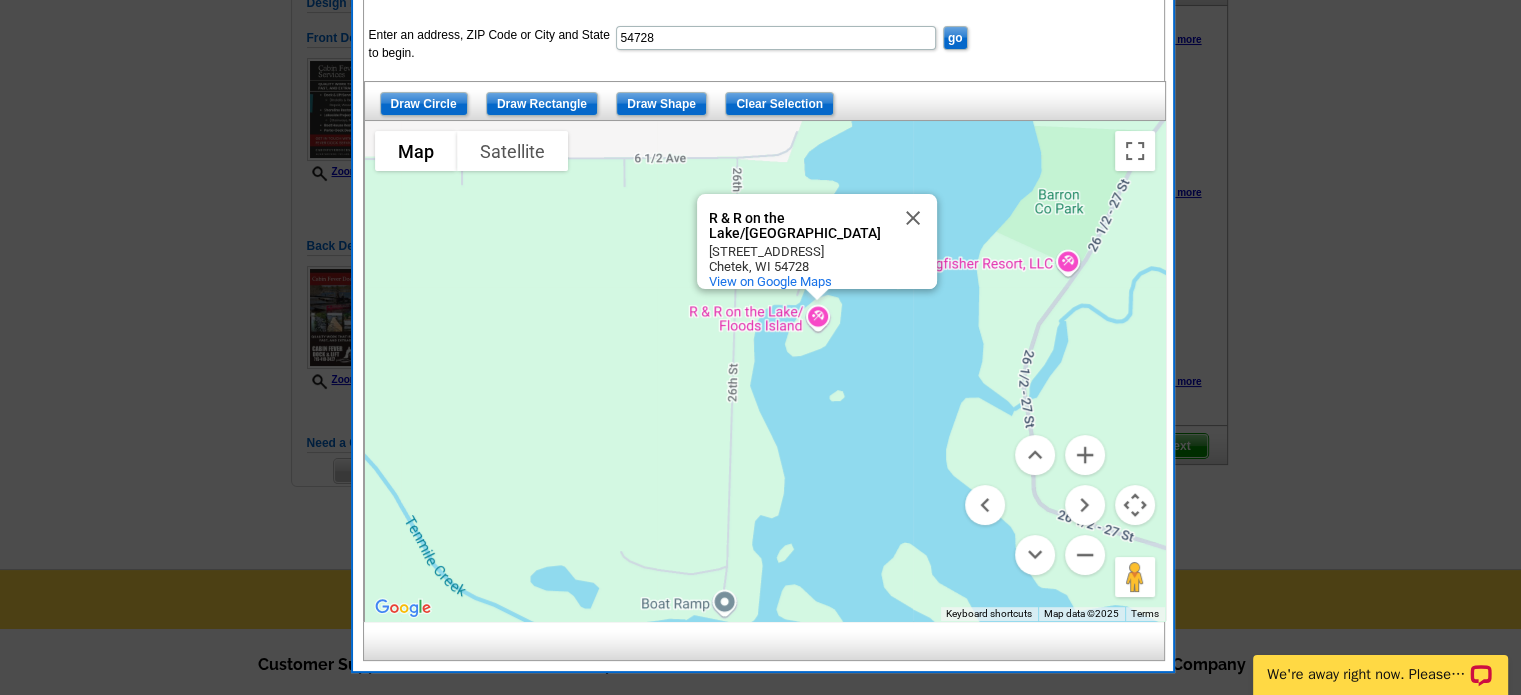 click at bounding box center [765, 371] 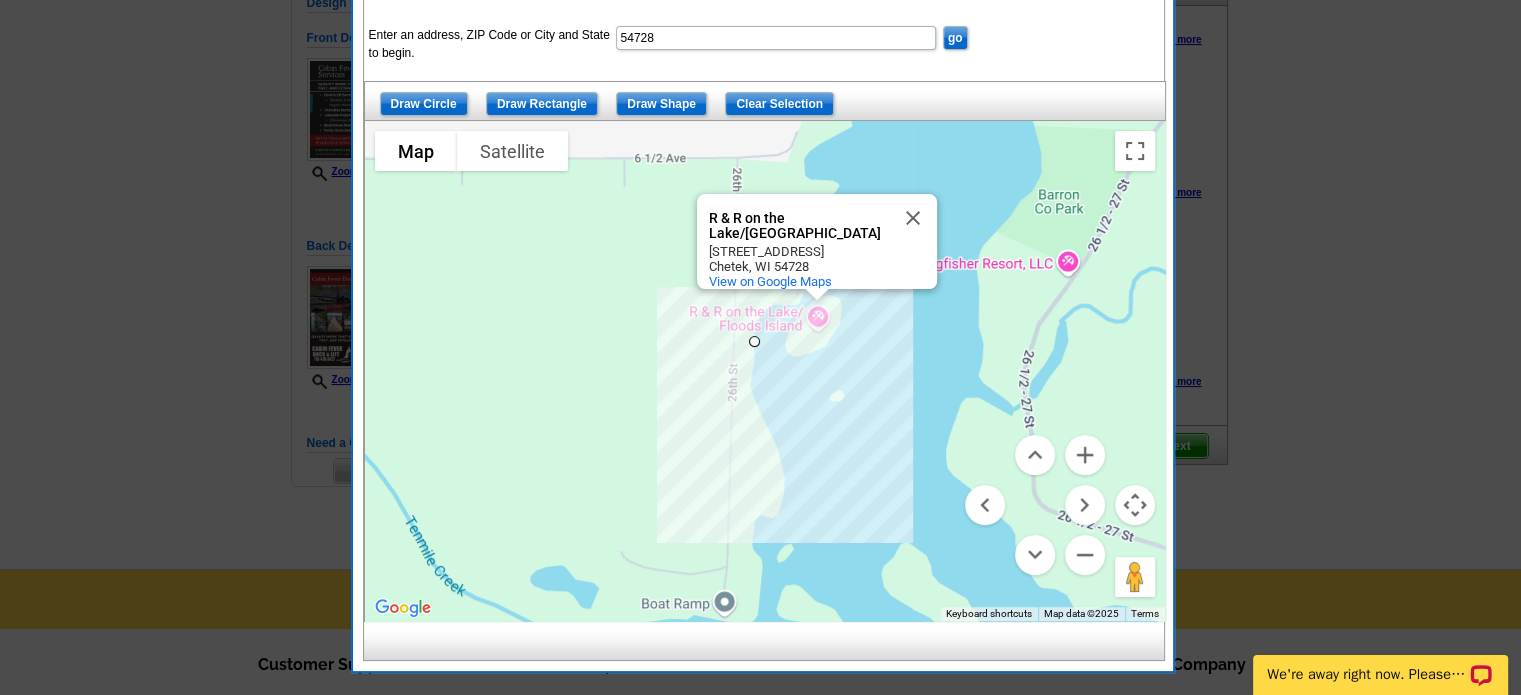 click at bounding box center [765, 371] 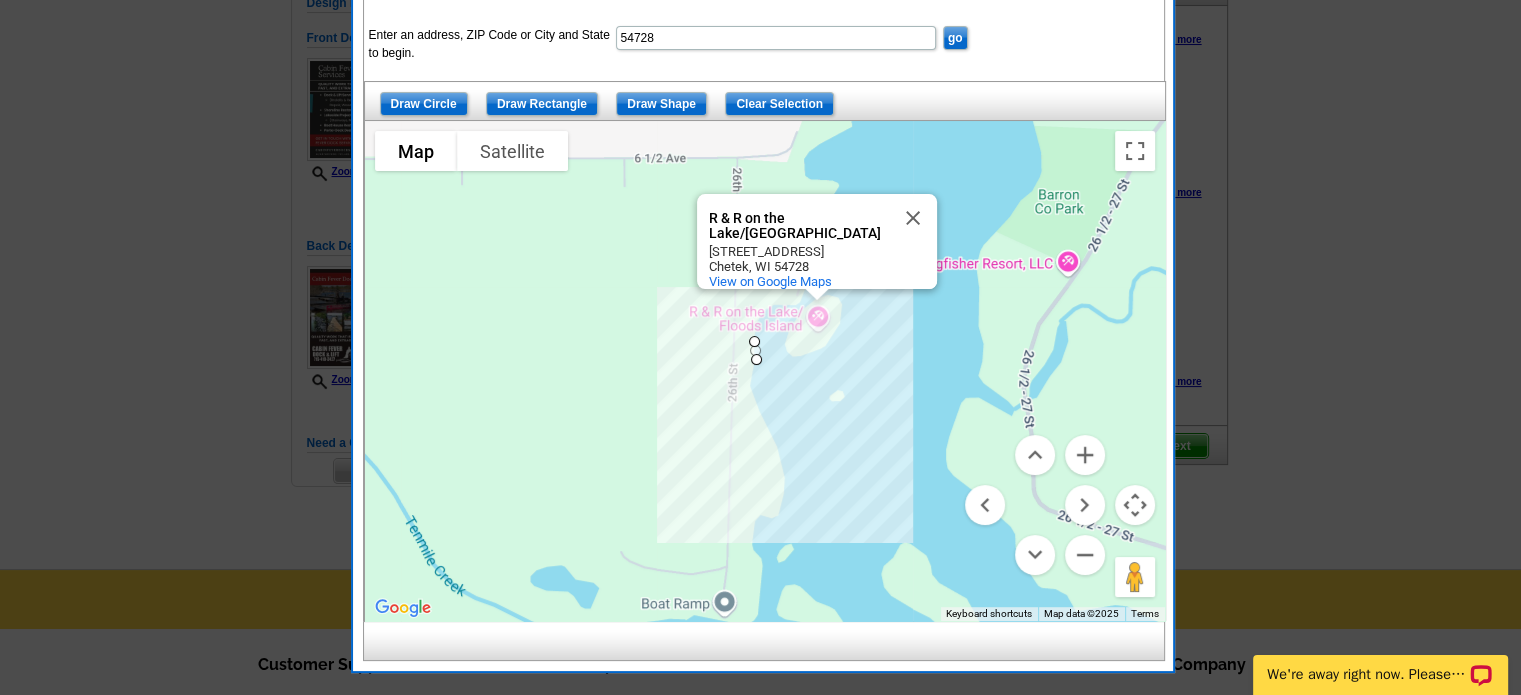 click at bounding box center (765, 371) 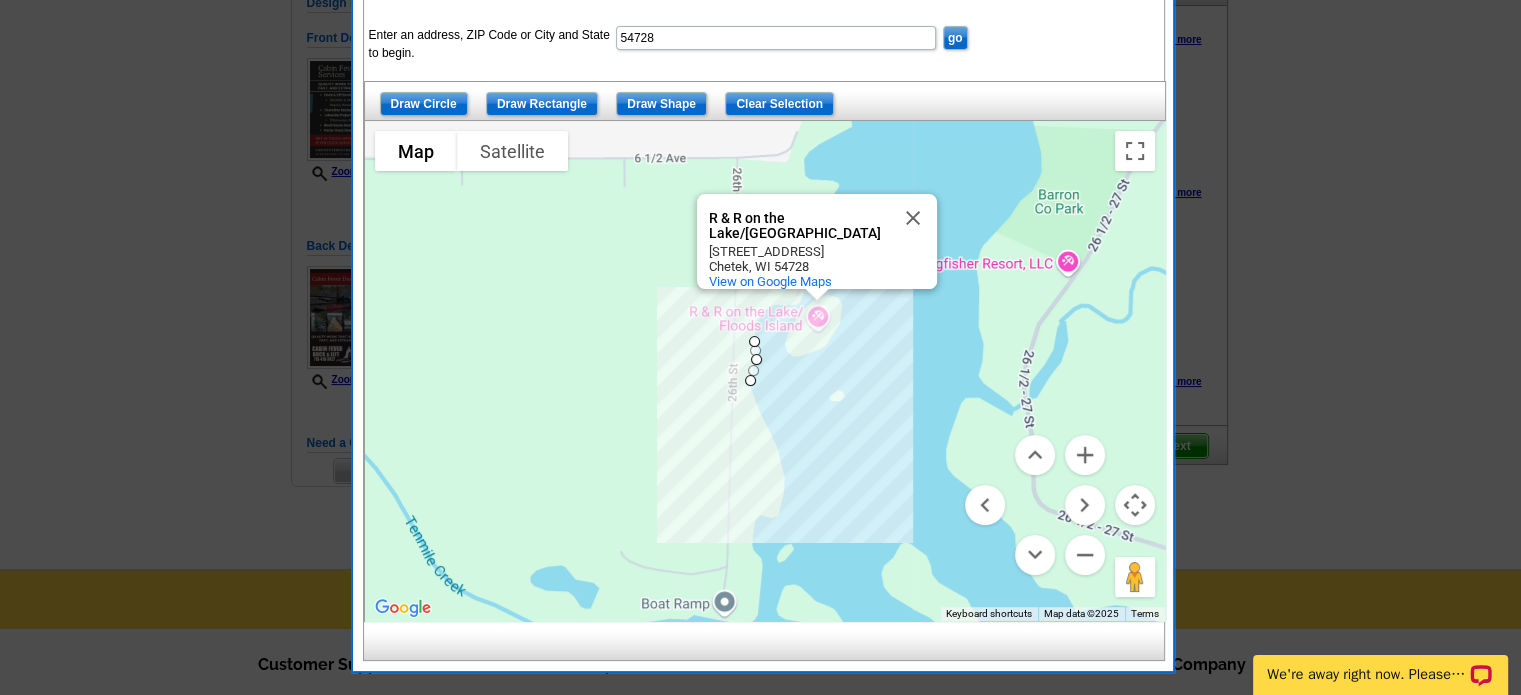 click at bounding box center (765, 371) 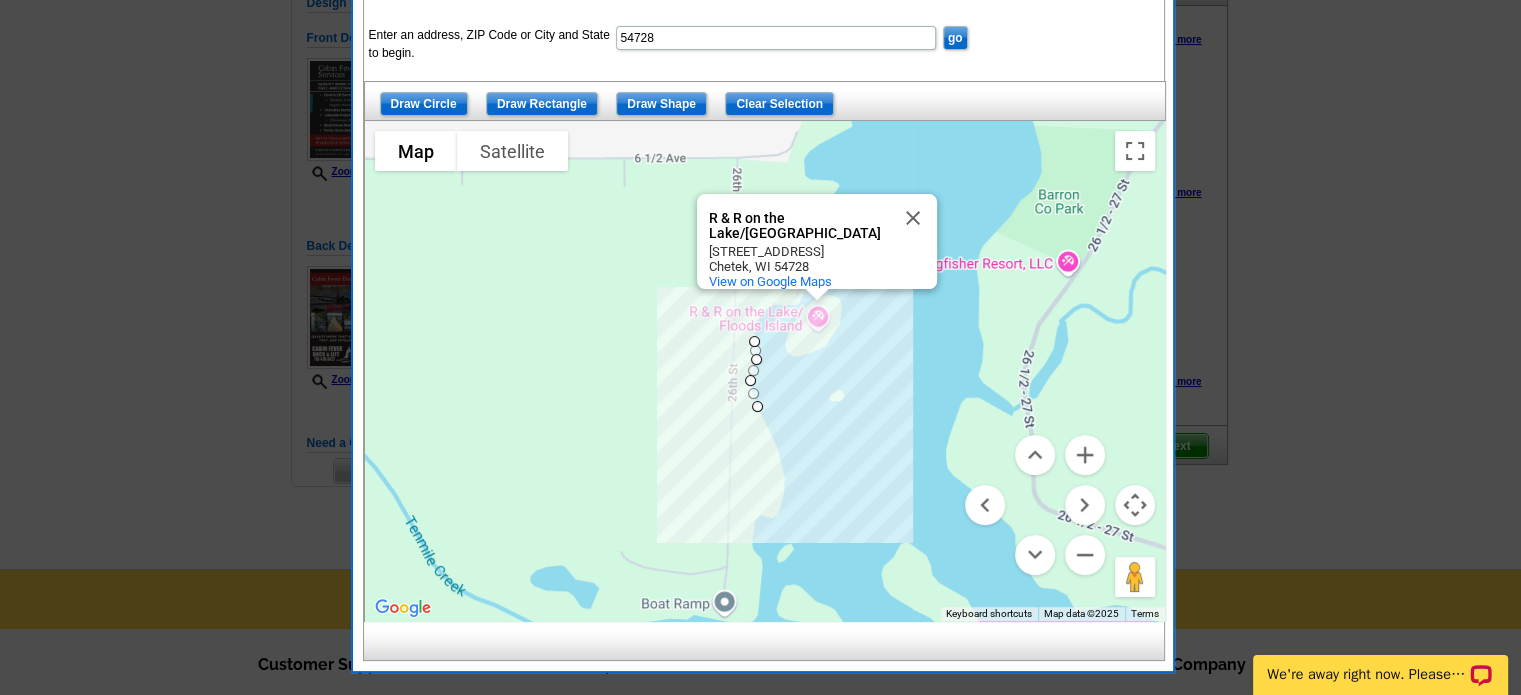 click at bounding box center [765, 371] 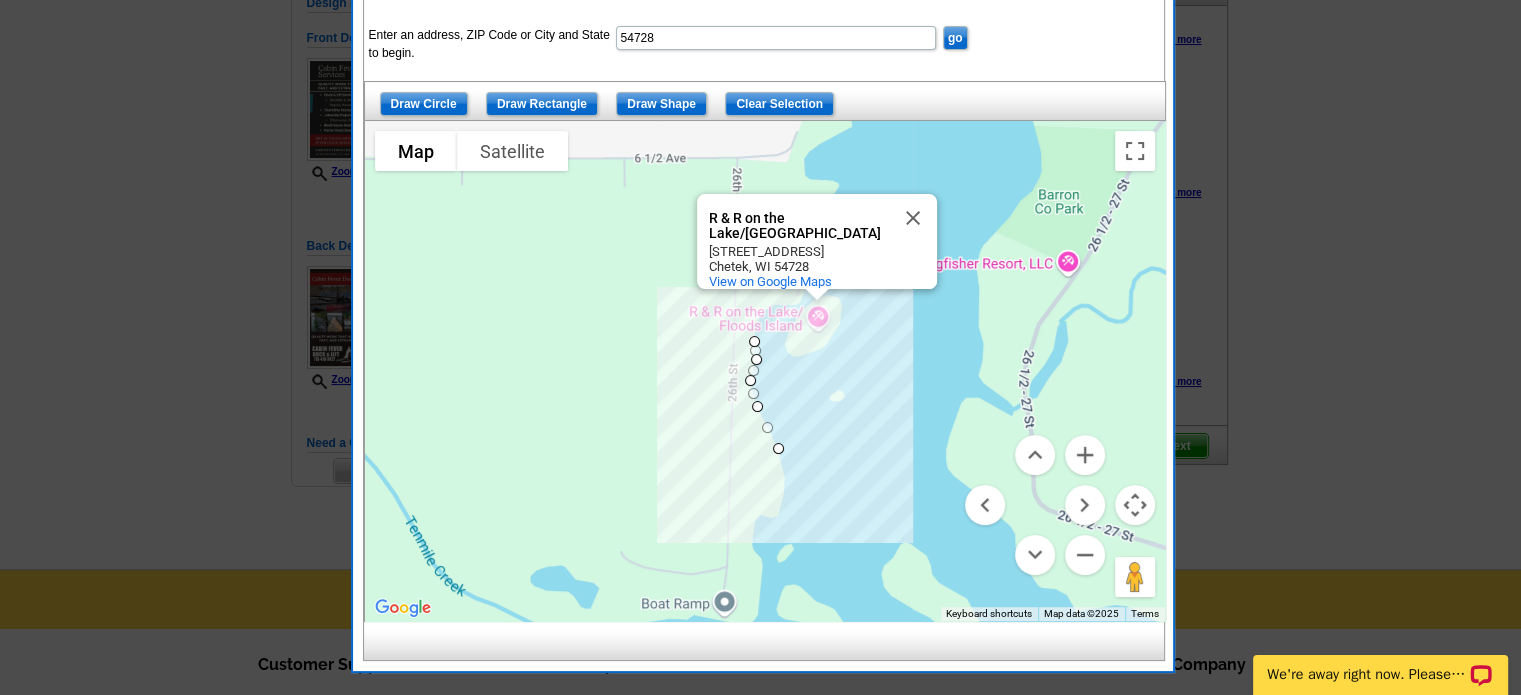 click at bounding box center (765, 371) 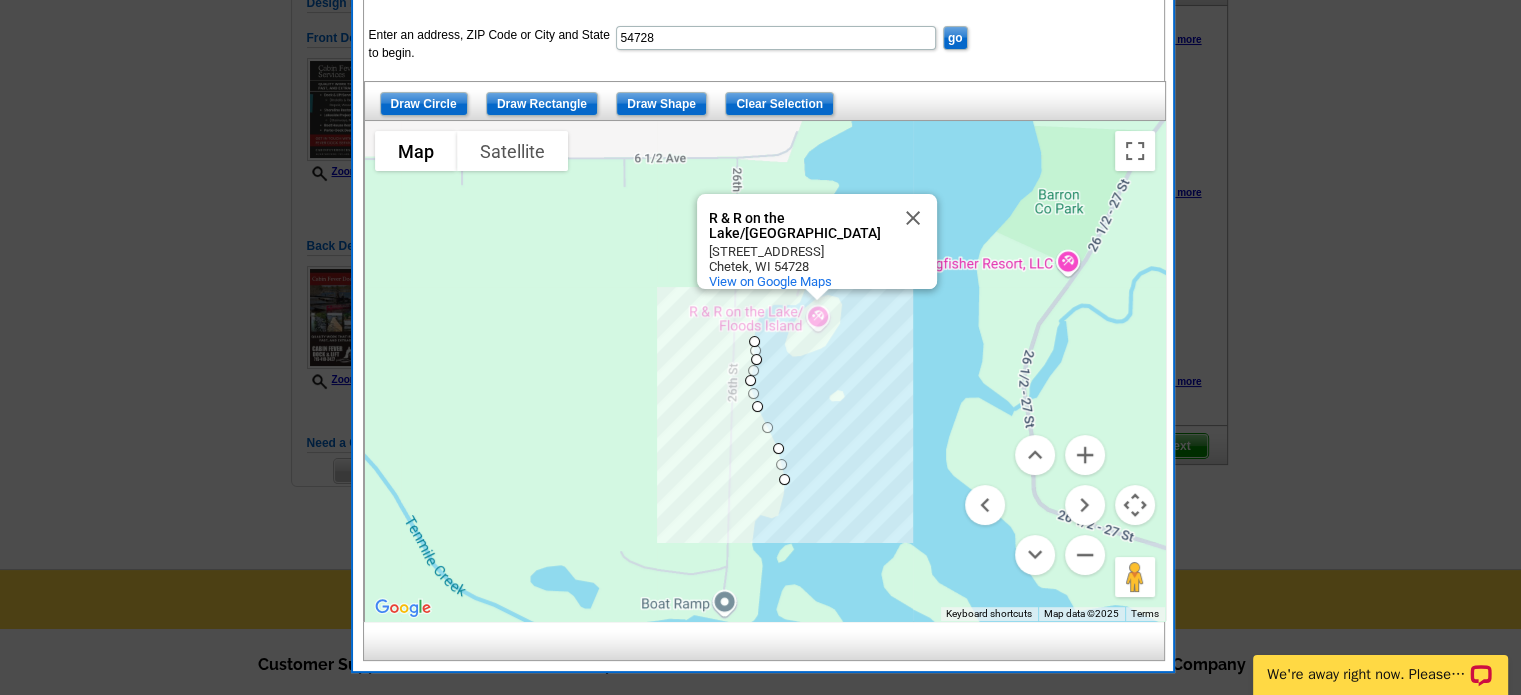 click at bounding box center [765, 371] 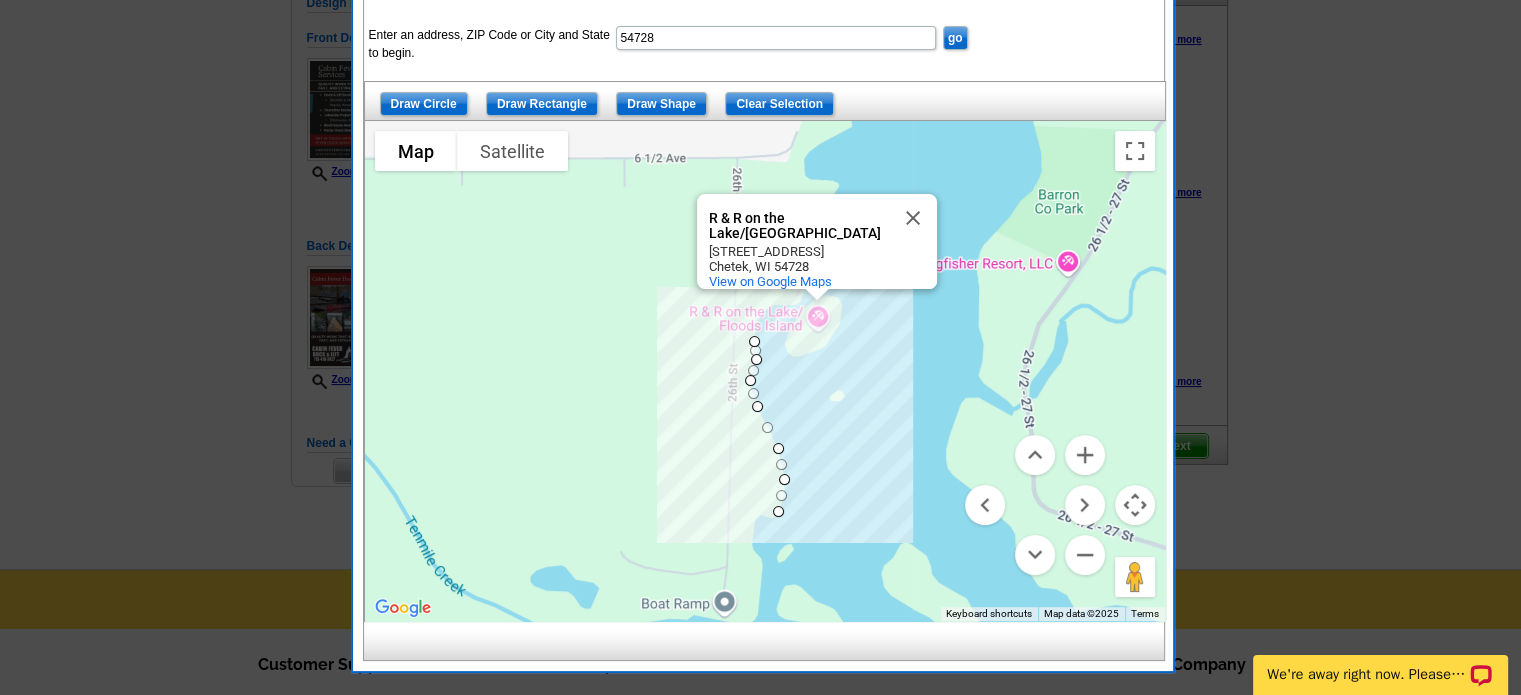 click at bounding box center (765, 371) 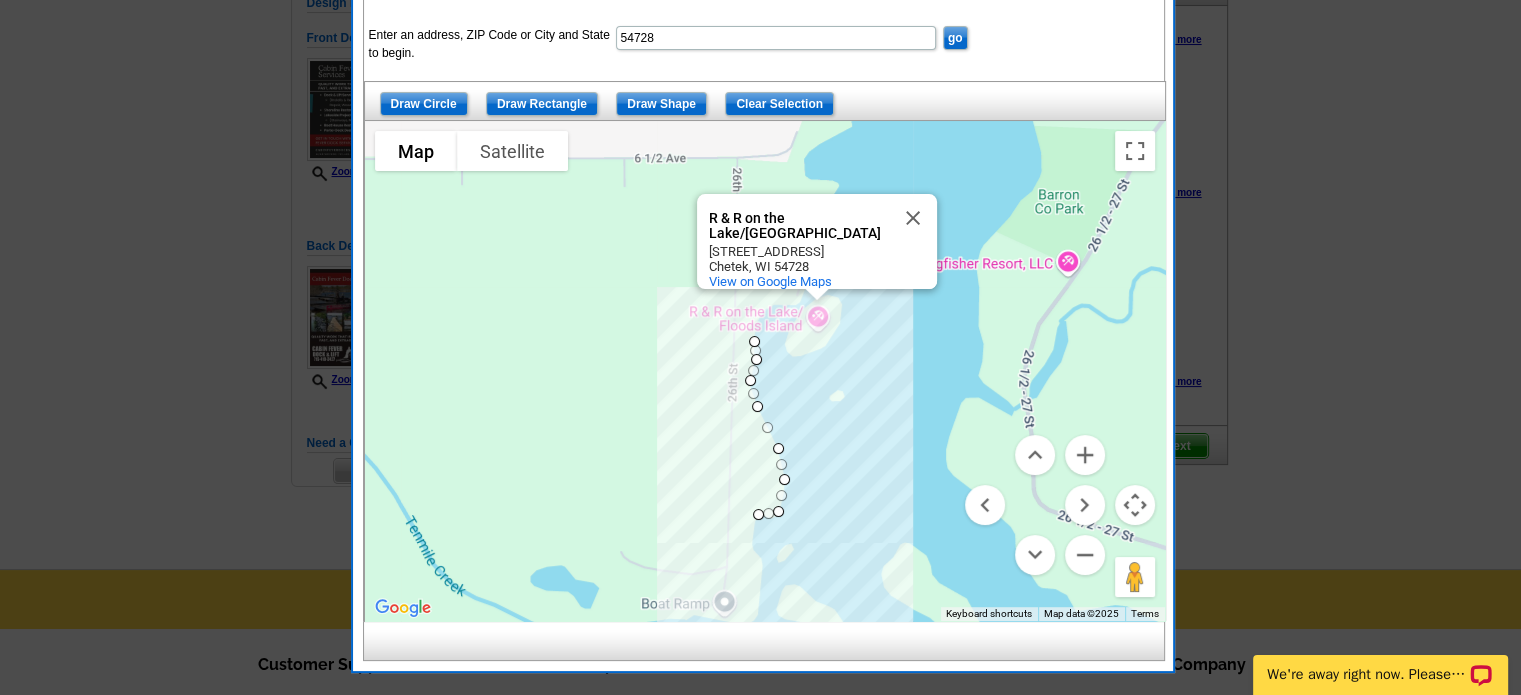 click at bounding box center [765, 371] 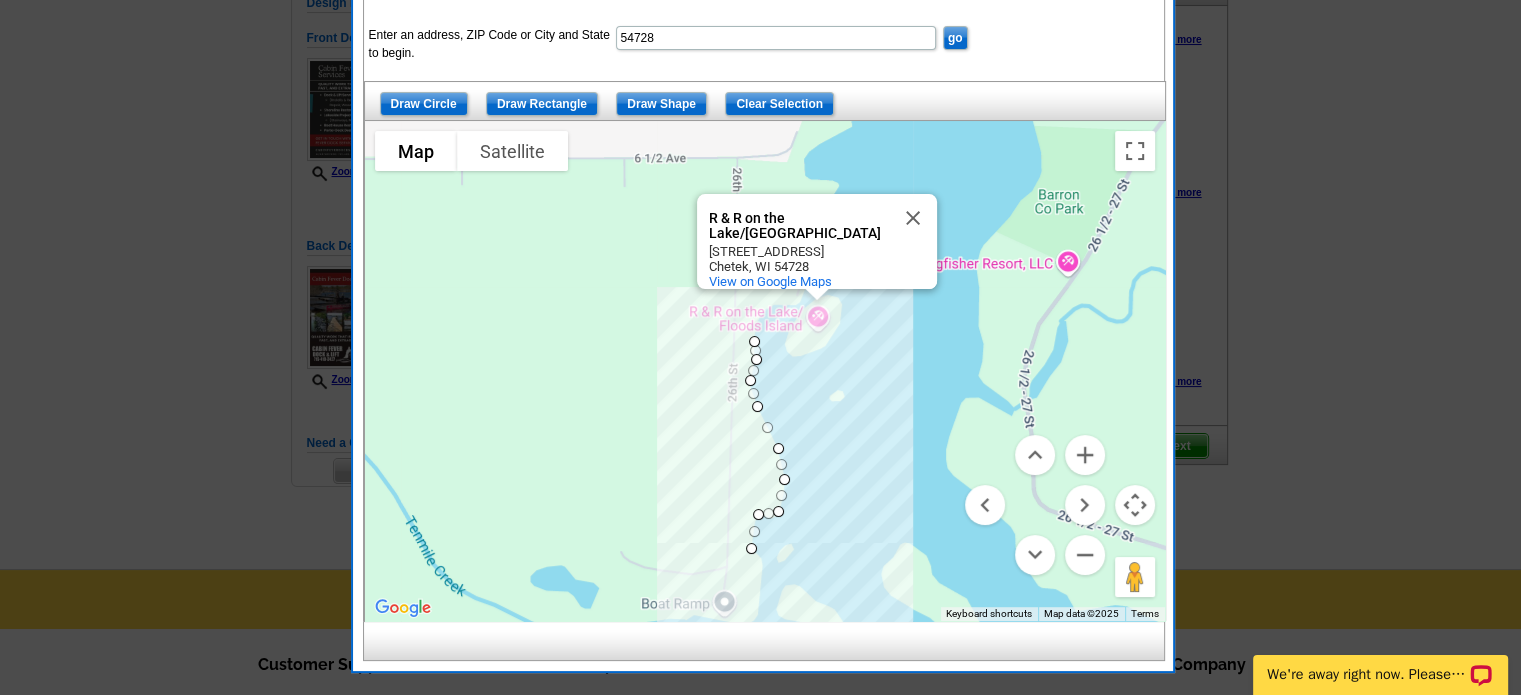 click at bounding box center [765, 371] 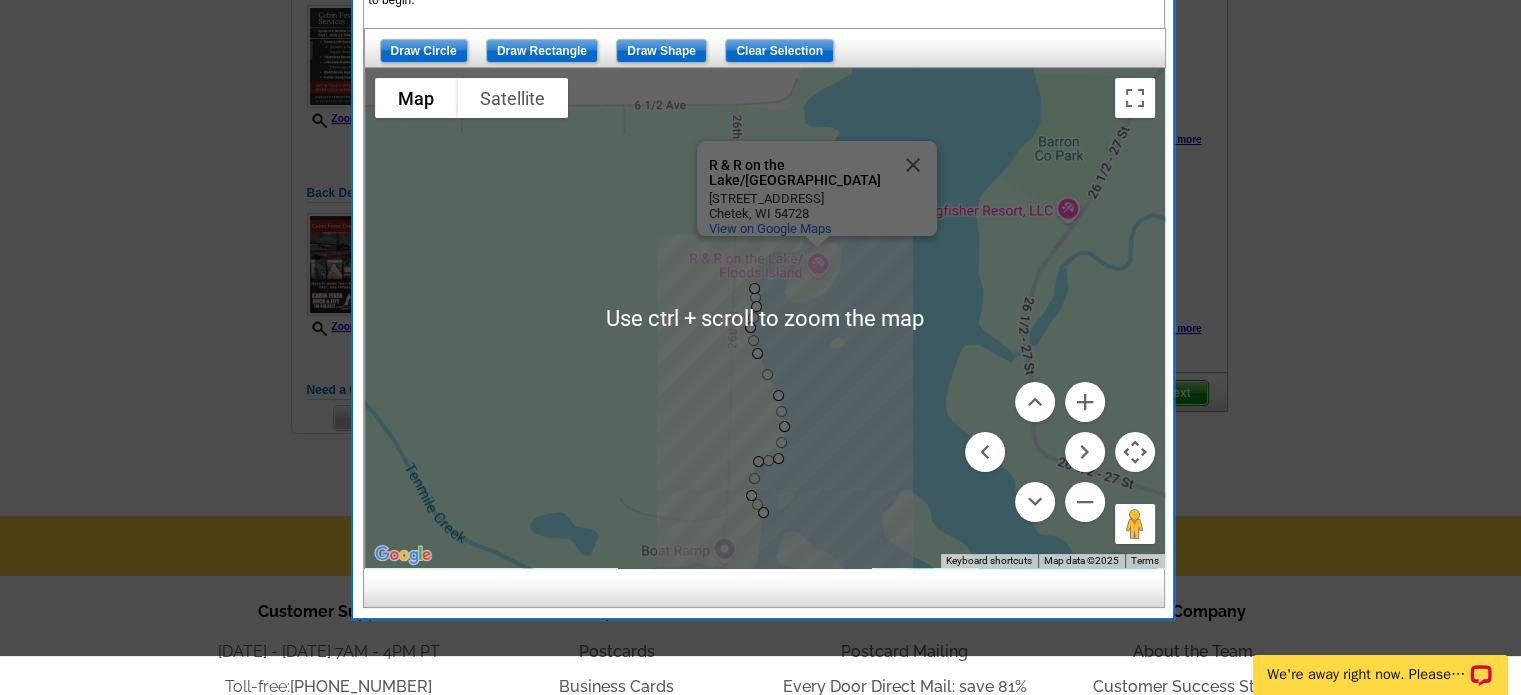 scroll, scrollTop: 315, scrollLeft: 0, axis: vertical 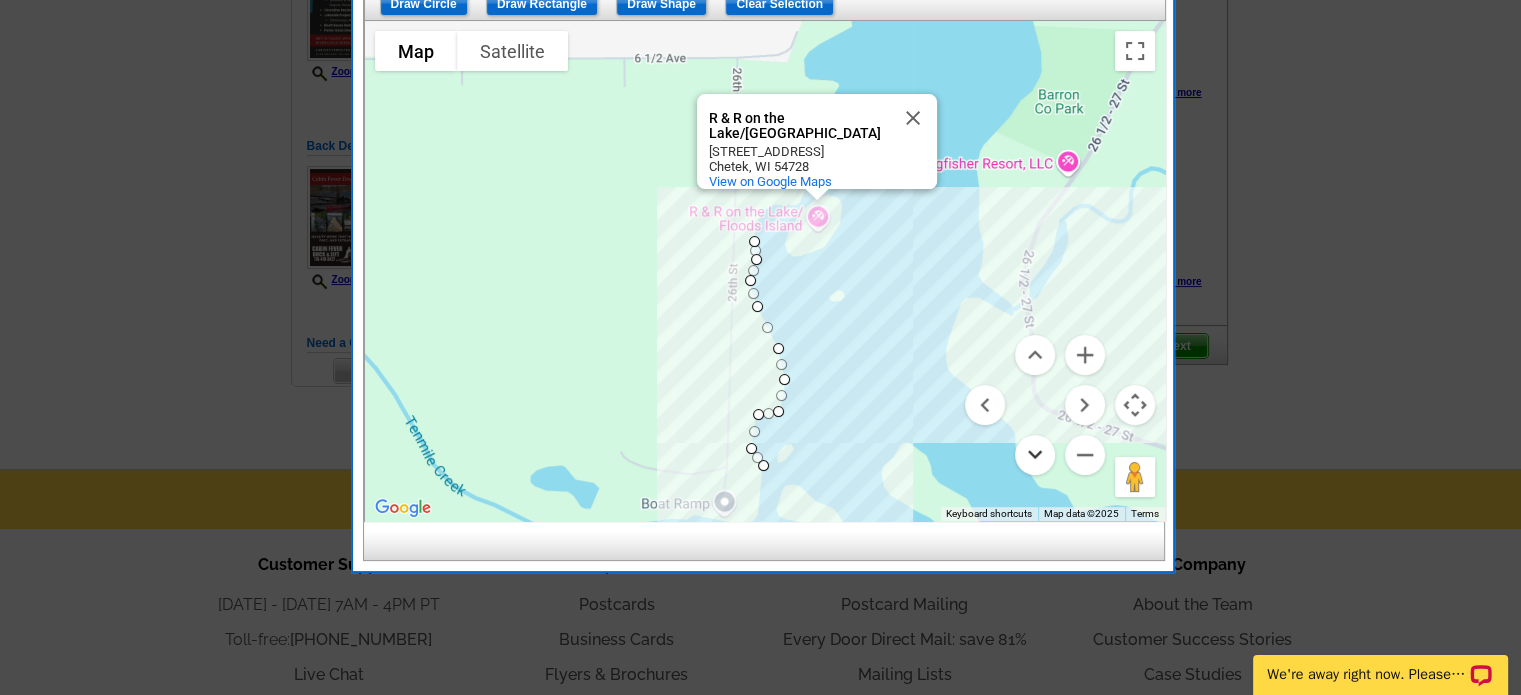 click at bounding box center (1035, 455) 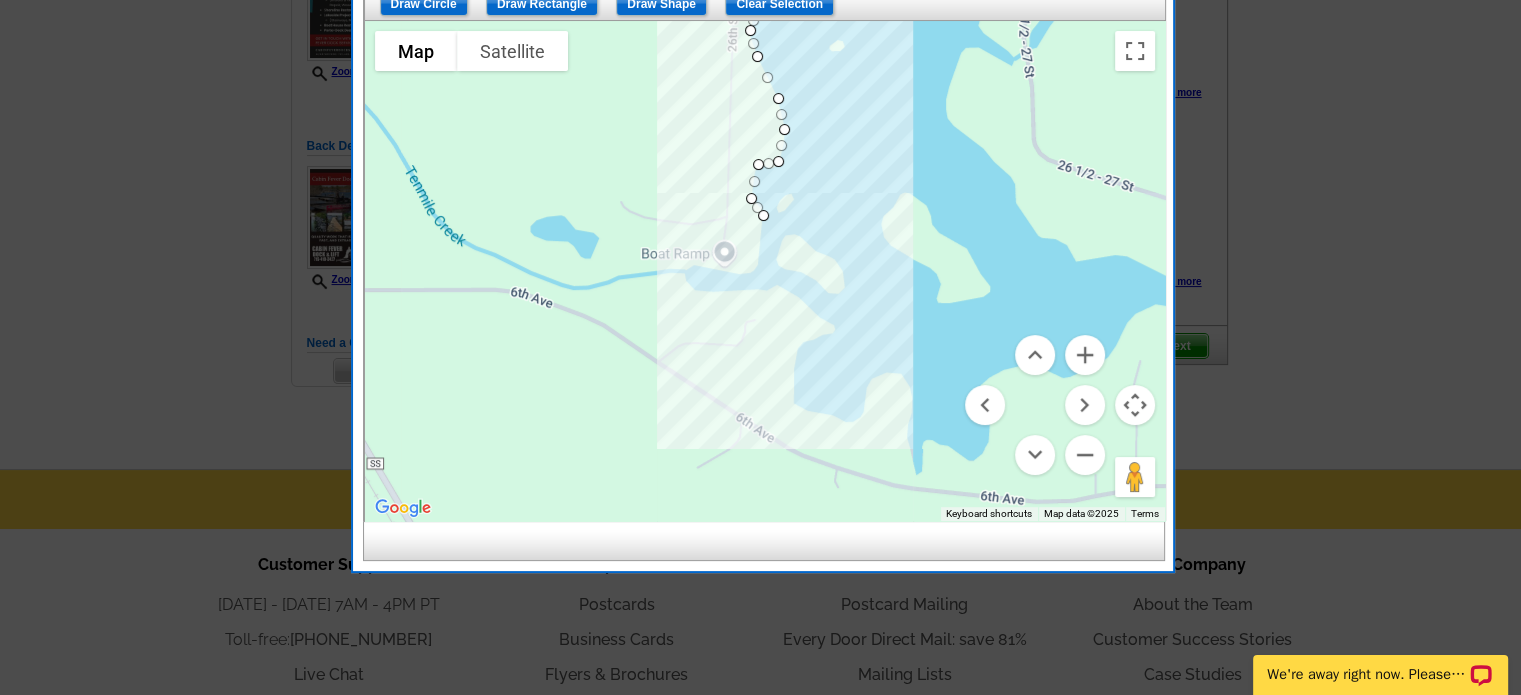 click at bounding box center (765, 271) 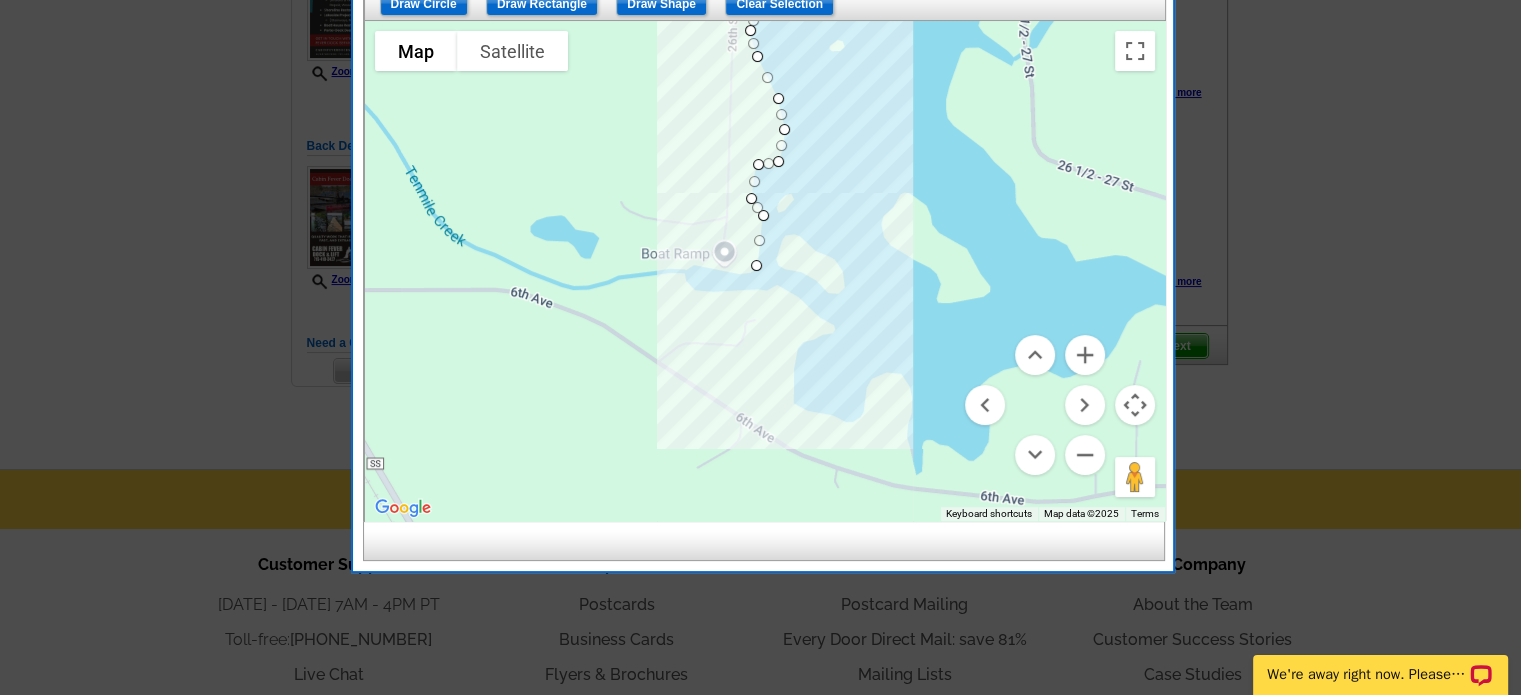 click at bounding box center (765, 271) 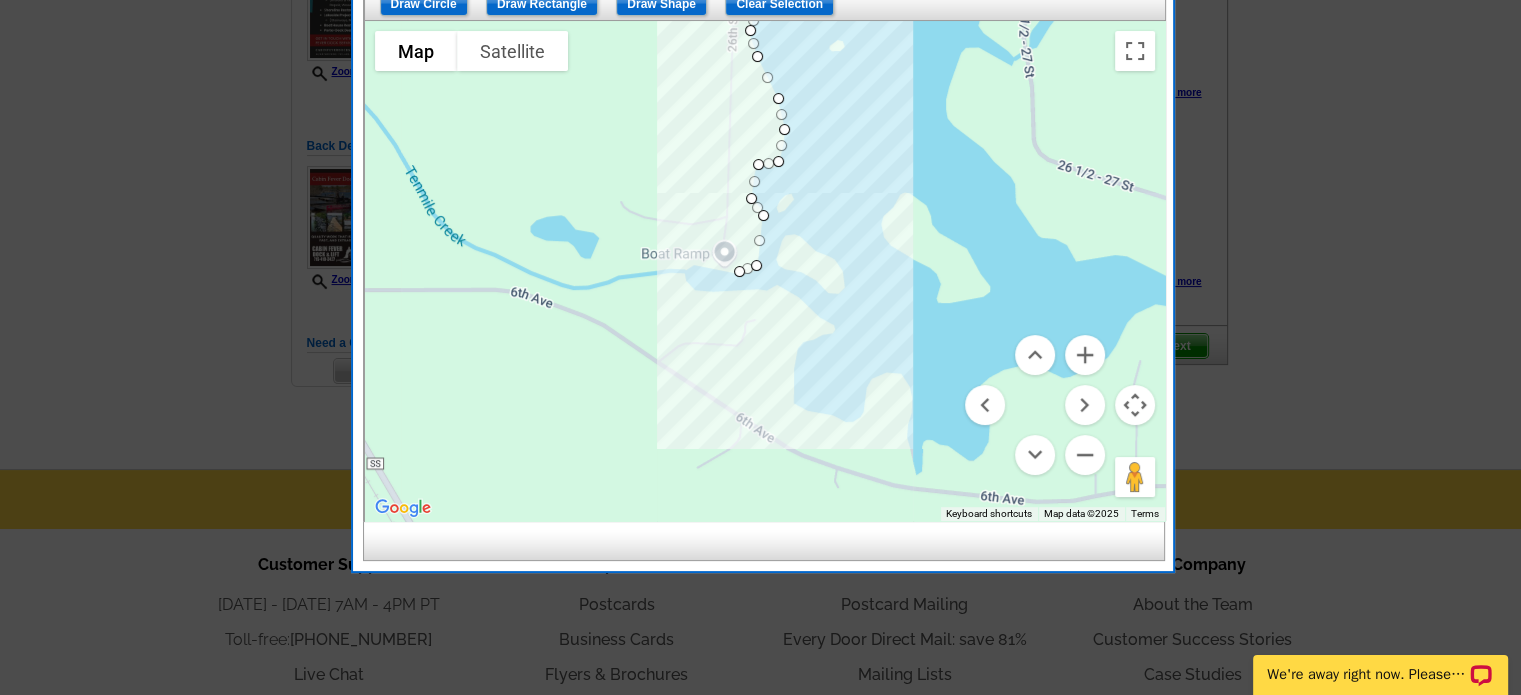 click at bounding box center (765, 271) 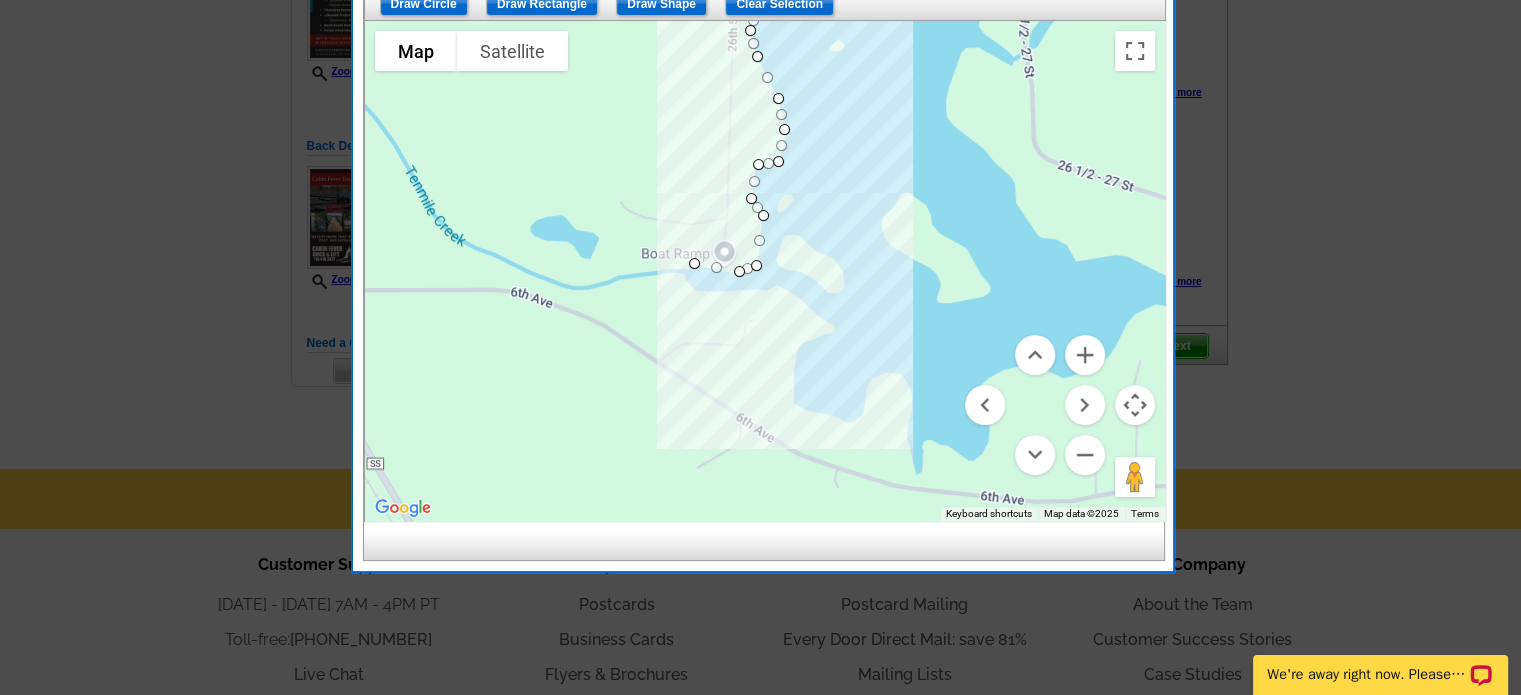 click at bounding box center [765, 271] 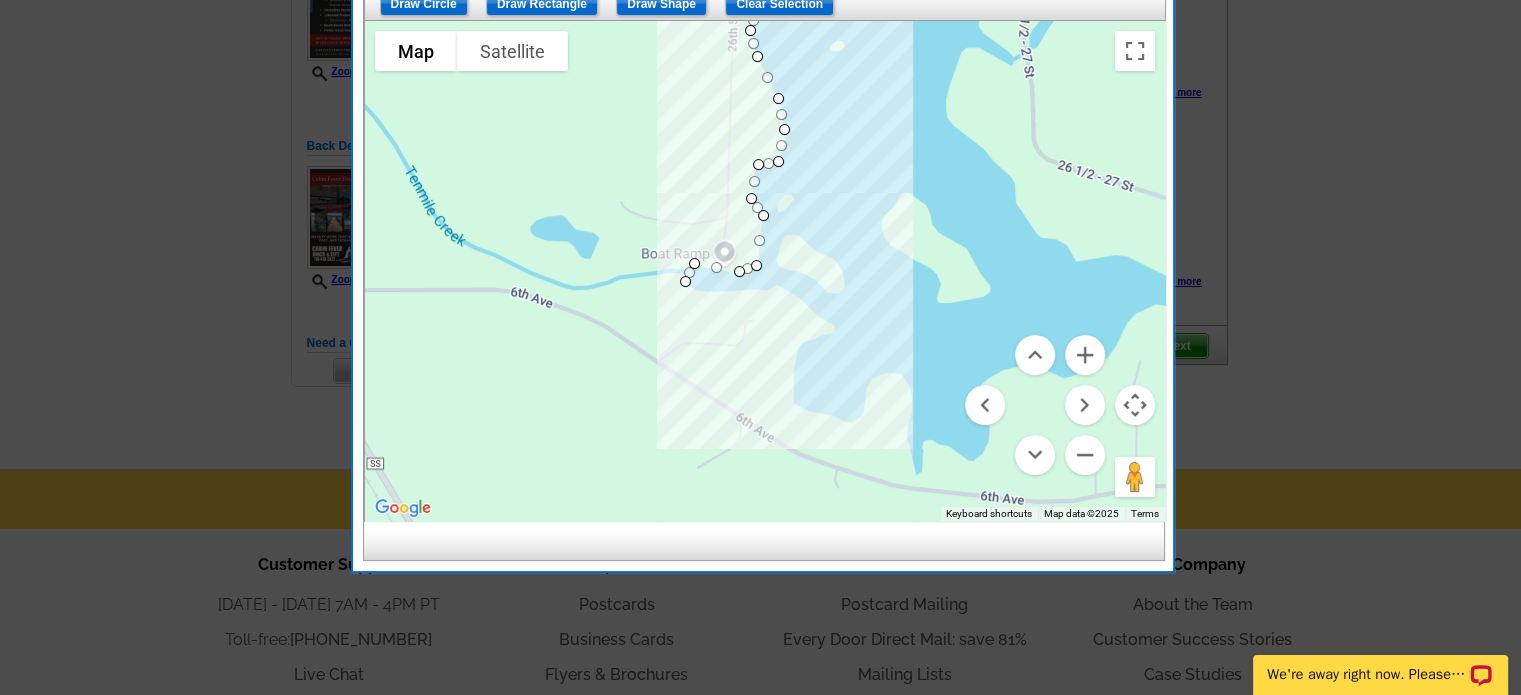 click at bounding box center [765, 271] 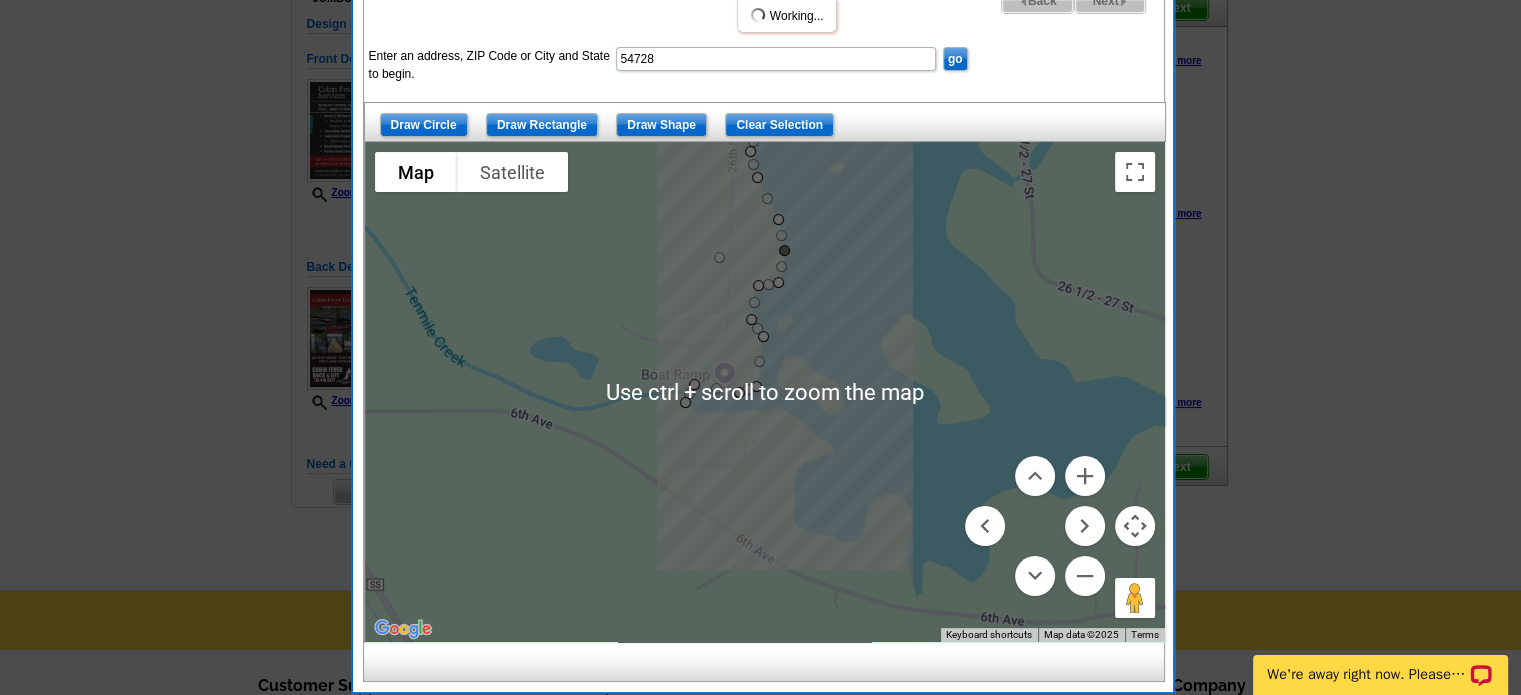 scroll, scrollTop: 215, scrollLeft: 0, axis: vertical 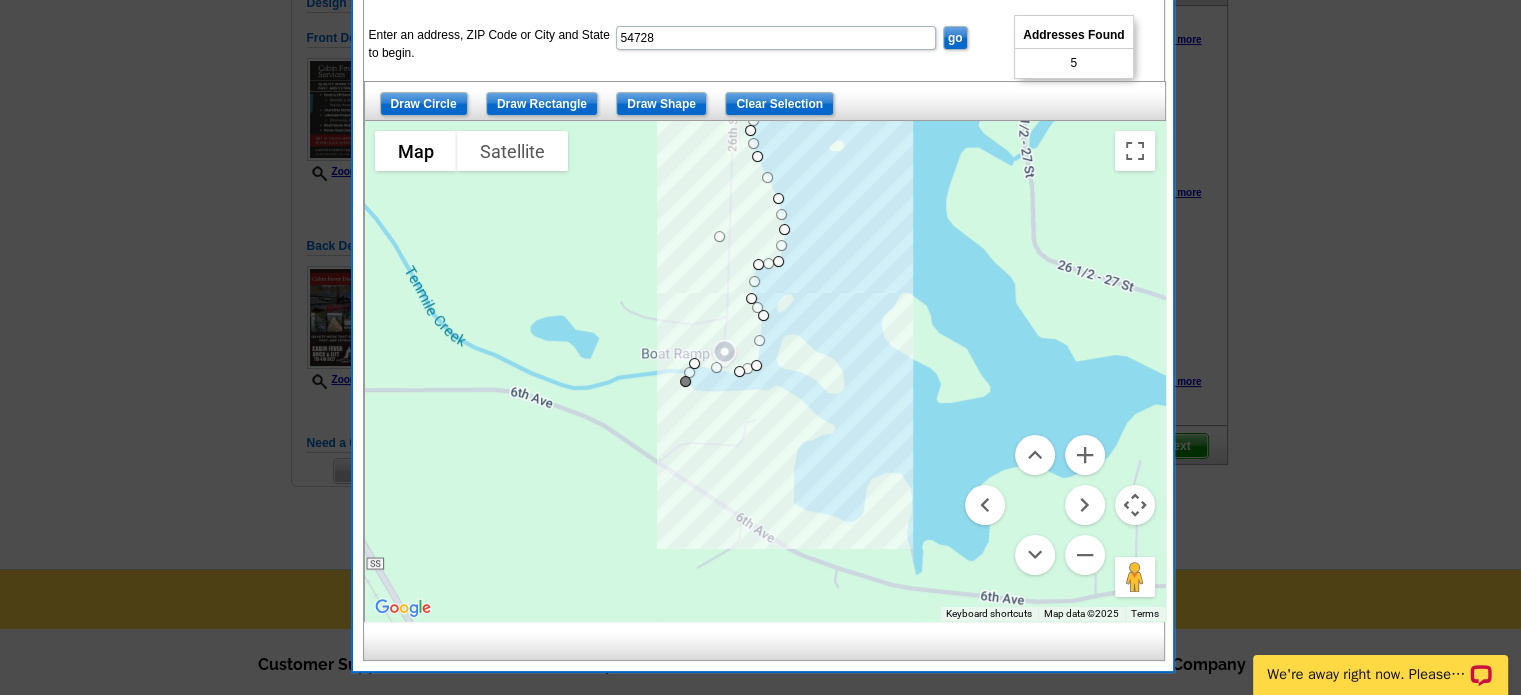 click at bounding box center [685, 381] 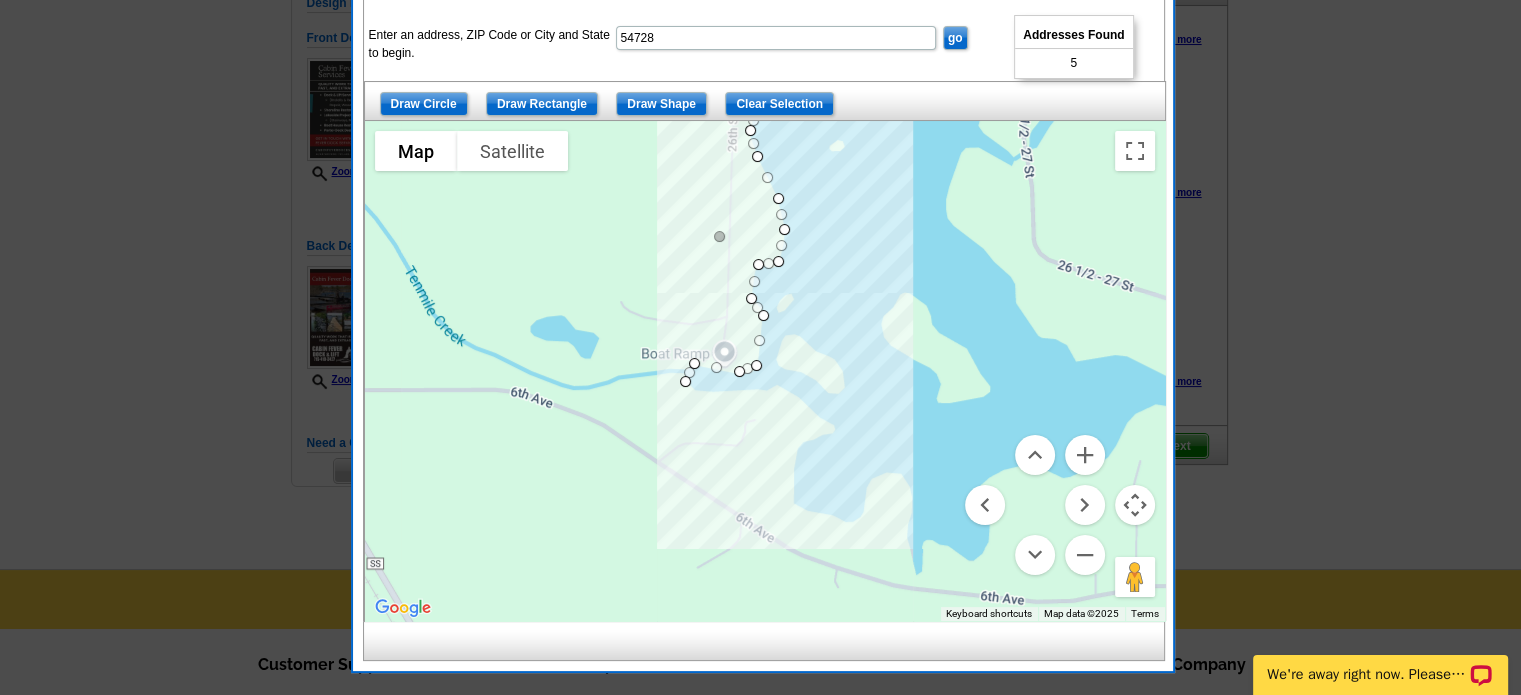 click at bounding box center (719, 236) 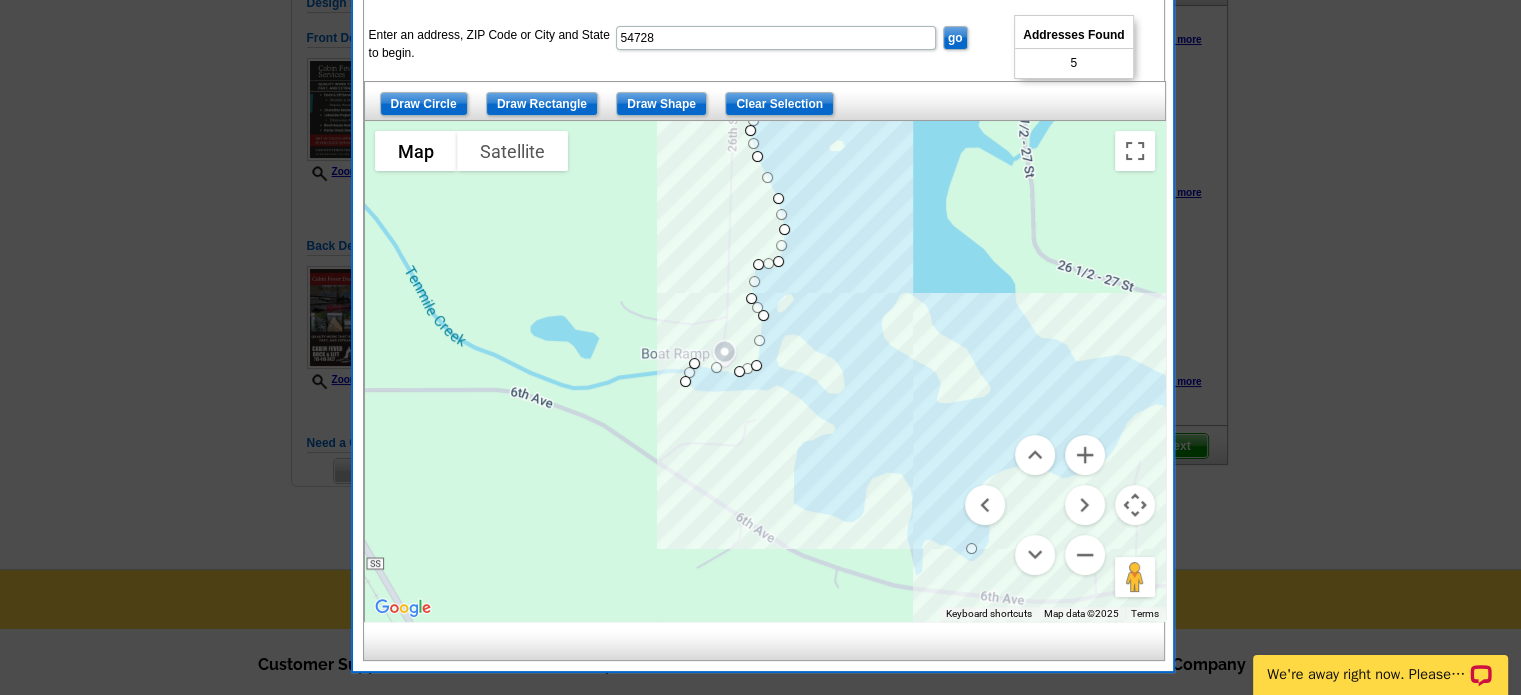 drag, startPoint x: 712, startPoint y: 244, endPoint x: 983, endPoint y: 556, distance: 413.2614 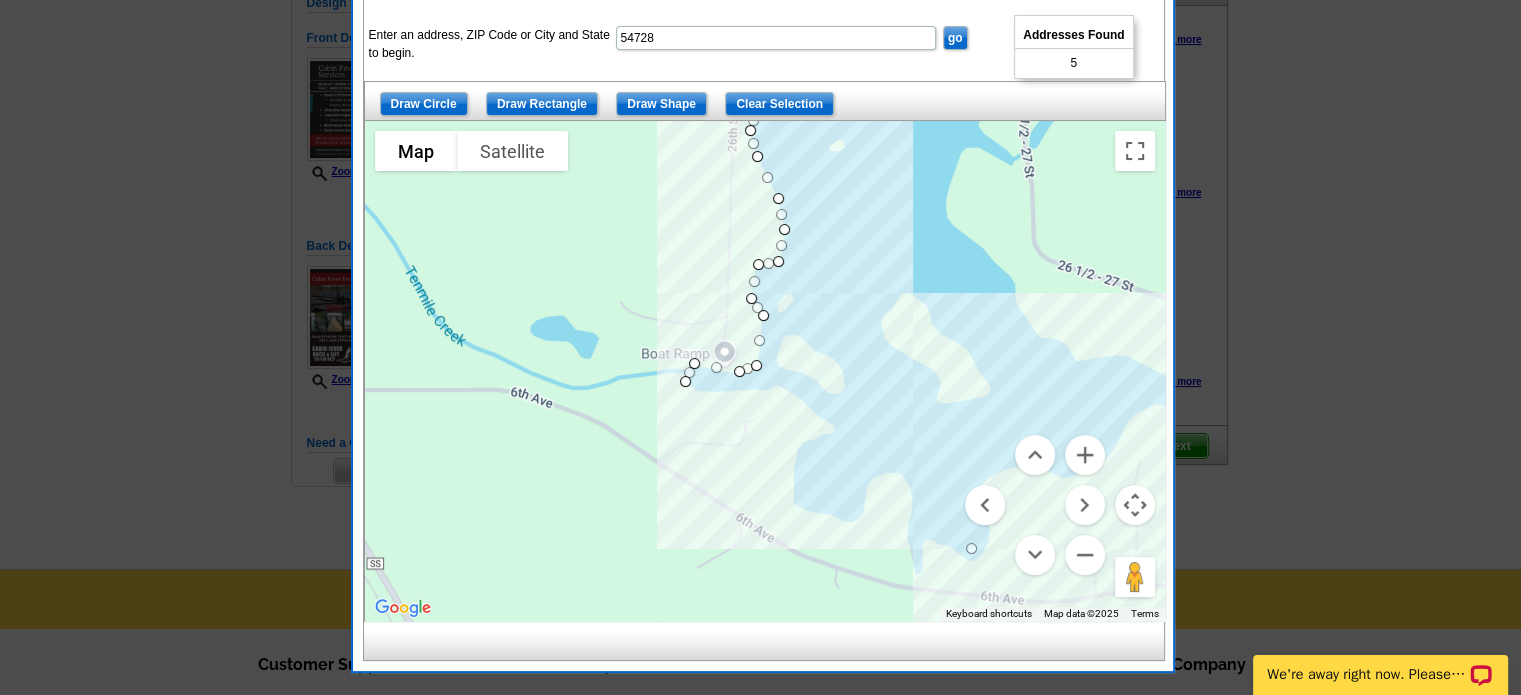 click on "To navigate, press the arrow keys.     R & R on the Lake/Floods Island                     R & R on the Lake/Floods Island                 641 26th St Chetek, WI 54728              View on Google Maps        Use ctrl + scroll to zoom the map Map Terrain Satellite Labels Keyboard shortcuts Map Data Map data ©2025 Map data ©2025 100 m  Click to toggle between metric and imperial units Terms Report a map error" at bounding box center [765, 371] 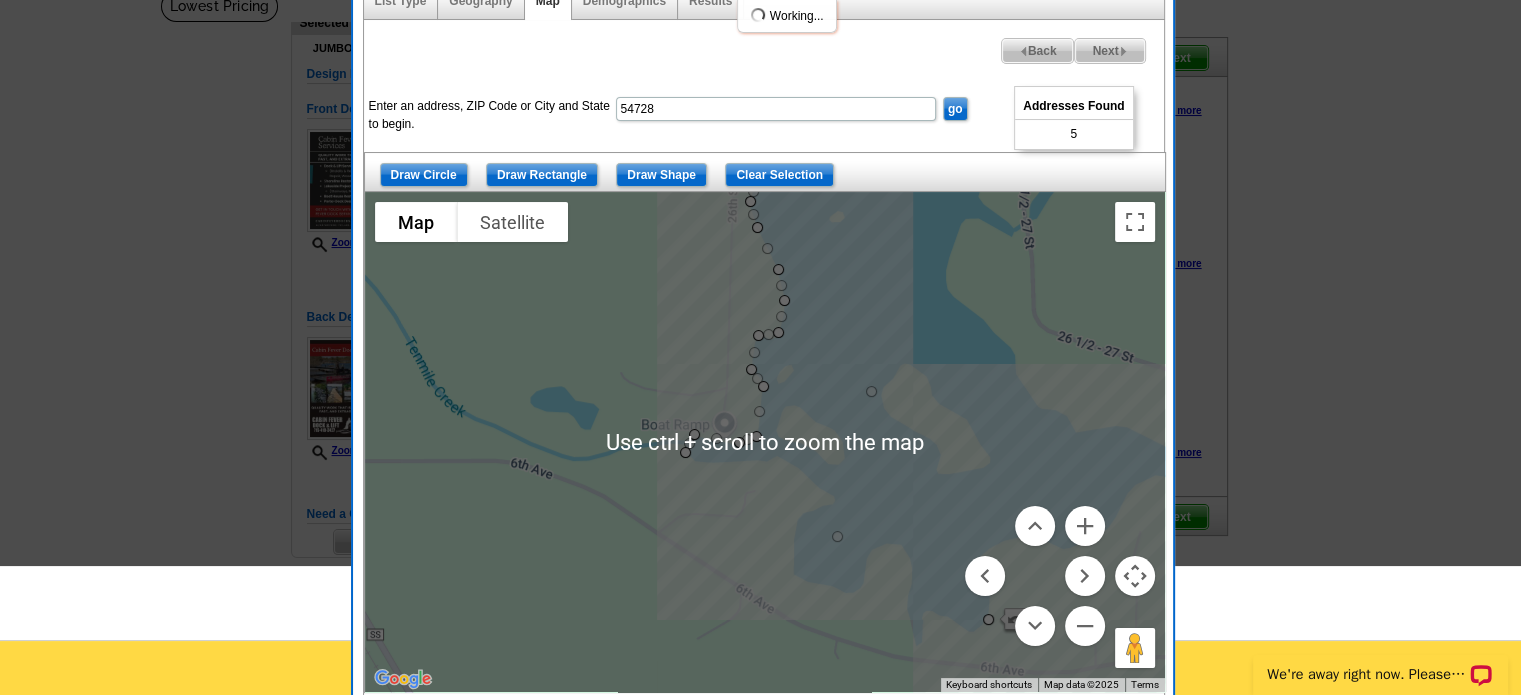 scroll, scrollTop: 215, scrollLeft: 0, axis: vertical 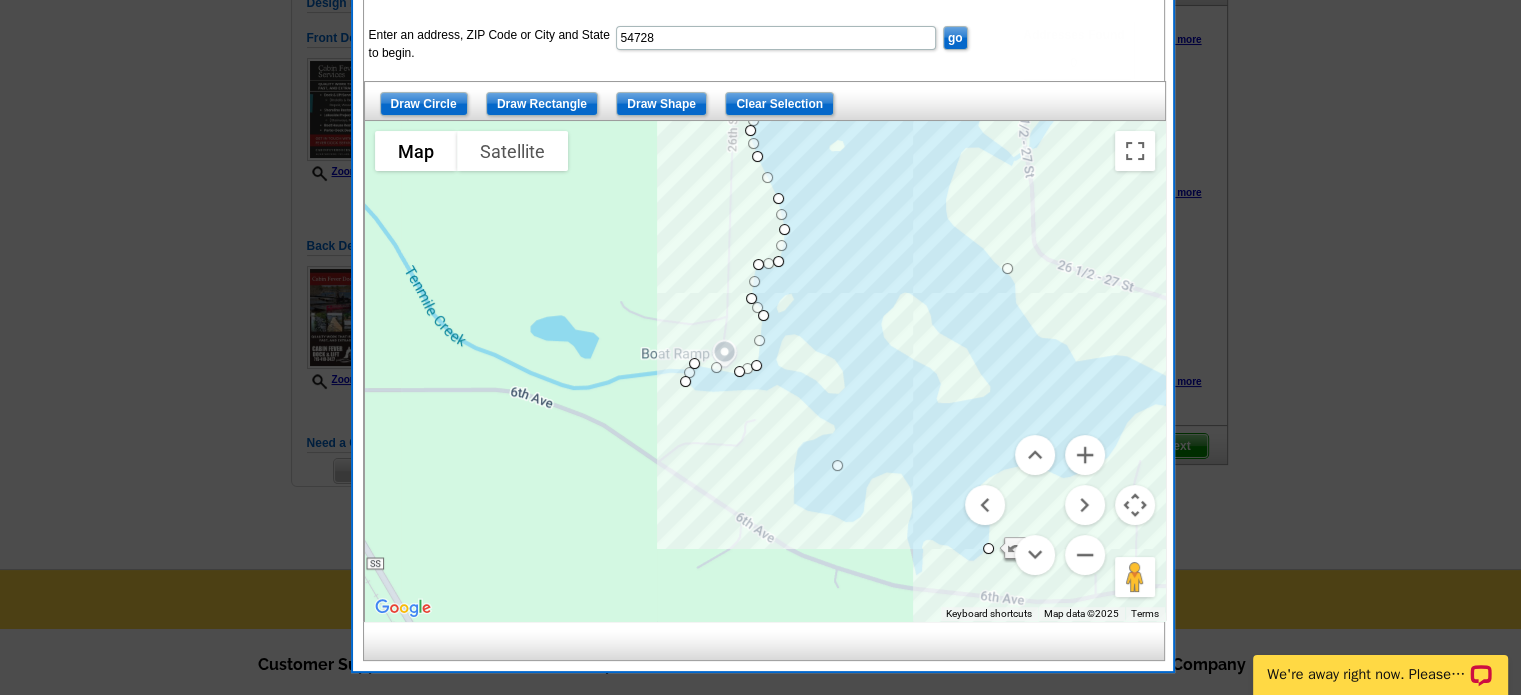 drag, startPoint x: 874, startPoint y: 317, endPoint x: 1012, endPoint y: 263, distance: 148.18907 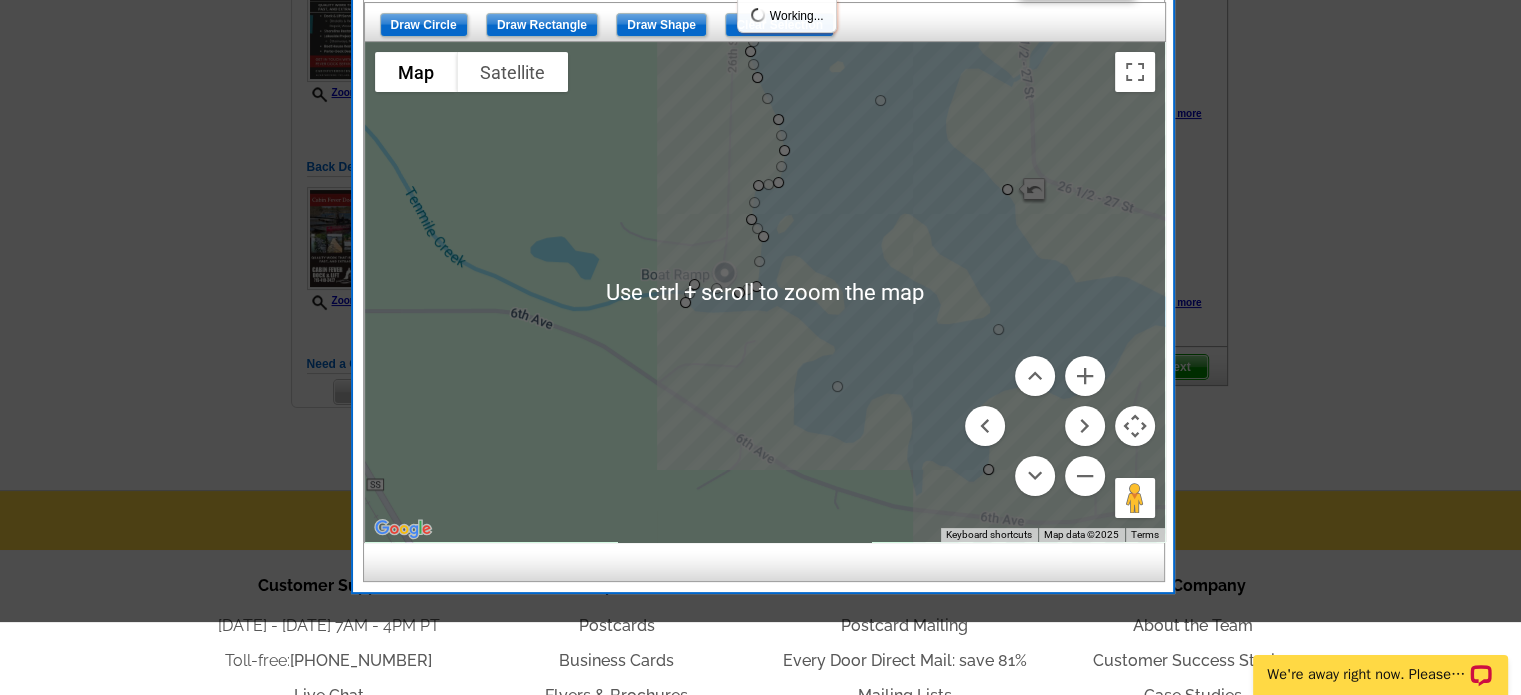 scroll, scrollTop: 315, scrollLeft: 0, axis: vertical 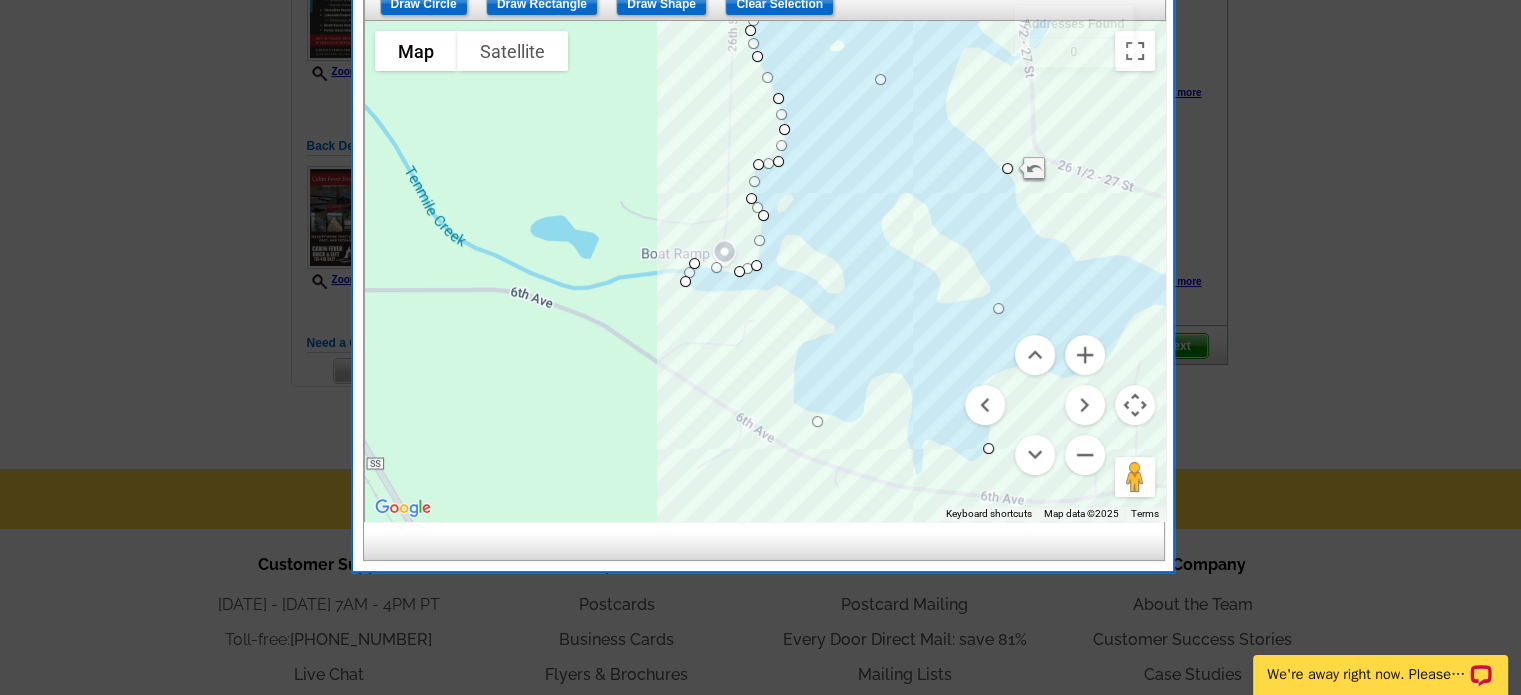 drag, startPoint x: 832, startPoint y: 361, endPoint x: 812, endPoint y: 422, distance: 64.195015 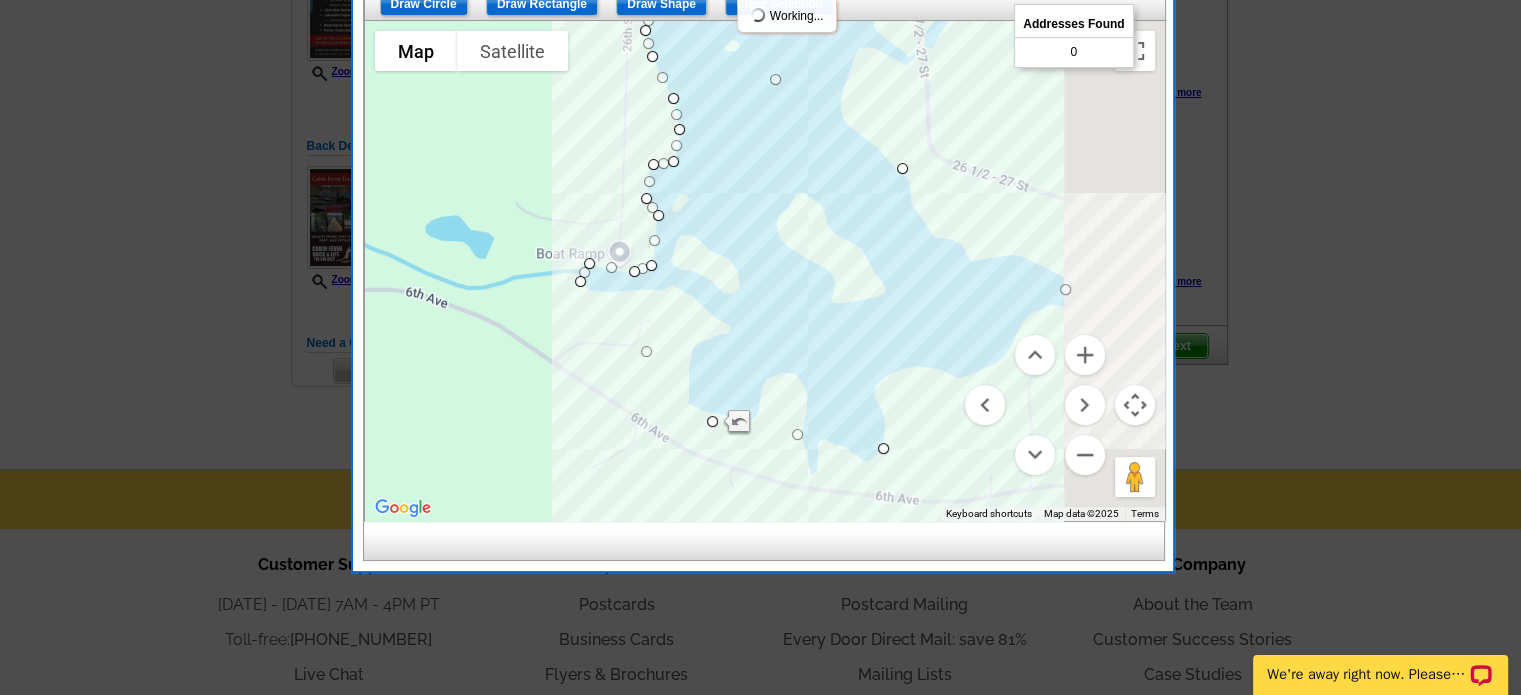 drag, startPoint x: 994, startPoint y: 306, endPoint x: 1067, endPoint y: 285, distance: 75.96052 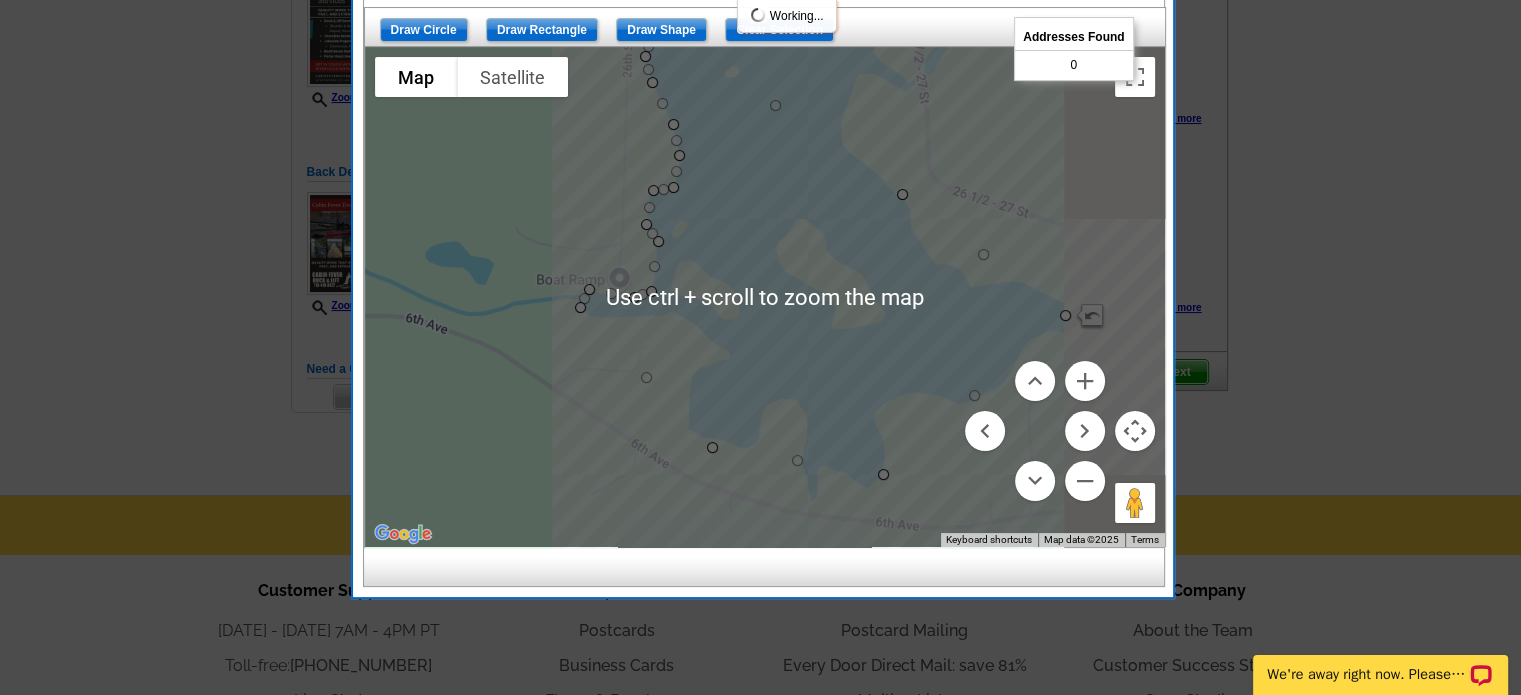 scroll, scrollTop: 315, scrollLeft: 0, axis: vertical 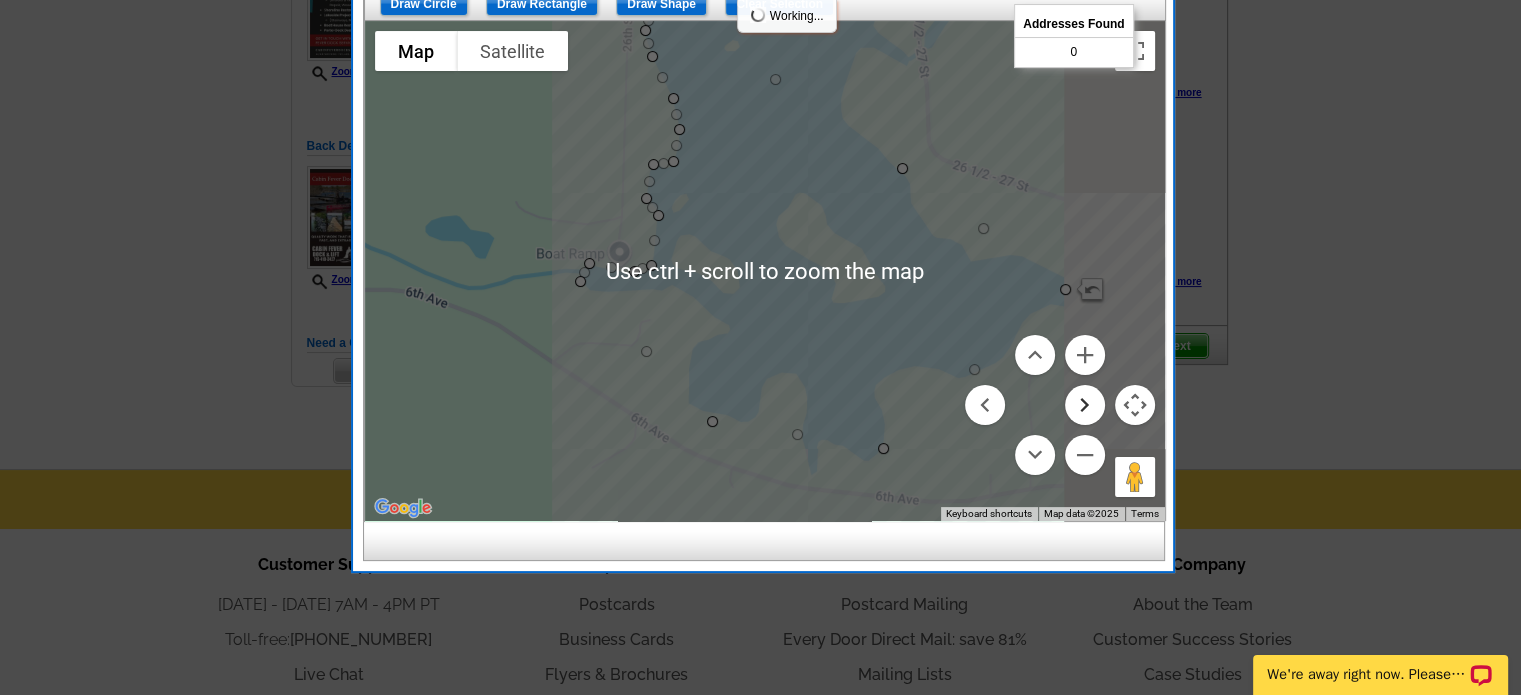 click at bounding box center (1085, 405) 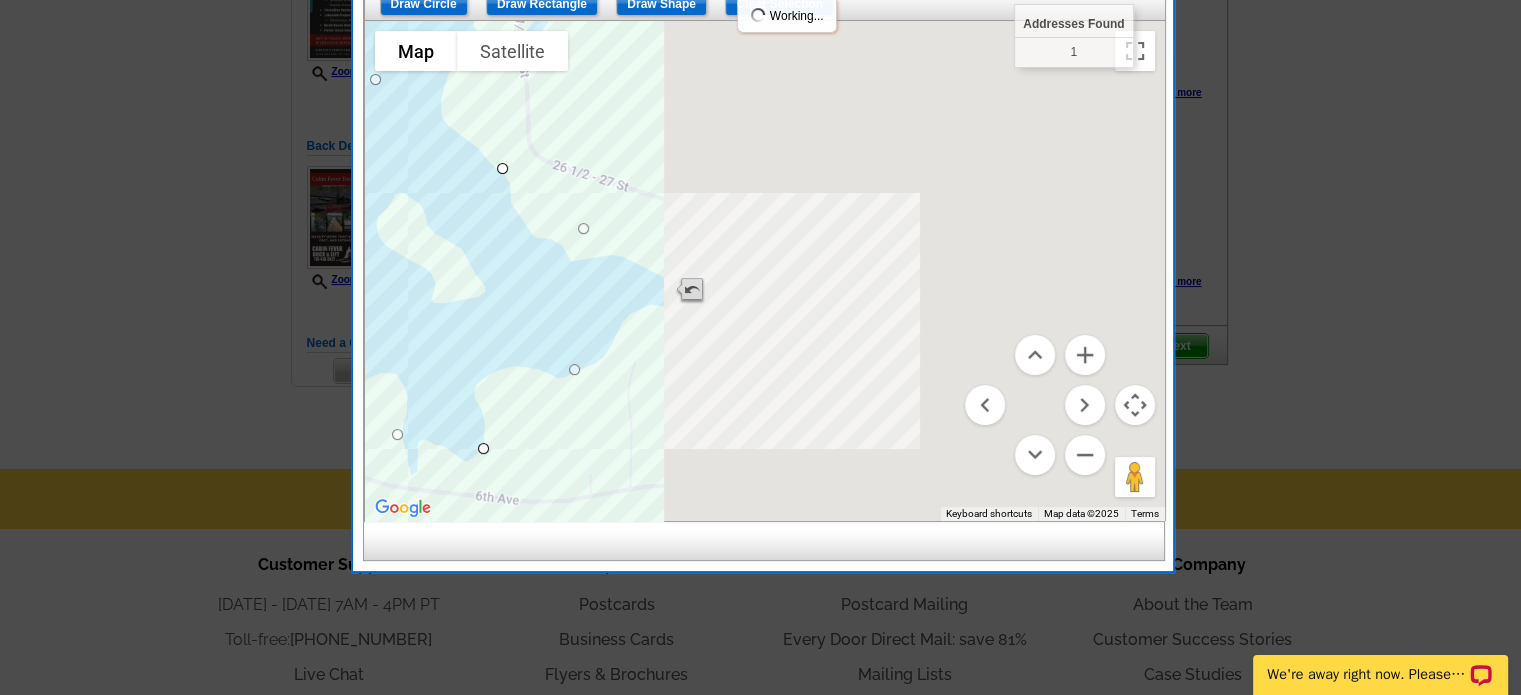 drag, startPoint x: 657, startPoint y: 285, endPoint x: 682, endPoint y: 286, distance: 25.019993 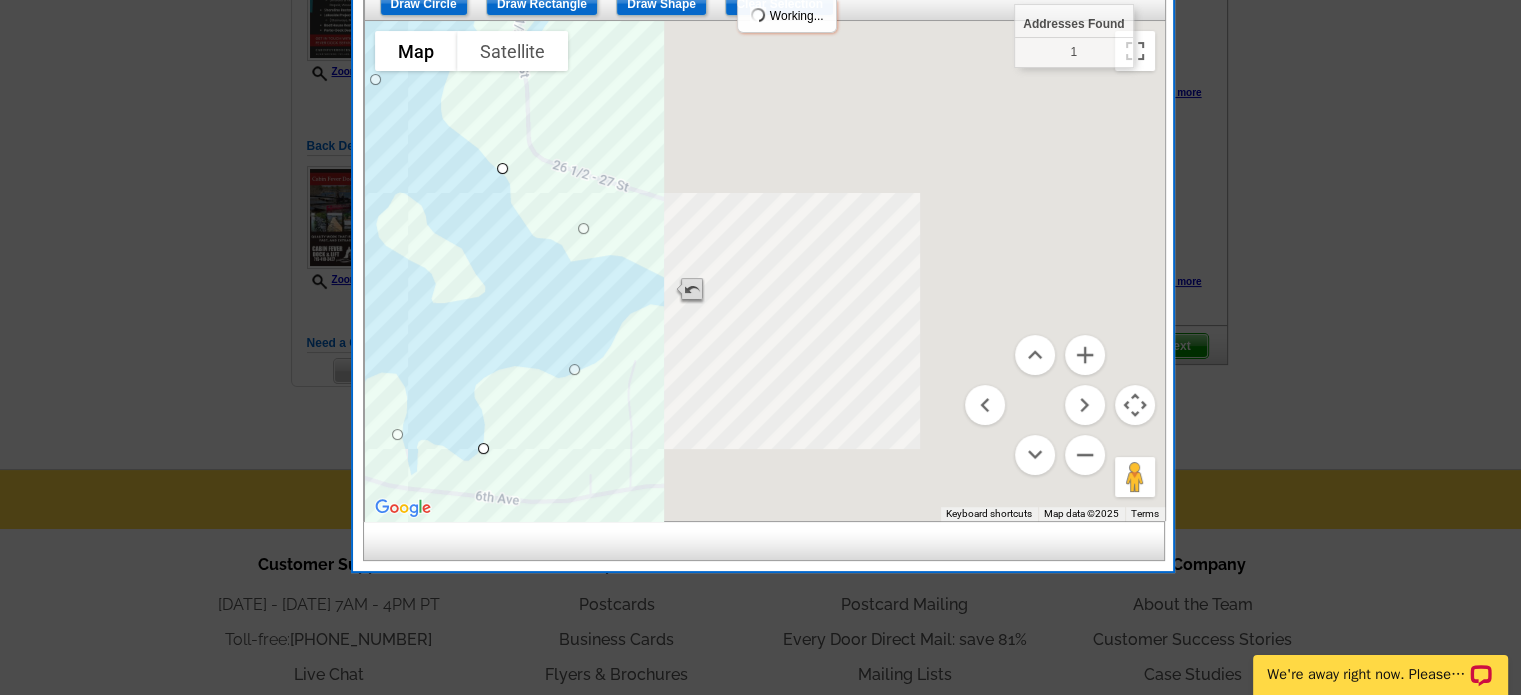 click on "To navigate, press the arrow keys.     R & R on the Lake/Floods Island                     R & R on the Lake/Floods Island                 641 26th St Chetek, WI 54728              View on Google Maps" at bounding box center [1165, 271] 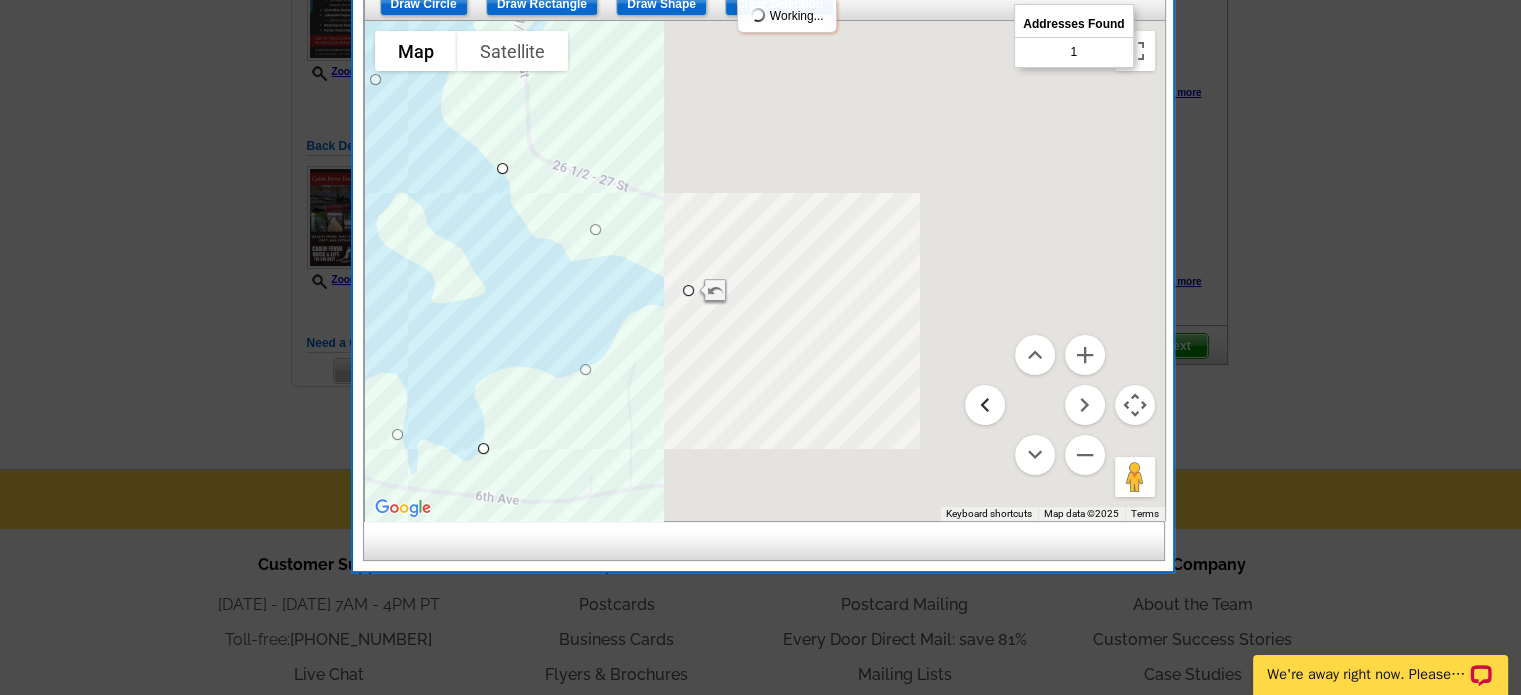 click at bounding box center (985, 405) 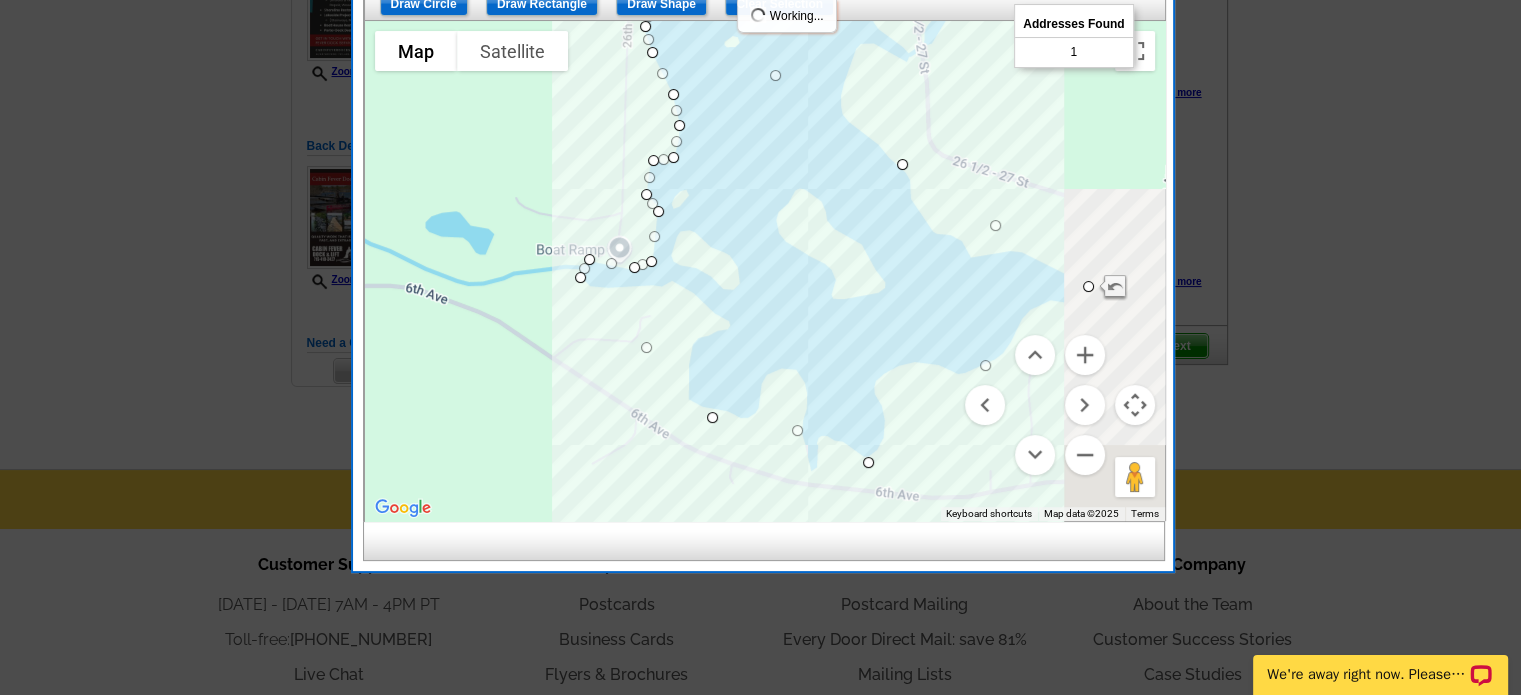 drag, startPoint x: 884, startPoint y: 446, endPoint x: 876, endPoint y: 461, distance: 17 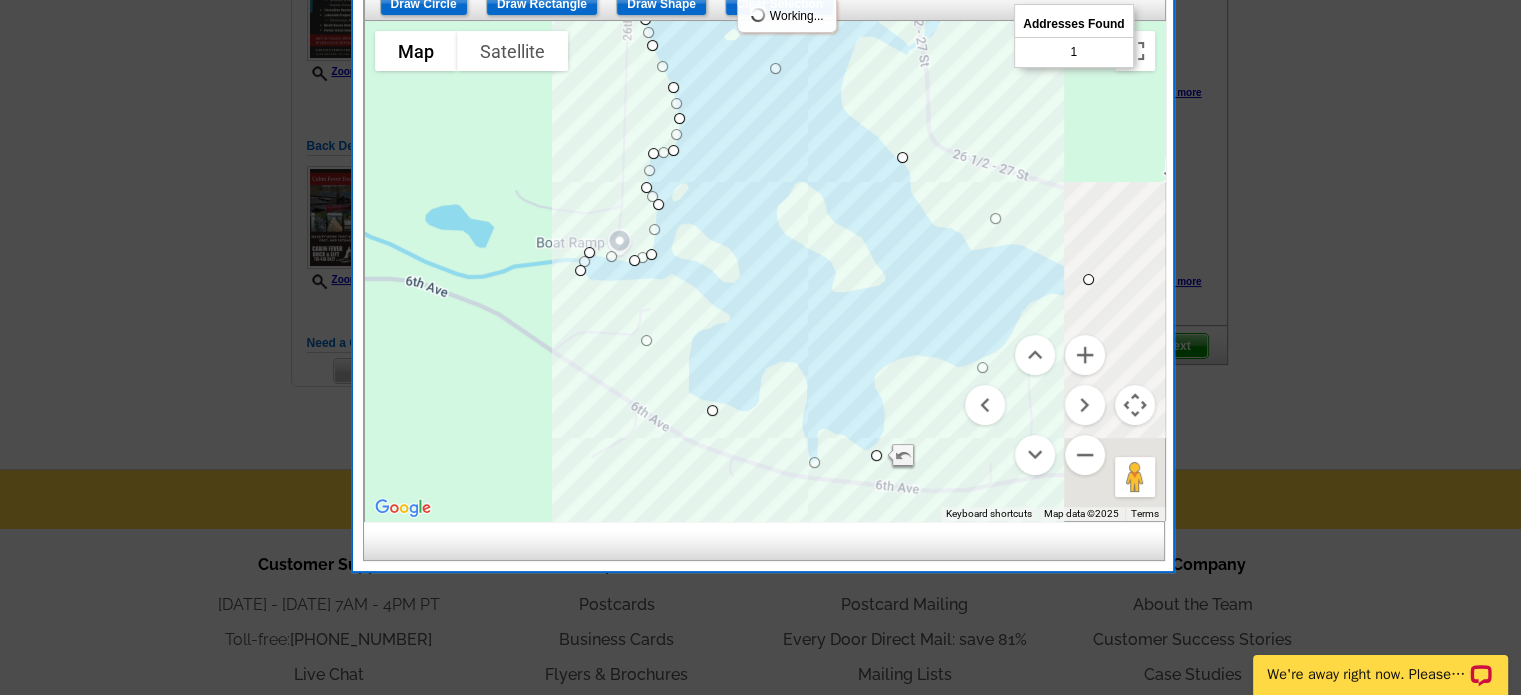drag, startPoint x: 788, startPoint y: 435, endPoint x: 808, endPoint y: 460, distance: 32.01562 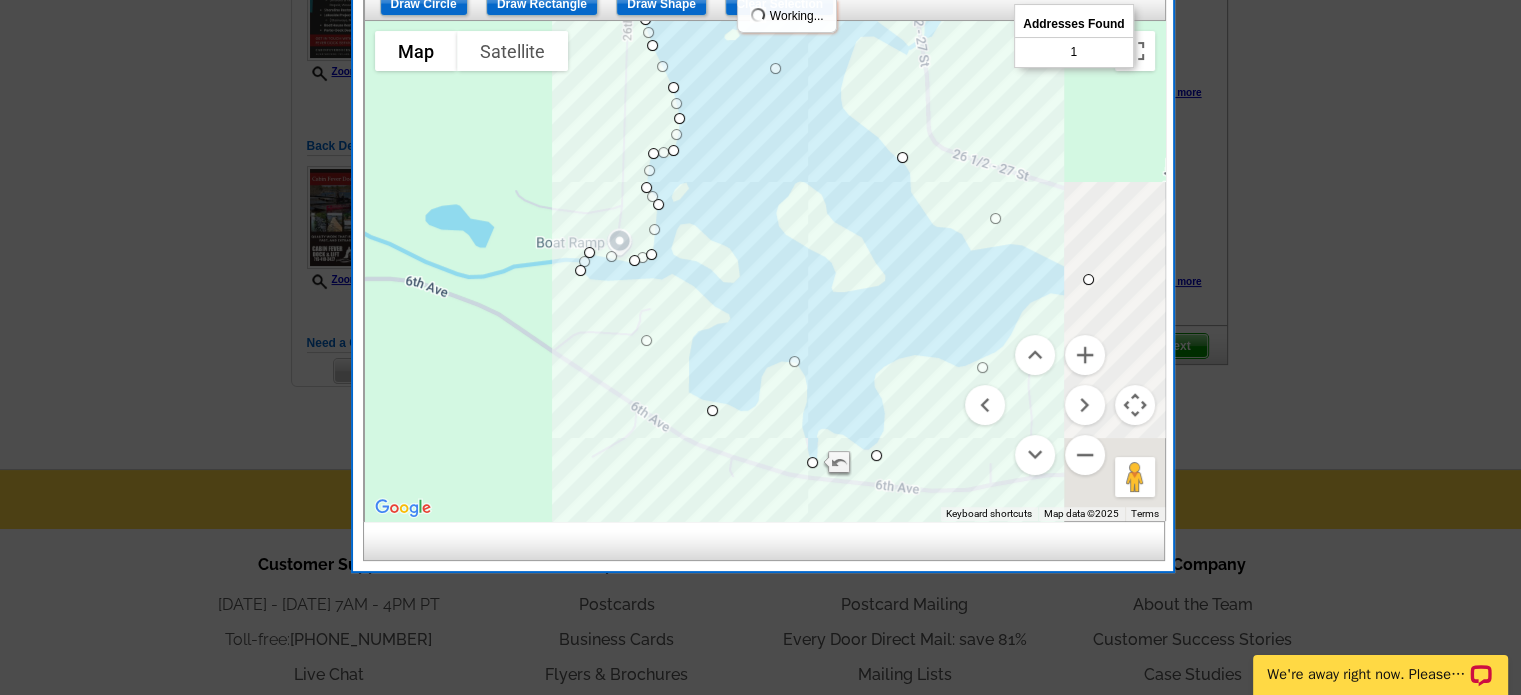 drag, startPoint x: 761, startPoint y: 429, endPoint x: 795, endPoint y: 352, distance: 84.17244 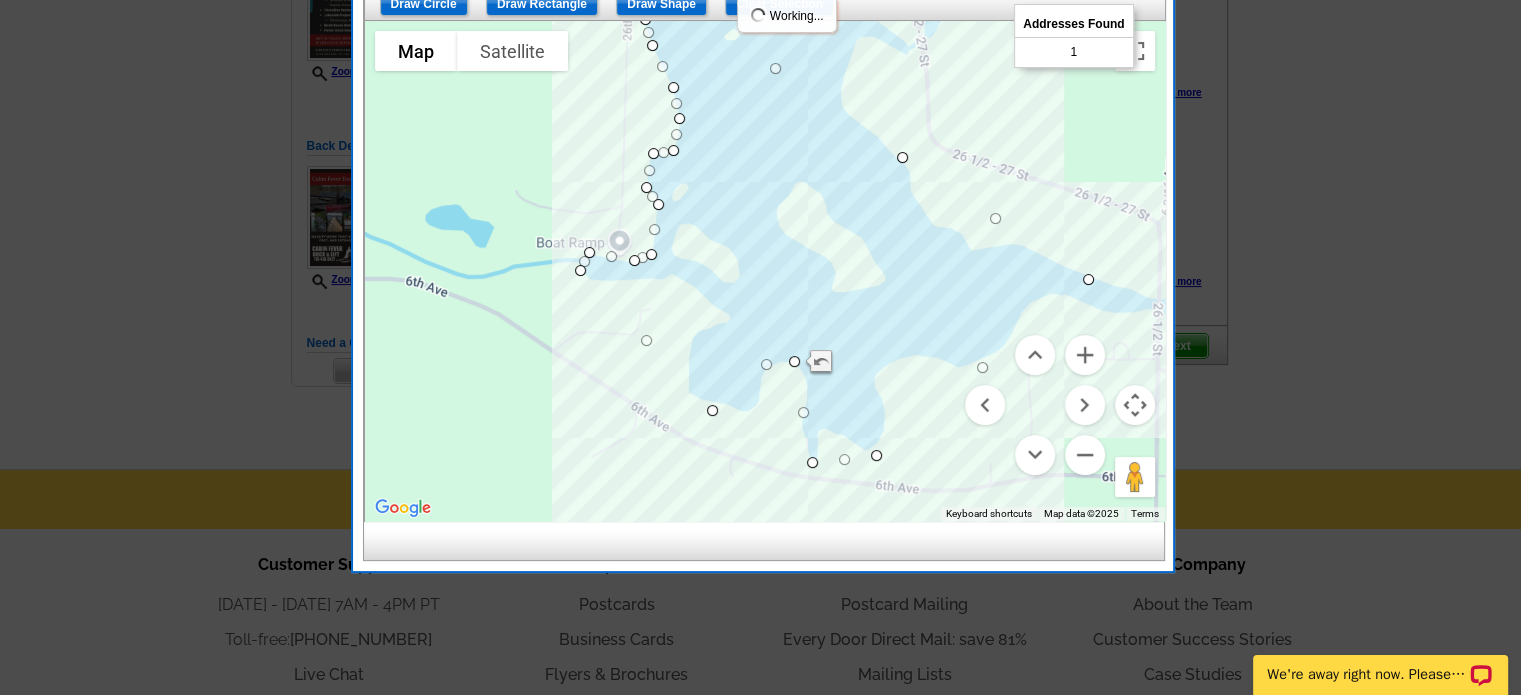 drag, startPoint x: 745, startPoint y: 386, endPoint x: 760, endPoint y: 366, distance: 25 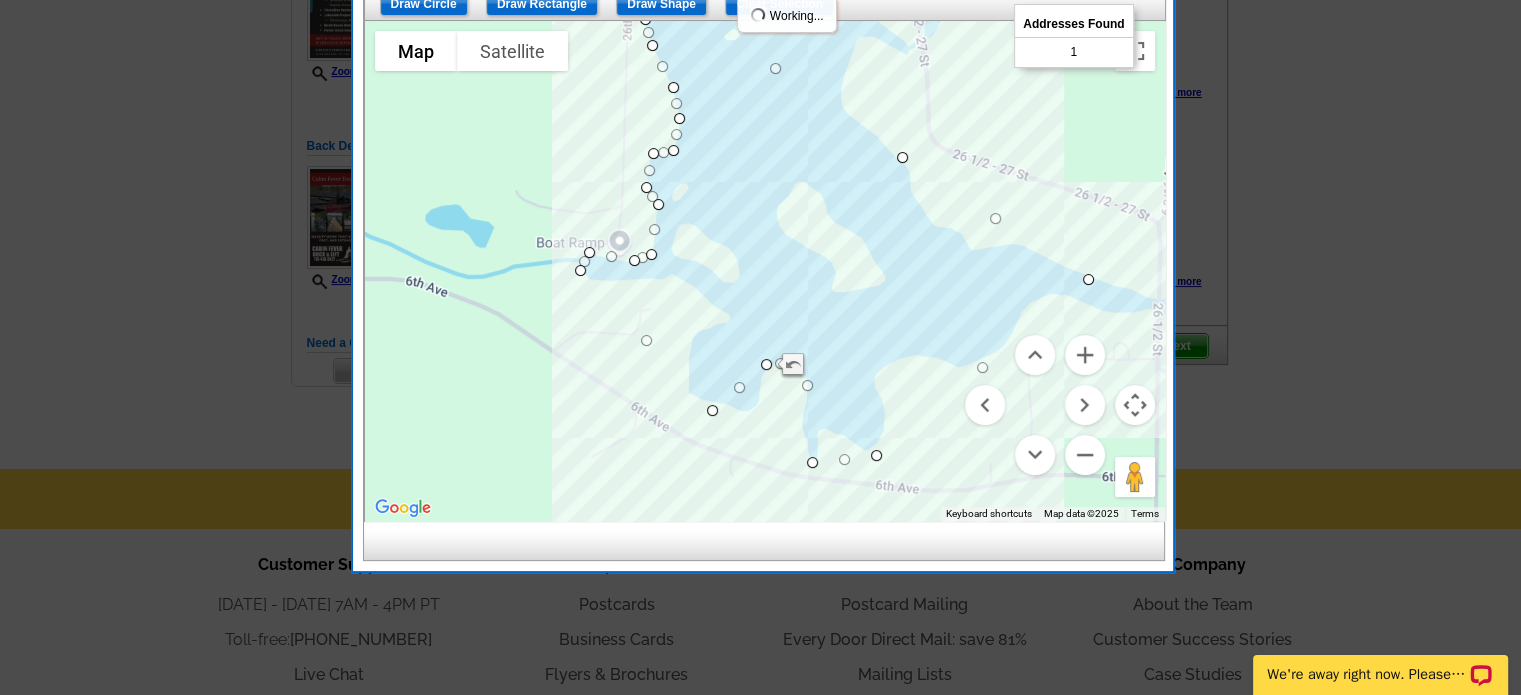 drag, startPoint x: 800, startPoint y: 408, endPoint x: 804, endPoint y: 379, distance: 29.274563 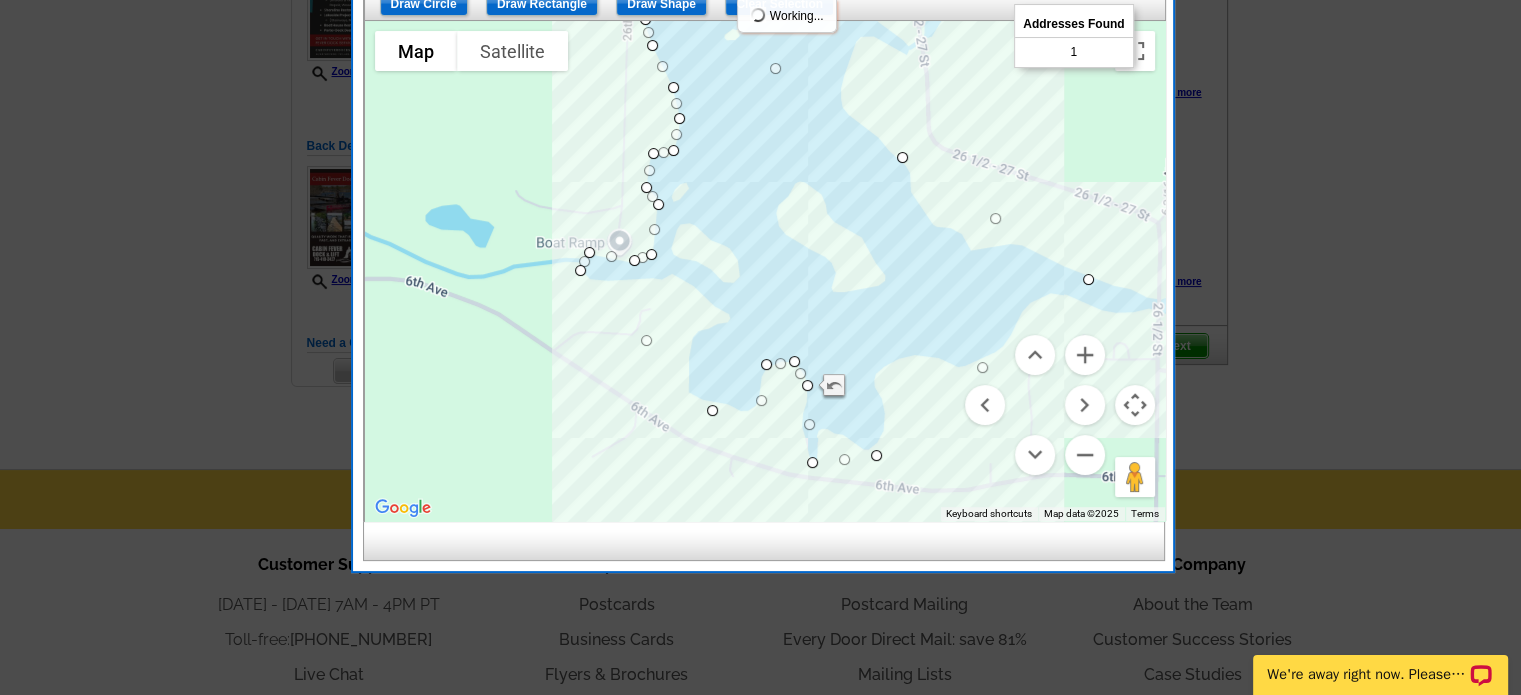 drag, startPoint x: 738, startPoint y: 387, endPoint x: 762, endPoint y: 401, distance: 27.784887 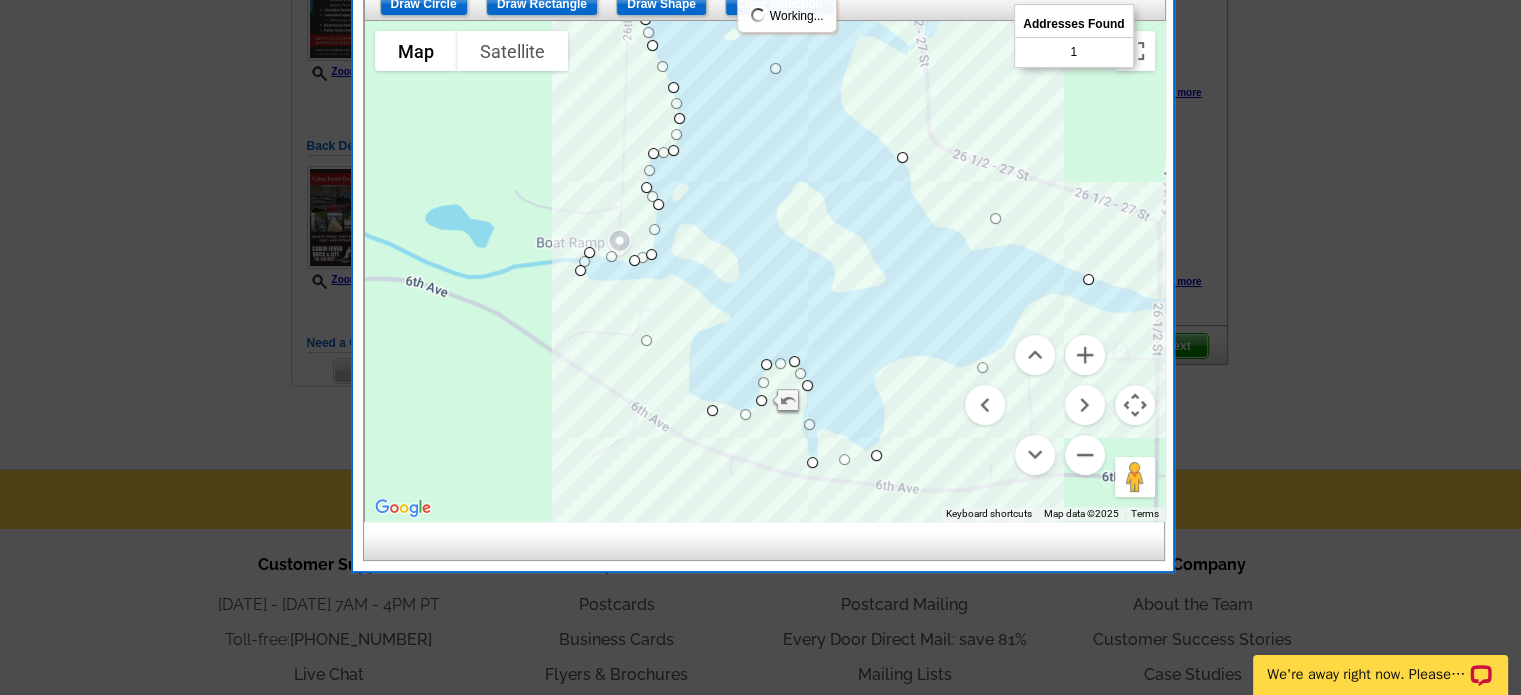drag, startPoint x: 732, startPoint y: 402, endPoint x: 741, endPoint y: 411, distance: 12.727922 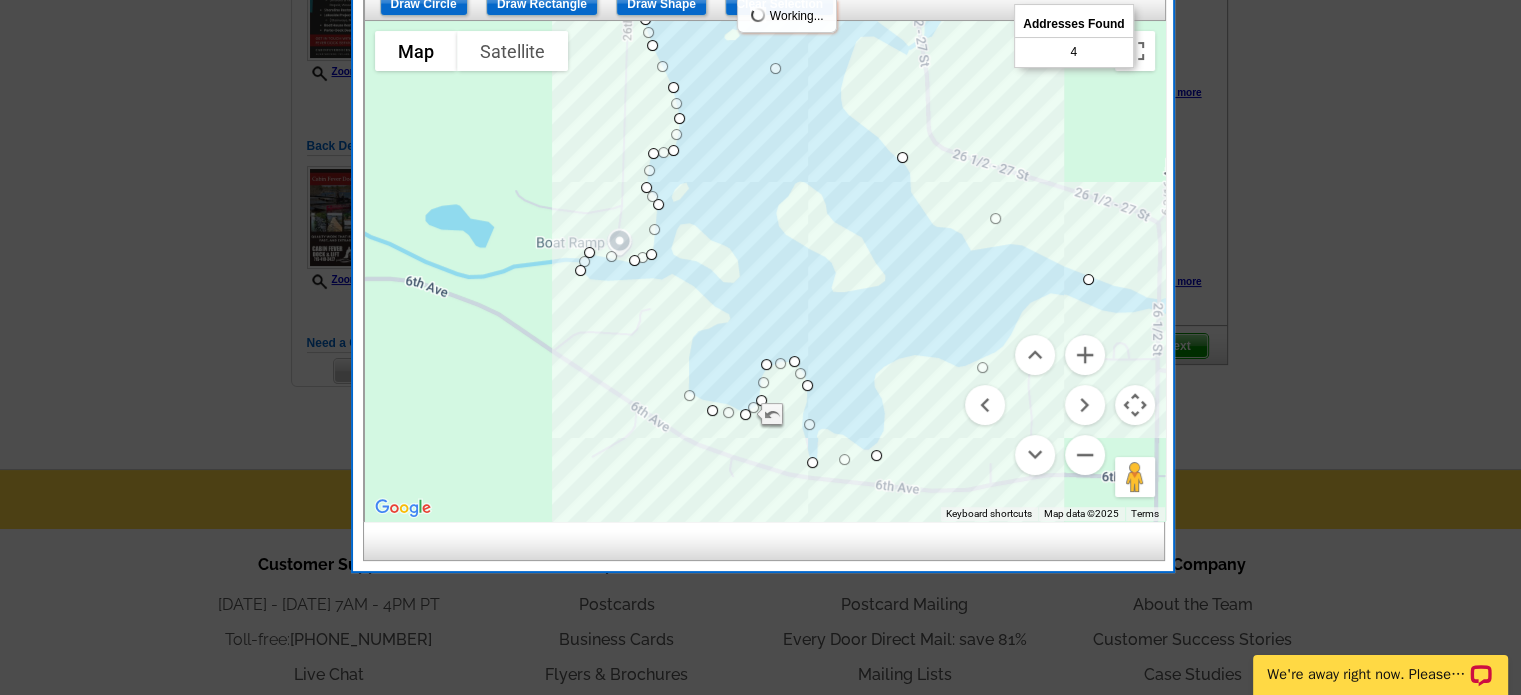 drag, startPoint x: 643, startPoint y: 337, endPoint x: 689, endPoint y: 390, distance: 70.178345 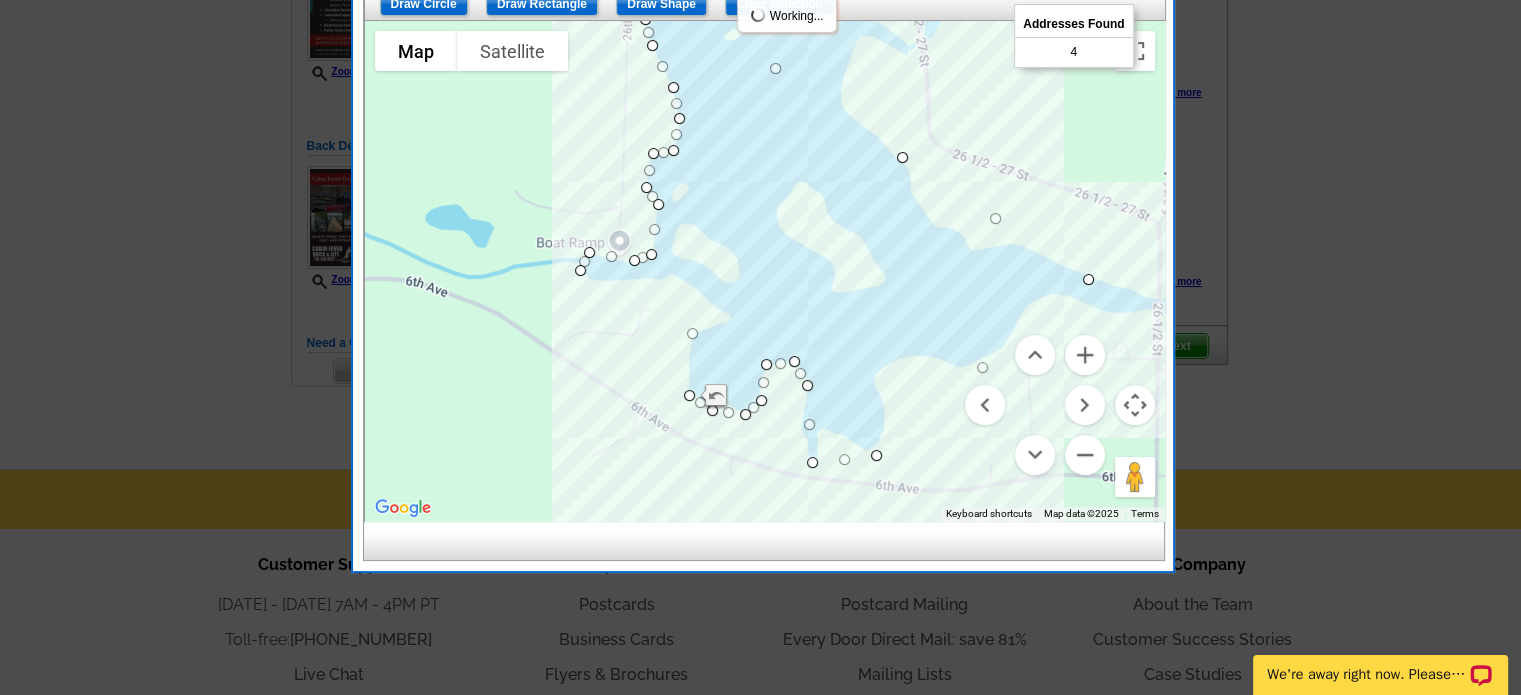 drag, startPoint x: 629, startPoint y: 327, endPoint x: 690, endPoint y: 327, distance: 61 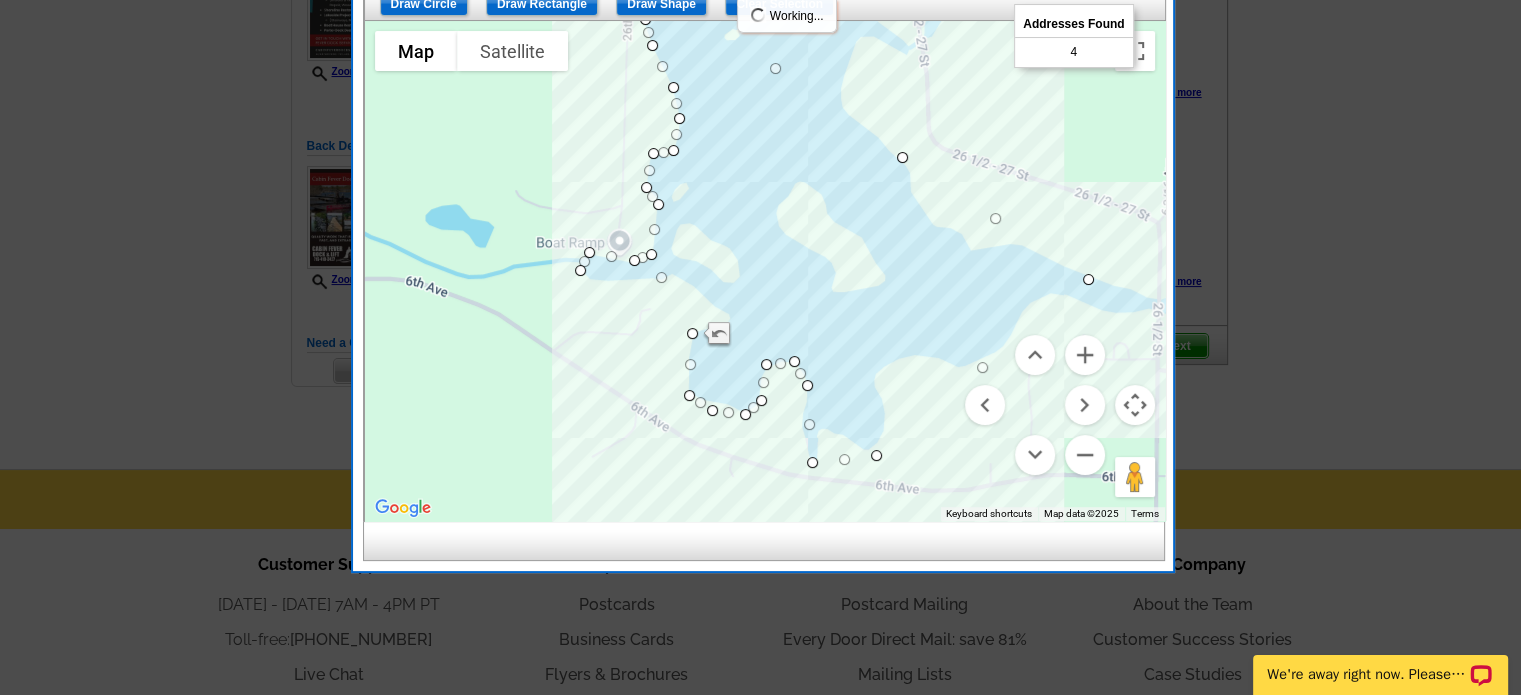 drag, startPoint x: 636, startPoint y: 298, endPoint x: 664, endPoint y: 271, distance: 38.8973 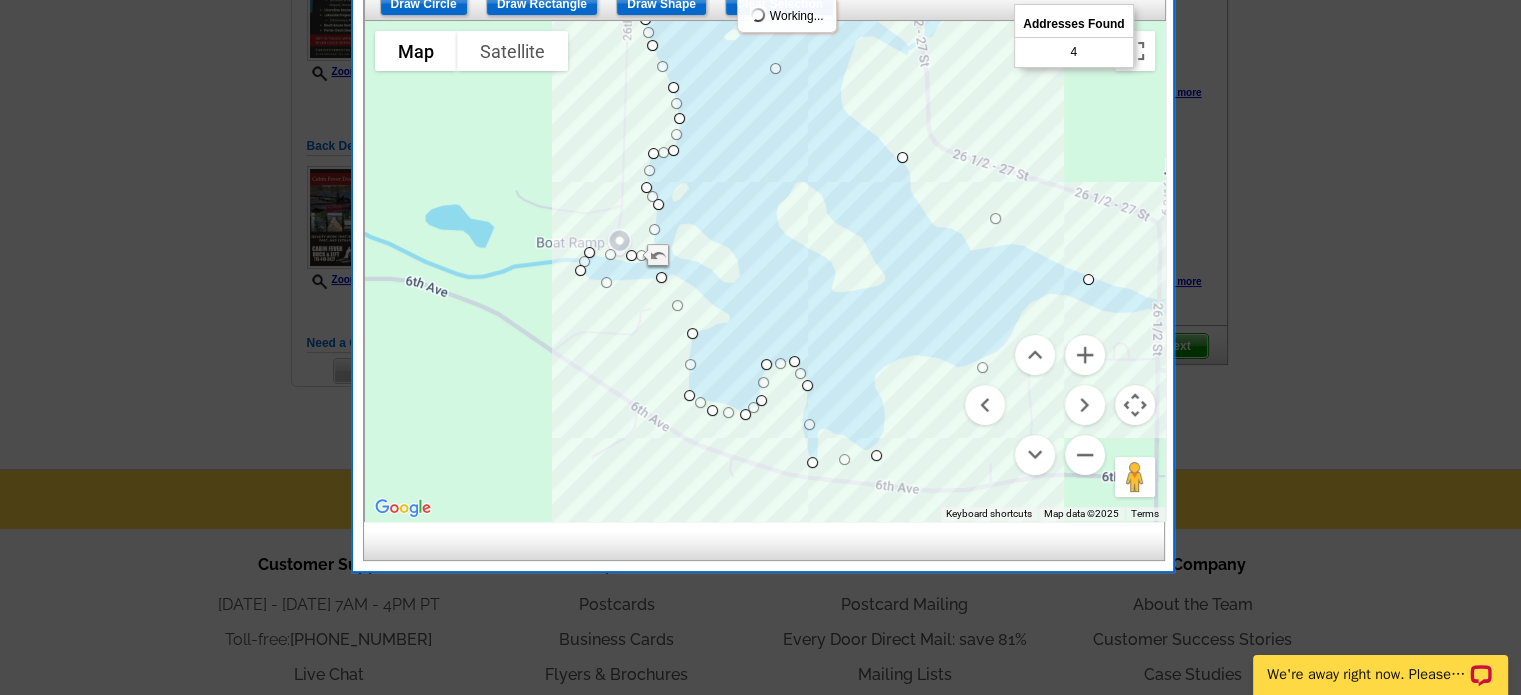 drag, startPoint x: 620, startPoint y: 274, endPoint x: 603, endPoint y: 282, distance: 18.788294 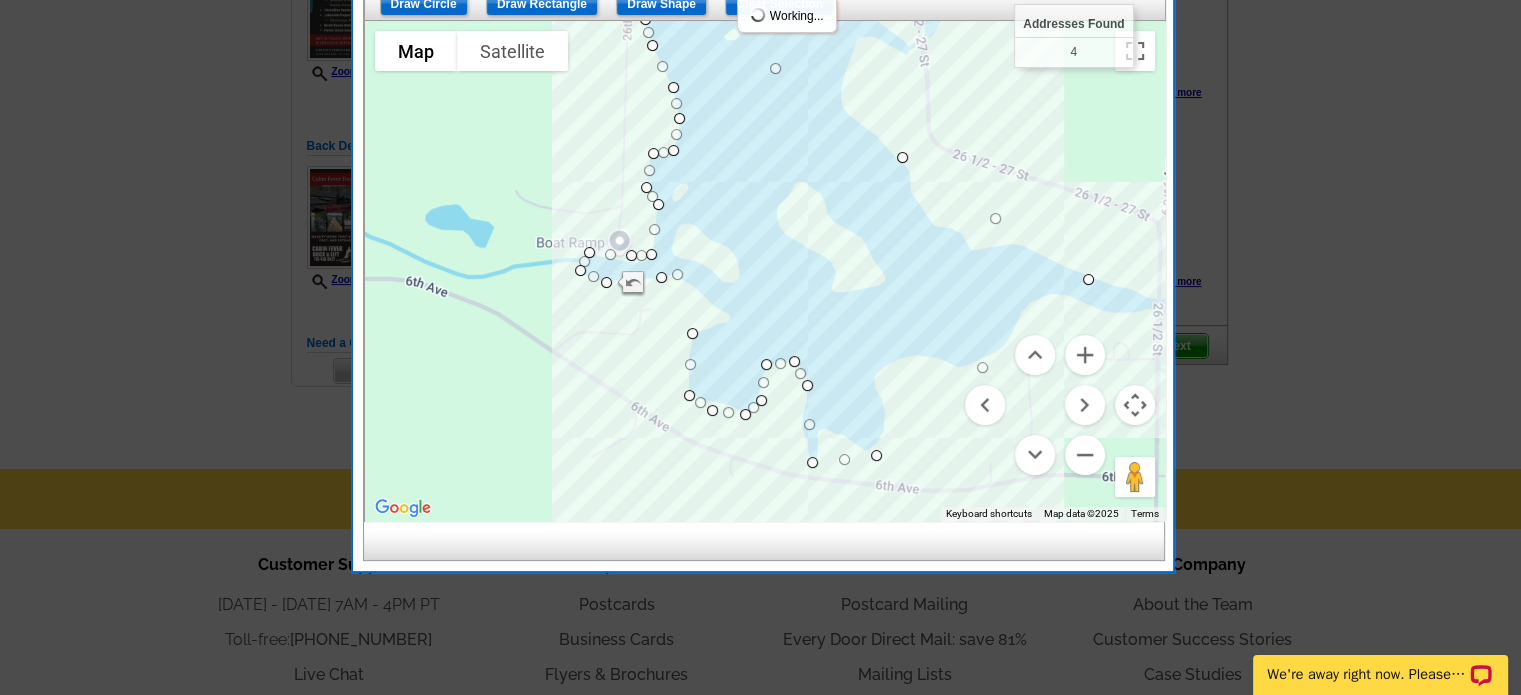 drag, startPoint x: 674, startPoint y: 303, endPoint x: 676, endPoint y: 272, distance: 31.06445 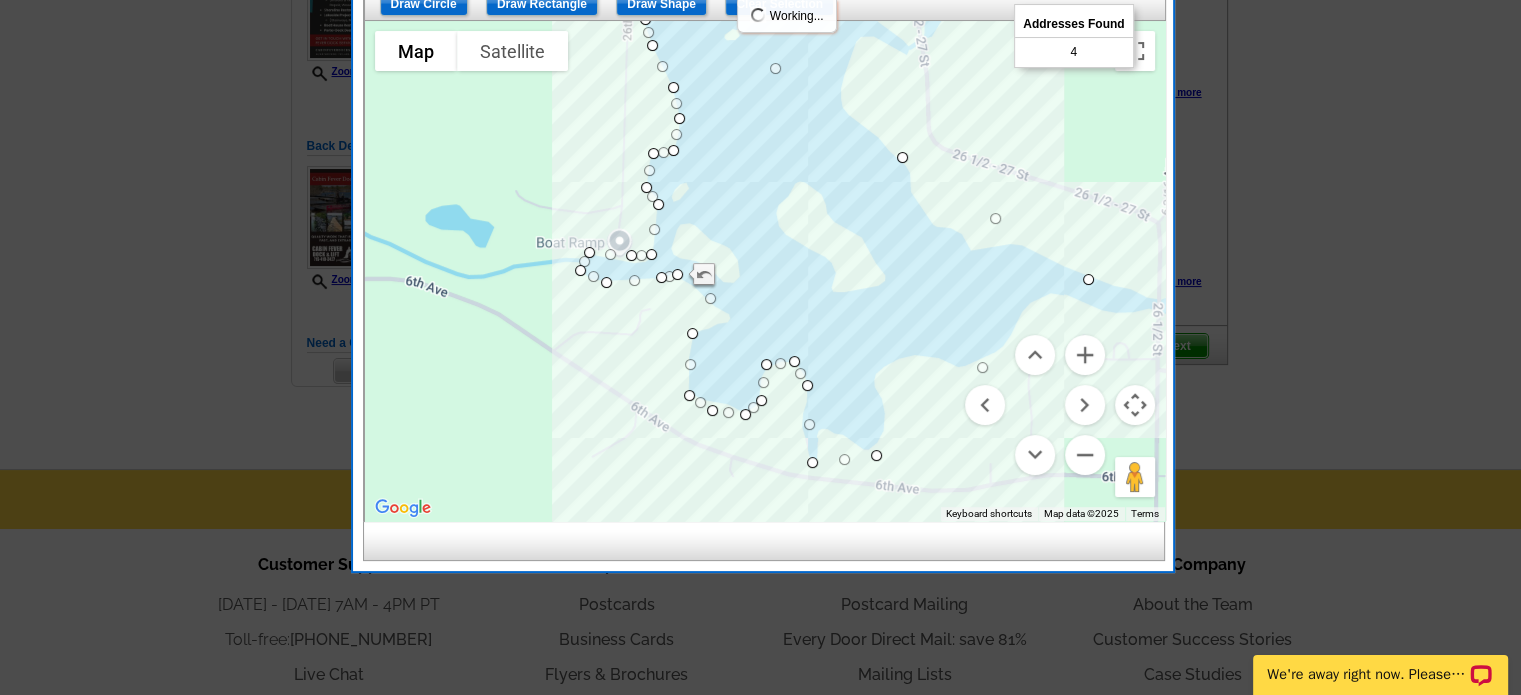 drag, startPoint x: 683, startPoint y: 303, endPoint x: 709, endPoint y: 296, distance: 26.925823 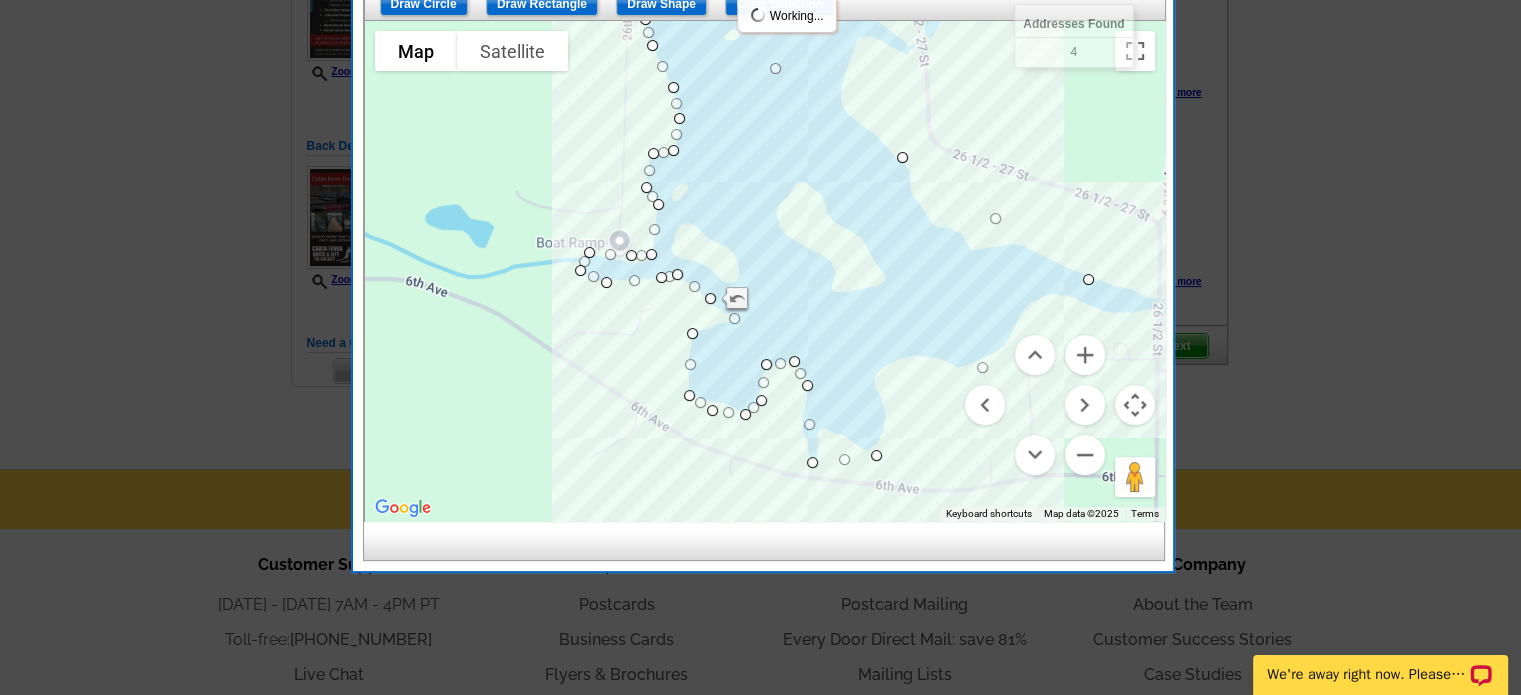 drag, startPoint x: 694, startPoint y: 314, endPoint x: 729, endPoint y: 317, distance: 35.128338 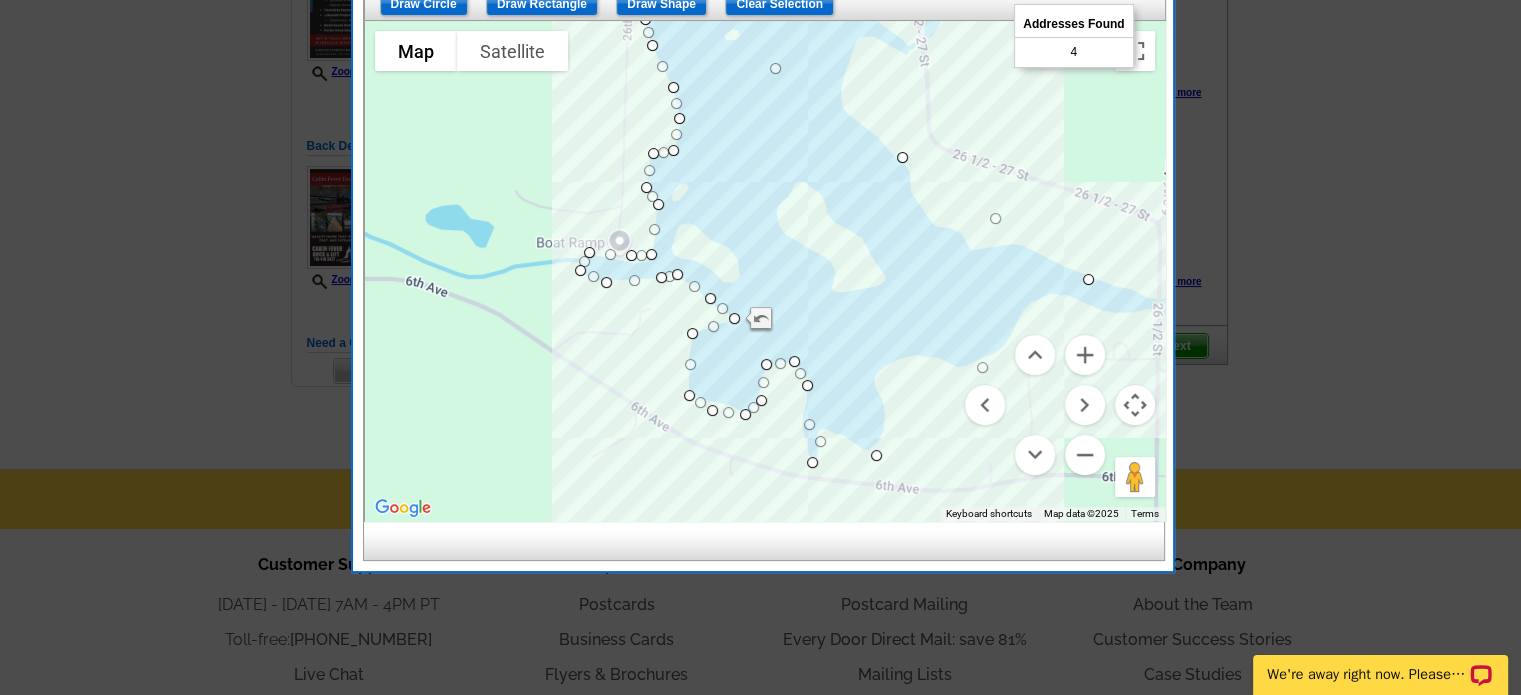 drag, startPoint x: 840, startPoint y: 454, endPoint x: 816, endPoint y: 434, distance: 31.241 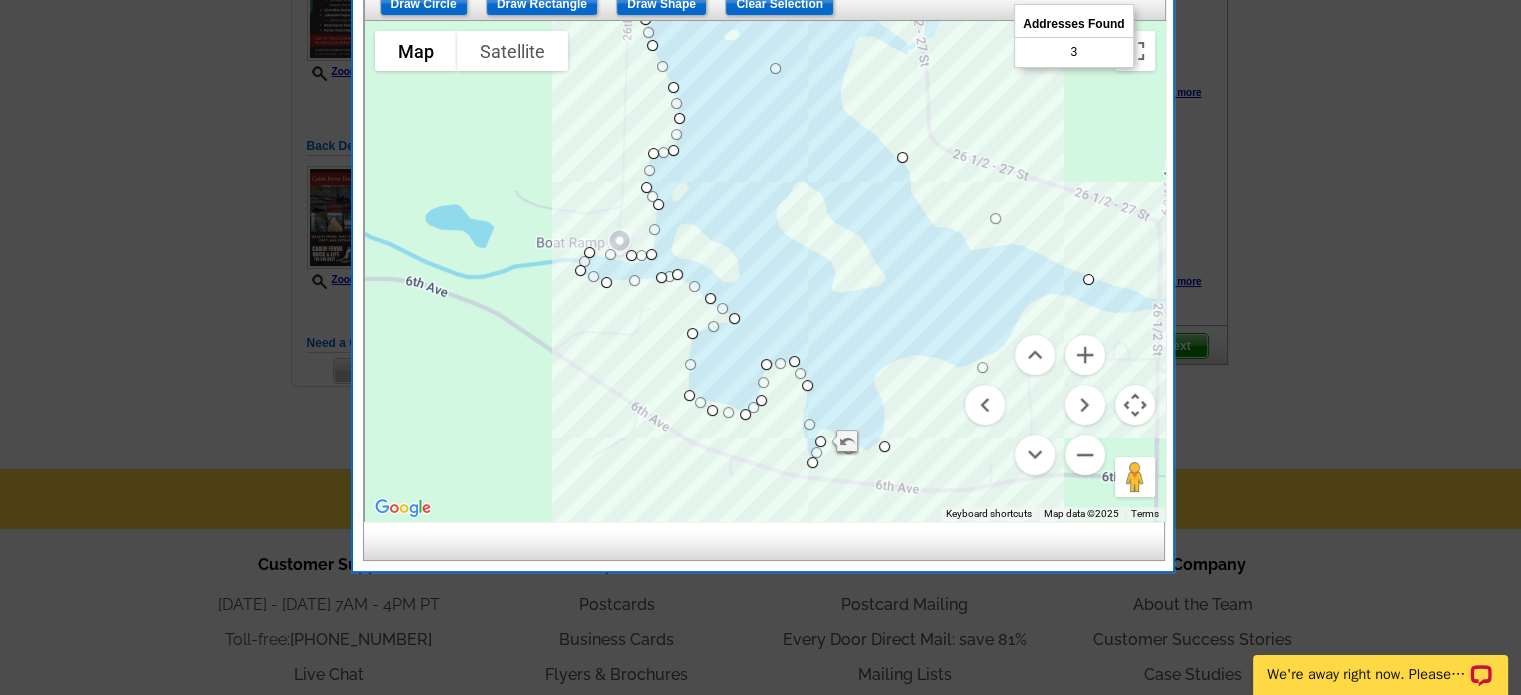drag, startPoint x: 873, startPoint y: 451, endPoint x: 878, endPoint y: 438, distance: 13.928389 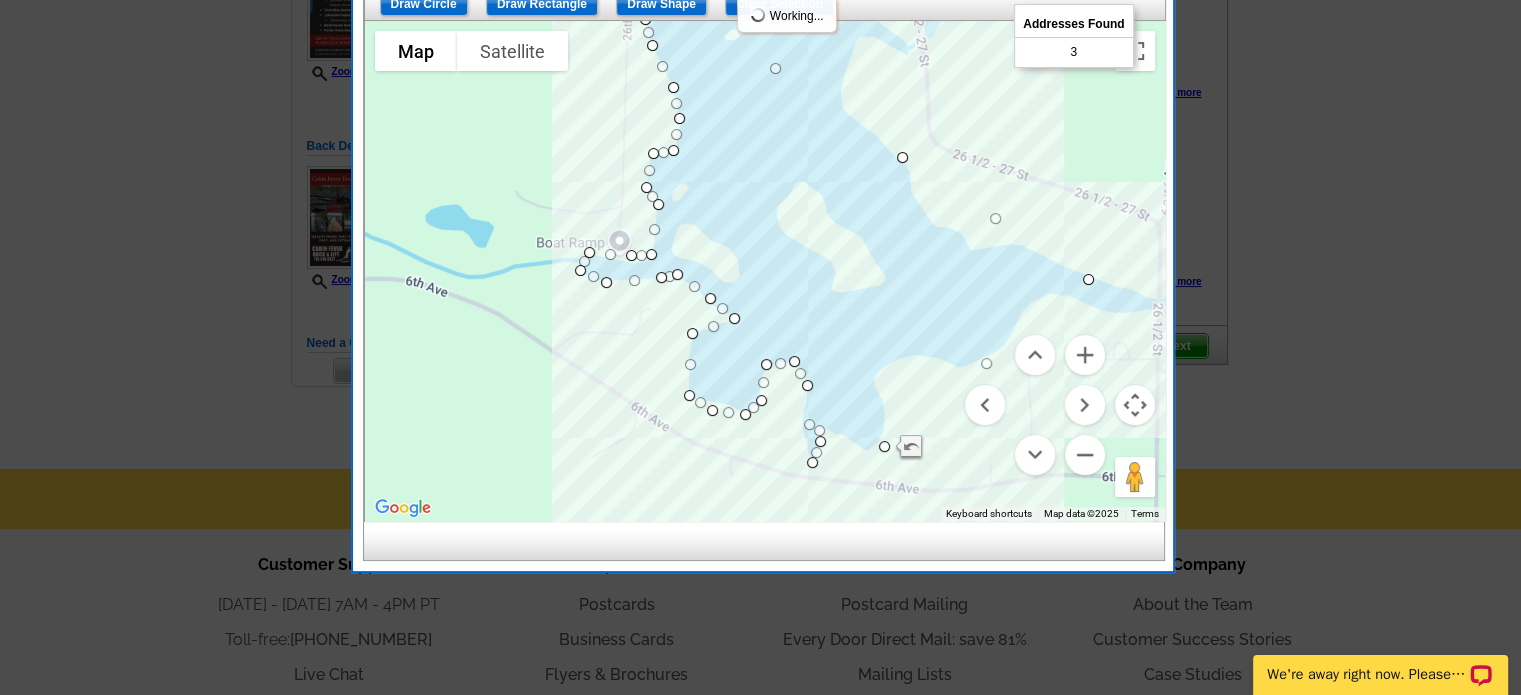 drag, startPoint x: 852, startPoint y: 440, endPoint x: 817, endPoint y: 425, distance: 38.078865 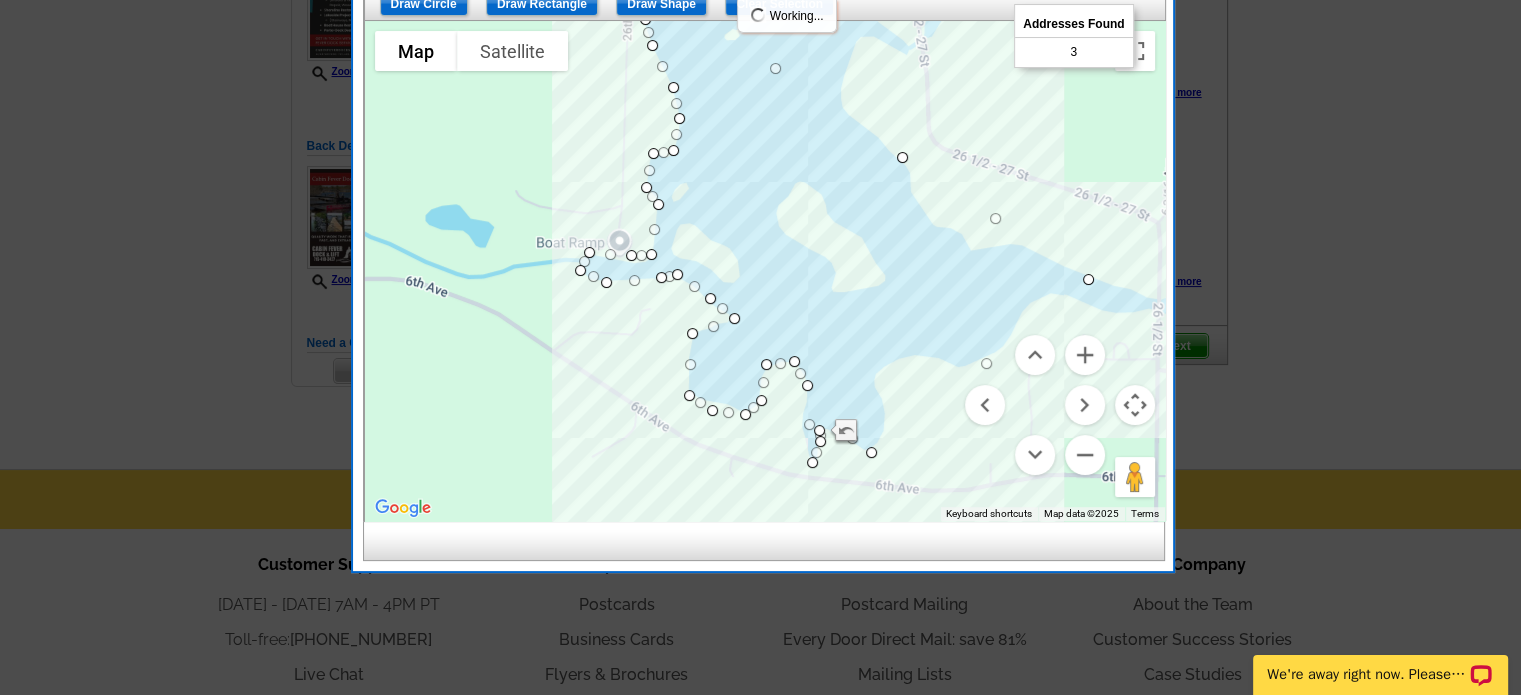 drag, startPoint x: 883, startPoint y: 443, endPoint x: 867, endPoint y: 449, distance: 17.088007 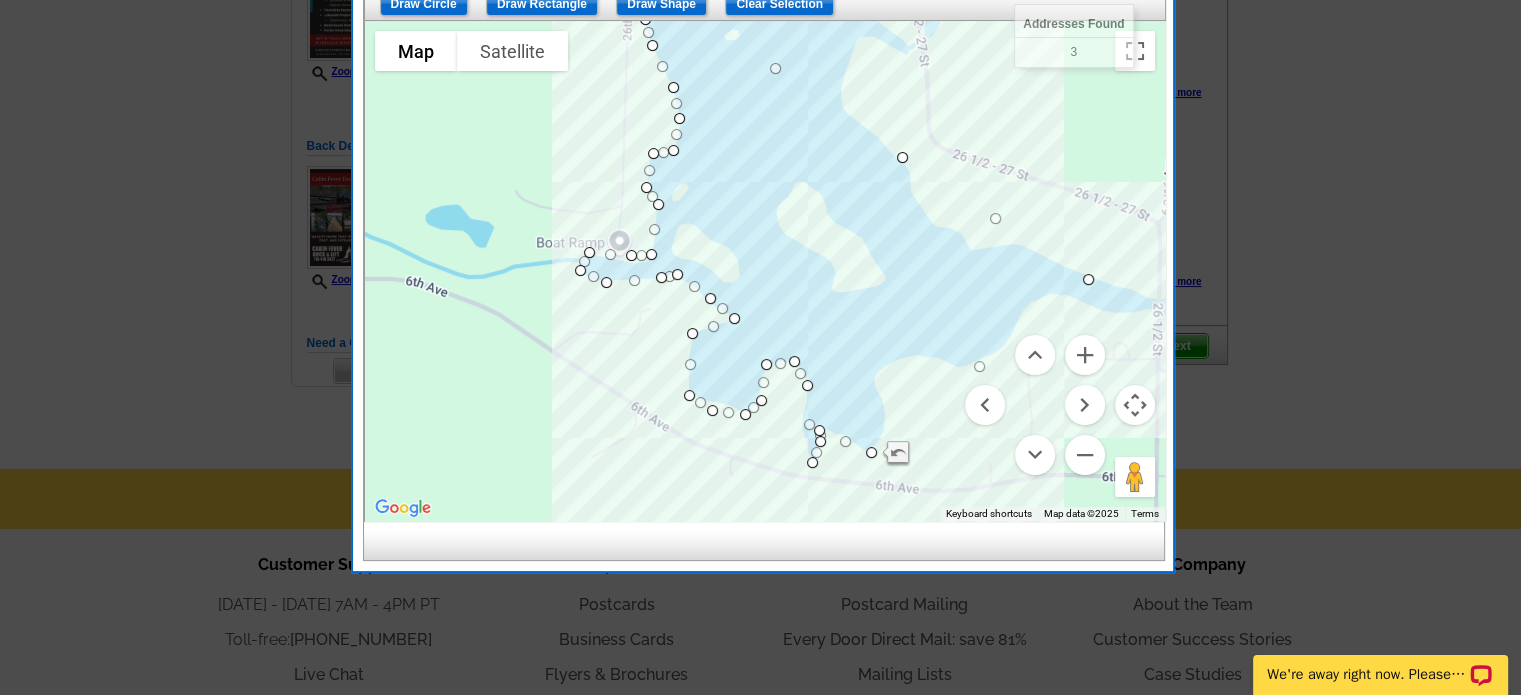 drag, startPoint x: 977, startPoint y: 362, endPoint x: 878, endPoint y: 375, distance: 99.849884 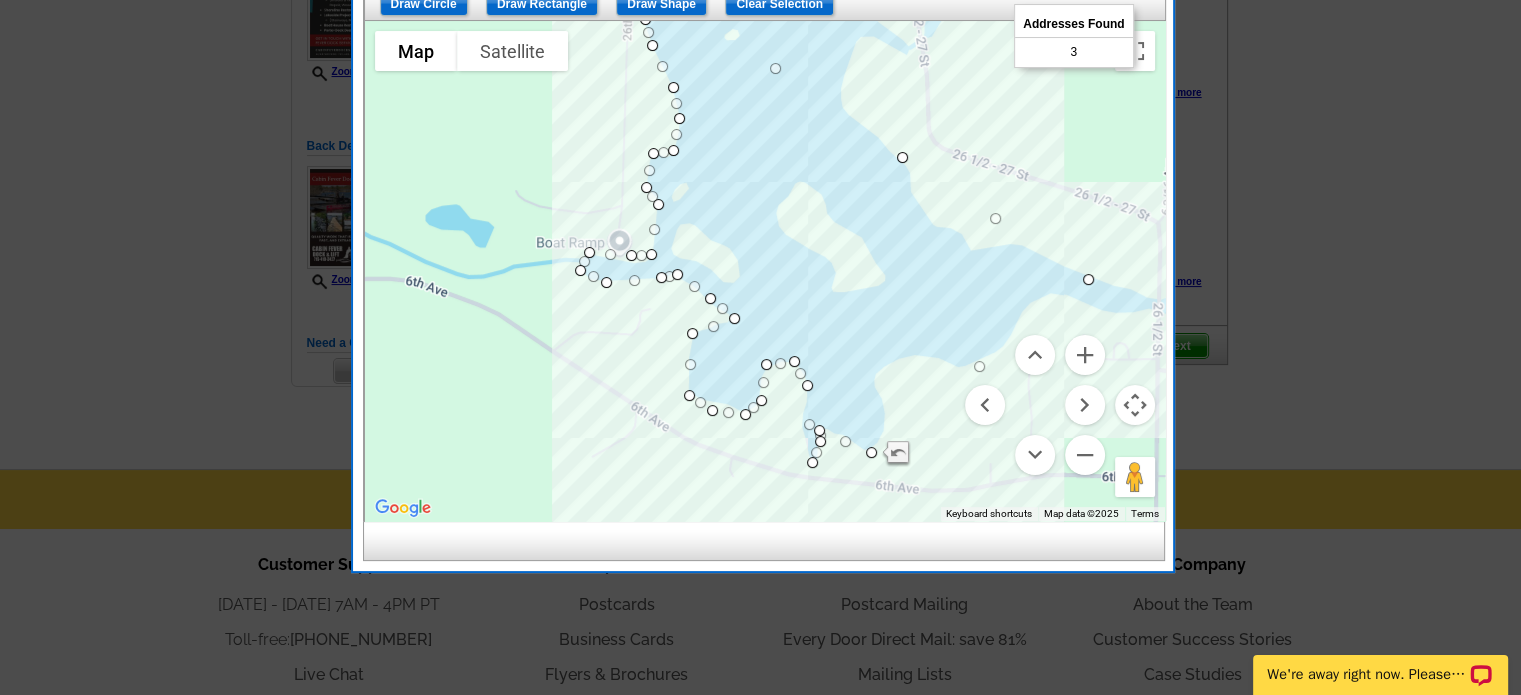 drag, startPoint x: 976, startPoint y: 363, endPoint x: 924, endPoint y: 367, distance: 52.153618 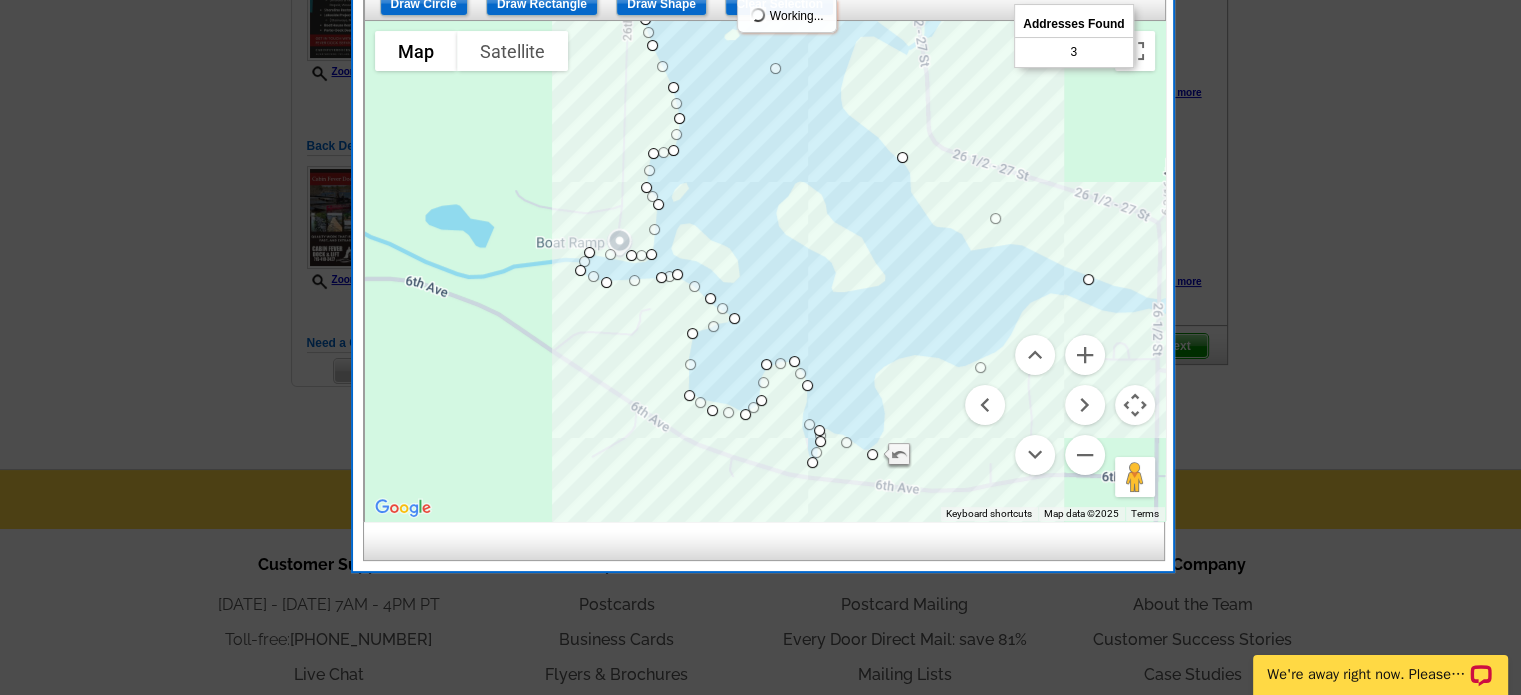 drag, startPoint x: 975, startPoint y: 363, endPoint x: 923, endPoint y: 363, distance: 52 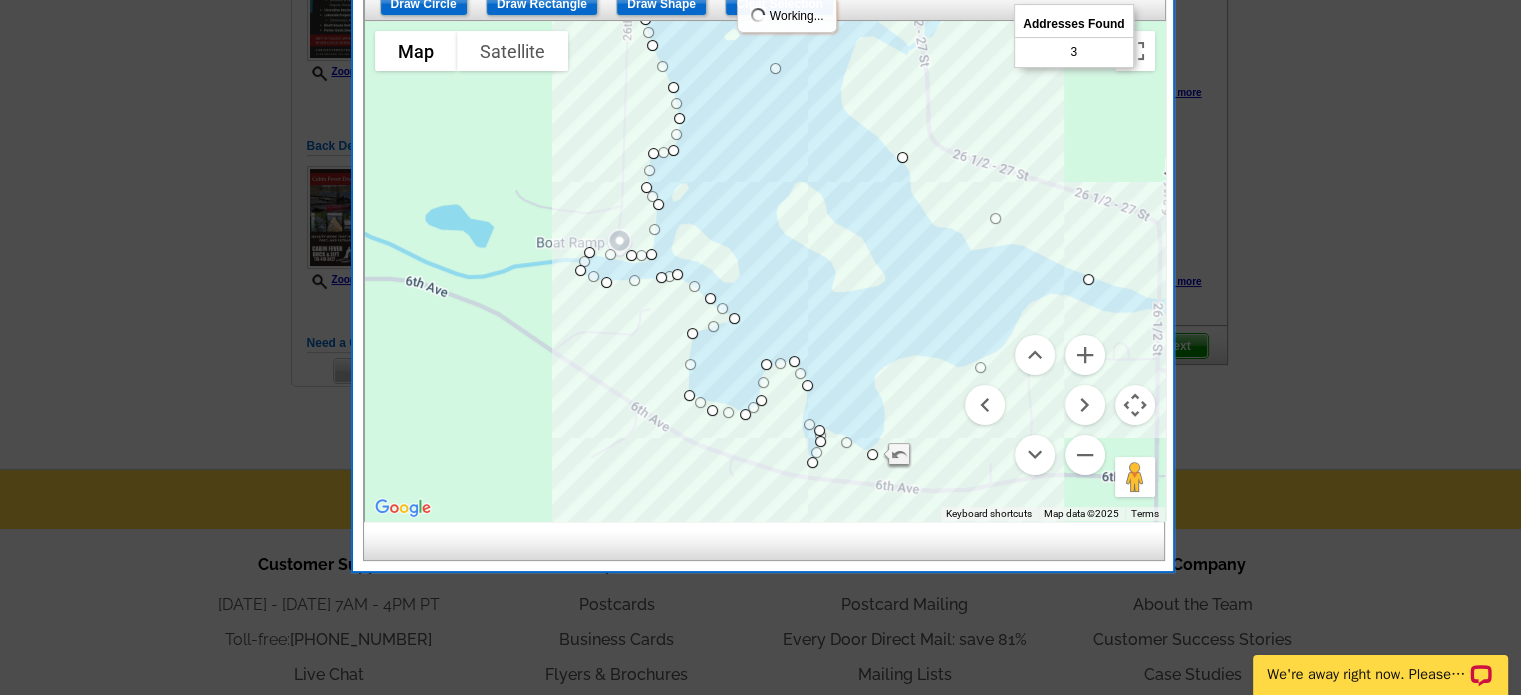 click on "To navigate, press the arrow keys.     R & R on the Lake/Floods Island                     R & R on the Lake/Floods Island                 641 26th St Chetek, WI 54728              View on Google Maps        Use ctrl + scroll to zoom the map Map Terrain Satellite Labels Keyboard shortcuts Map Data Map data ©2025 Map data ©2025 100 m  Click to toggle between metric and imperial units Terms Report a map error" at bounding box center [765, 271] 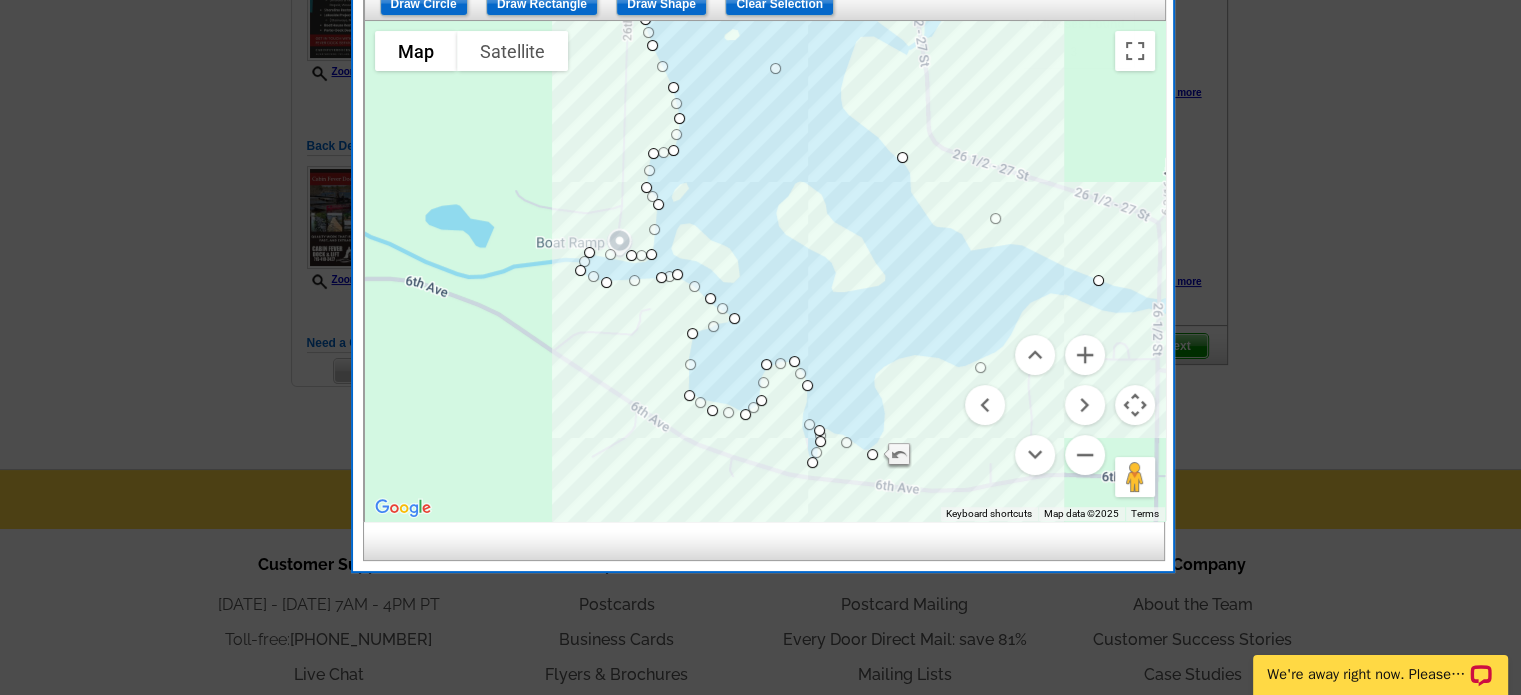 drag, startPoint x: 1084, startPoint y: 278, endPoint x: 1096, endPoint y: 279, distance: 12.0415945 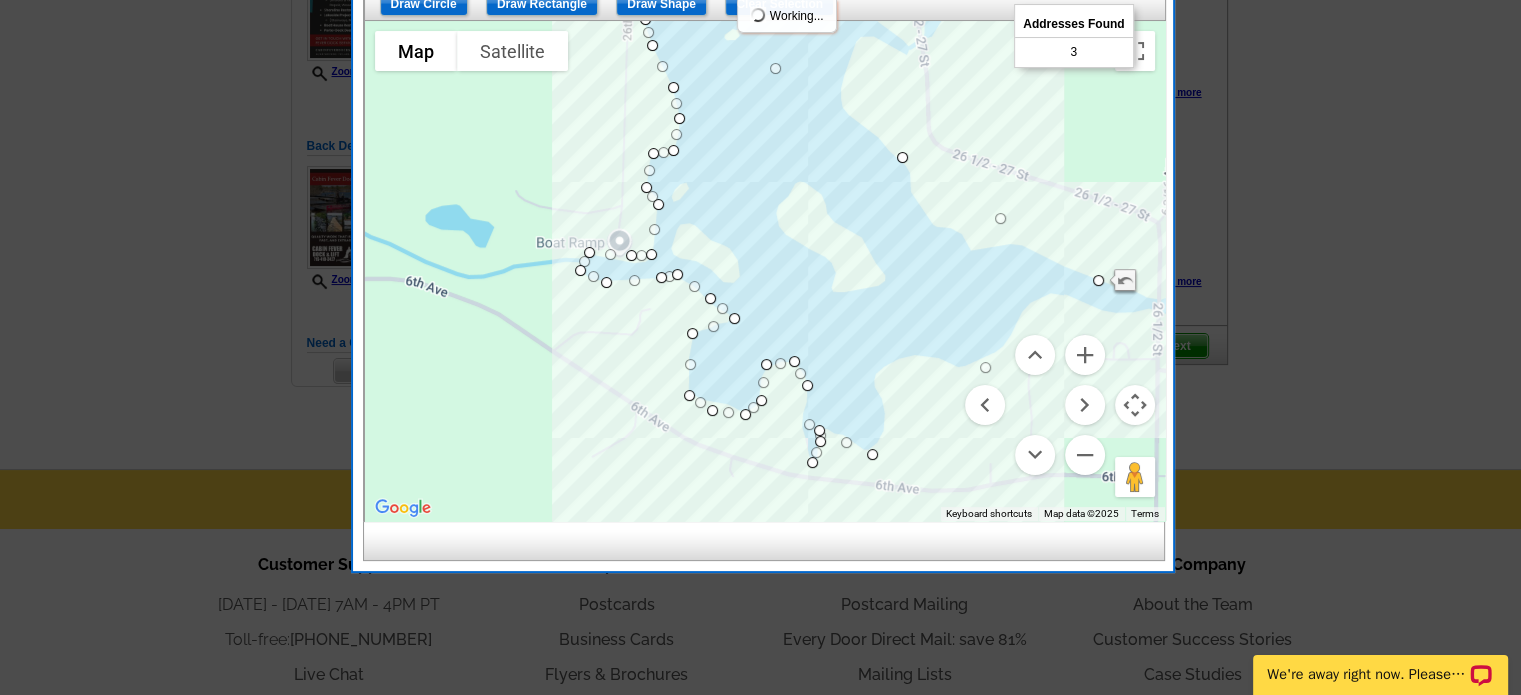drag, startPoint x: 987, startPoint y: 362, endPoint x: 934, endPoint y: 362, distance: 53 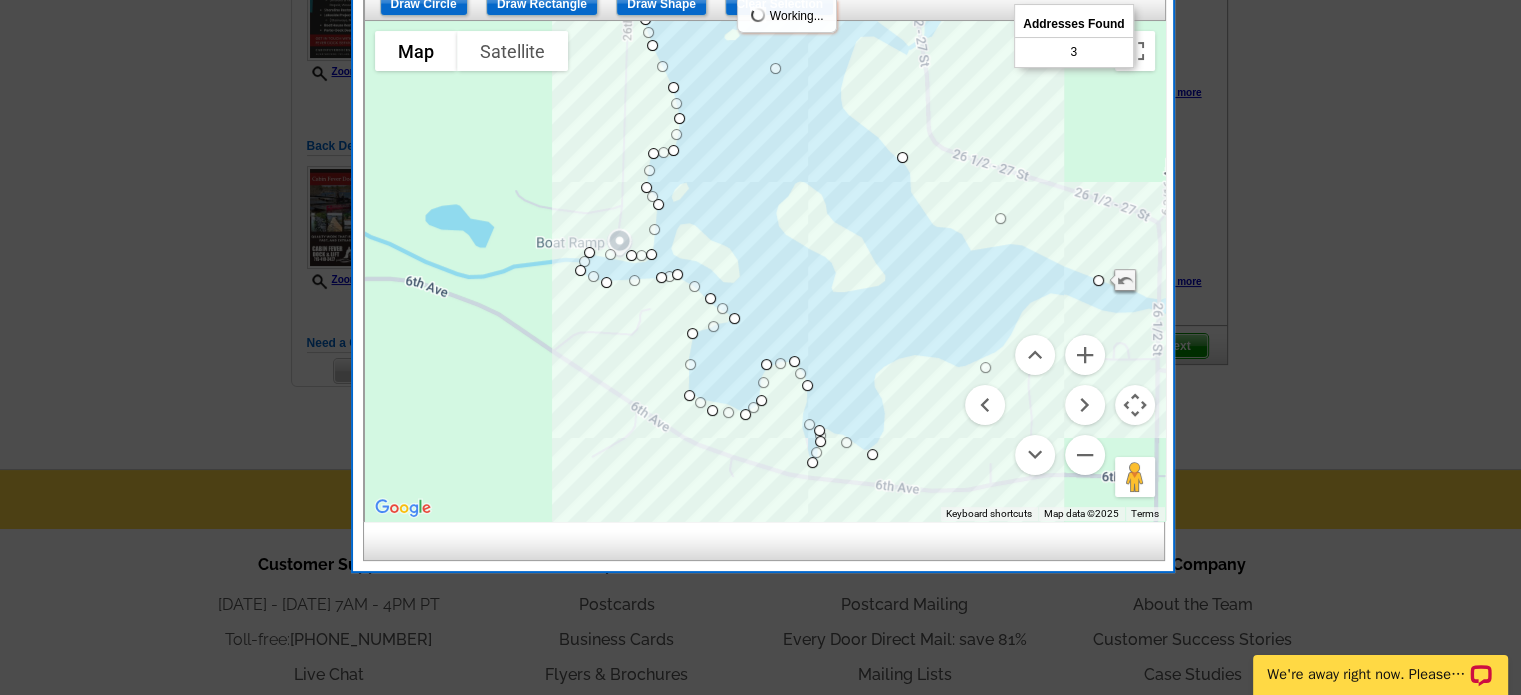 click on "To navigate, press the arrow keys.     R & R on the Lake/Floods Island                     R & R on the Lake/Floods Island                 641 26th St Chetek, WI 54728              View on Google Maps        Use ctrl + scroll to zoom the map Map Terrain Satellite Labels Keyboard shortcuts Map Data Map data ©2025 Map data ©2025 100 m  Click to toggle between metric and imperial units Terms Report a map error" at bounding box center [765, 271] 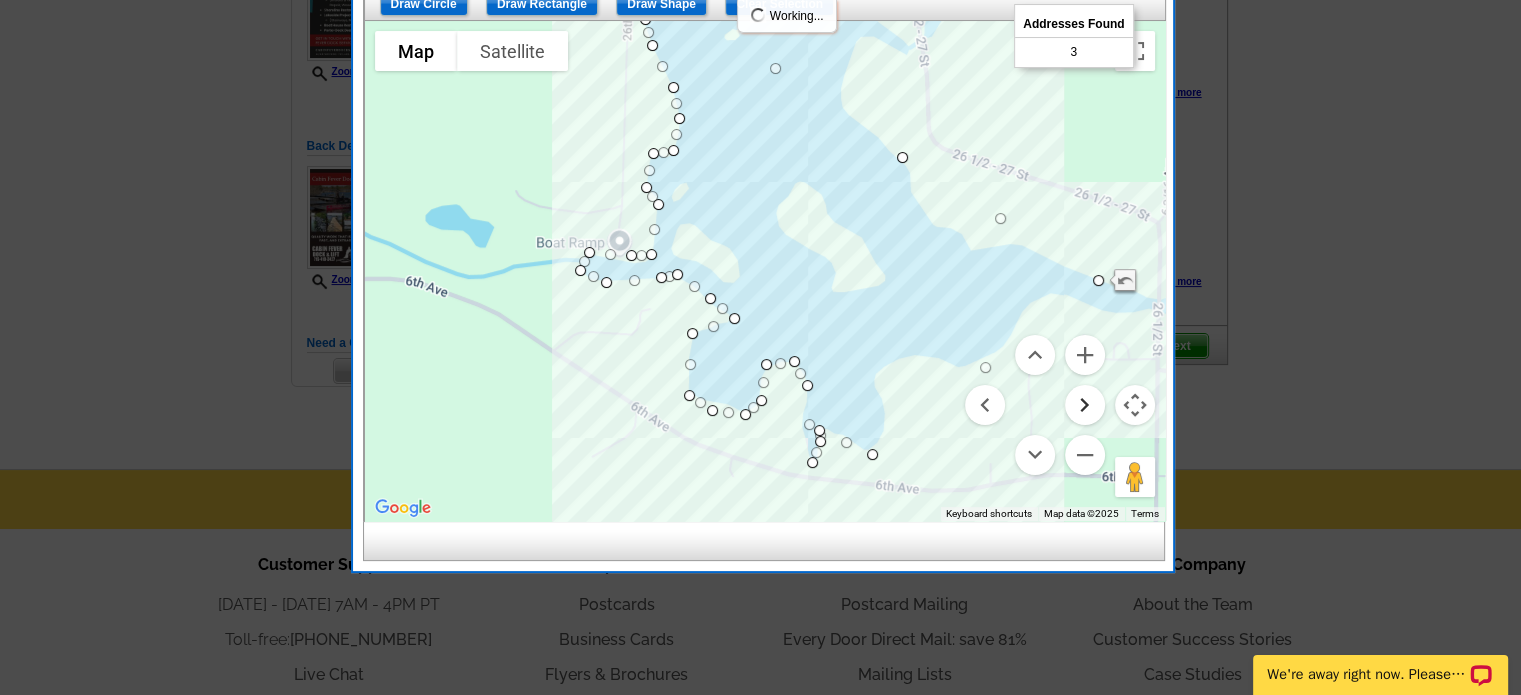 click at bounding box center [1085, 405] 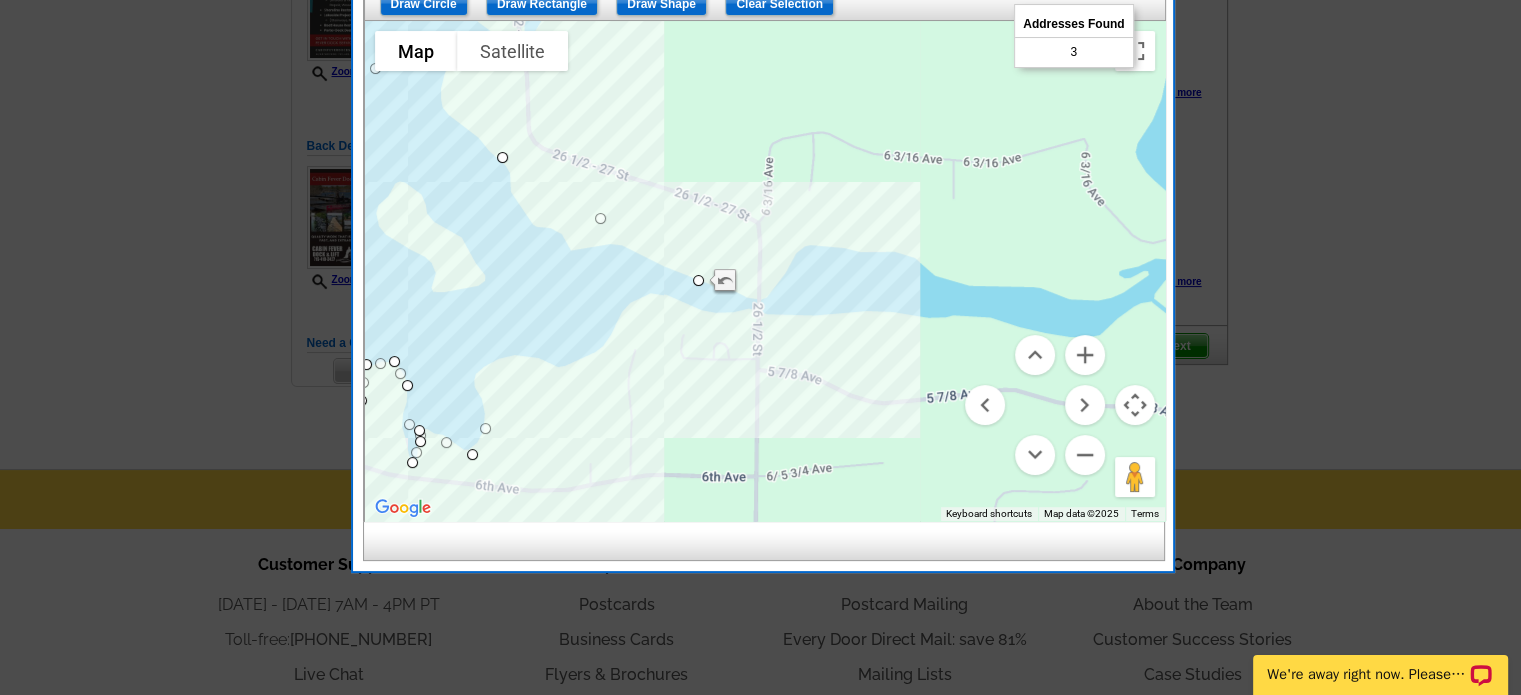 drag, startPoint x: 584, startPoint y: 361, endPoint x: 481, endPoint y: 422, distance: 119.70798 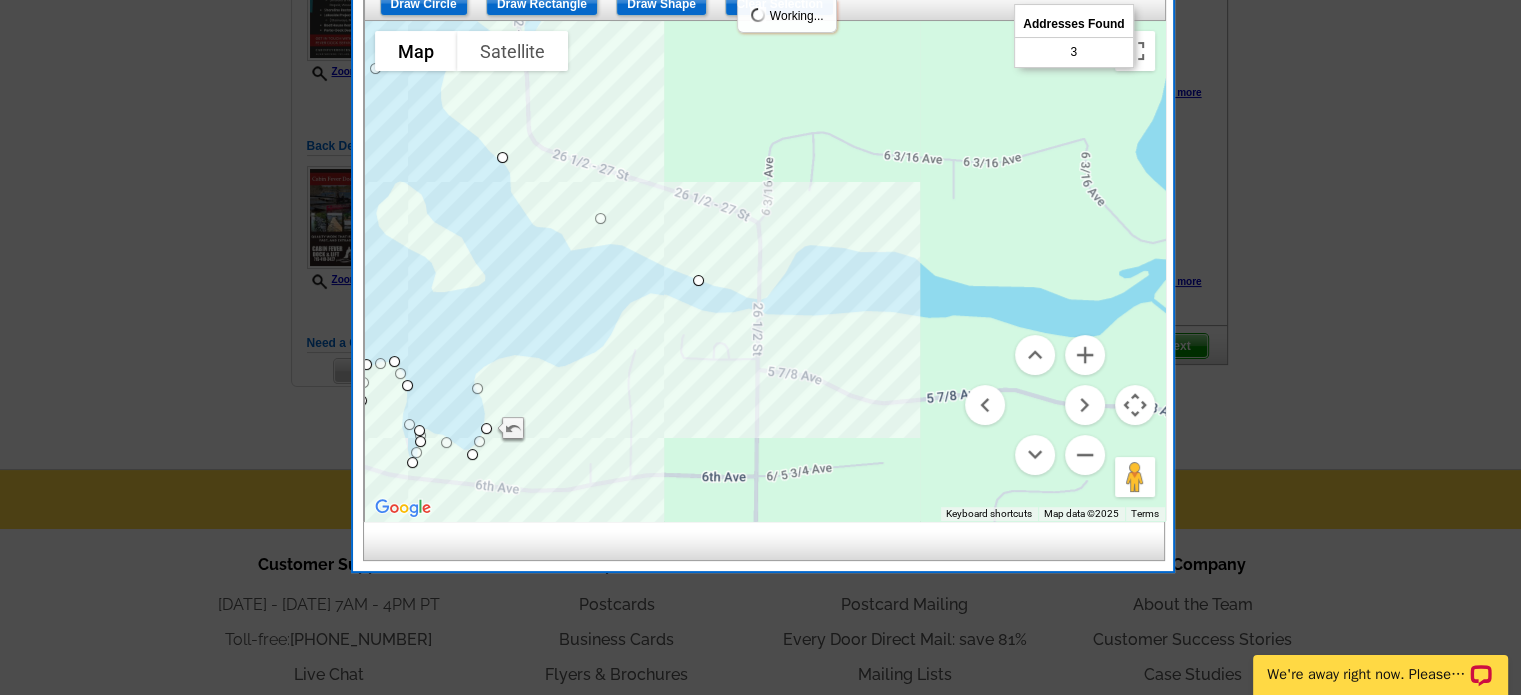 drag, startPoint x: 595, startPoint y: 346, endPoint x: 478, endPoint y: 380, distance: 121.84006 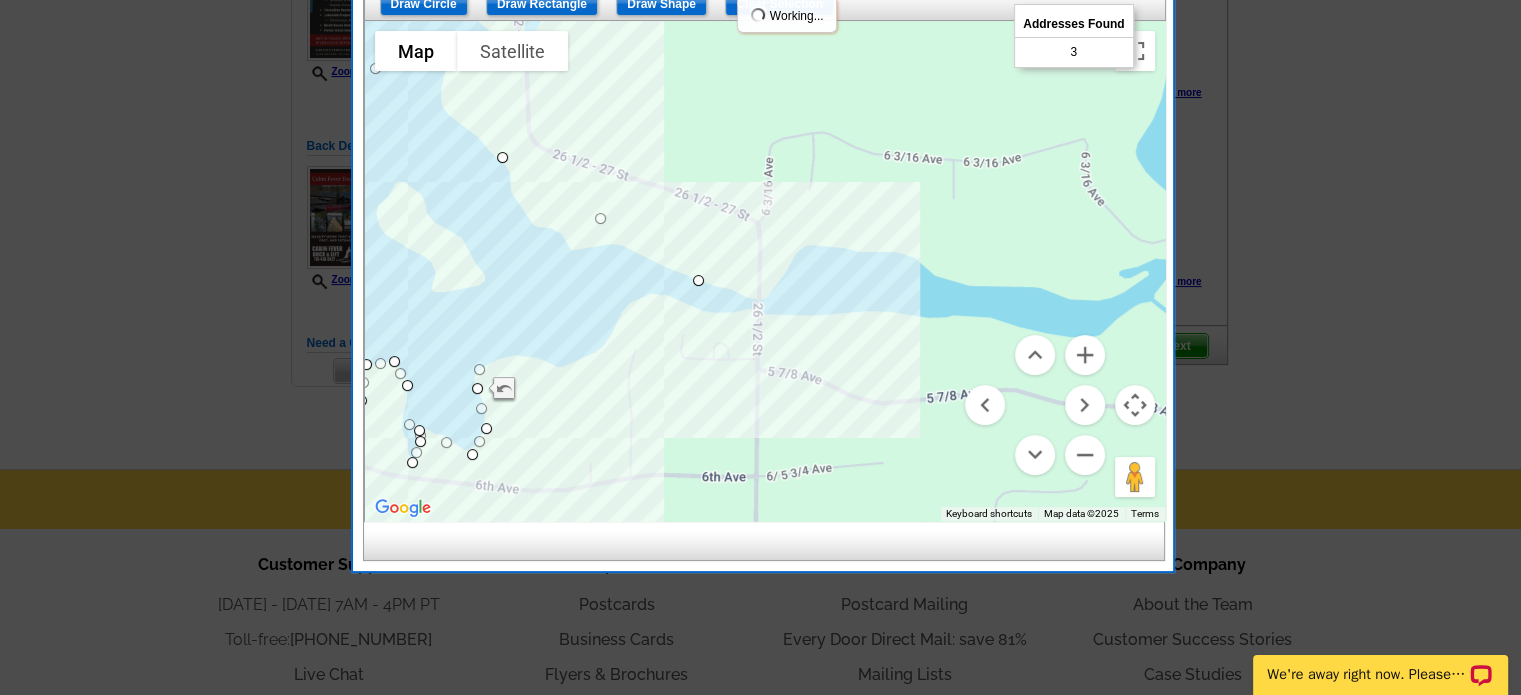 drag, startPoint x: 585, startPoint y: 334, endPoint x: 475, endPoint y: 368, distance: 115.134705 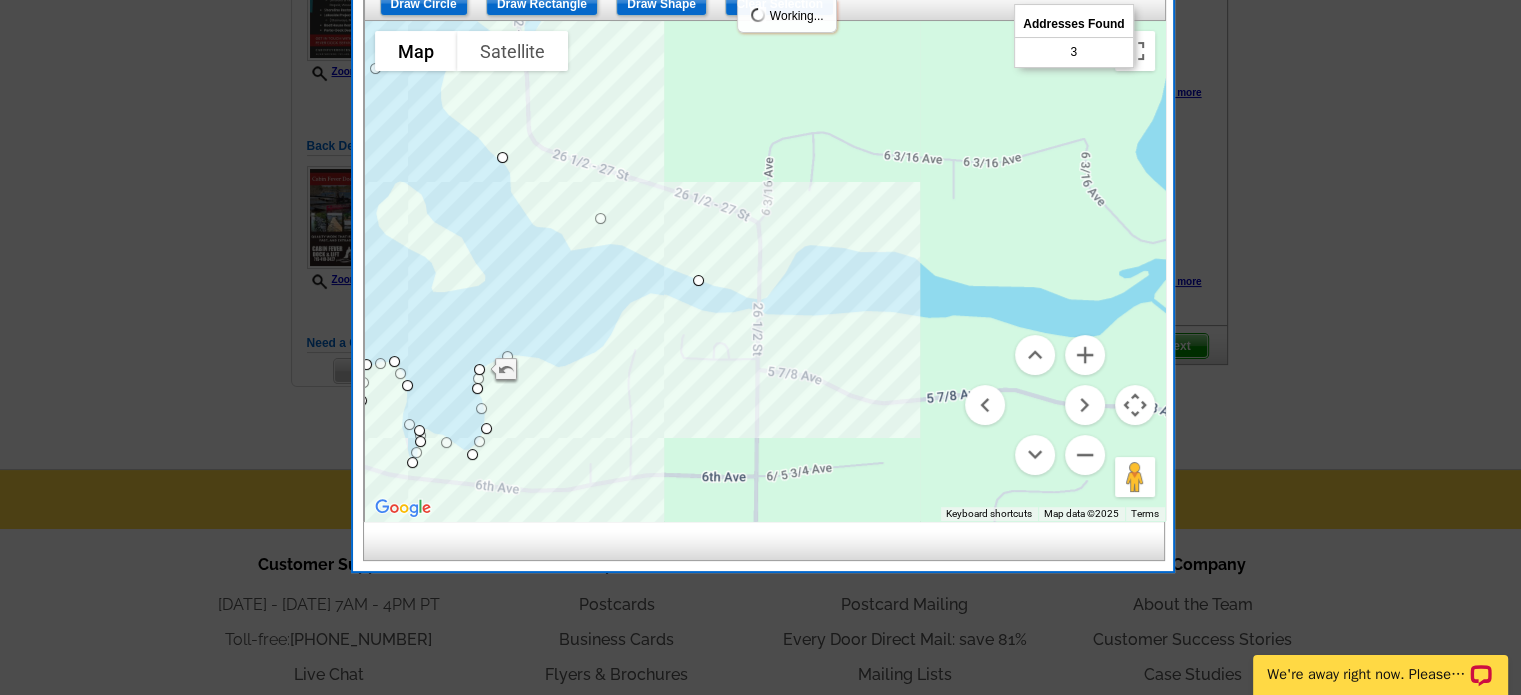 drag, startPoint x: 590, startPoint y: 319, endPoint x: 507, endPoint y: 351, distance: 88.95505 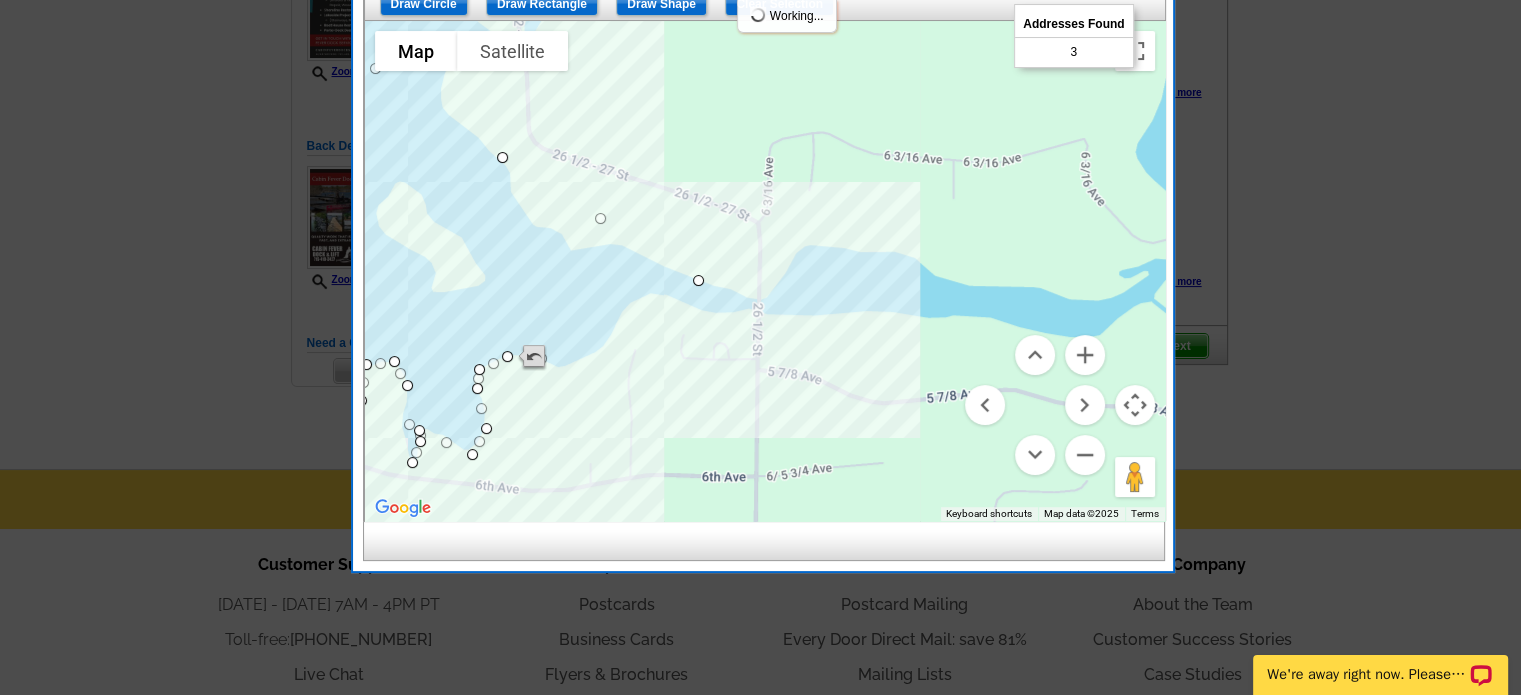 drag, startPoint x: 604, startPoint y: 313, endPoint x: 540, endPoint y: 355, distance: 76.55064 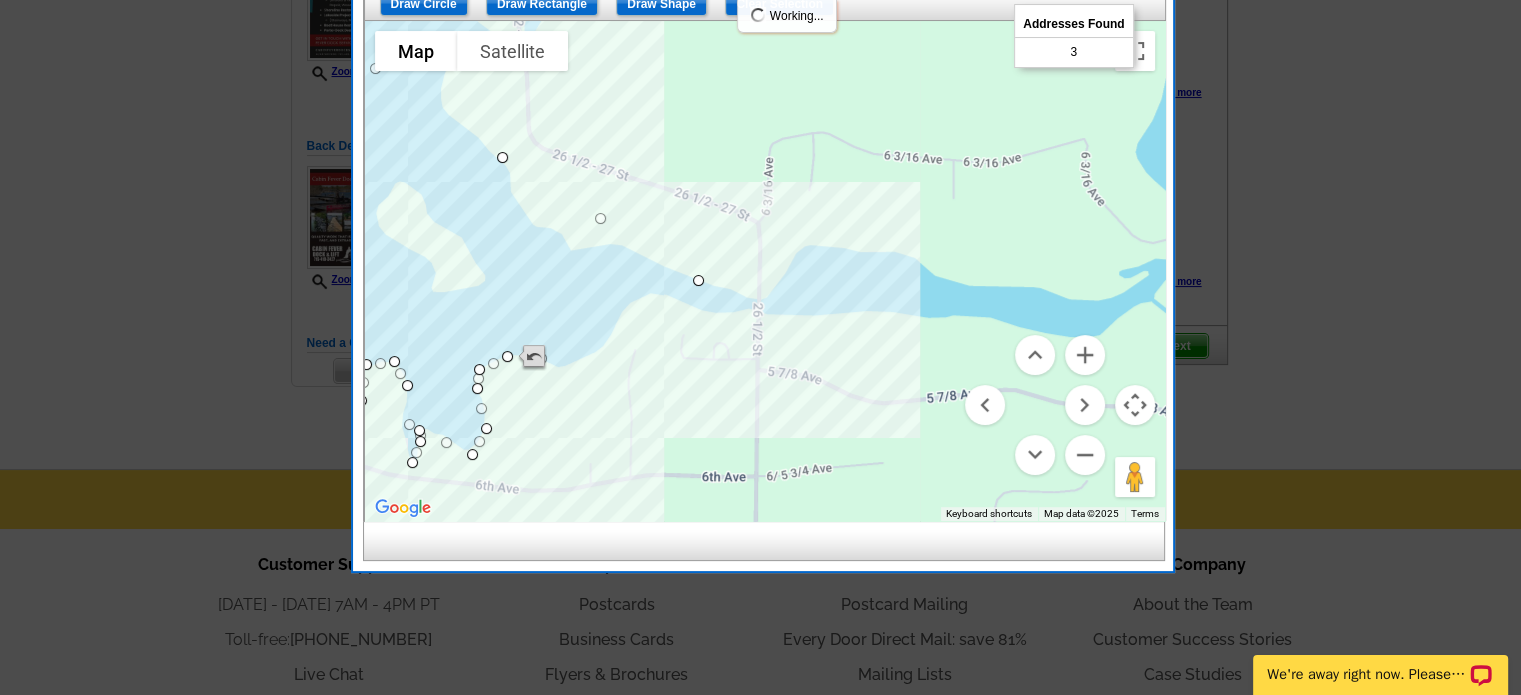click on "To navigate, press the arrow keys.     R & R on the Lake/Floods Island                     R & R on the Lake/Floods Island                 641 26th St Chetek, WI 54728              View on Google Maps" at bounding box center [1165, 271] 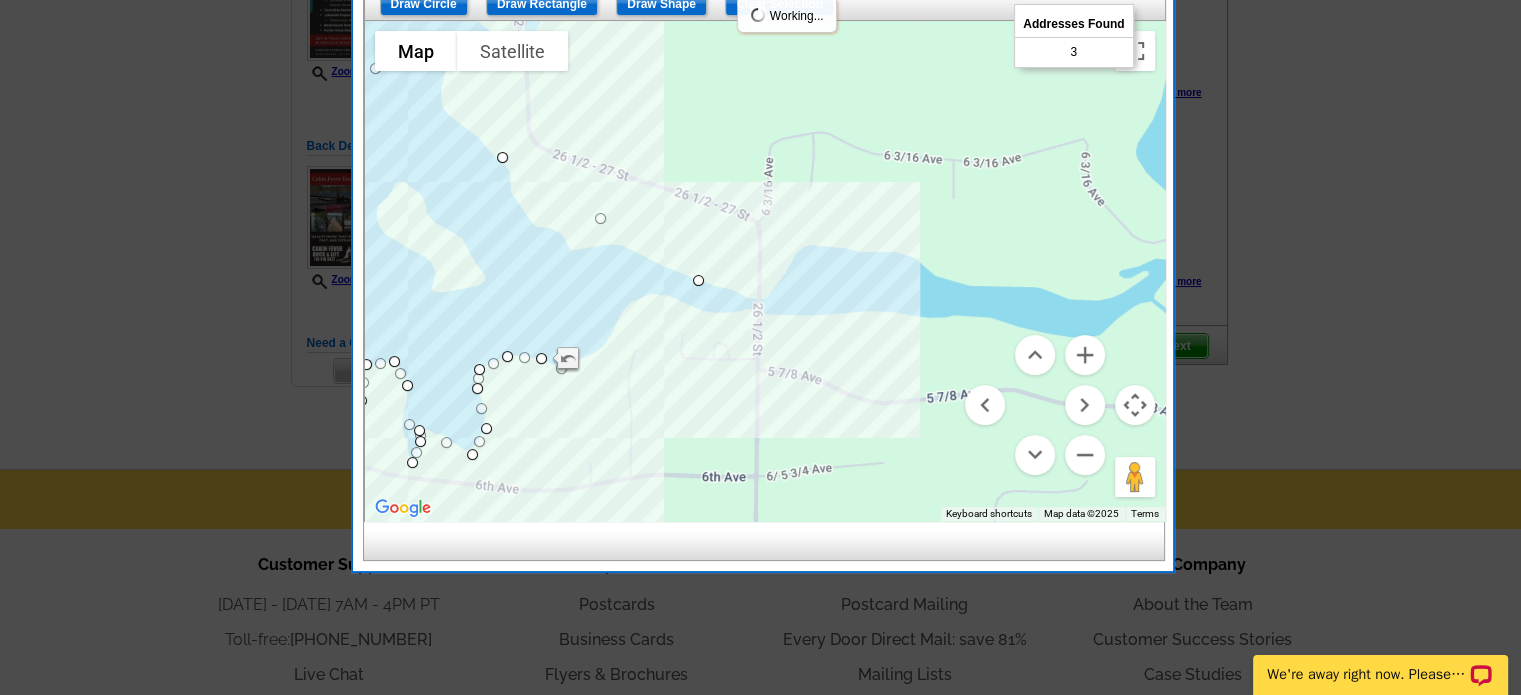 drag, startPoint x: 619, startPoint y: 320, endPoint x: 556, endPoint y: 372, distance: 81.68843 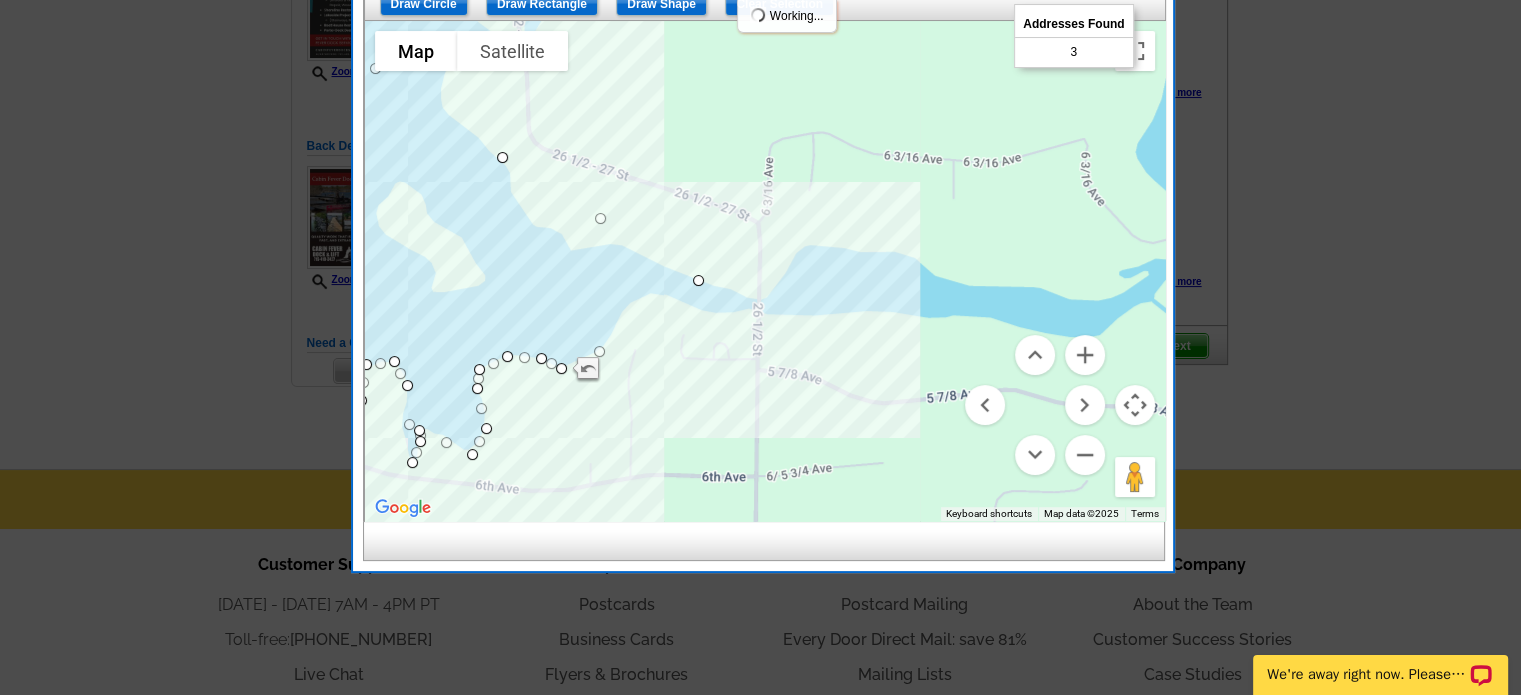 drag, startPoint x: 628, startPoint y: 324, endPoint x: 591, endPoint y: 353, distance: 47.010635 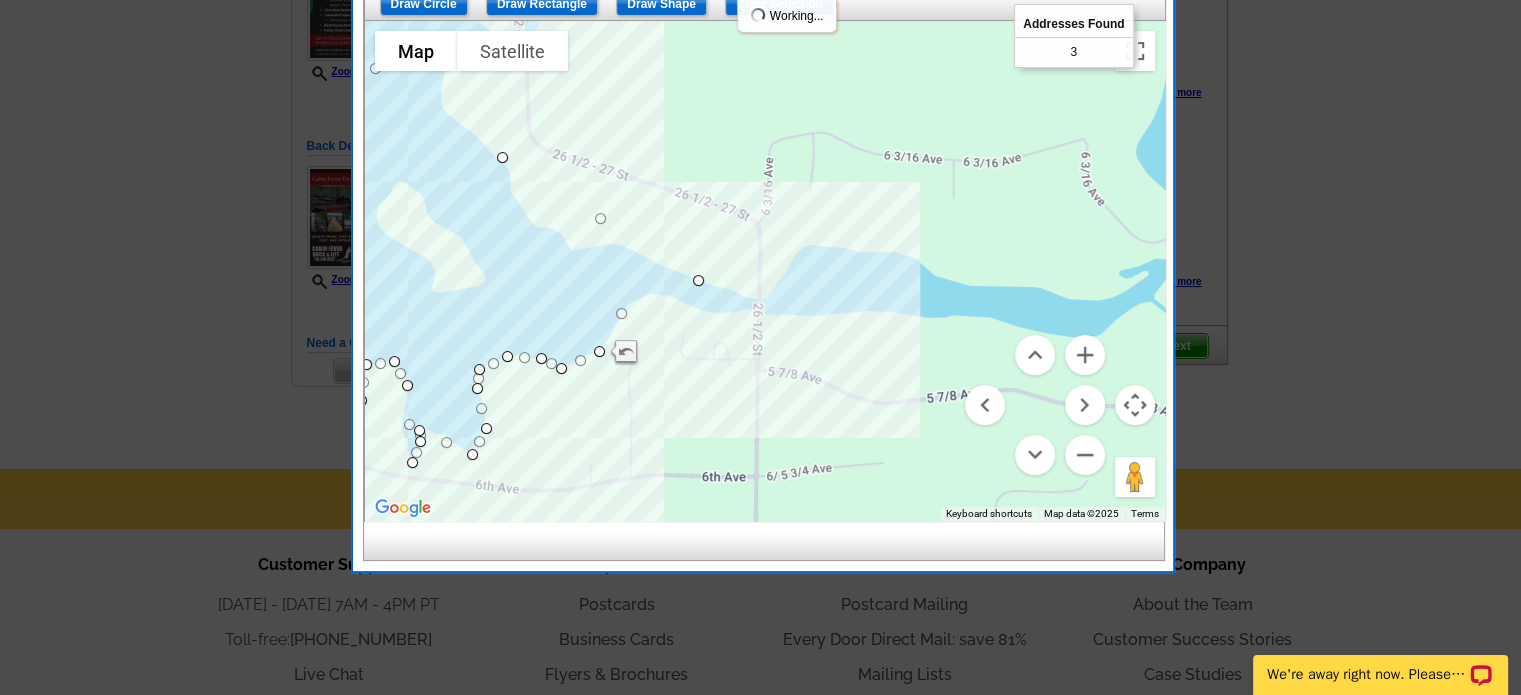 drag, startPoint x: 648, startPoint y: 309, endPoint x: 617, endPoint y: 307, distance: 31.06445 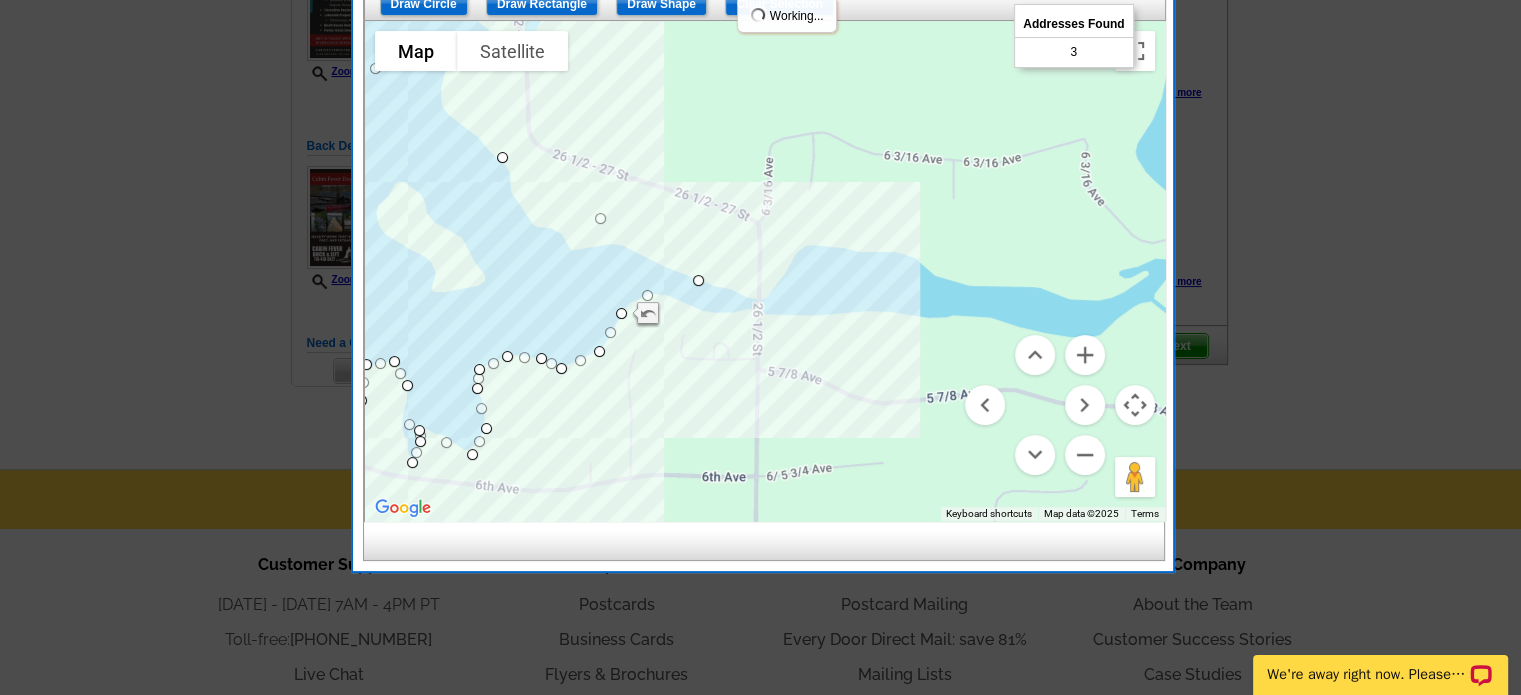 drag, startPoint x: 659, startPoint y: 295, endPoint x: 647, endPoint y: 291, distance: 12.649111 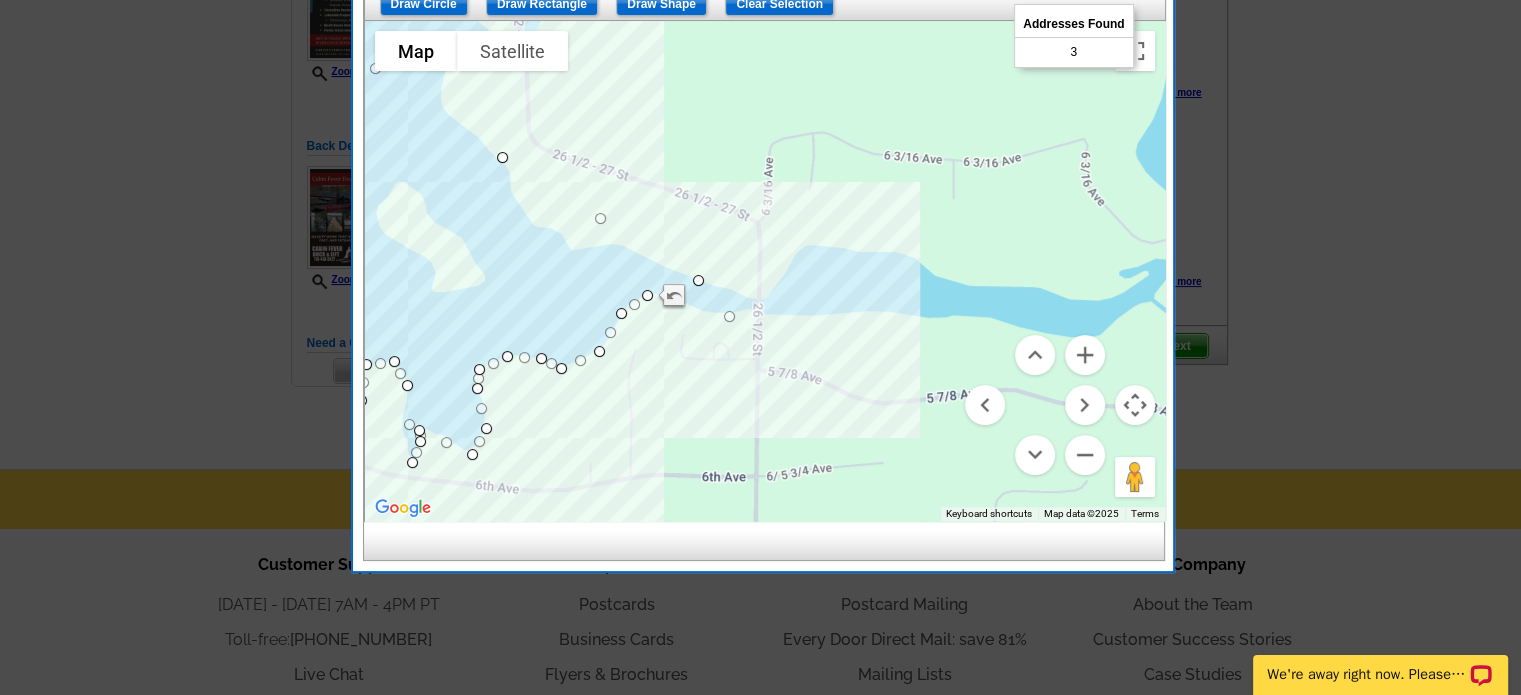 drag, startPoint x: 671, startPoint y: 278, endPoint x: 728, endPoint y: 309, distance: 64.884514 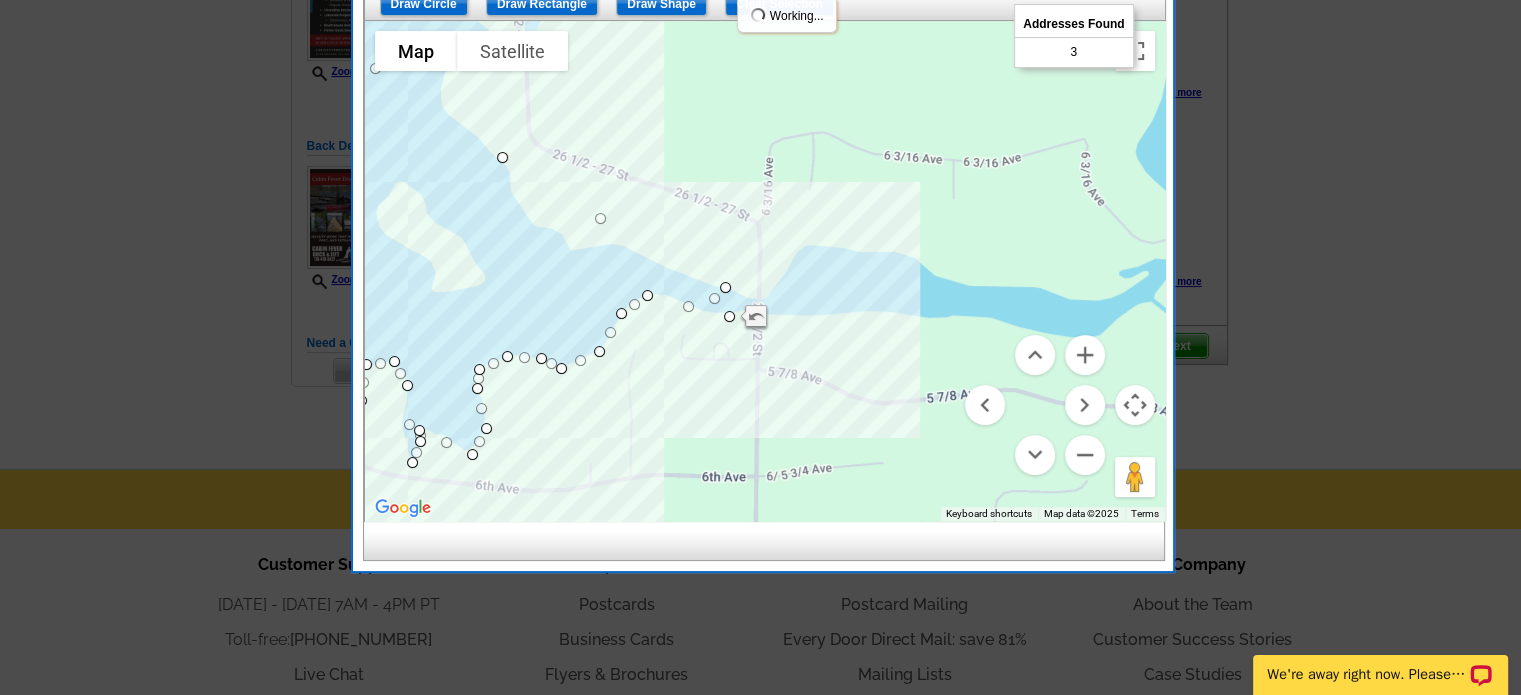 drag, startPoint x: 710, startPoint y: 292, endPoint x: 739, endPoint y: 299, distance: 29.832869 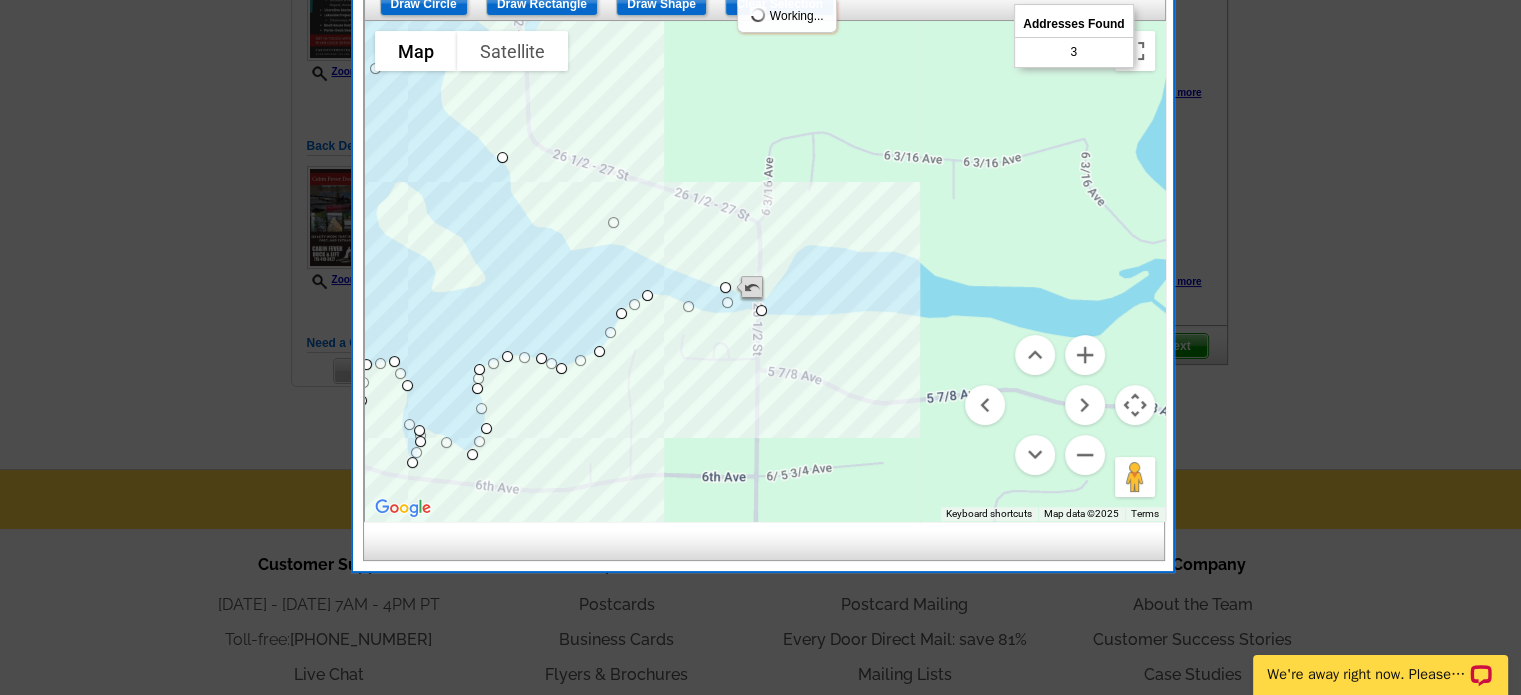 drag, startPoint x: 724, startPoint y: 300, endPoint x: 760, endPoint y: 295, distance: 36.345562 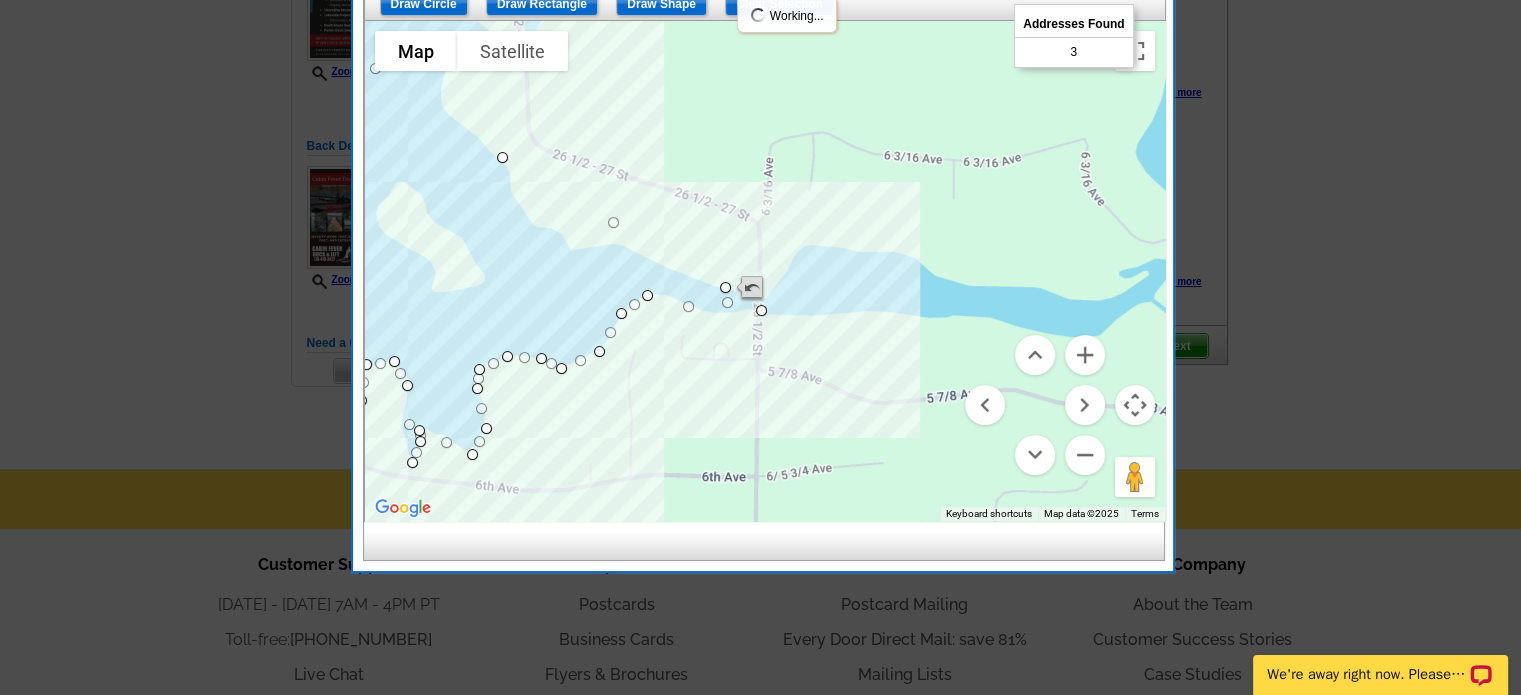 click on "To navigate, press the arrow keys.     R & R on the Lake/Floods Island                     R & R on the Lake/Floods Island                 641 26th St Chetek, WI 54728              View on Google Maps" at bounding box center (1165, 271) 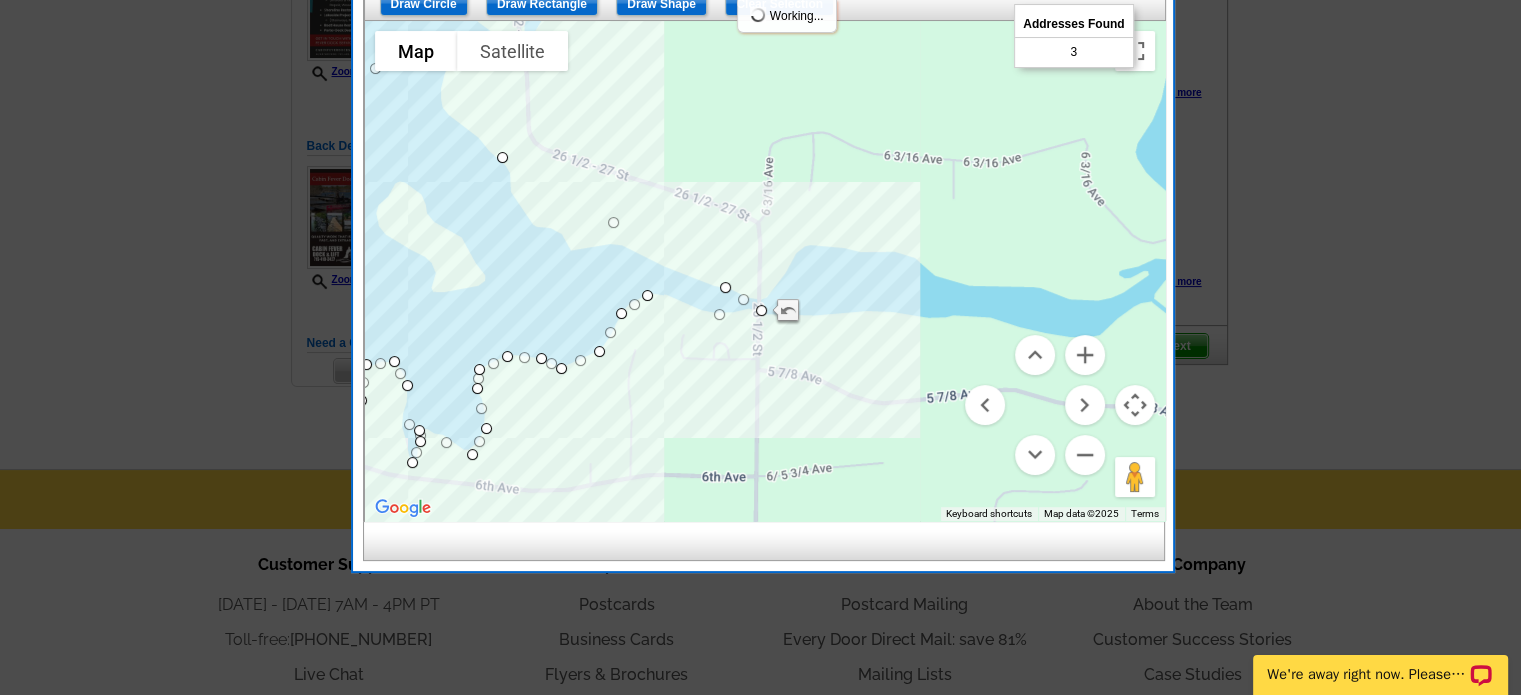 drag, startPoint x: 703, startPoint y: 302, endPoint x: 720, endPoint y: 314, distance: 20.808653 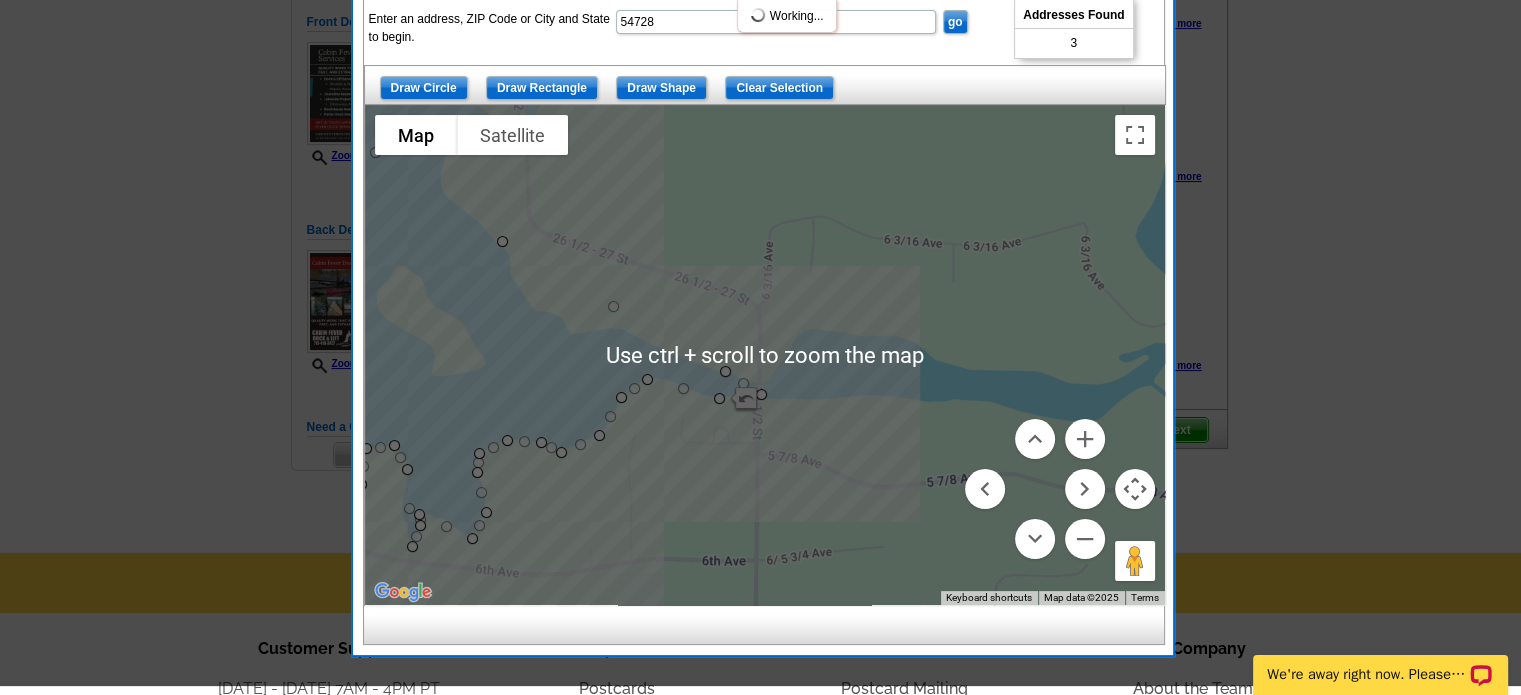 scroll, scrollTop: 215, scrollLeft: 0, axis: vertical 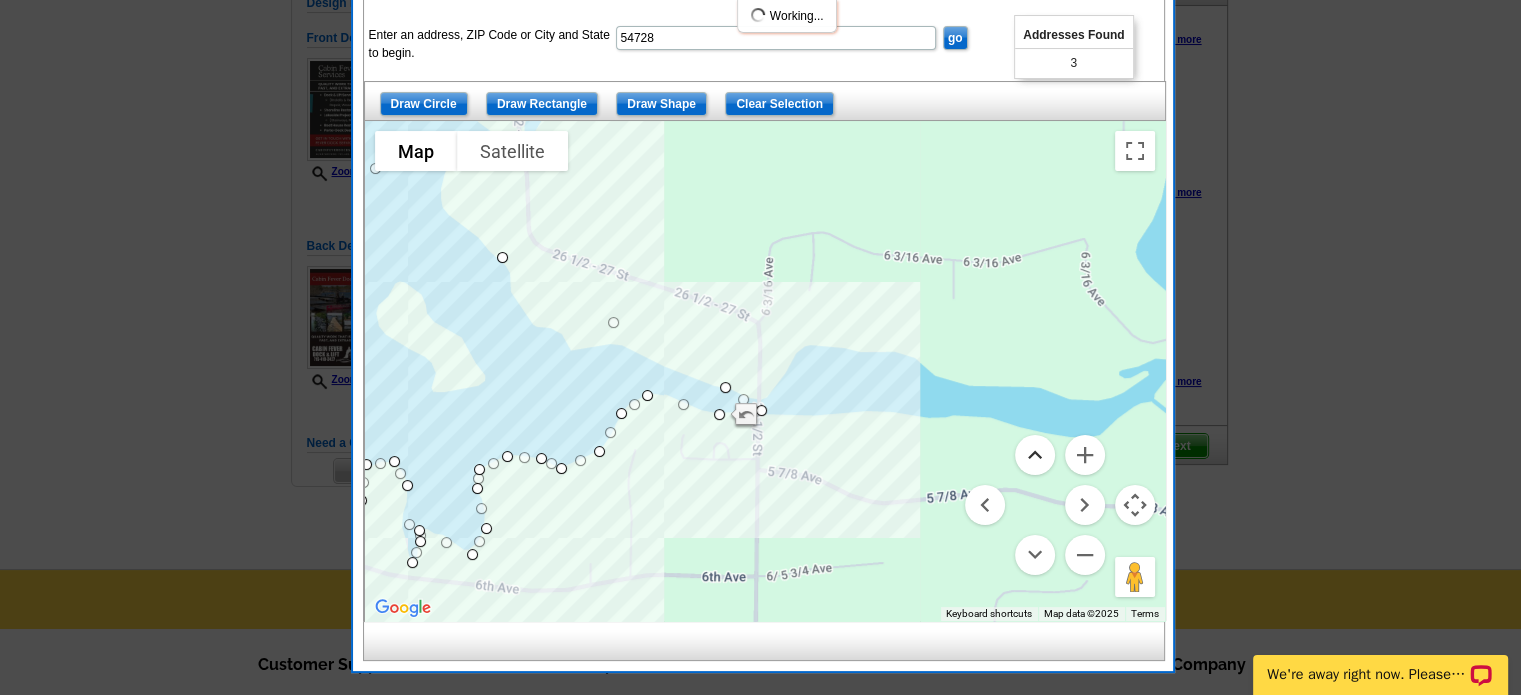 click at bounding box center (1035, 455) 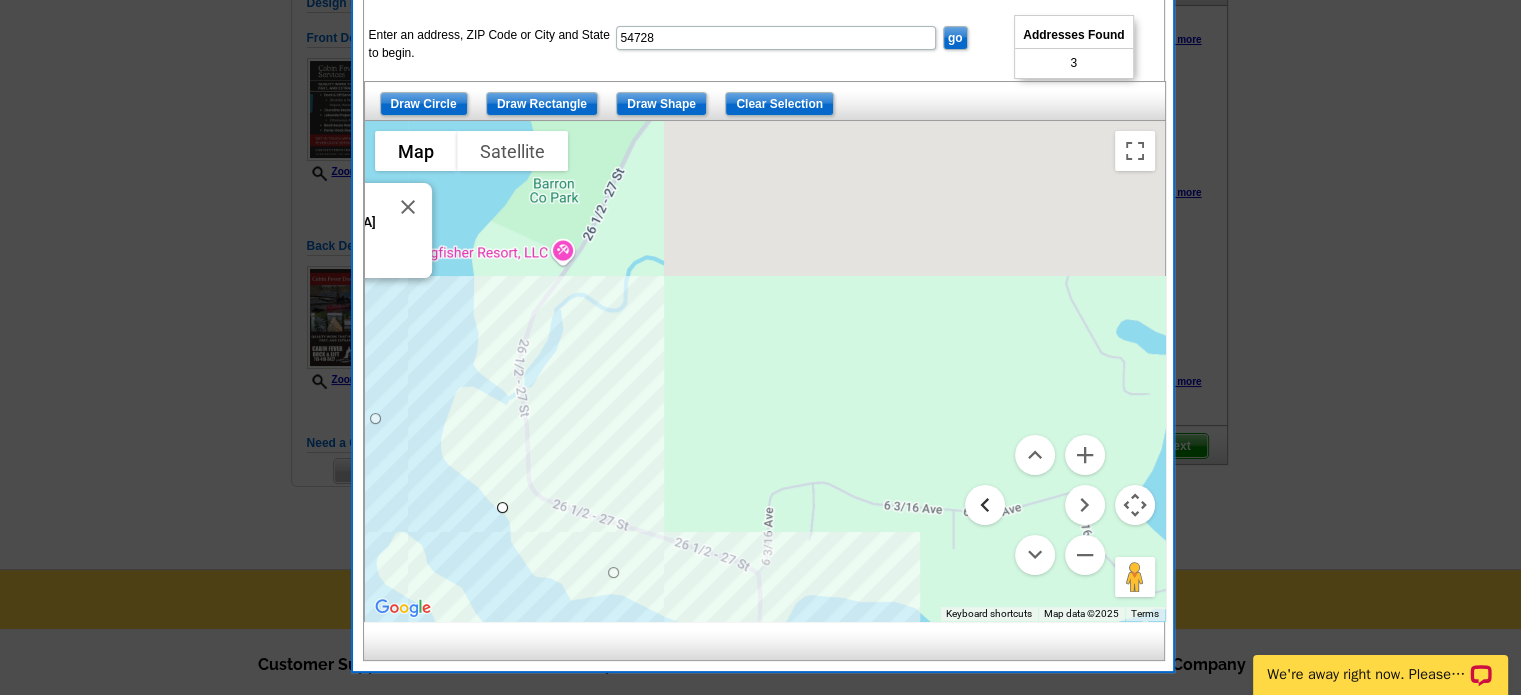 click at bounding box center [985, 505] 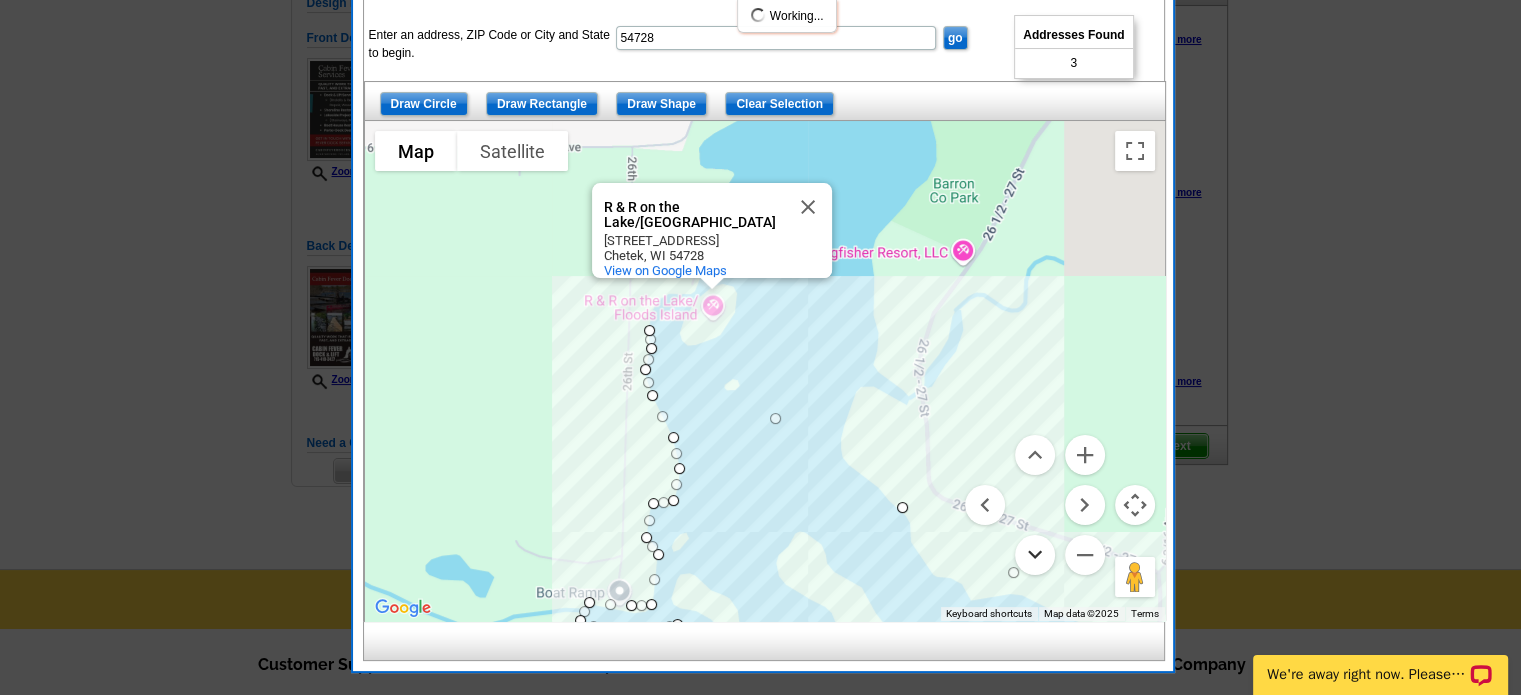 click at bounding box center [1035, 555] 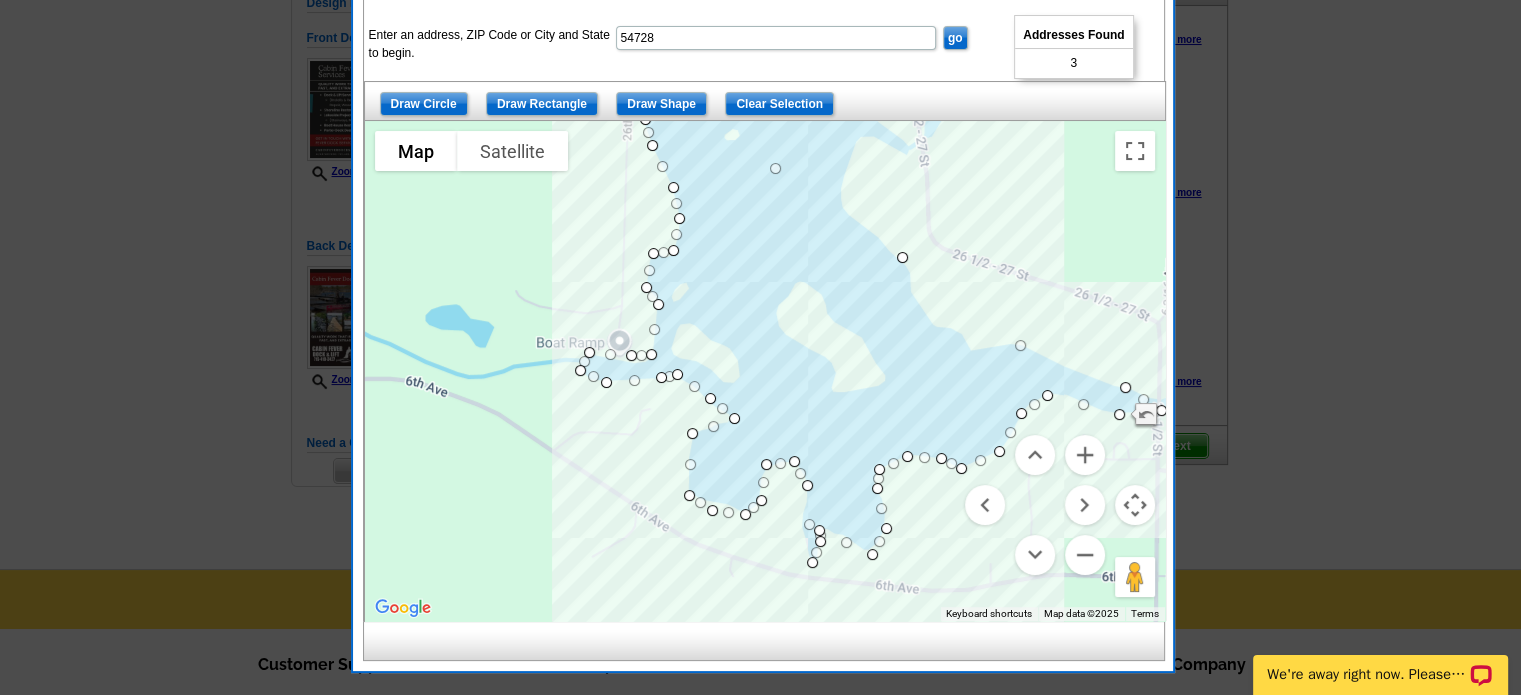 drag, startPoint x: 1013, startPoint y: 323, endPoint x: 1022, endPoint y: 349, distance: 27.513634 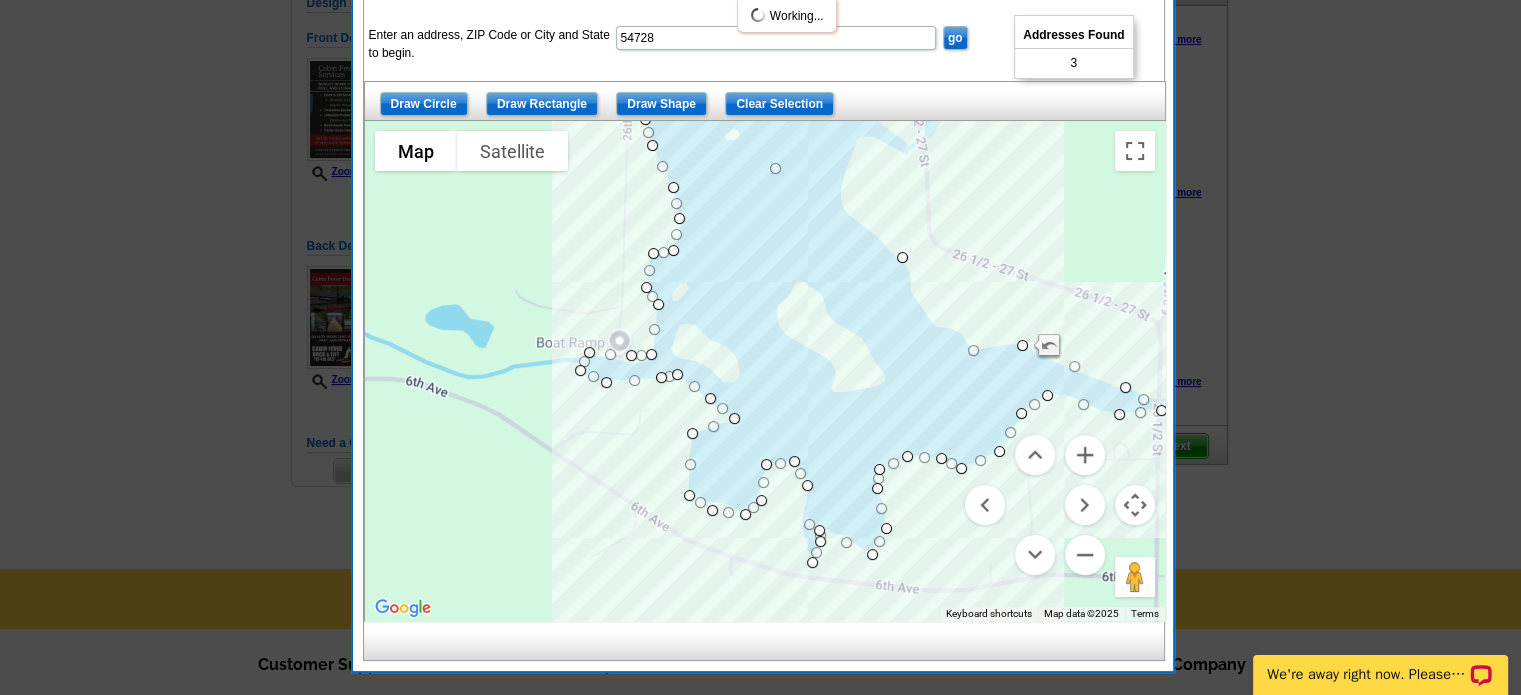 drag, startPoint x: 957, startPoint y: 295, endPoint x: 968, endPoint y: 350, distance: 56.089214 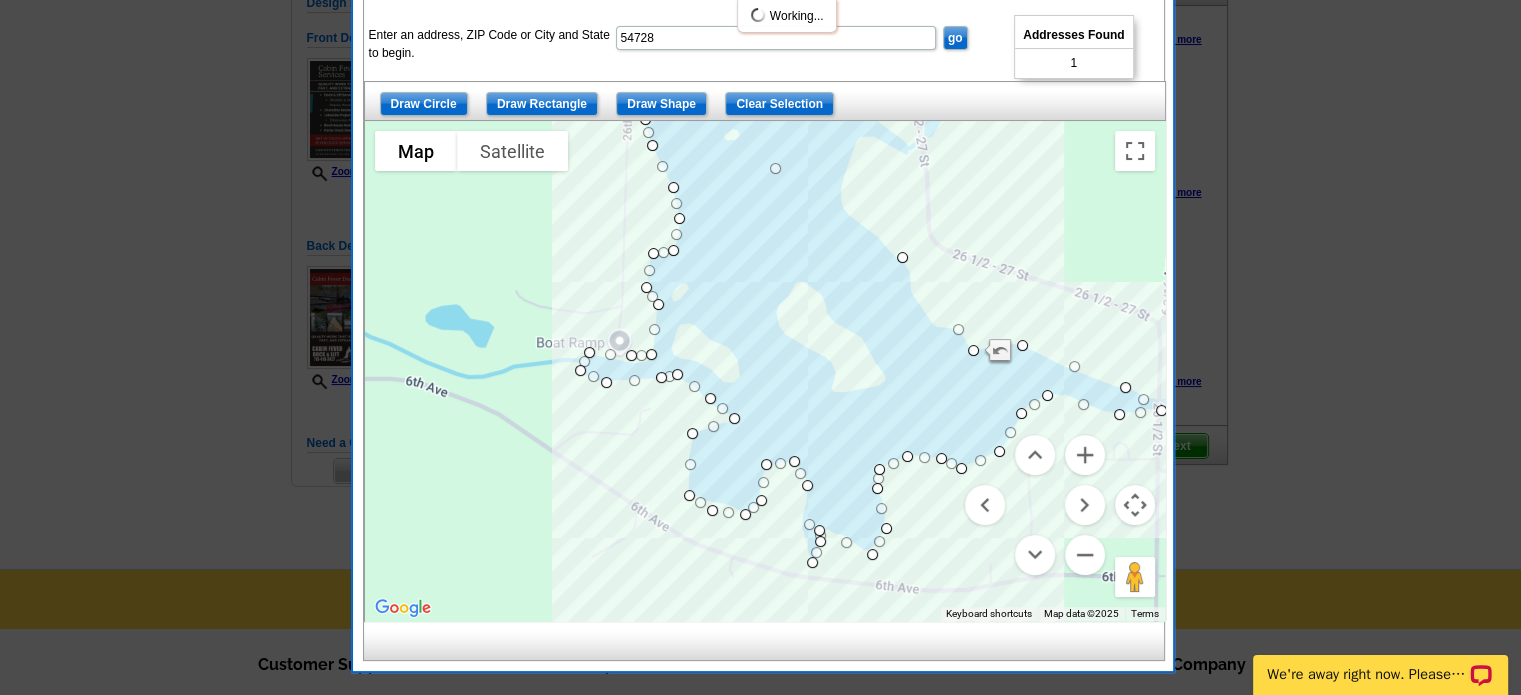 drag, startPoint x: 931, startPoint y: 296, endPoint x: 951, endPoint y: 325, distance: 35.22783 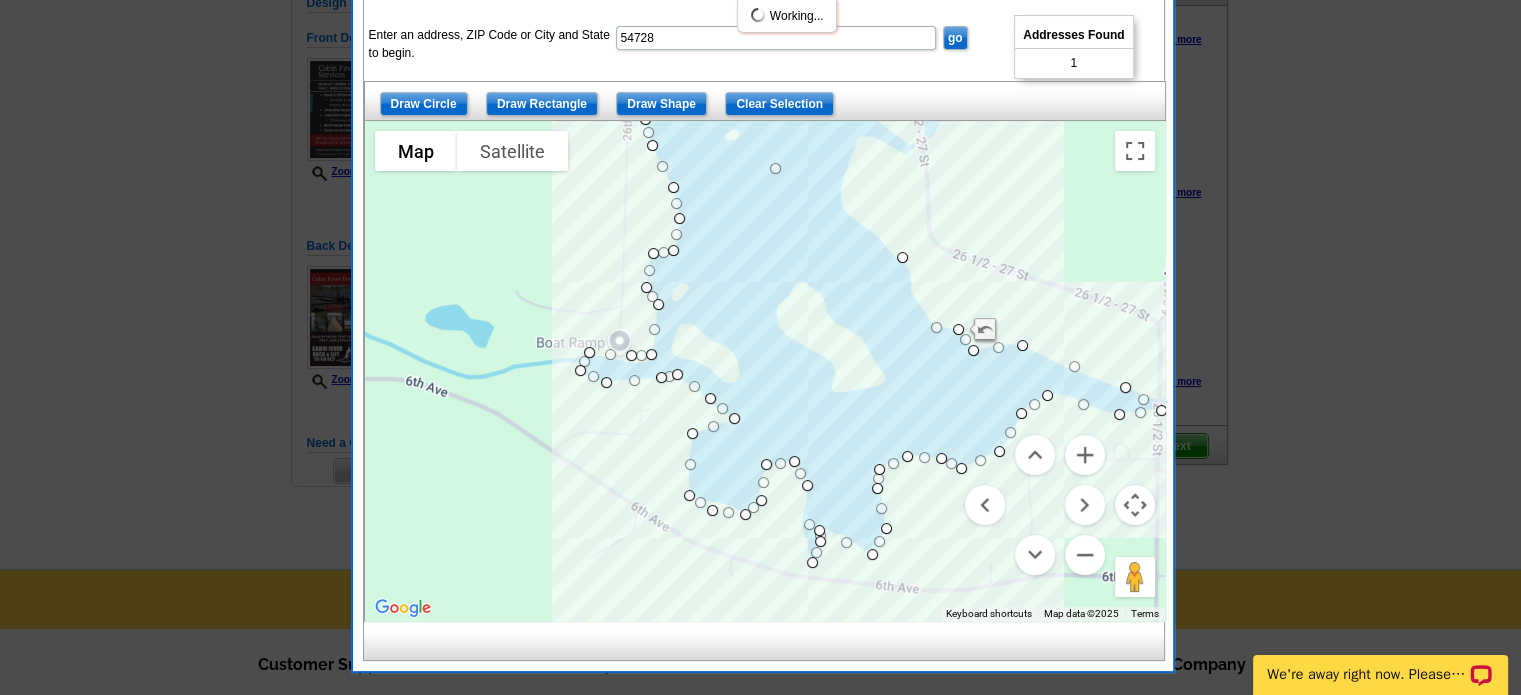 drag, startPoint x: 928, startPoint y: 285, endPoint x: 934, endPoint y: 321, distance: 36.496574 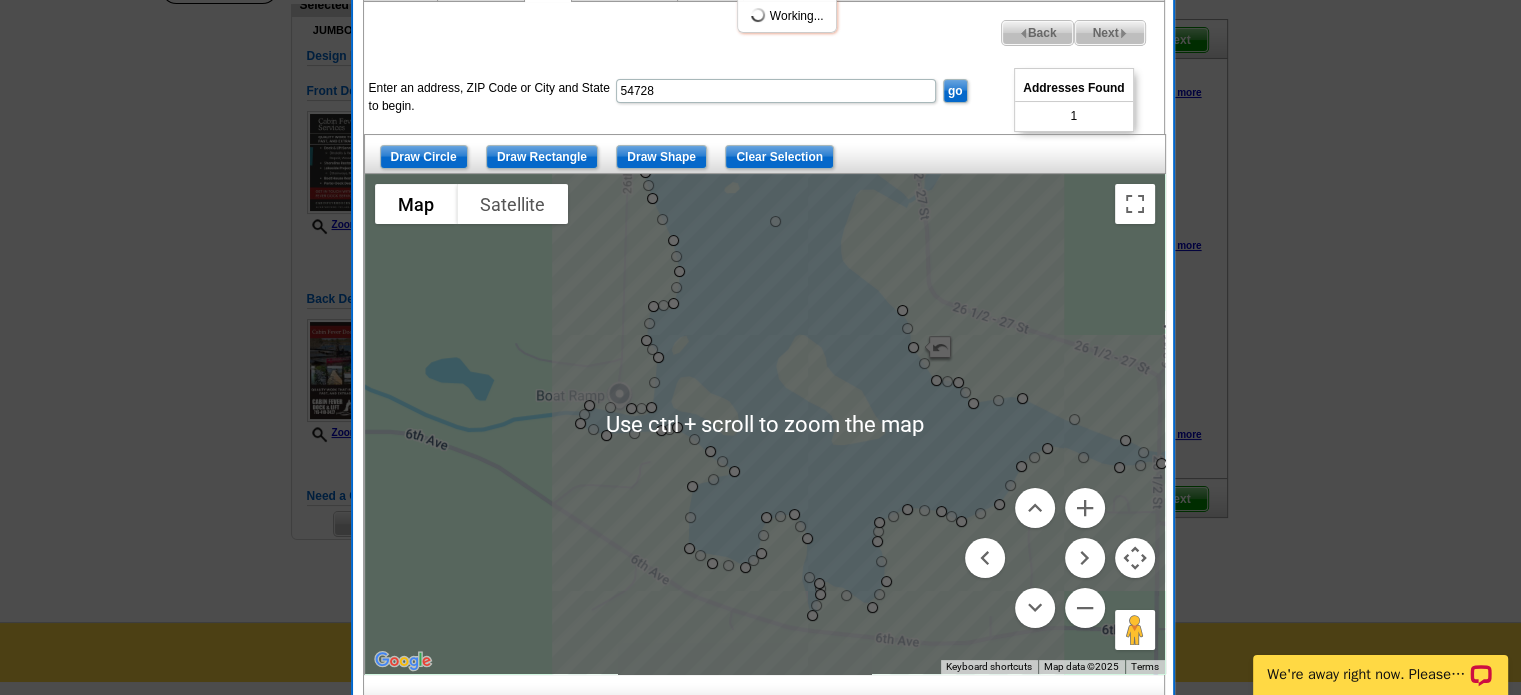 scroll, scrollTop: 115, scrollLeft: 0, axis: vertical 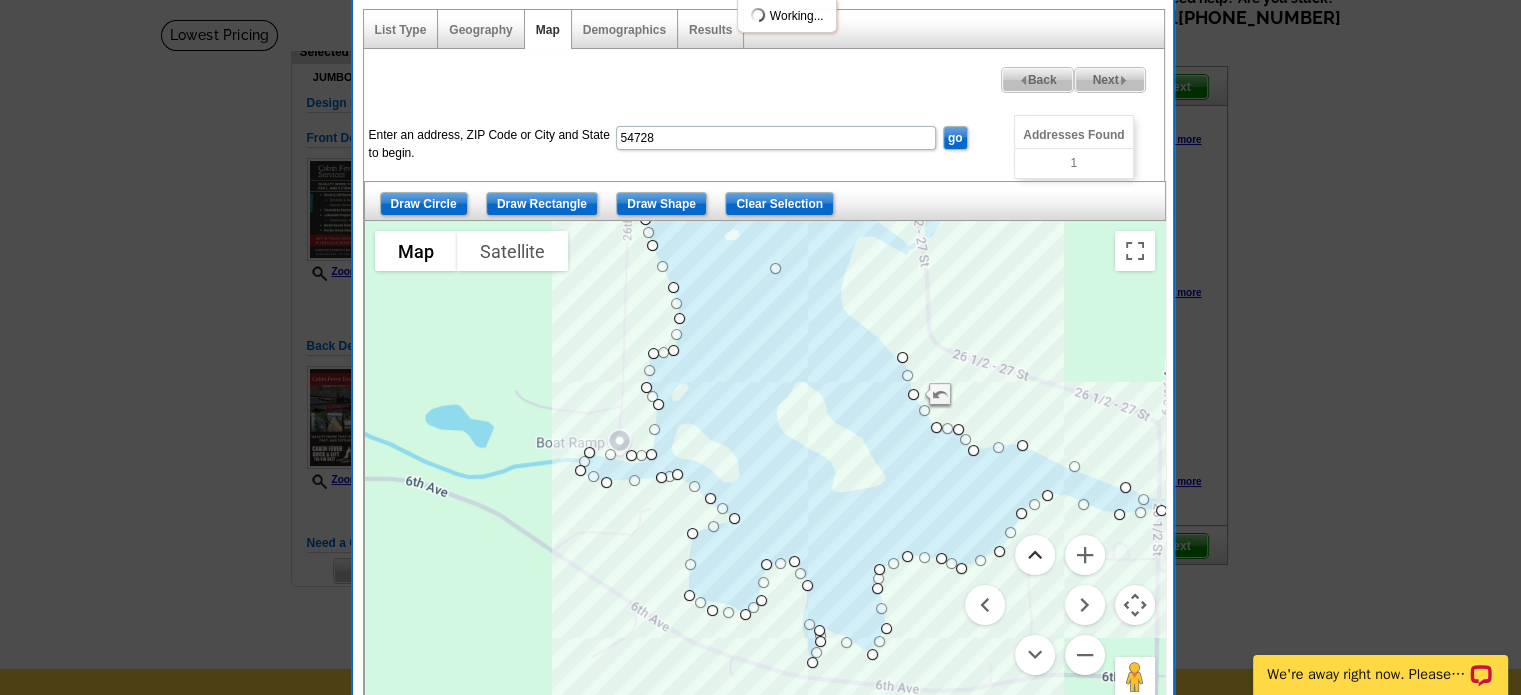 click at bounding box center (1035, 555) 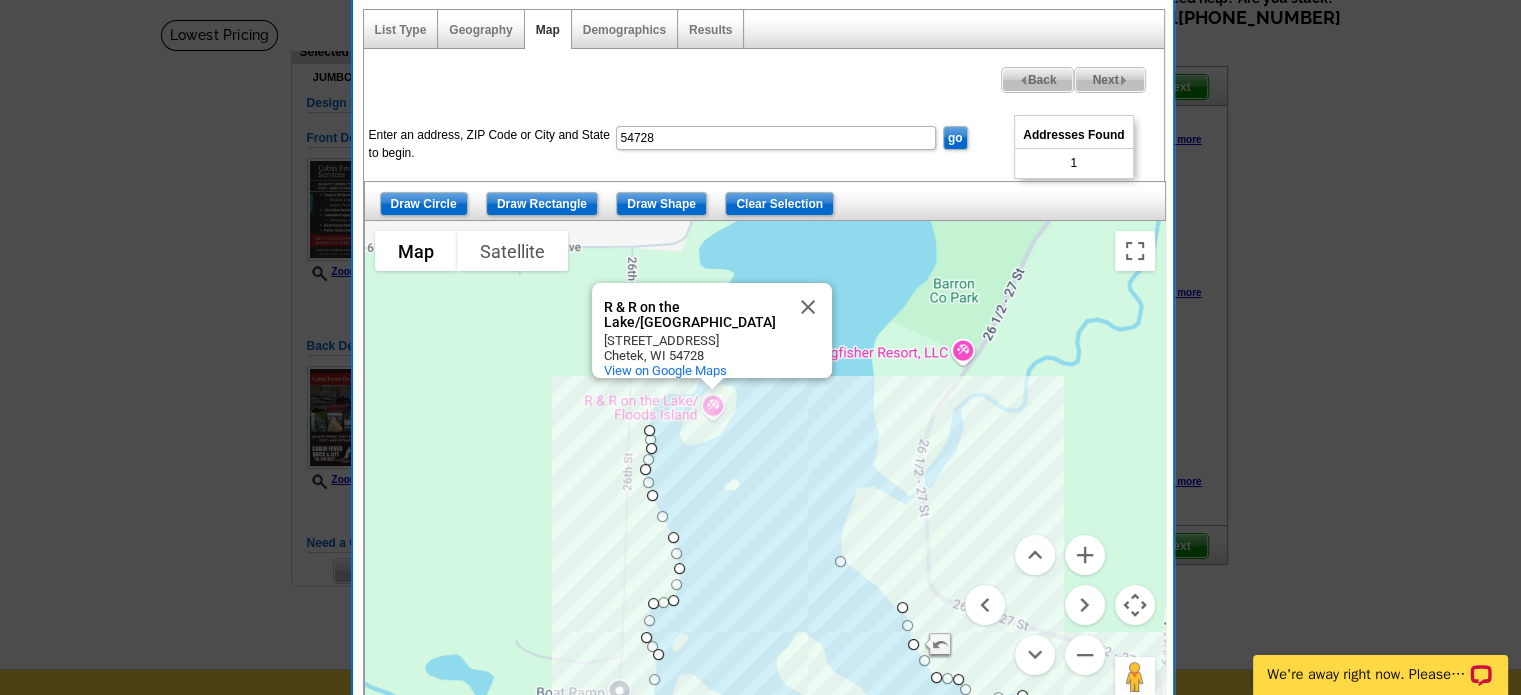 drag, startPoint x: 775, startPoint y: 518, endPoint x: 844, endPoint y: 558, distance: 79.755875 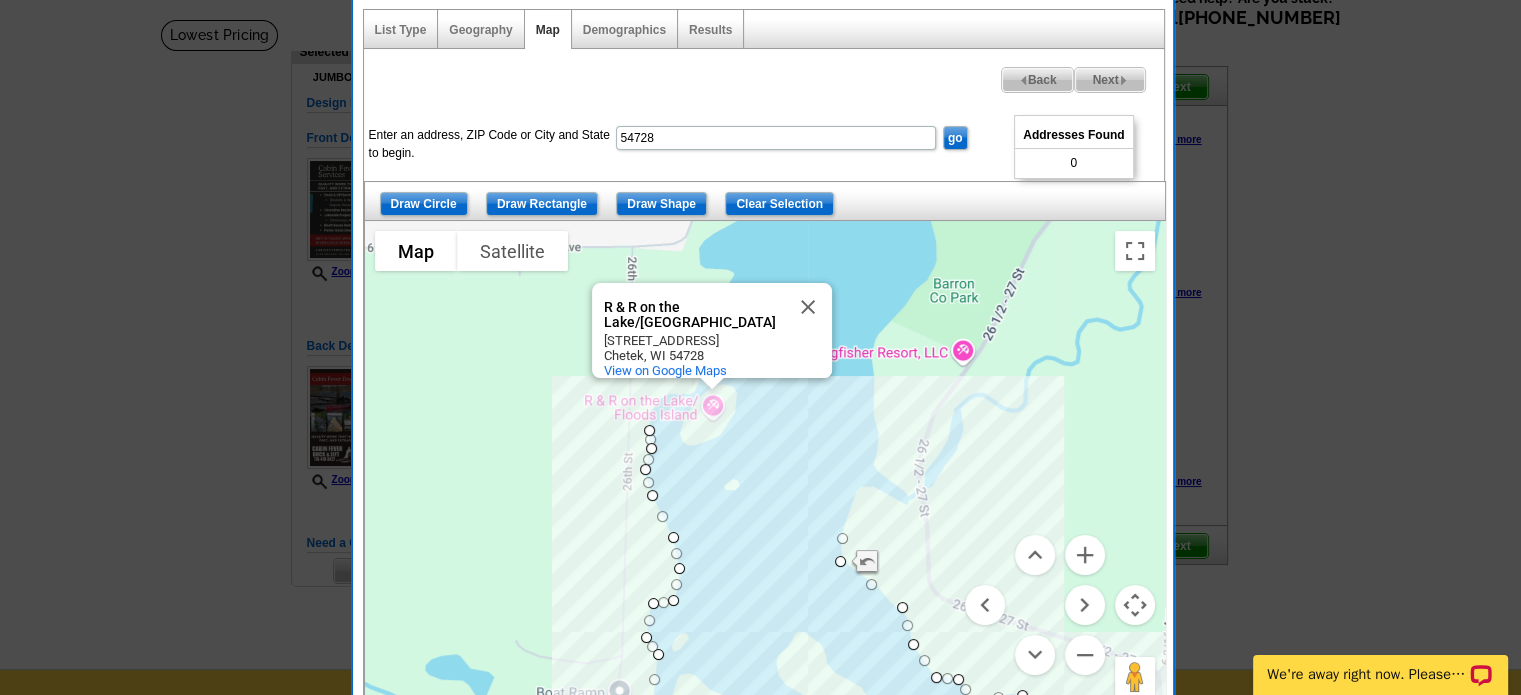 drag, startPoint x: 744, startPoint y: 495, endPoint x: 845, endPoint y: 535, distance: 108.63241 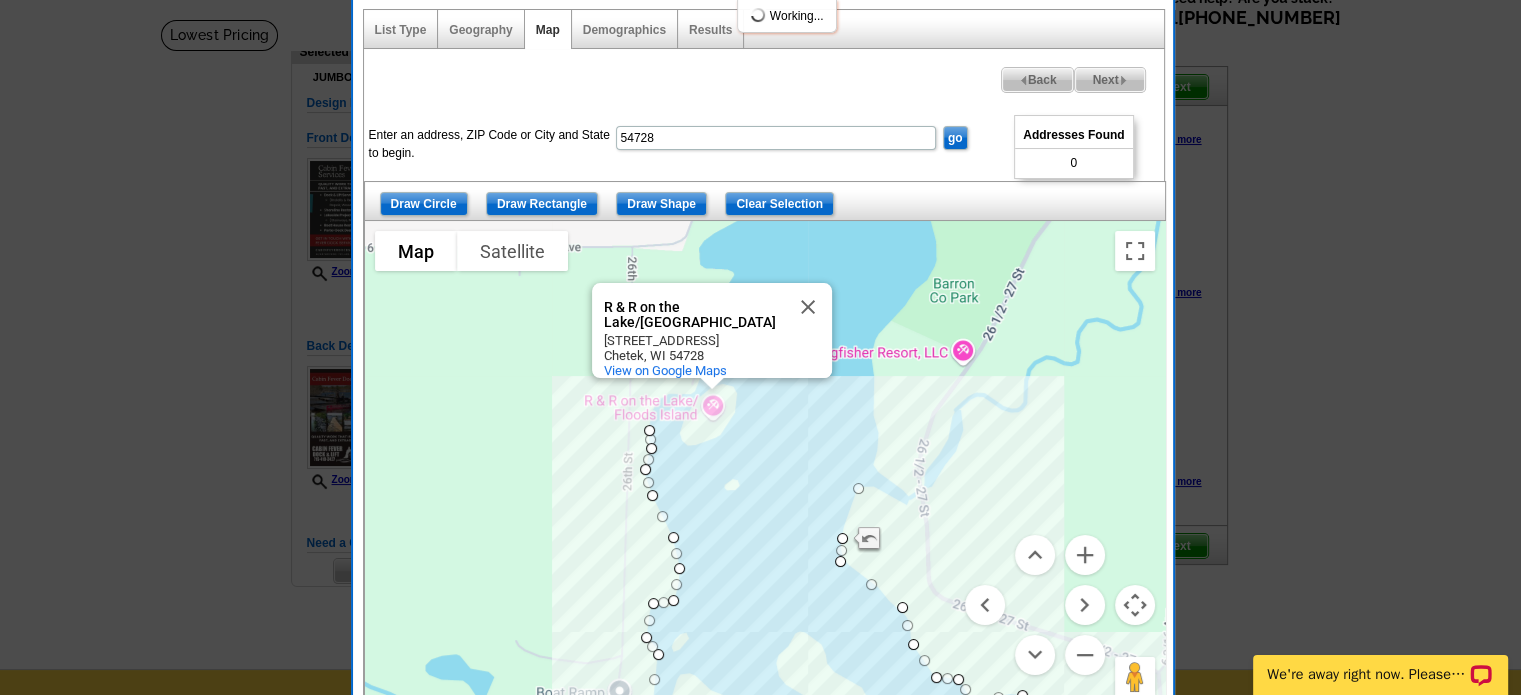 drag, startPoint x: 746, startPoint y: 481, endPoint x: 860, endPoint y: 483, distance: 114.01754 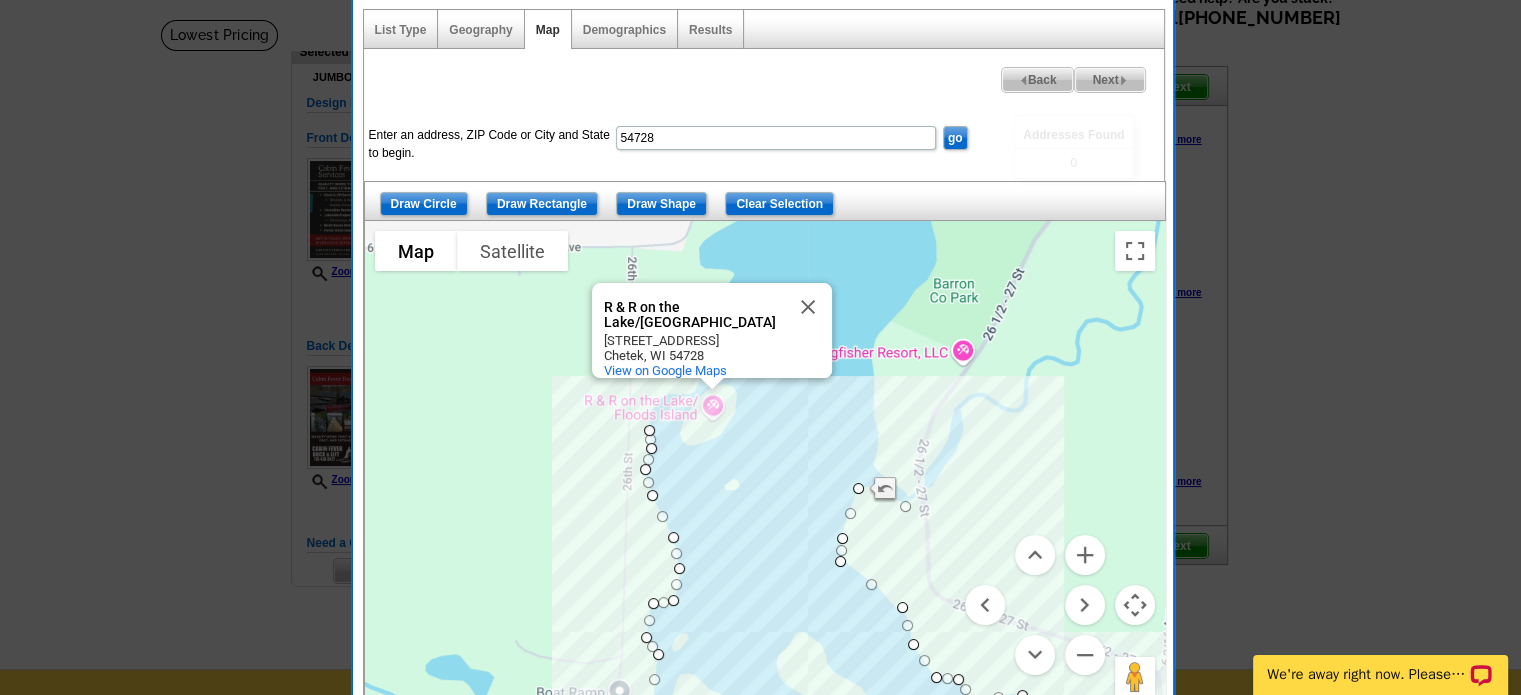 drag, startPoint x: 754, startPoint y: 454, endPoint x: 908, endPoint y: 500, distance: 160.72336 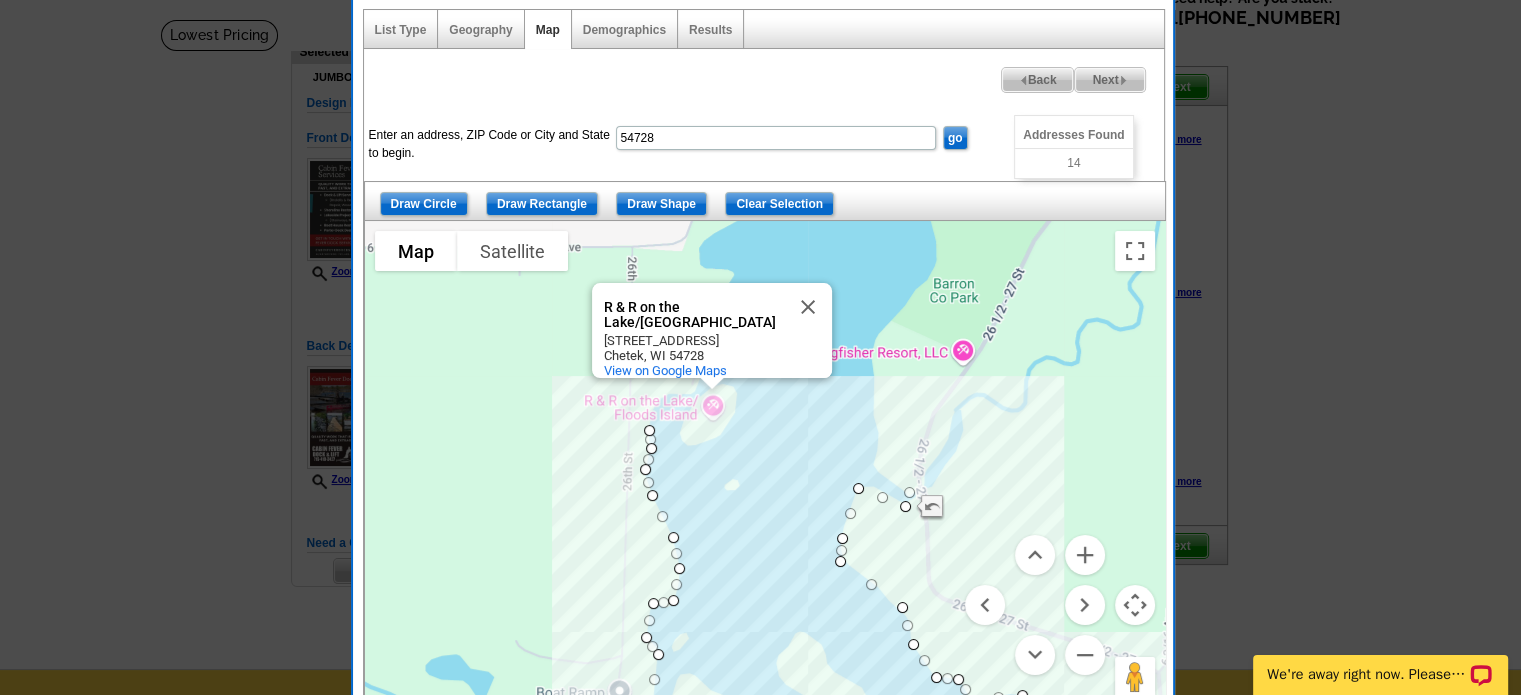 drag, startPoint x: 773, startPoint y: 466, endPoint x: 908, endPoint y: 487, distance: 136.62357 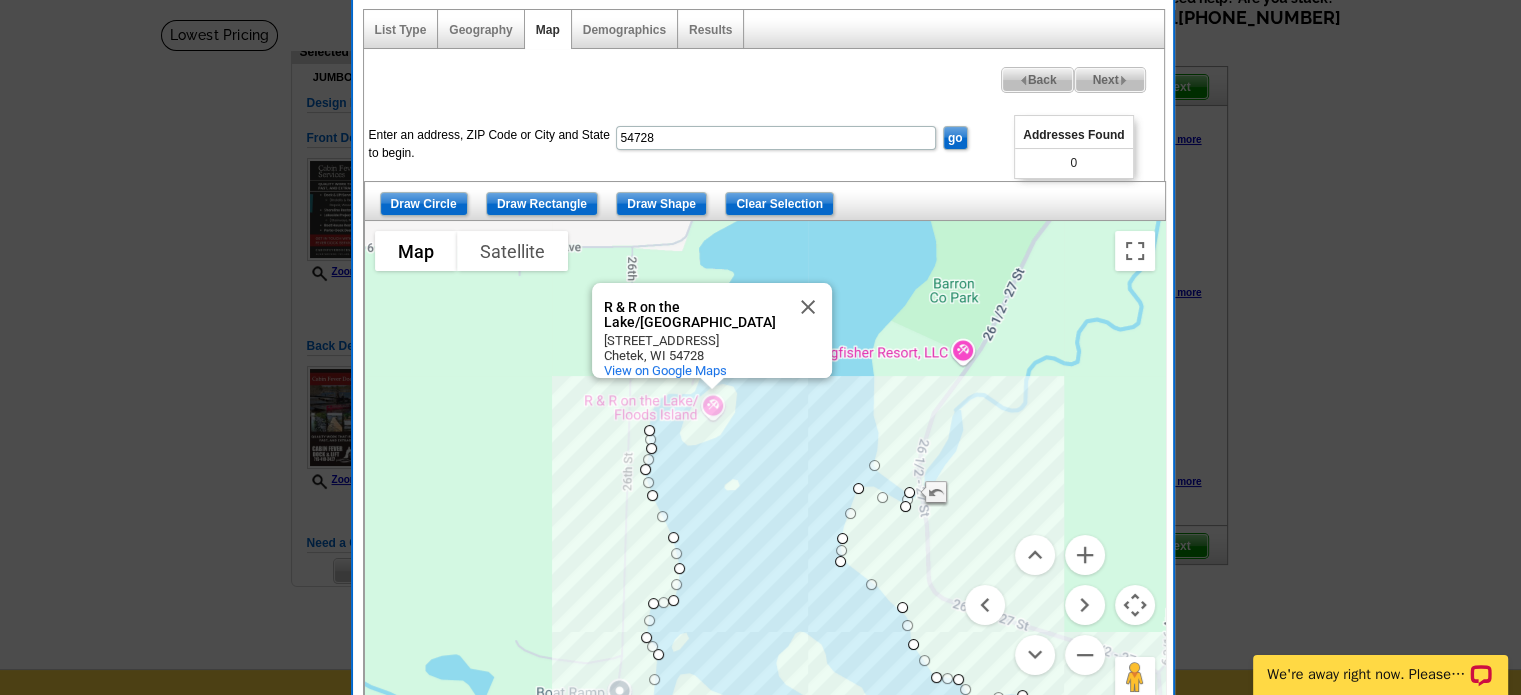 drag, startPoint x: 780, startPoint y: 460, endPoint x: 875, endPoint y: 462, distance: 95.02105 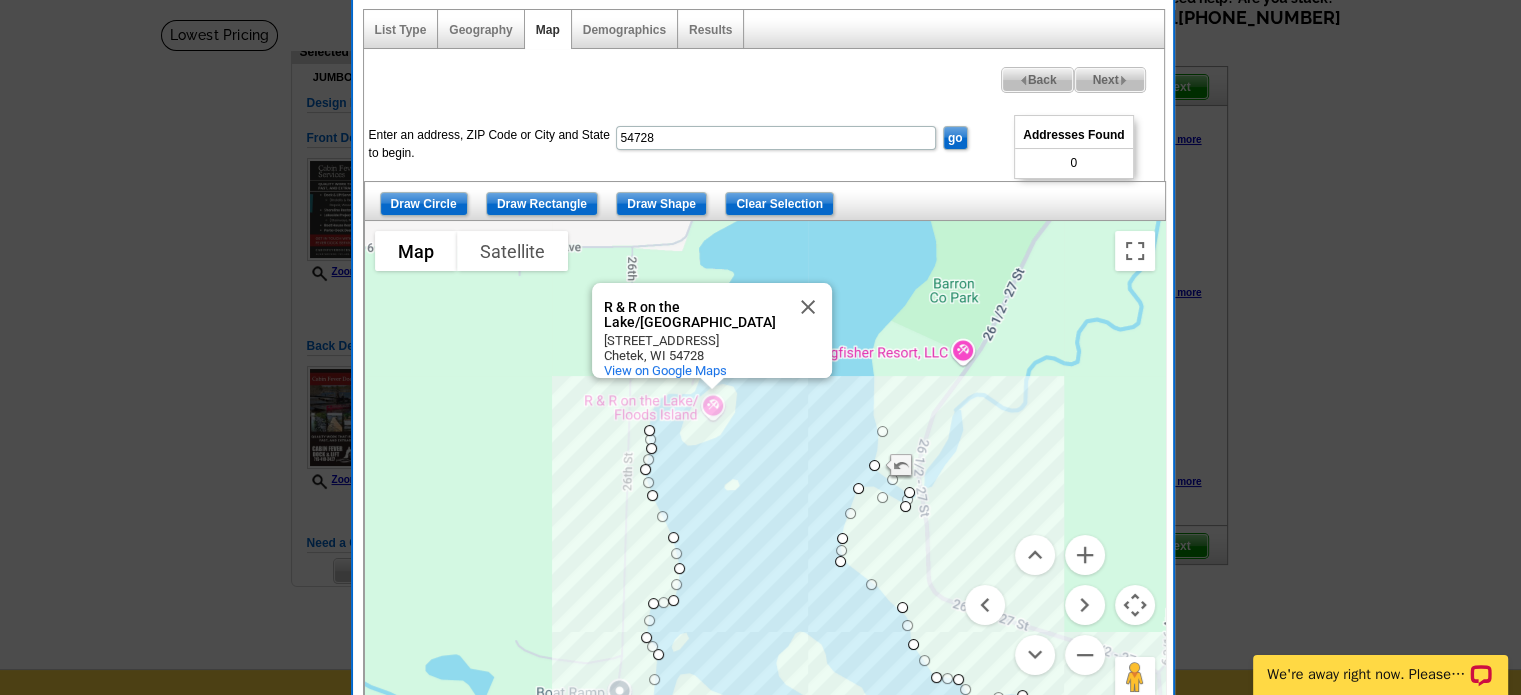 drag, startPoint x: 761, startPoint y: 445, endPoint x: 886, endPoint y: 422, distance: 127.09839 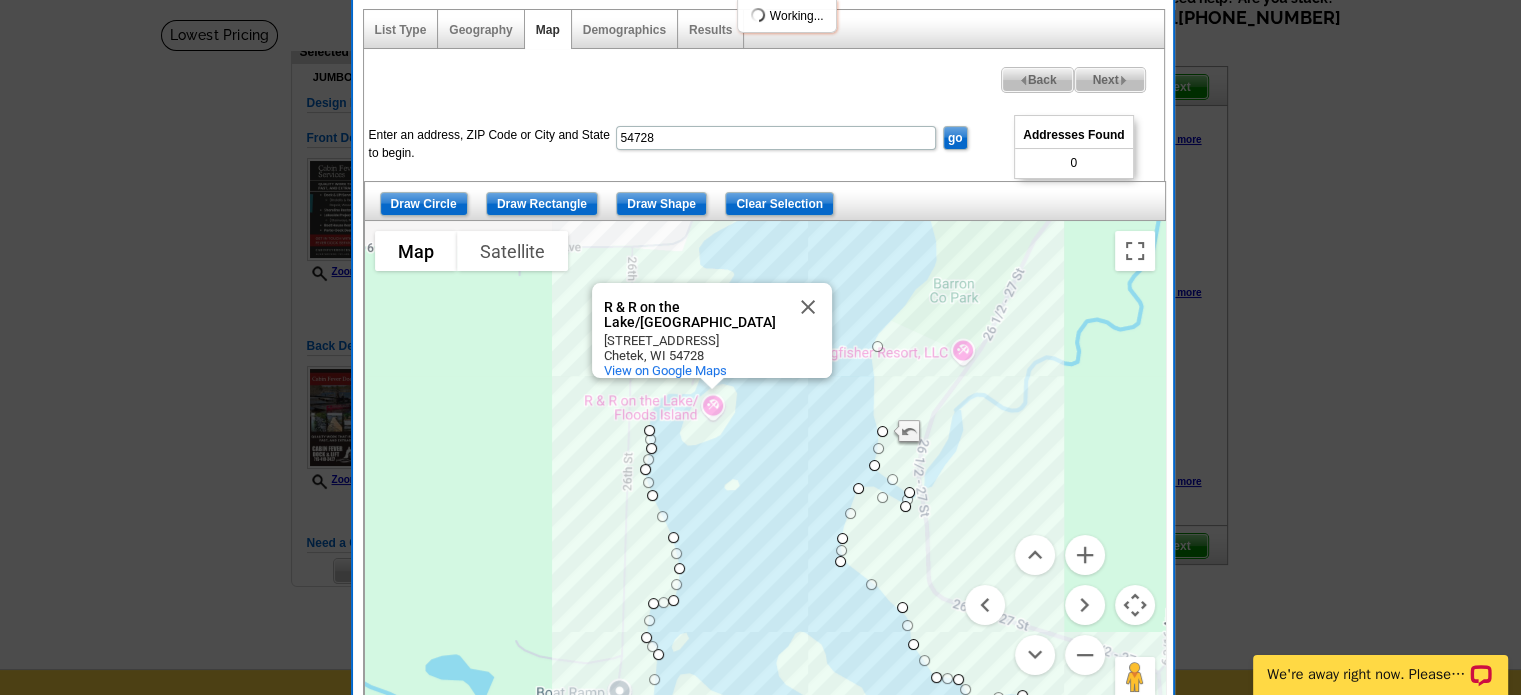 drag, startPoint x: 762, startPoint y: 424, endPoint x: 873, endPoint y: 337, distance: 141.0319 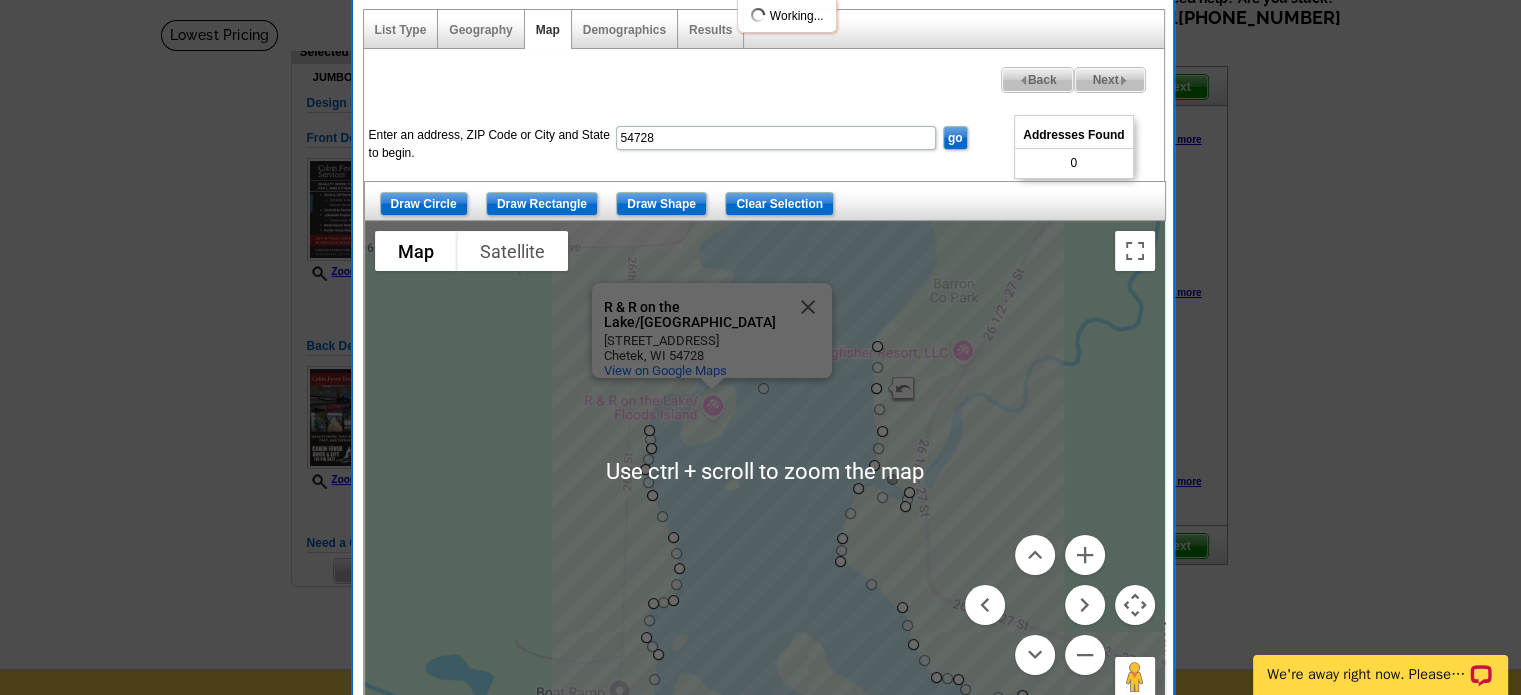 scroll, scrollTop: 215, scrollLeft: 0, axis: vertical 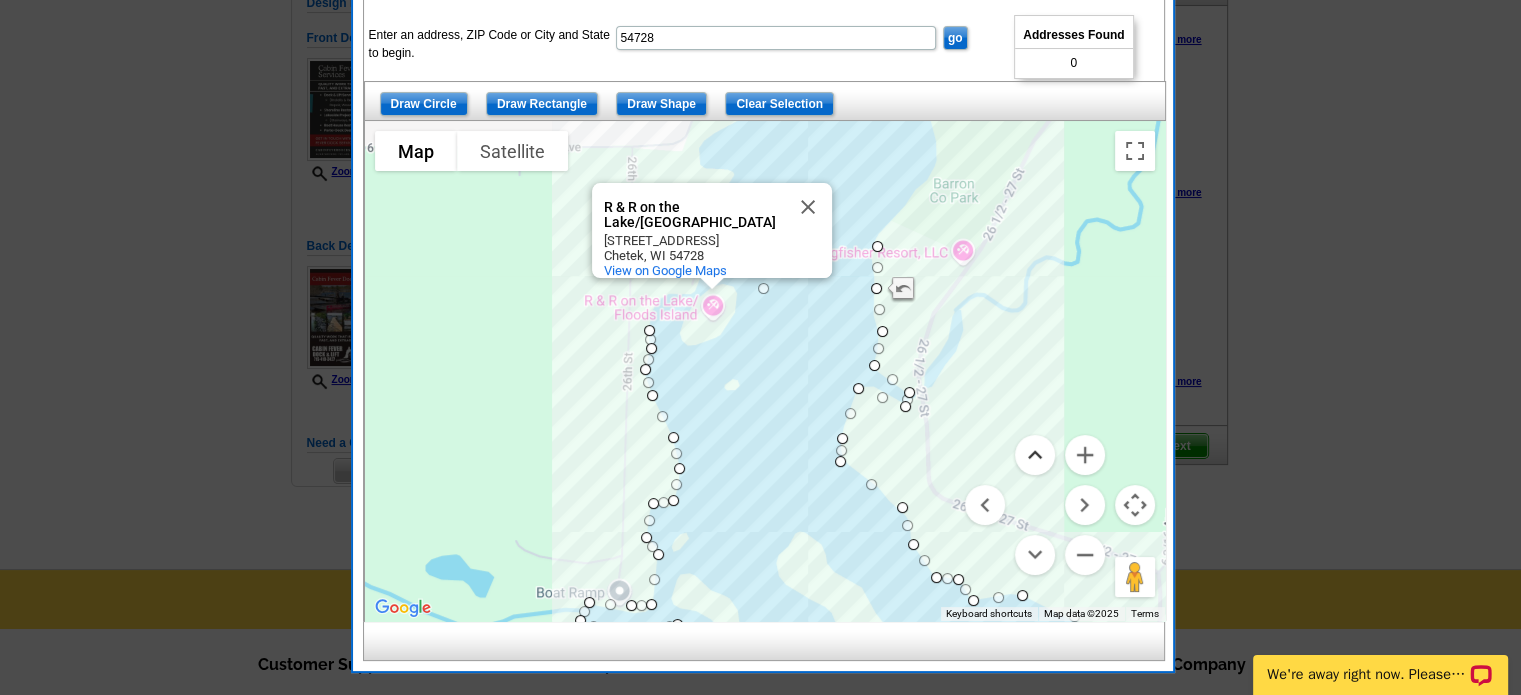 click at bounding box center (1035, 455) 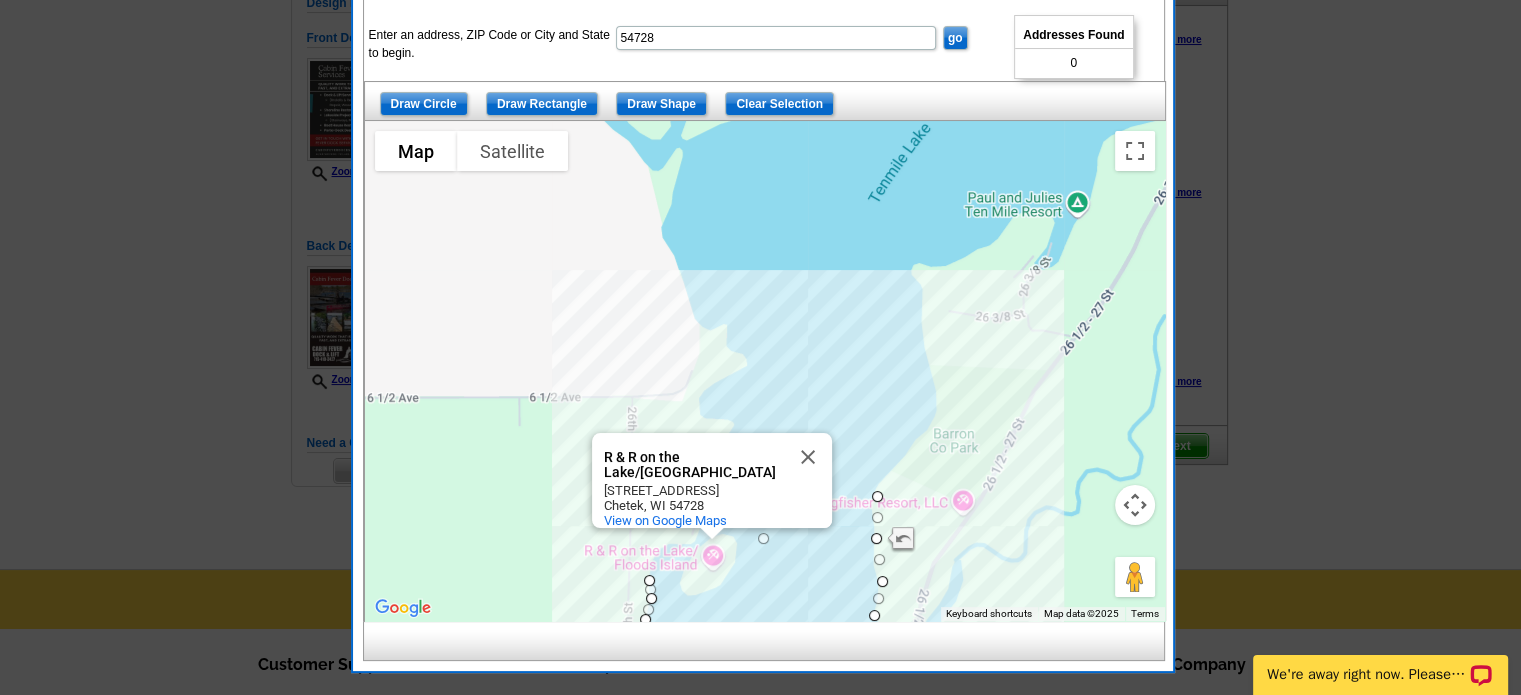 click at bounding box center [808, 457] 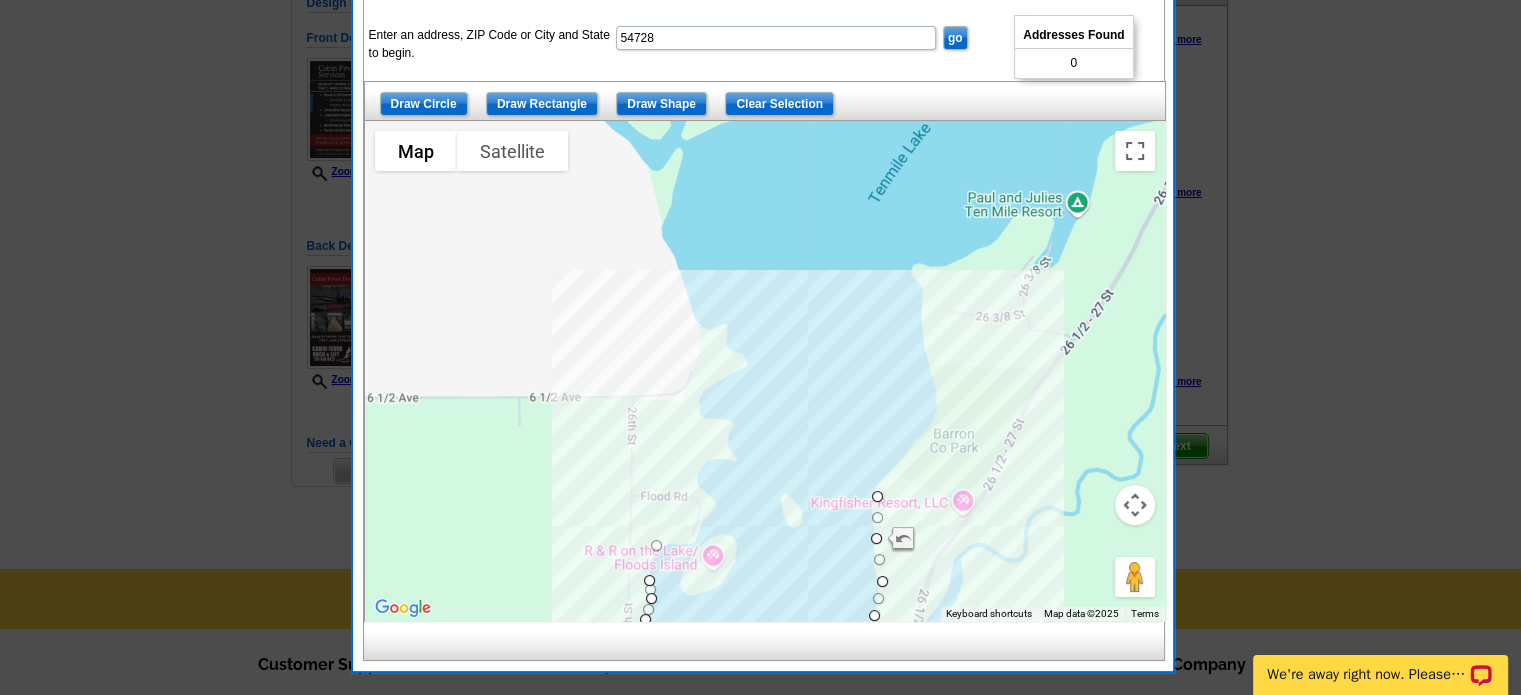 drag, startPoint x: 761, startPoint y: 535, endPoint x: 653, endPoint y: 540, distance: 108.11568 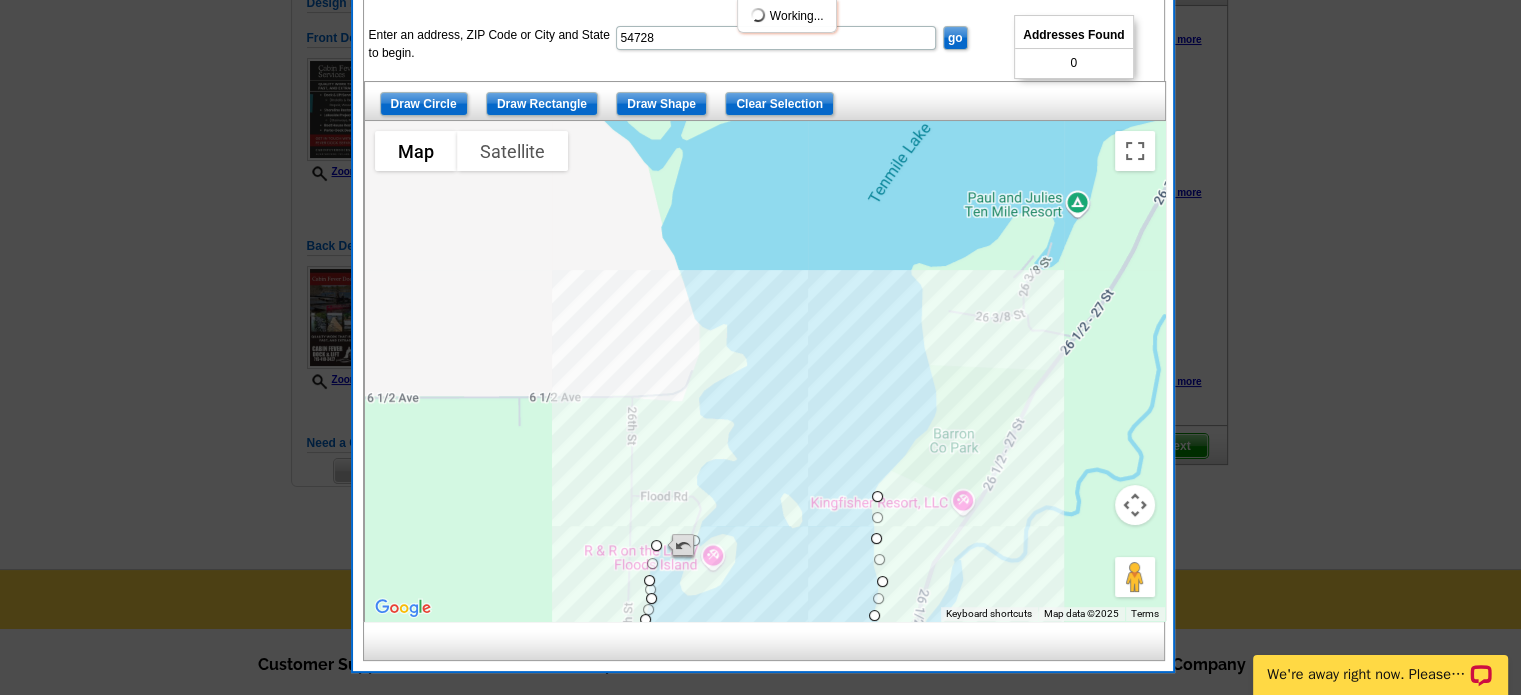 drag, startPoint x: 760, startPoint y: 521, endPoint x: 686, endPoint y: 541, distance: 76.655075 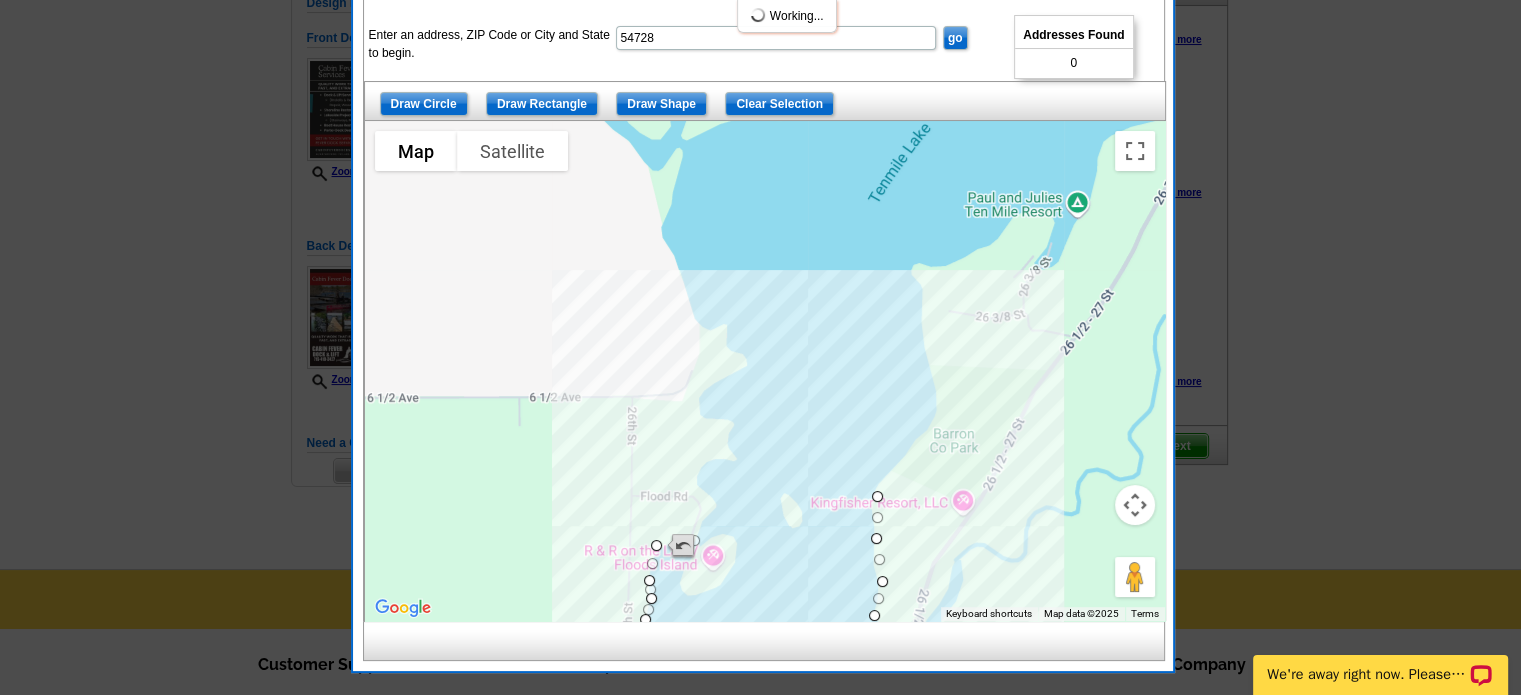 click on "To navigate, press the arrow keys." at bounding box center (1165, 371) 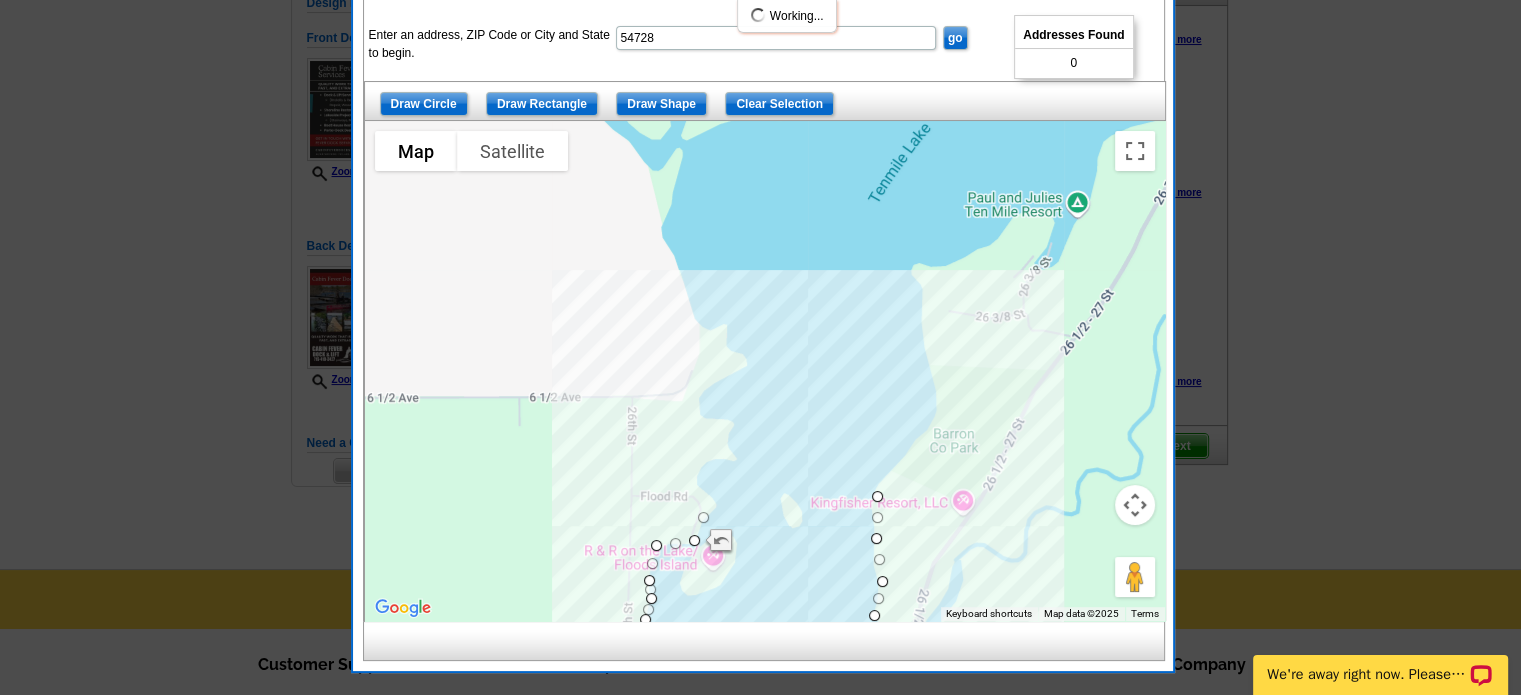 drag, startPoint x: 784, startPoint y: 516, endPoint x: 700, endPoint y: 515, distance: 84.00595 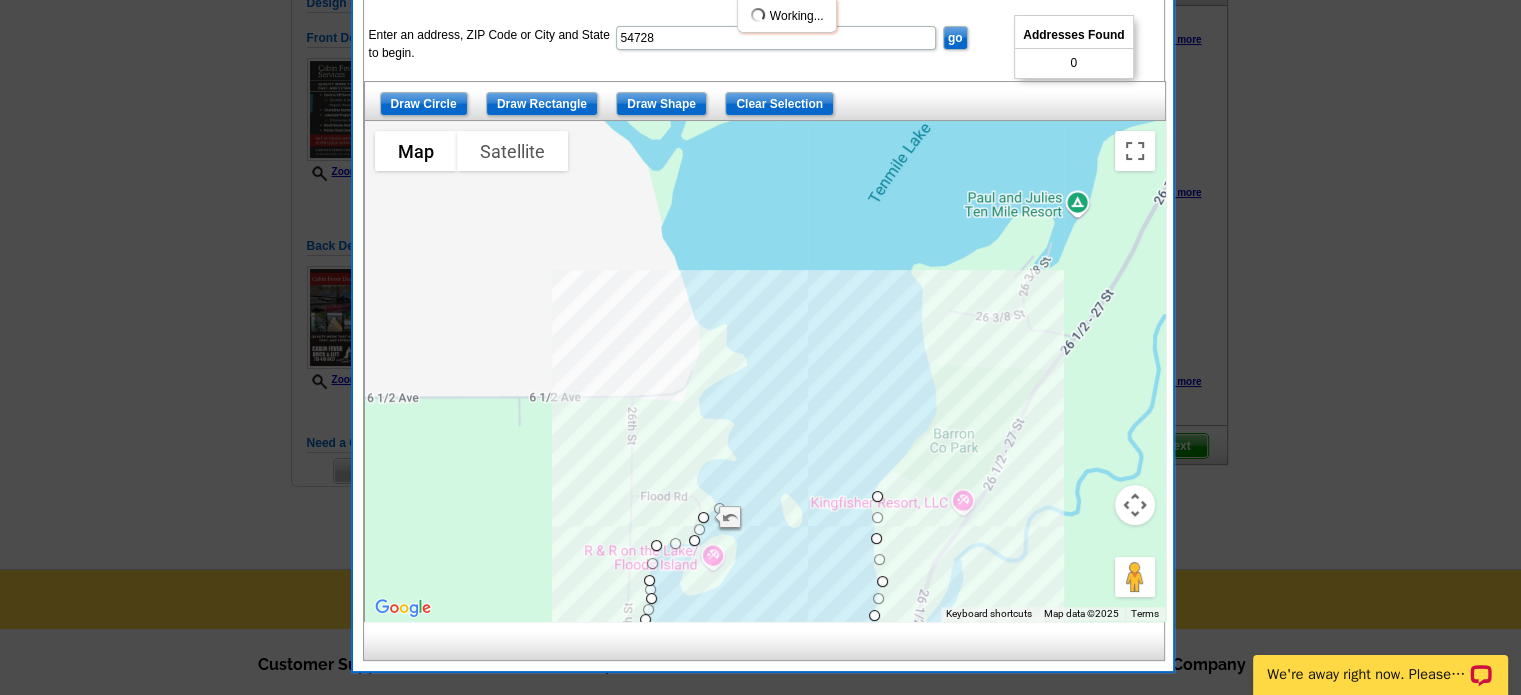 drag, startPoint x: 792, startPoint y: 502, endPoint x: 719, endPoint y: 503, distance: 73.00685 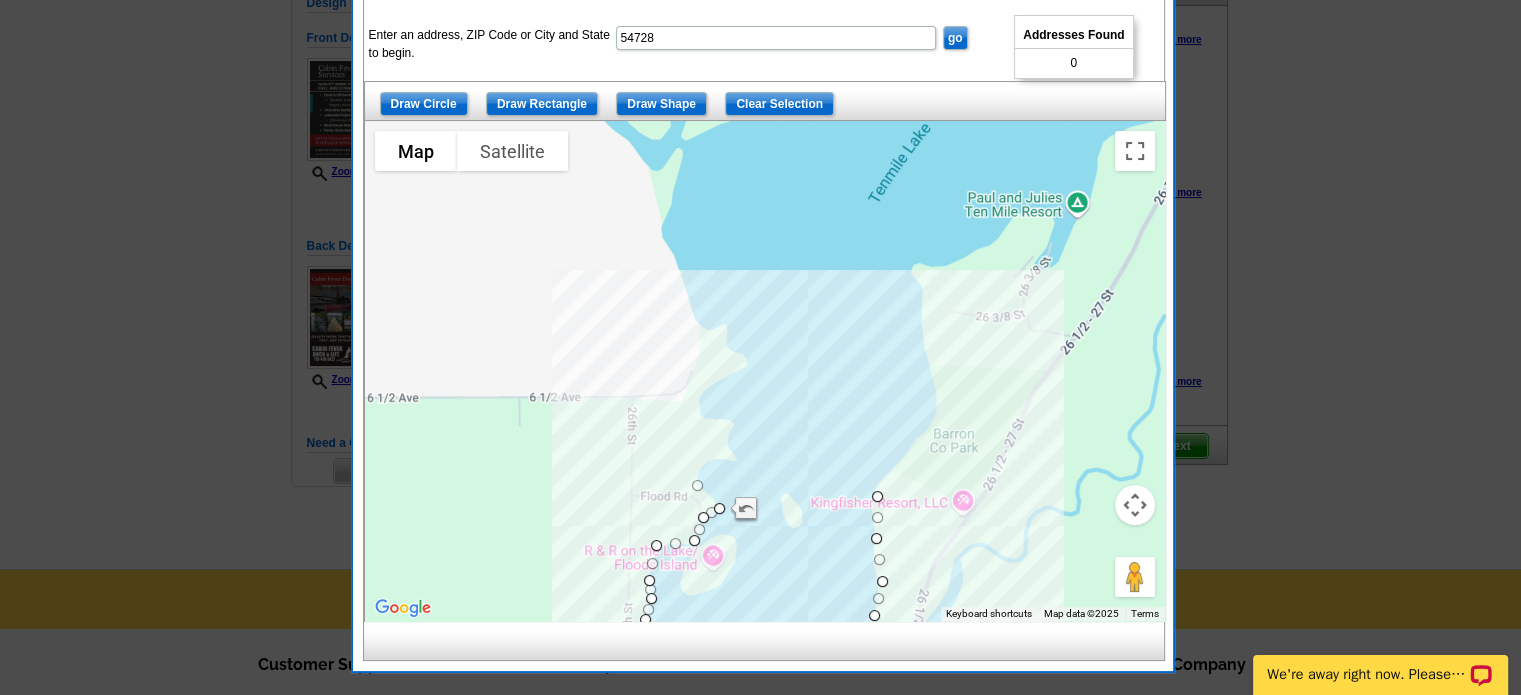 drag, startPoint x: 797, startPoint y: 502, endPoint x: 695, endPoint y: 482, distance: 103.94229 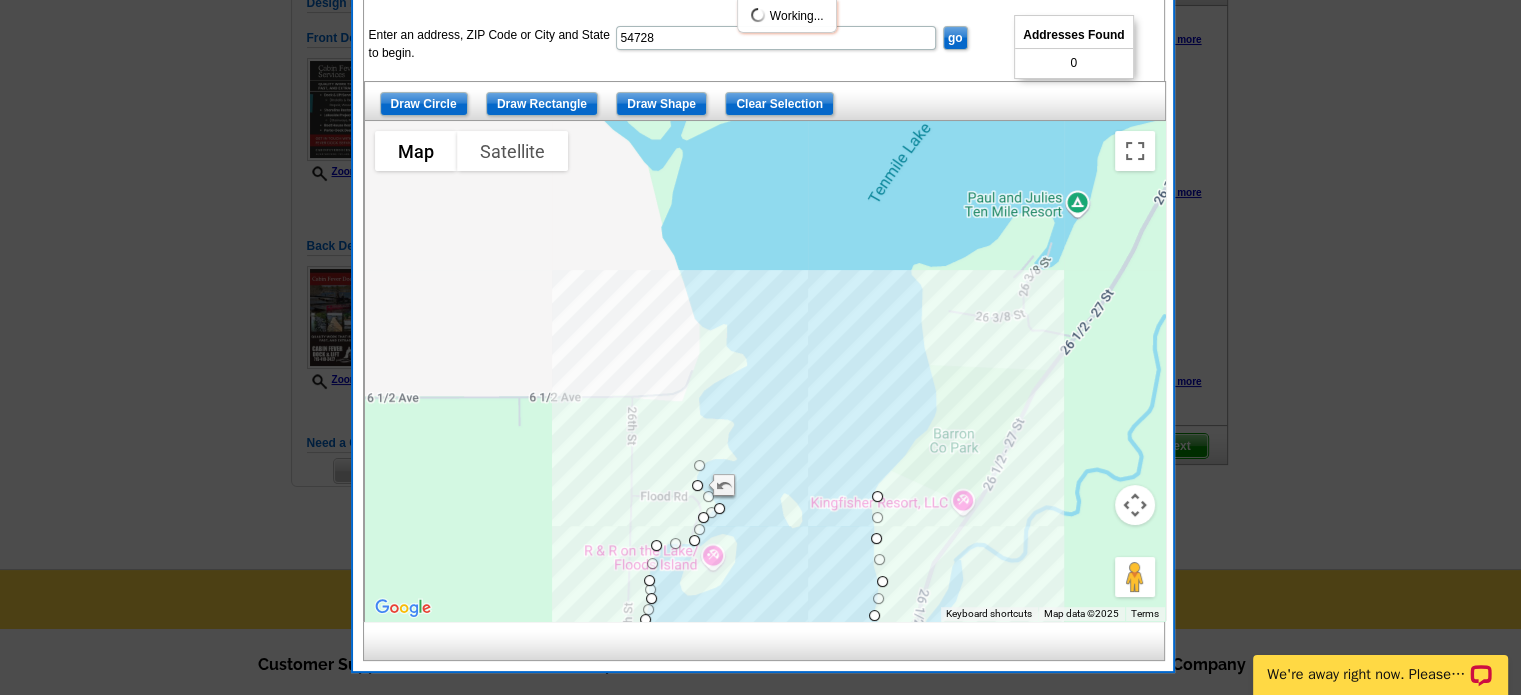 drag, startPoint x: 788, startPoint y: 490, endPoint x: 700, endPoint y: 462, distance: 92.34717 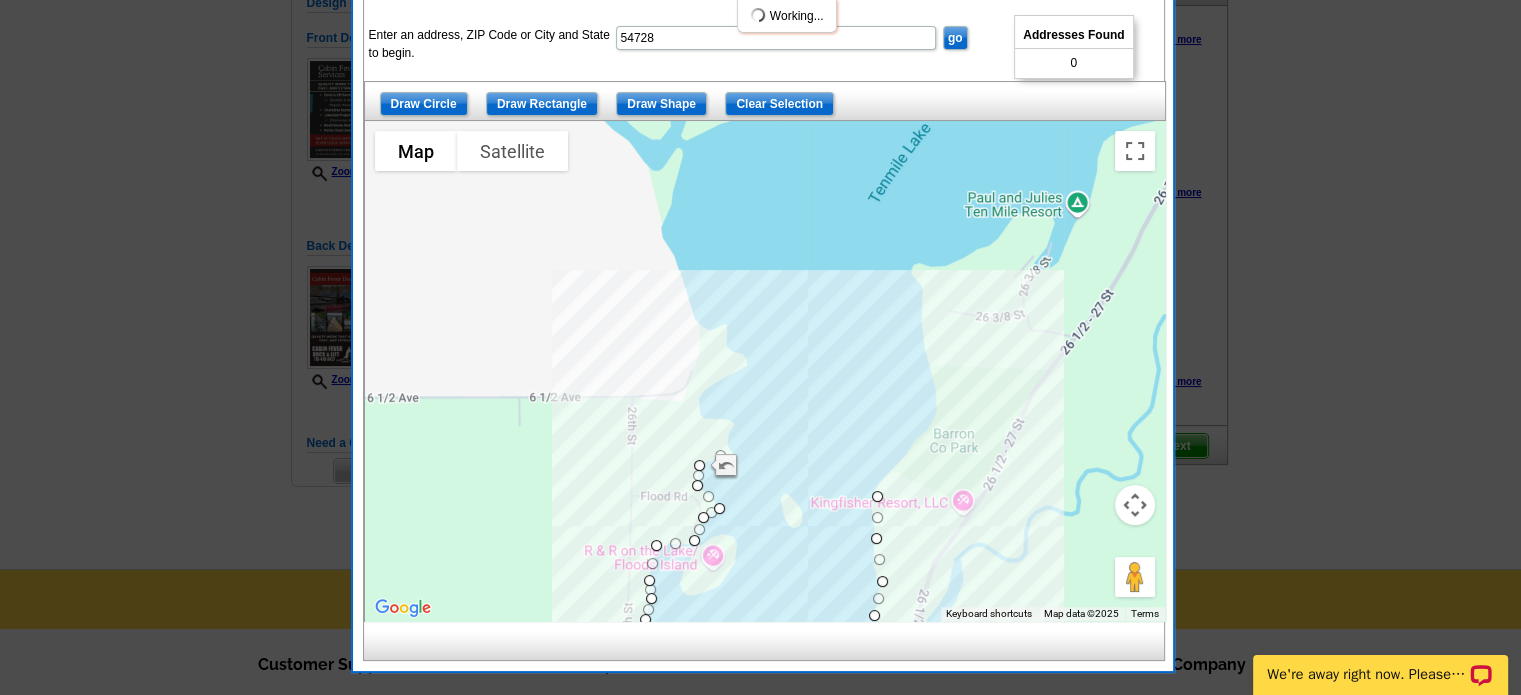 drag, startPoint x: 788, startPoint y: 480, endPoint x: 720, endPoint y: 451, distance: 73.92564 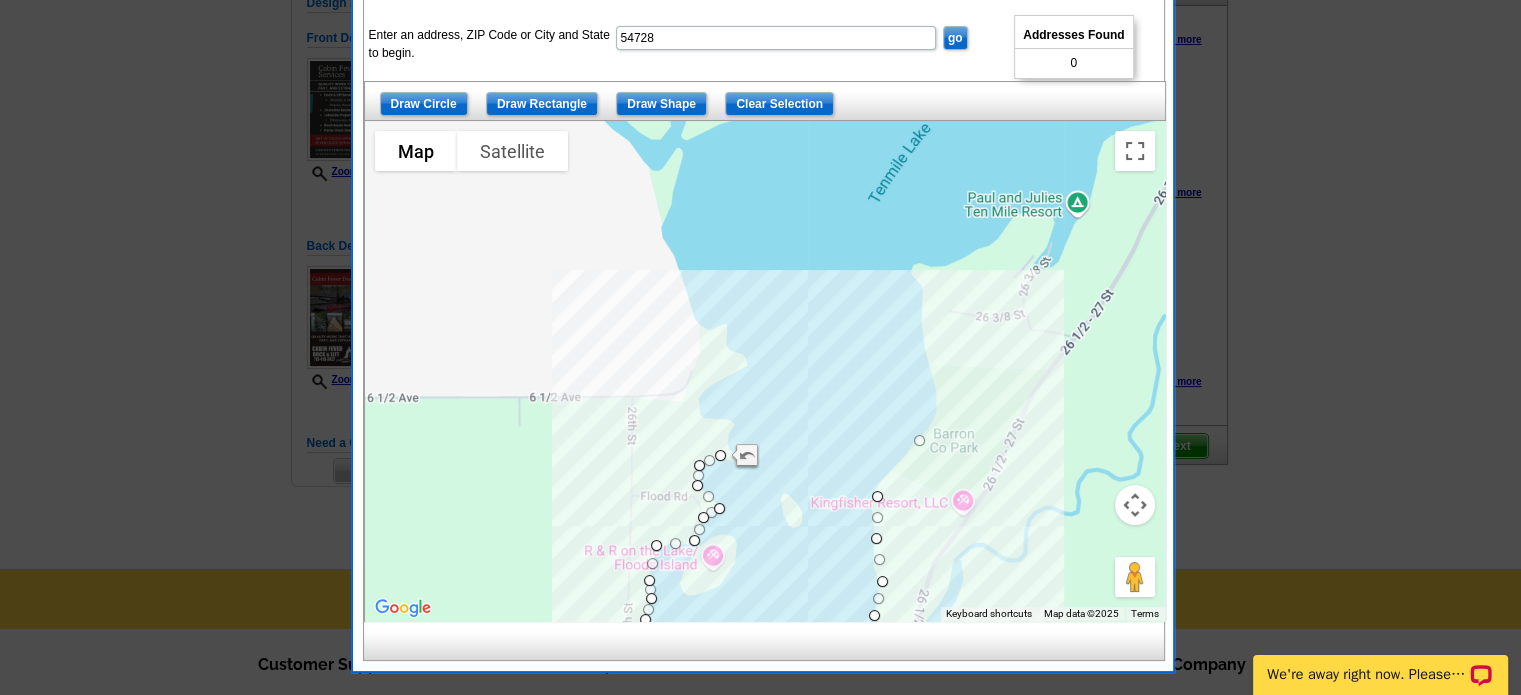 drag, startPoint x: 791, startPoint y: 471, endPoint x: 916, endPoint y: 433, distance: 130.64838 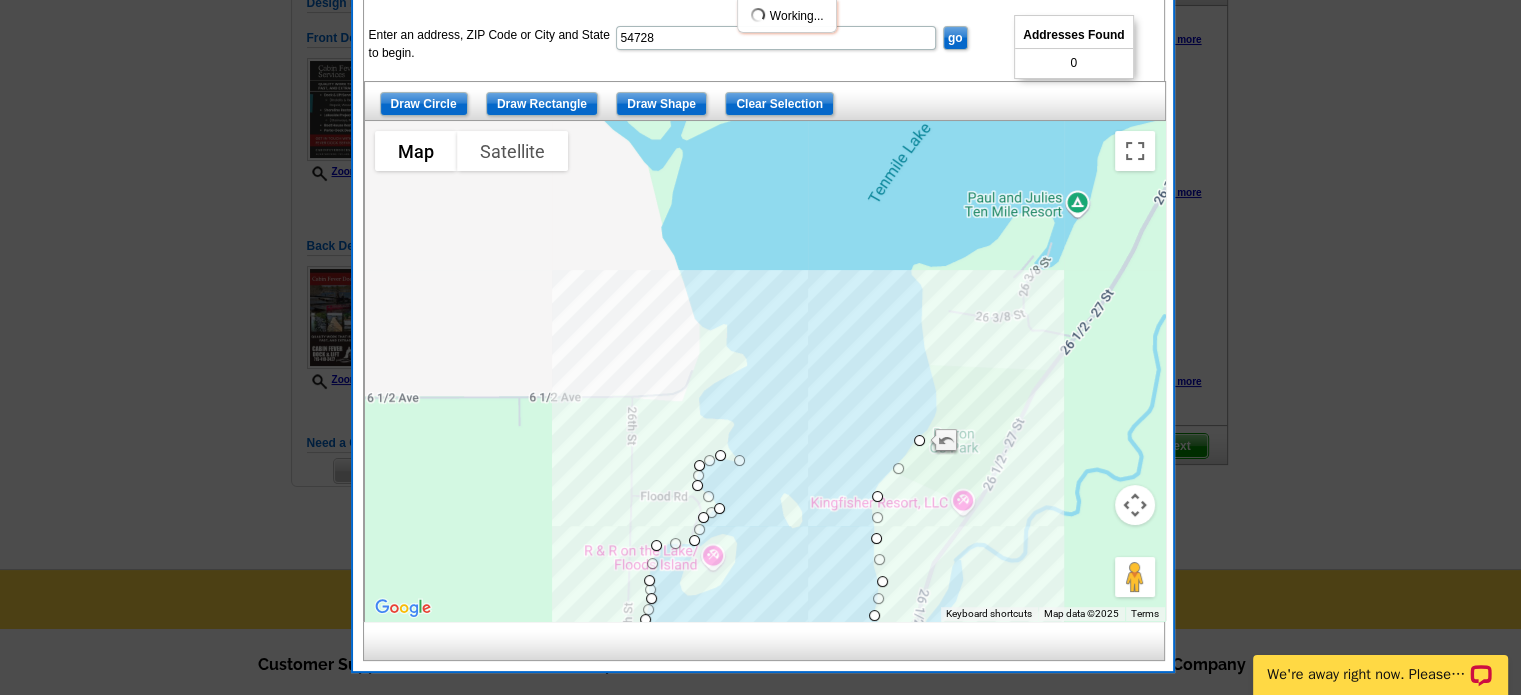 drag, startPoint x: 816, startPoint y: 445, endPoint x: 732, endPoint y: 458, distance: 85 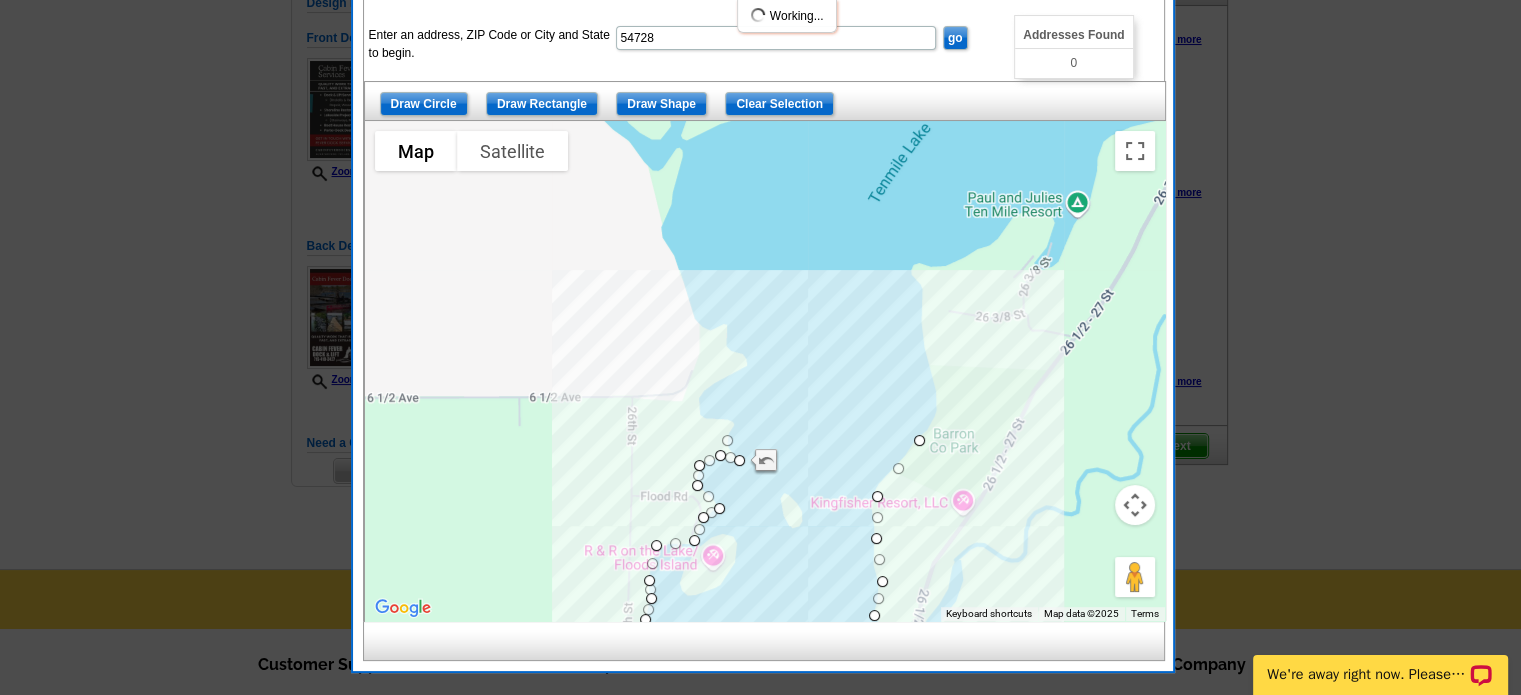 drag, startPoint x: 828, startPoint y: 445, endPoint x: 724, endPoint y: 435, distance: 104.47966 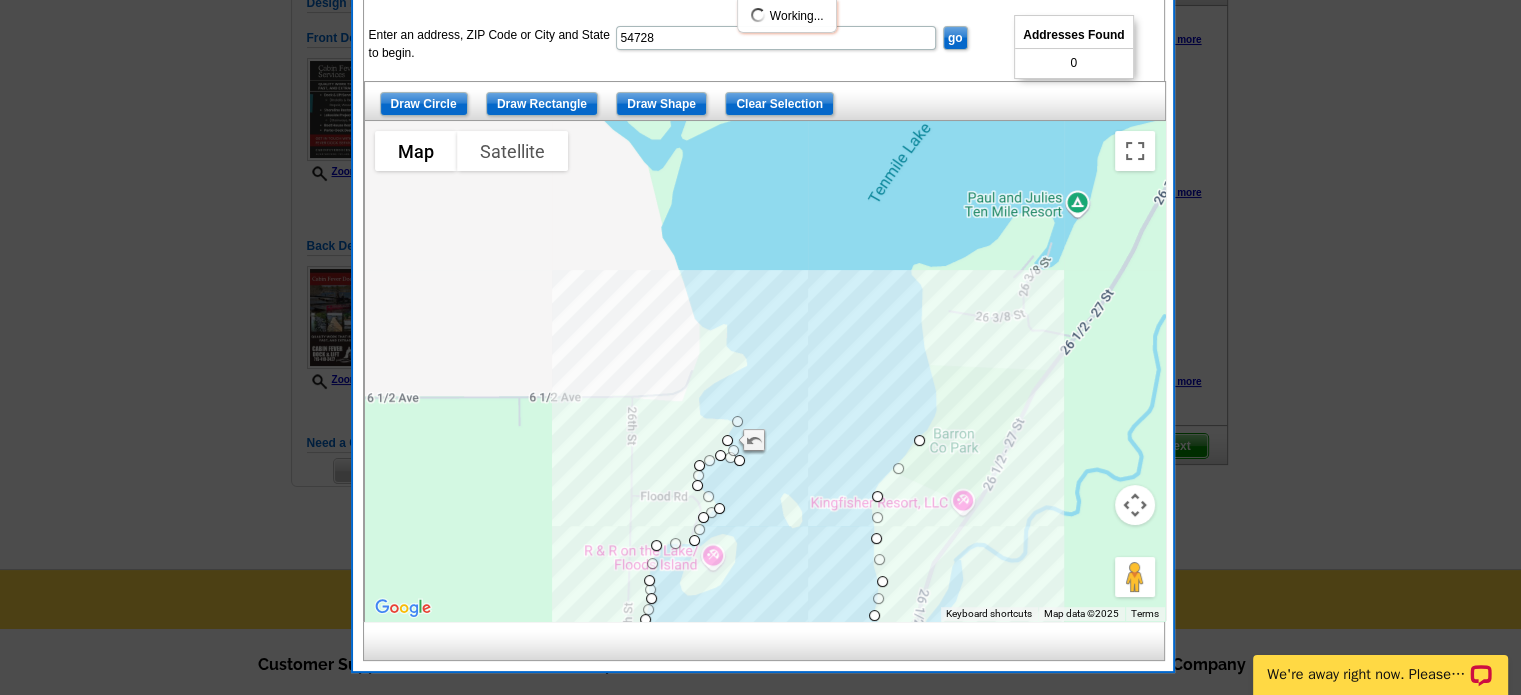 drag, startPoint x: 817, startPoint y: 435, endPoint x: 728, endPoint y: 416, distance: 91.00549 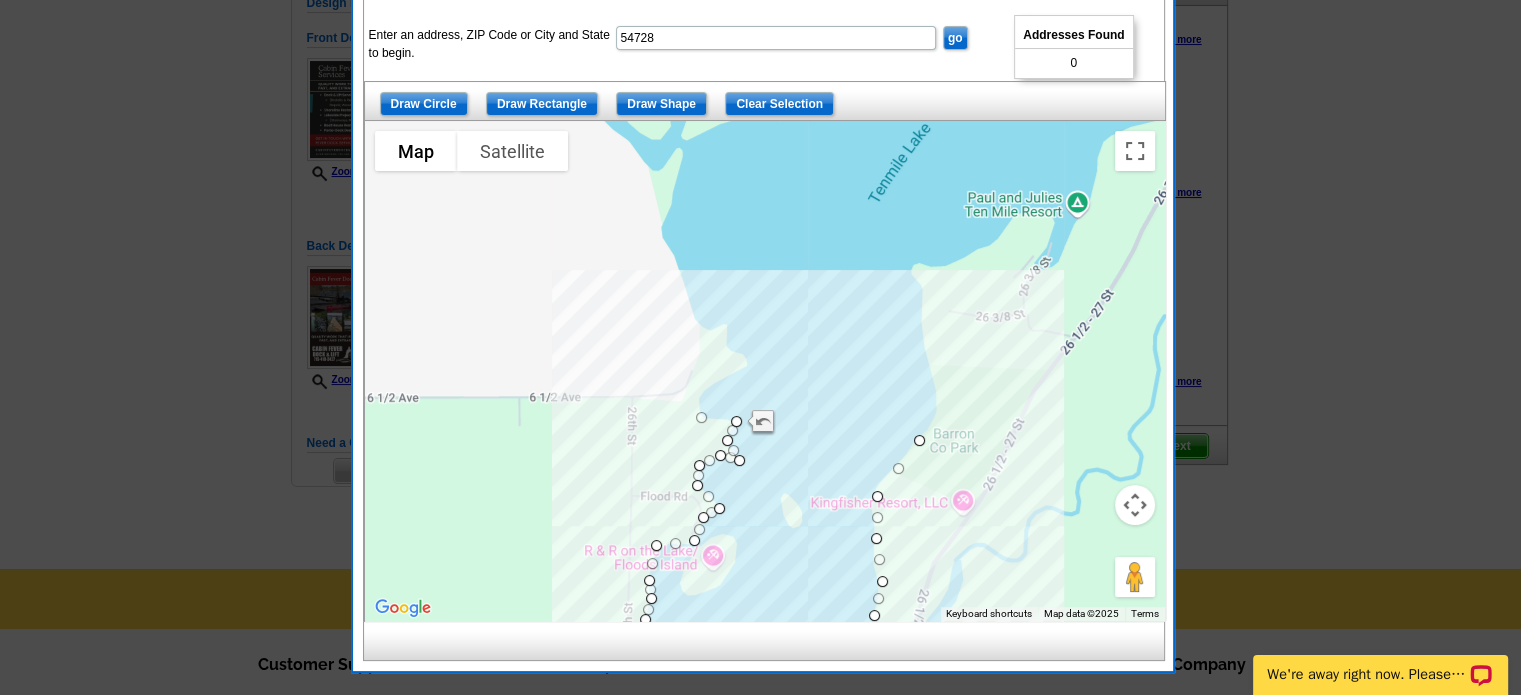 drag, startPoint x: 826, startPoint y: 430, endPoint x: 699, endPoint y: 415, distance: 127.88276 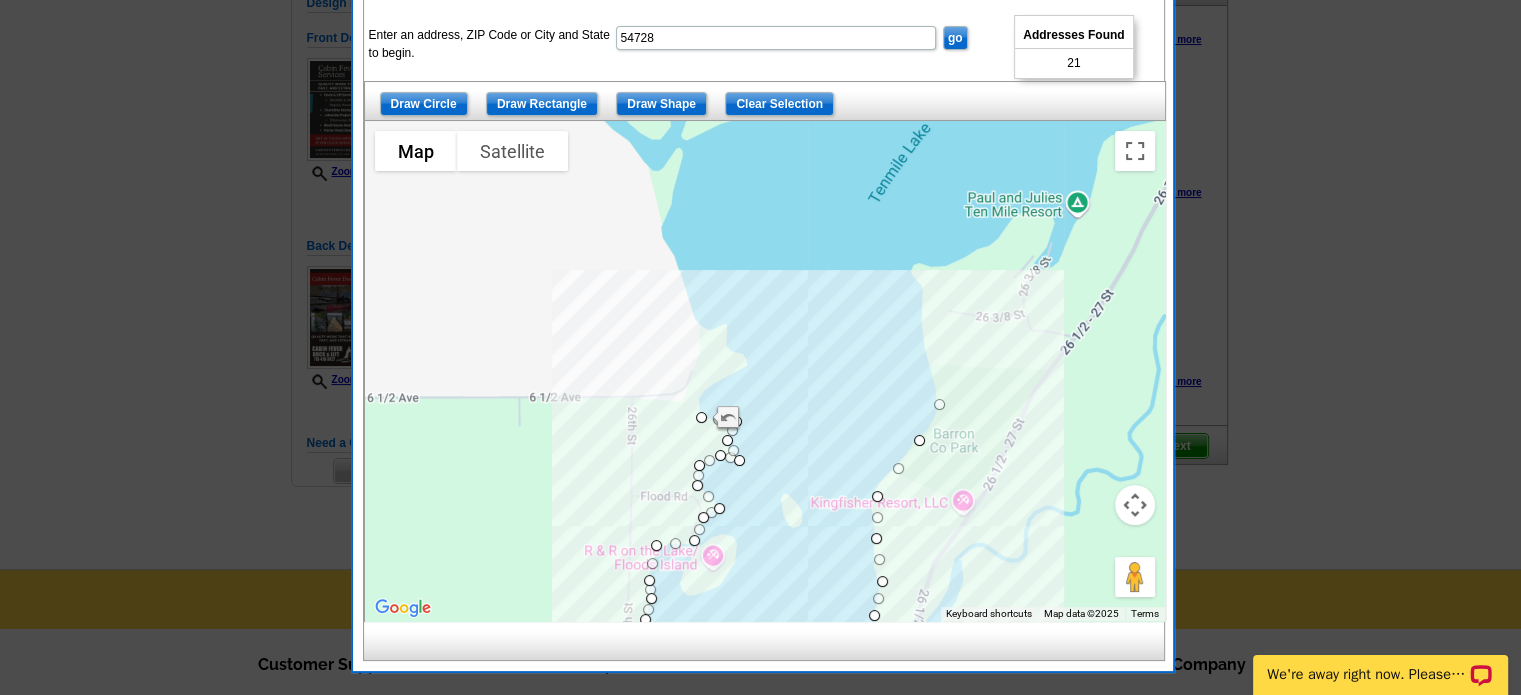 drag, startPoint x: 806, startPoint y: 425, endPoint x: 936, endPoint y: 399, distance: 132.57451 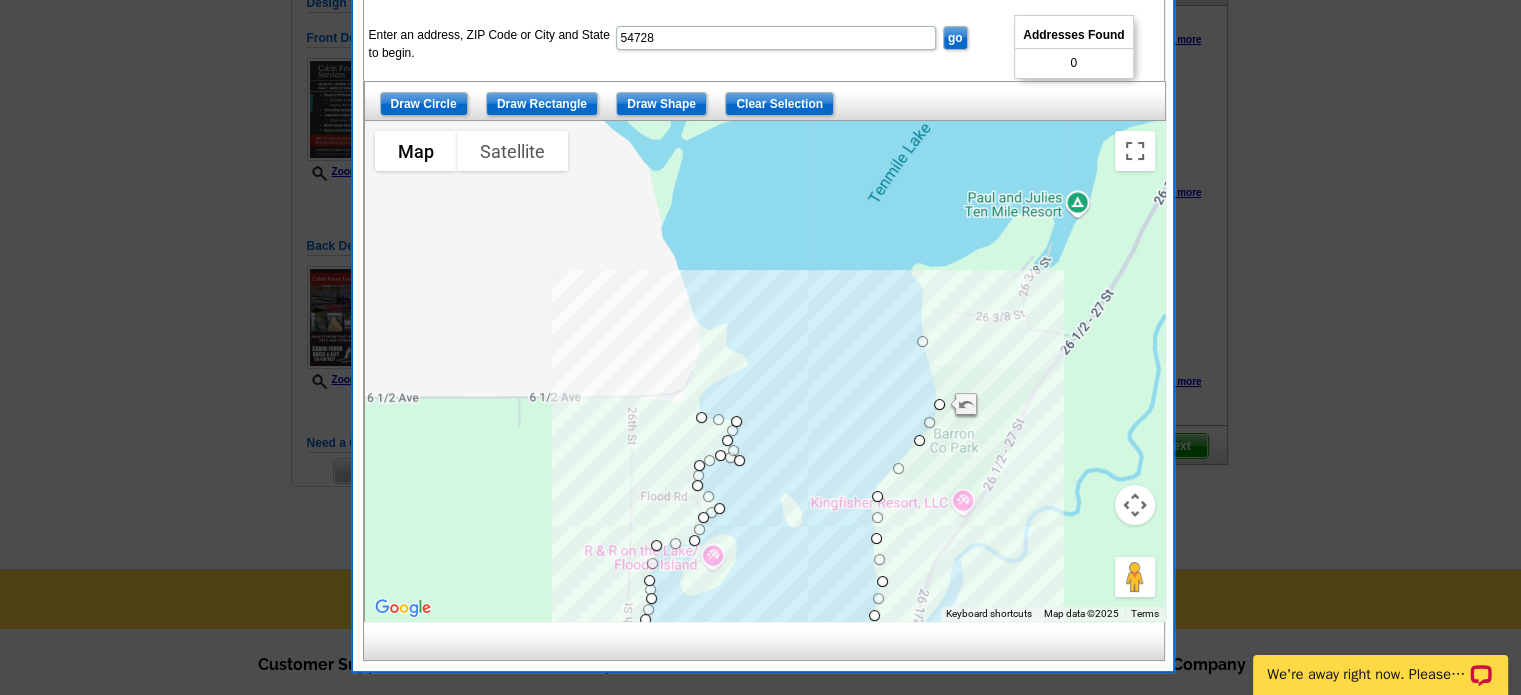 drag, startPoint x: 816, startPoint y: 406, endPoint x: 918, endPoint y: 333, distance: 125.43126 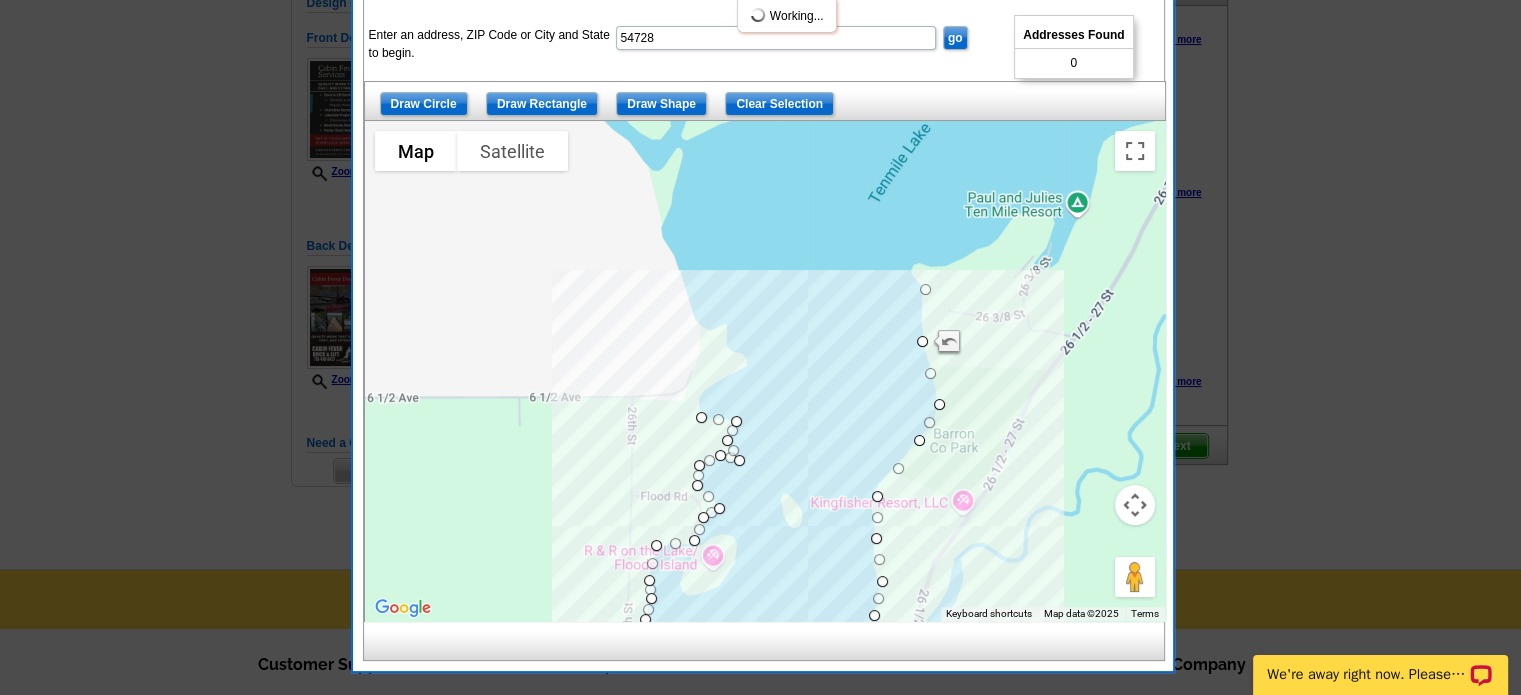 drag, startPoint x: 809, startPoint y: 379, endPoint x: 923, endPoint y: 287, distance: 146.49232 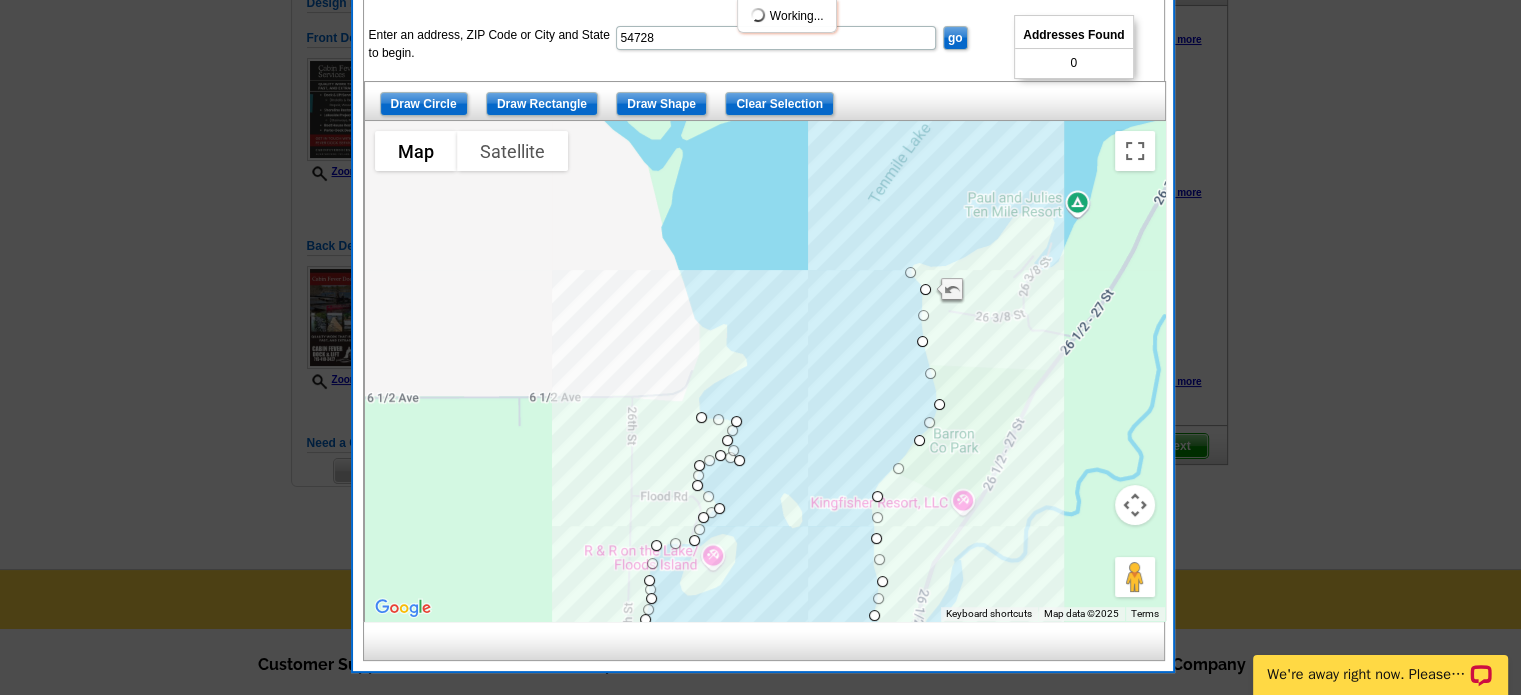 drag, startPoint x: 811, startPoint y: 348, endPoint x: 908, endPoint y: 267, distance: 126.37247 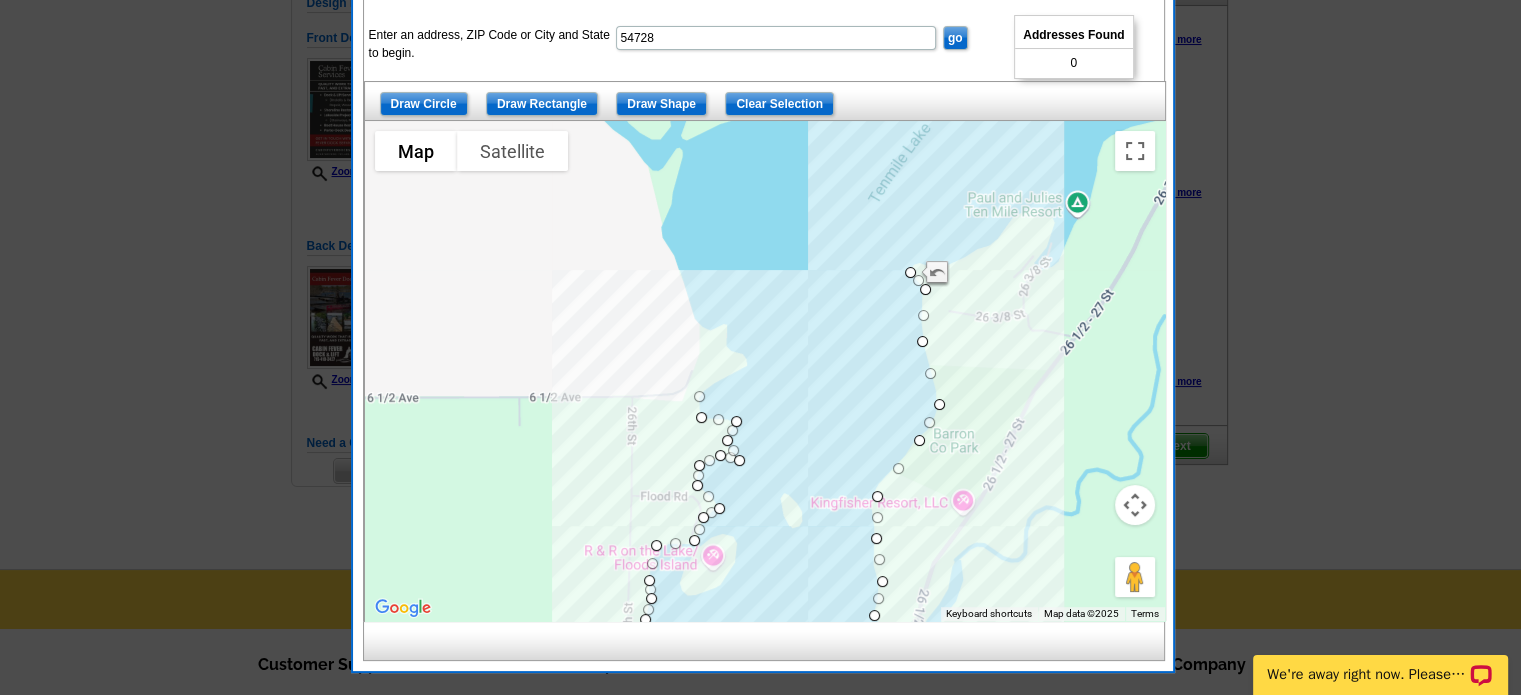 drag, startPoint x: 805, startPoint y: 343, endPoint x: 696, endPoint y: 394, distance: 120.34118 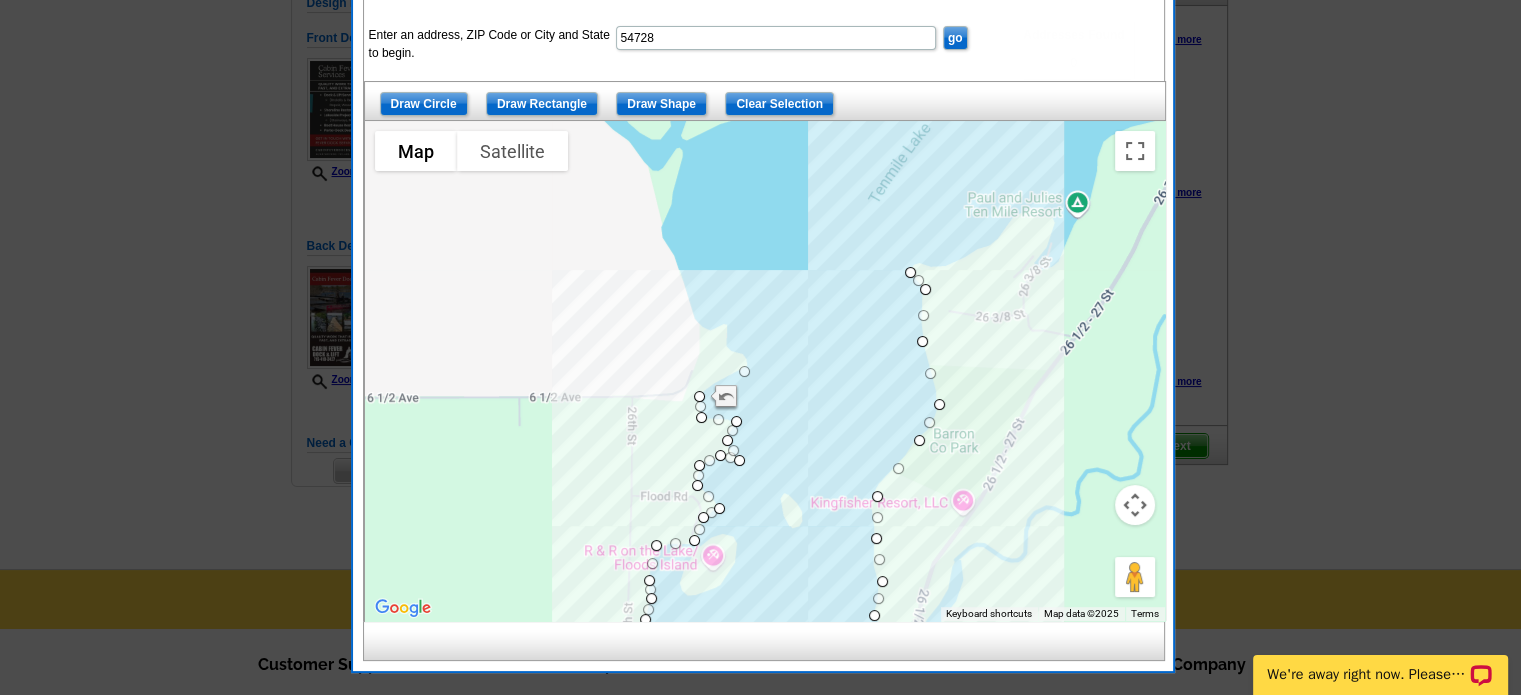 drag, startPoint x: 804, startPoint y: 334, endPoint x: 732, endPoint y: 375, distance: 82.85529 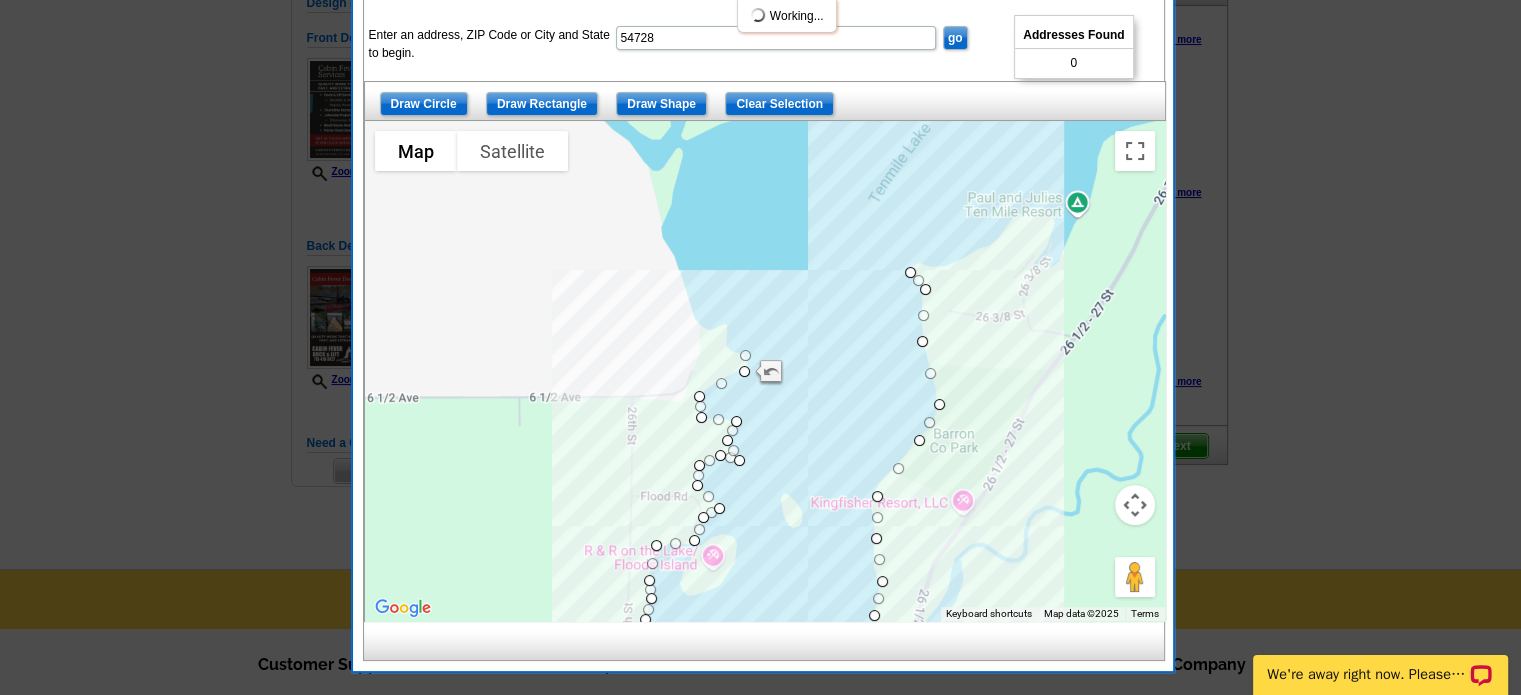drag, startPoint x: 827, startPoint y: 318, endPoint x: 743, endPoint y: 352, distance: 90.62009 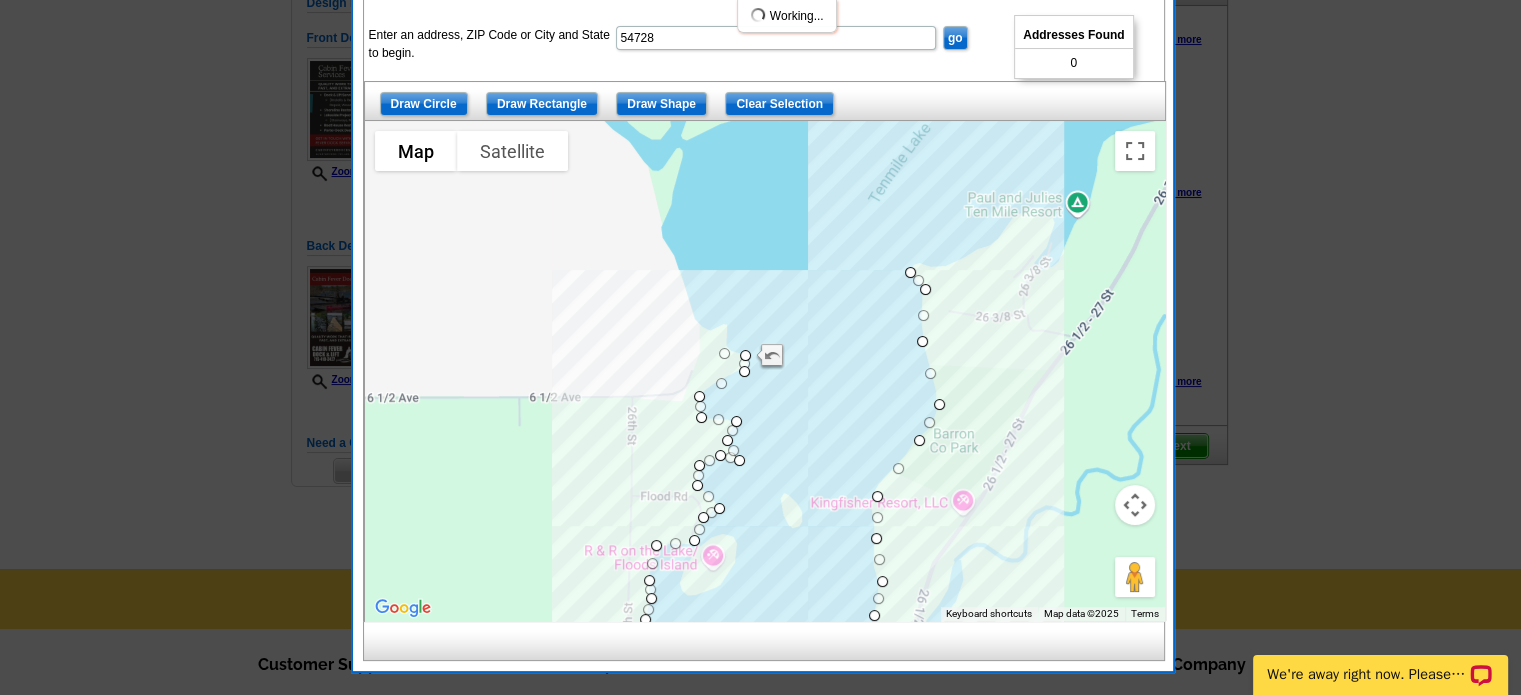 drag, startPoint x: 824, startPoint y: 311, endPoint x: 721, endPoint y: 350, distance: 110.13628 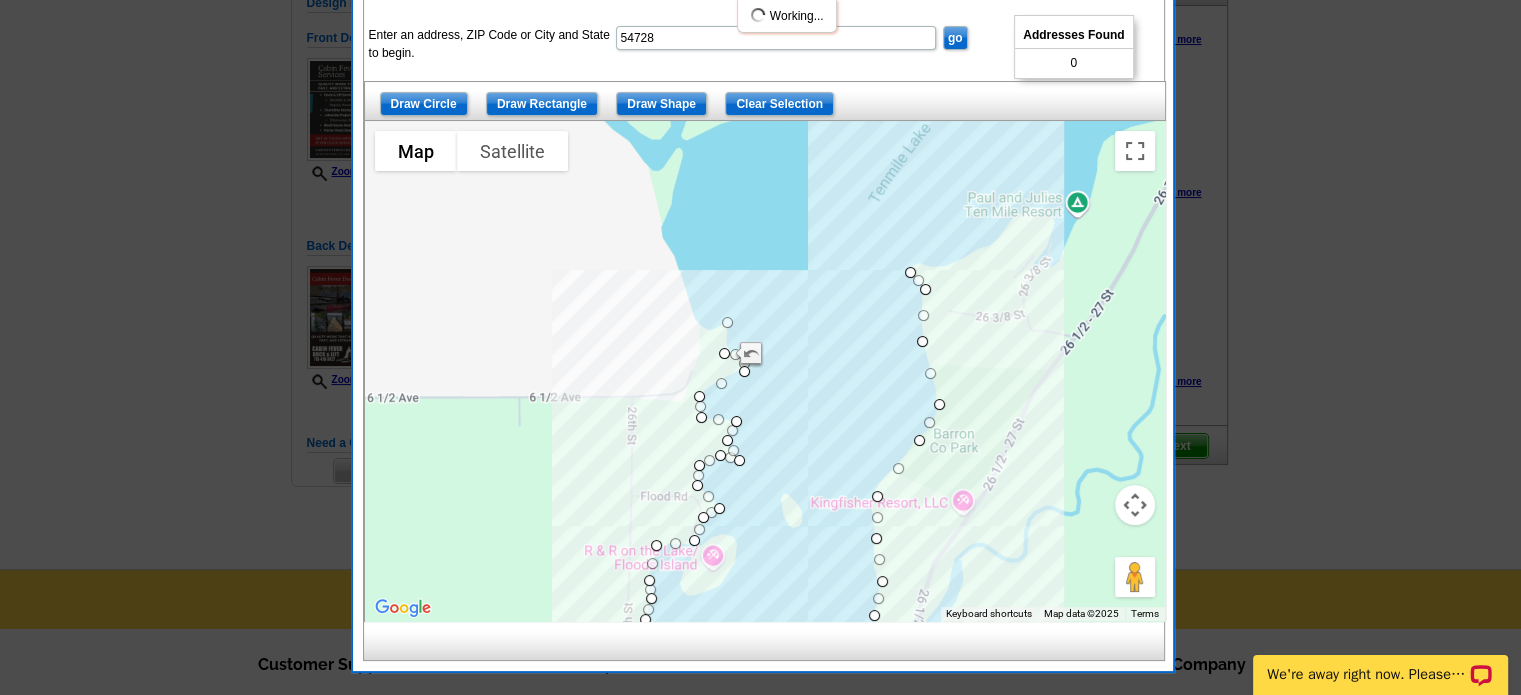 drag, startPoint x: 817, startPoint y: 307, endPoint x: 725, endPoint y: 317, distance: 92.541885 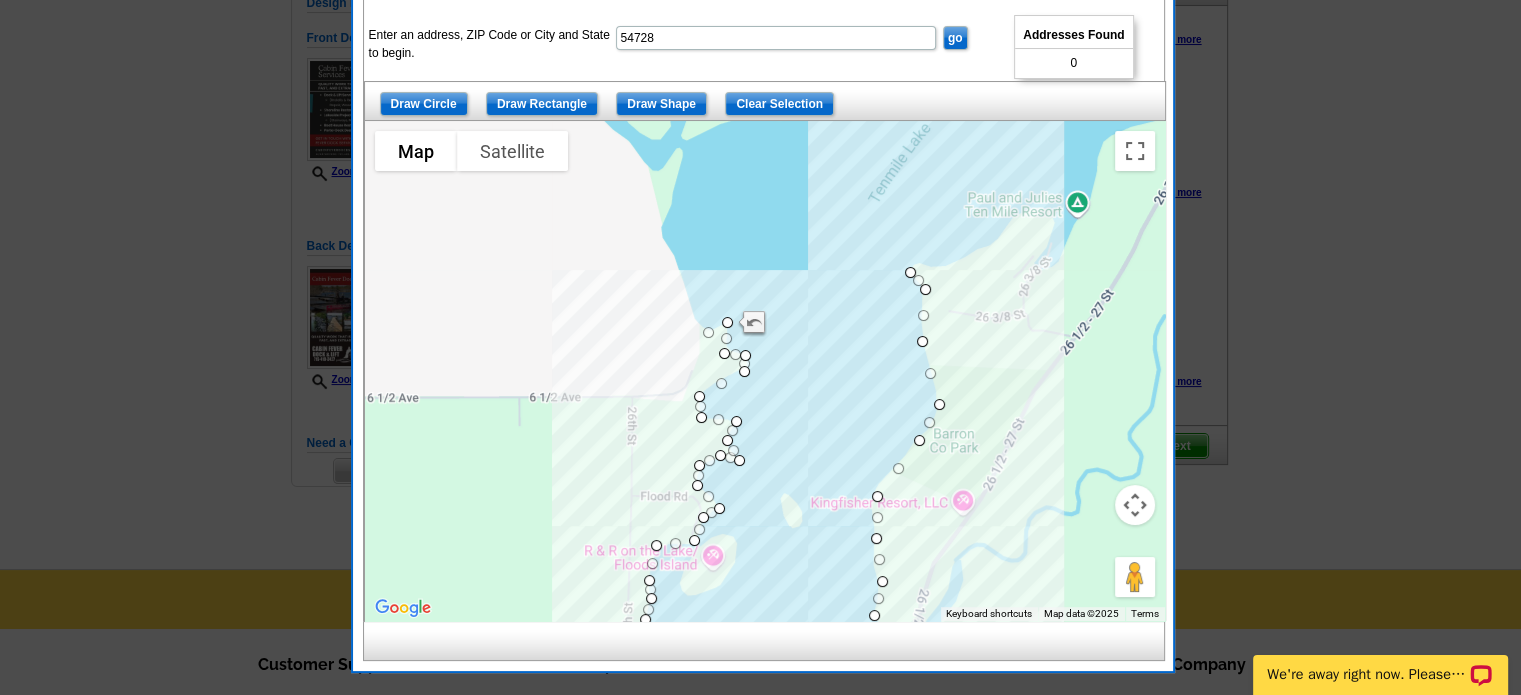 drag, startPoint x: 819, startPoint y: 295, endPoint x: 708, endPoint y: 329, distance: 116.090485 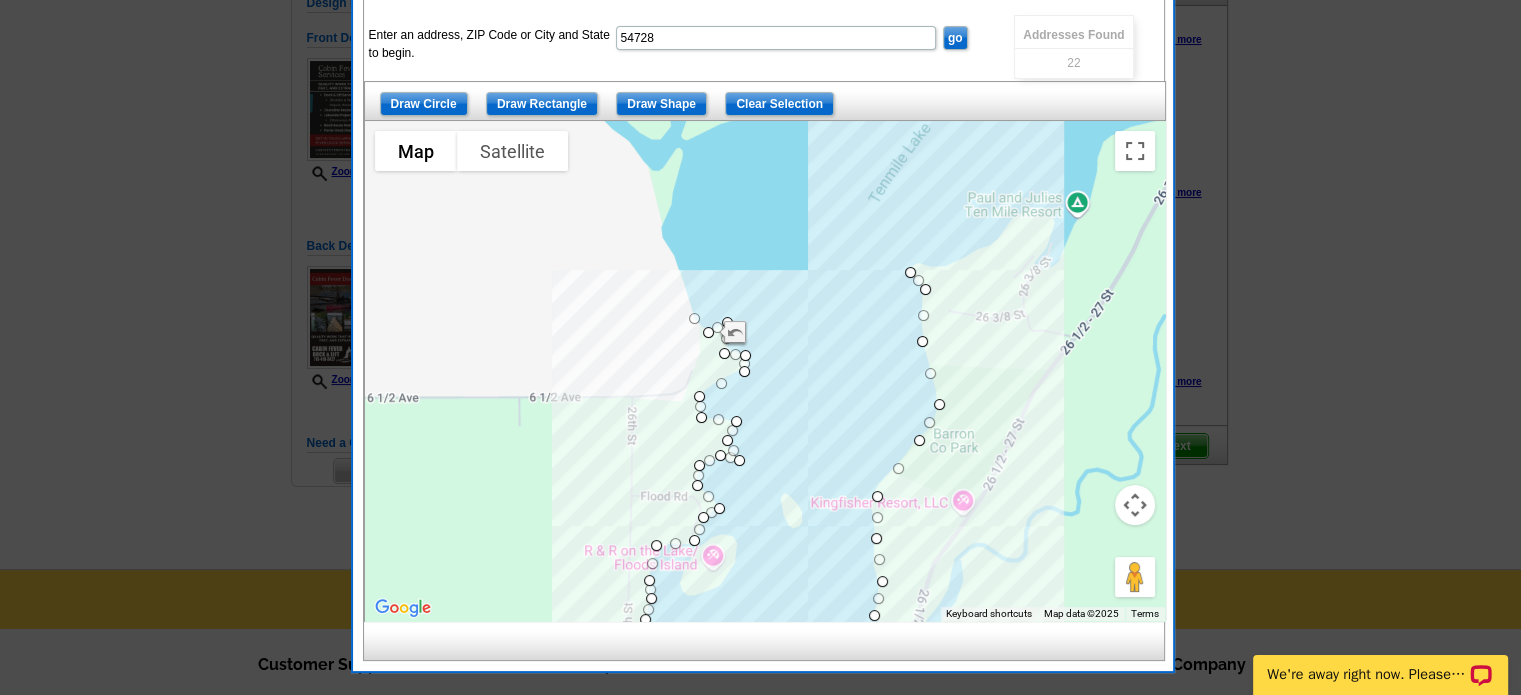 drag, startPoint x: 808, startPoint y: 300, endPoint x: 694, endPoint y: 313, distance: 114.73883 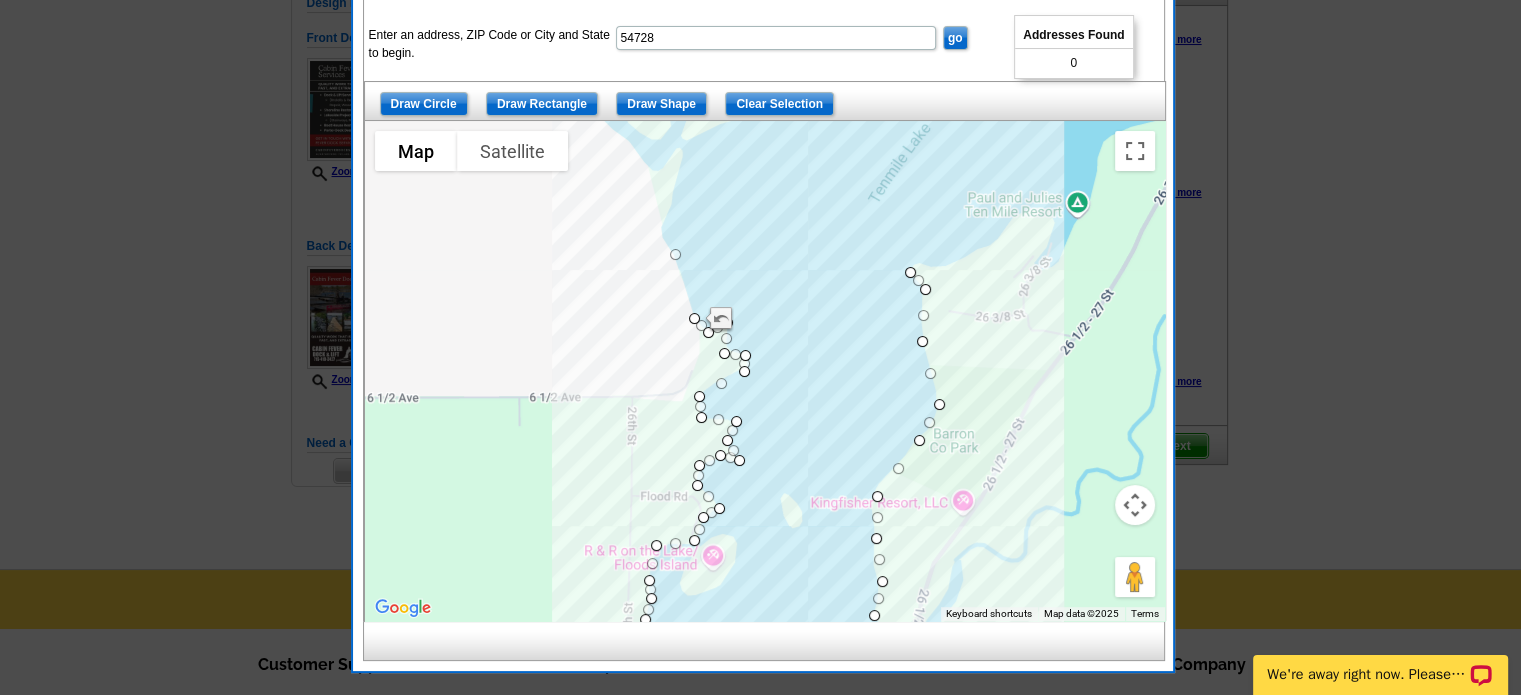 drag, startPoint x: 807, startPoint y: 288, endPoint x: 678, endPoint y: 247, distance: 135.35878 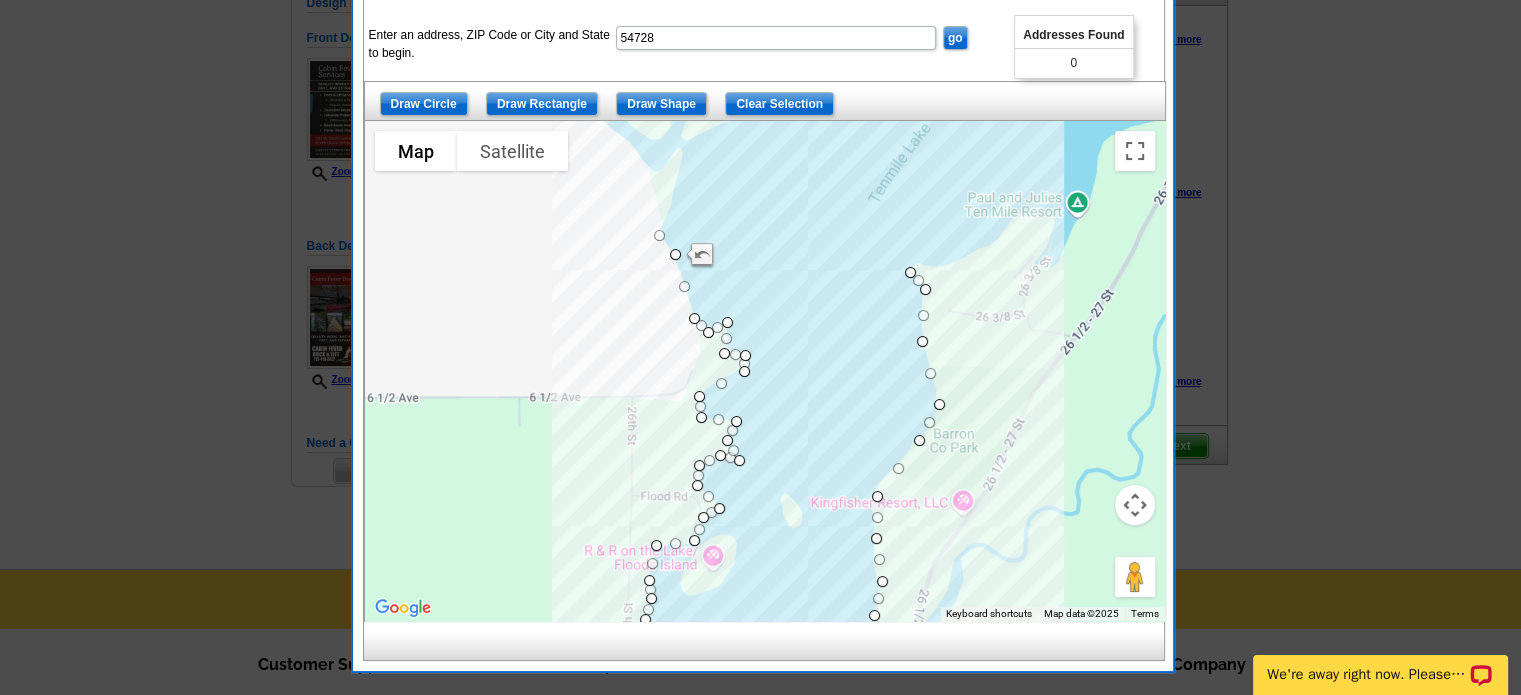 drag, startPoint x: 795, startPoint y: 261, endPoint x: 660, endPoint y: 231, distance: 138.29317 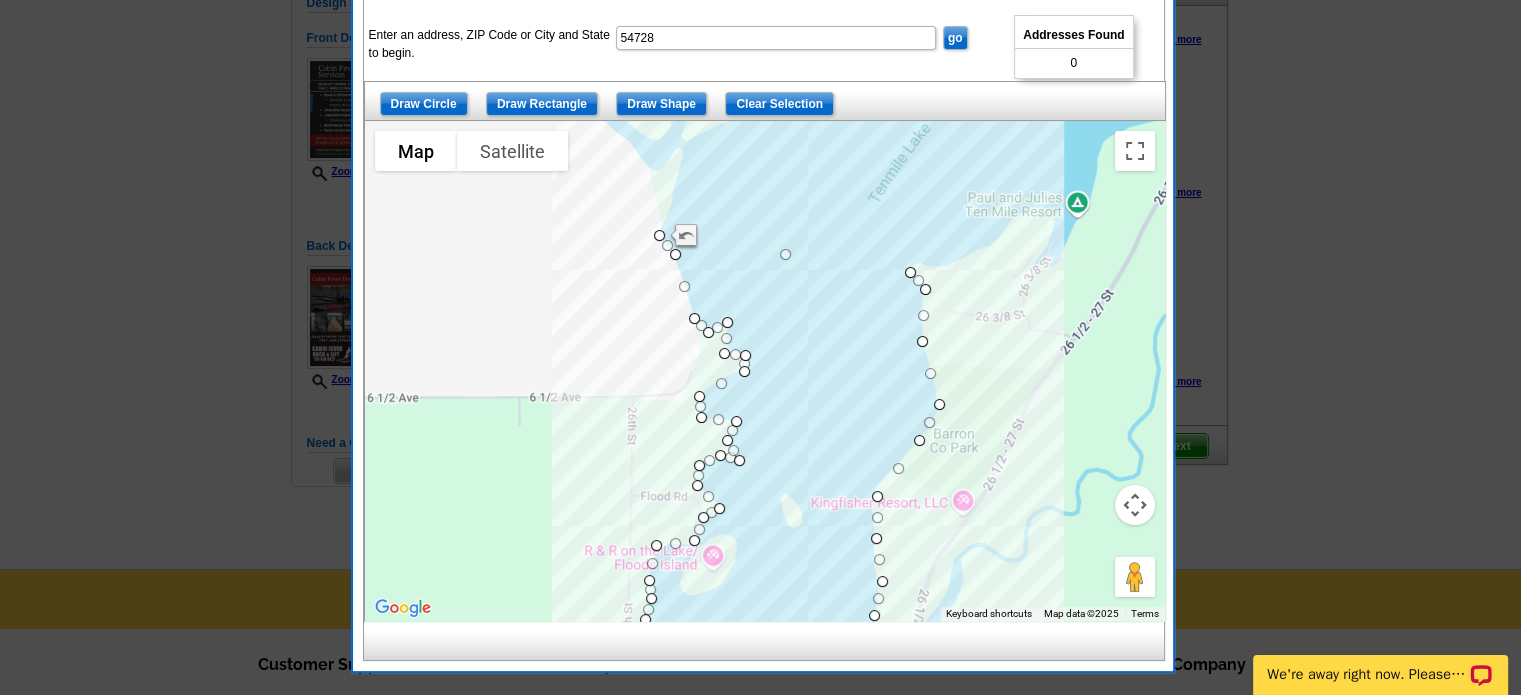 click at bounding box center (1135, 505) 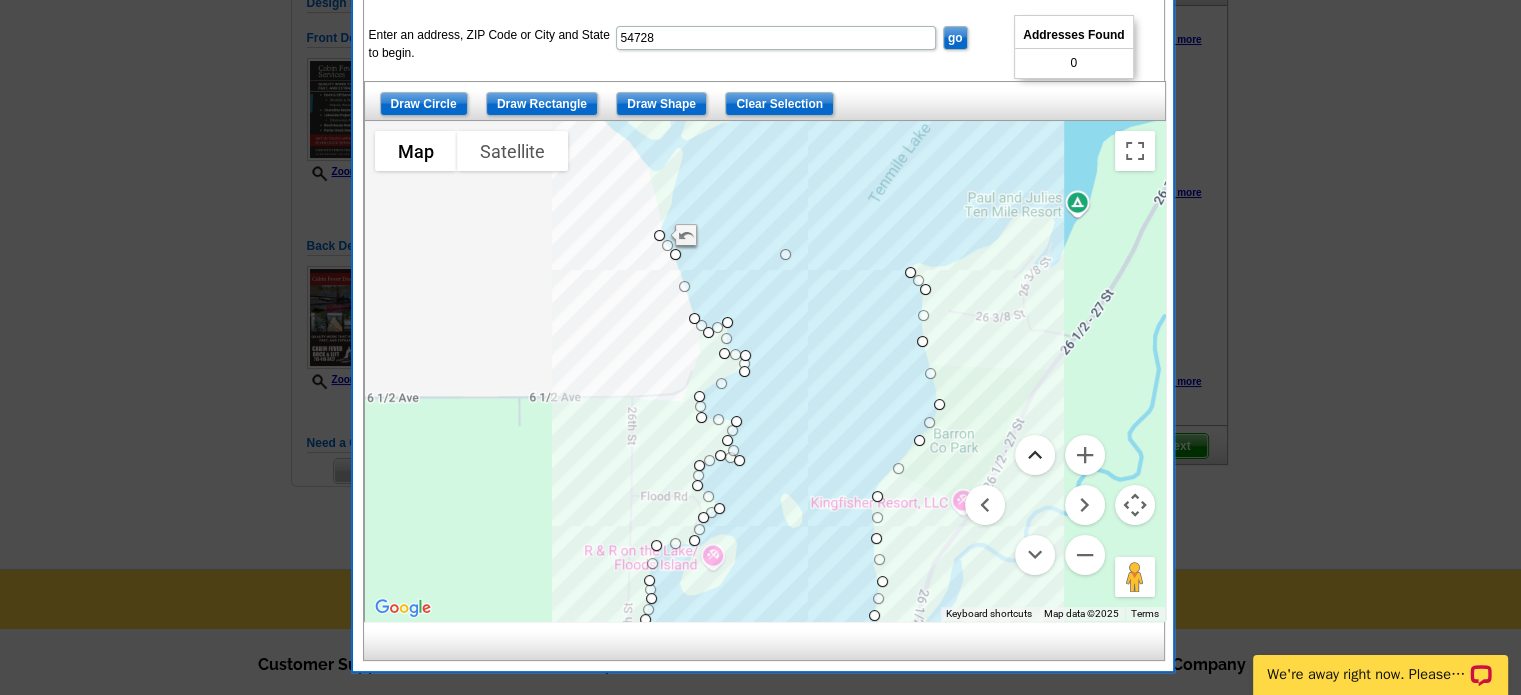 click at bounding box center [1035, 455] 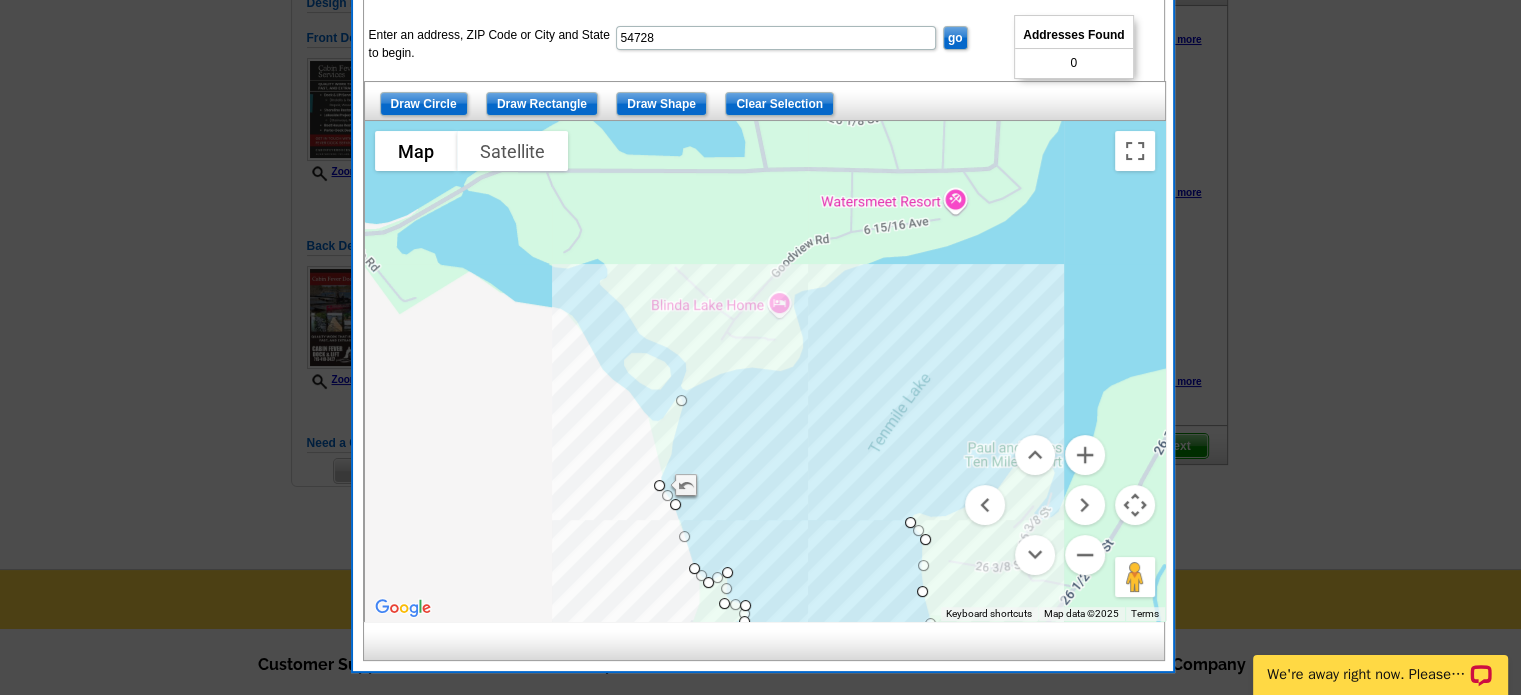 drag, startPoint x: 785, startPoint y: 501, endPoint x: 681, endPoint y: 395, distance: 148.49916 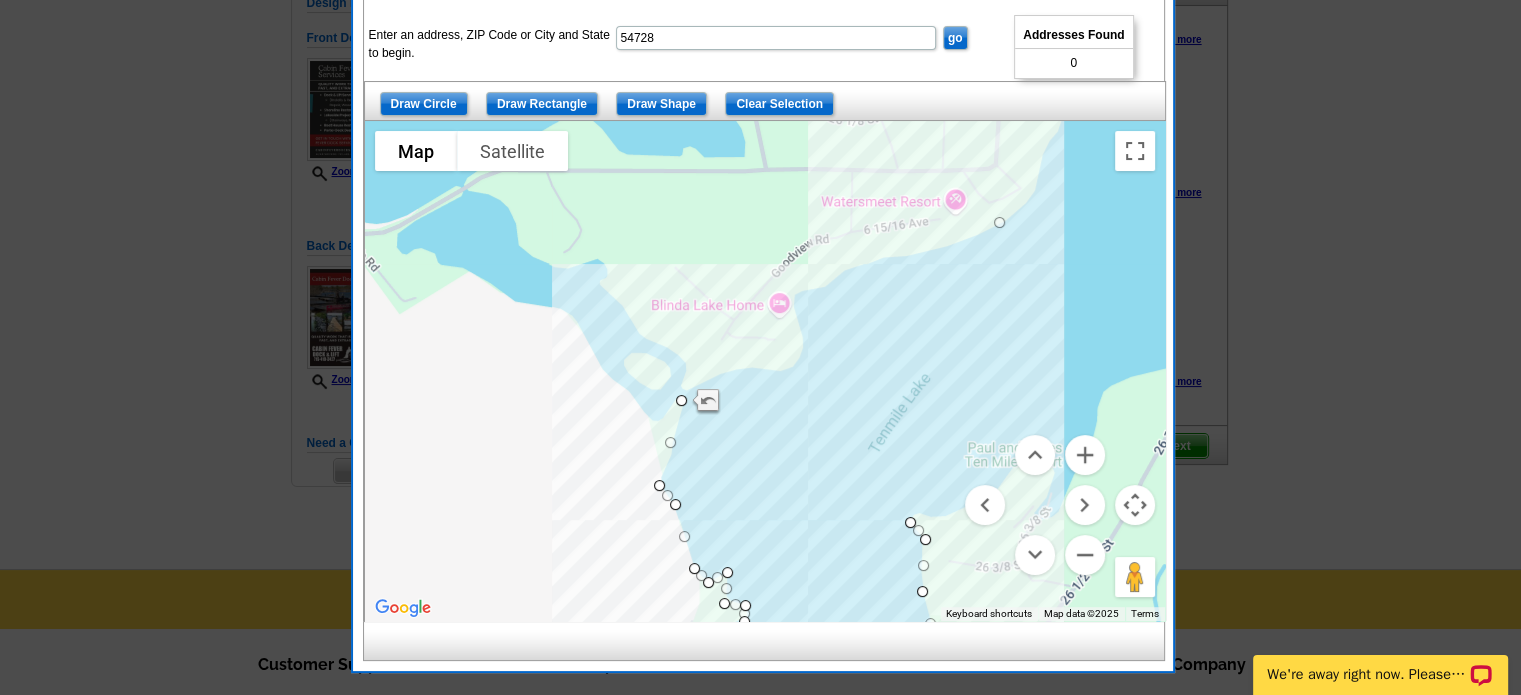 drag, startPoint x: 798, startPoint y: 459, endPoint x: 1004, endPoint y: 219, distance: 316.28467 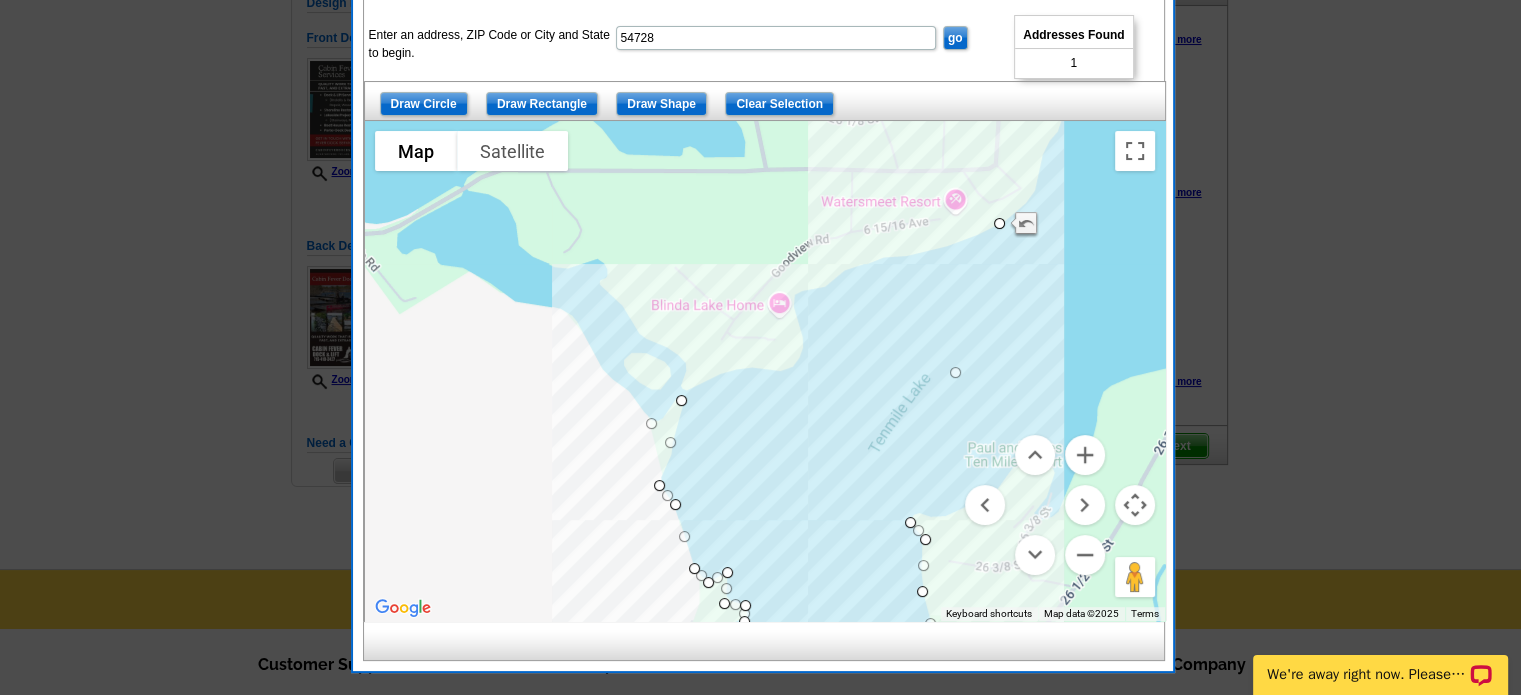 drag, startPoint x: 840, startPoint y: 308, endPoint x: 643, endPoint y: 420, distance: 226.612 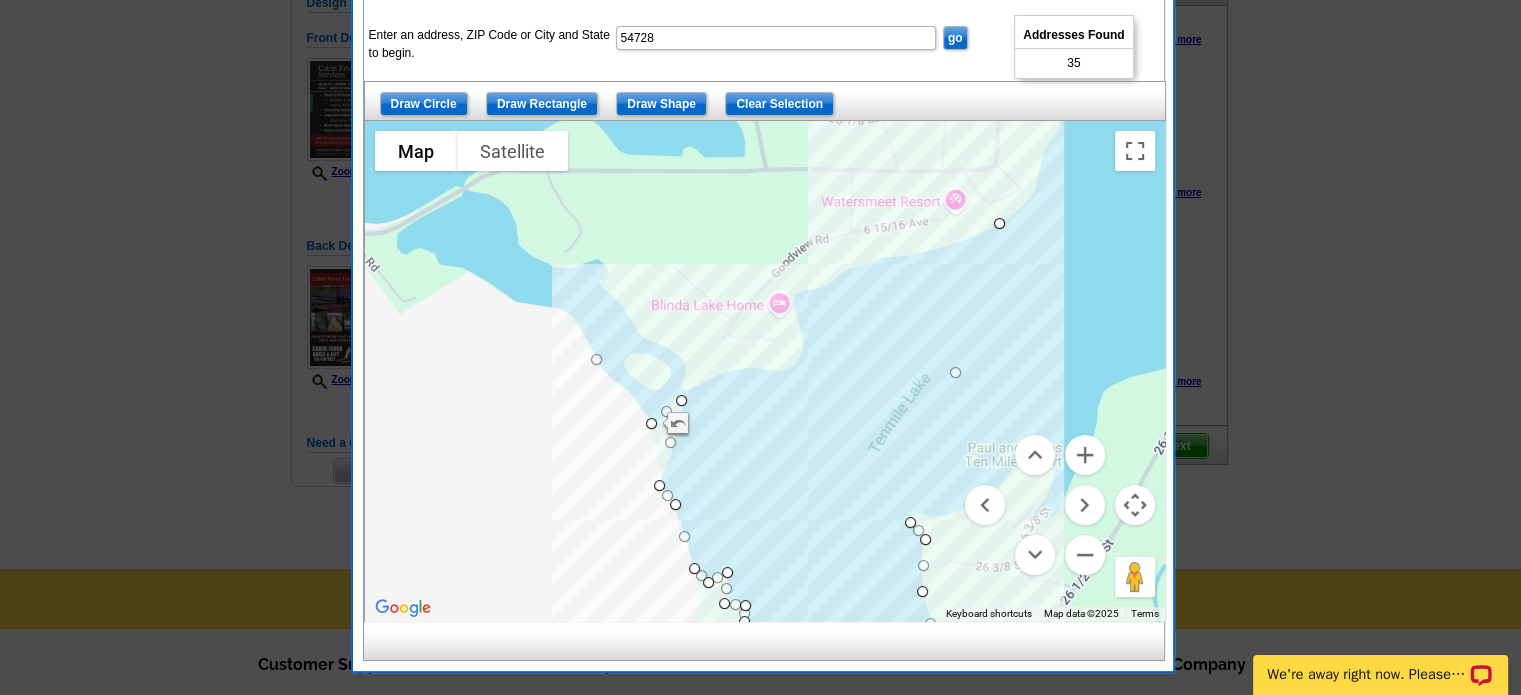 drag, startPoint x: 826, startPoint y: 319, endPoint x: 587, endPoint y: 354, distance: 241.54916 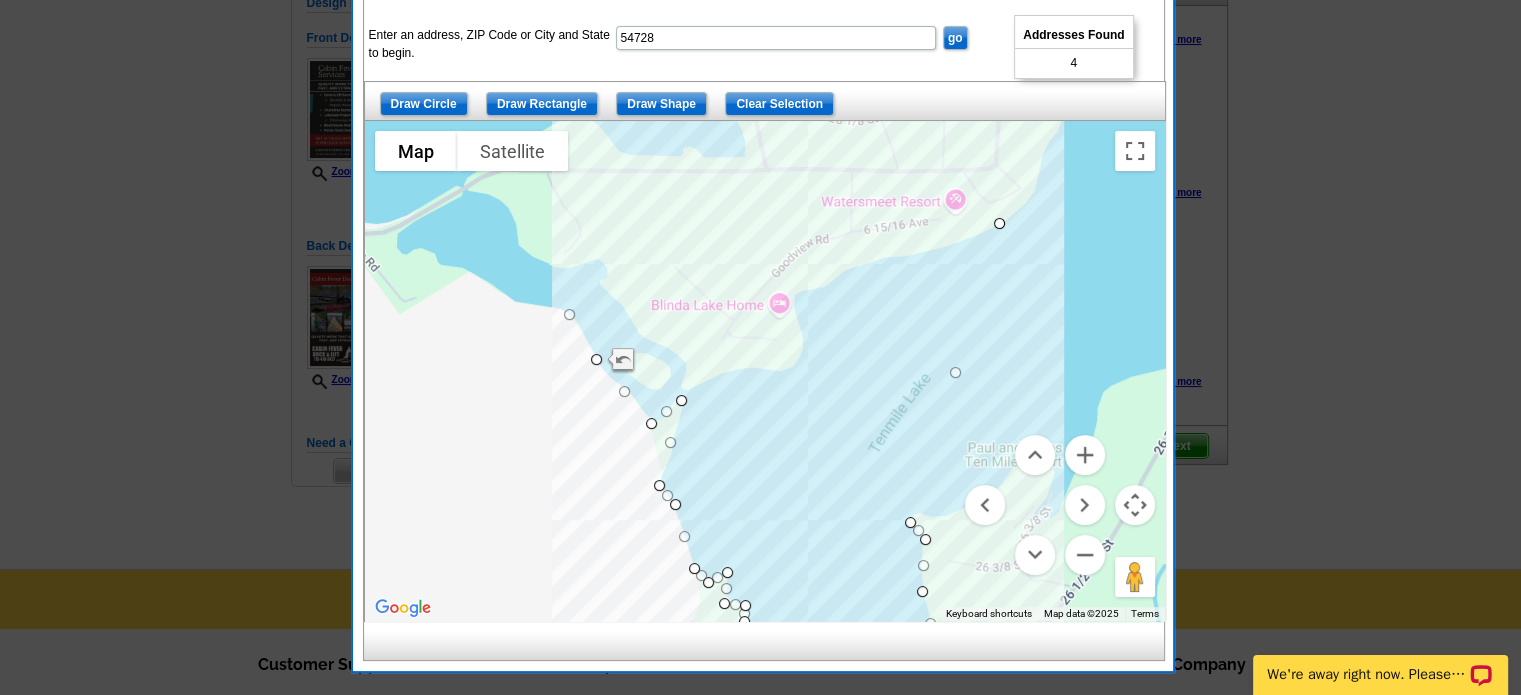 drag, startPoint x: 797, startPoint y: 291, endPoint x: 564, endPoint y: 313, distance: 234.03632 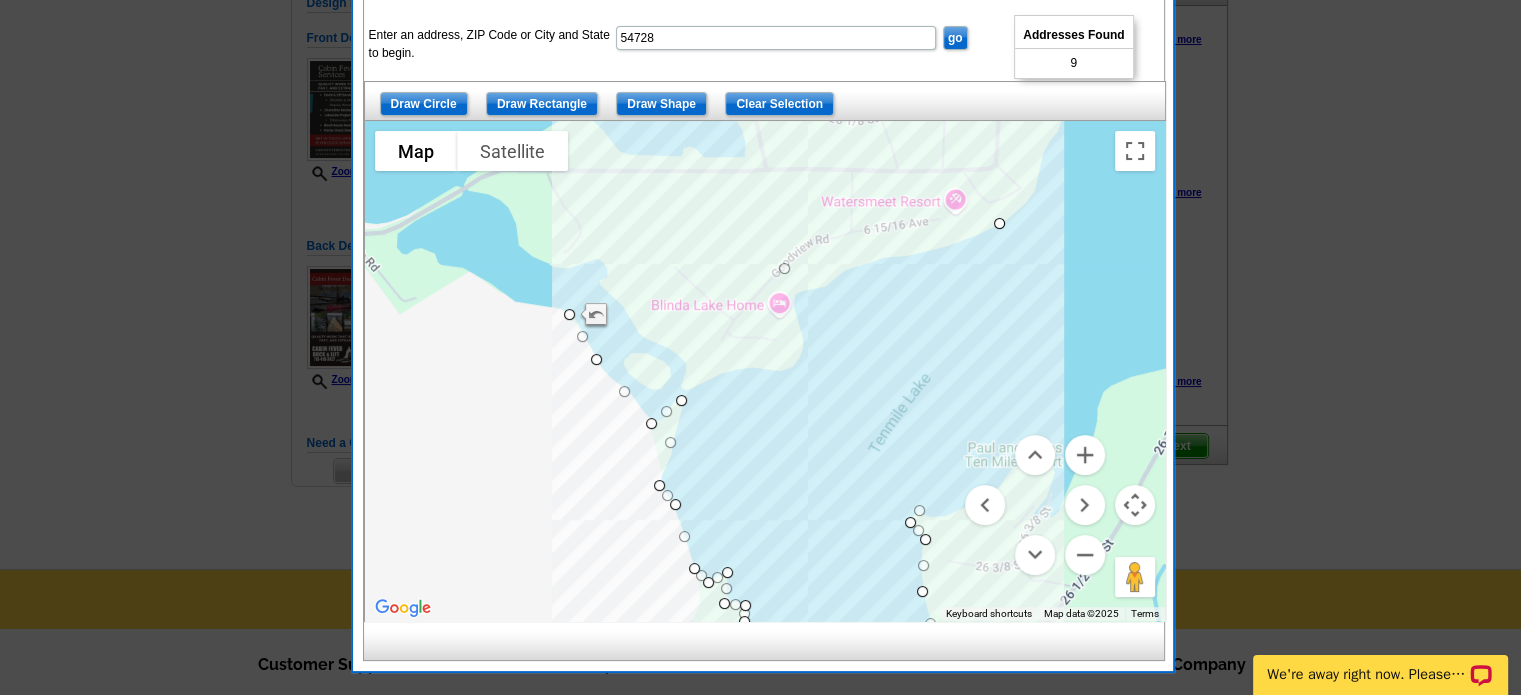 drag, startPoint x: 955, startPoint y: 371, endPoint x: 920, endPoint y: 513, distance: 146.24979 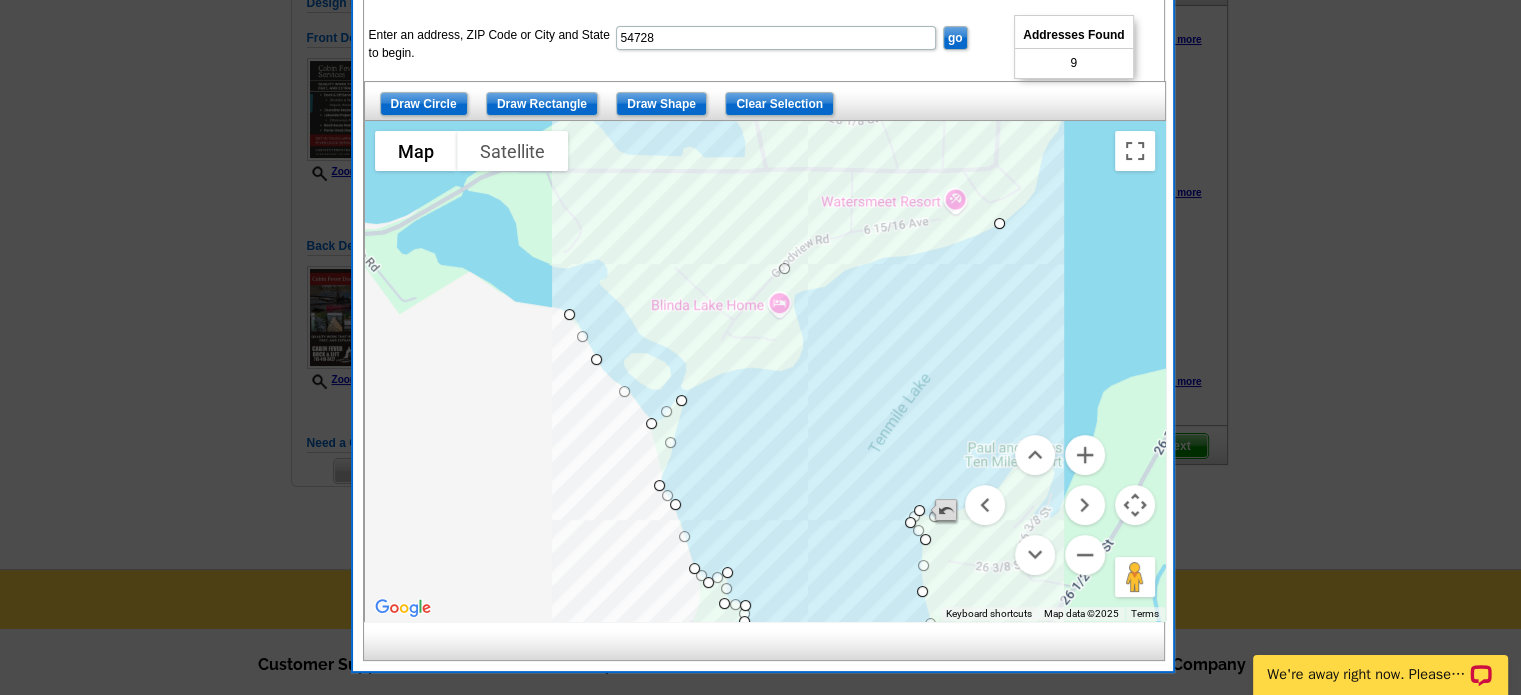 drag, startPoint x: 960, startPoint y: 362, endPoint x: 935, endPoint y: 516, distance: 156.01602 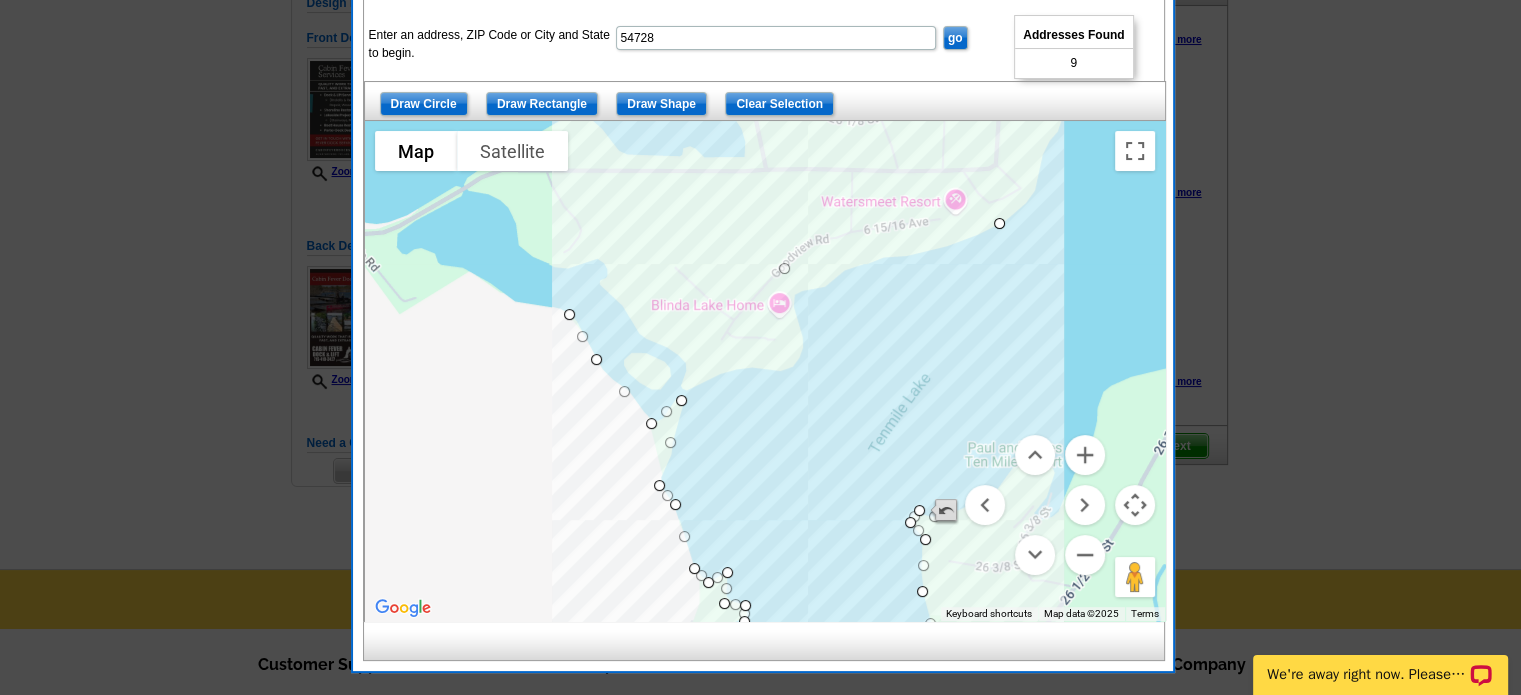 click on "To navigate, press the arrow keys." at bounding box center (1165, 371) 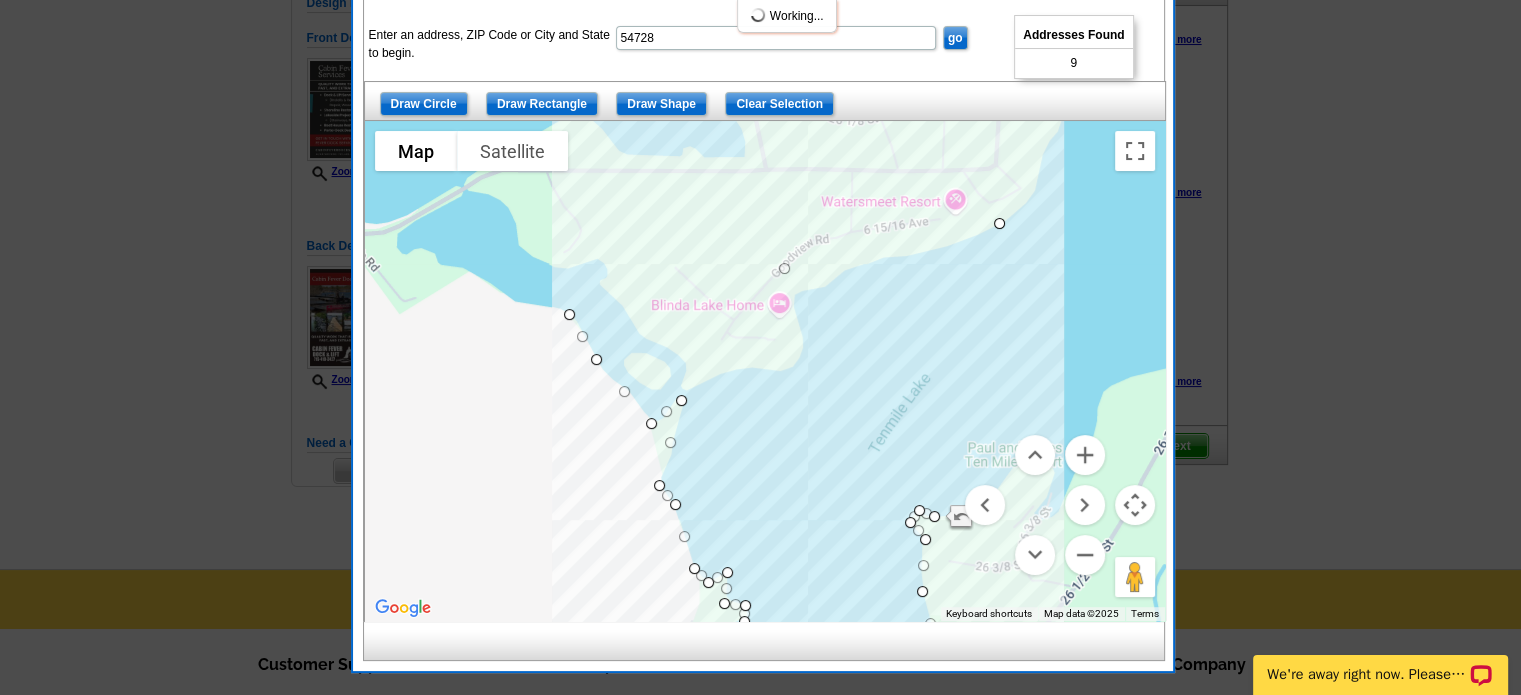 drag, startPoint x: 964, startPoint y: 372, endPoint x: 986, endPoint y: 513, distance: 142.706 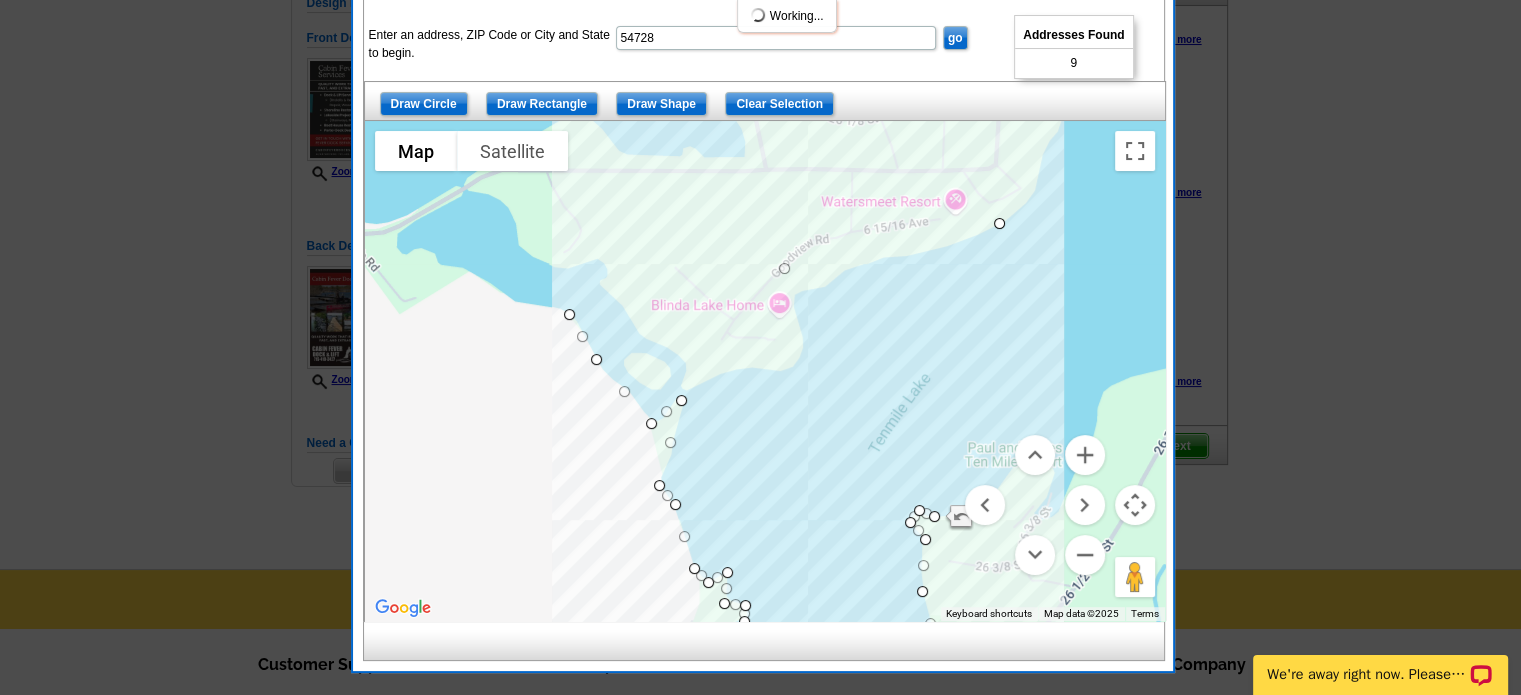 click on "To navigate, press the arrow keys. Use ctrl + scroll to zoom the map Map Terrain Satellite Labels Keyboard shortcuts Map Data Map data ©2025 Map data ©2025 100 m  Click to toggle between metric and imperial units Terms Report a map error" at bounding box center [765, 371] 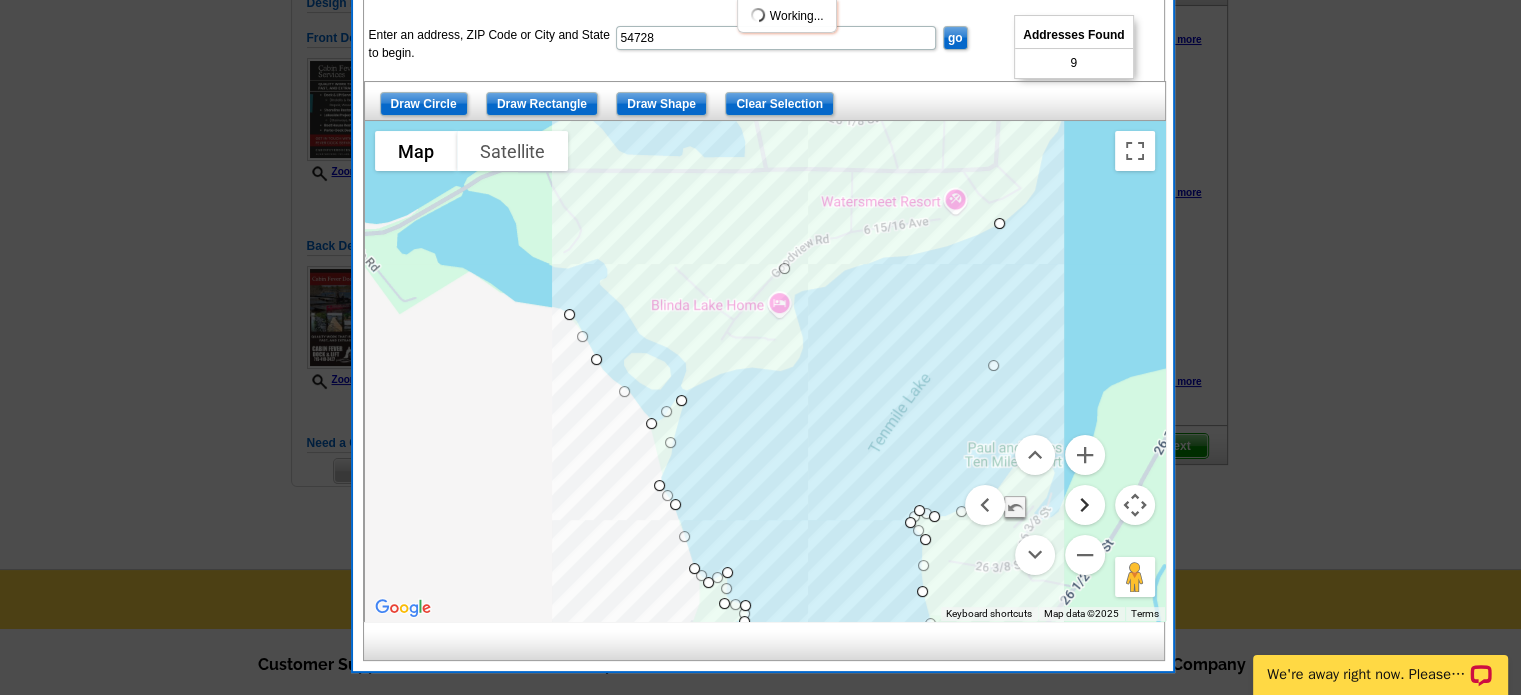 click at bounding box center (1085, 505) 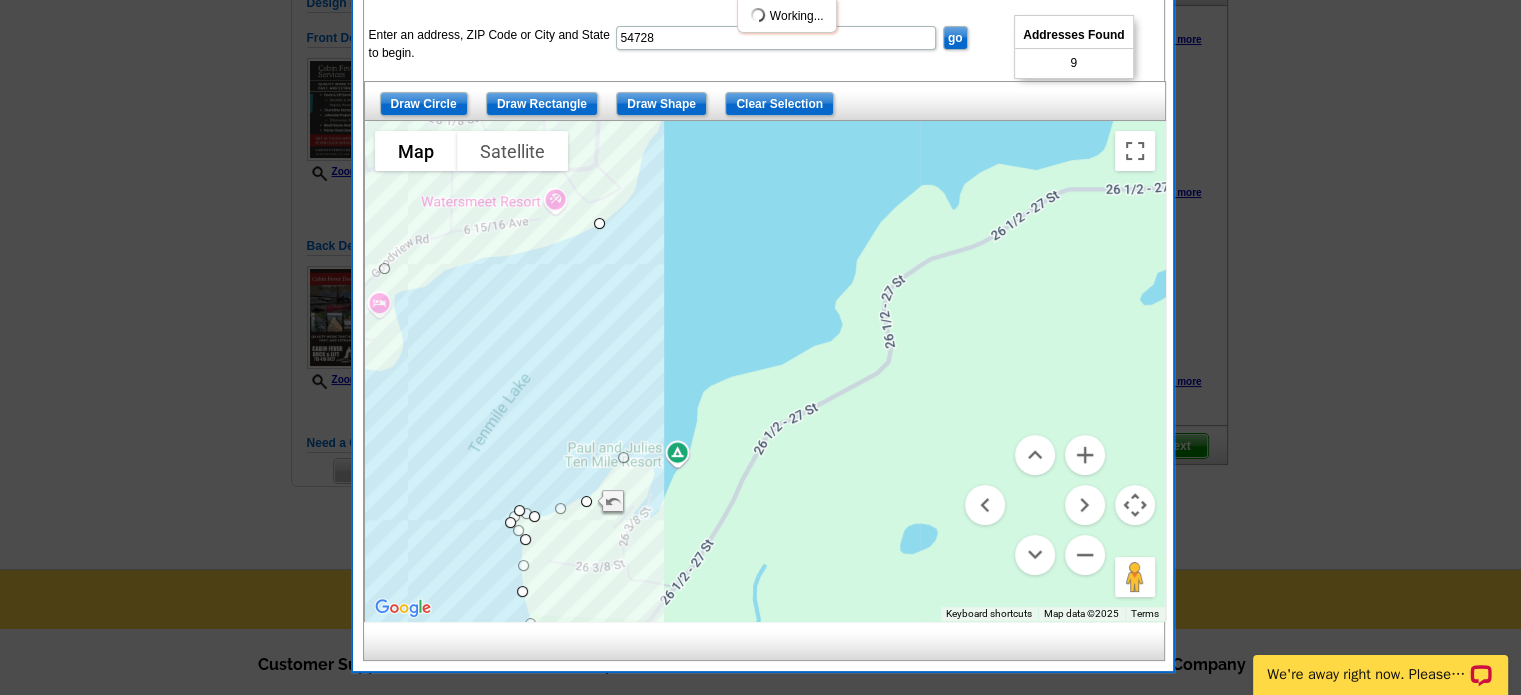 drag, startPoint x: 592, startPoint y: 359, endPoint x: 624, endPoint y: 456, distance: 102.14206 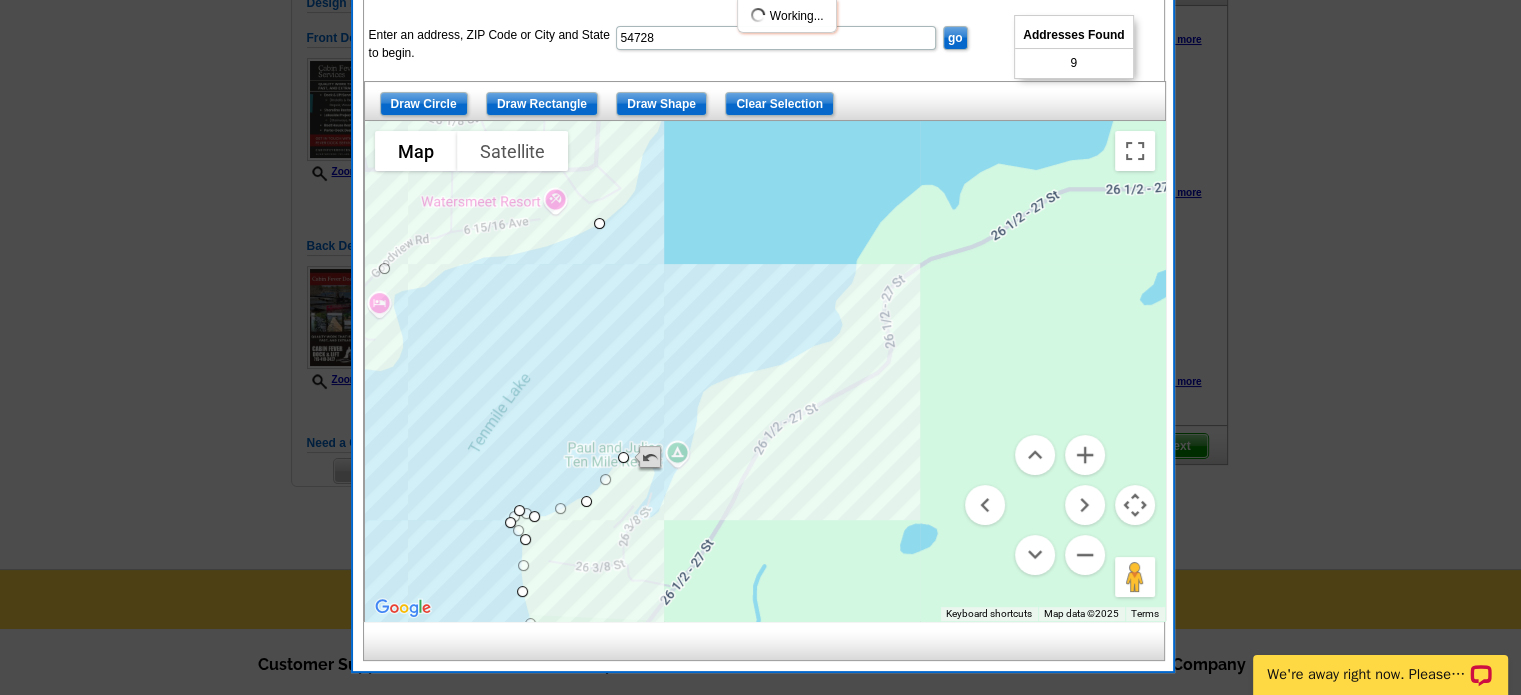 drag, startPoint x: 608, startPoint y: 337, endPoint x: 654, endPoint y: 459, distance: 130.38405 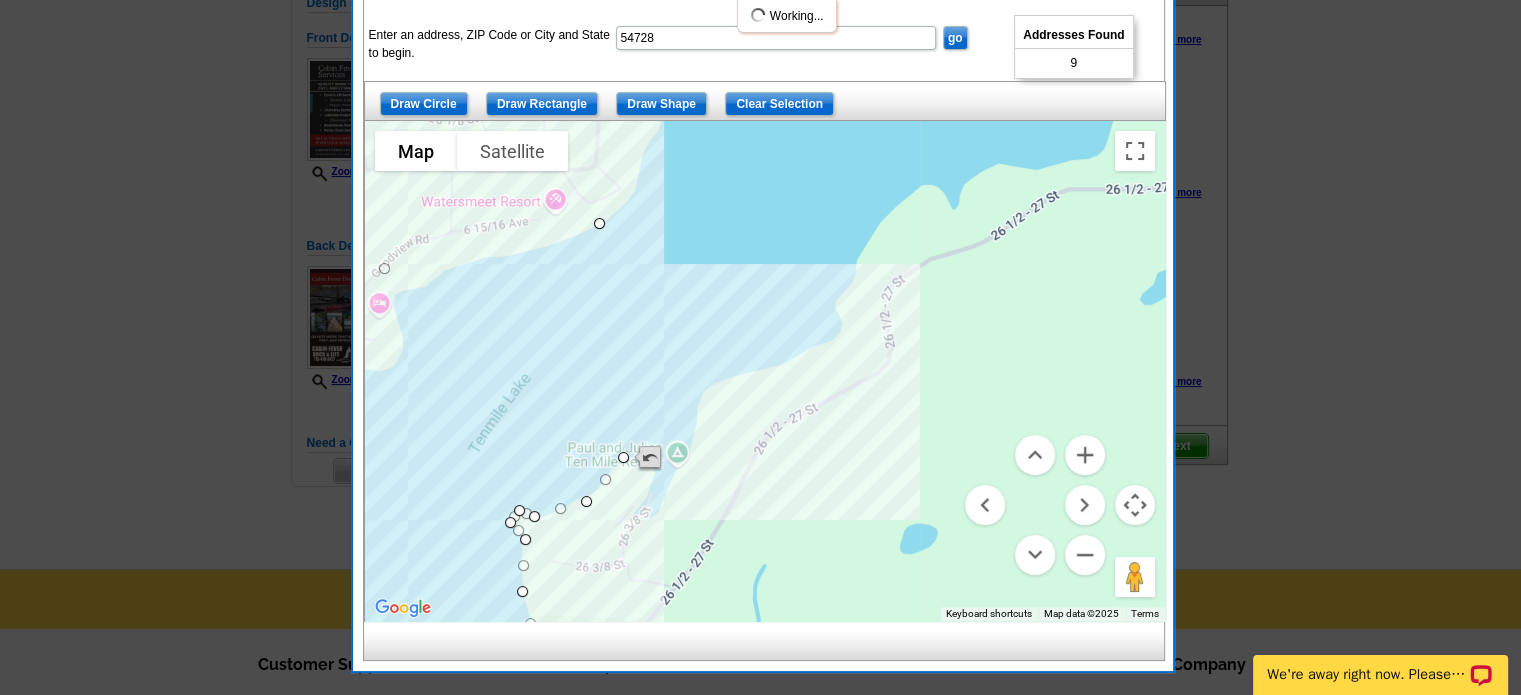 click on "To navigate, press the arrow keys." at bounding box center (1165, 371) 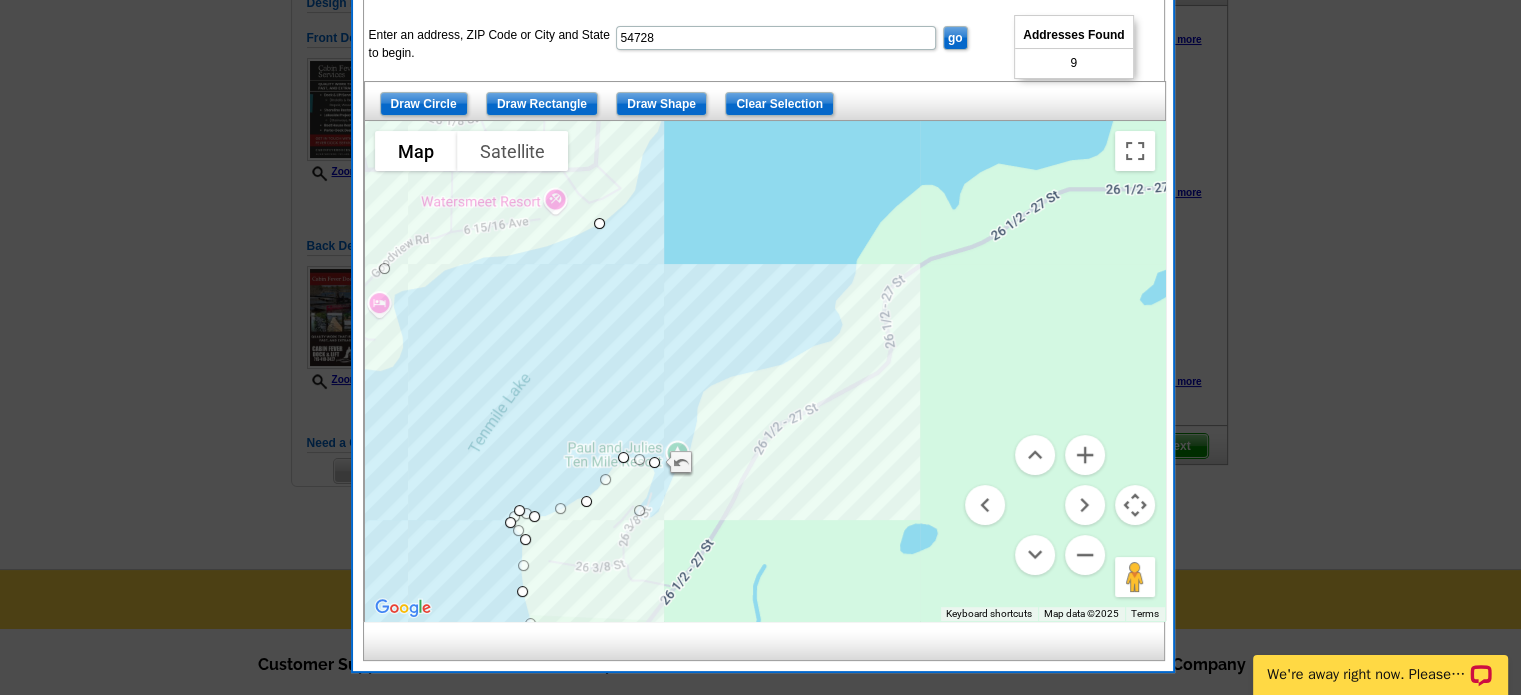 drag, startPoint x: 622, startPoint y: 334, endPoint x: 636, endPoint y: 503, distance: 169.57889 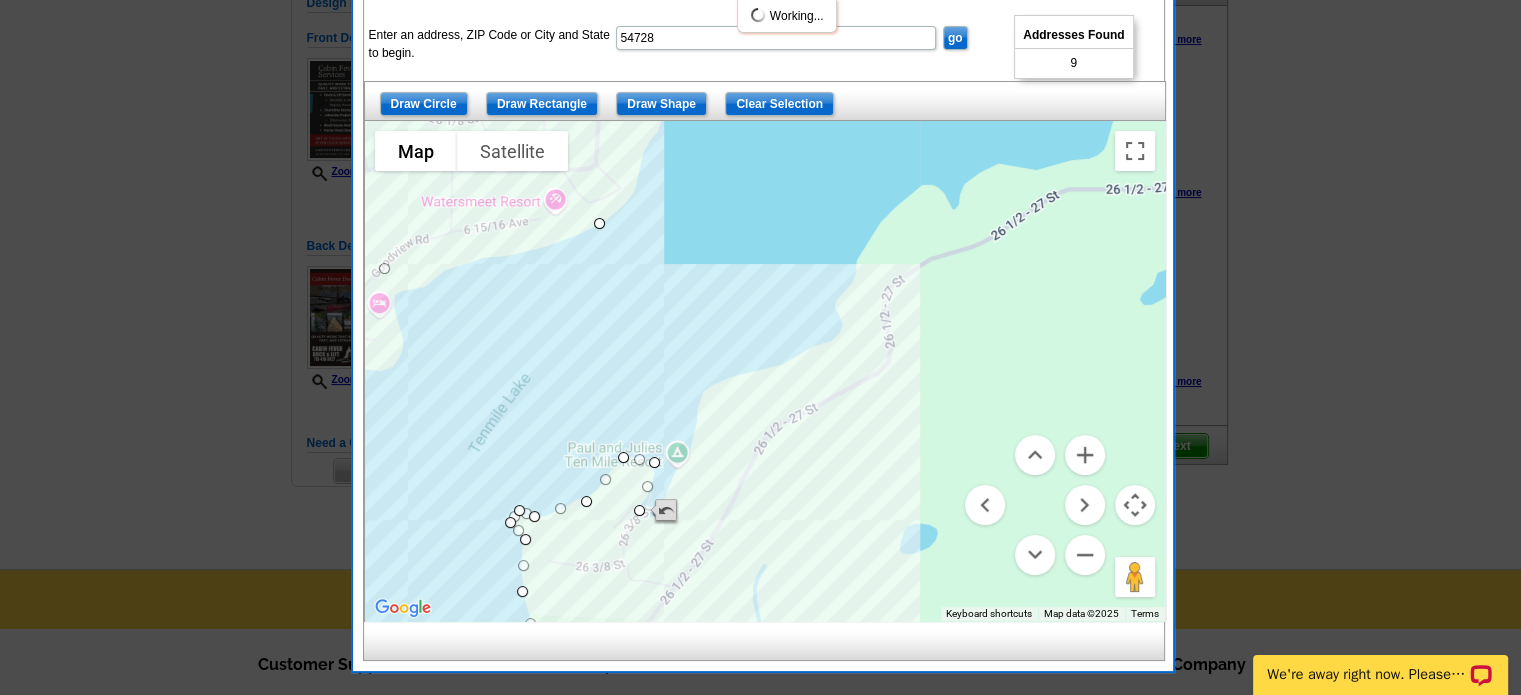 drag, startPoint x: 616, startPoint y: 366, endPoint x: 658, endPoint y: 511, distance: 150.96027 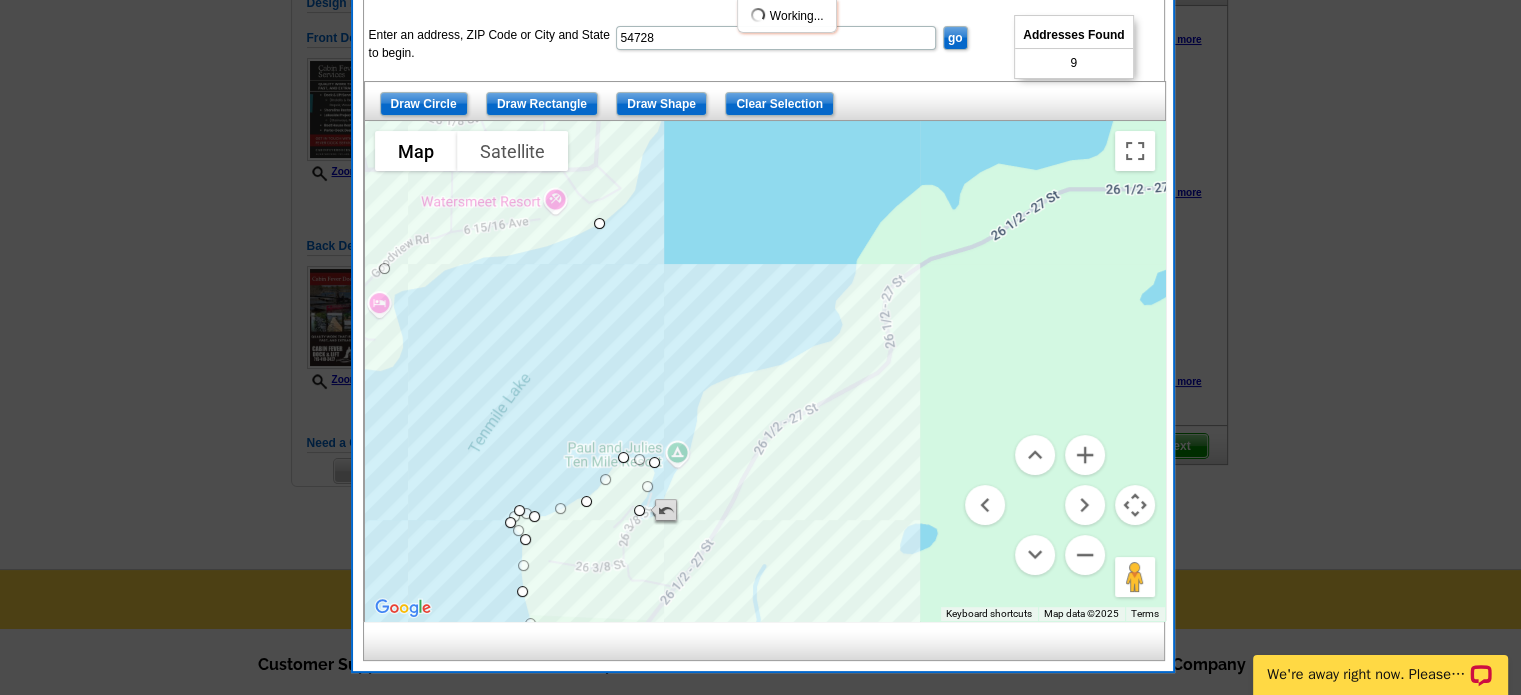 click on "To navigate, press the arrow keys." at bounding box center (1165, 371) 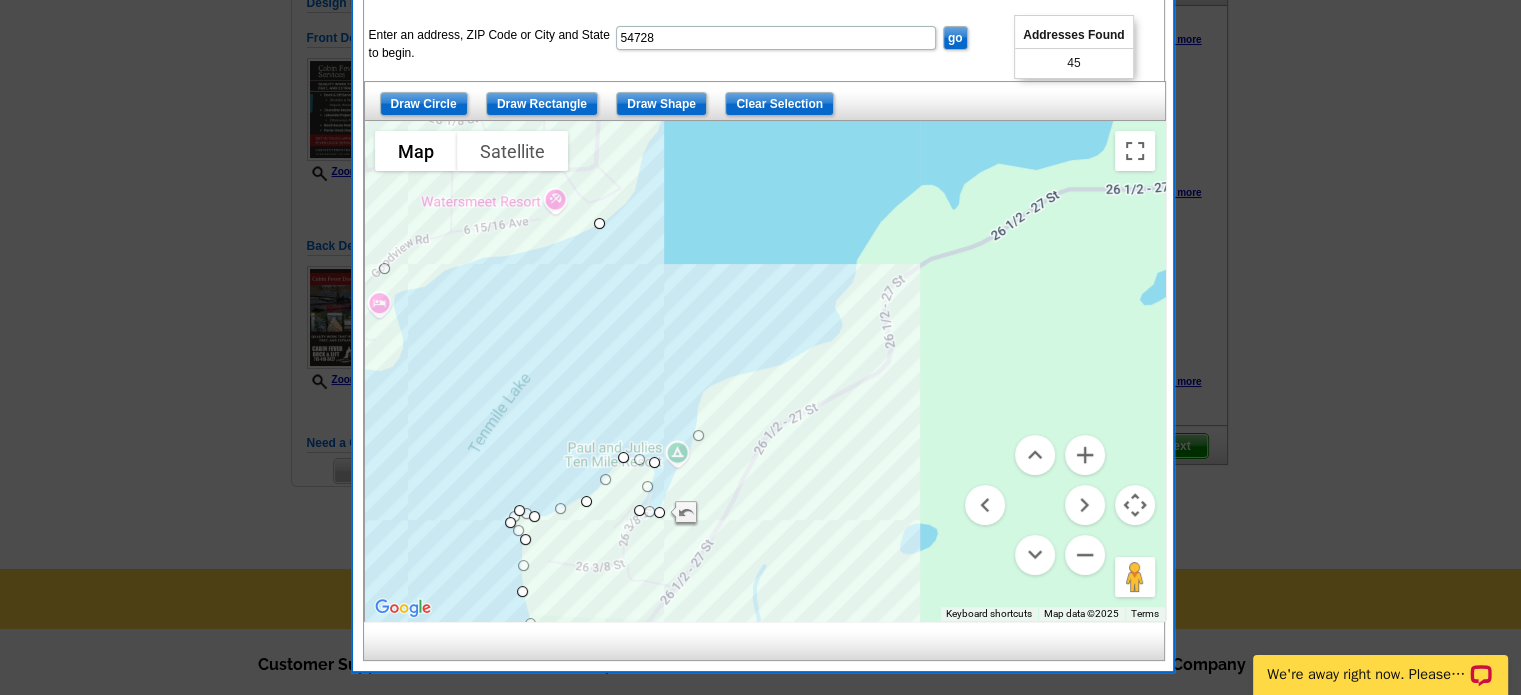 drag, startPoint x: 631, startPoint y: 367, endPoint x: 704, endPoint y: 435, distance: 99.764725 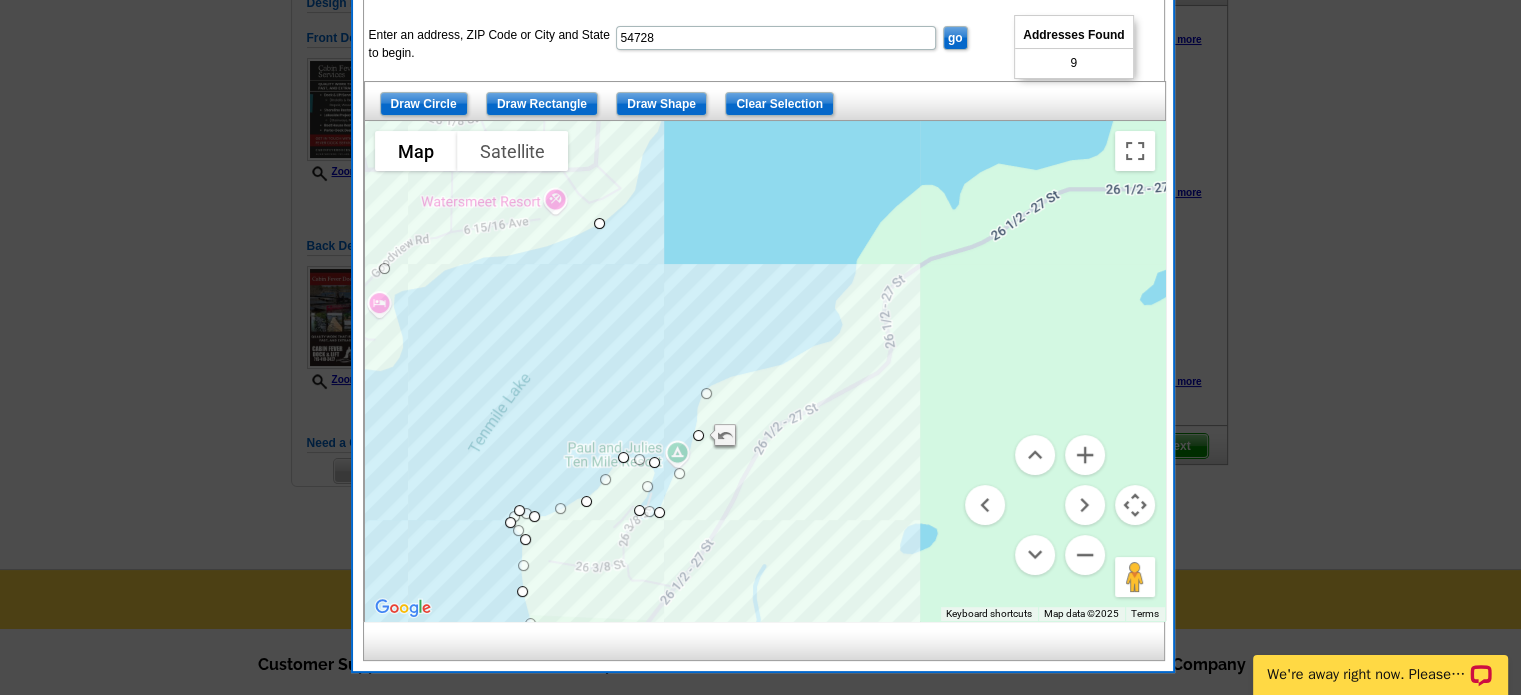 drag, startPoint x: 646, startPoint y: 330, endPoint x: 706, endPoint y: 394, distance: 87.72685 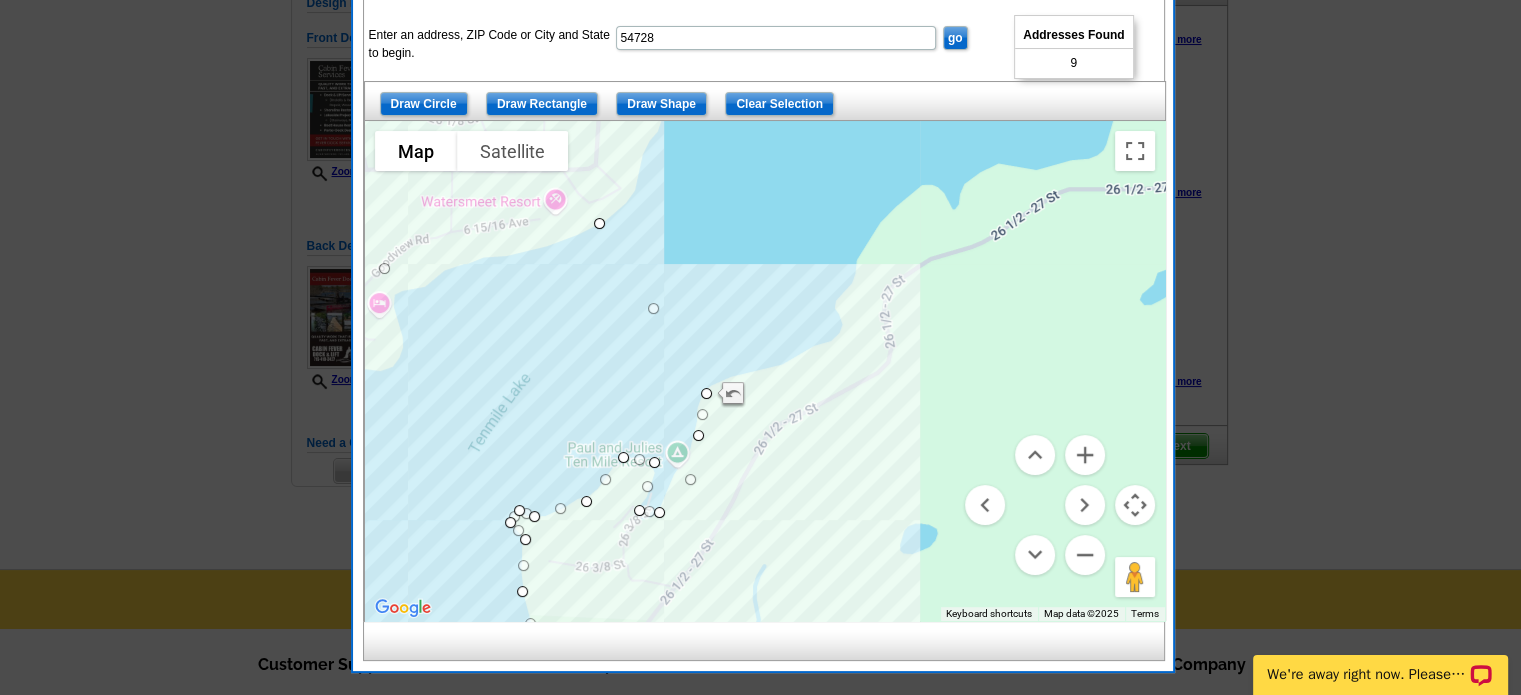 drag, startPoint x: 677, startPoint y: 474, endPoint x: 690, endPoint y: 481, distance: 14.764823 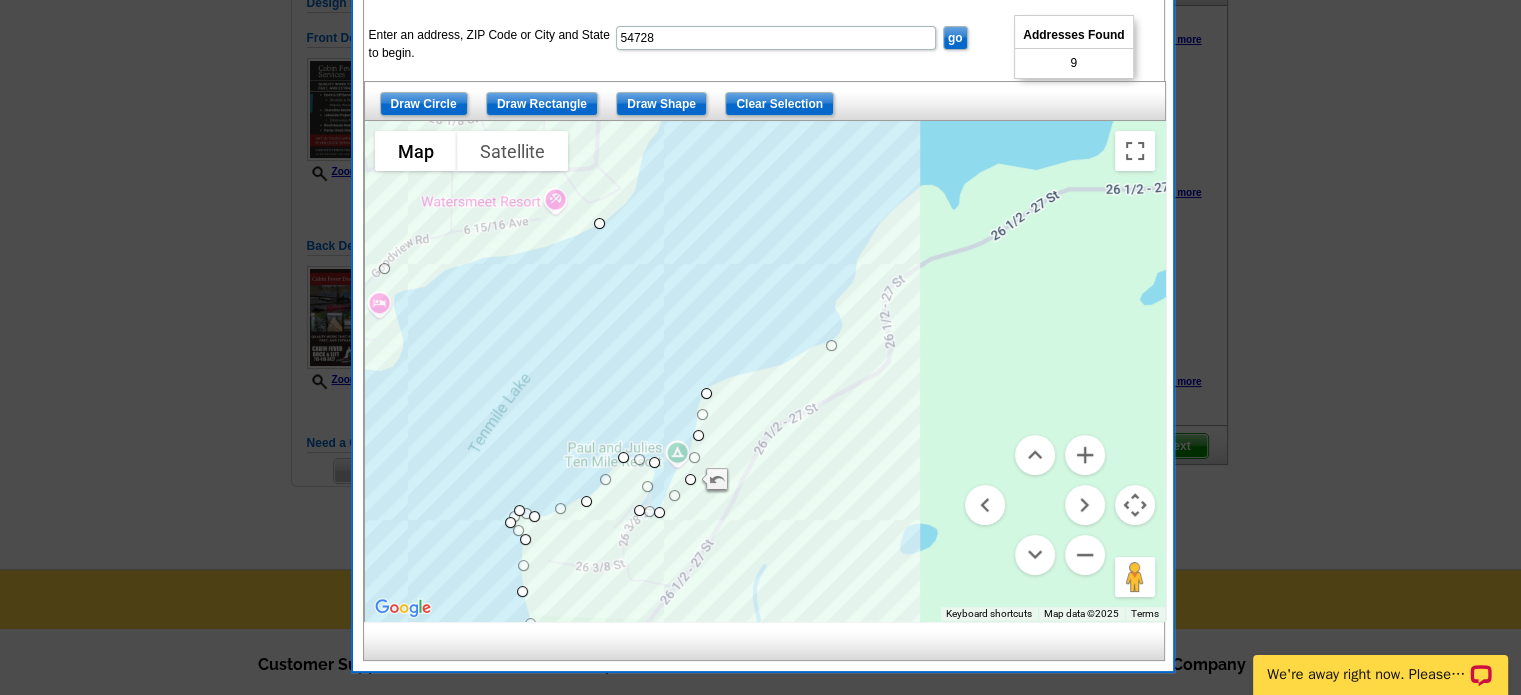 drag, startPoint x: 652, startPoint y: 307, endPoint x: 832, endPoint y: 343, distance: 183.5647 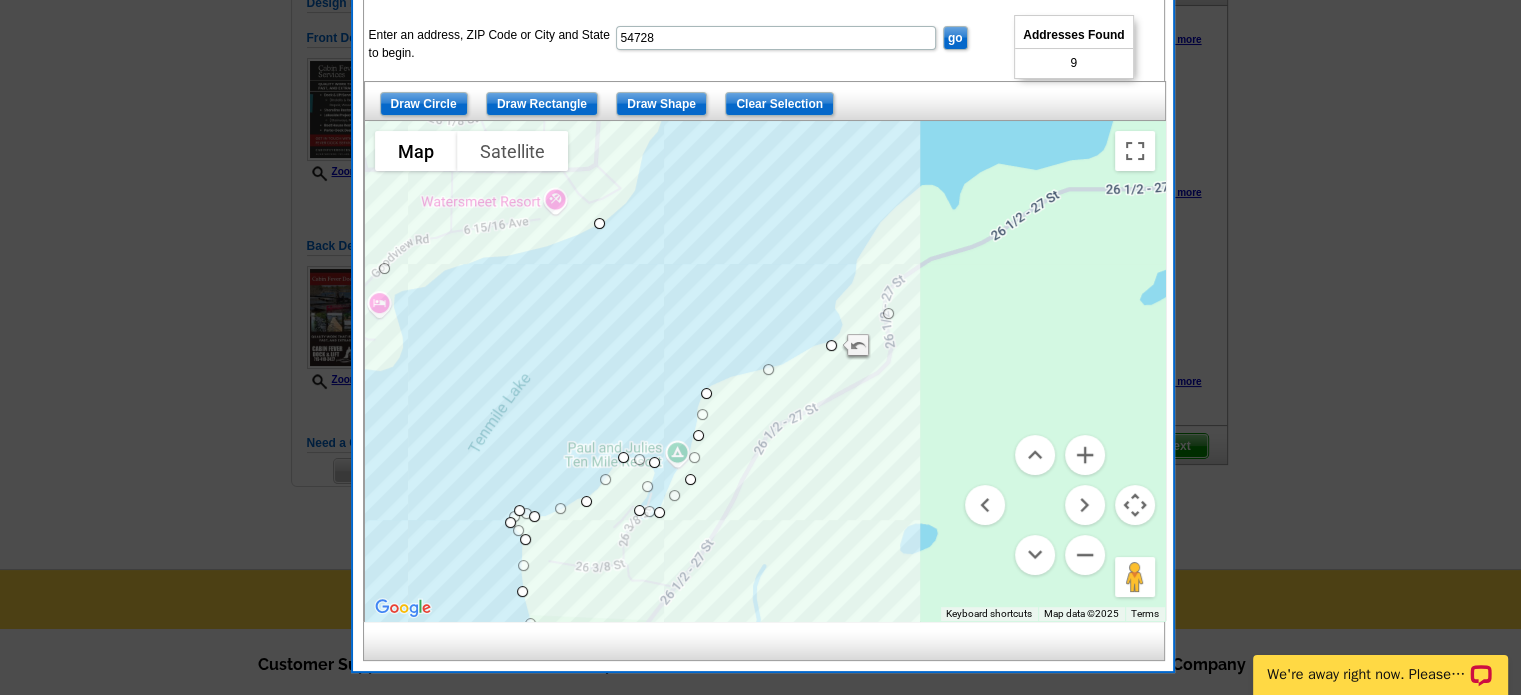 drag, startPoint x: 710, startPoint y: 280, endPoint x: 879, endPoint y: 307, distance: 171.14322 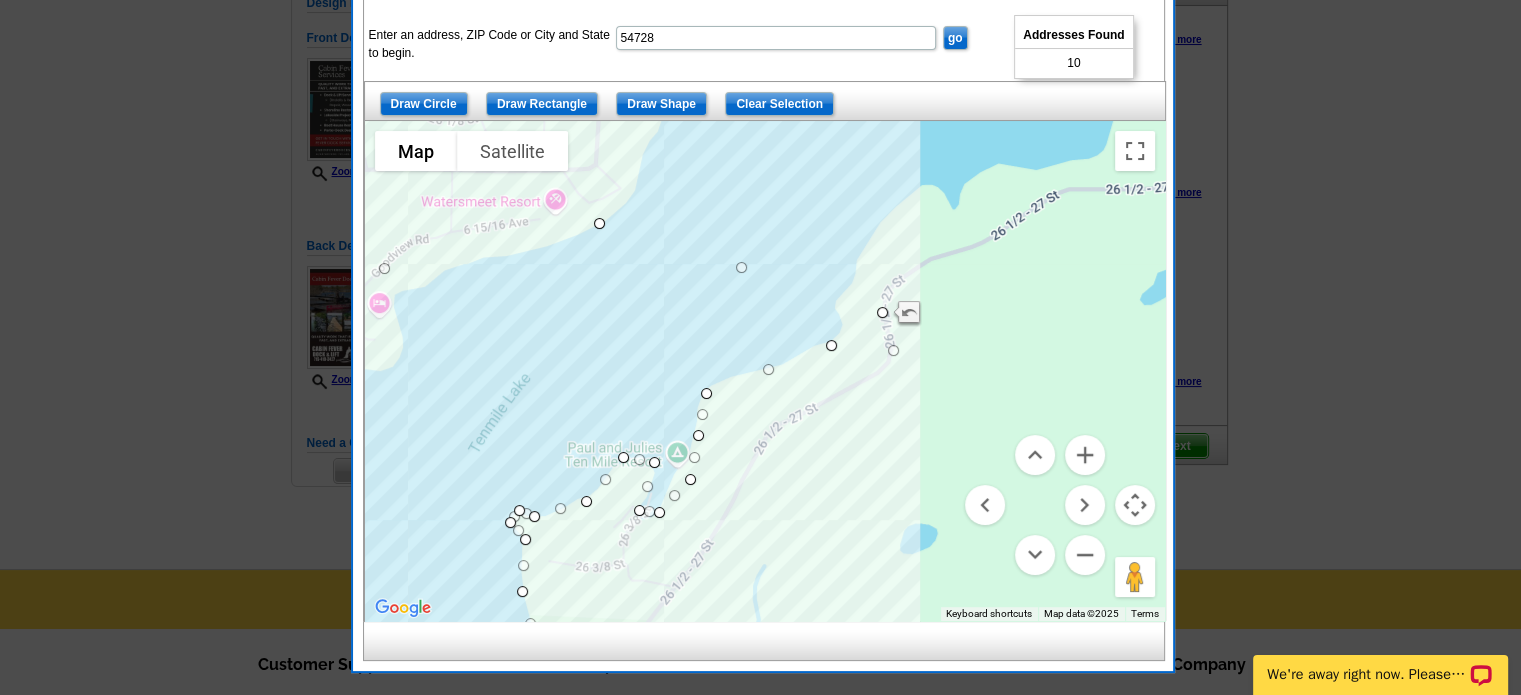 drag, startPoint x: 857, startPoint y: 324, endPoint x: 897, endPoint y: 352, distance: 48.82622 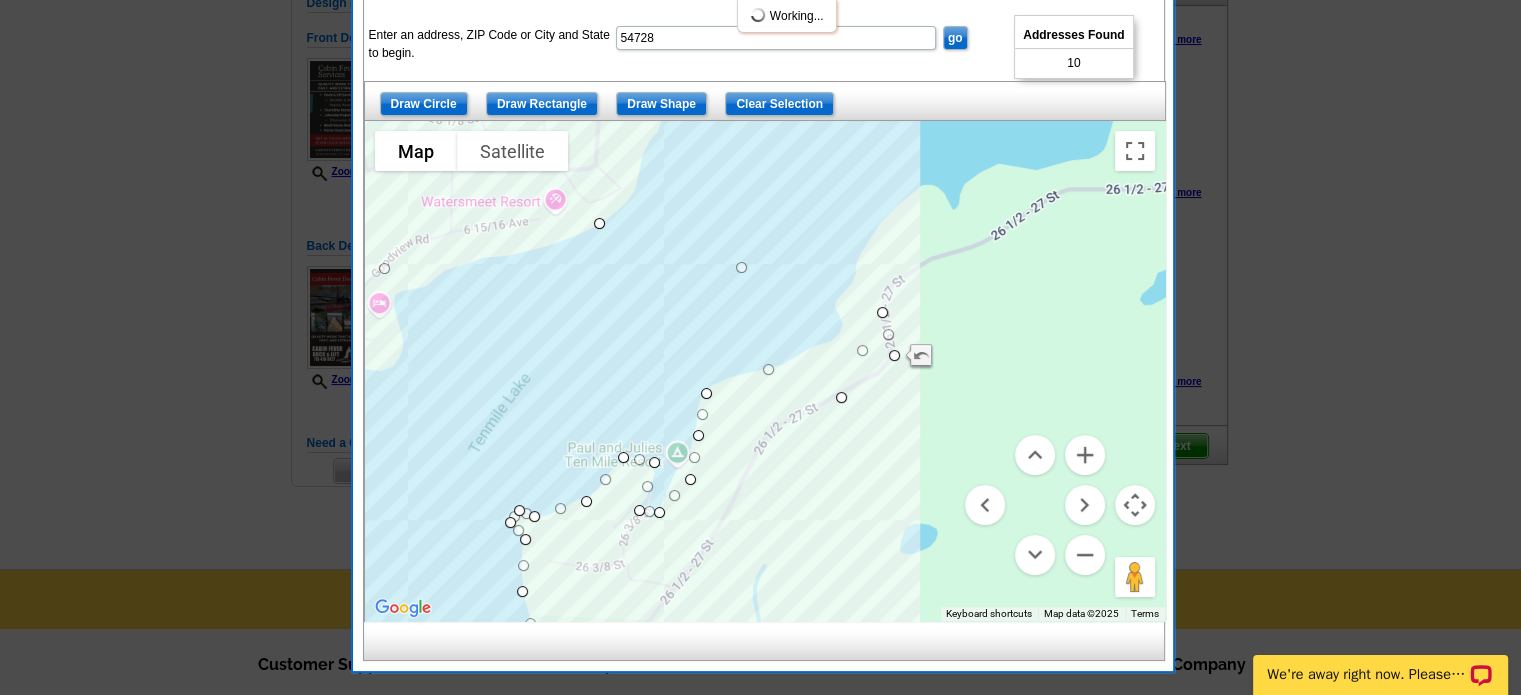 drag, startPoint x: 830, startPoint y: 340, endPoint x: 840, endPoint y: 395, distance: 55.9017 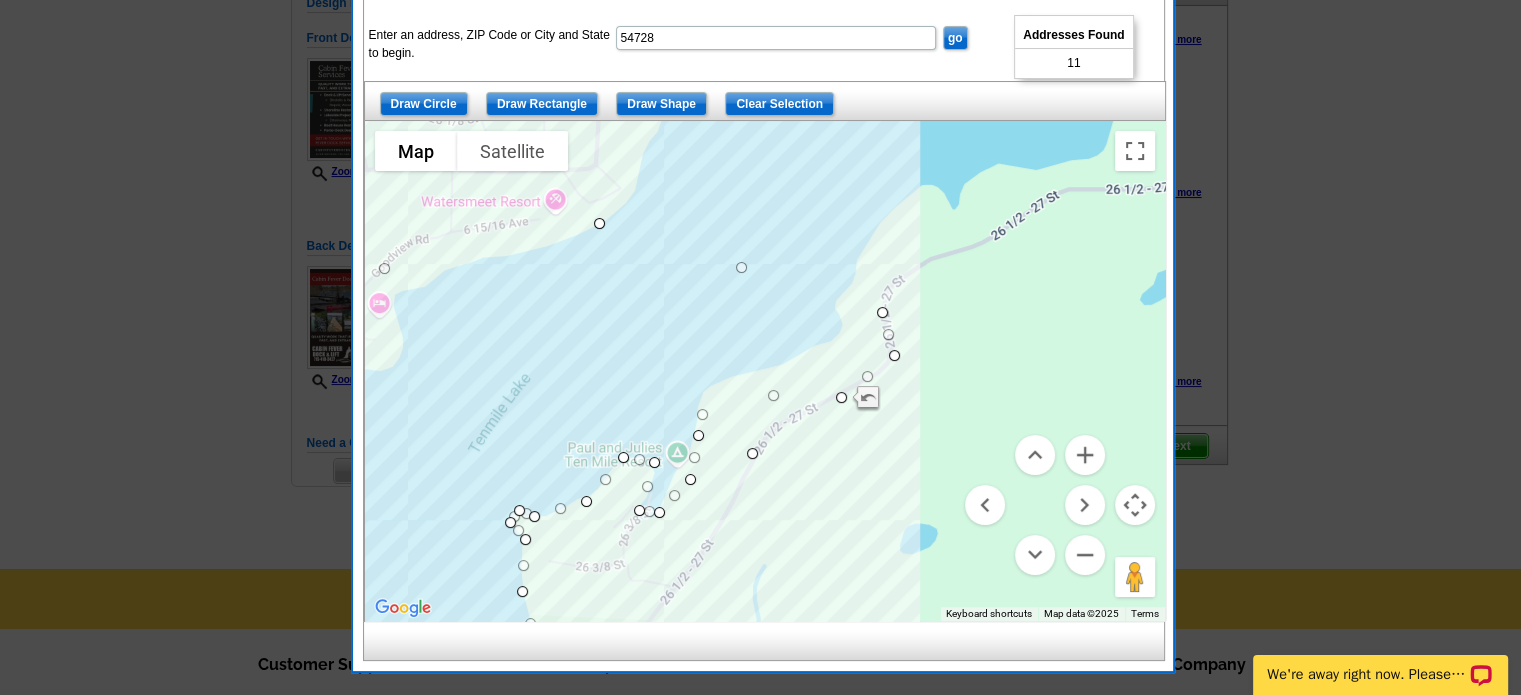 drag, startPoint x: 704, startPoint y: 391, endPoint x: 752, endPoint y: 451, distance: 76.837494 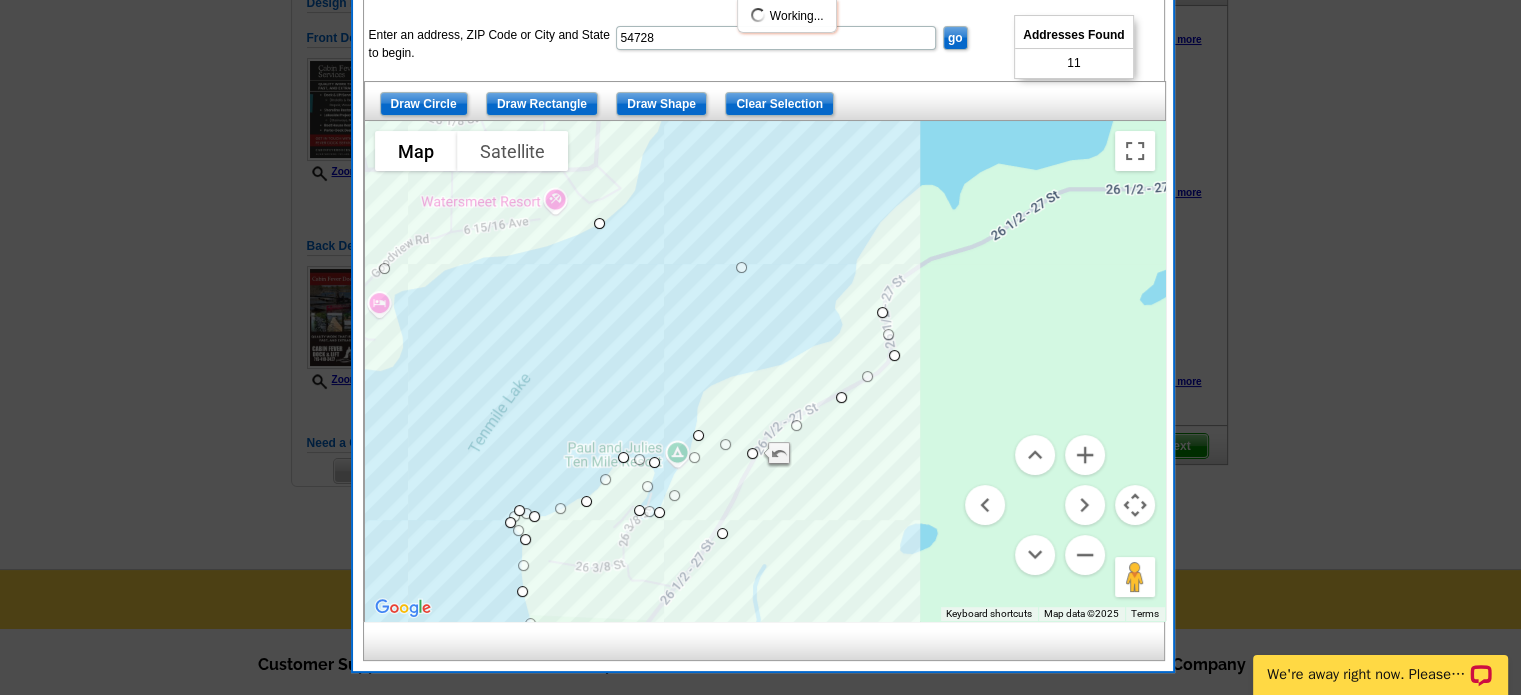 drag, startPoint x: 689, startPoint y: 473, endPoint x: 722, endPoint y: 529, distance: 65 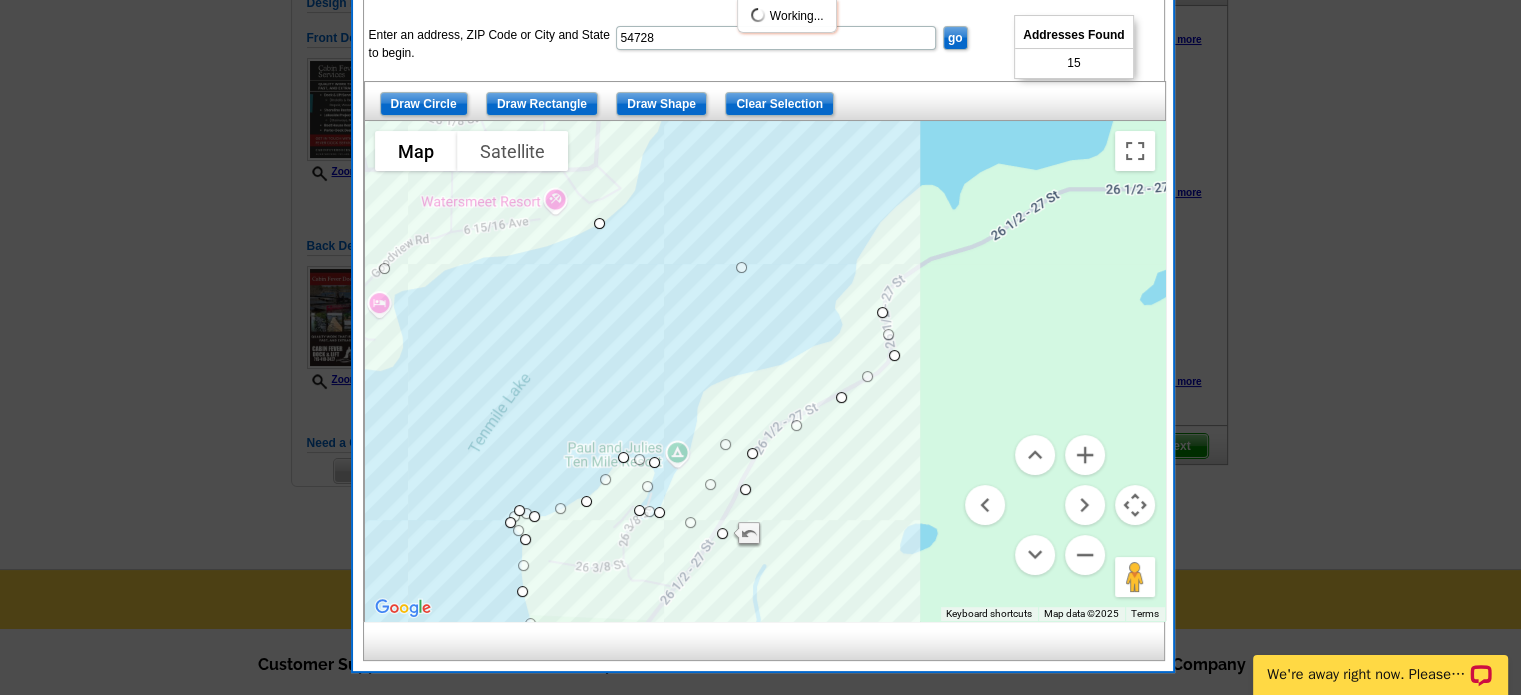 drag, startPoint x: 696, startPoint y: 433, endPoint x: 745, endPoint y: 487, distance: 72.91776 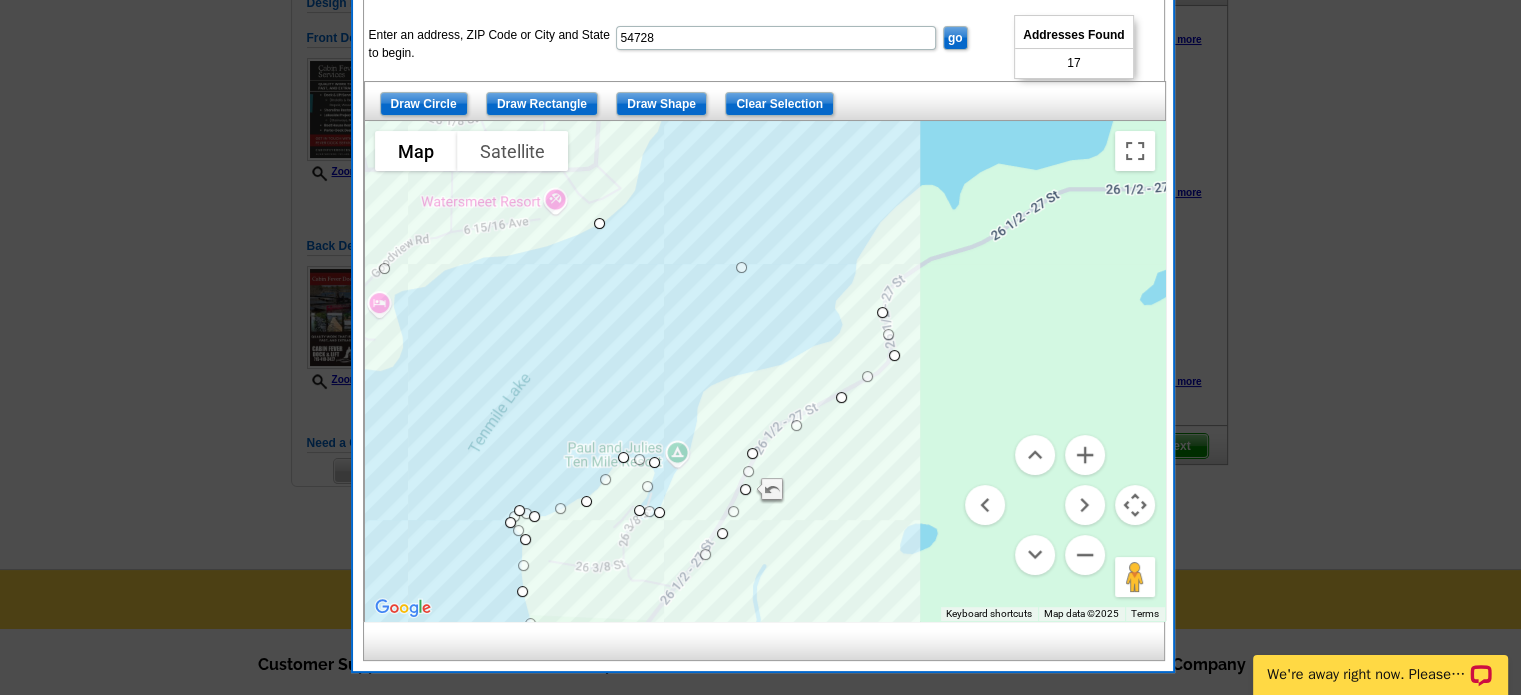 drag, startPoint x: 688, startPoint y: 518, endPoint x: 703, endPoint y: 552, distance: 37.161808 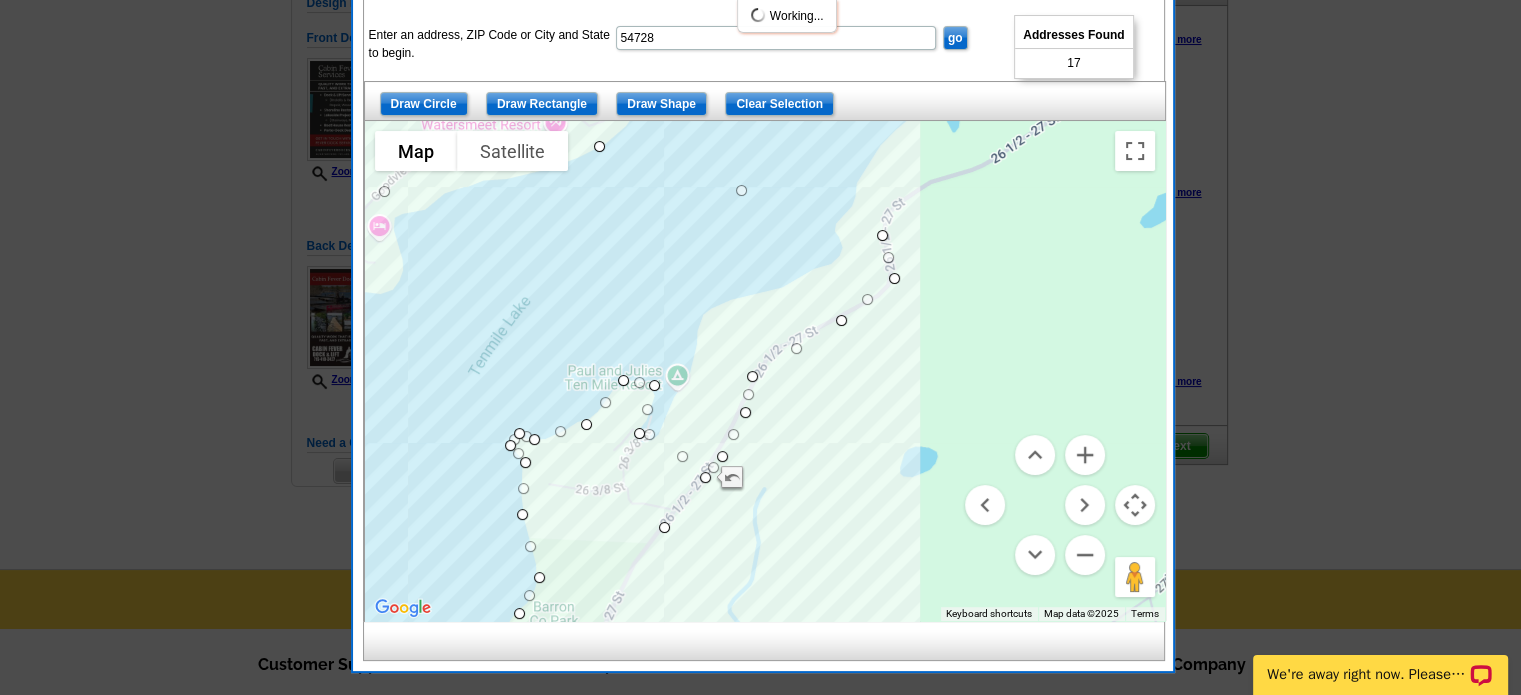 drag, startPoint x: 652, startPoint y: 508, endPoint x: 657, endPoint y: 526, distance: 18.681541 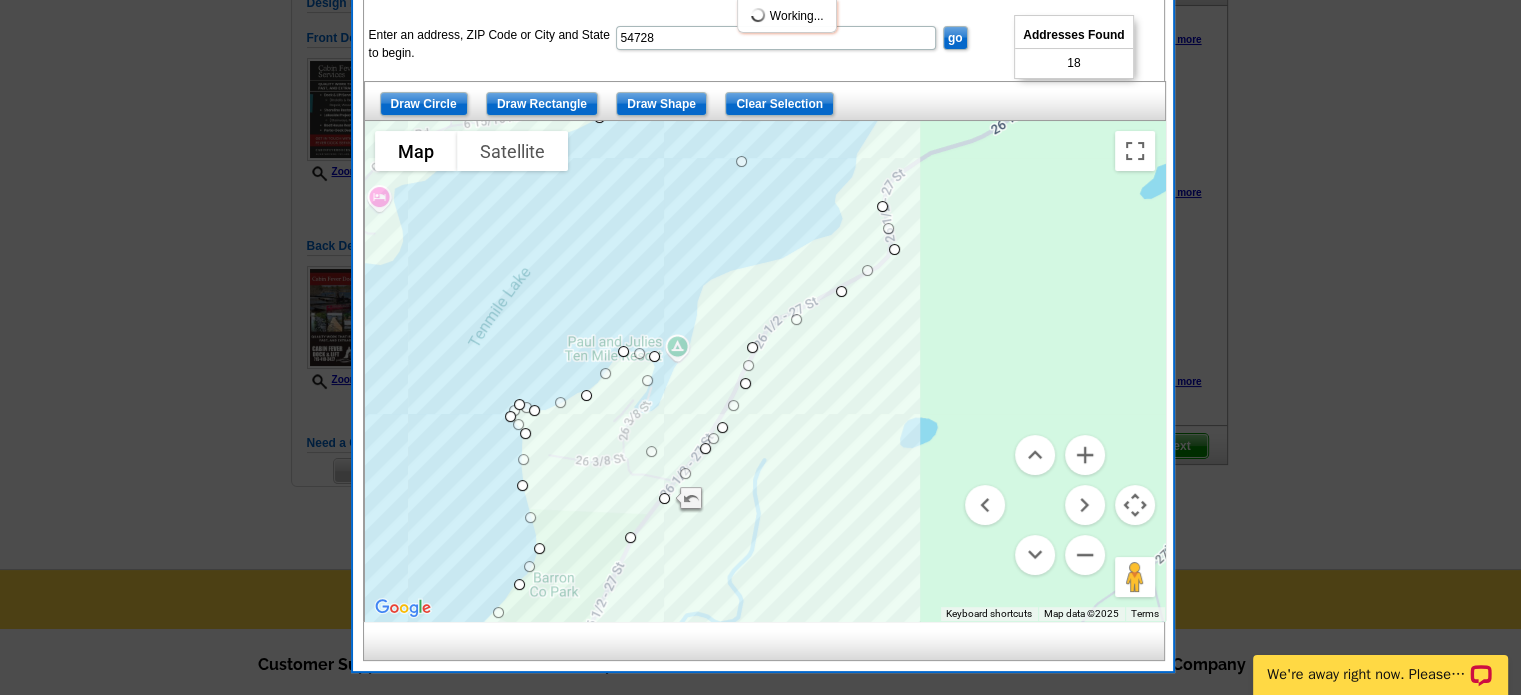 drag, startPoint x: 635, startPoint y: 431, endPoint x: 624, endPoint y: 539, distance: 108.55874 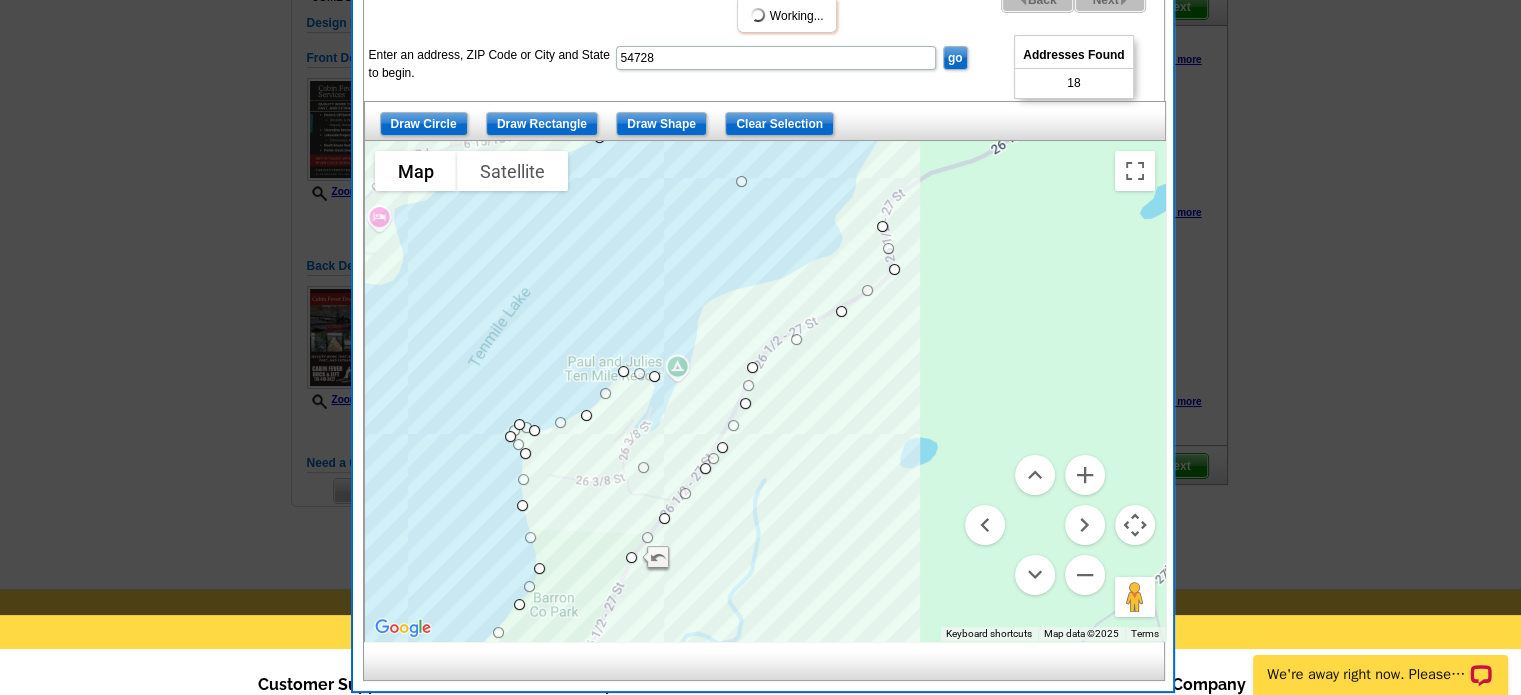 scroll, scrollTop: 215, scrollLeft: 0, axis: vertical 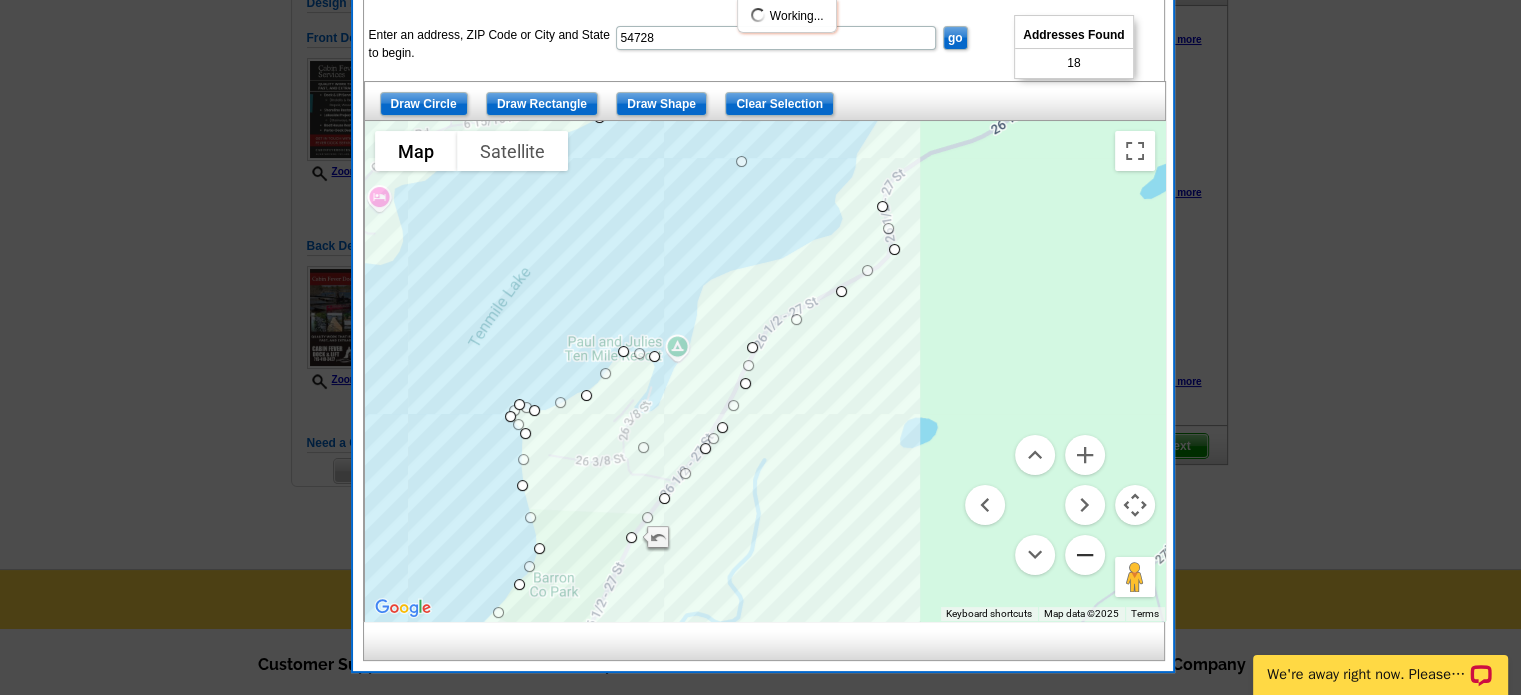 click at bounding box center (1085, 555) 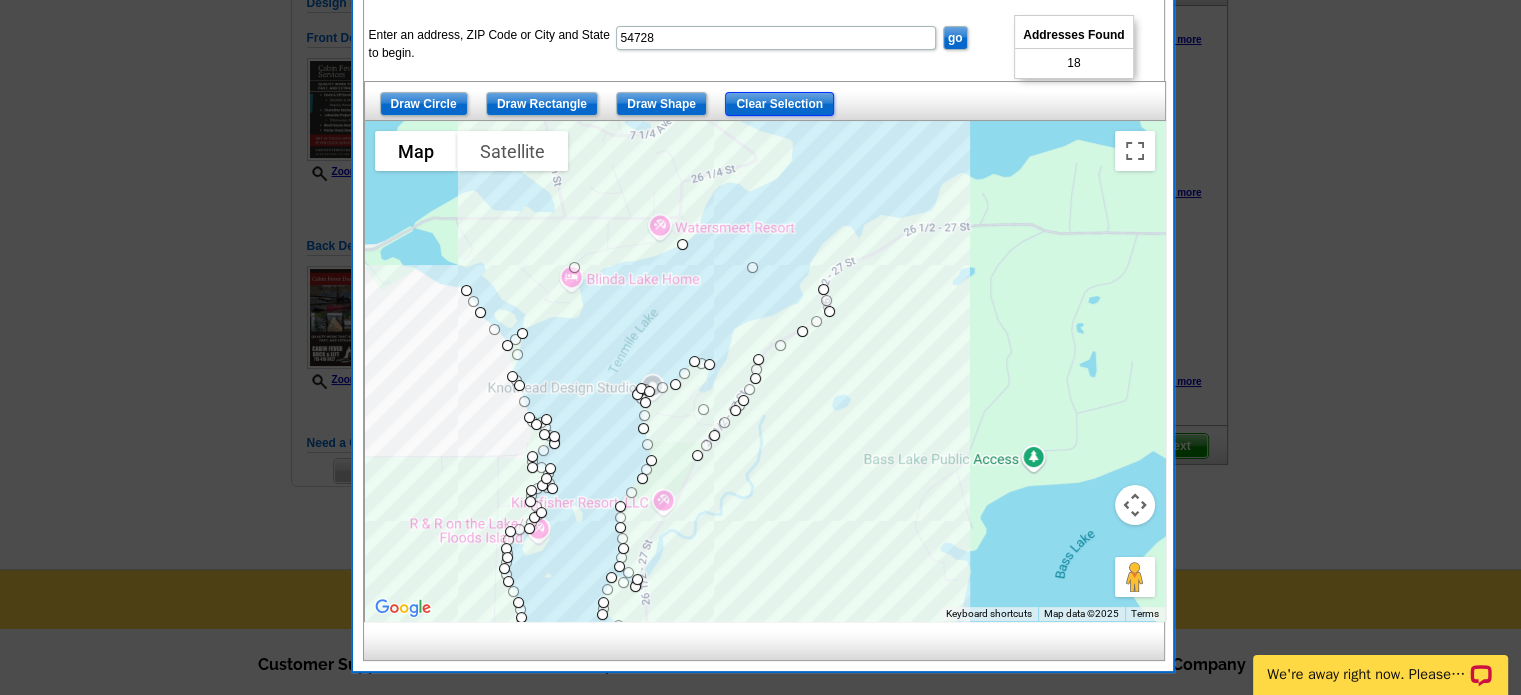 click on "Clear Selection" at bounding box center [779, 104] 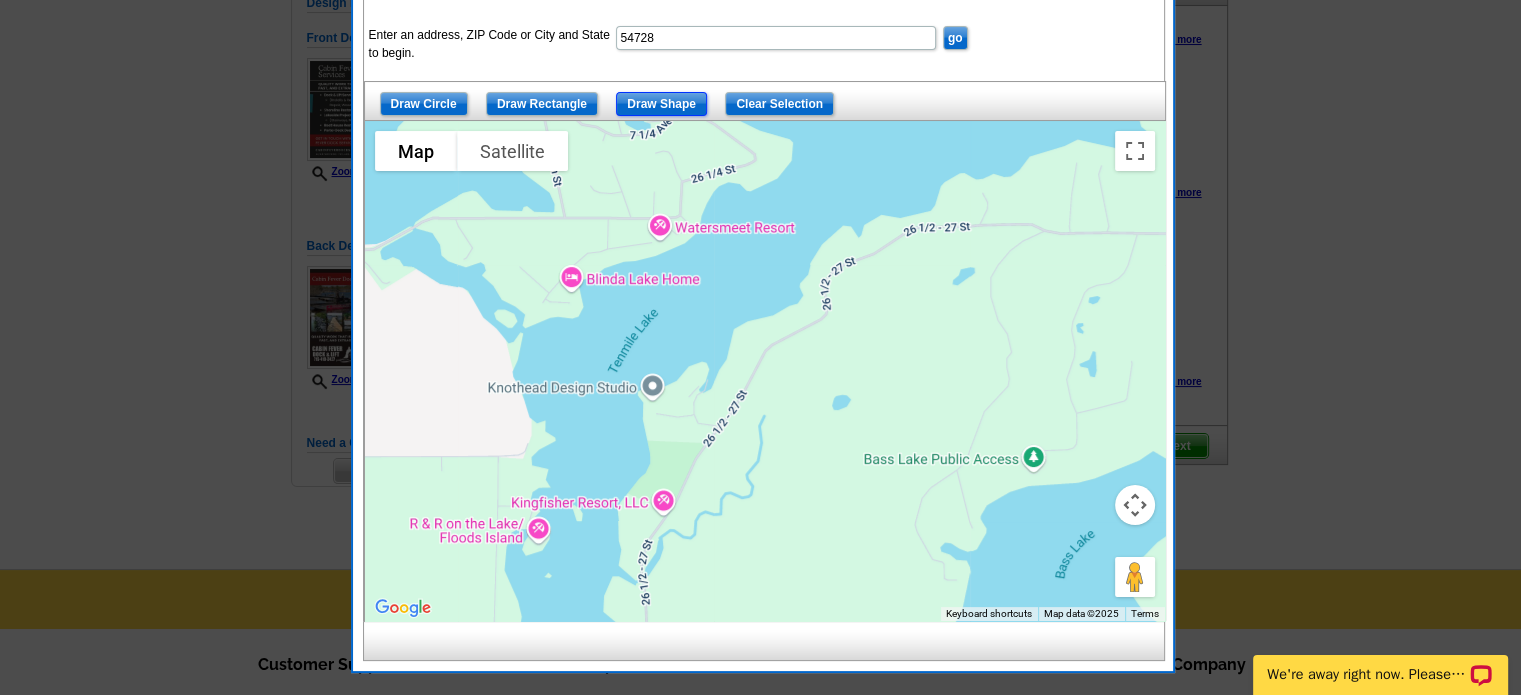 click on "Draw Shape" at bounding box center [661, 104] 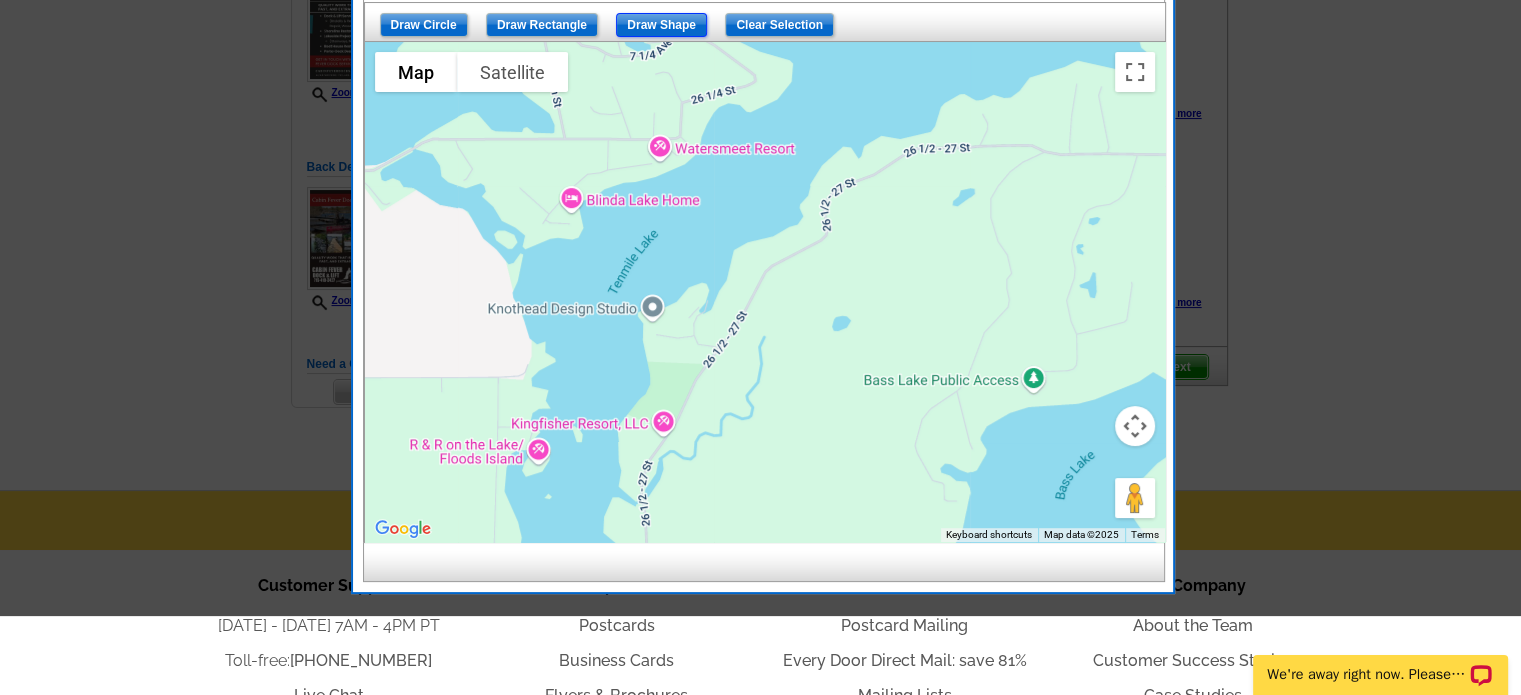 scroll, scrollTop: 315, scrollLeft: 0, axis: vertical 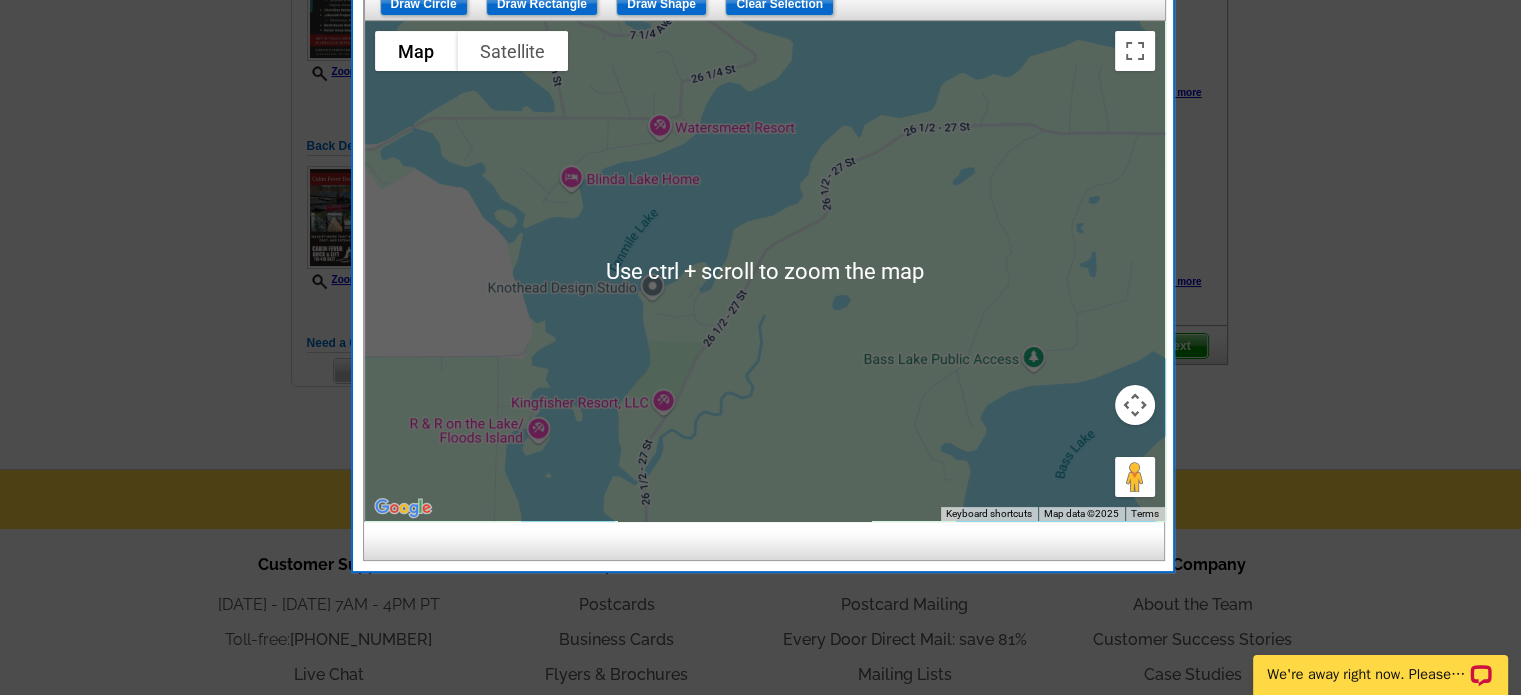 click at bounding box center [1135, 405] 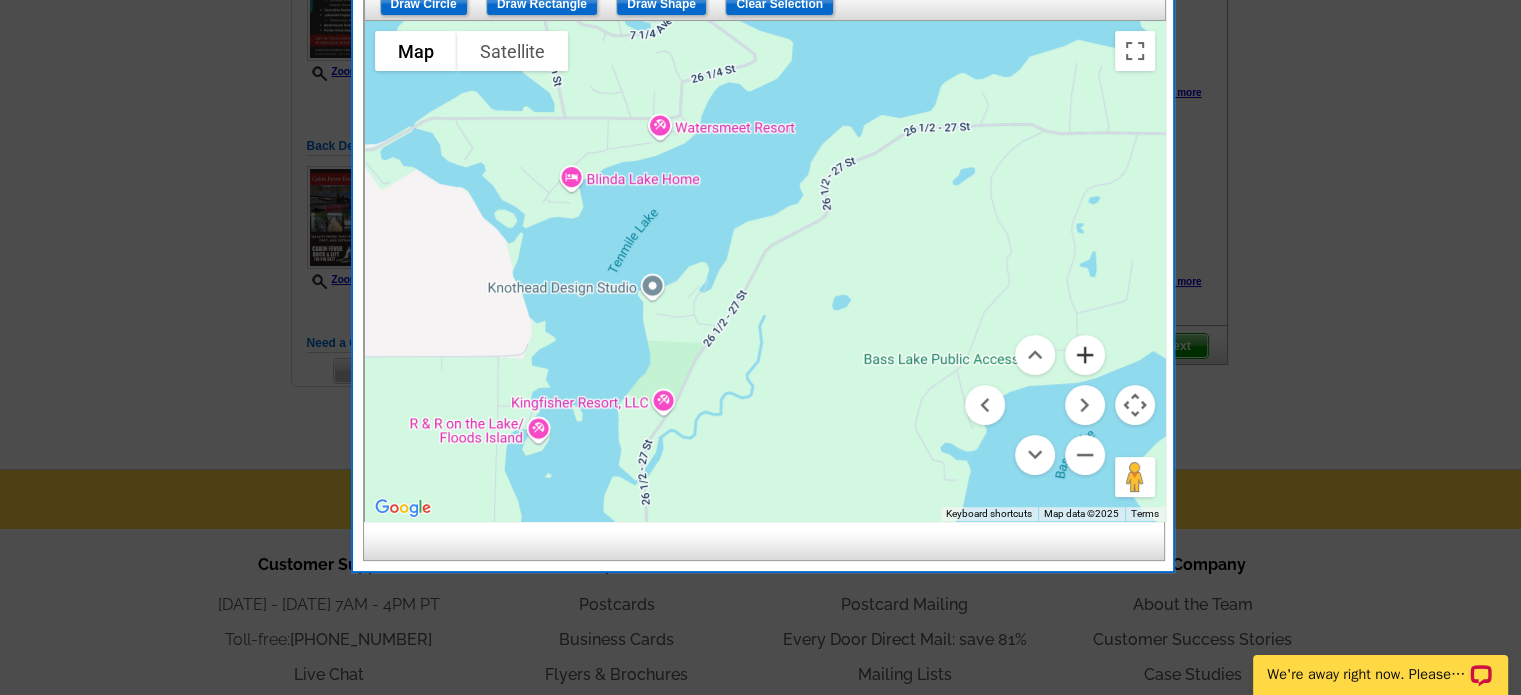 click at bounding box center (1085, 355) 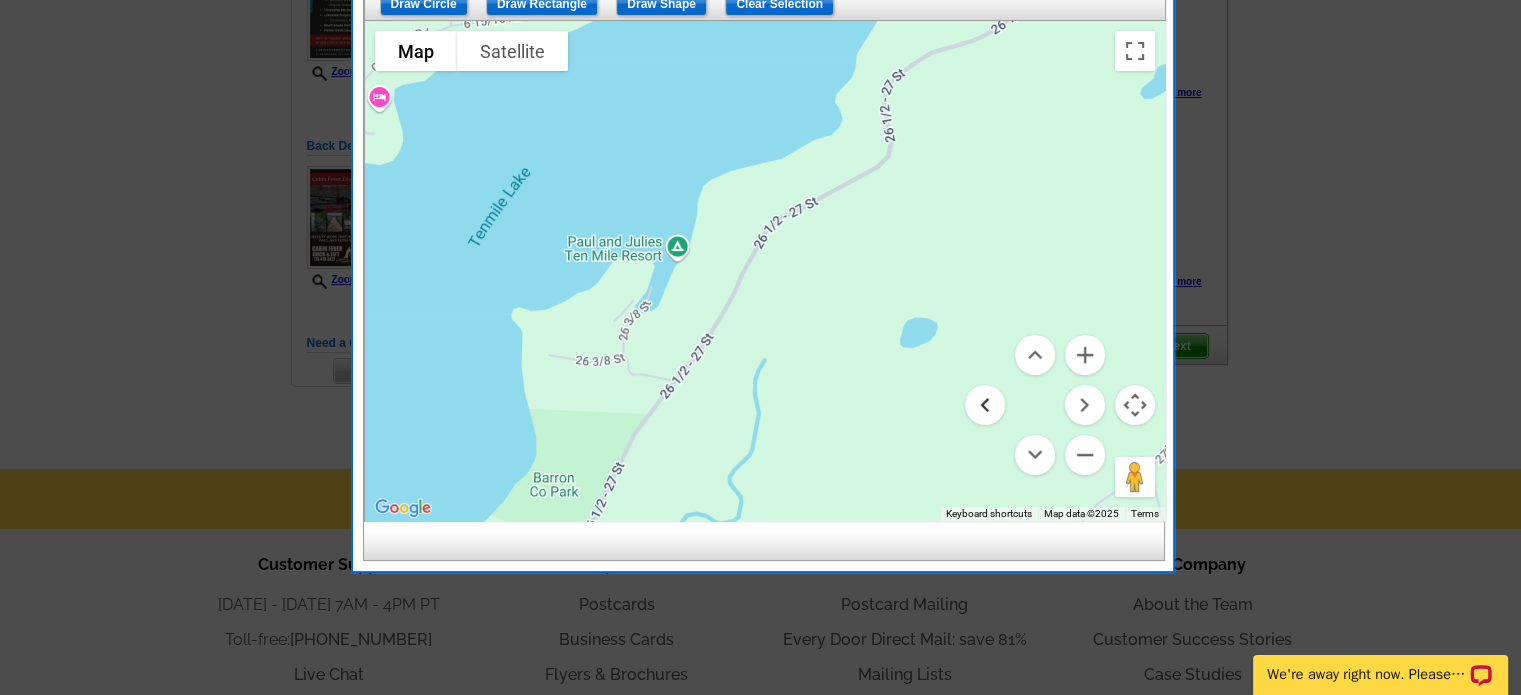 click at bounding box center (985, 405) 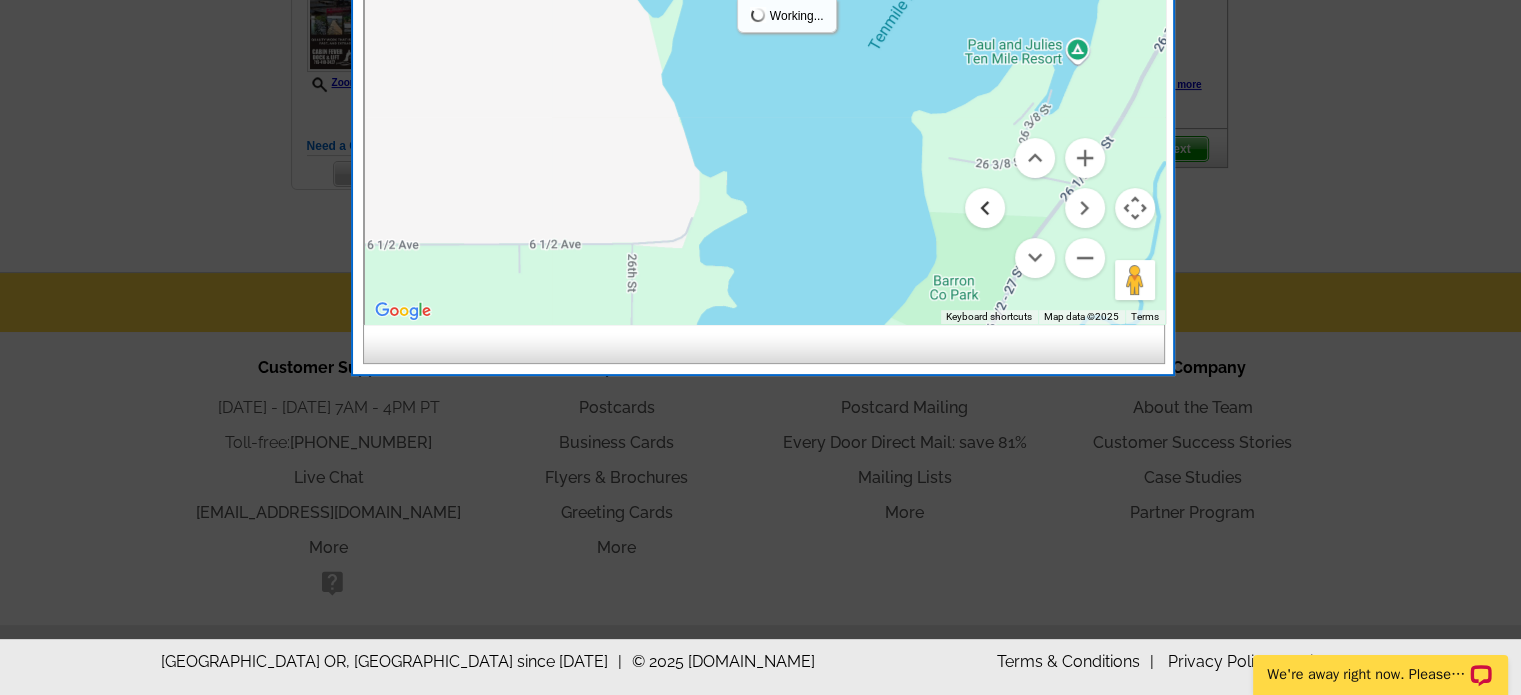 scroll, scrollTop: 515, scrollLeft: 0, axis: vertical 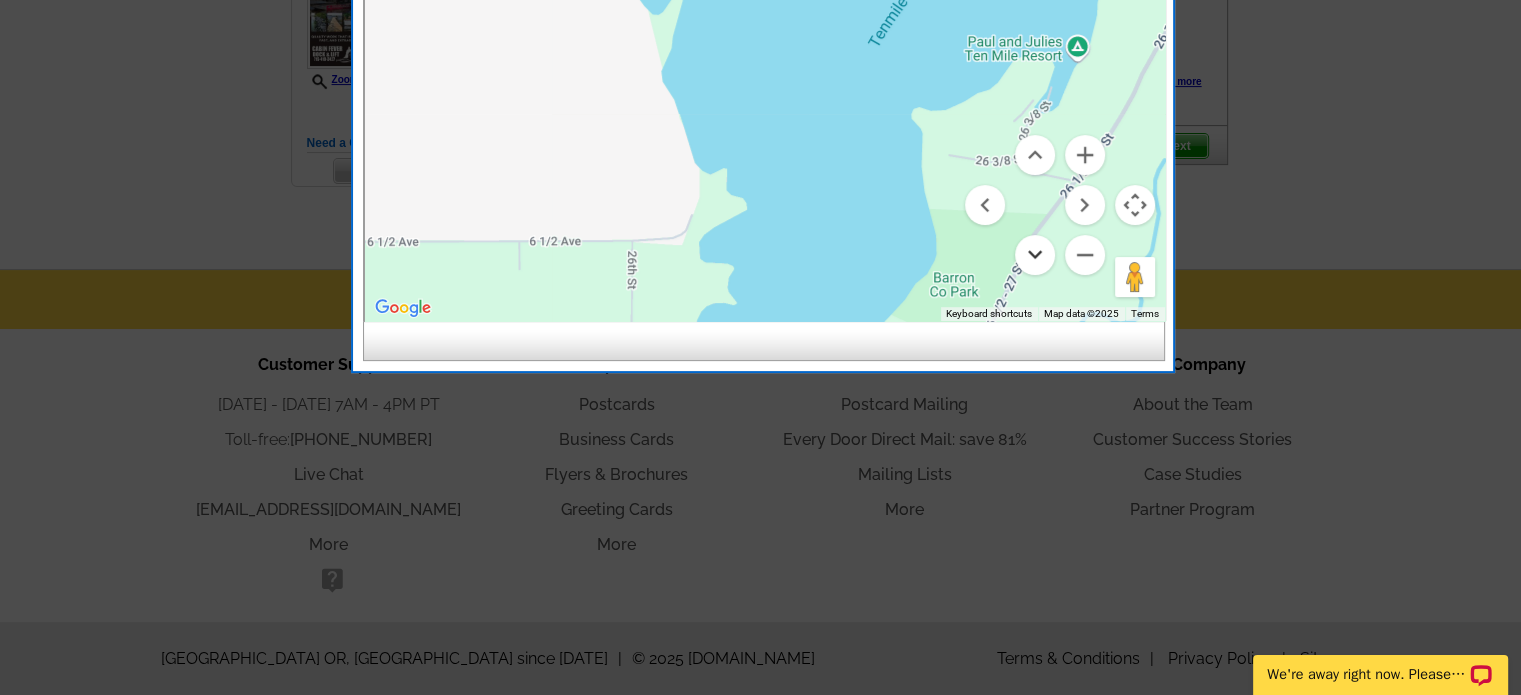 click at bounding box center [1035, 255] 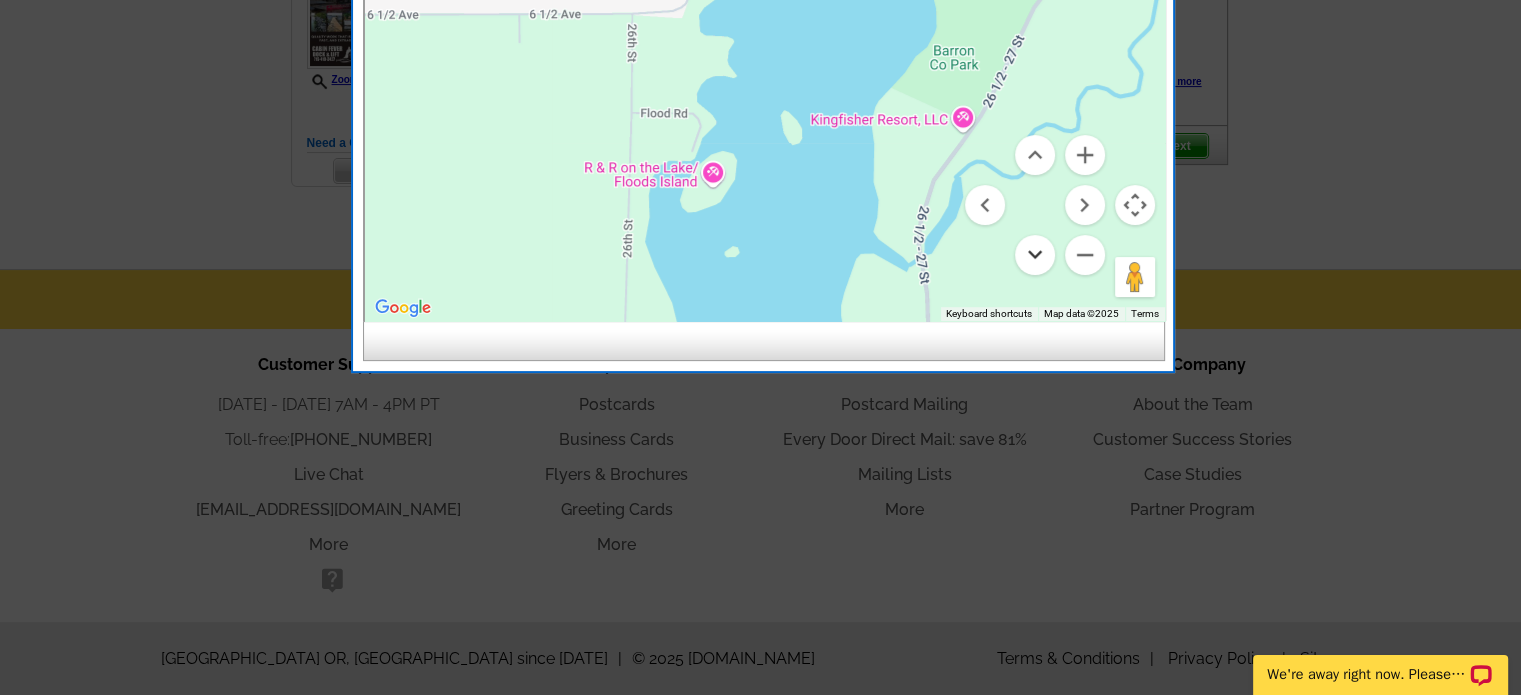 click at bounding box center (1035, 255) 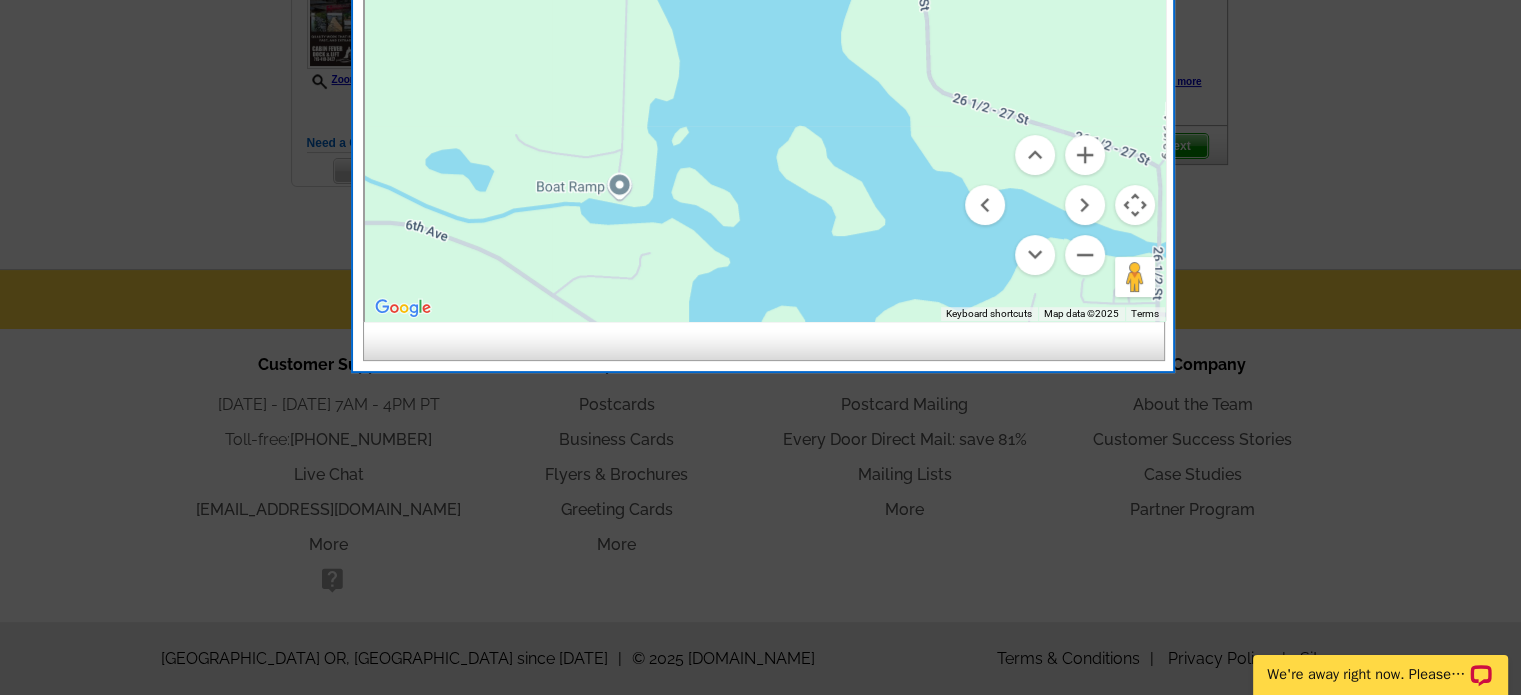 click at bounding box center (765, 71) 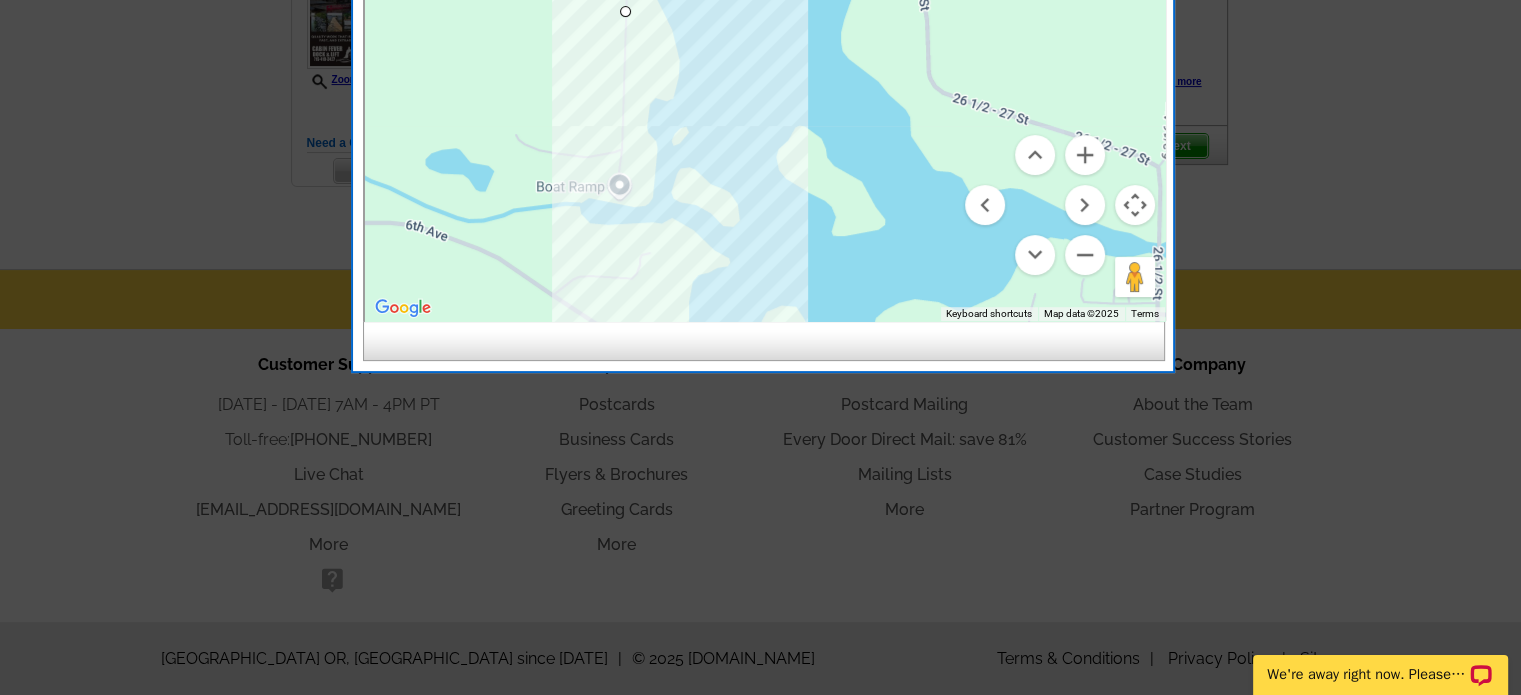 click at bounding box center (765, 71) 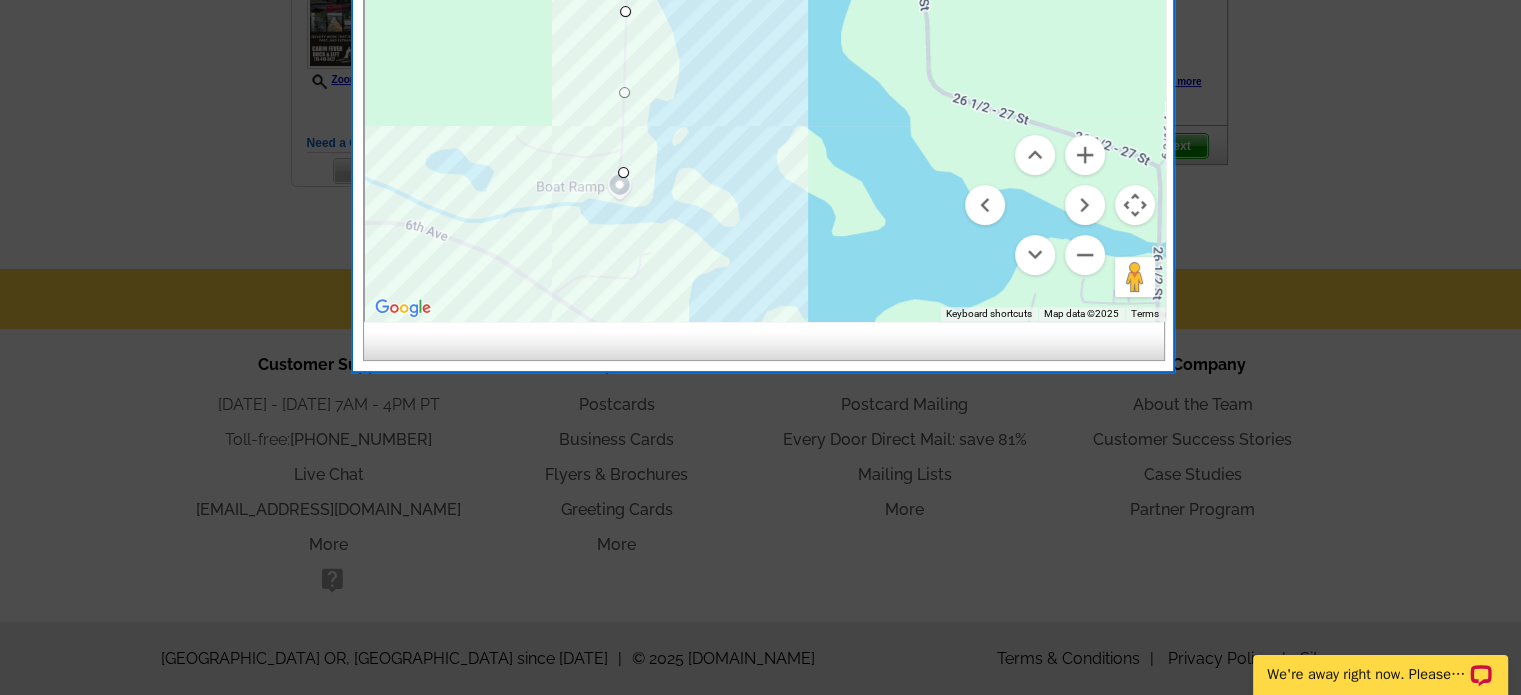 click at bounding box center (765, 71) 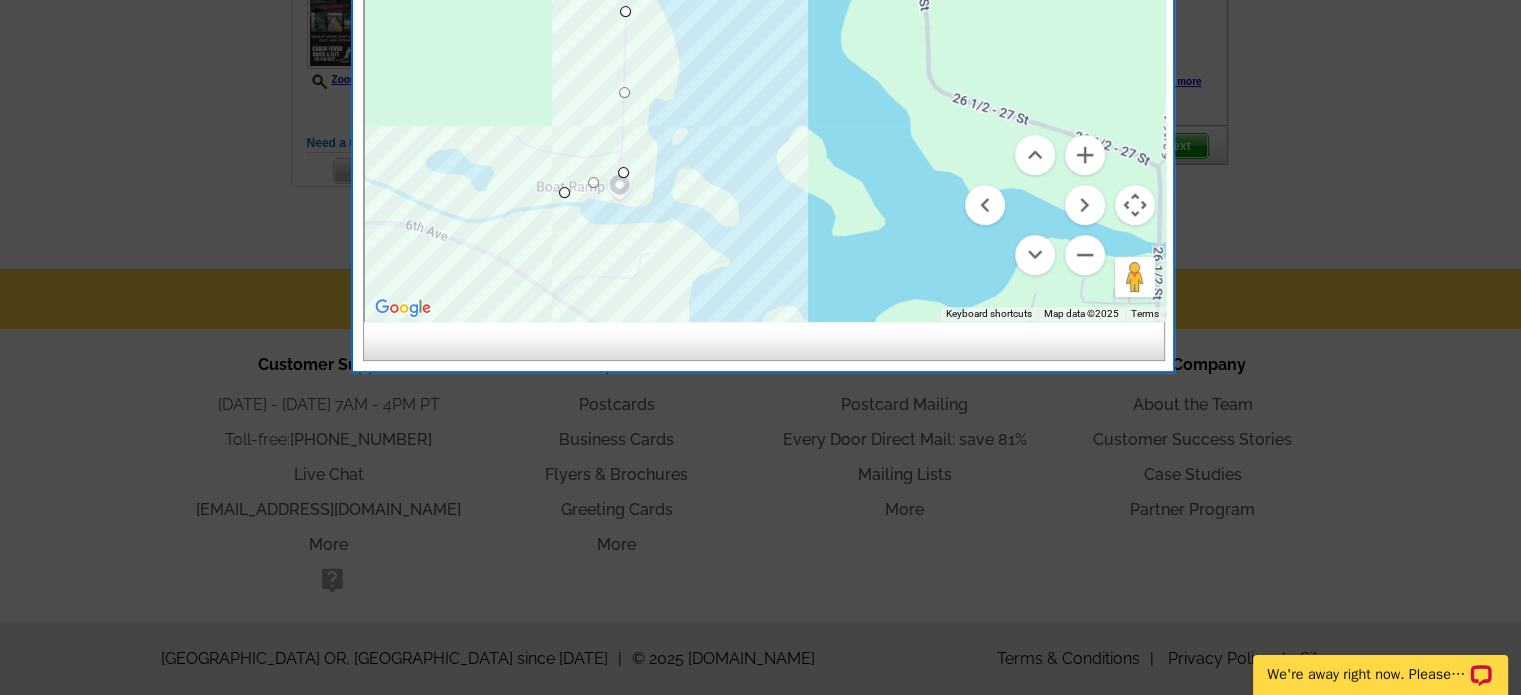 click at bounding box center [765, 71] 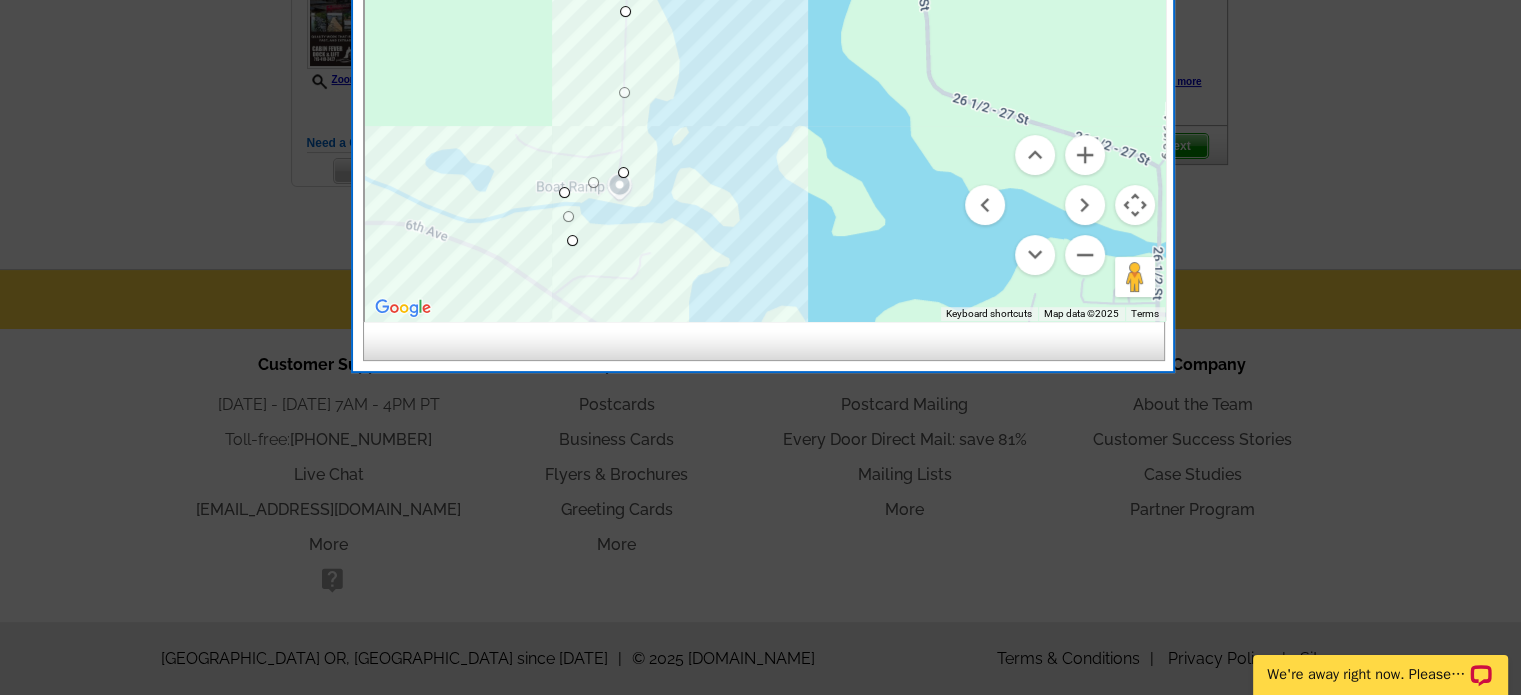 click at bounding box center (765, 71) 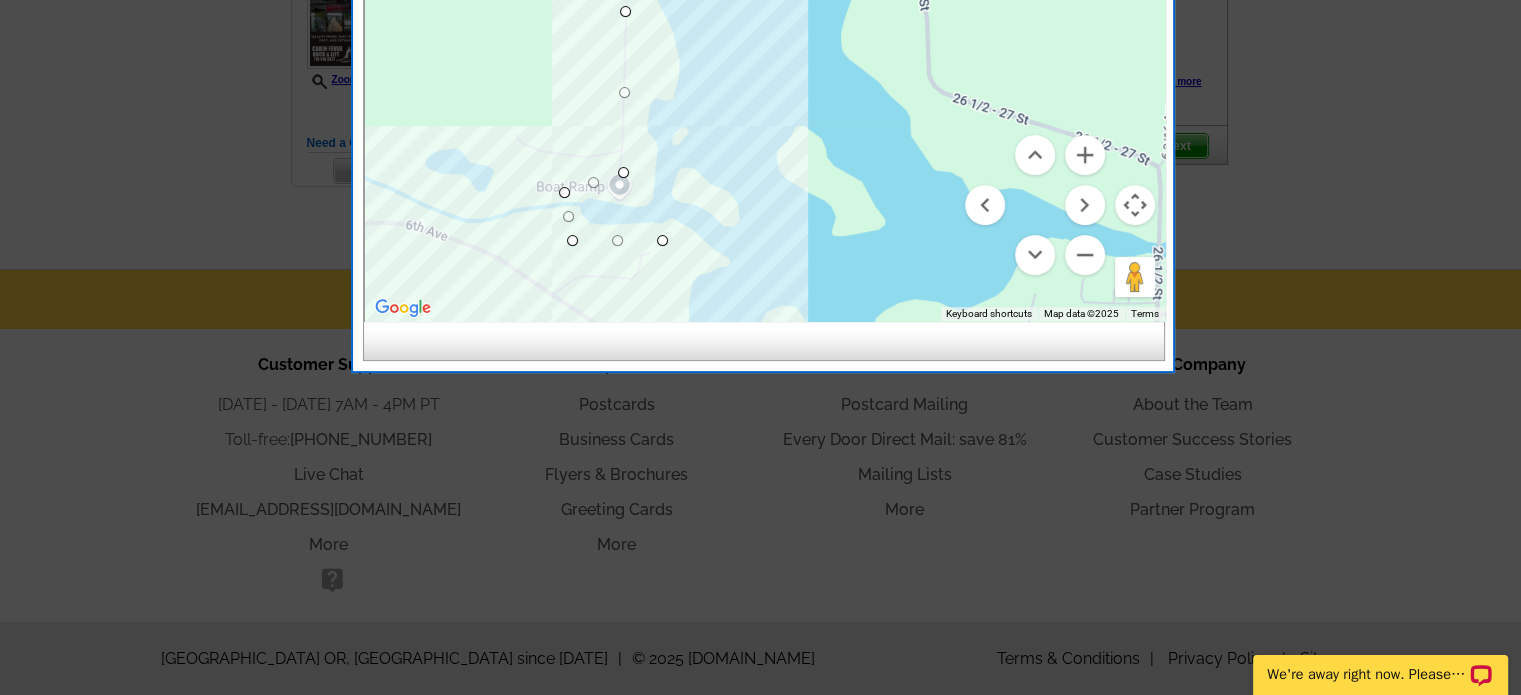 click at bounding box center (765, 71) 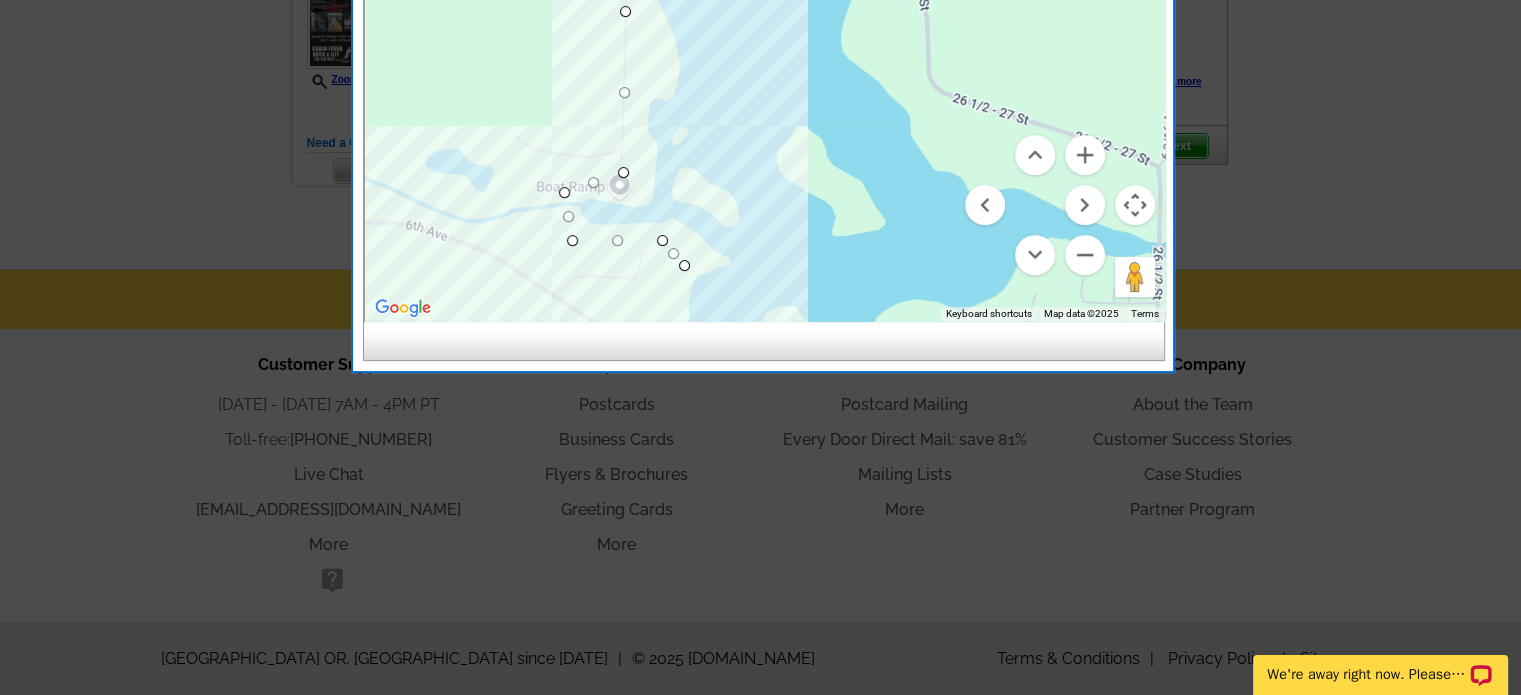 click at bounding box center (765, 71) 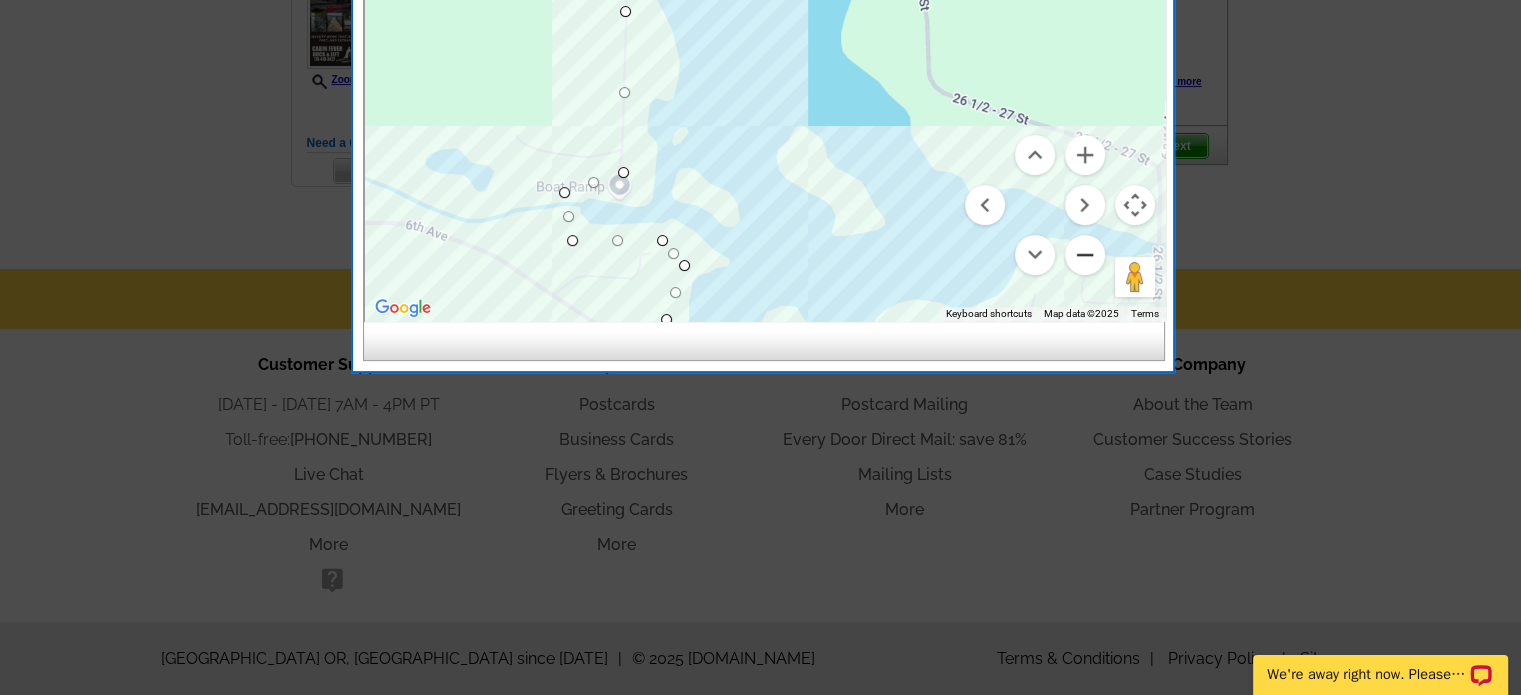 click at bounding box center (1085, 255) 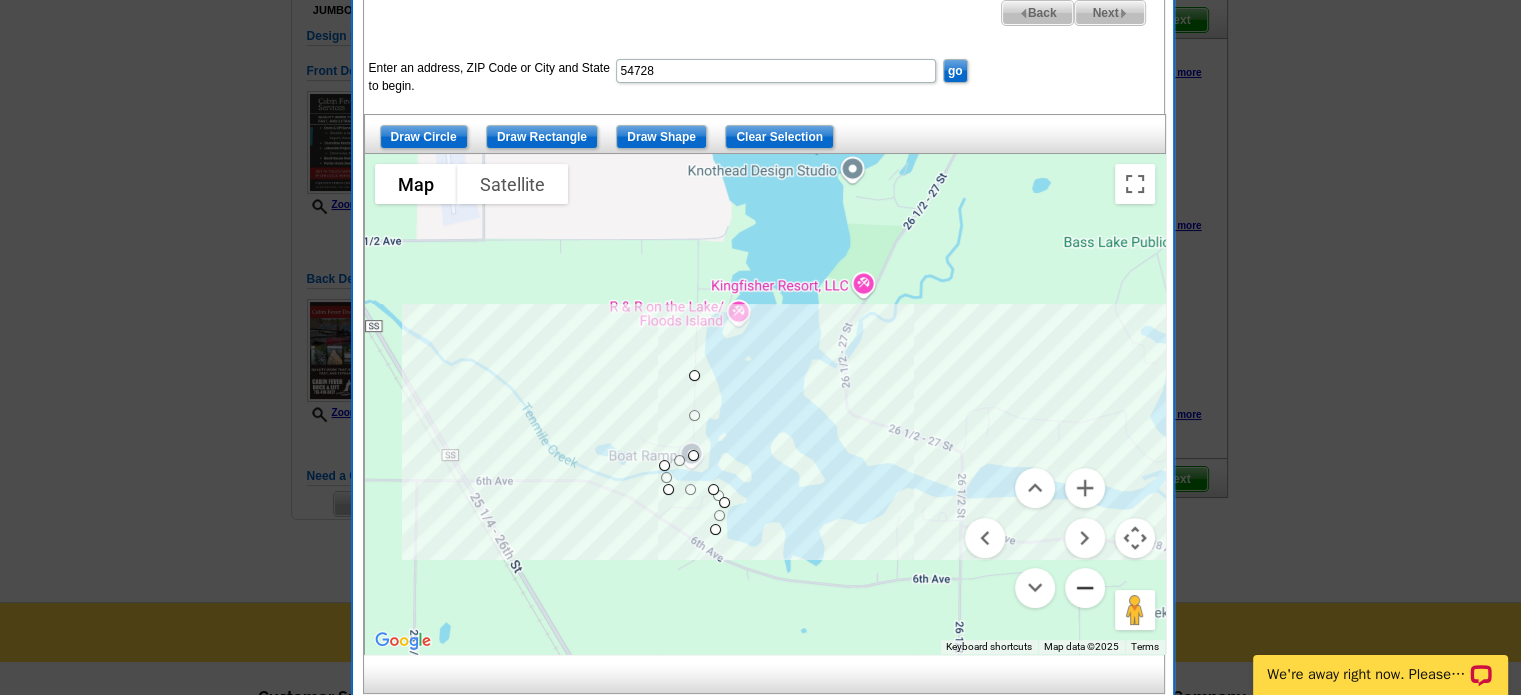 scroll, scrollTop: 215, scrollLeft: 0, axis: vertical 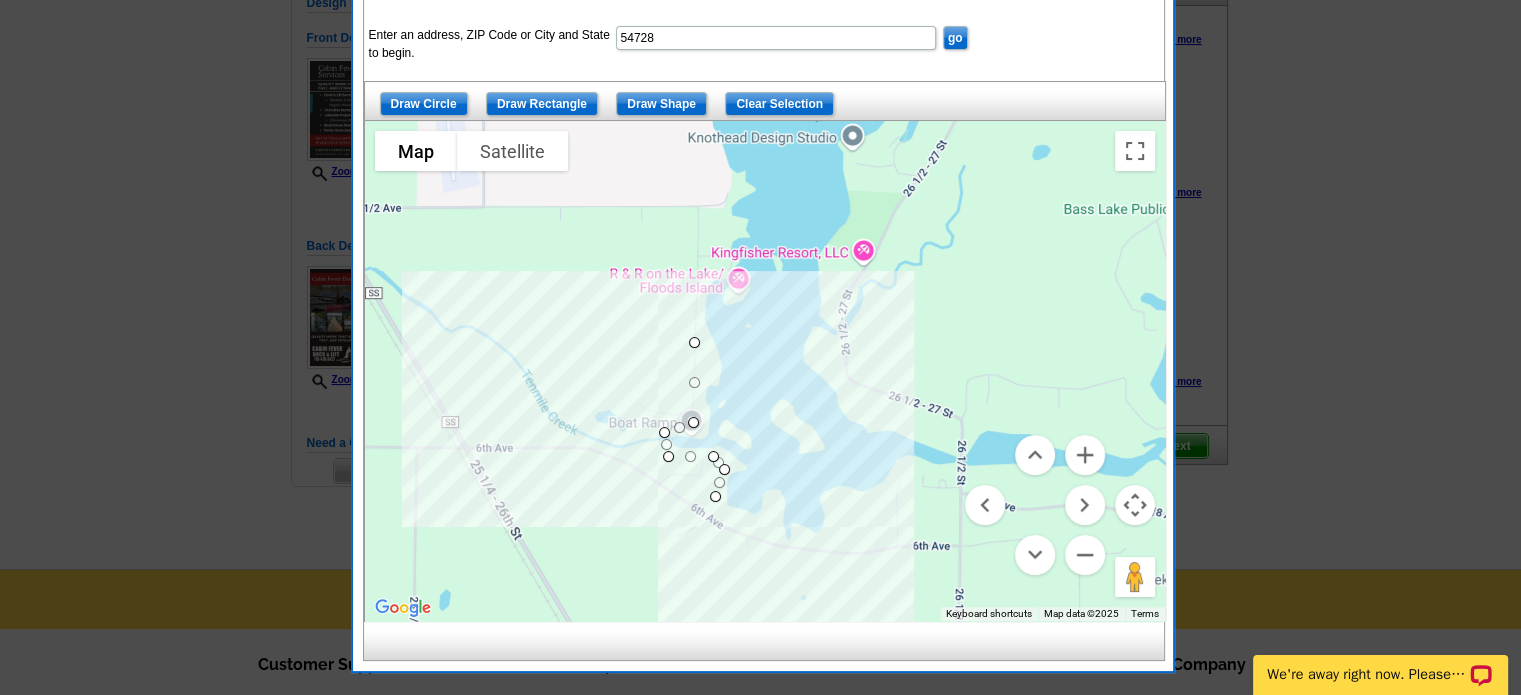 click at bounding box center [765, 371] 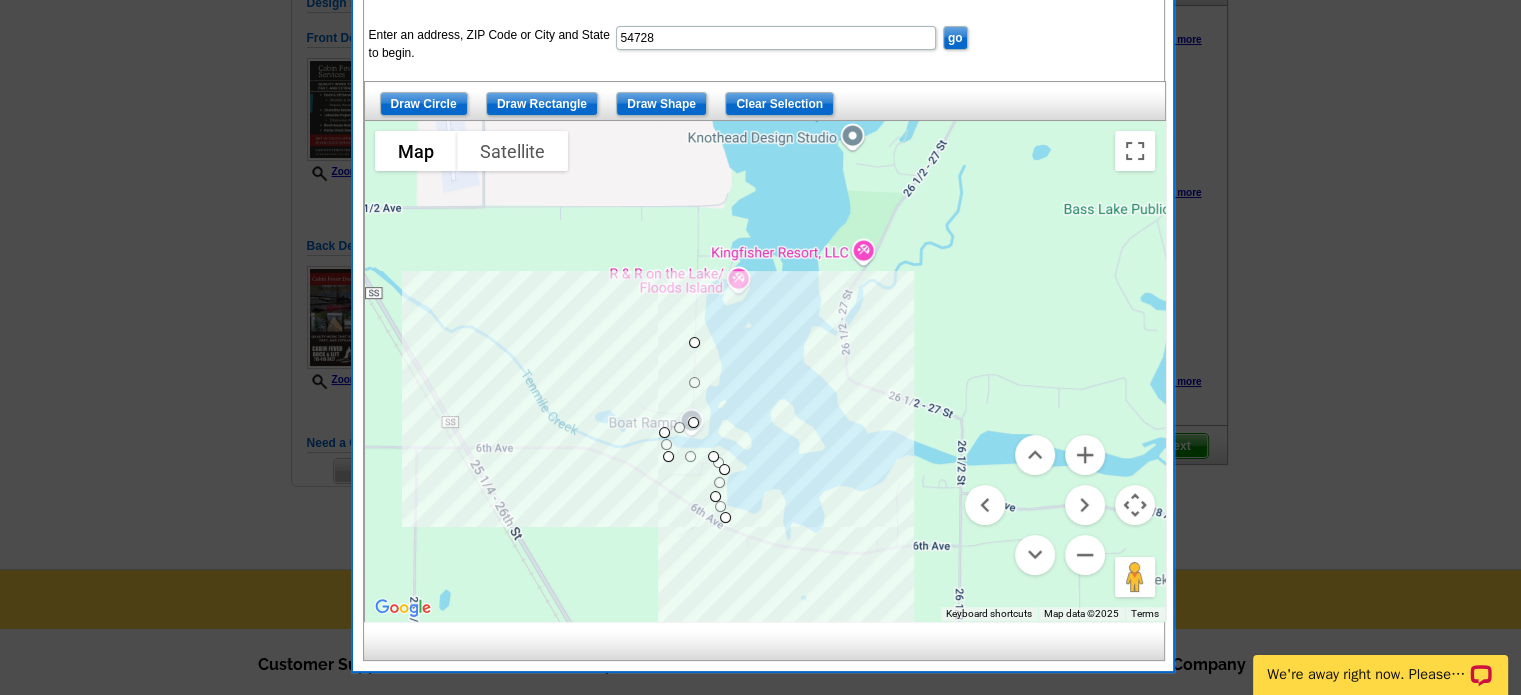 click at bounding box center (765, 371) 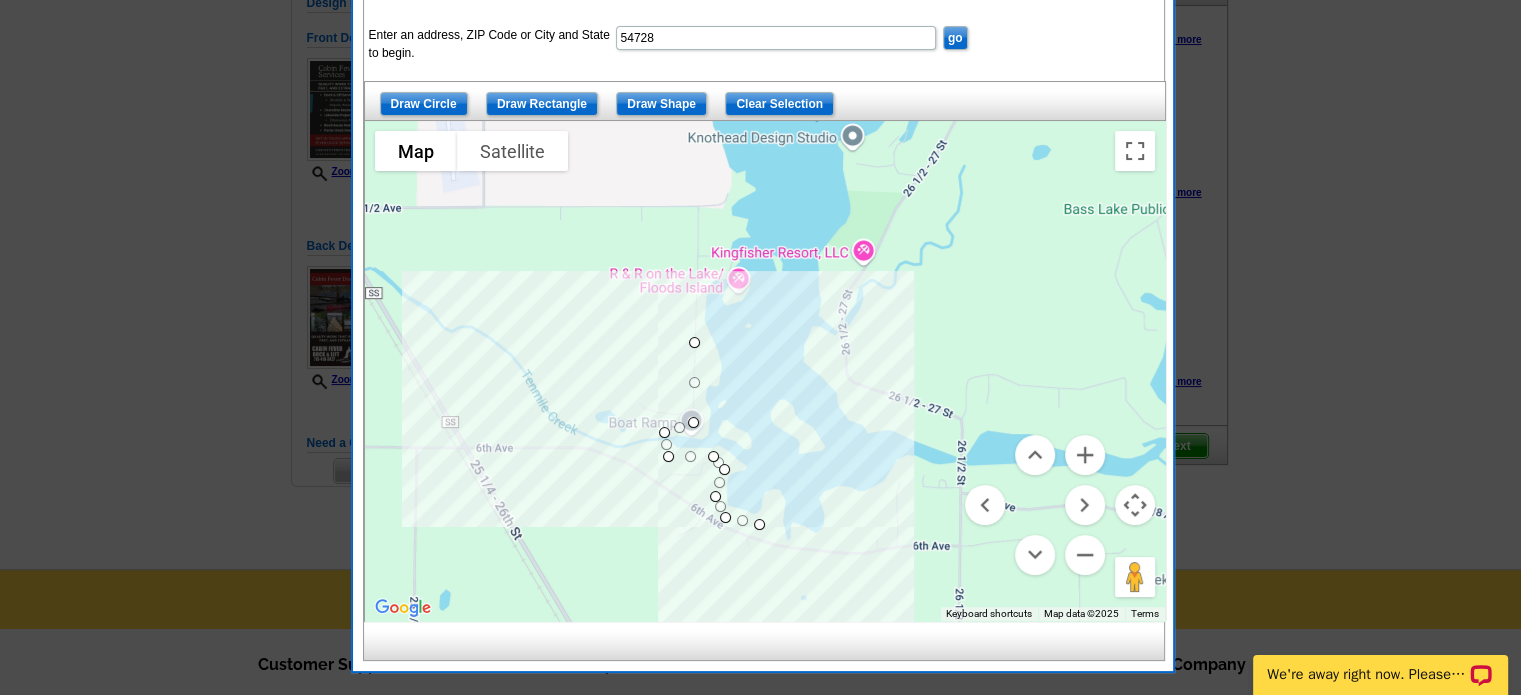 click at bounding box center [765, 371] 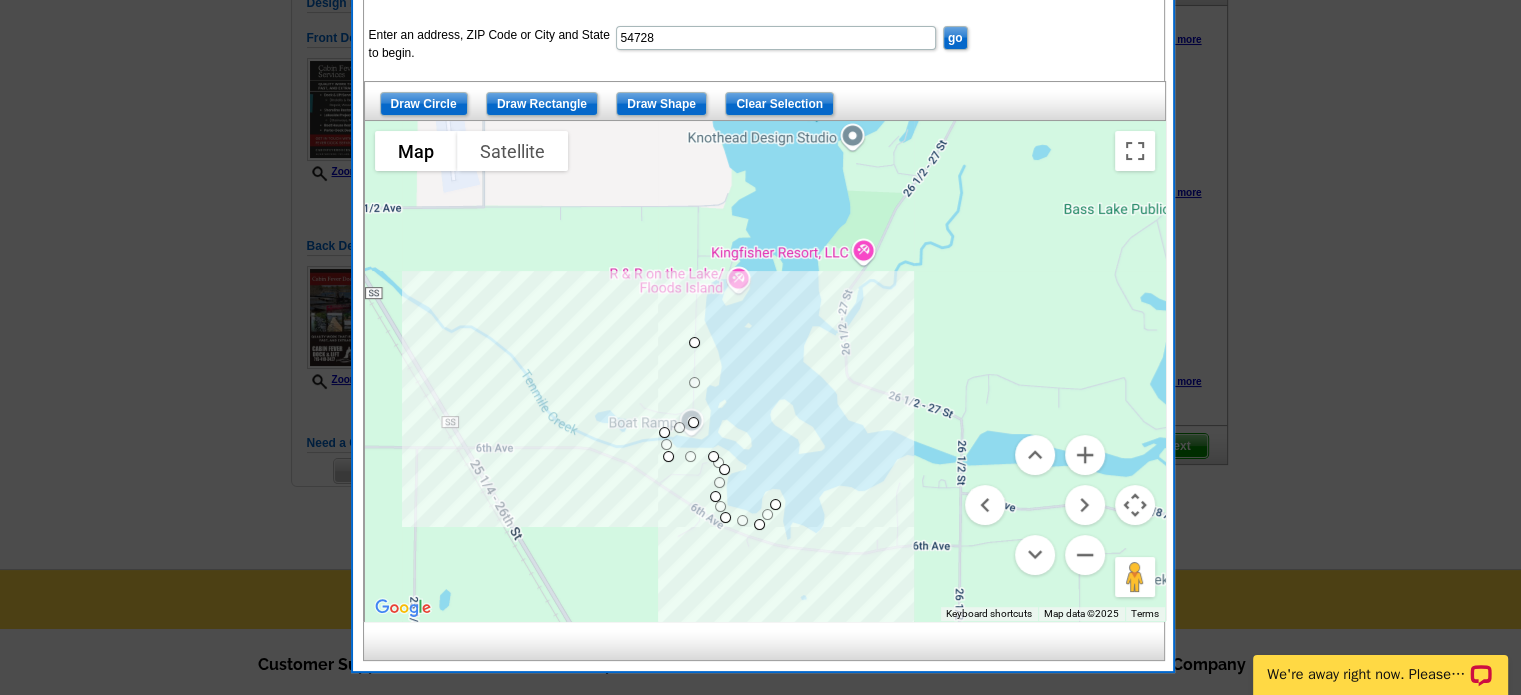 click at bounding box center [765, 371] 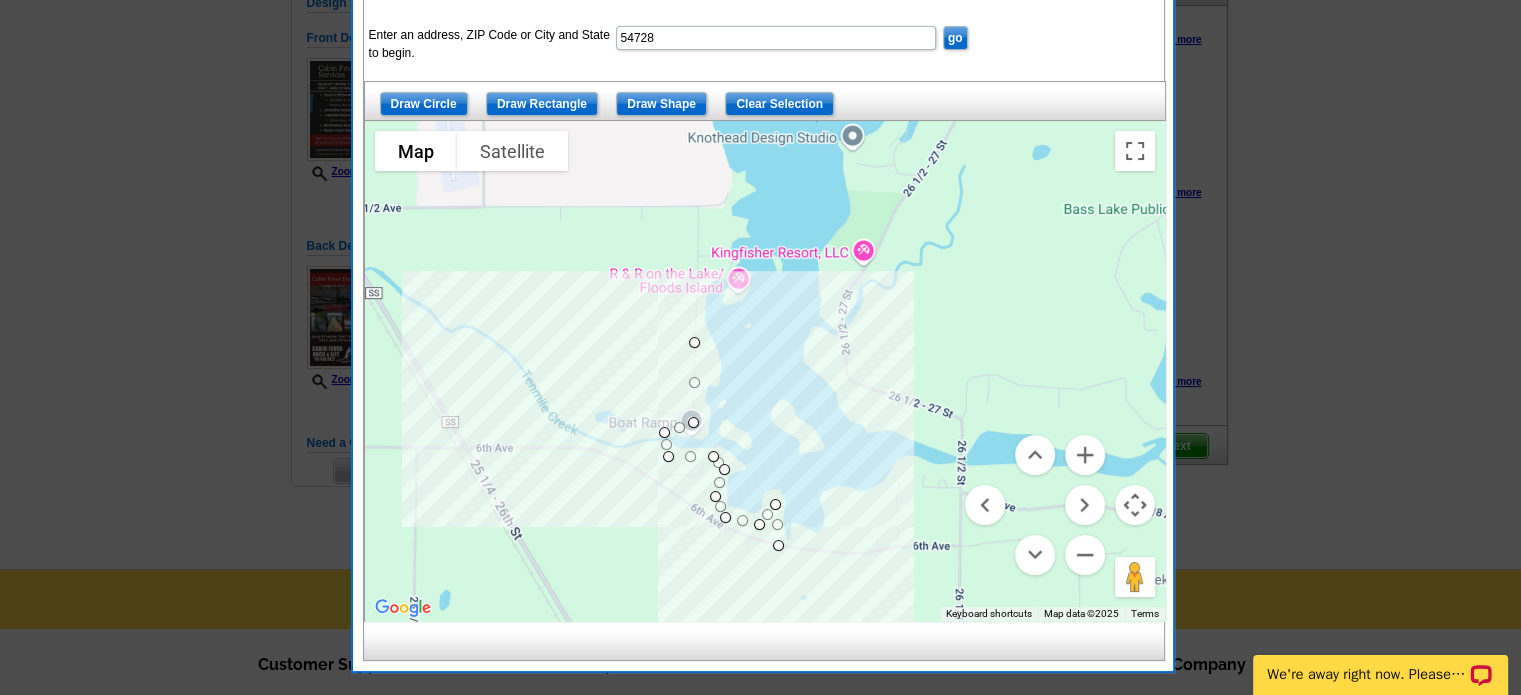 click at bounding box center (765, 371) 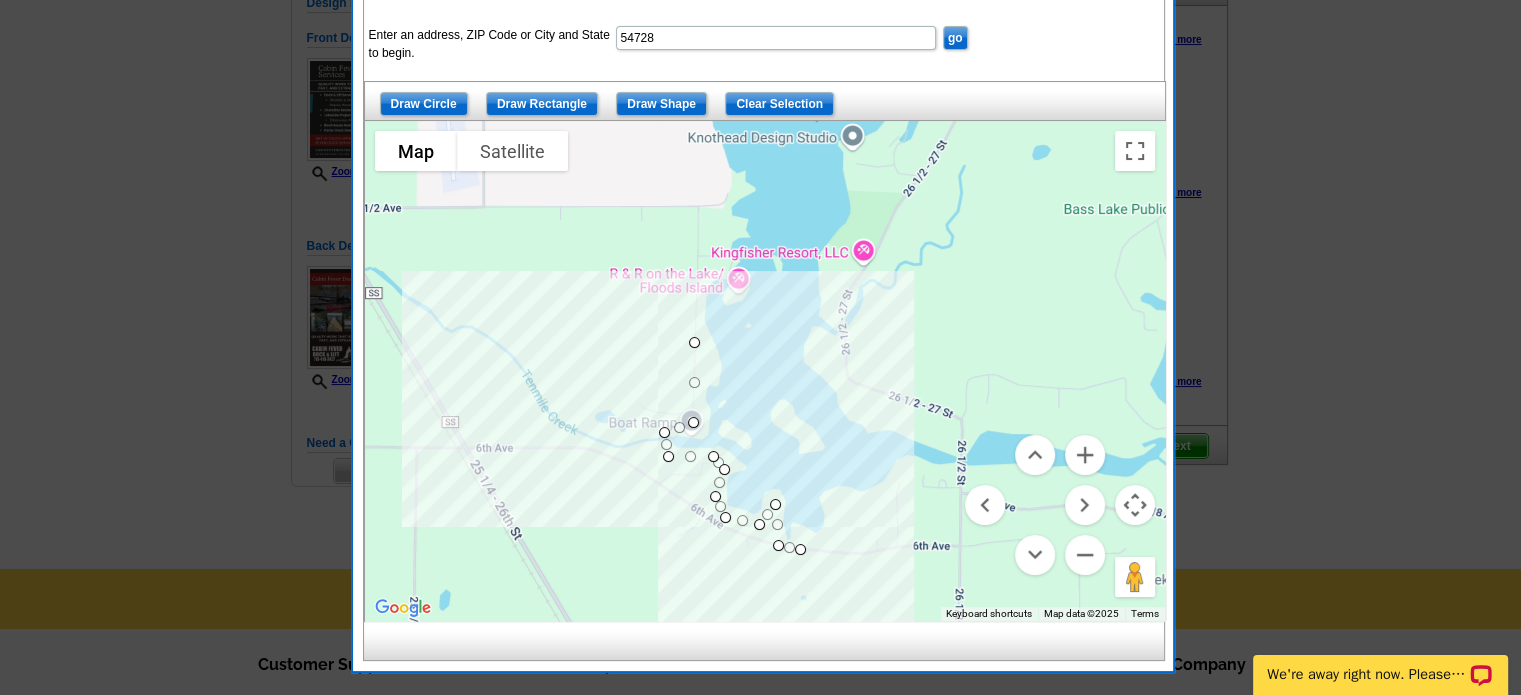 click at bounding box center [765, 371] 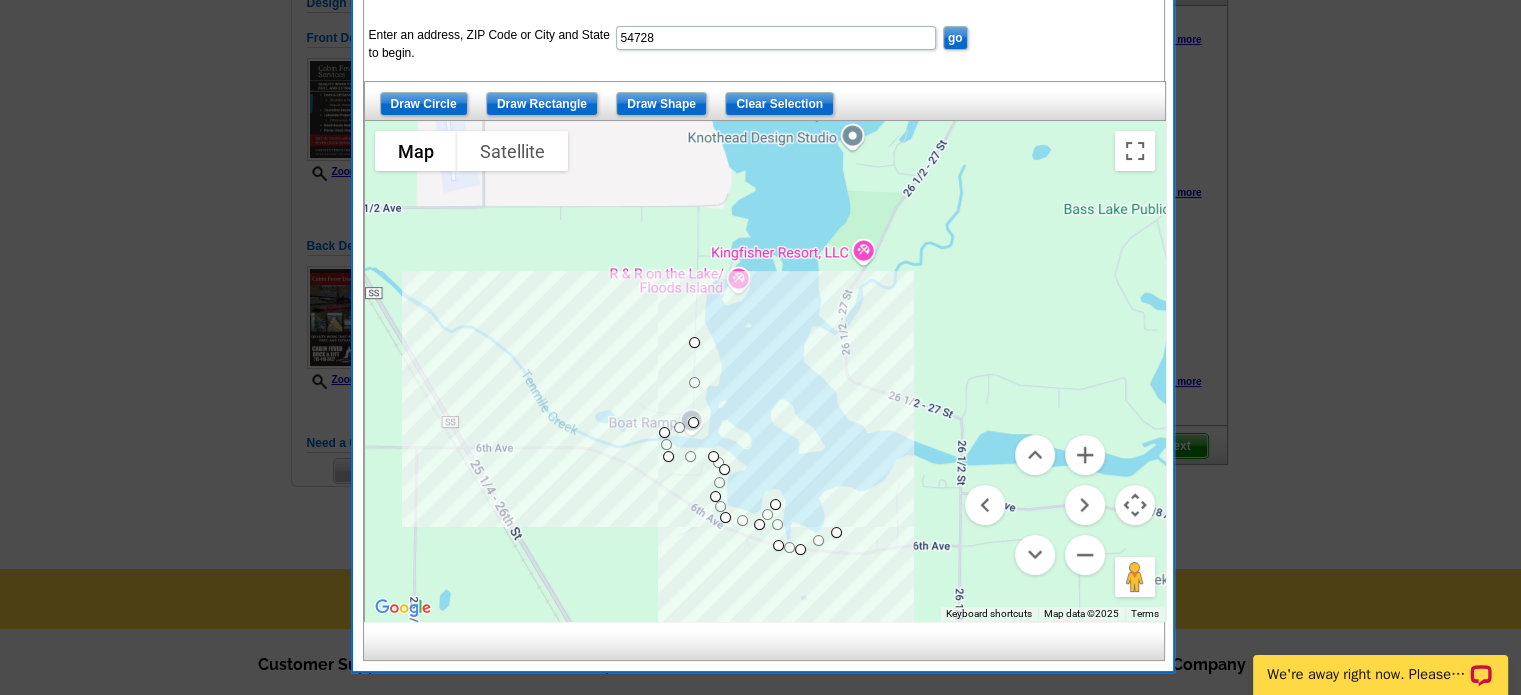 click at bounding box center [765, 371] 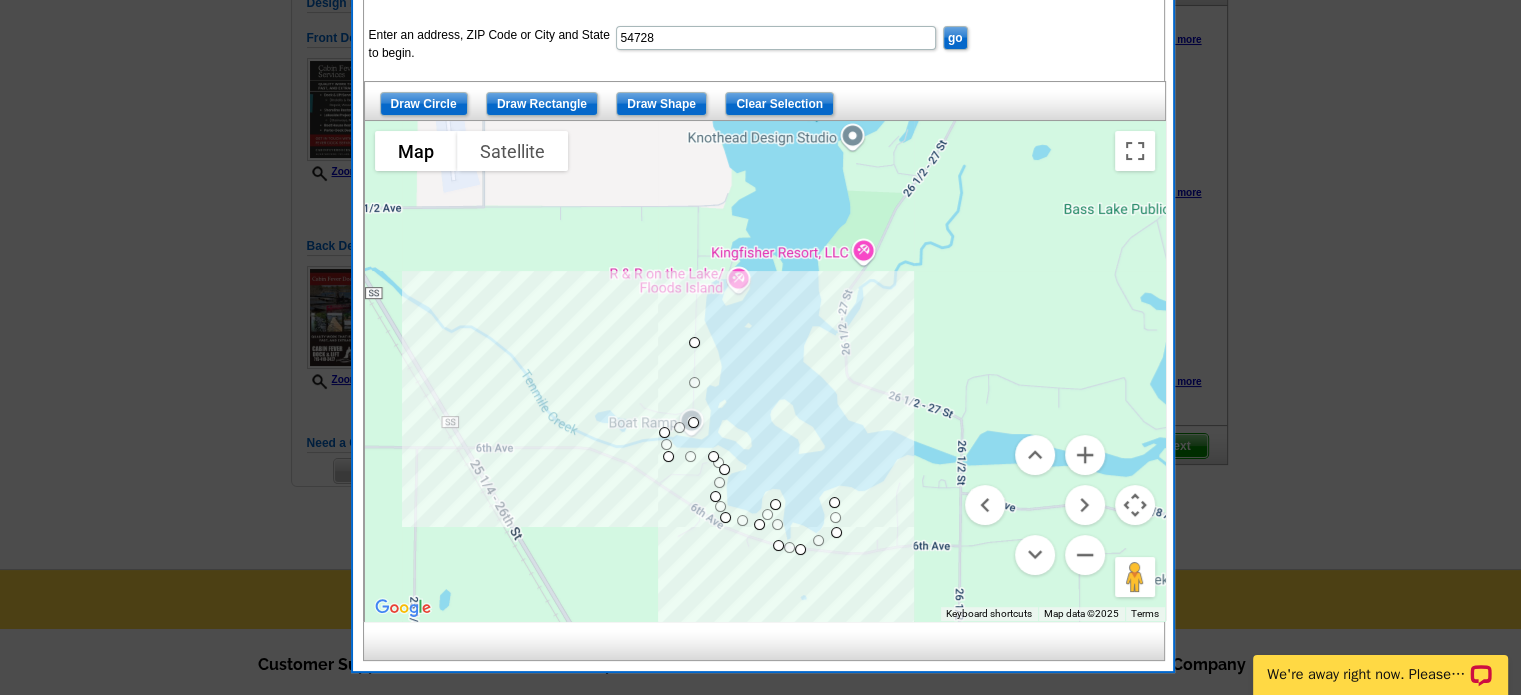 click at bounding box center [765, 371] 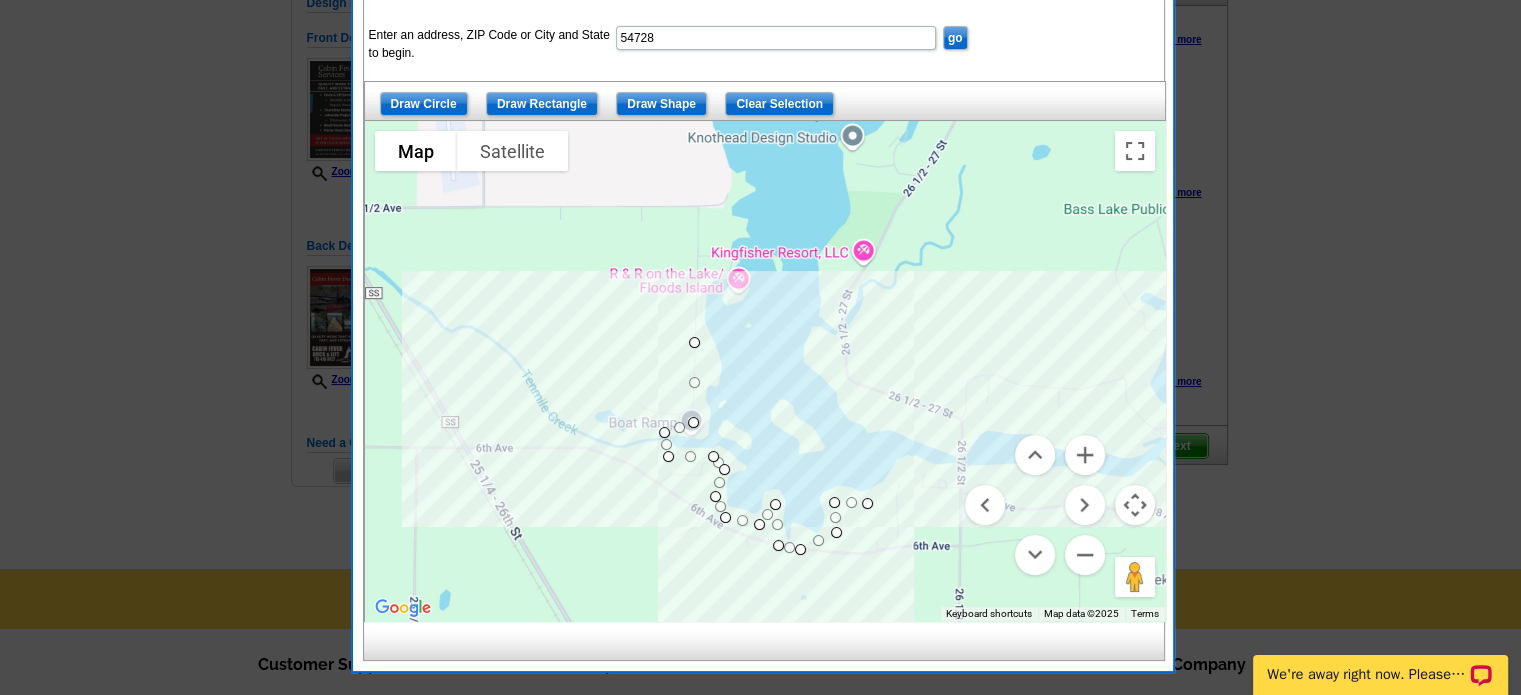click at bounding box center [765, 371] 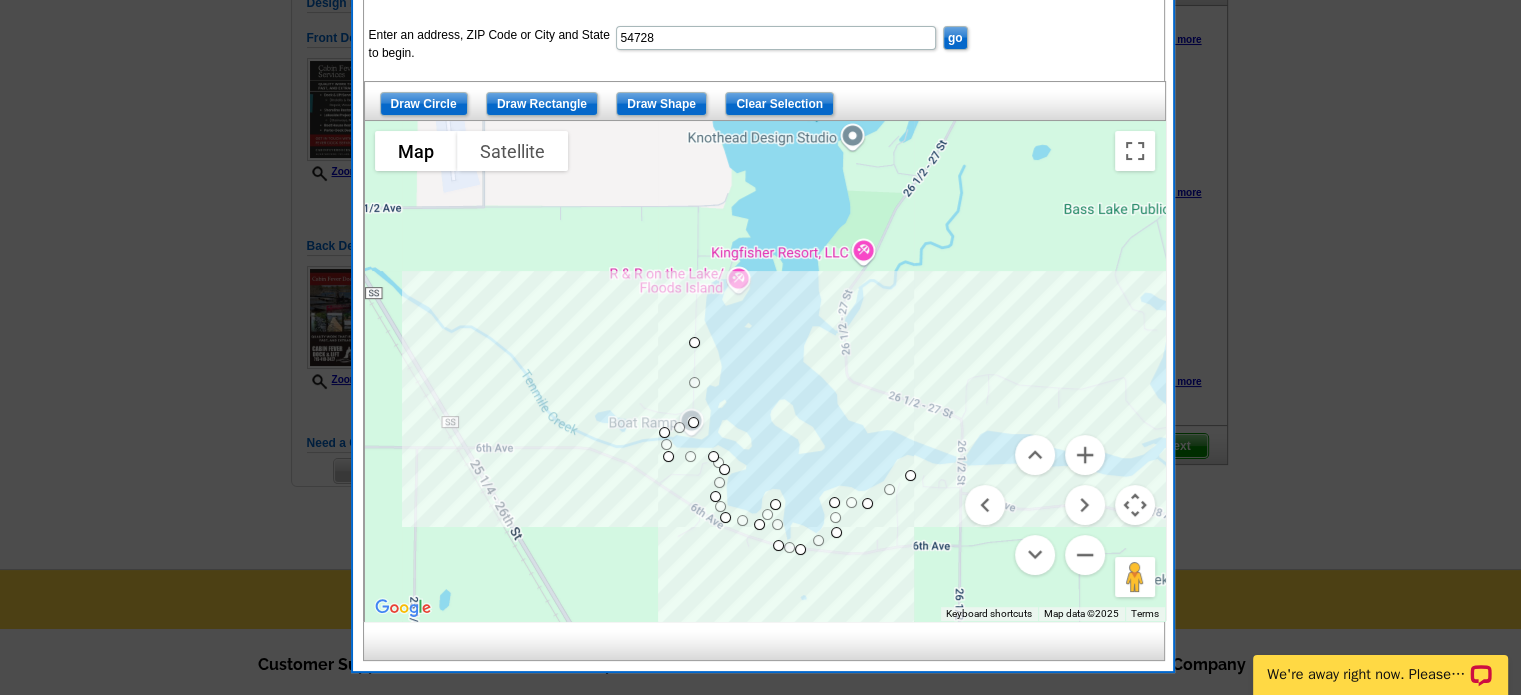 click at bounding box center (765, 371) 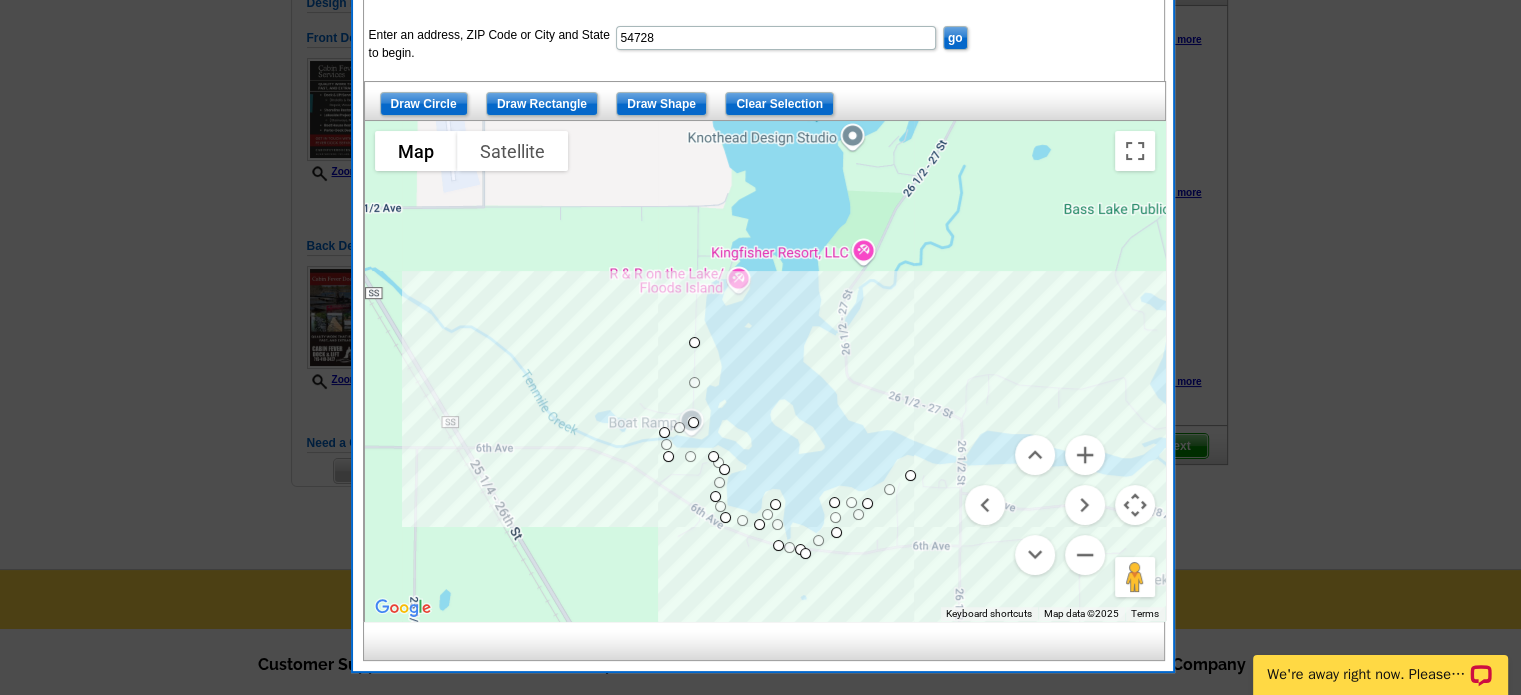click at bounding box center [765, 371] 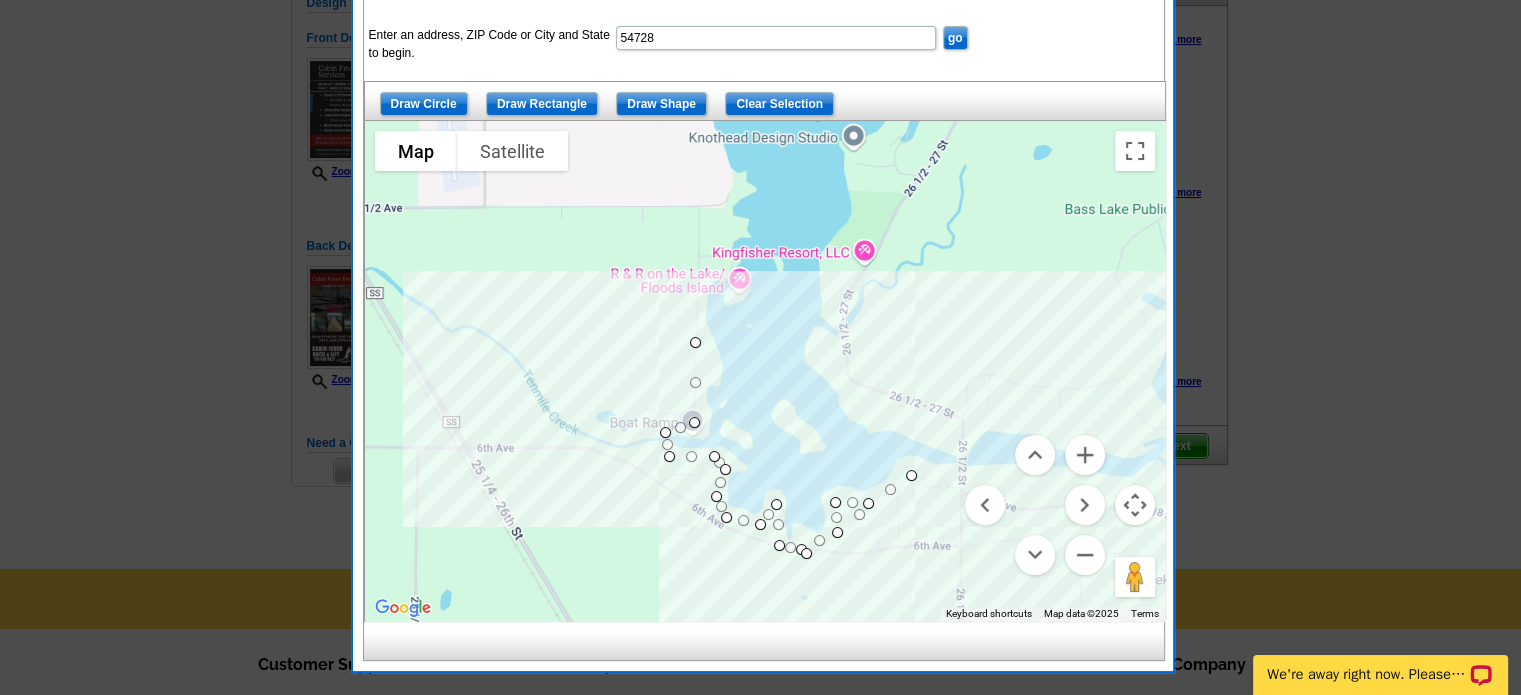 click at bounding box center [765, 371] 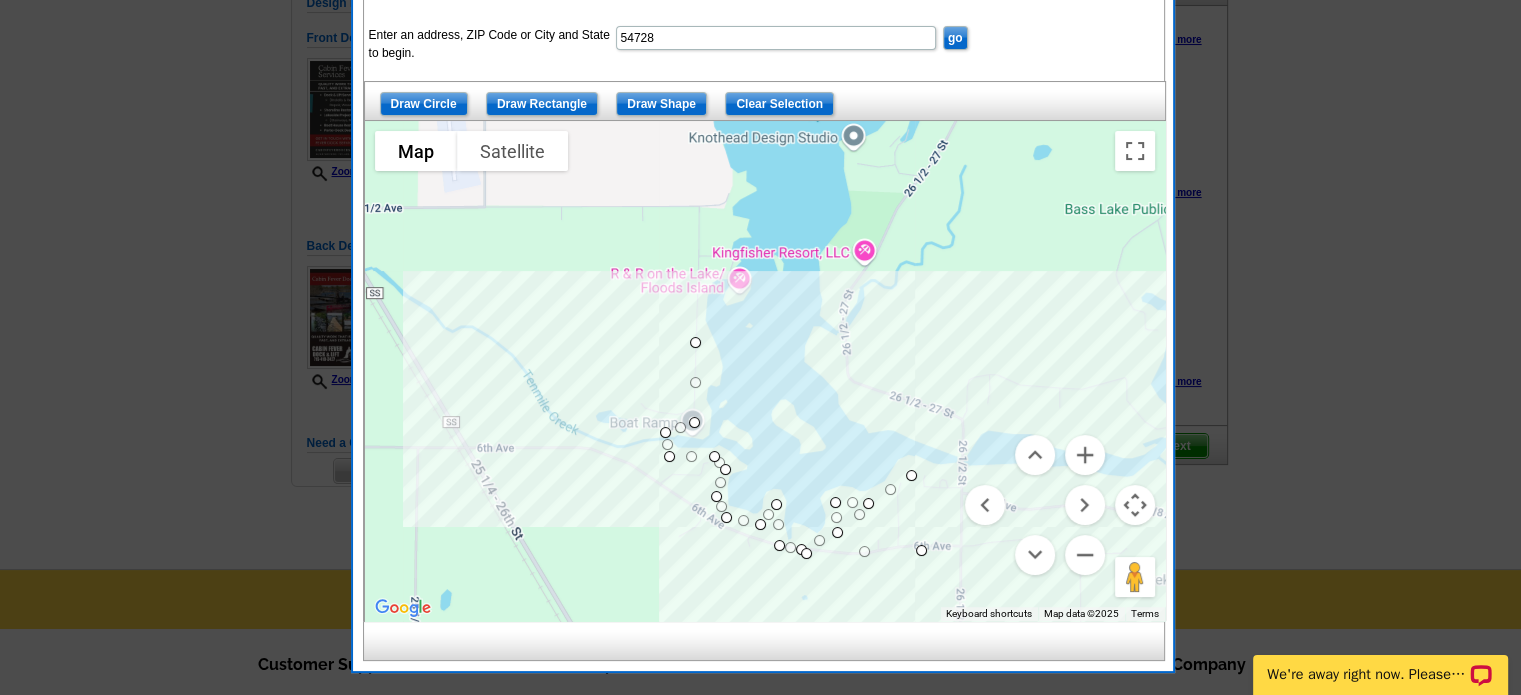 click at bounding box center (765, 371) 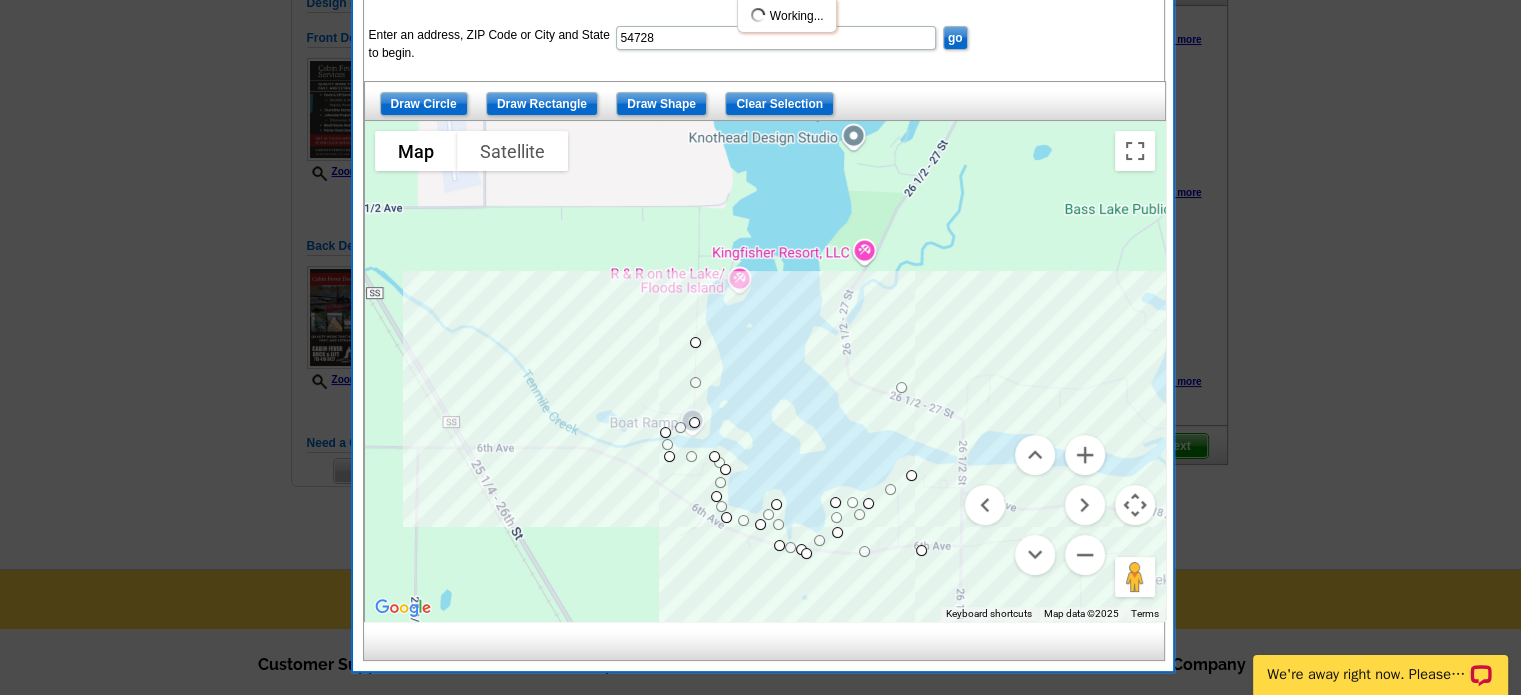 drag, startPoint x: 803, startPoint y: 439, endPoint x: 900, endPoint y: 380, distance: 113.534134 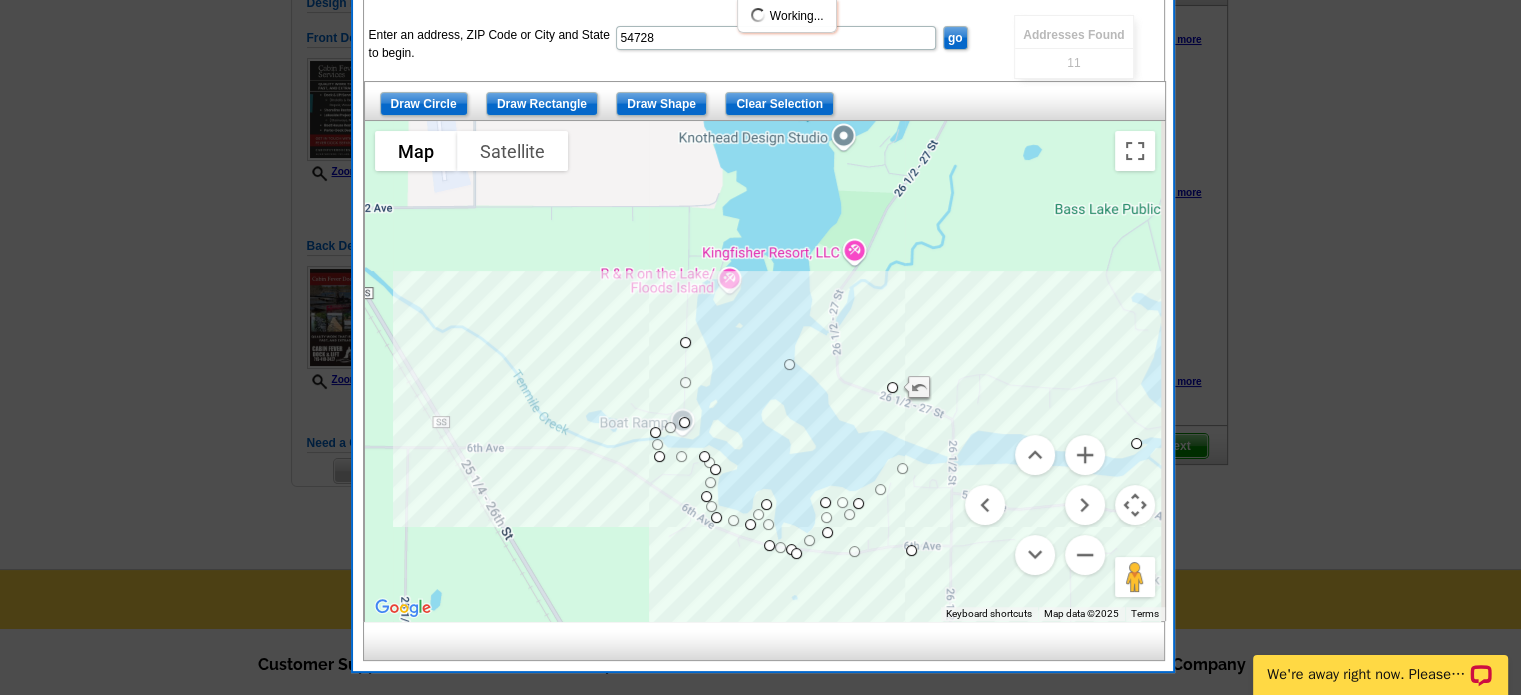 drag, startPoint x: 912, startPoint y: 476, endPoint x: 1141, endPoint y: 443, distance: 231.36551 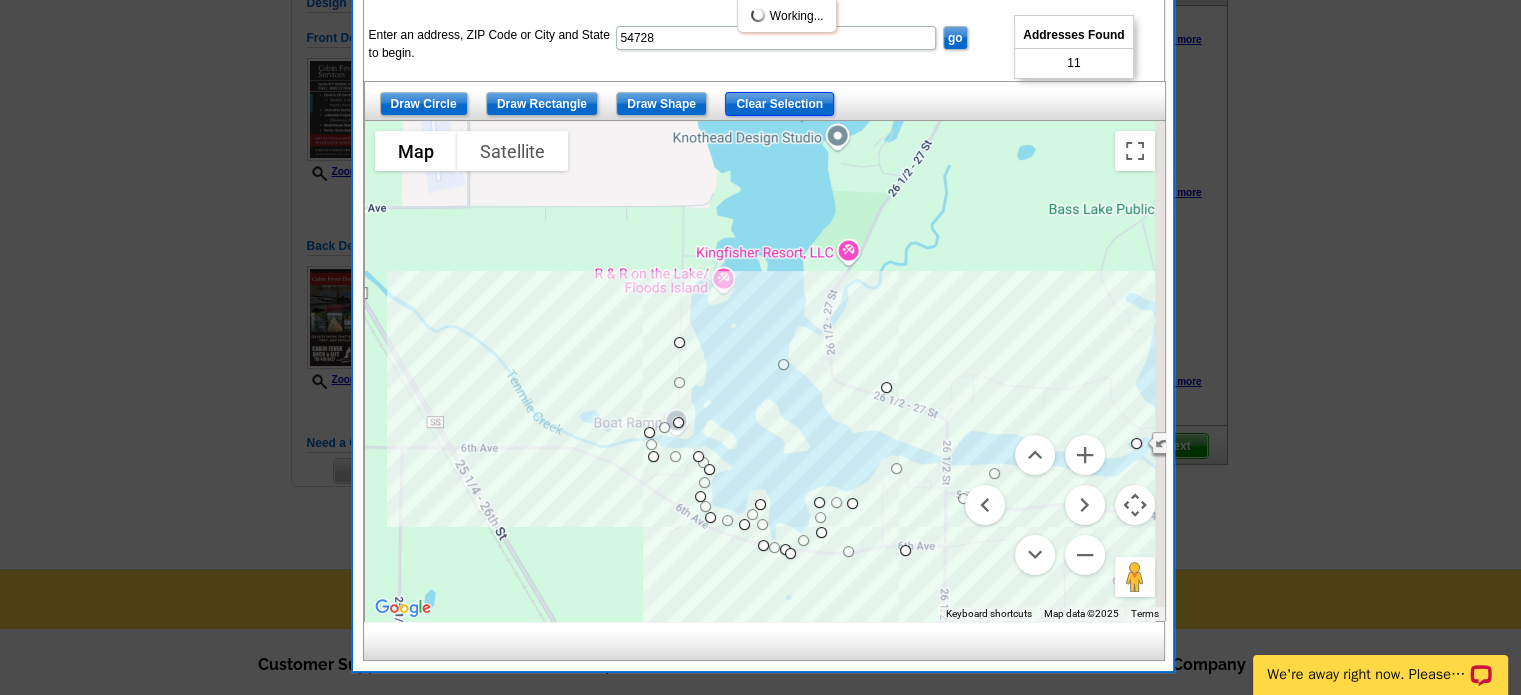 click on "Clear Selection" at bounding box center (779, 104) 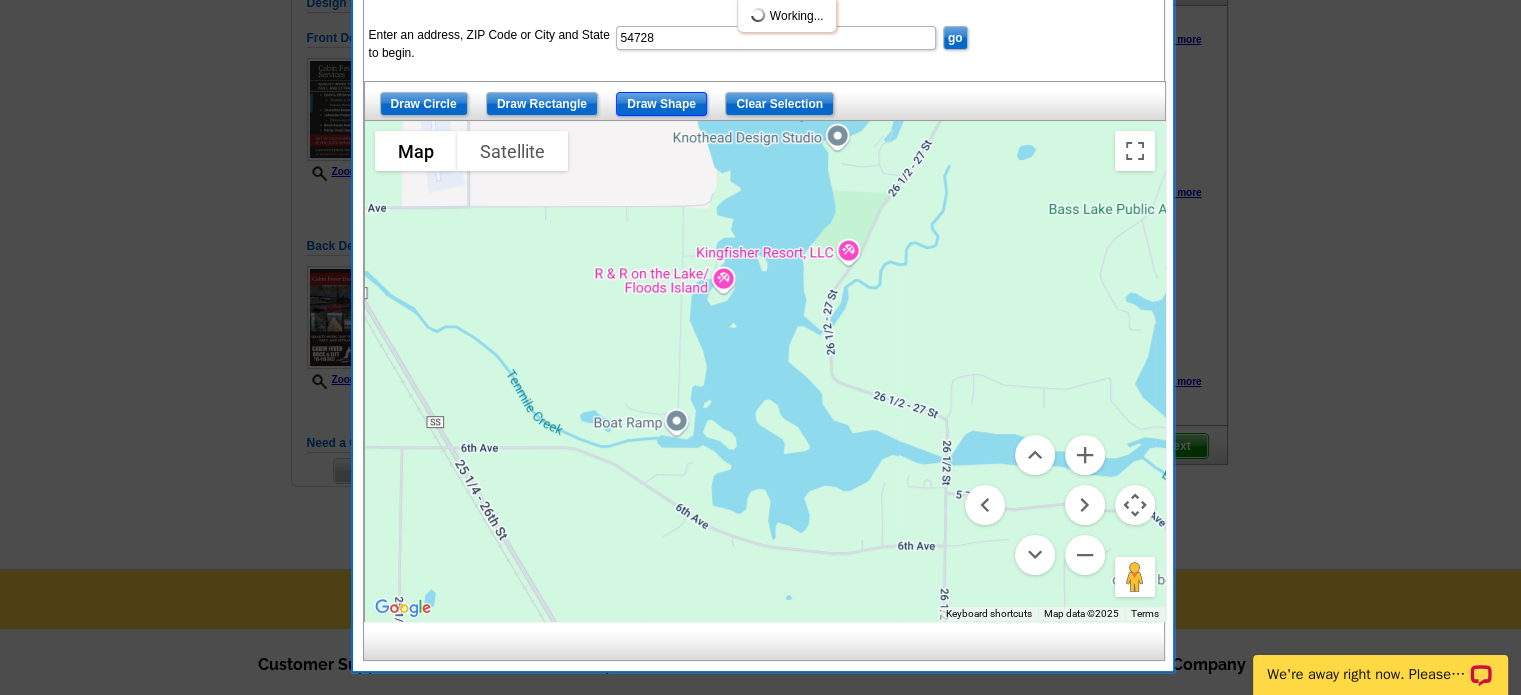 click on "Draw Shape" at bounding box center (661, 104) 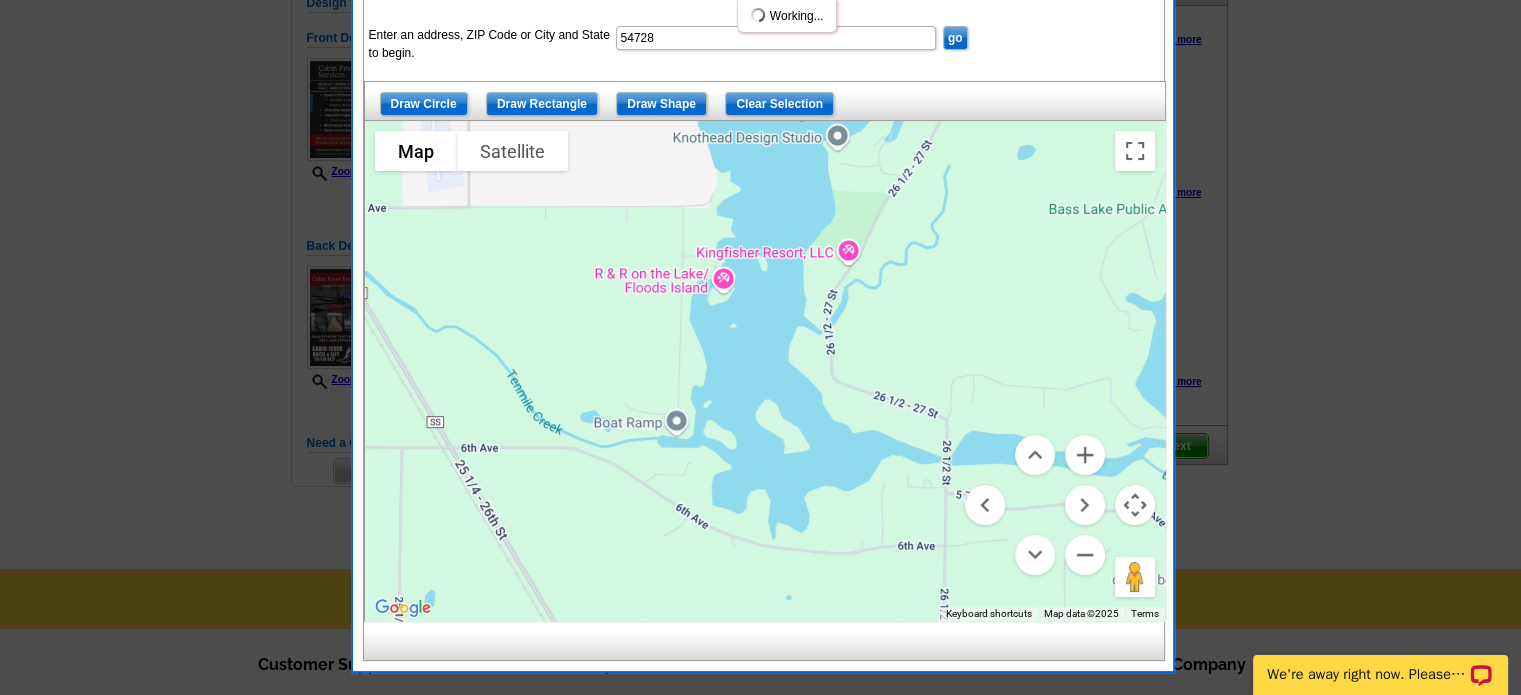 click at bounding box center (765, 371) 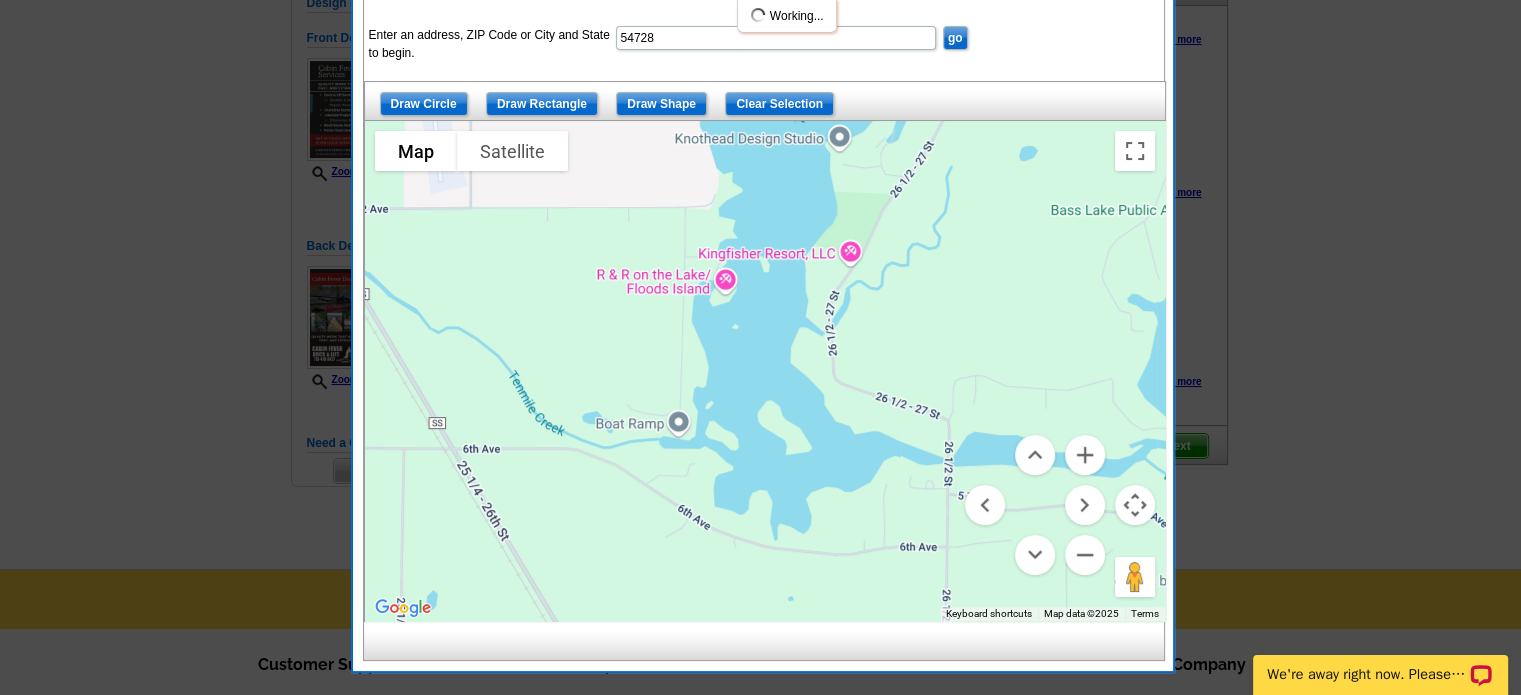 click at bounding box center [765, 371] 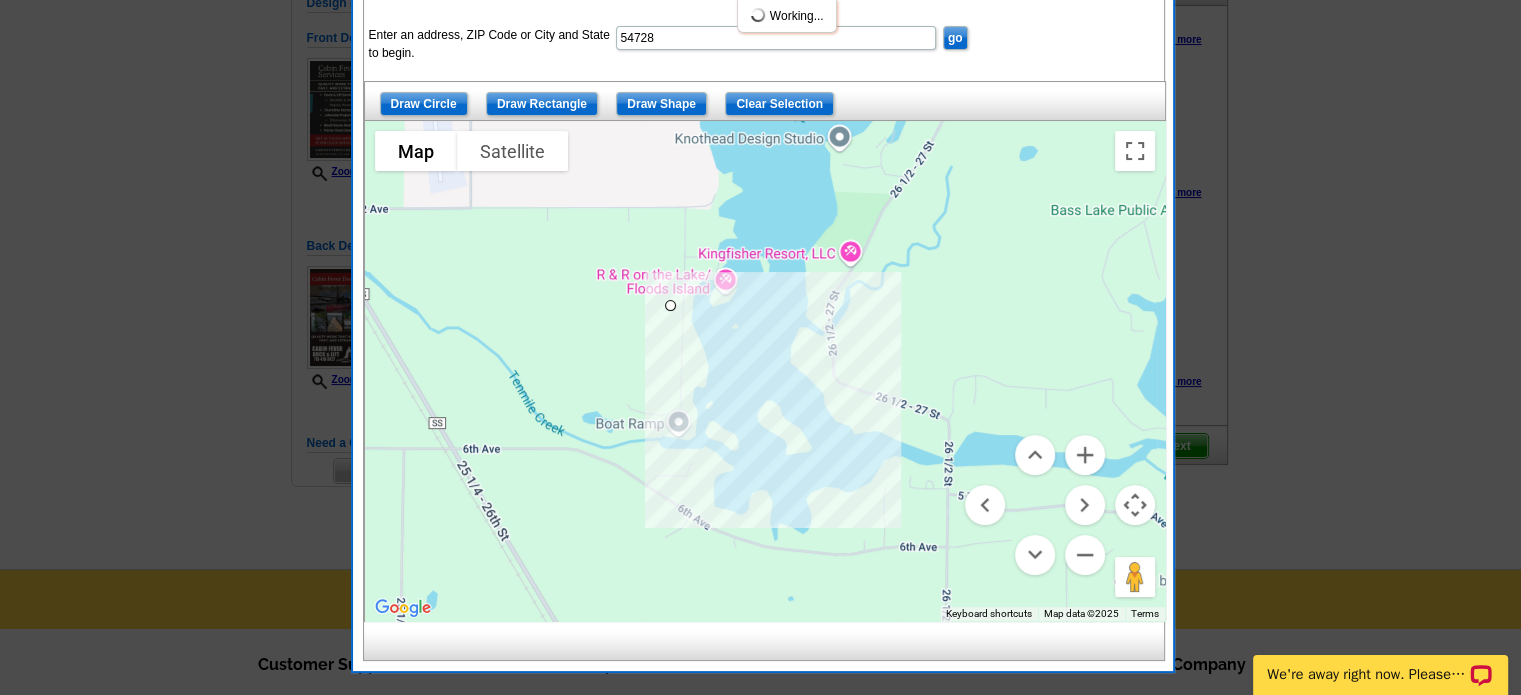 click at bounding box center (765, 371) 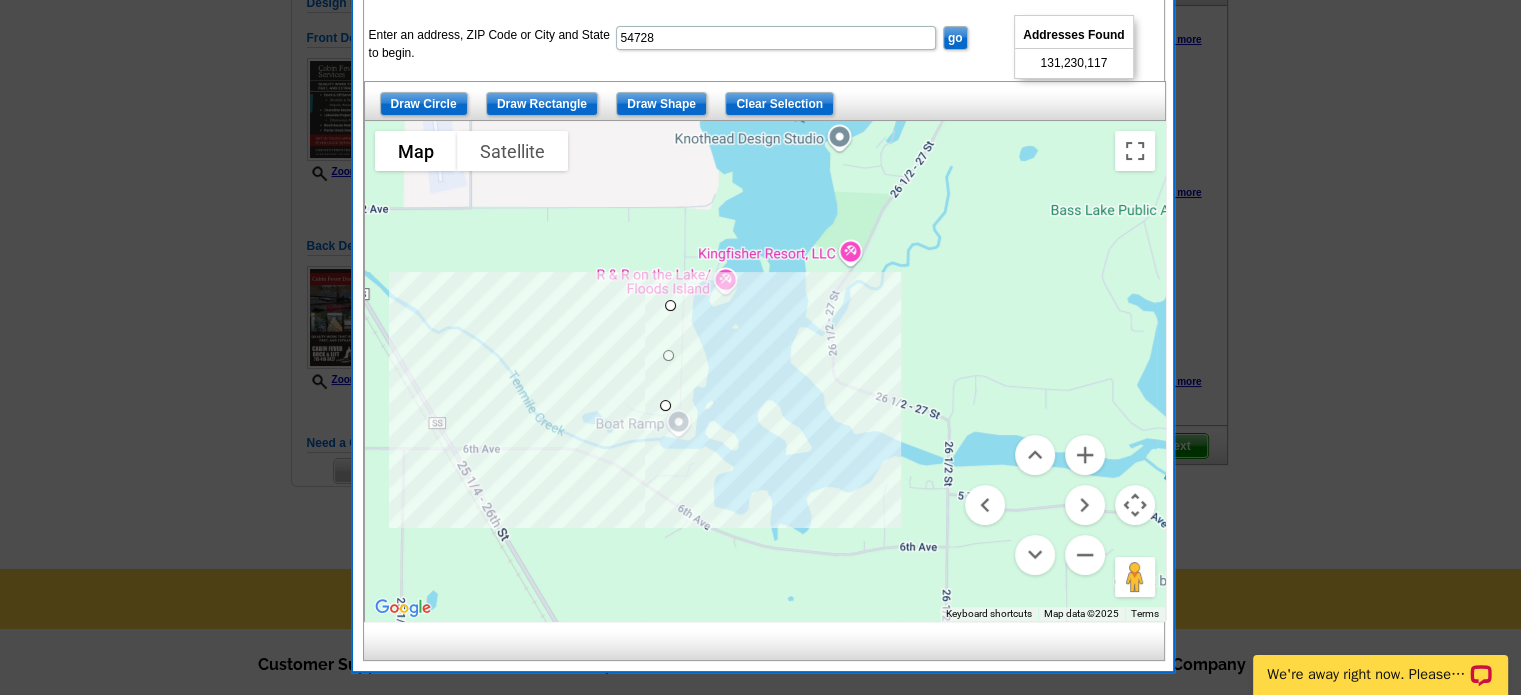 click at bounding box center [765, 371] 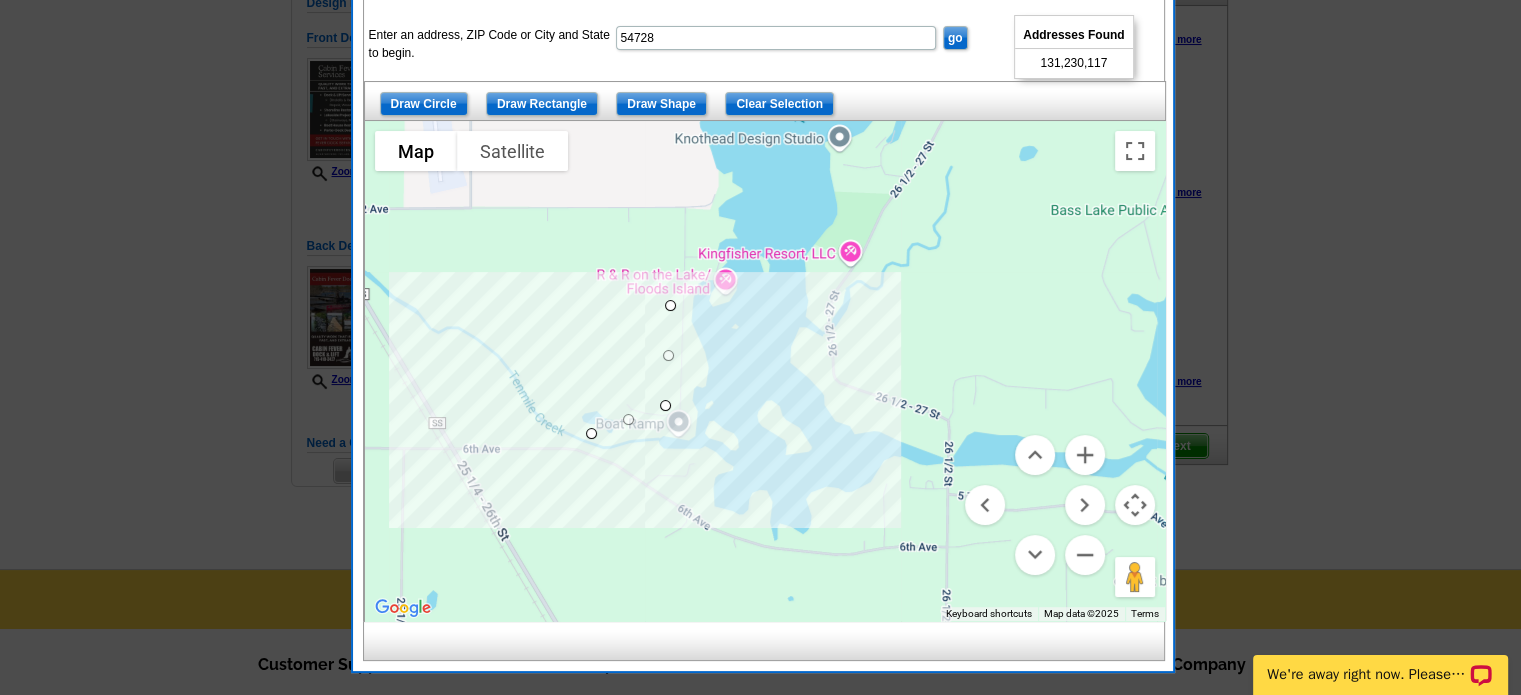 click at bounding box center [765, 371] 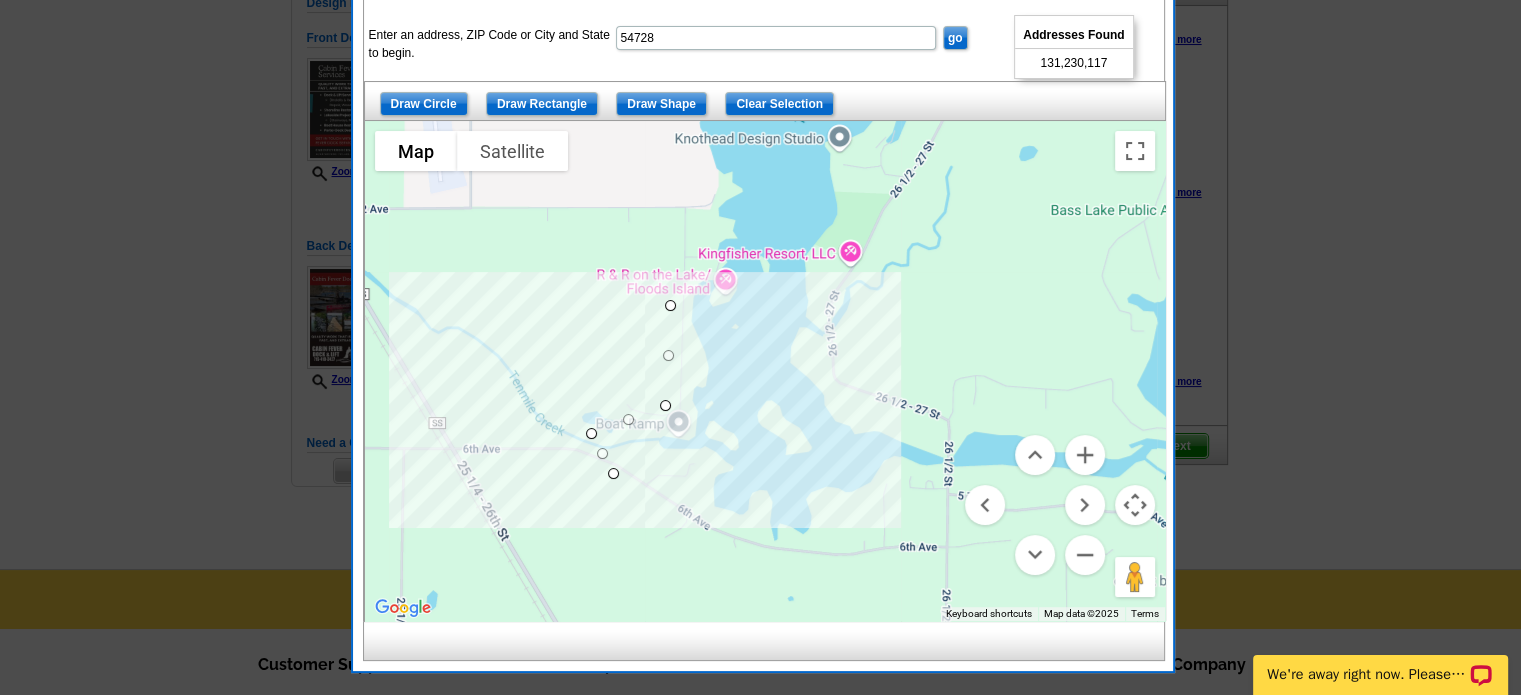 click at bounding box center (765, 371) 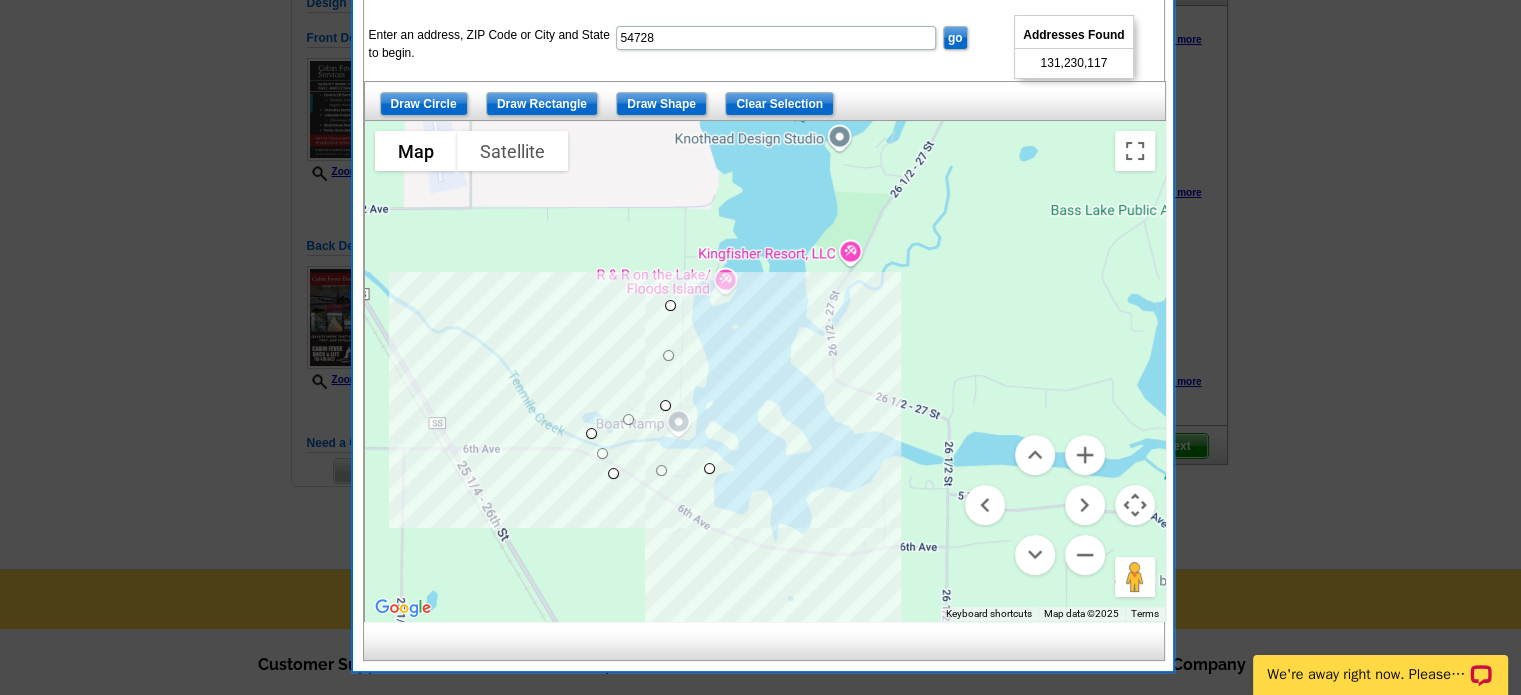 click at bounding box center [765, 371] 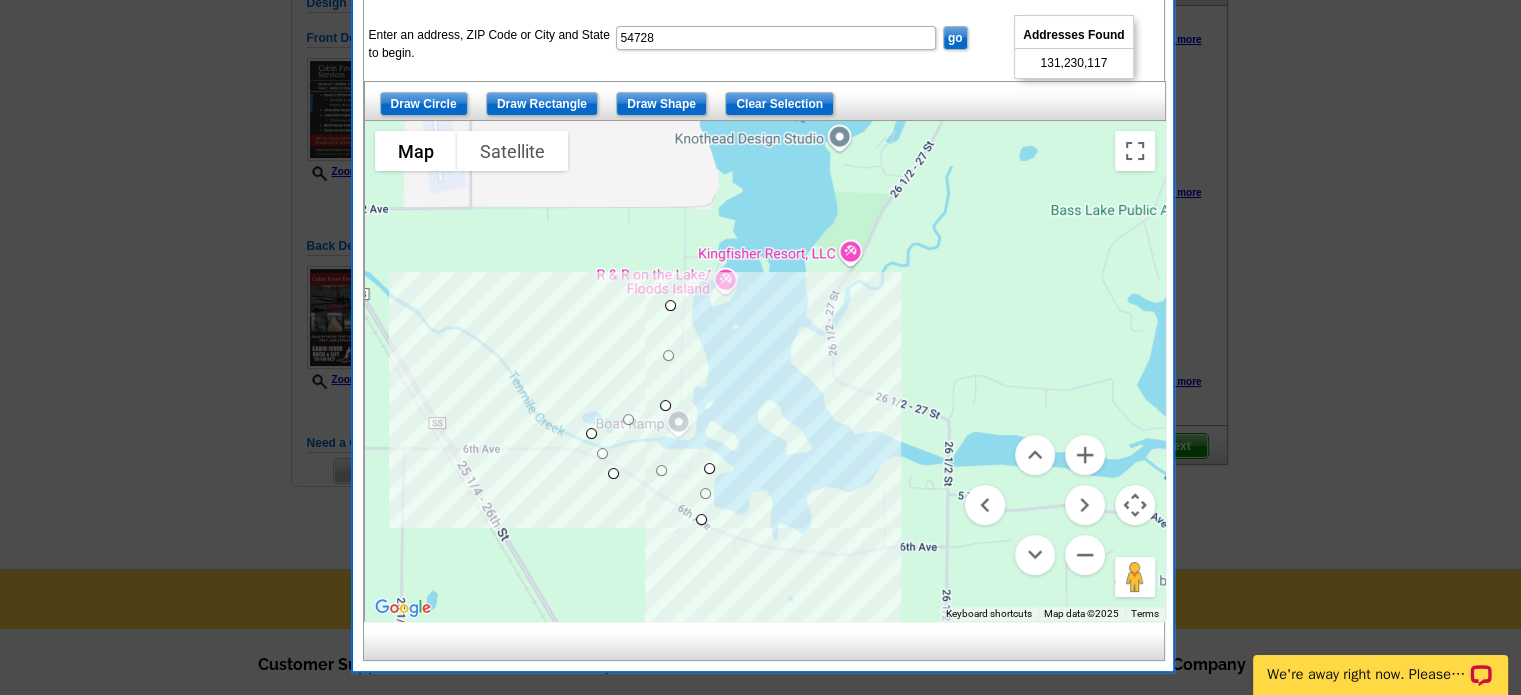 click at bounding box center (765, 371) 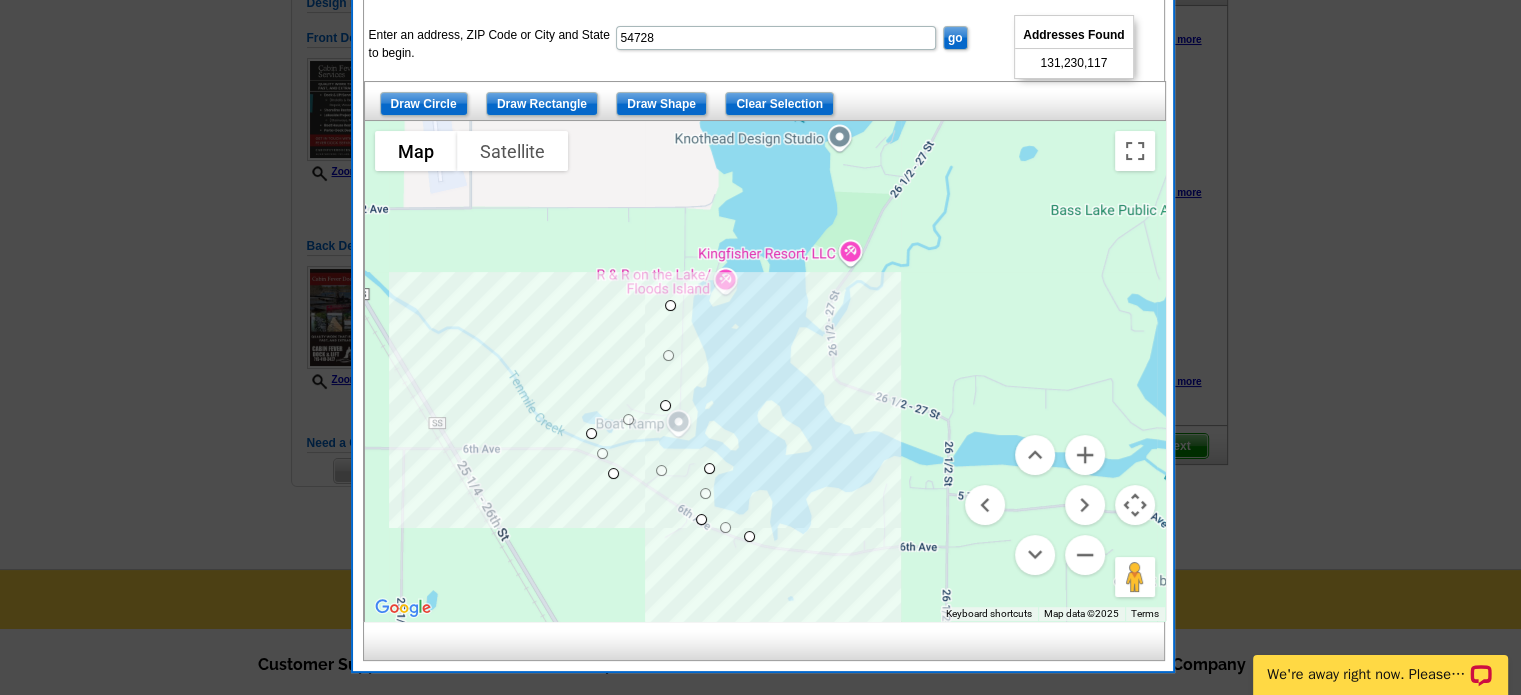 click at bounding box center [765, 371] 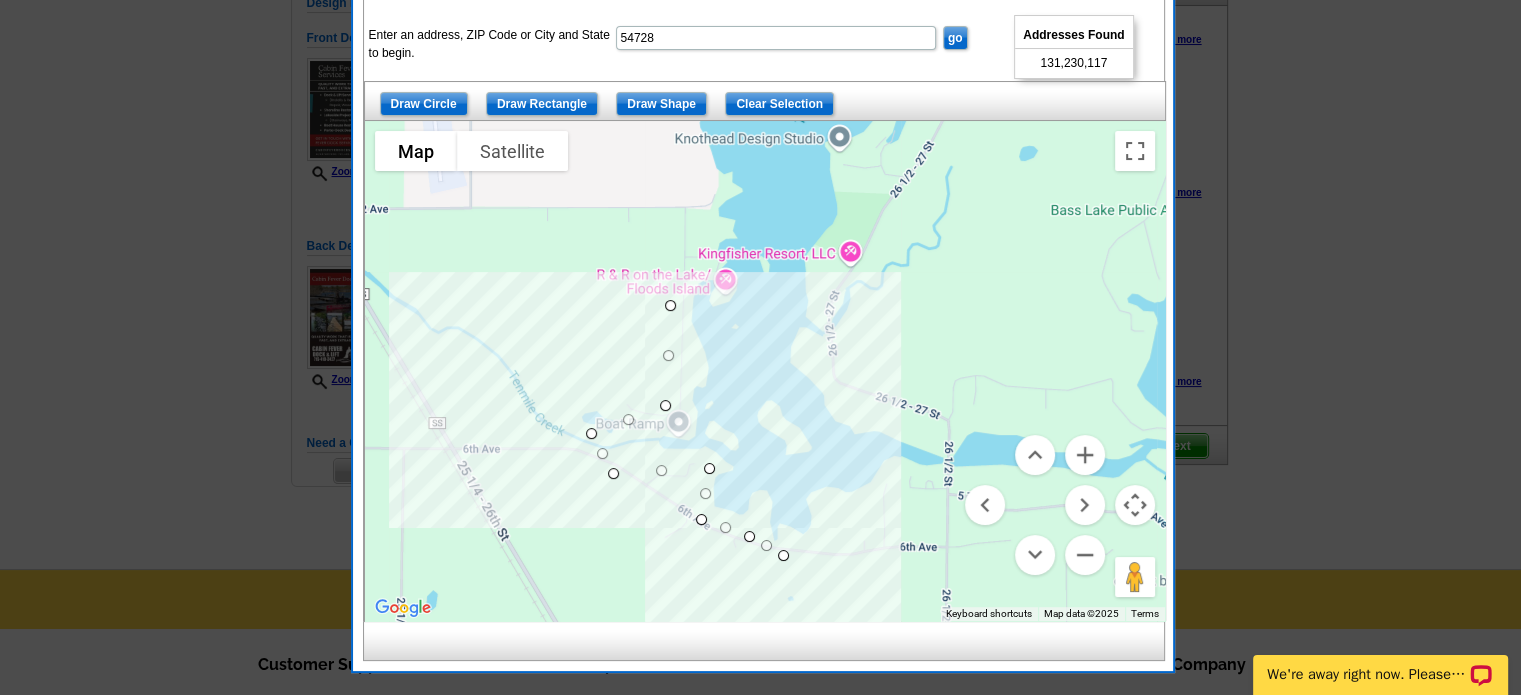 click at bounding box center [765, 371] 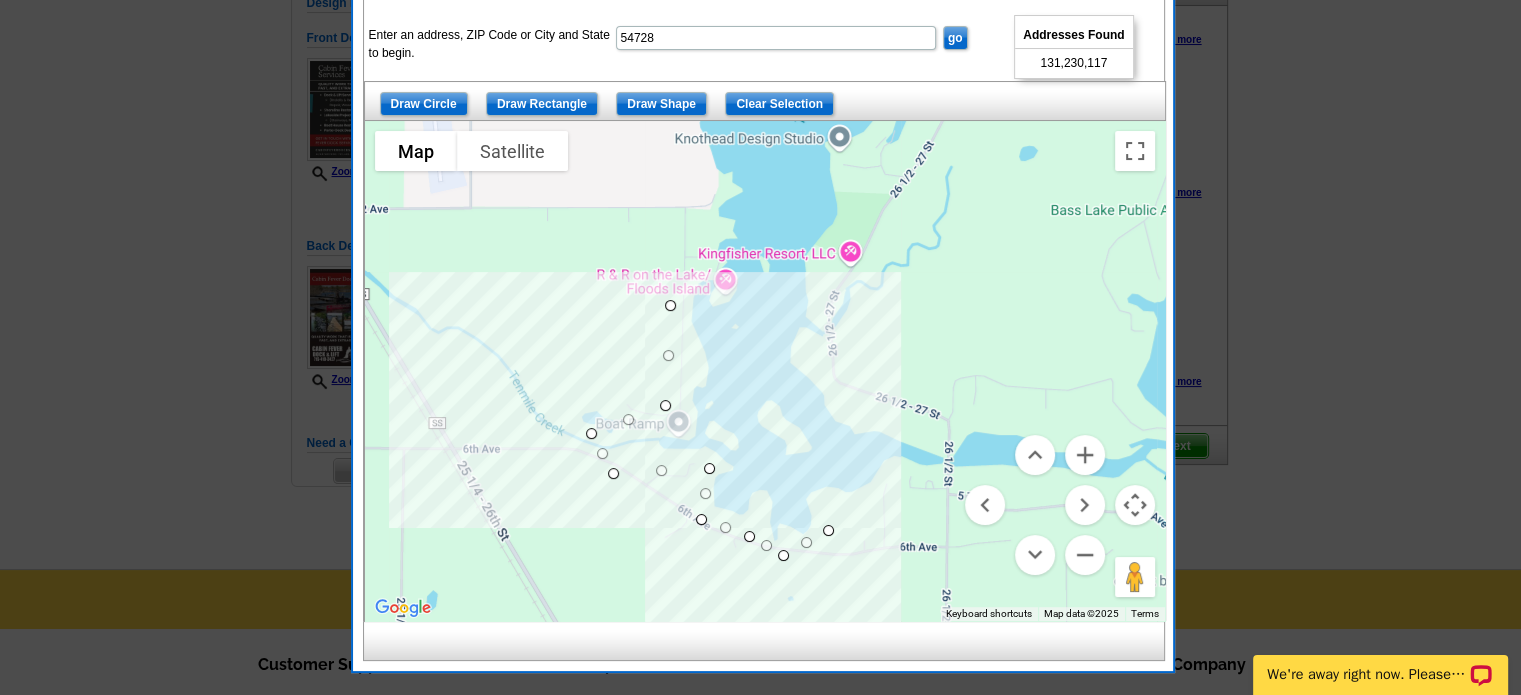 click at bounding box center (765, 371) 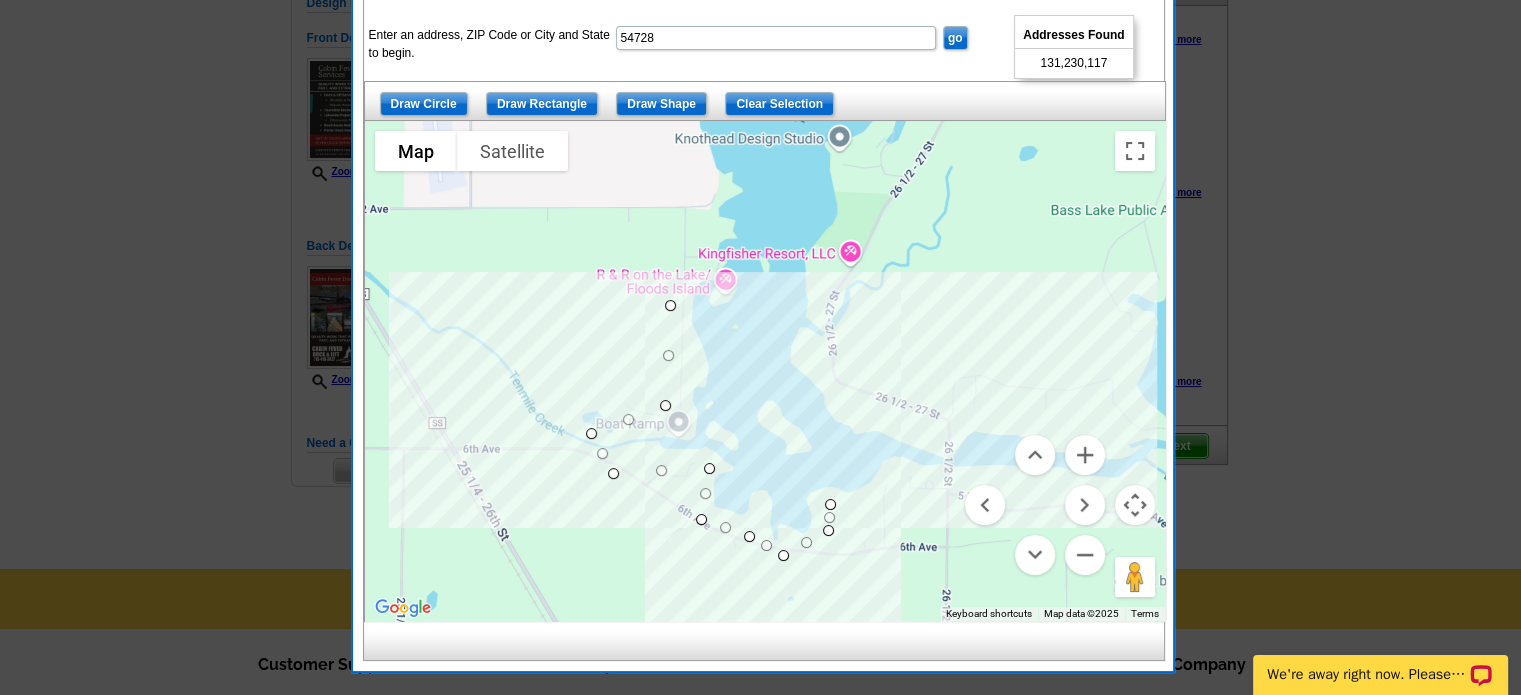click at bounding box center [765, 371] 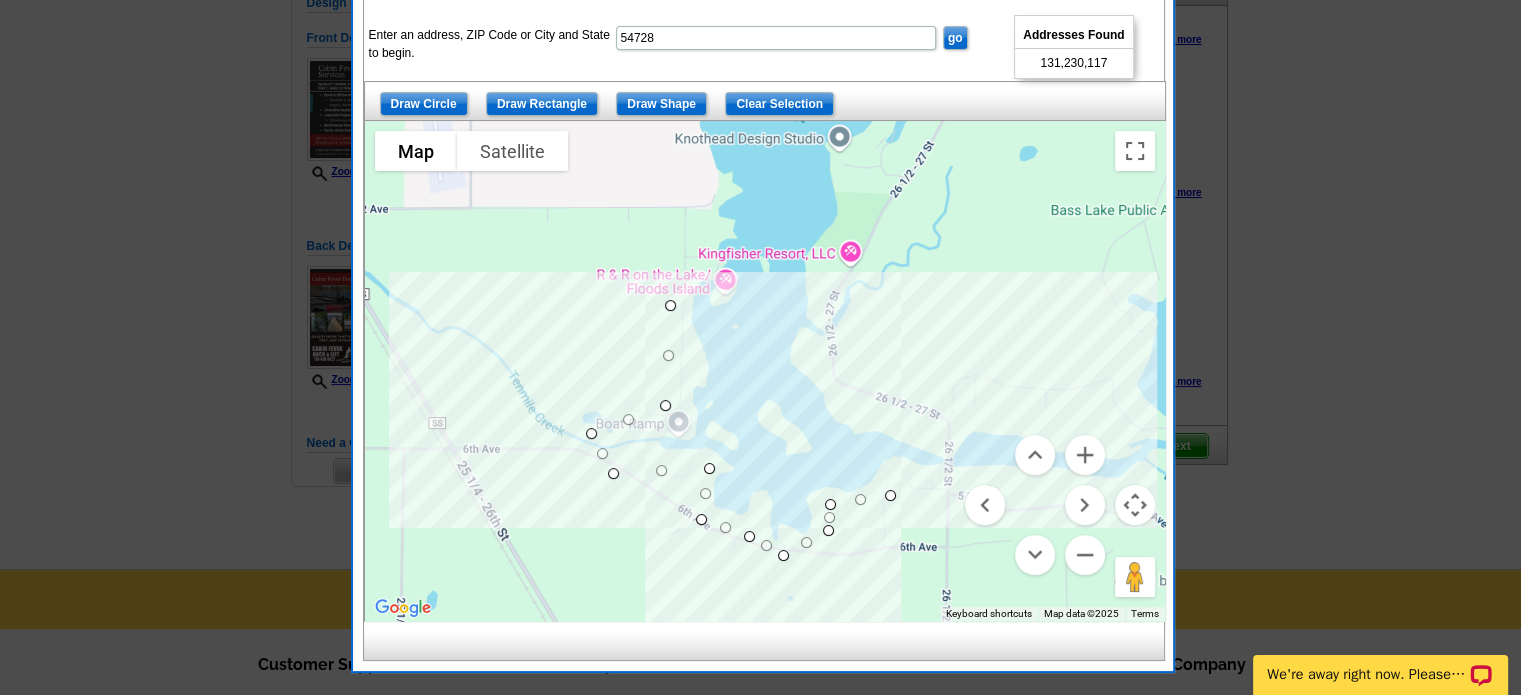 click at bounding box center (765, 371) 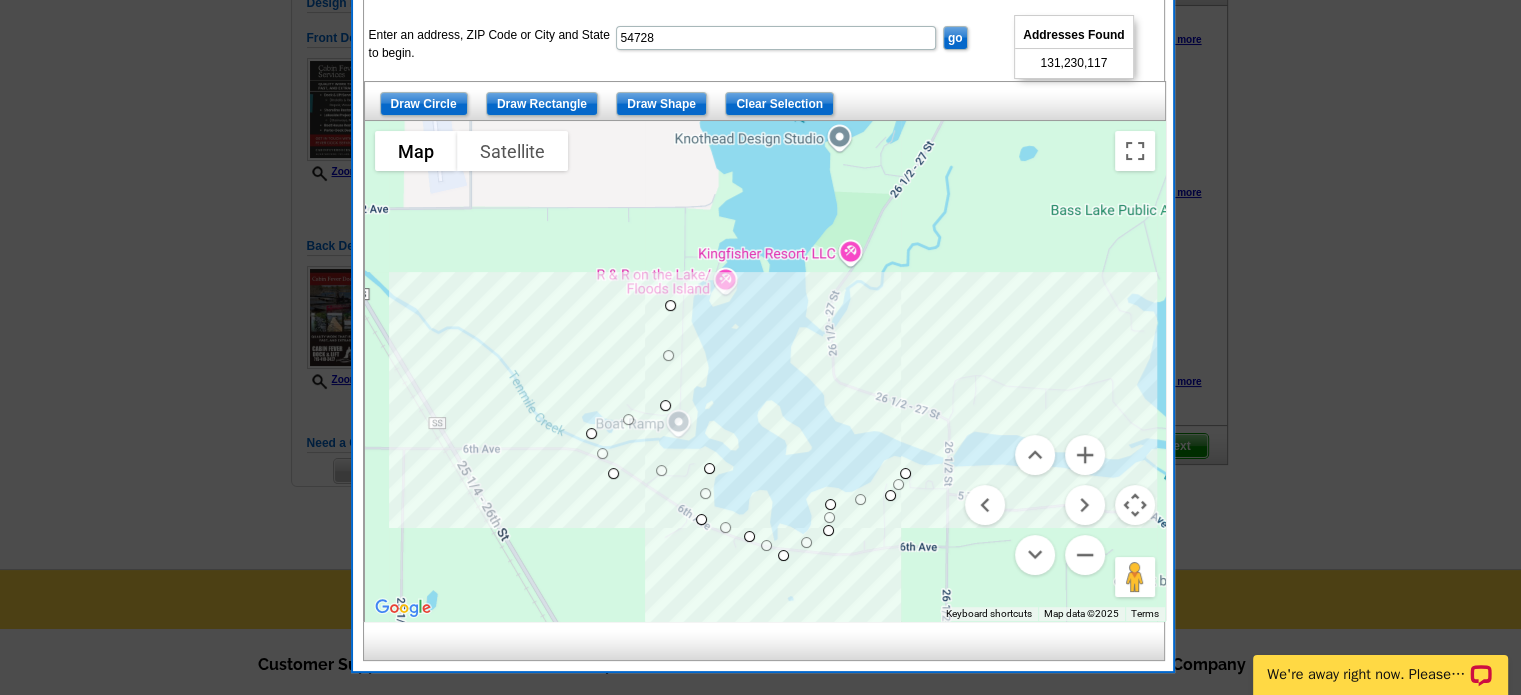 click at bounding box center [1035, 505] 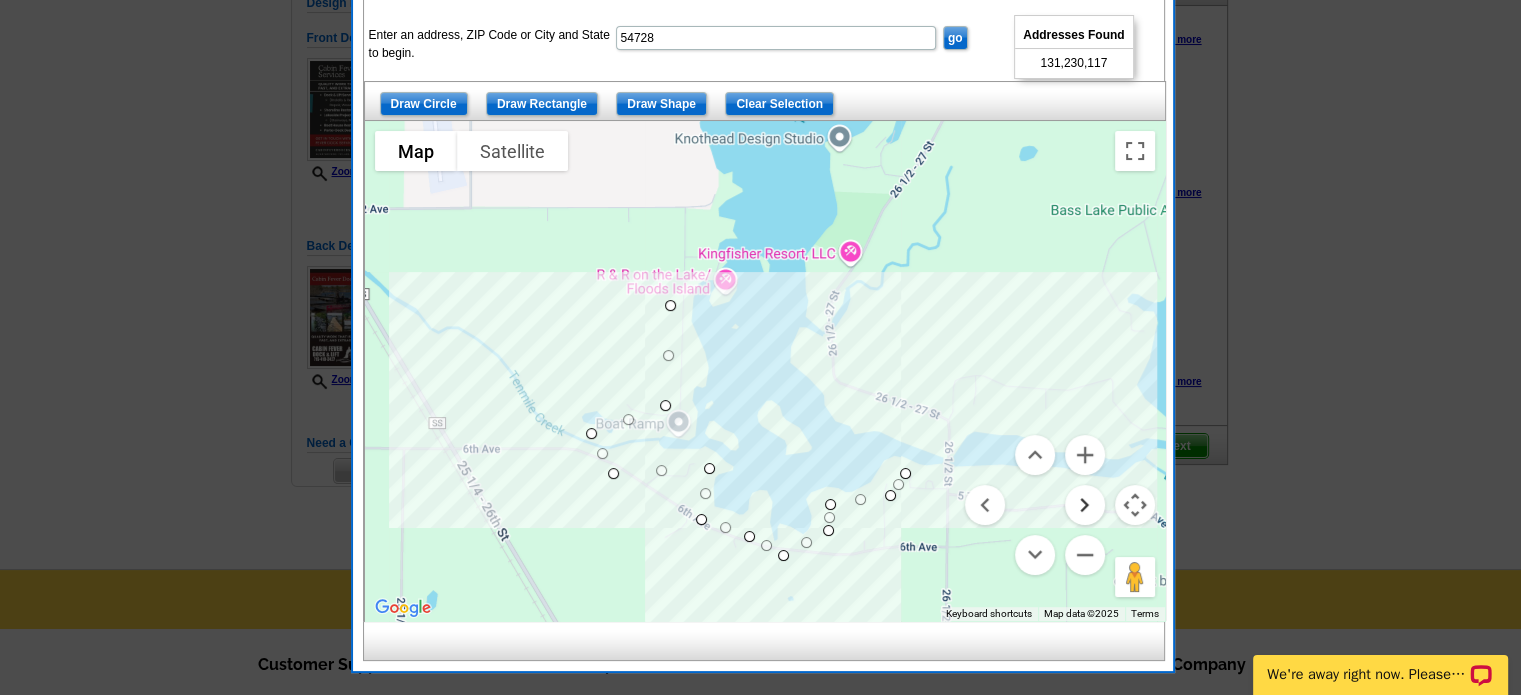 click at bounding box center (1085, 505) 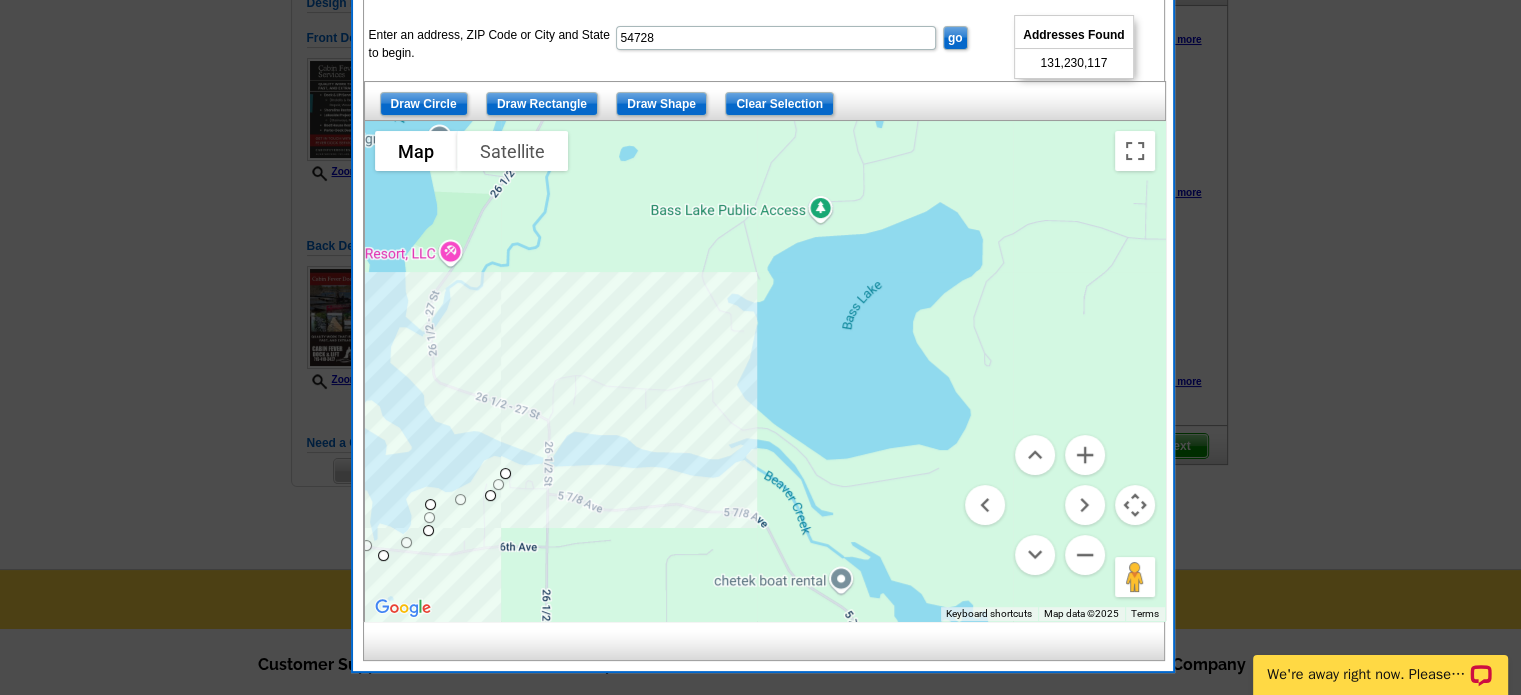 click at bounding box center (765, 371) 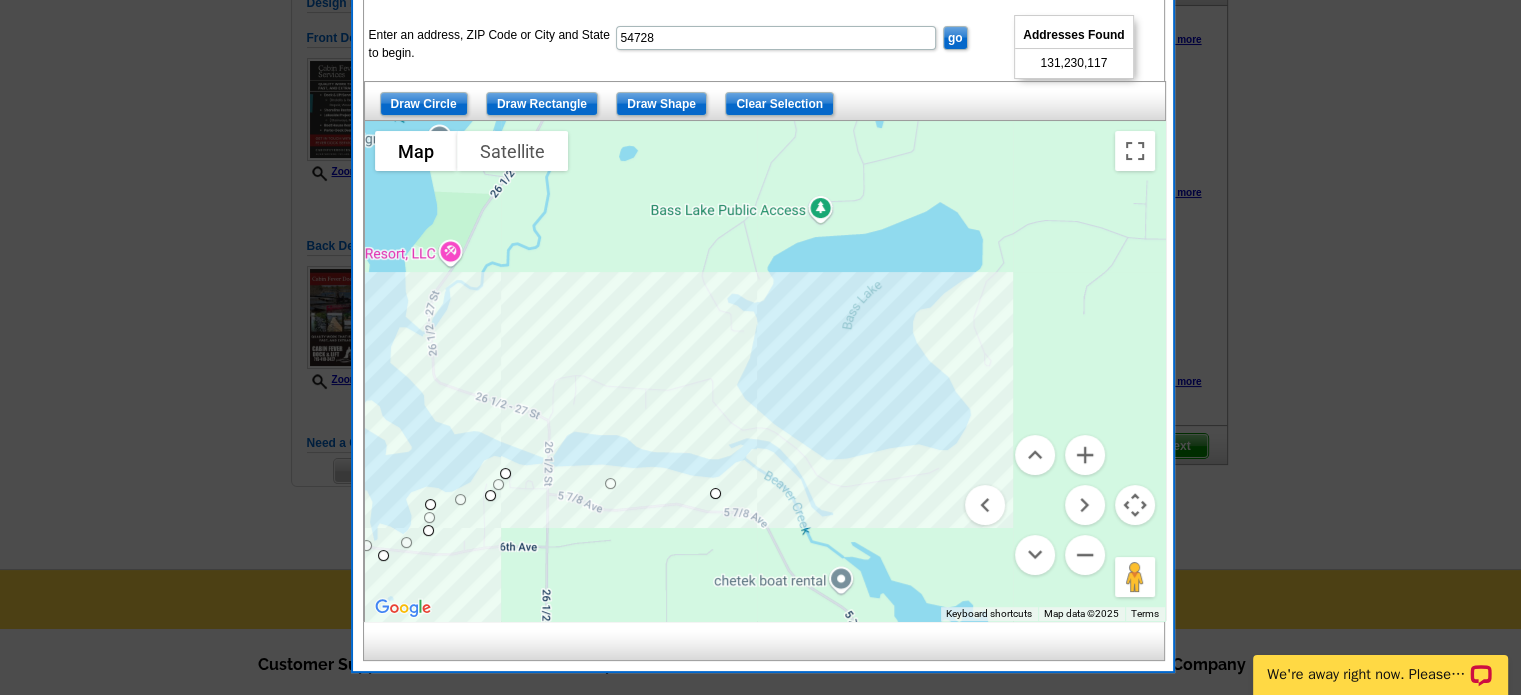 click at bounding box center (765, 371) 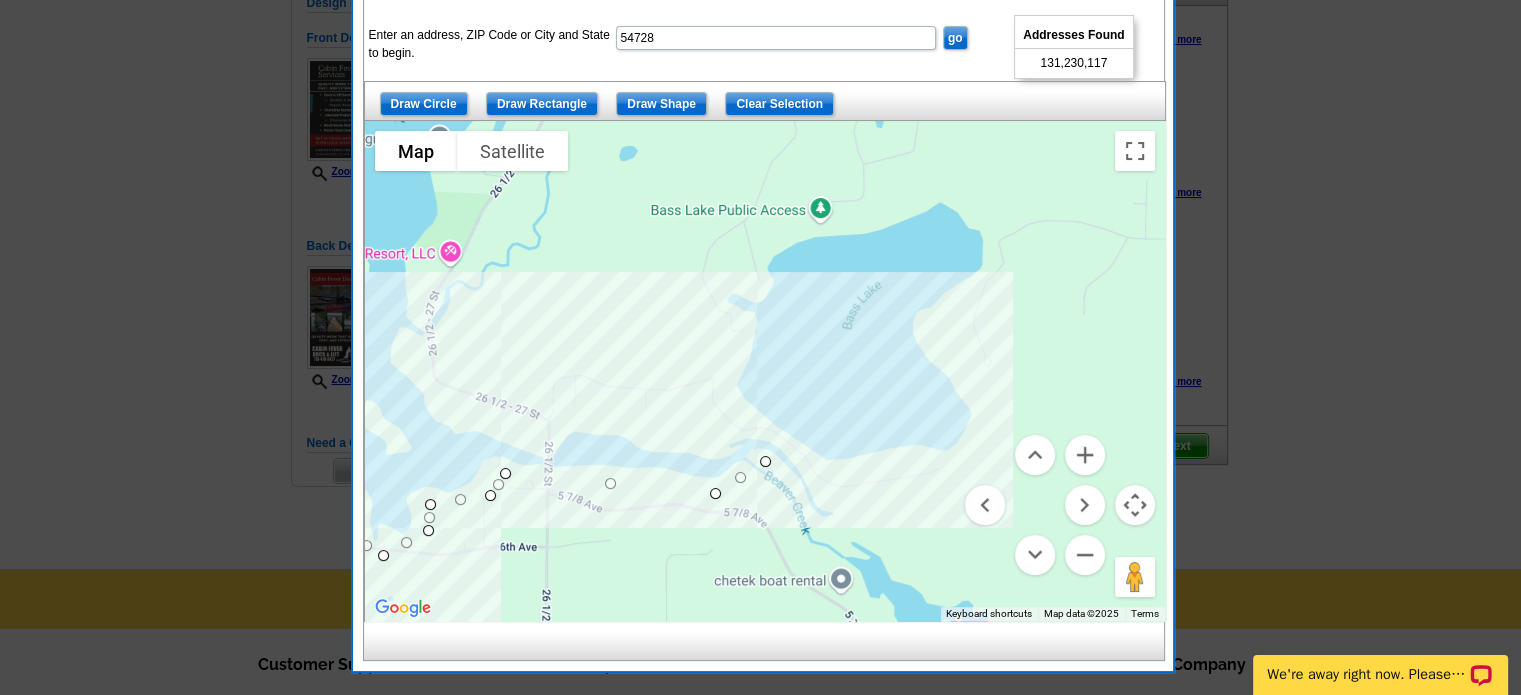 click at bounding box center [765, 371] 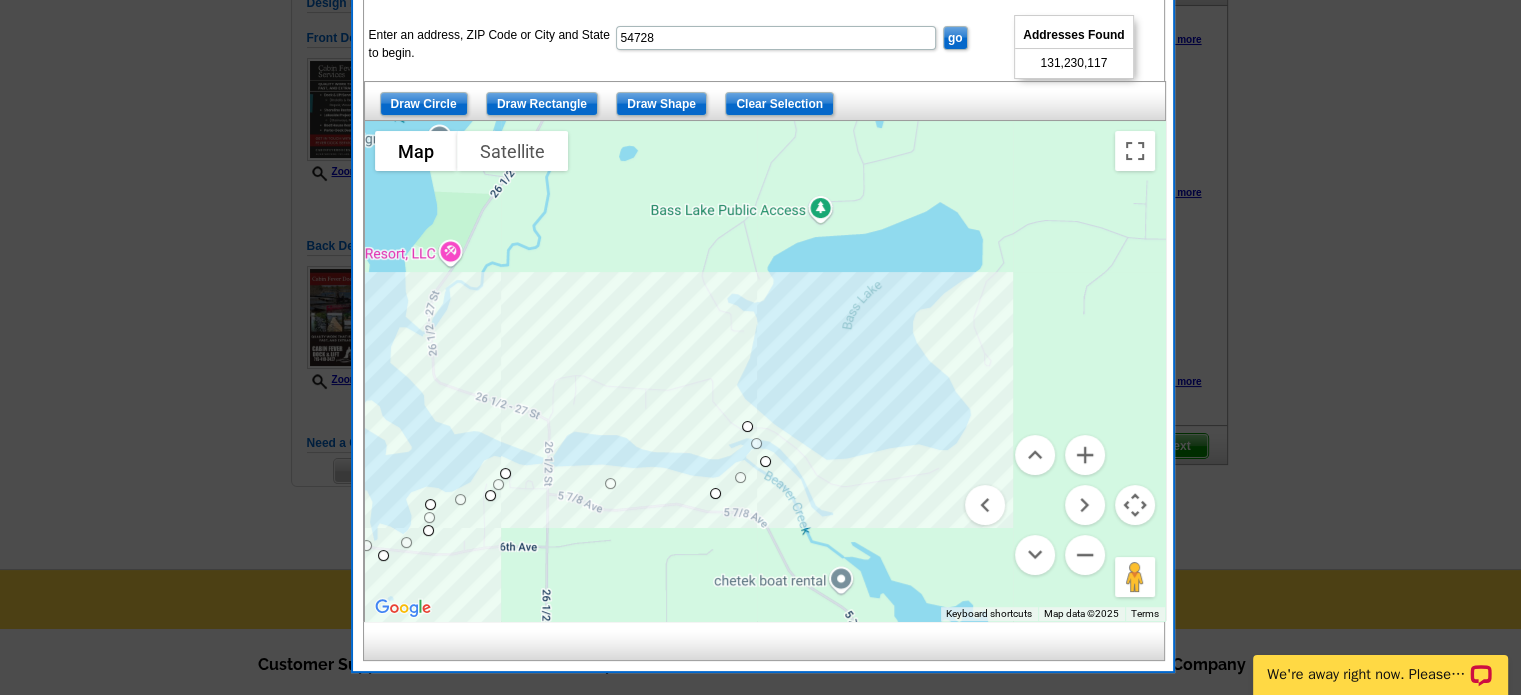 click at bounding box center [765, 371] 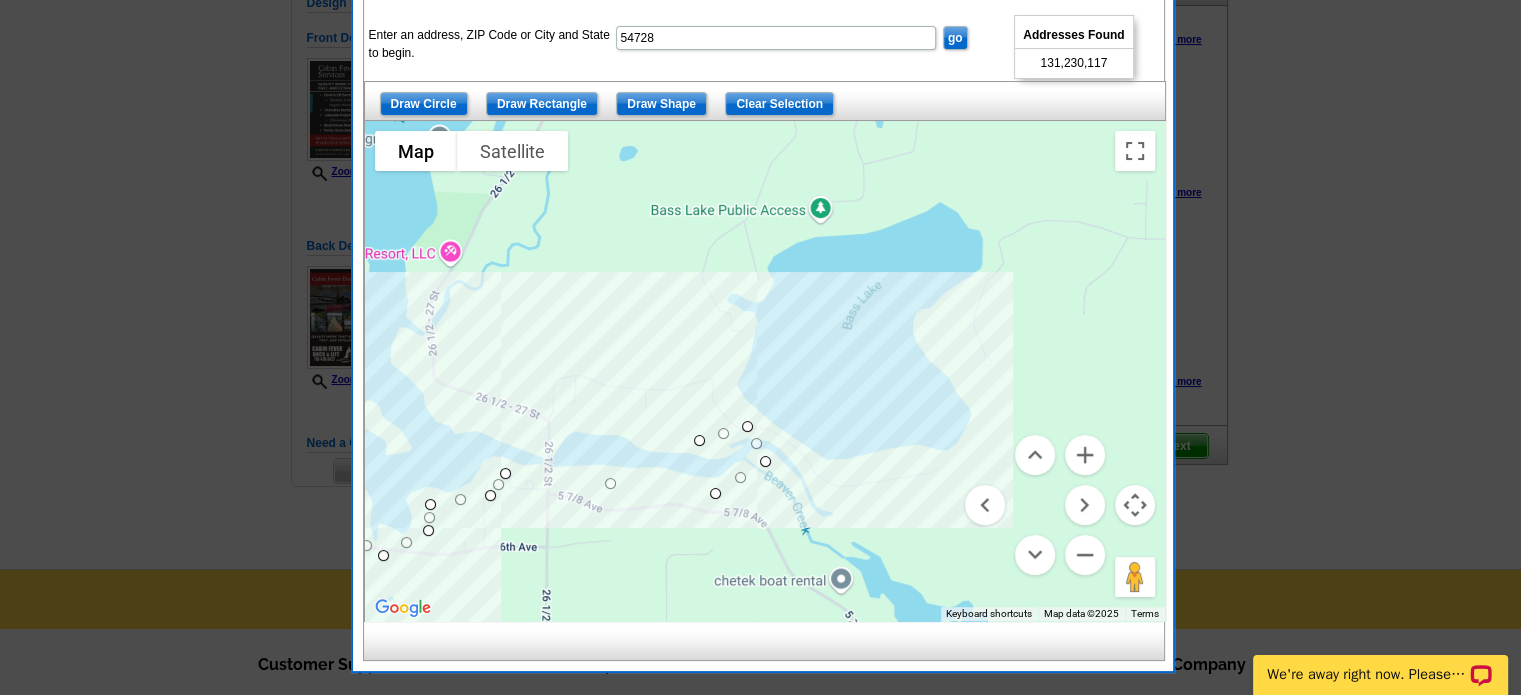 click at bounding box center [765, 371] 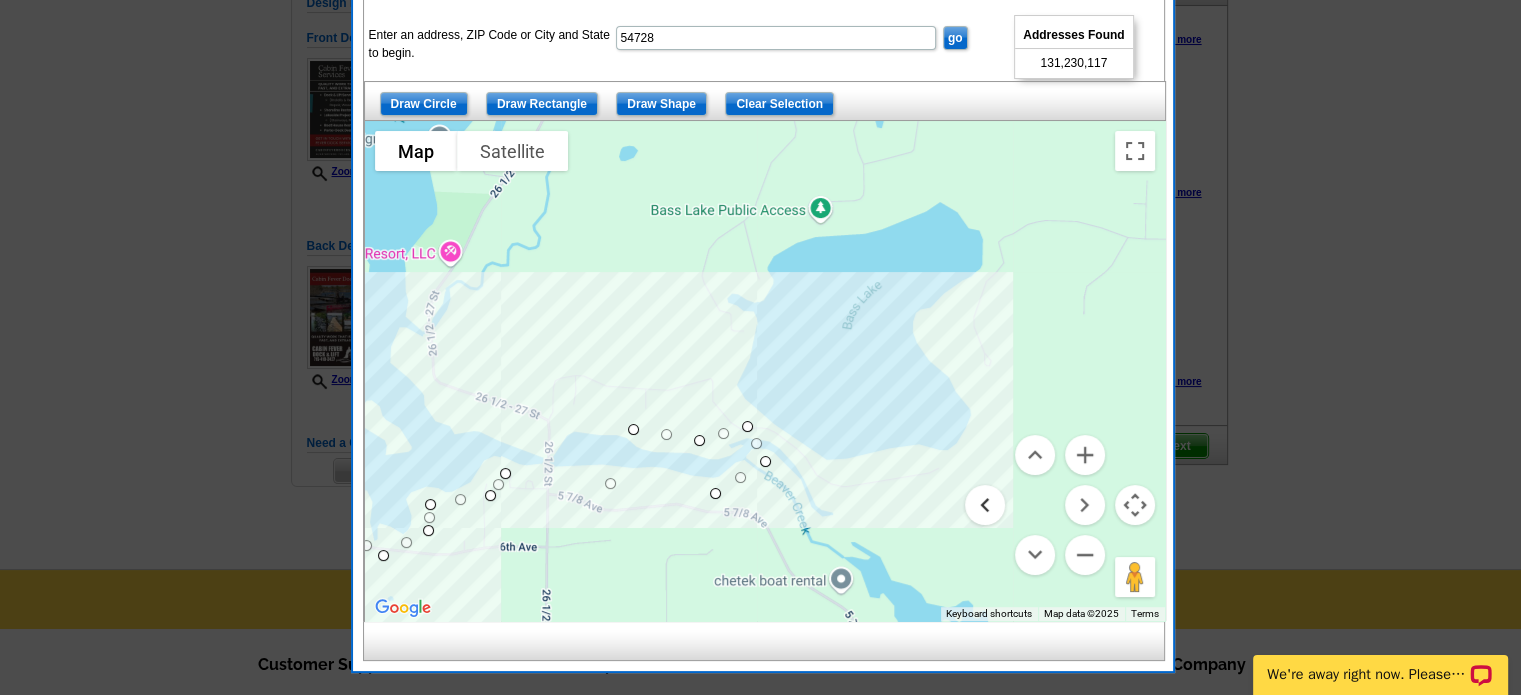click at bounding box center (985, 505) 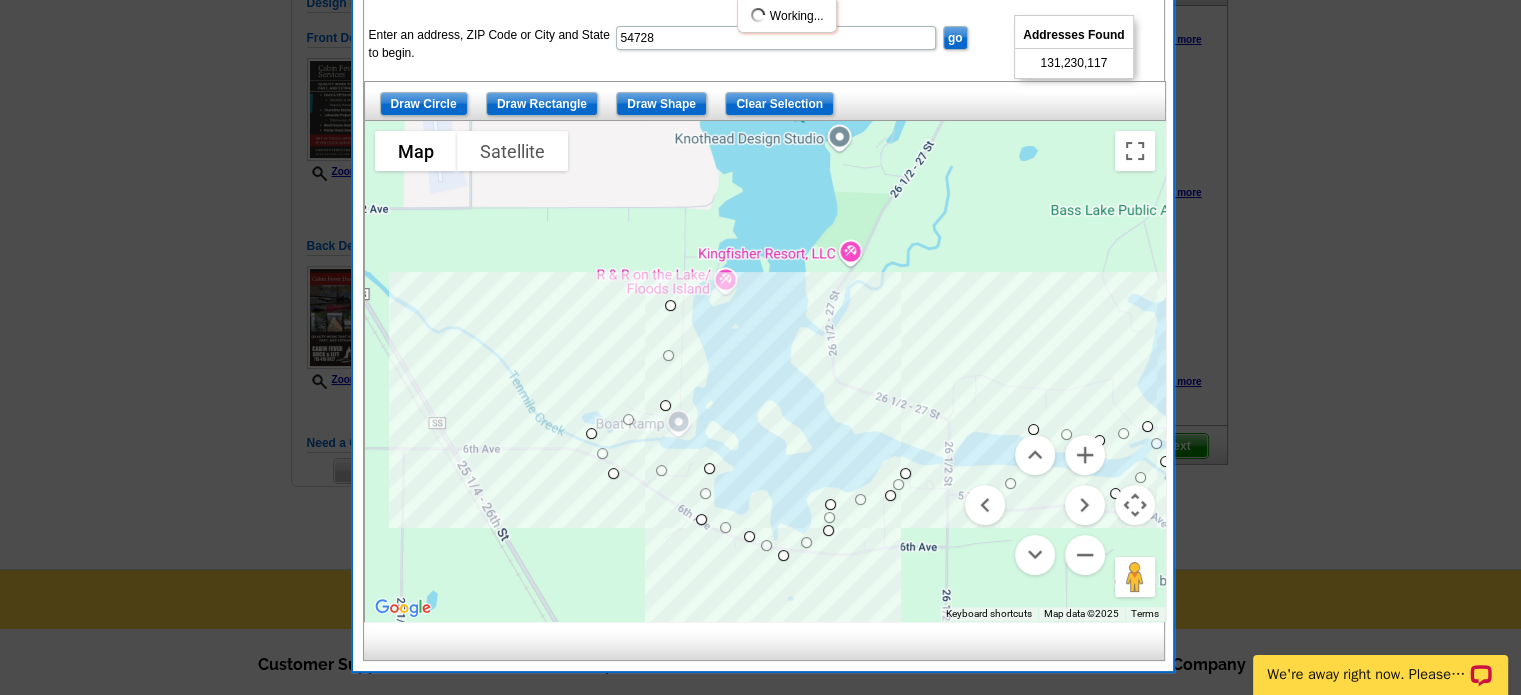 click at bounding box center (765, 371) 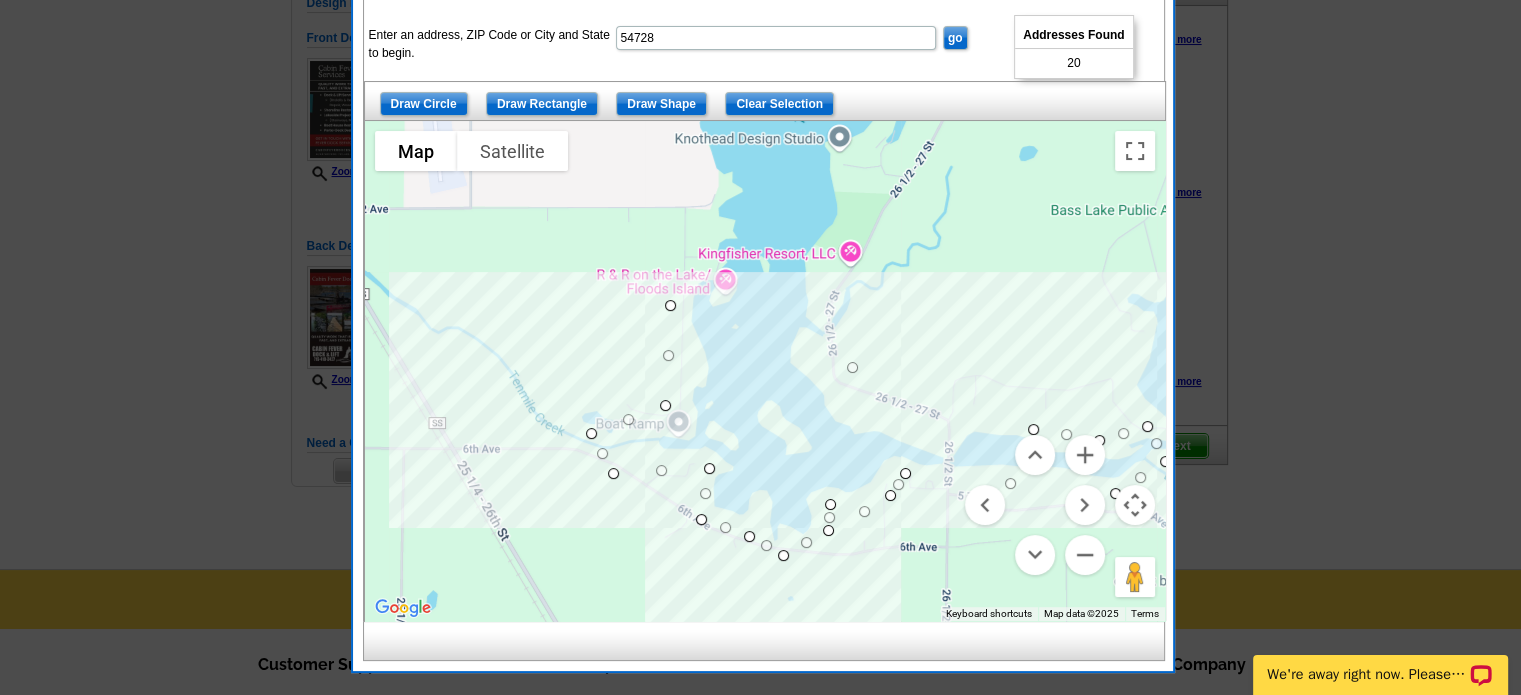 drag, startPoint x: 860, startPoint y: 501, endPoint x: 865, endPoint y: 515, distance: 14.866069 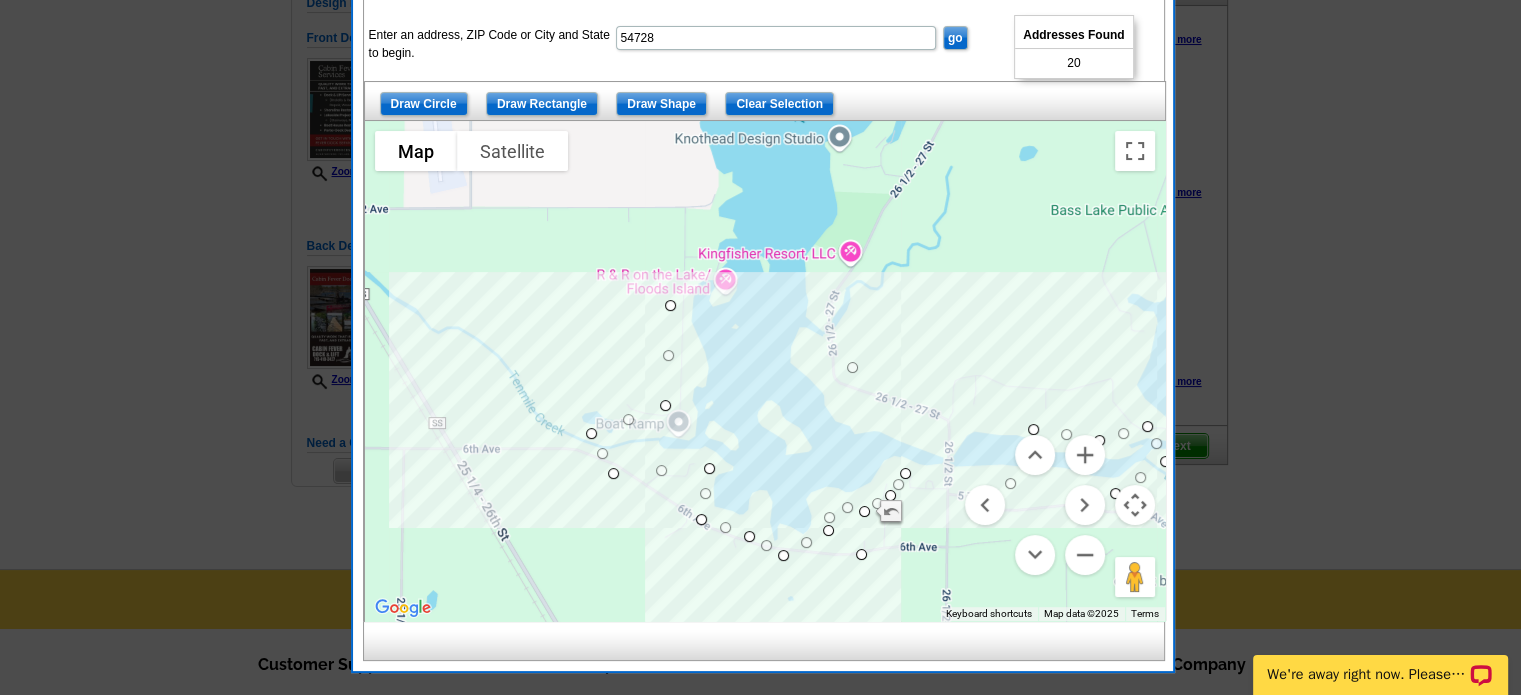 drag, startPoint x: 830, startPoint y: 504, endPoint x: 863, endPoint y: 554, distance: 59.908264 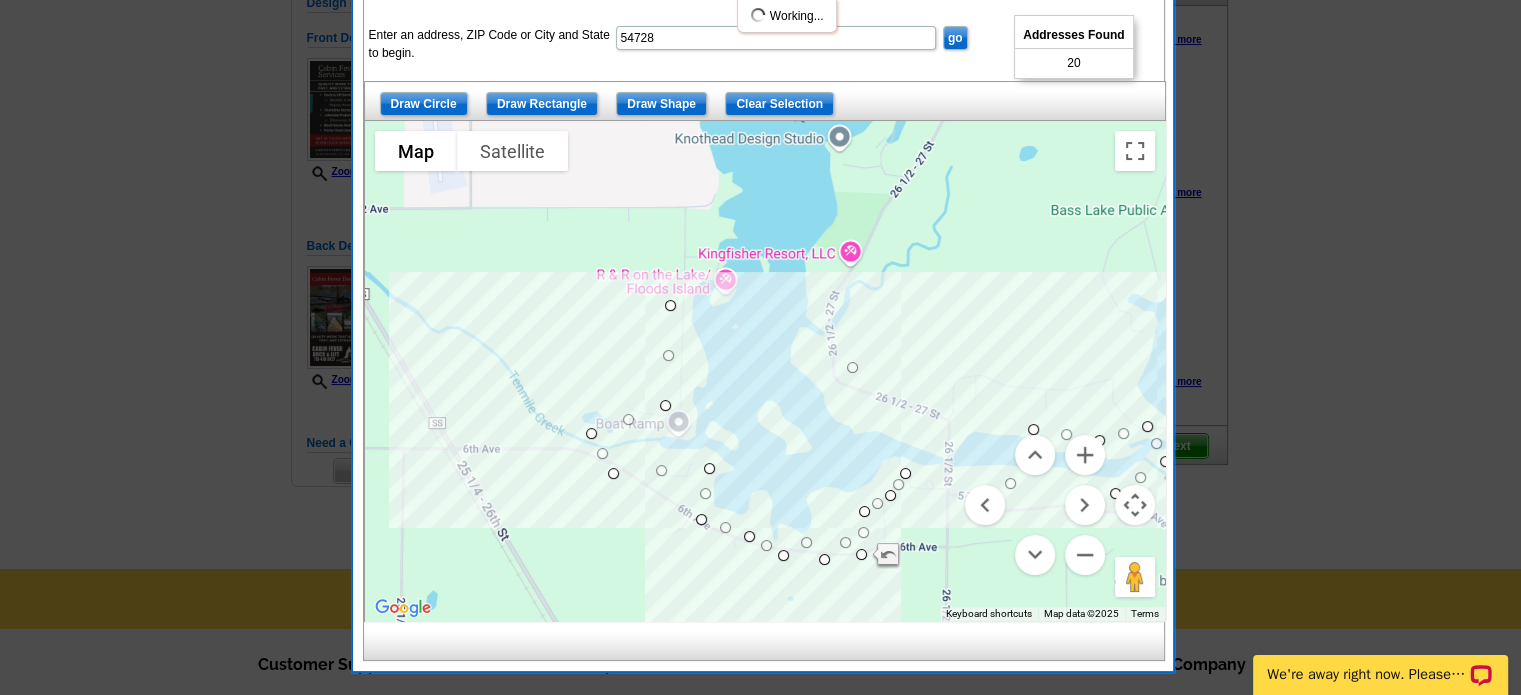 drag, startPoint x: 825, startPoint y: 526, endPoint x: 821, endPoint y: 557, distance: 31.257 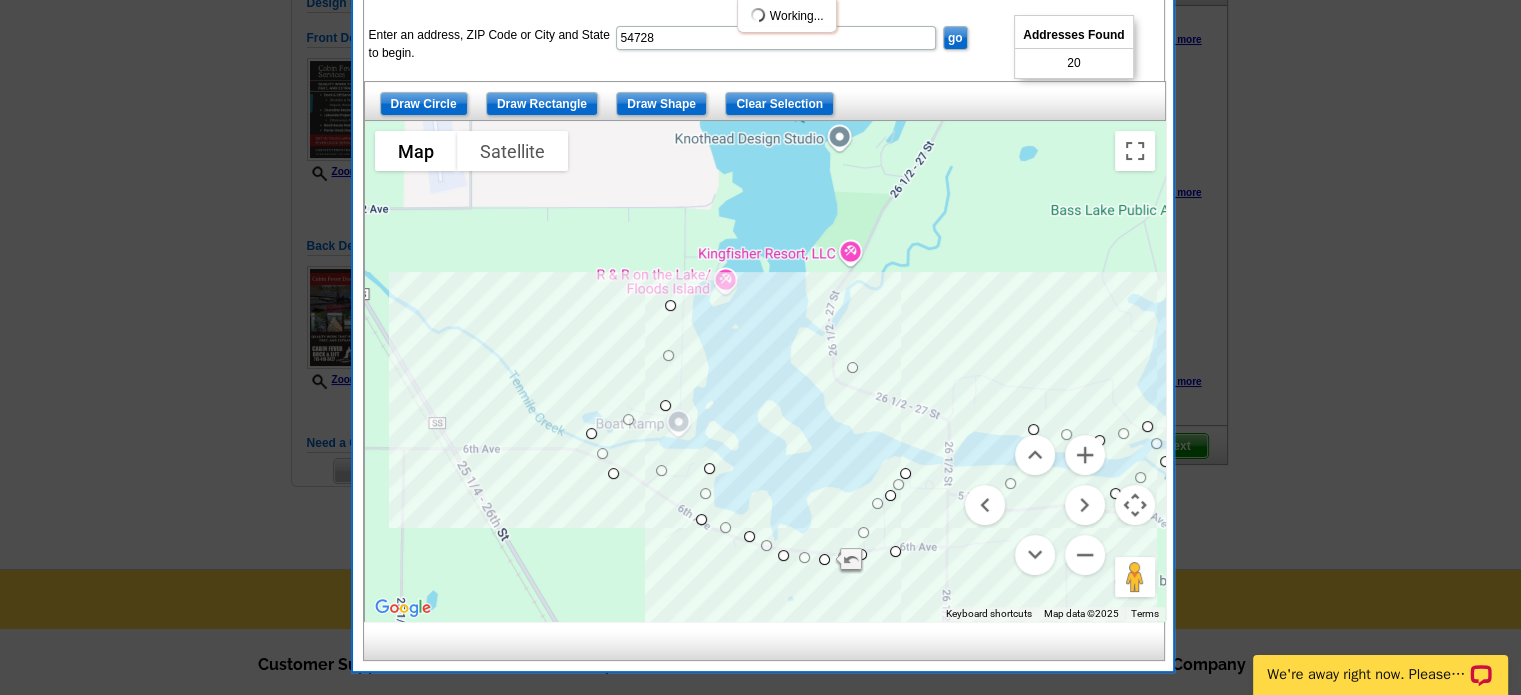 drag, startPoint x: 864, startPoint y: 509, endPoint x: 898, endPoint y: 549, distance: 52.49762 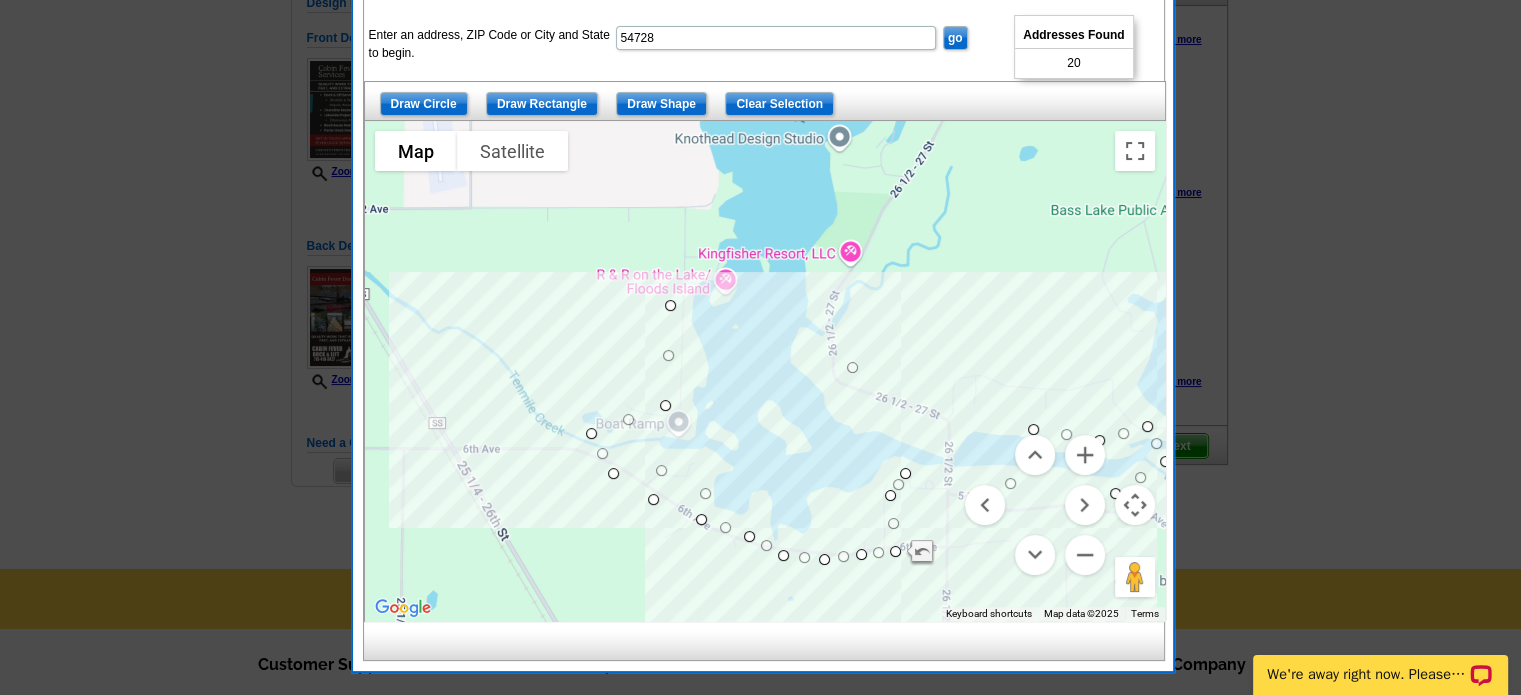 drag, startPoint x: 706, startPoint y: 467, endPoint x: 648, endPoint y: 497, distance: 65.29931 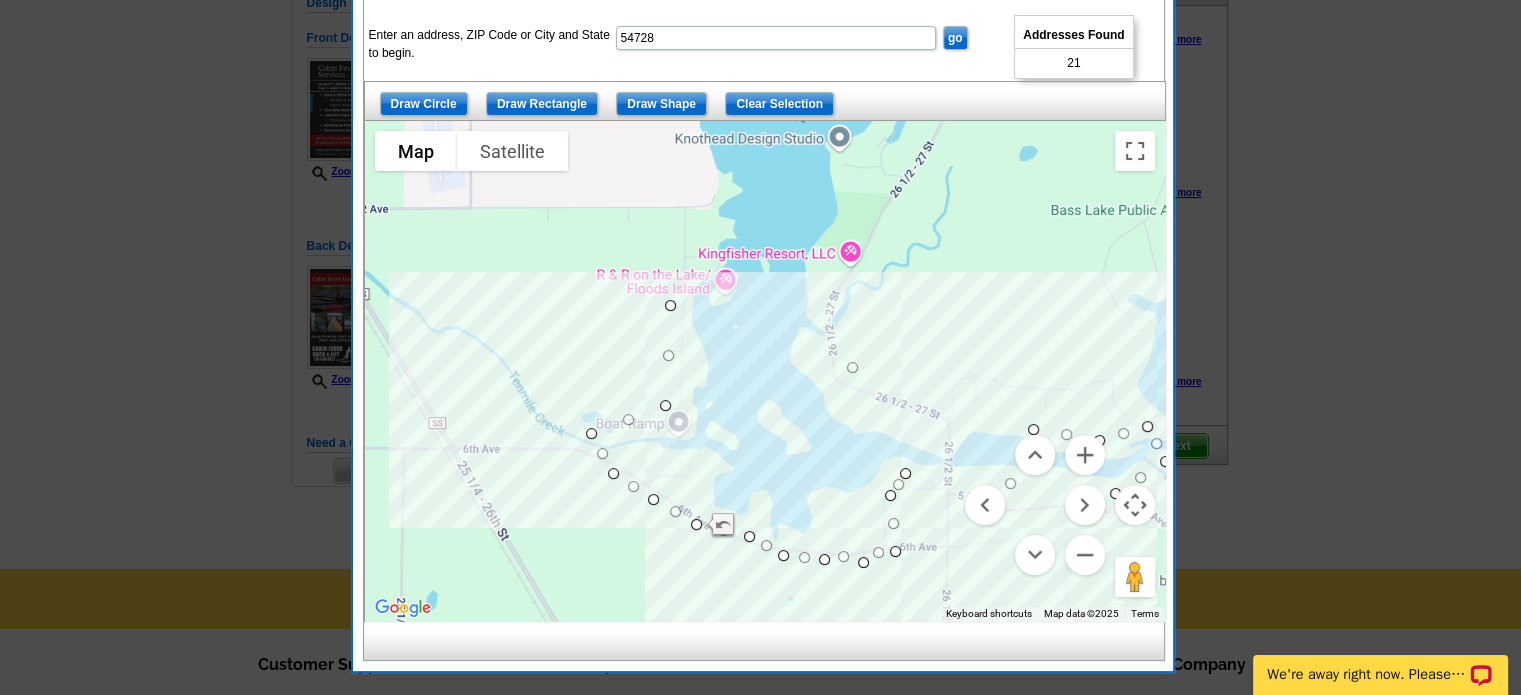 drag, startPoint x: 860, startPoint y: 551, endPoint x: 862, endPoint y: 561, distance: 10.198039 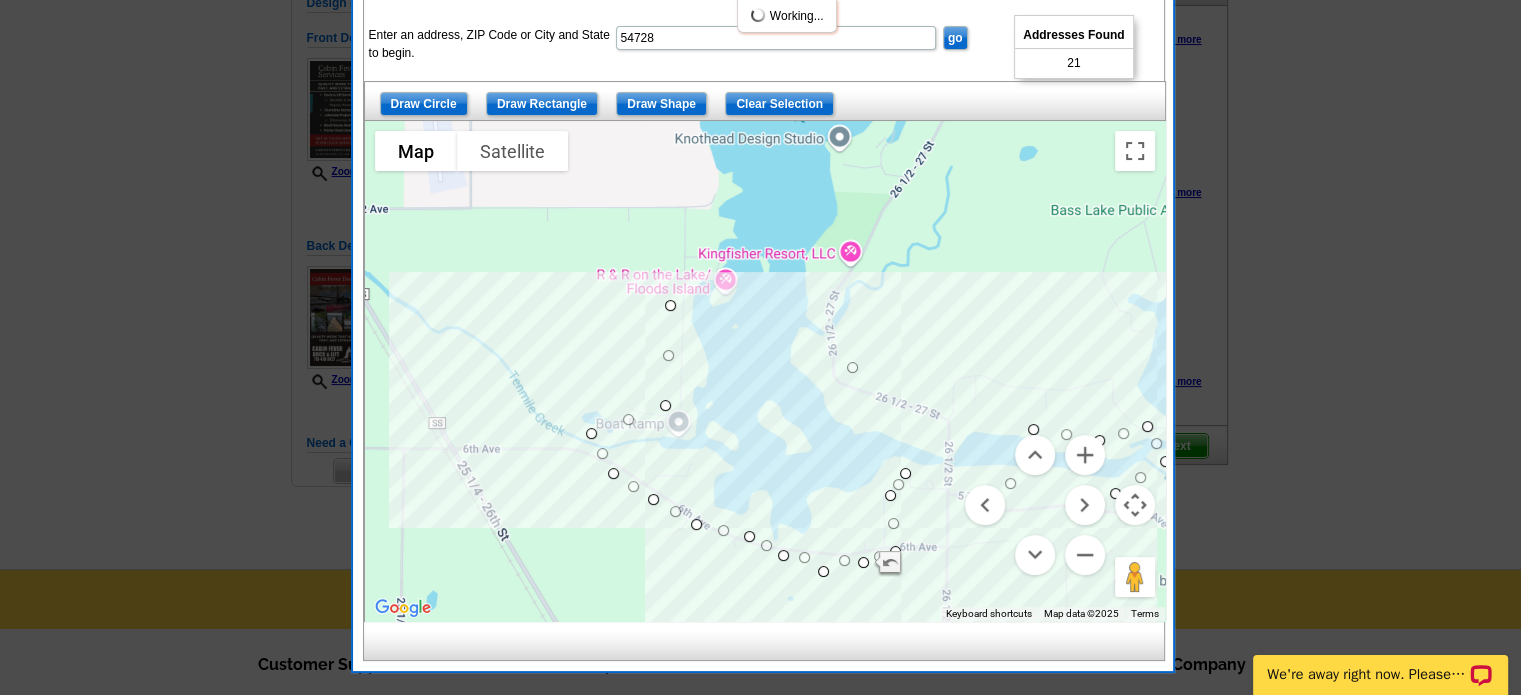 drag, startPoint x: 822, startPoint y: 555, endPoint x: 821, endPoint y: 569, distance: 14.035668 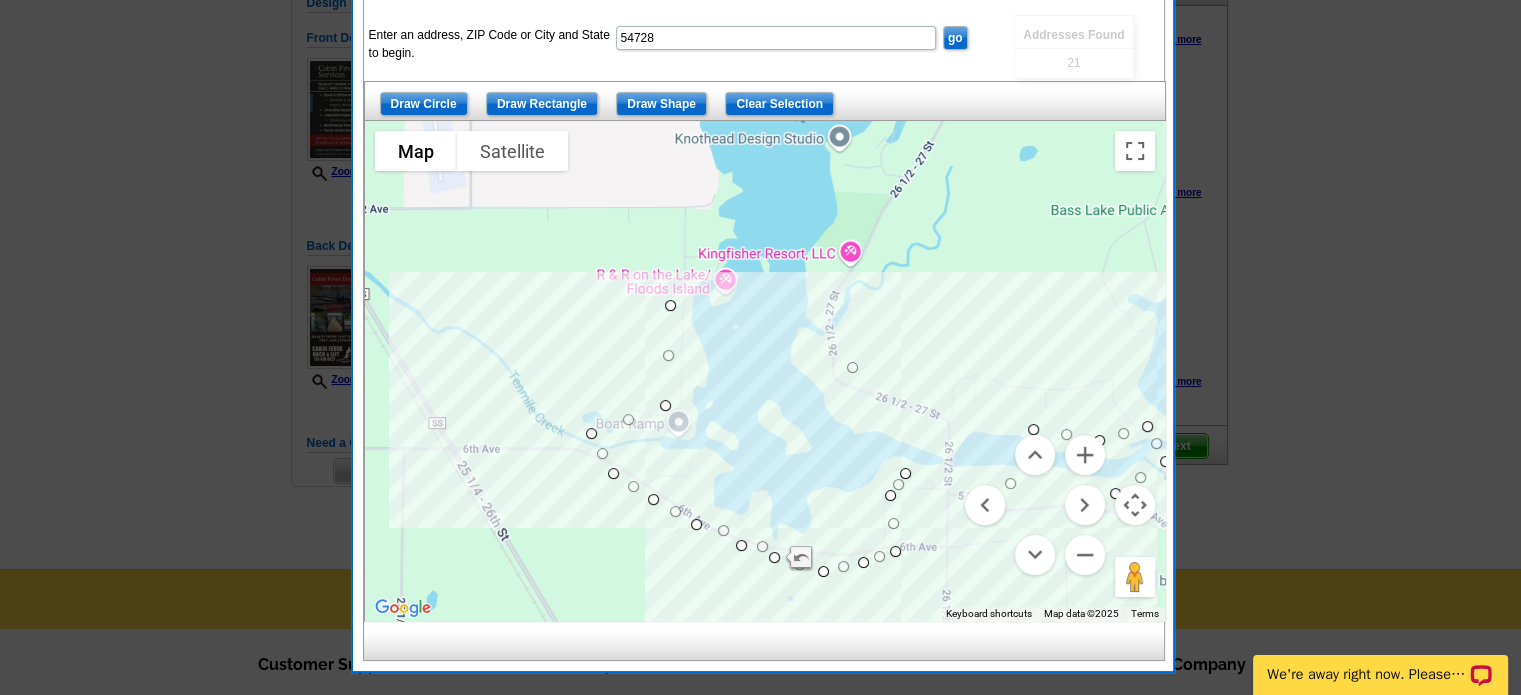 drag, startPoint x: 744, startPoint y: 534, endPoint x: 734, endPoint y: 544, distance: 14.142136 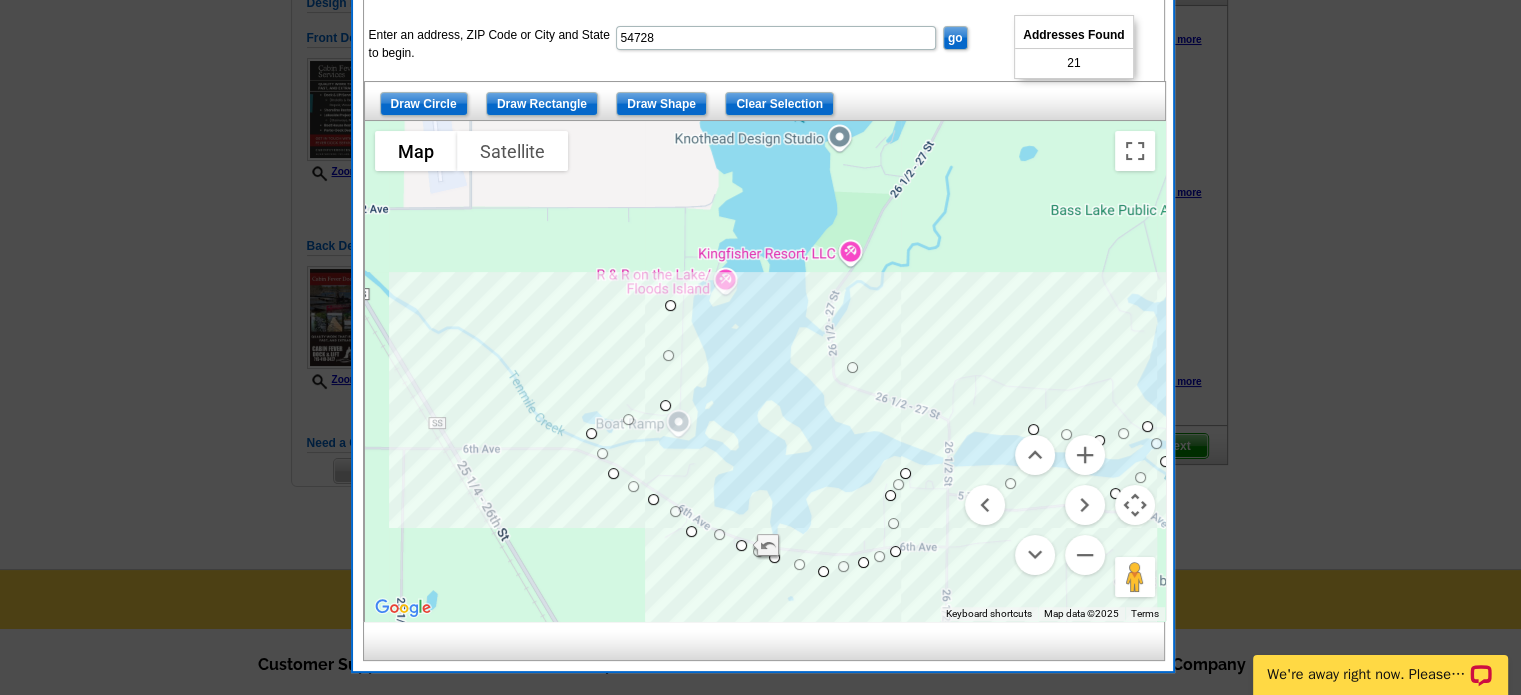 drag, startPoint x: 696, startPoint y: 524, endPoint x: 688, endPoint y: 533, distance: 12.0415945 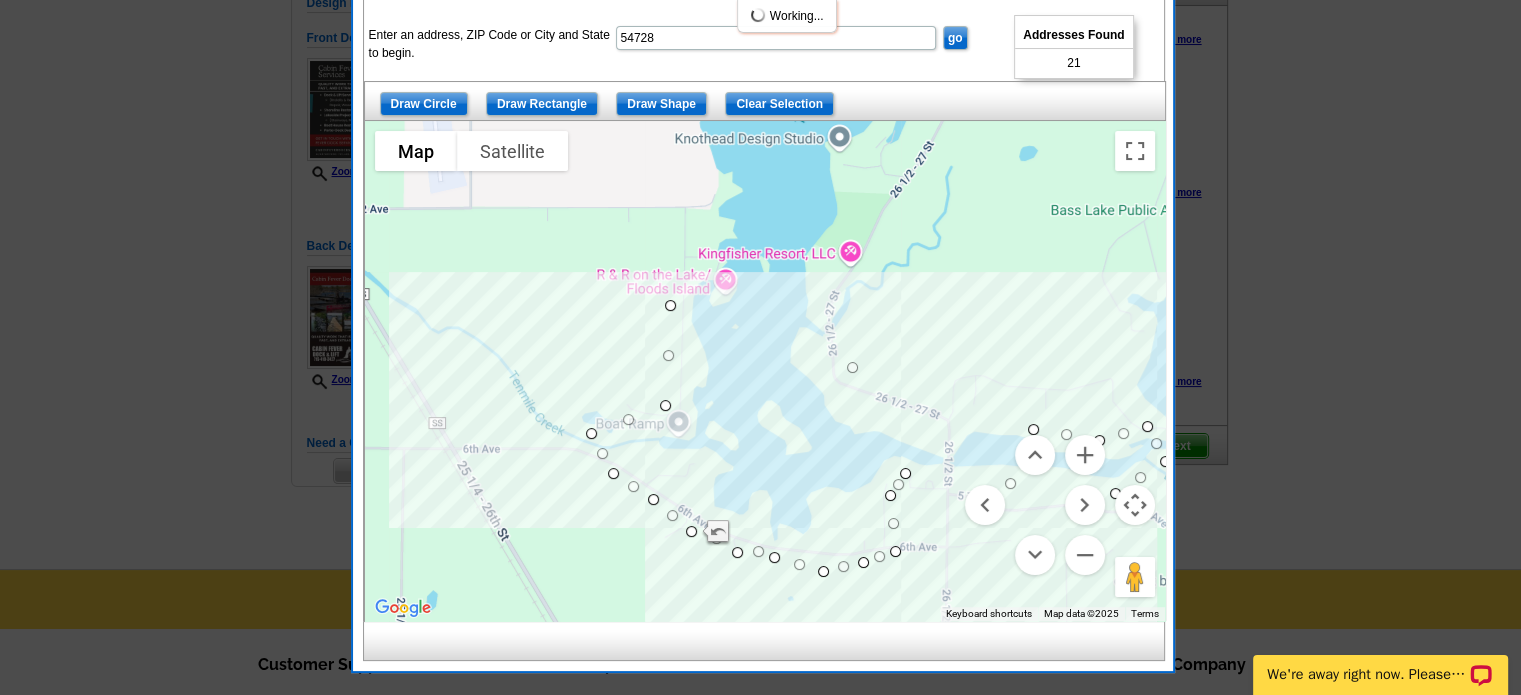 drag, startPoint x: 736, startPoint y: 539, endPoint x: 732, endPoint y: 549, distance: 10.770329 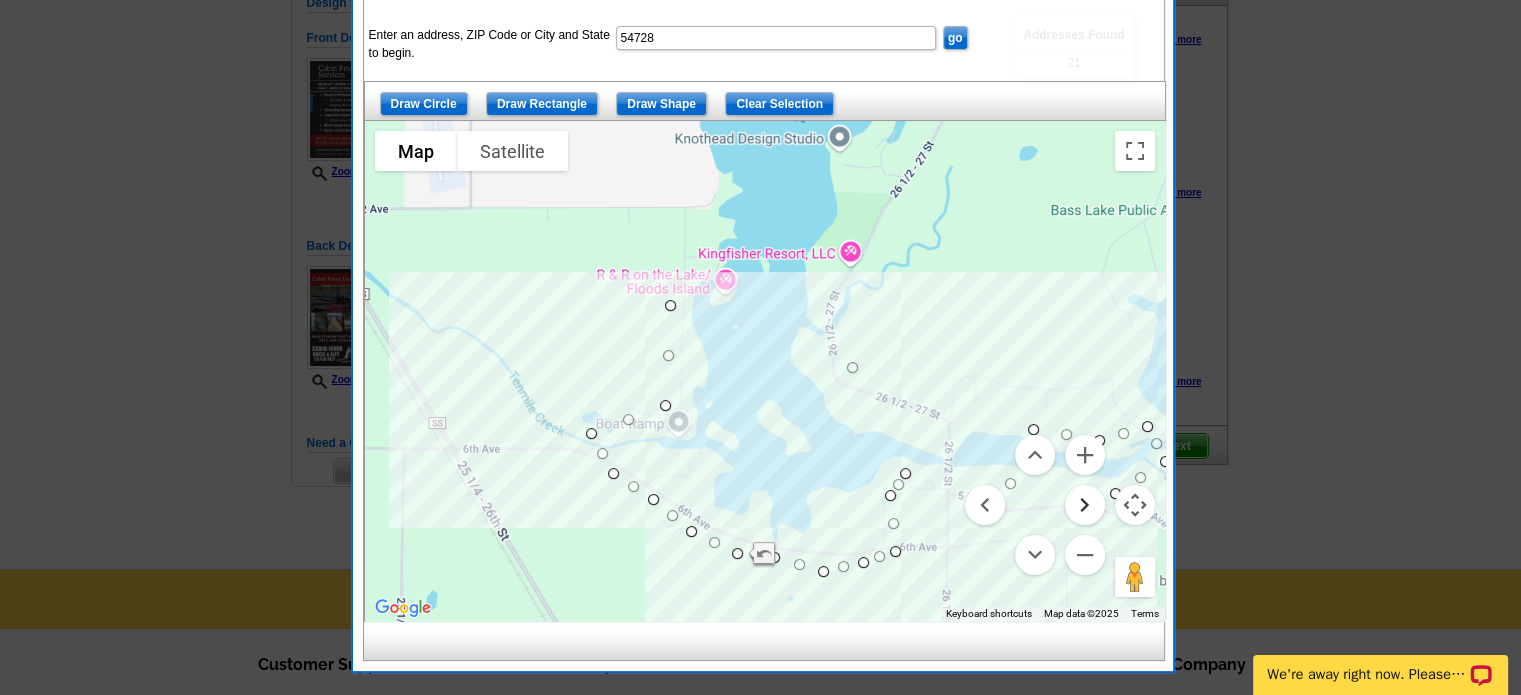 click at bounding box center (1085, 505) 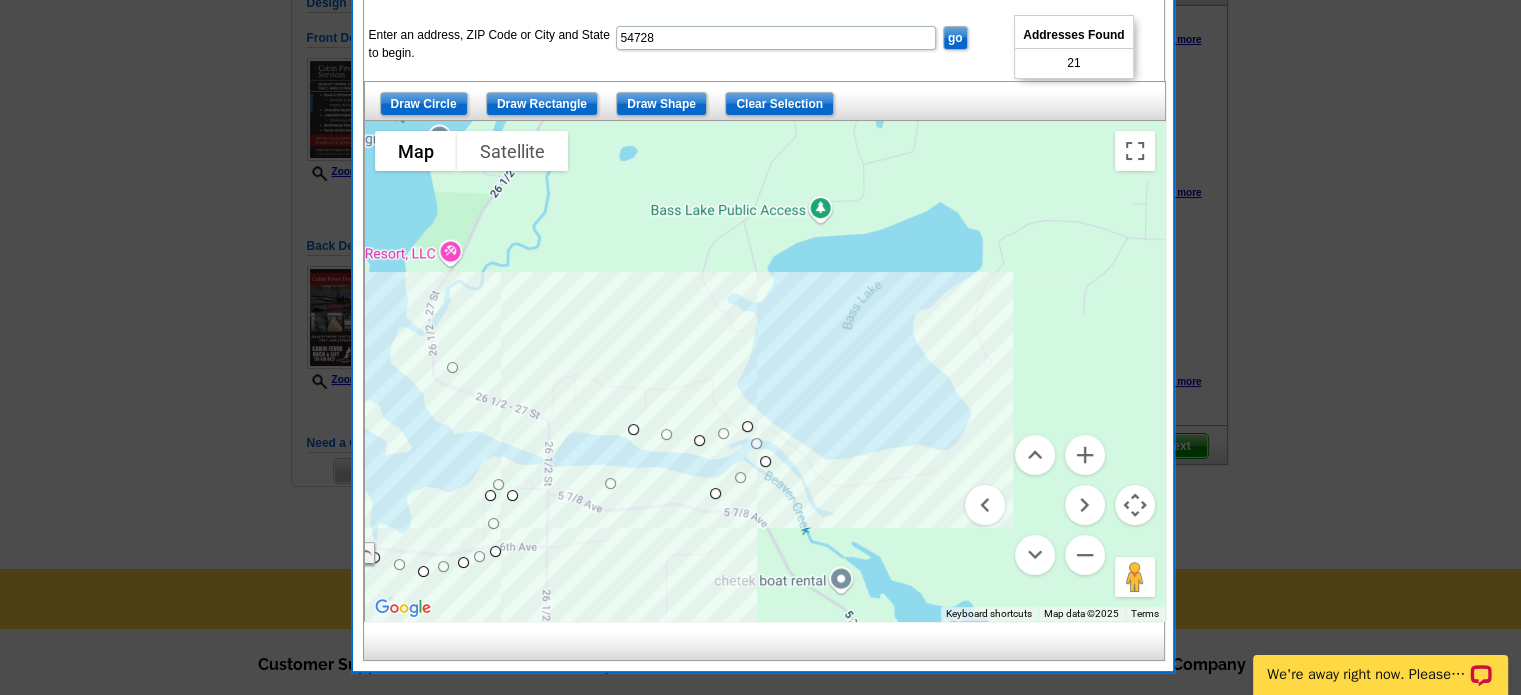 drag, startPoint x: 506, startPoint y: 471, endPoint x: 515, endPoint y: 496, distance: 26.57066 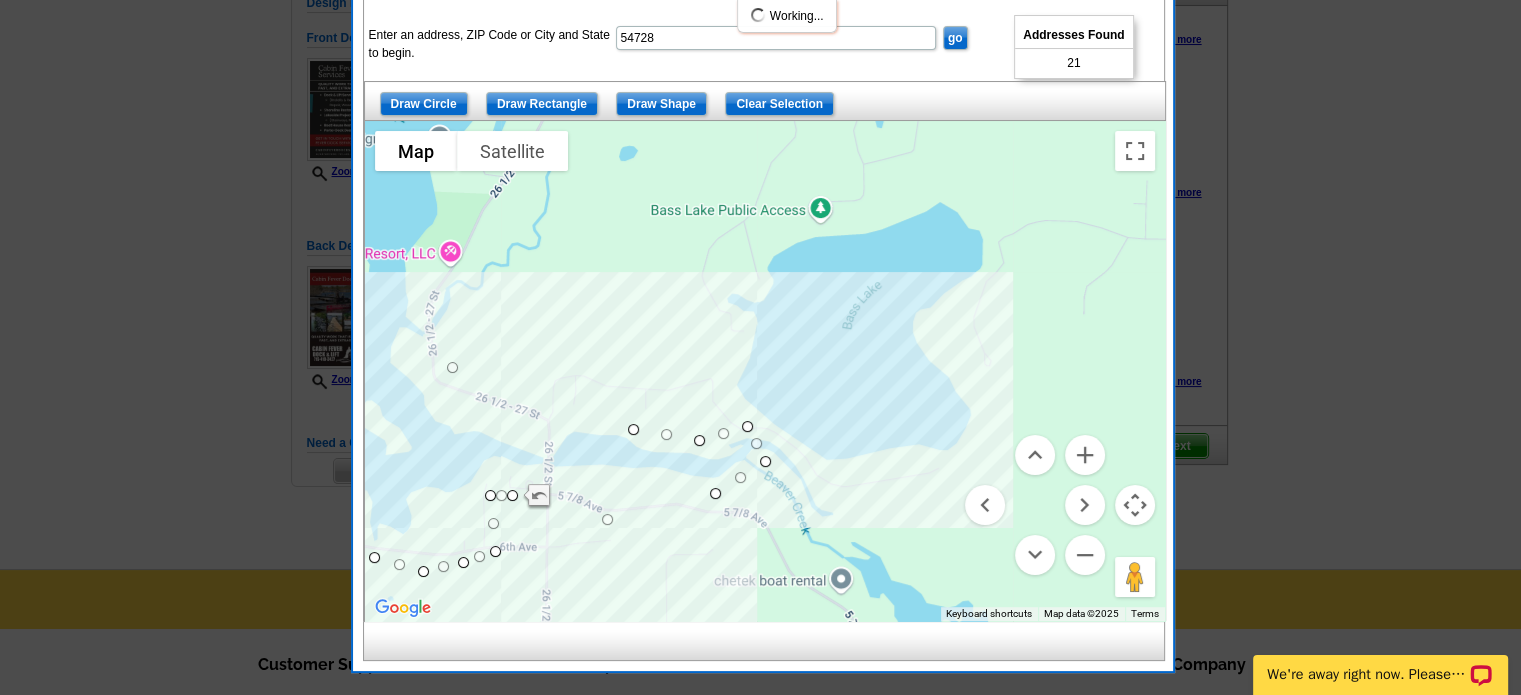 drag, startPoint x: 612, startPoint y: 493, endPoint x: 604, endPoint y: 520, distance: 28.160255 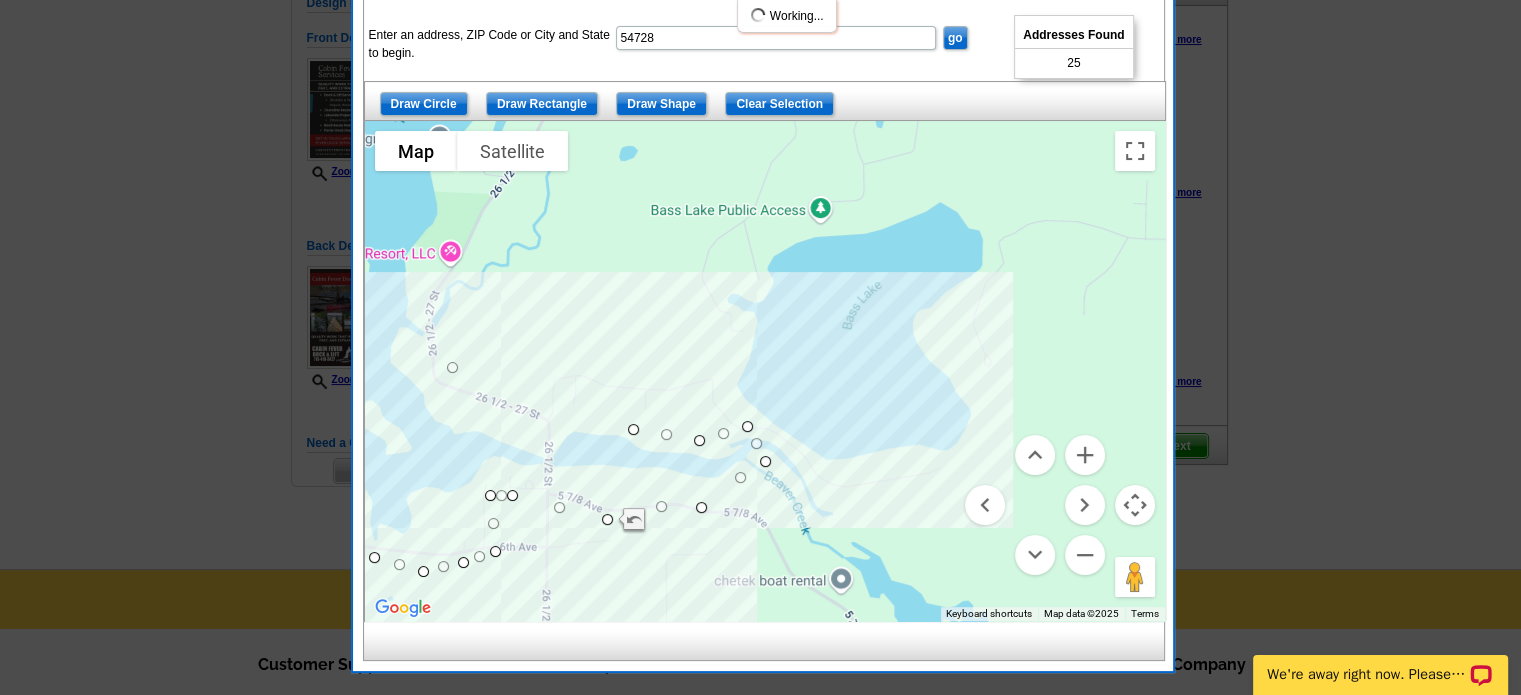drag, startPoint x: 712, startPoint y: 493, endPoint x: 693, endPoint y: 509, distance: 24.839485 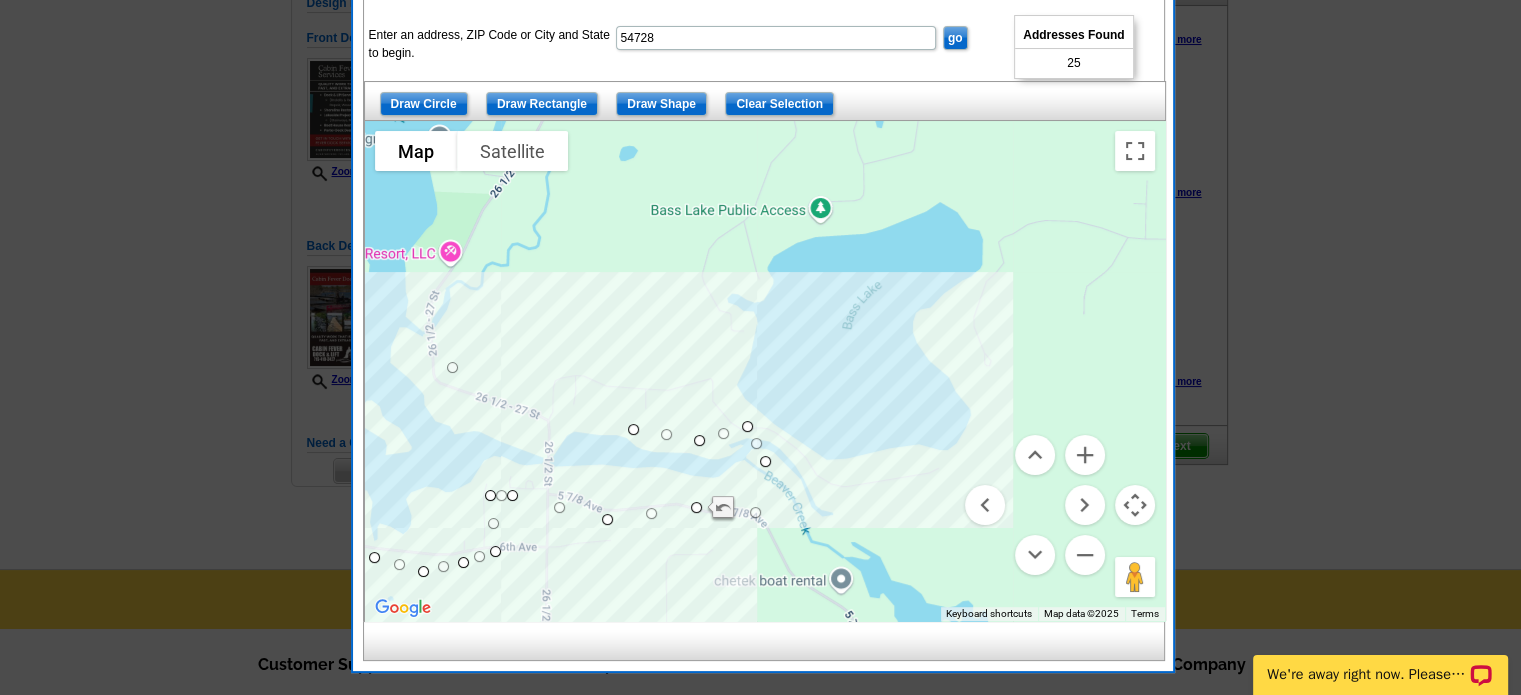 drag, startPoint x: 728, startPoint y: 483, endPoint x: 756, endPoint y: 511, distance: 39.59798 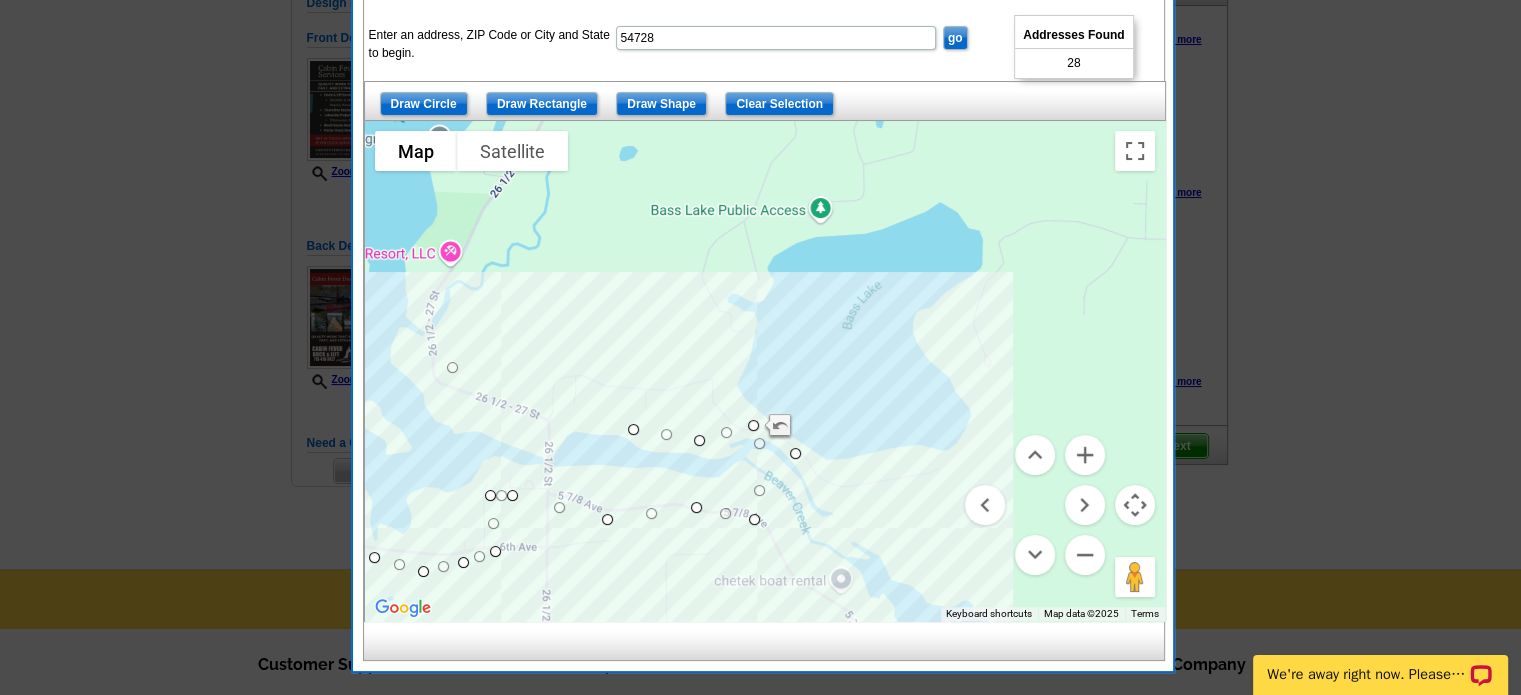 drag, startPoint x: 762, startPoint y: 459, endPoint x: 795, endPoint y: 451, distance: 33.955853 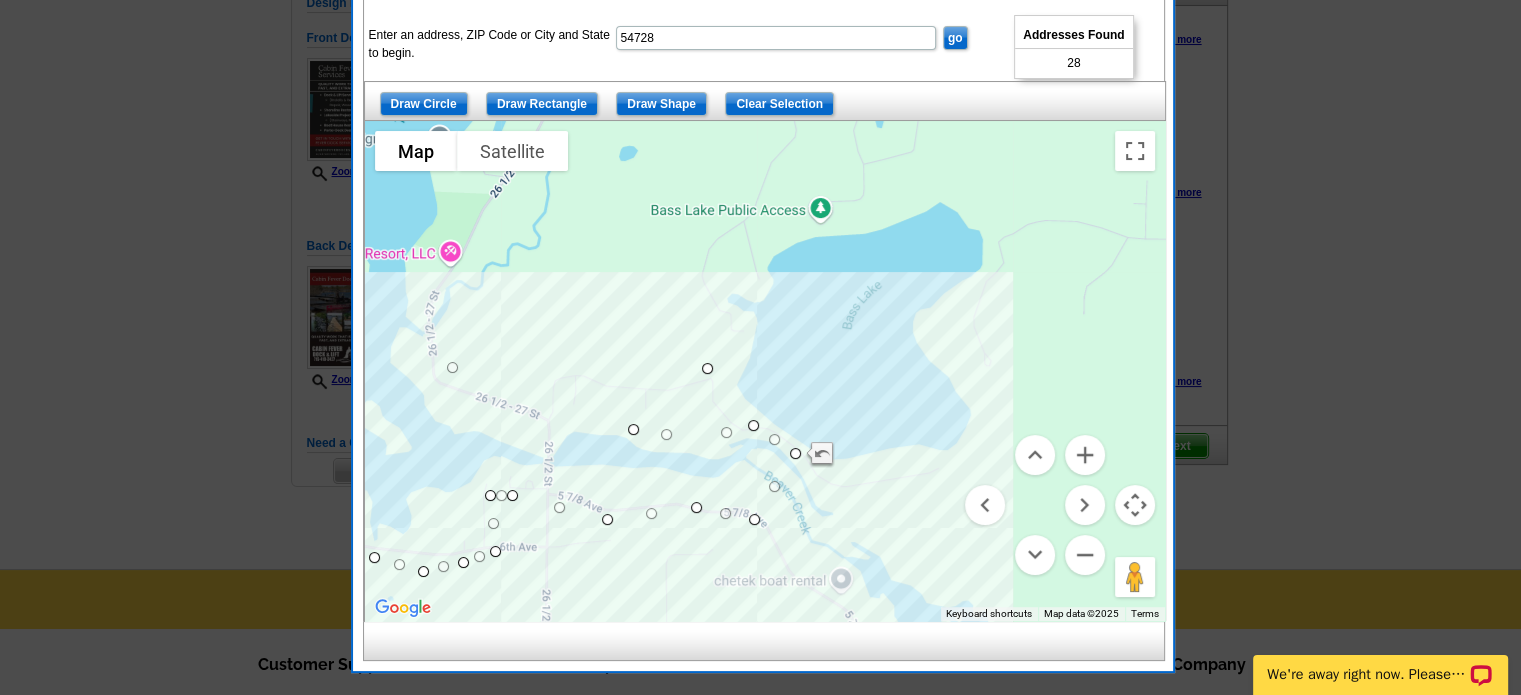 drag, startPoint x: 700, startPoint y: 436, endPoint x: 708, endPoint y: 359, distance: 77.41447 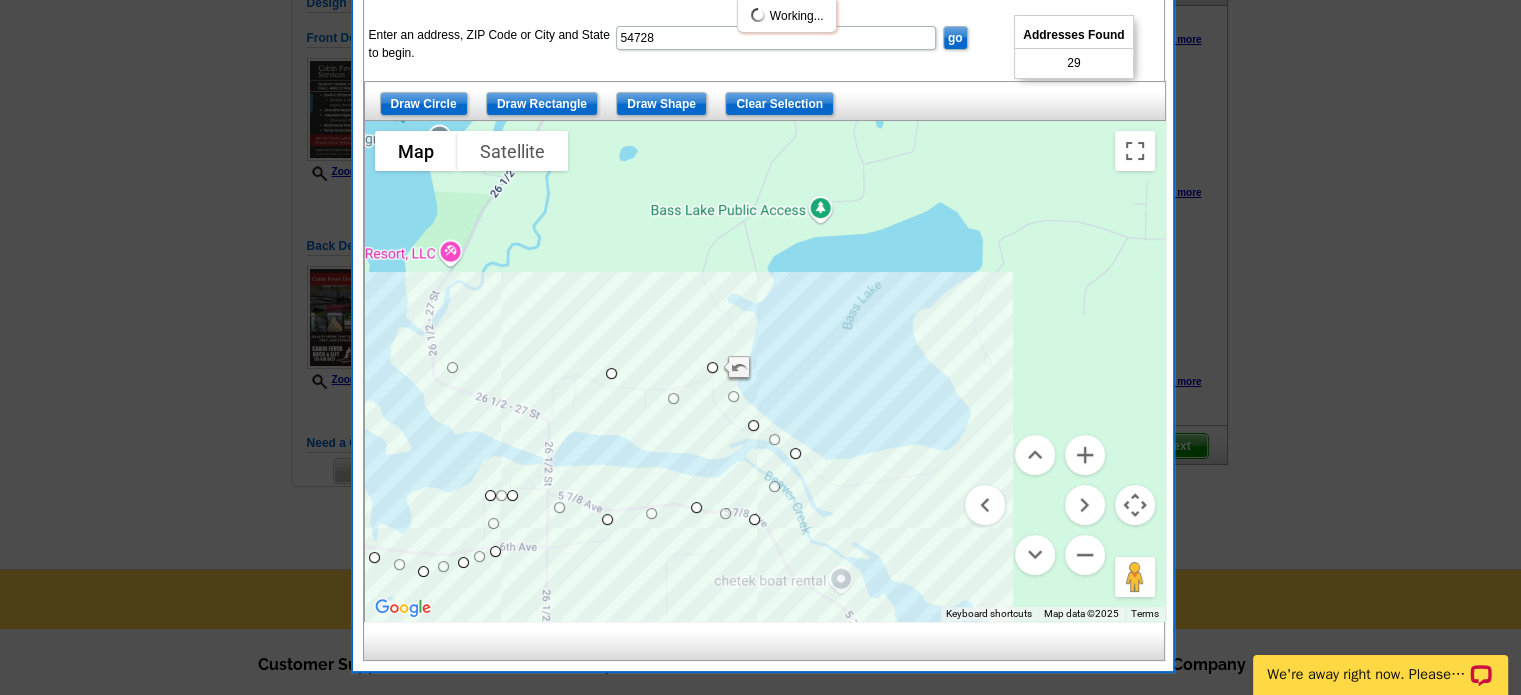 drag, startPoint x: 628, startPoint y: 427, endPoint x: 605, endPoint y: 367, distance: 64.25729 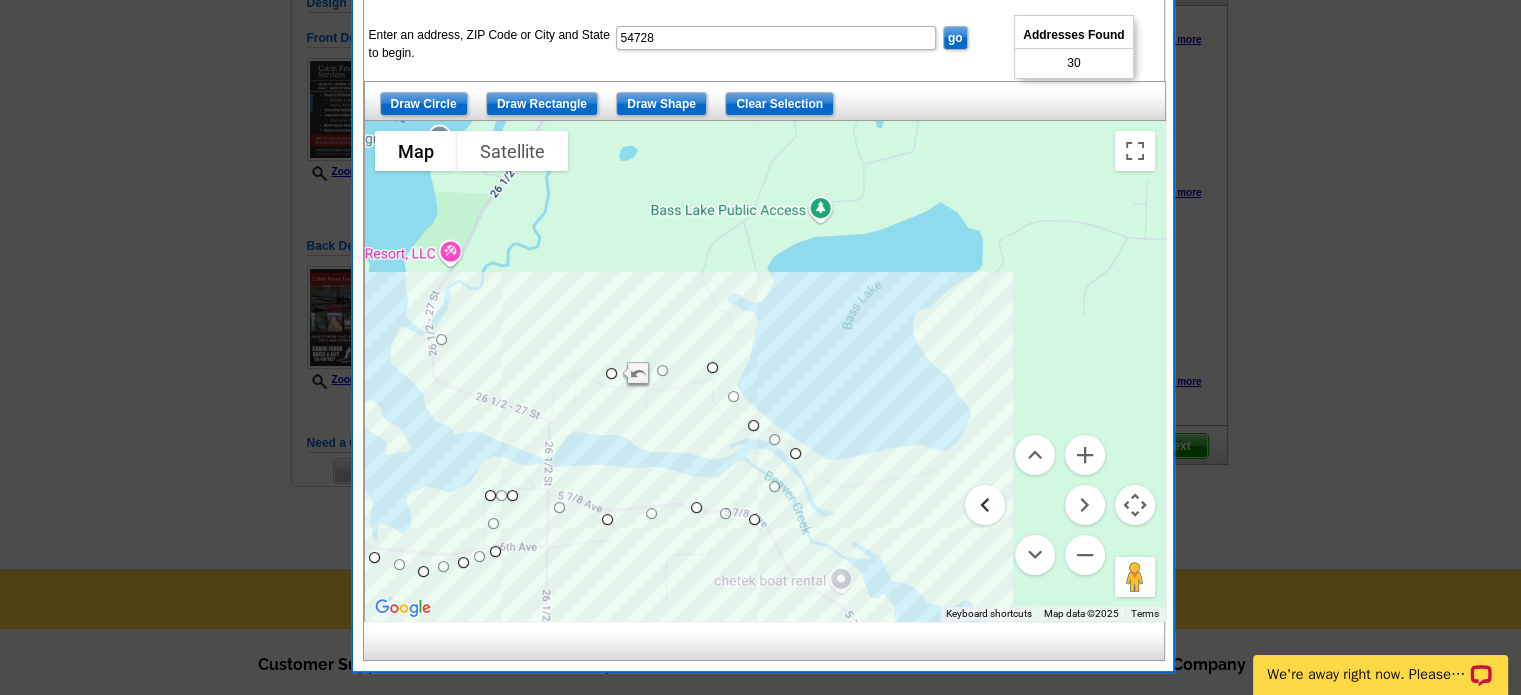 click at bounding box center [985, 505] 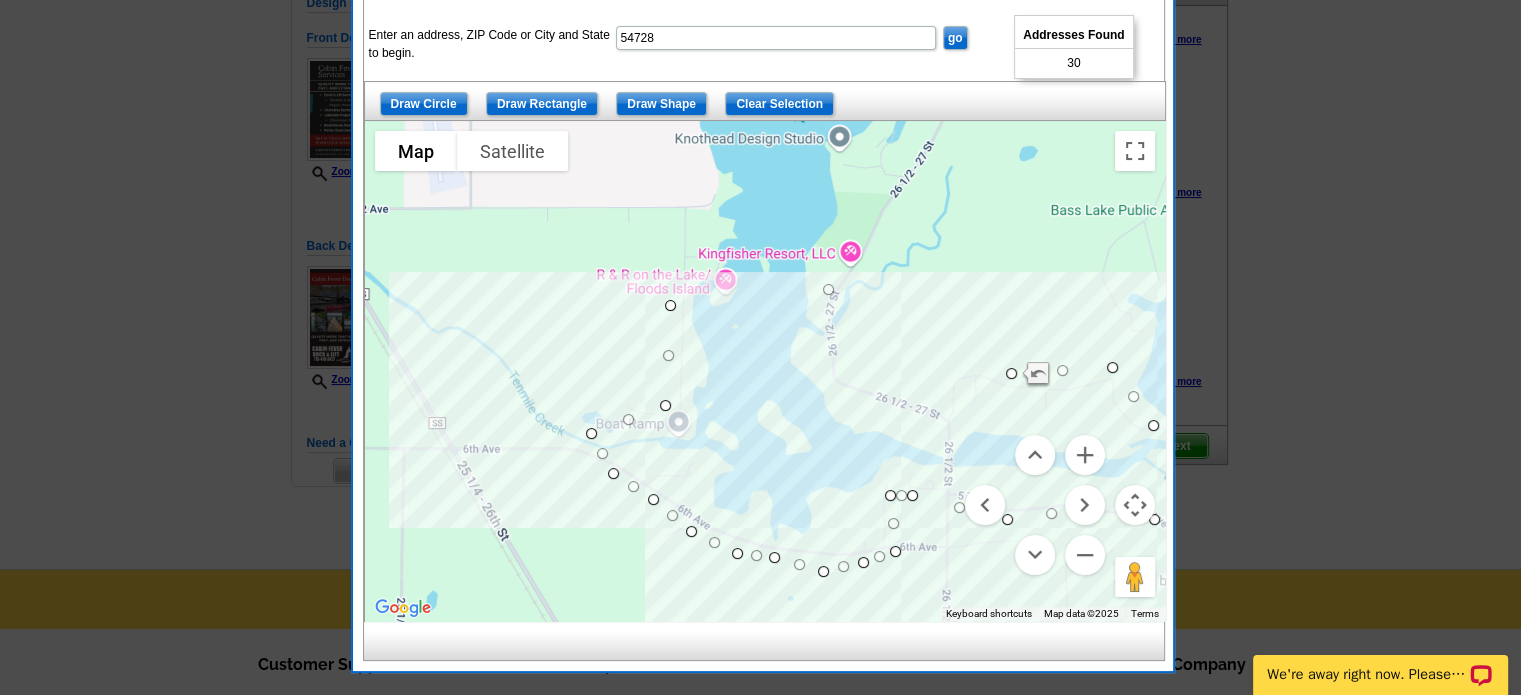 drag, startPoint x: 839, startPoint y: 331, endPoint x: 825, endPoint y: 277, distance: 55.7853 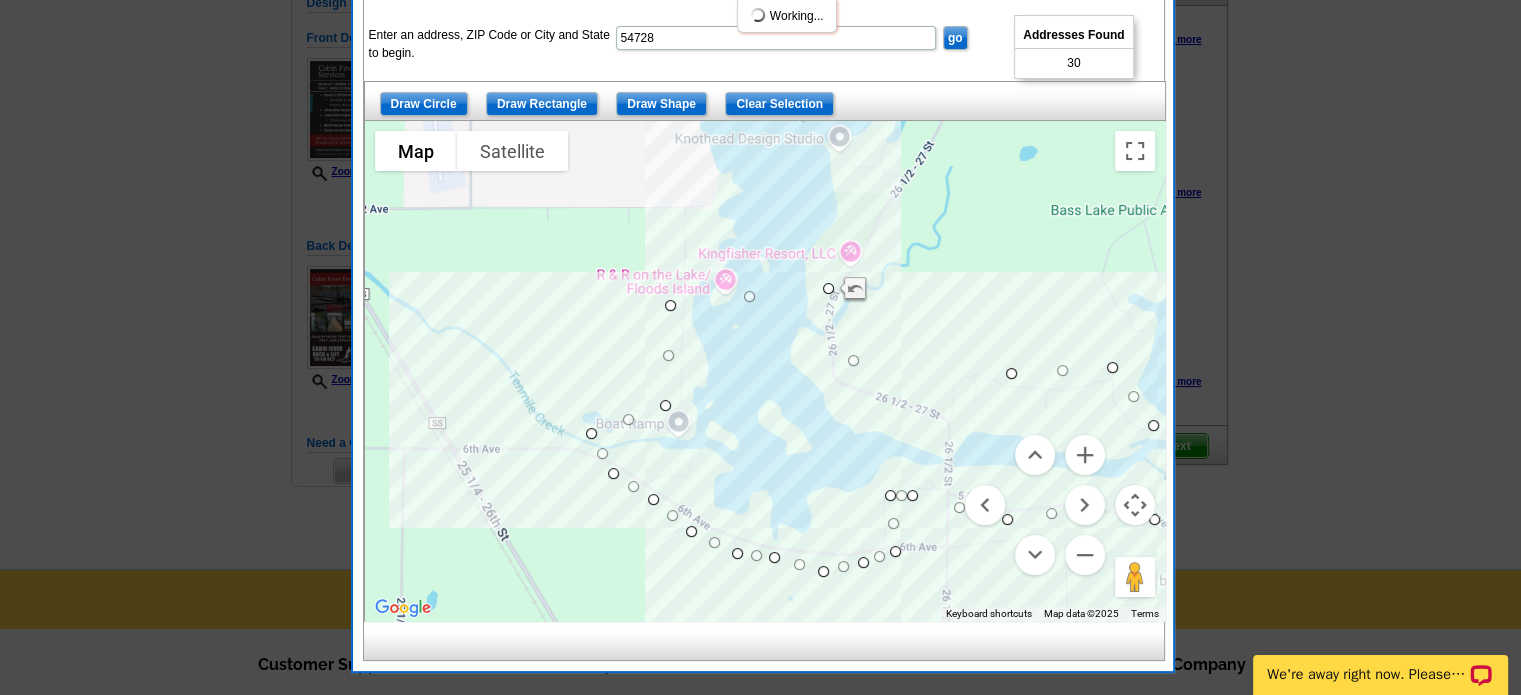 drag, startPoint x: 919, startPoint y: 326, endPoint x: 851, endPoint y: 356, distance: 74.323616 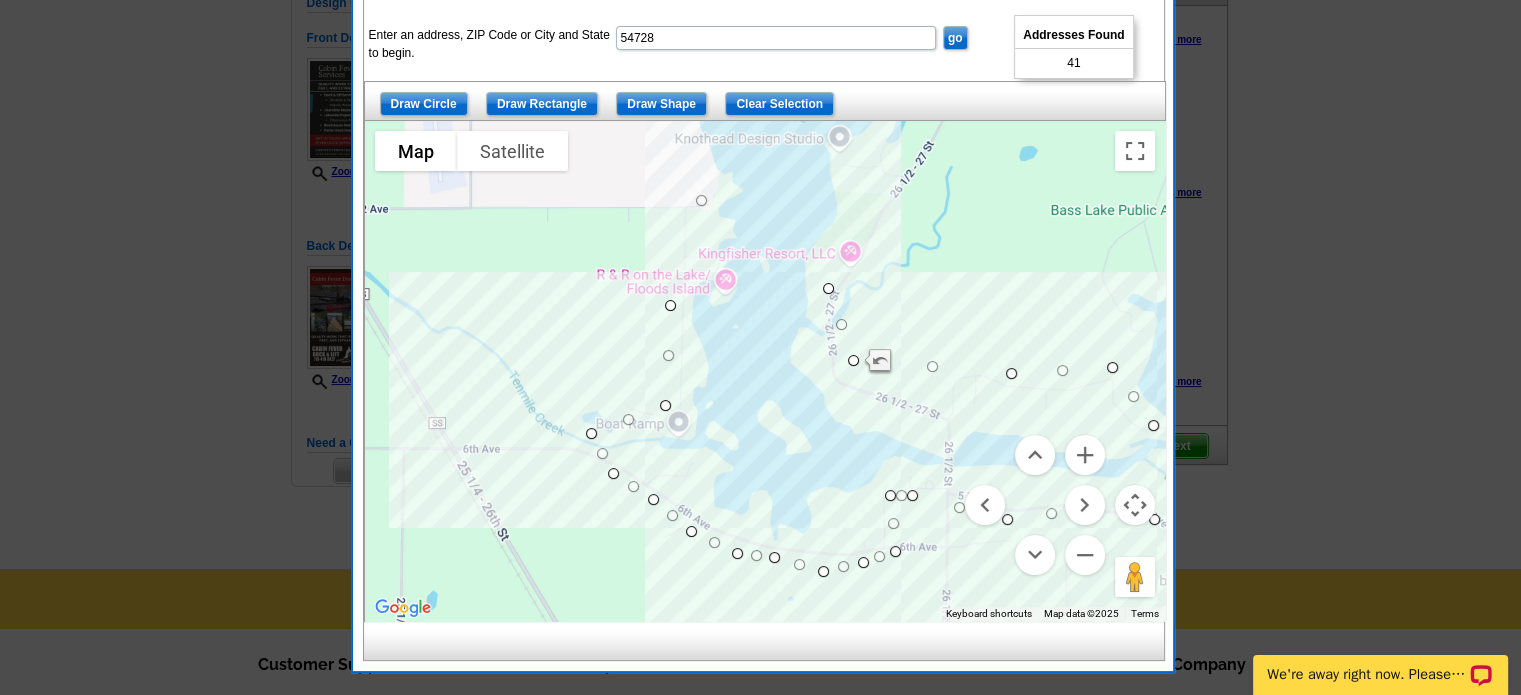 drag, startPoint x: 748, startPoint y: 294, endPoint x: 700, endPoint y: 195, distance: 110.02273 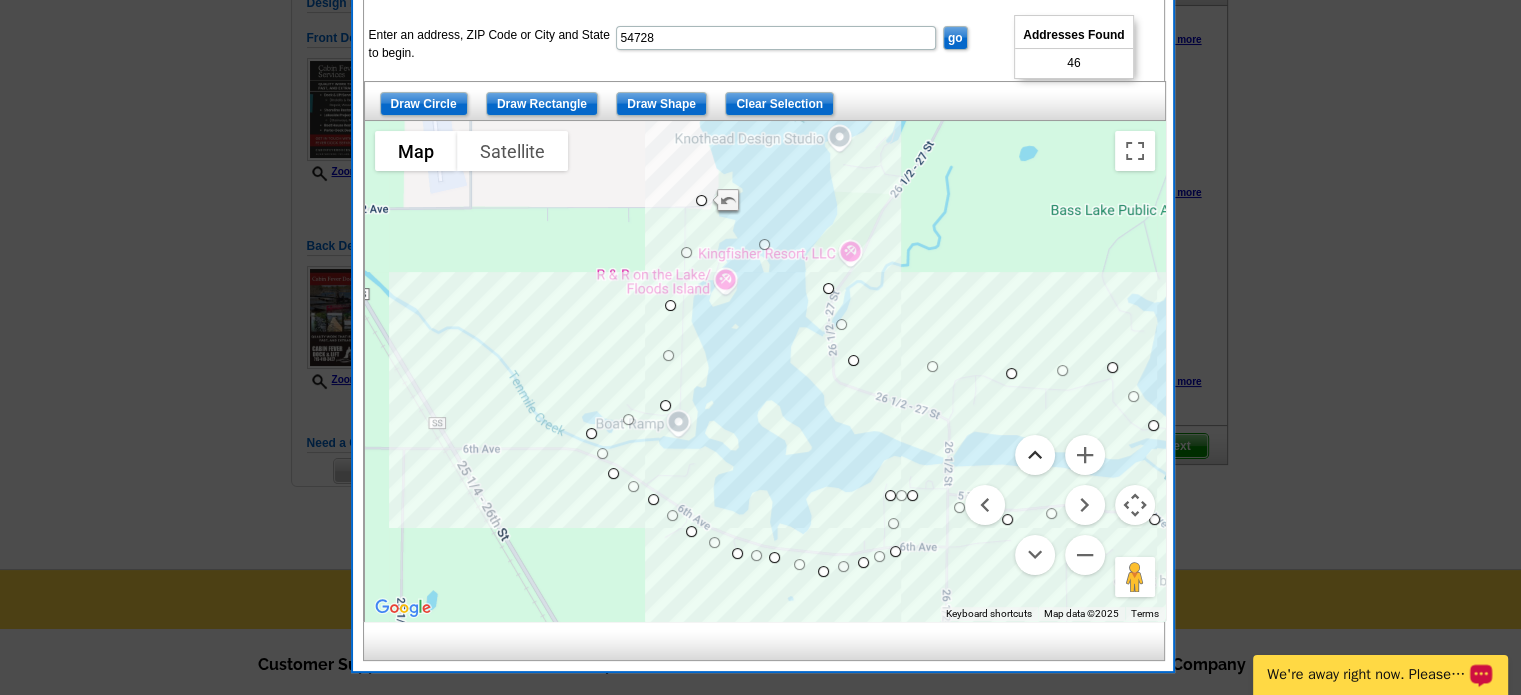 click at bounding box center [1035, 455] 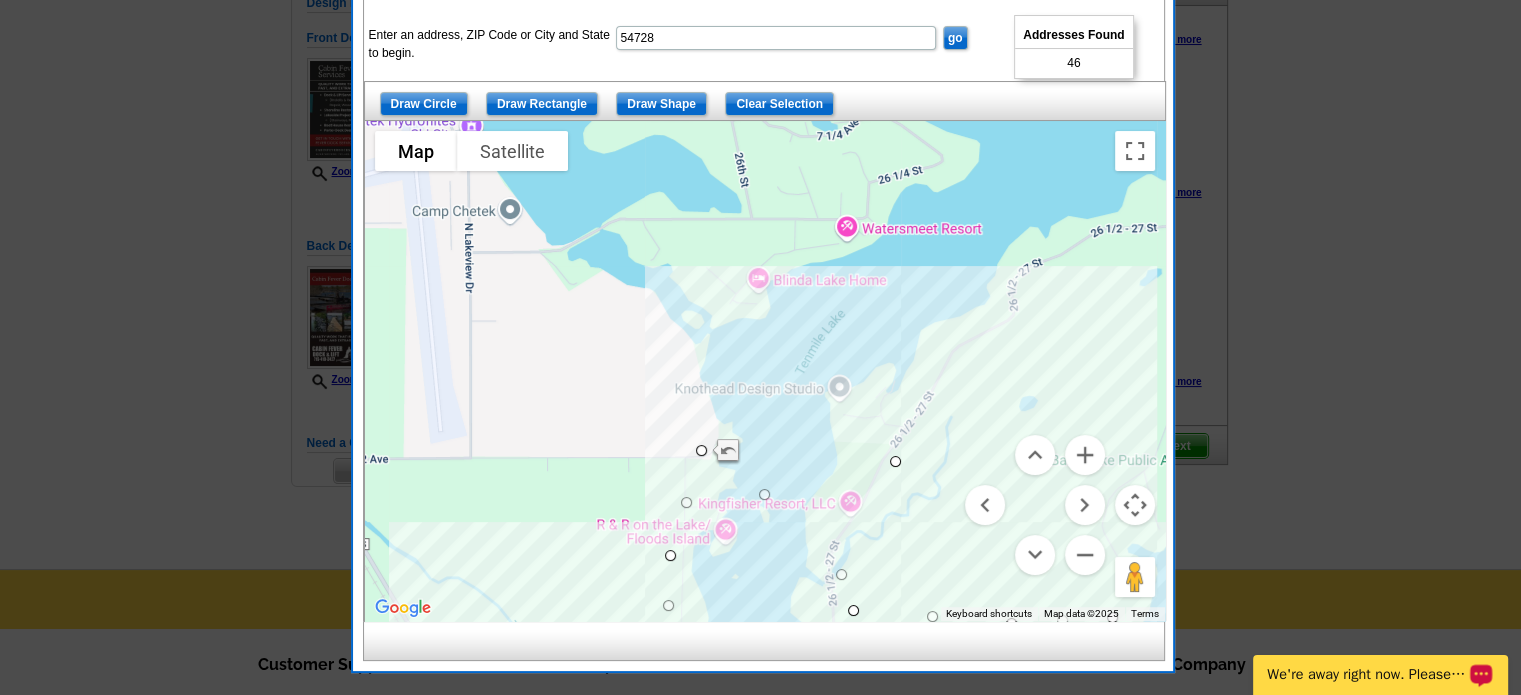 drag, startPoint x: 828, startPoint y: 538, endPoint x: 899, endPoint y: 458, distance: 106.96261 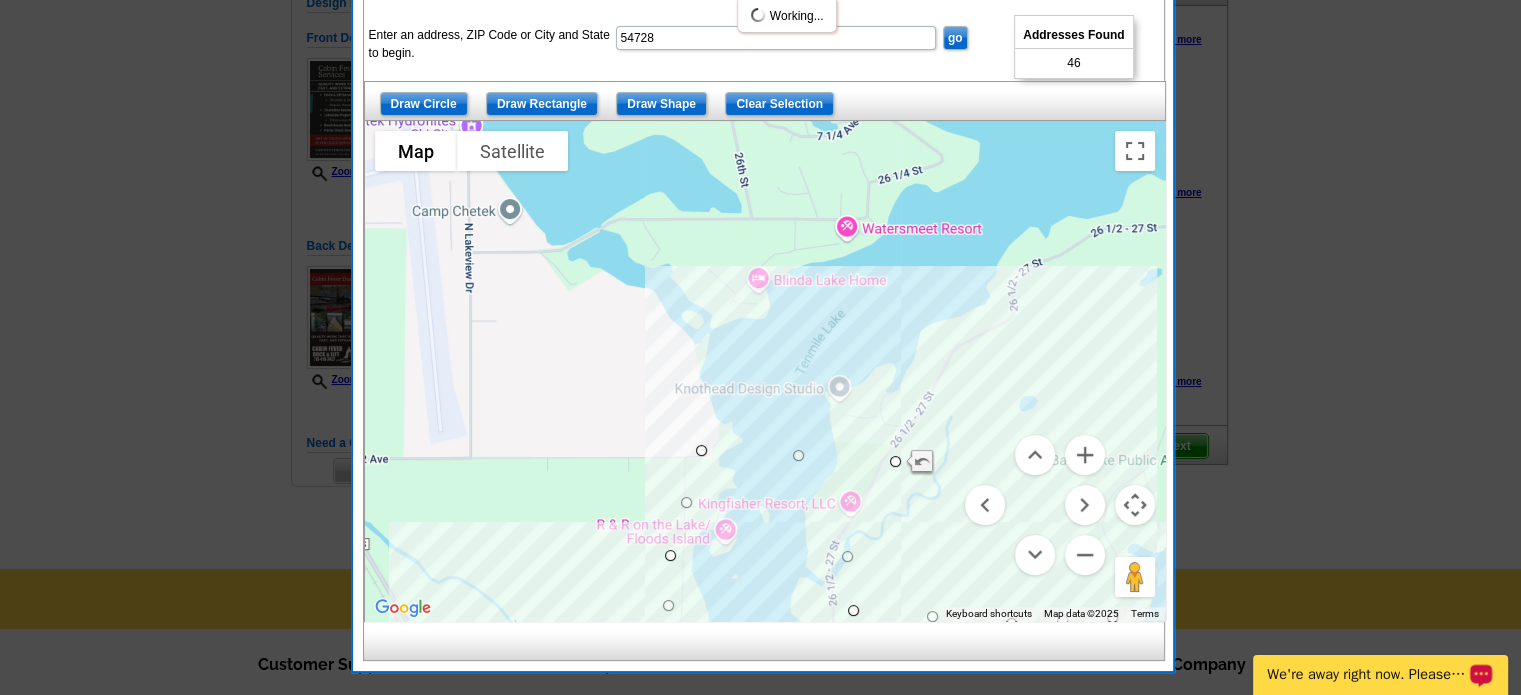 drag, startPoint x: 873, startPoint y: 535, endPoint x: 840, endPoint y: 557, distance: 39.661064 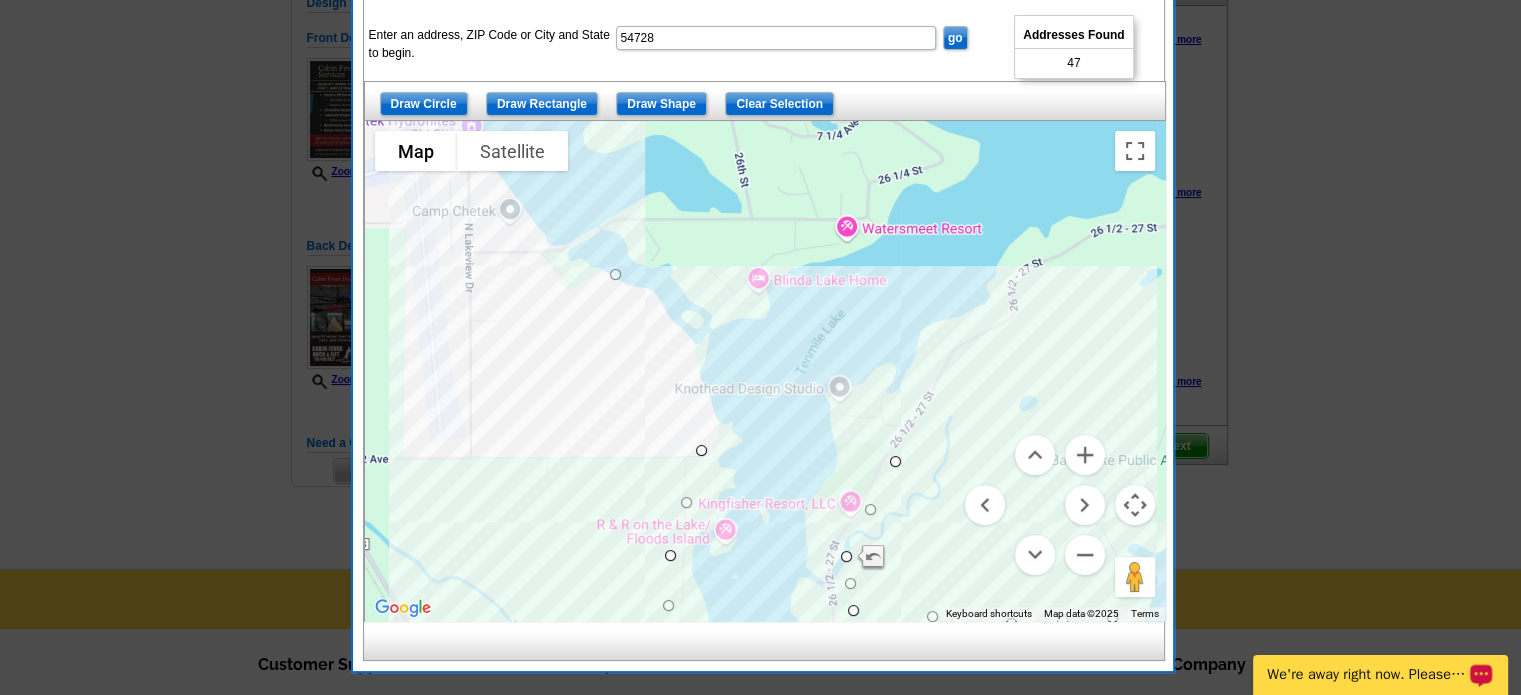 drag, startPoint x: 797, startPoint y: 449, endPoint x: 614, endPoint y: 266, distance: 258.8011 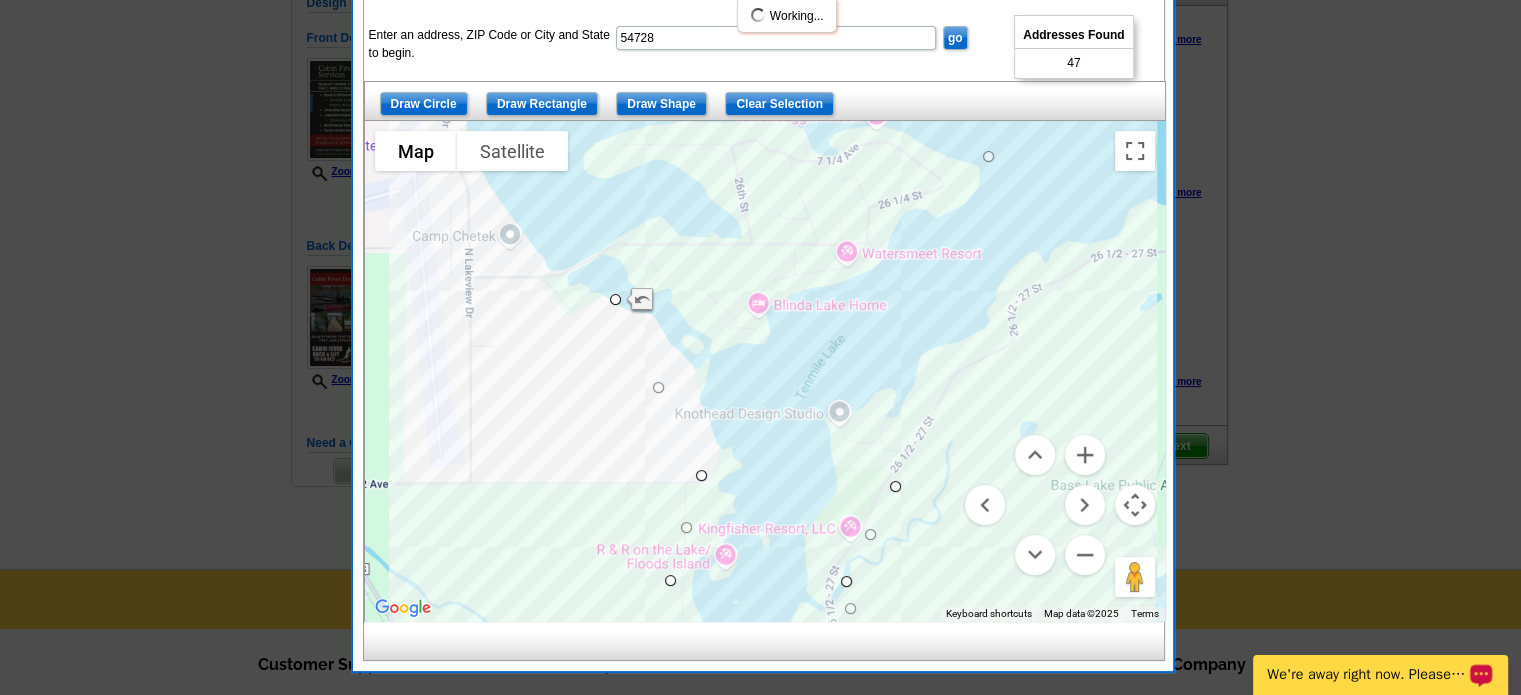 drag, startPoint x: 757, startPoint y: 367, endPoint x: 990, endPoint y: 152, distance: 317.03943 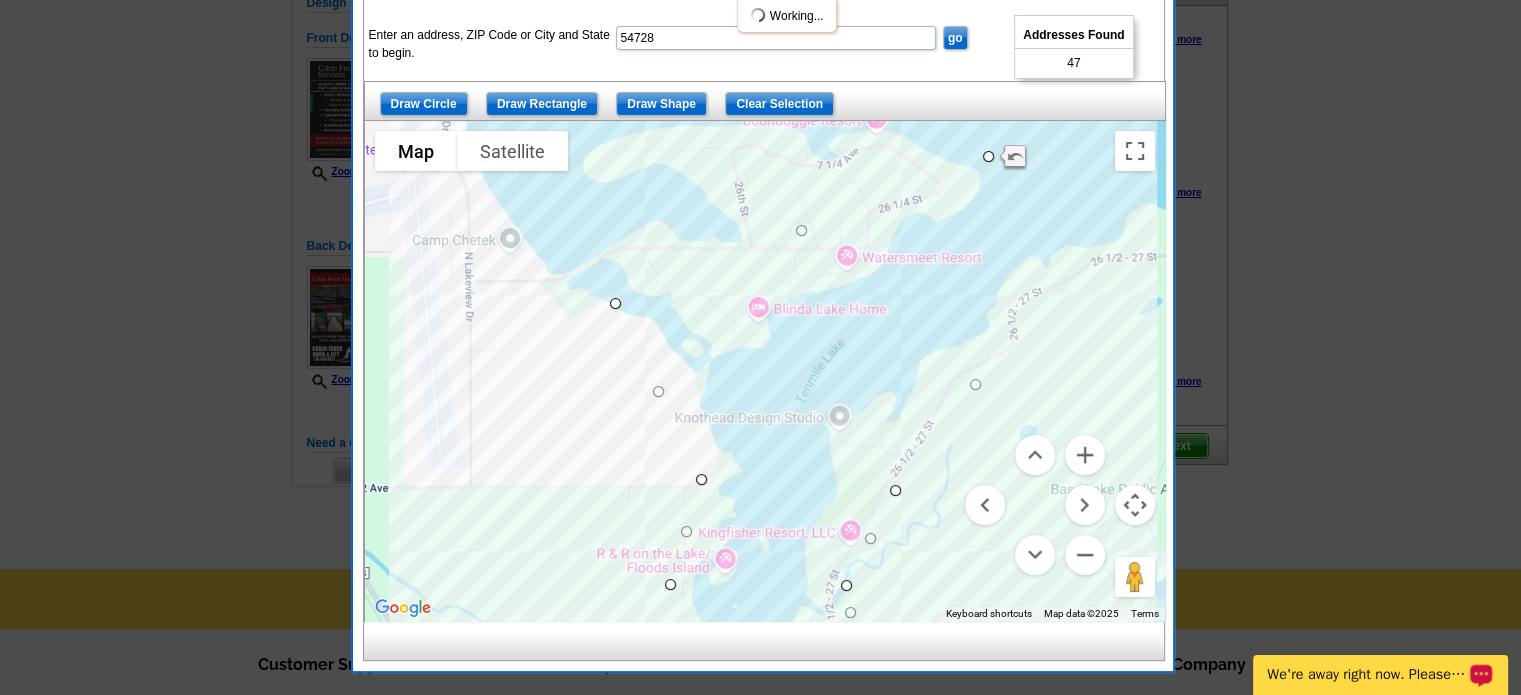 drag, startPoint x: 941, startPoint y: 315, endPoint x: 979, endPoint y: 376, distance: 71.867935 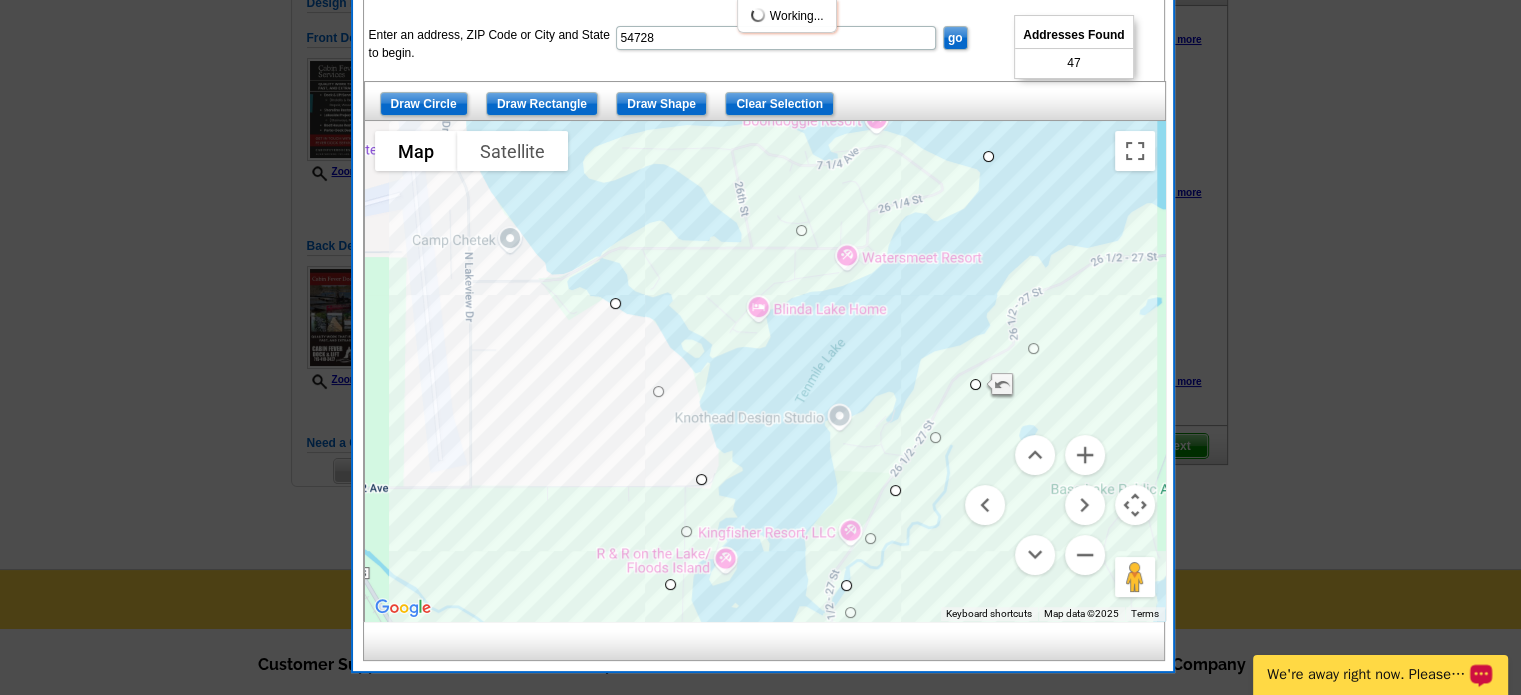 drag, startPoint x: 980, startPoint y: 269, endPoint x: 1036, endPoint y: 349, distance: 97.65244 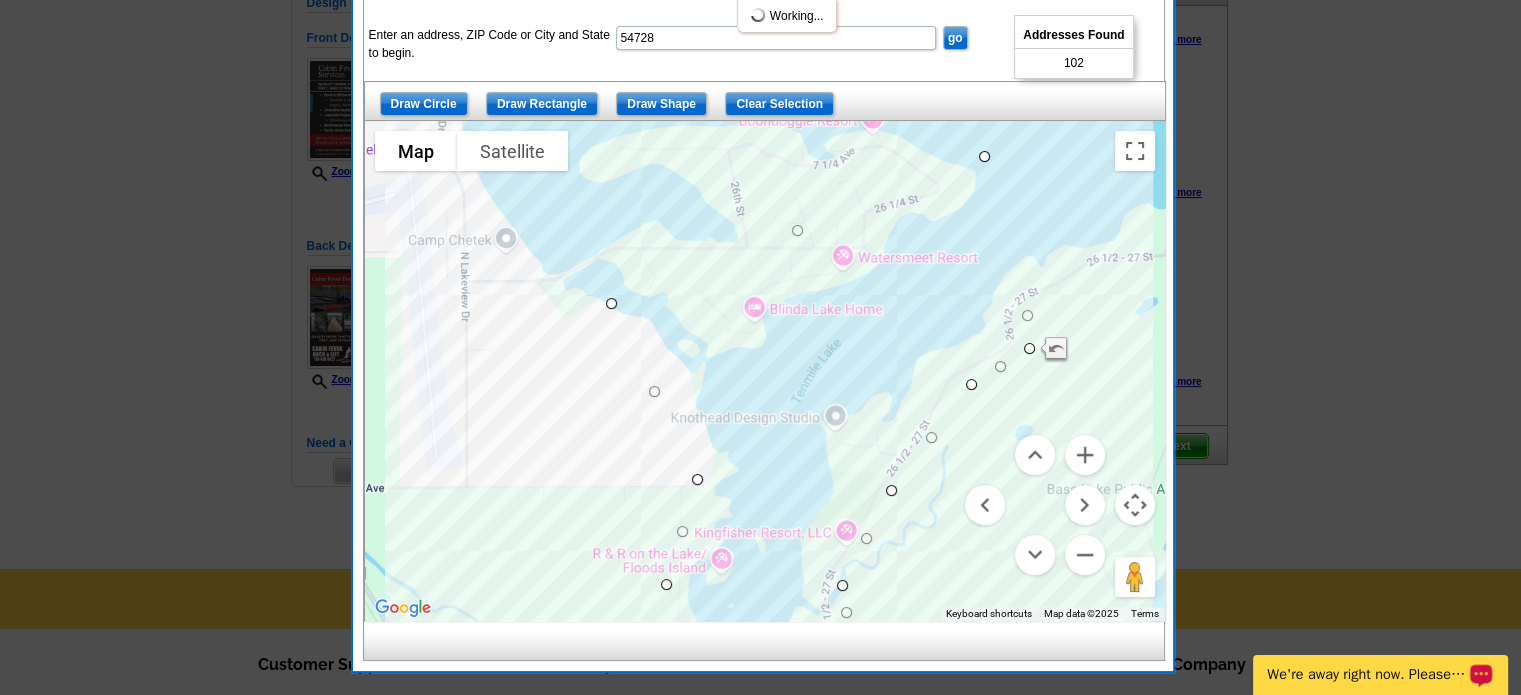 drag, startPoint x: 1012, startPoint y: 253, endPoint x: 1031, endPoint y: 316, distance: 65.802734 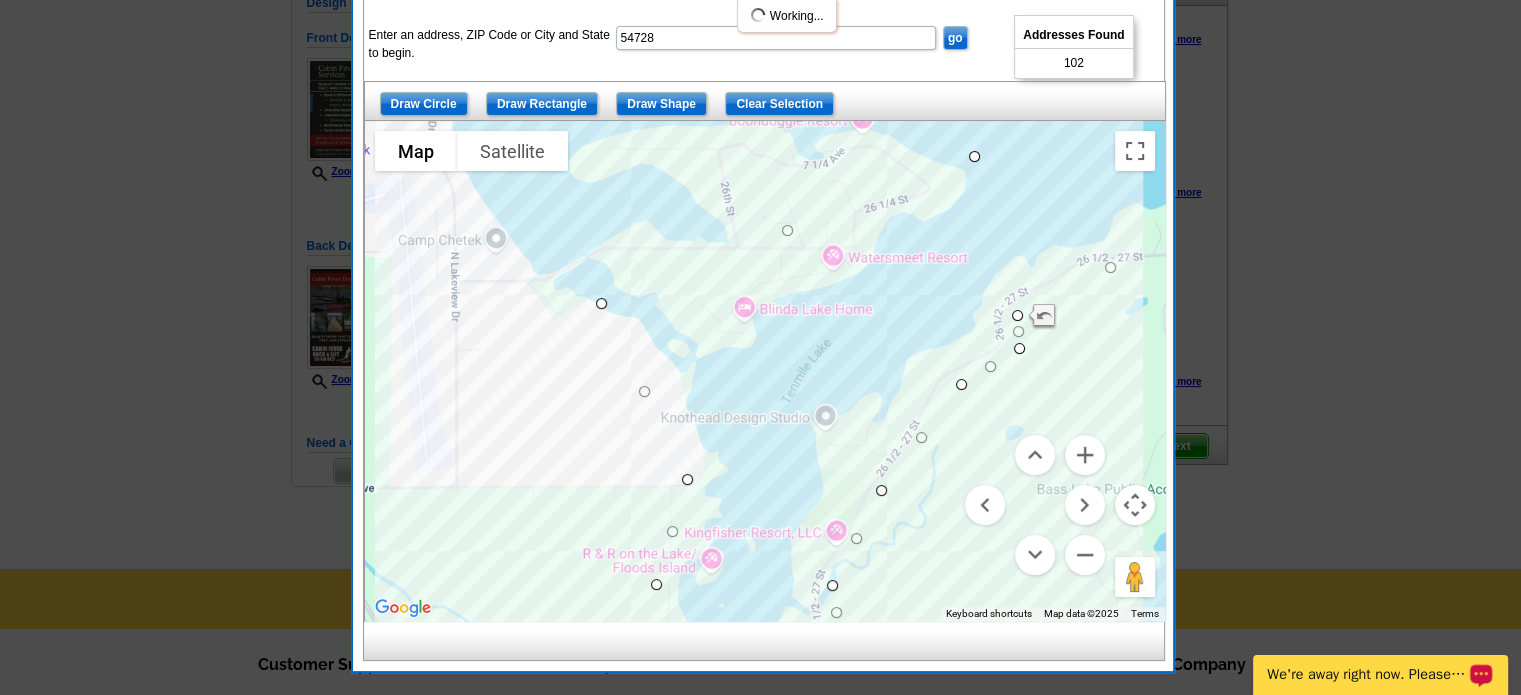 drag, startPoint x: 1006, startPoint y: 234, endPoint x: 1112, endPoint y: 267, distance: 111.01801 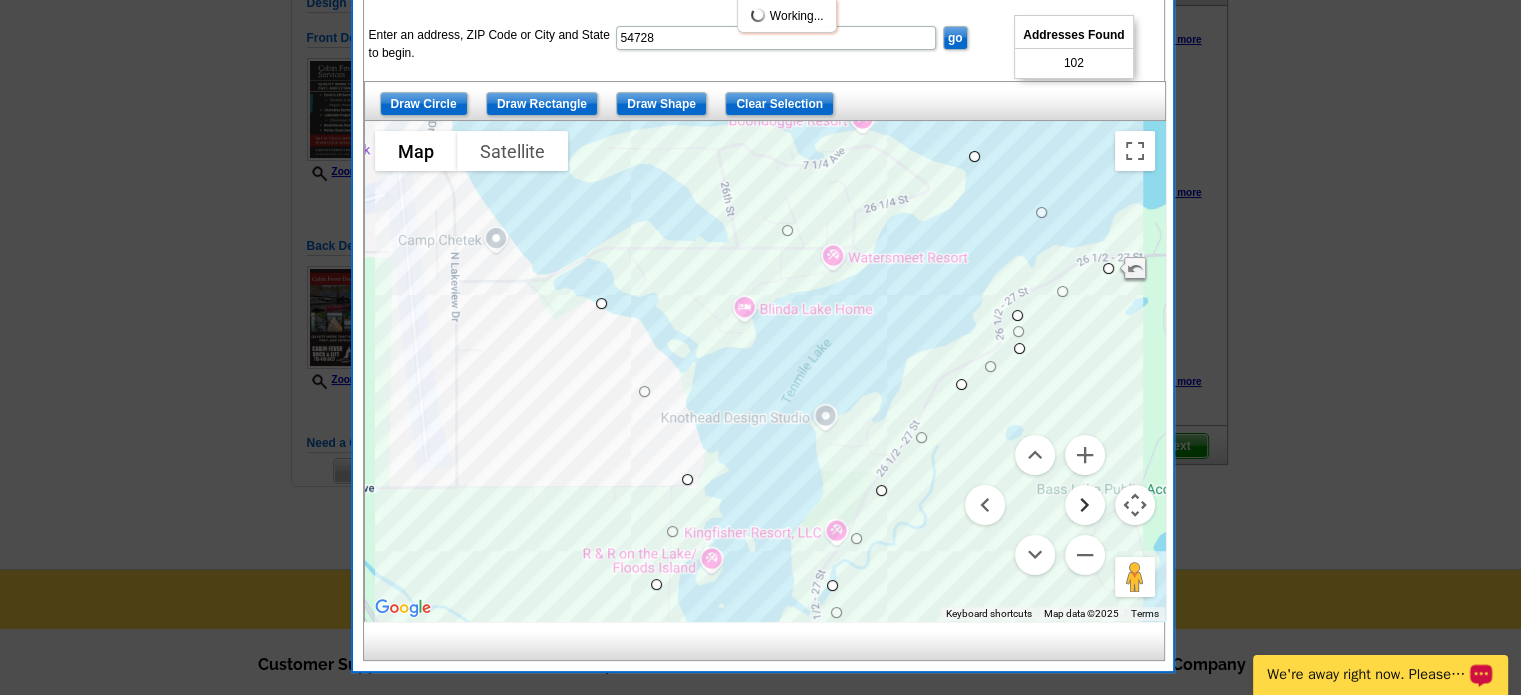 click at bounding box center [1085, 505] 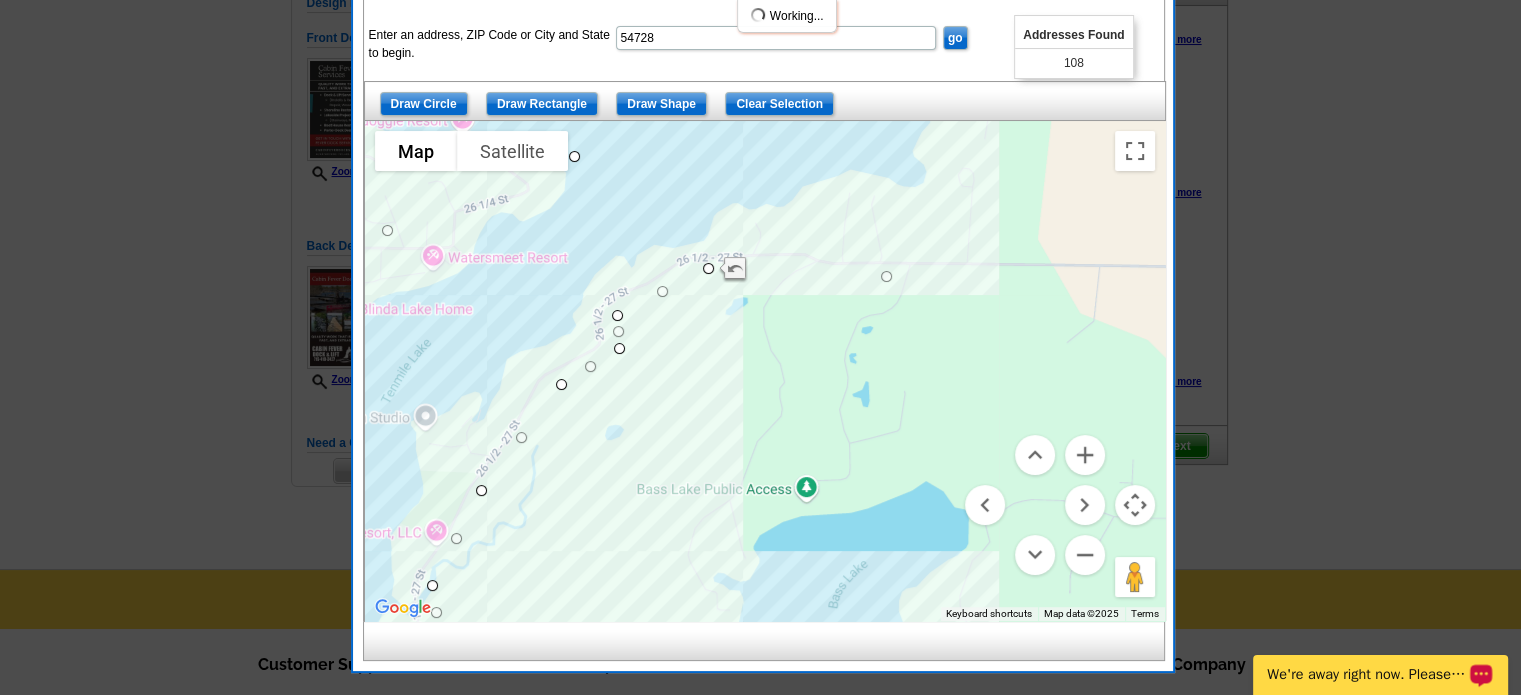 drag, startPoint x: 641, startPoint y: 207, endPoint x: 888, endPoint y: 270, distance: 254.90782 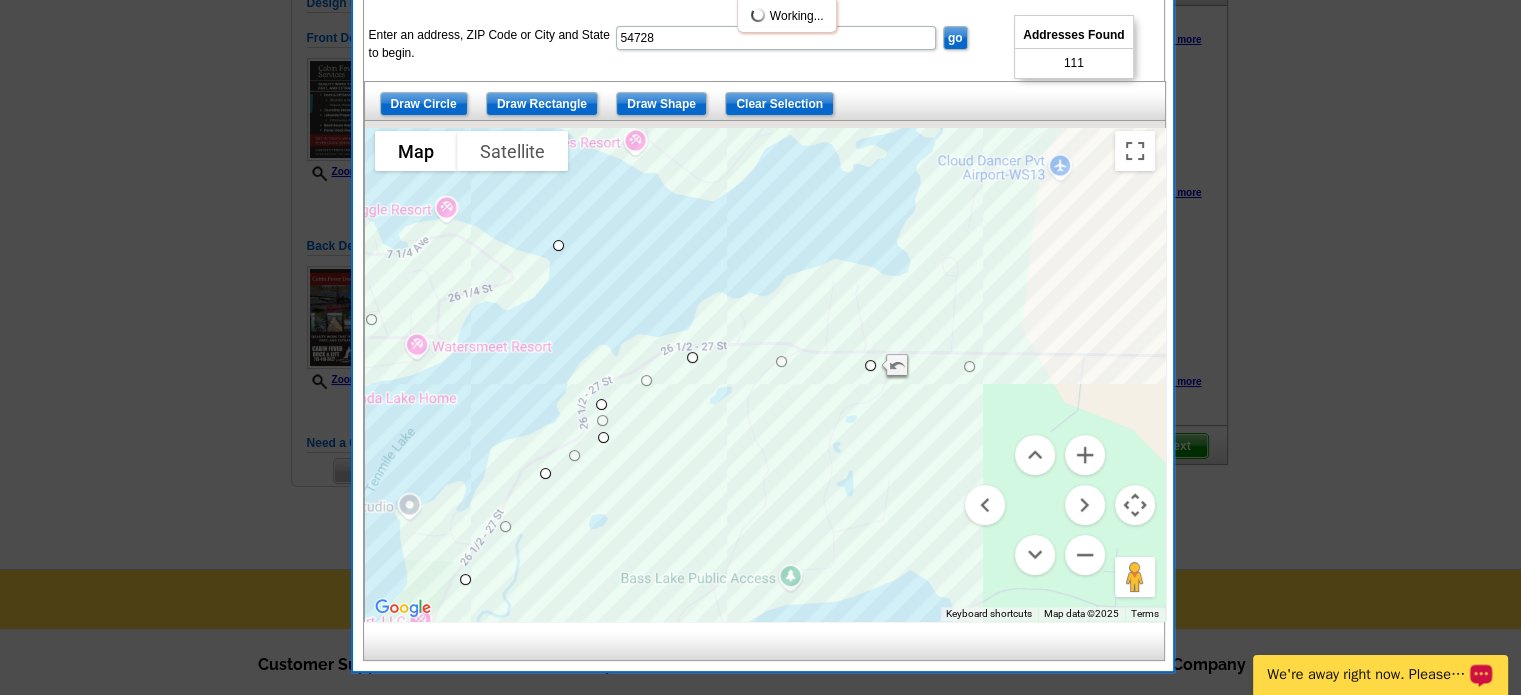 drag, startPoint x: 728, startPoint y: 216, endPoint x: 967, endPoint y: 364, distance: 281.11386 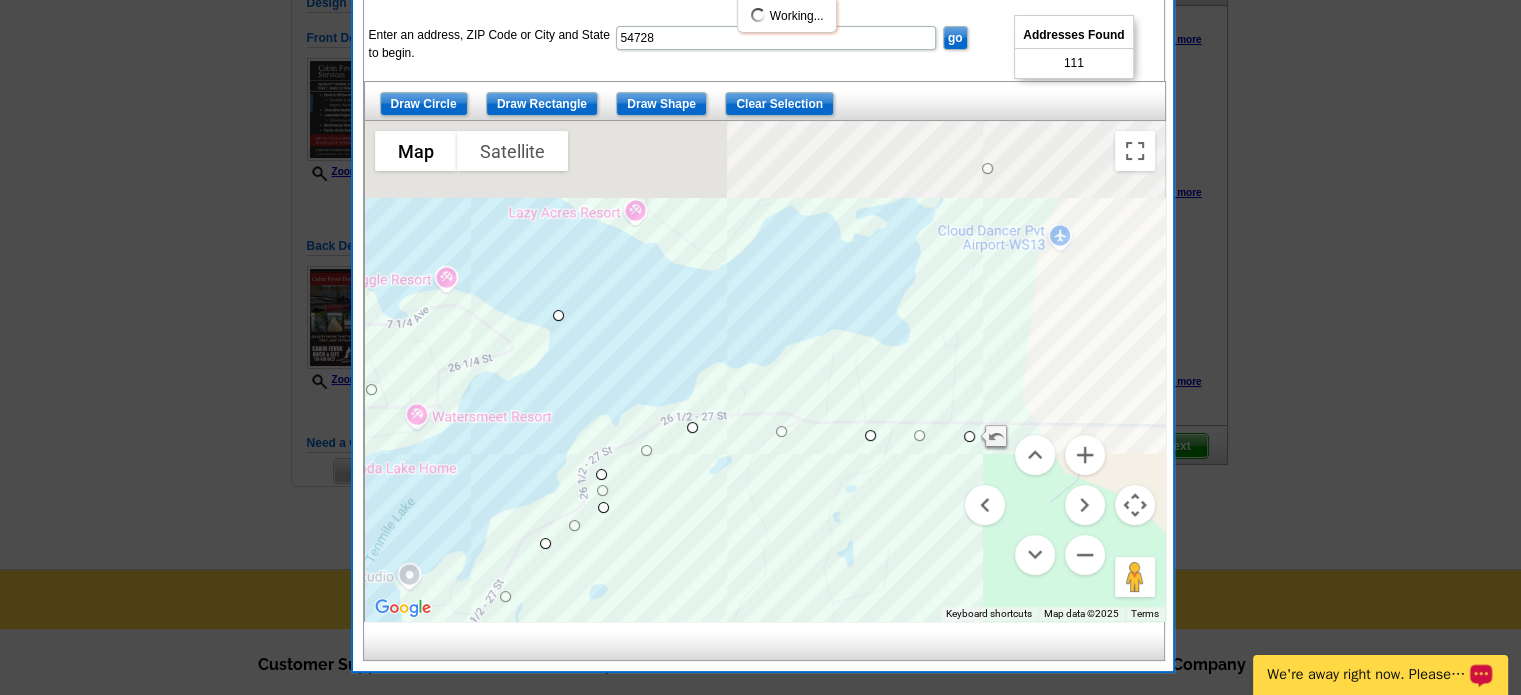drag, startPoint x: 763, startPoint y: 302, endPoint x: 988, endPoint y: 162, distance: 265 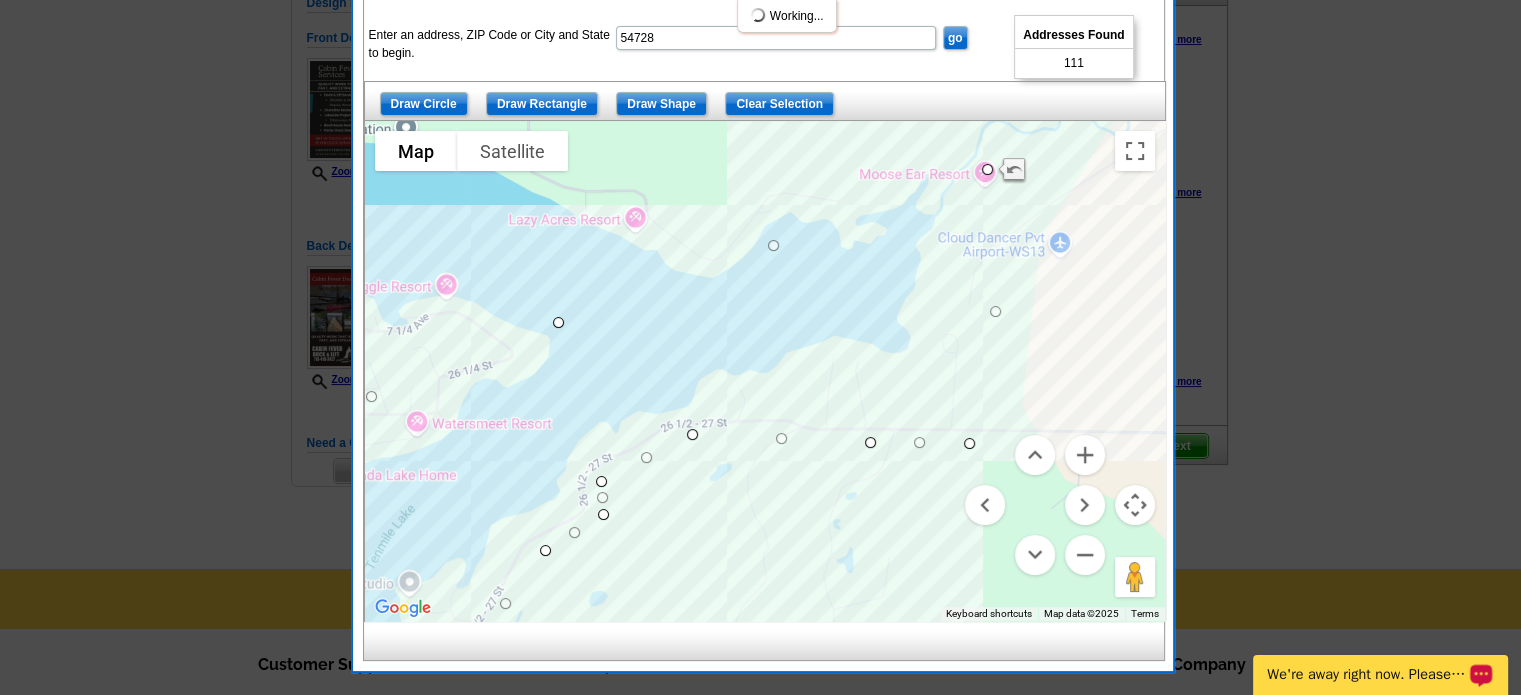 drag, startPoint x: 971, startPoint y: 304, endPoint x: 991, endPoint y: 309, distance: 20.615528 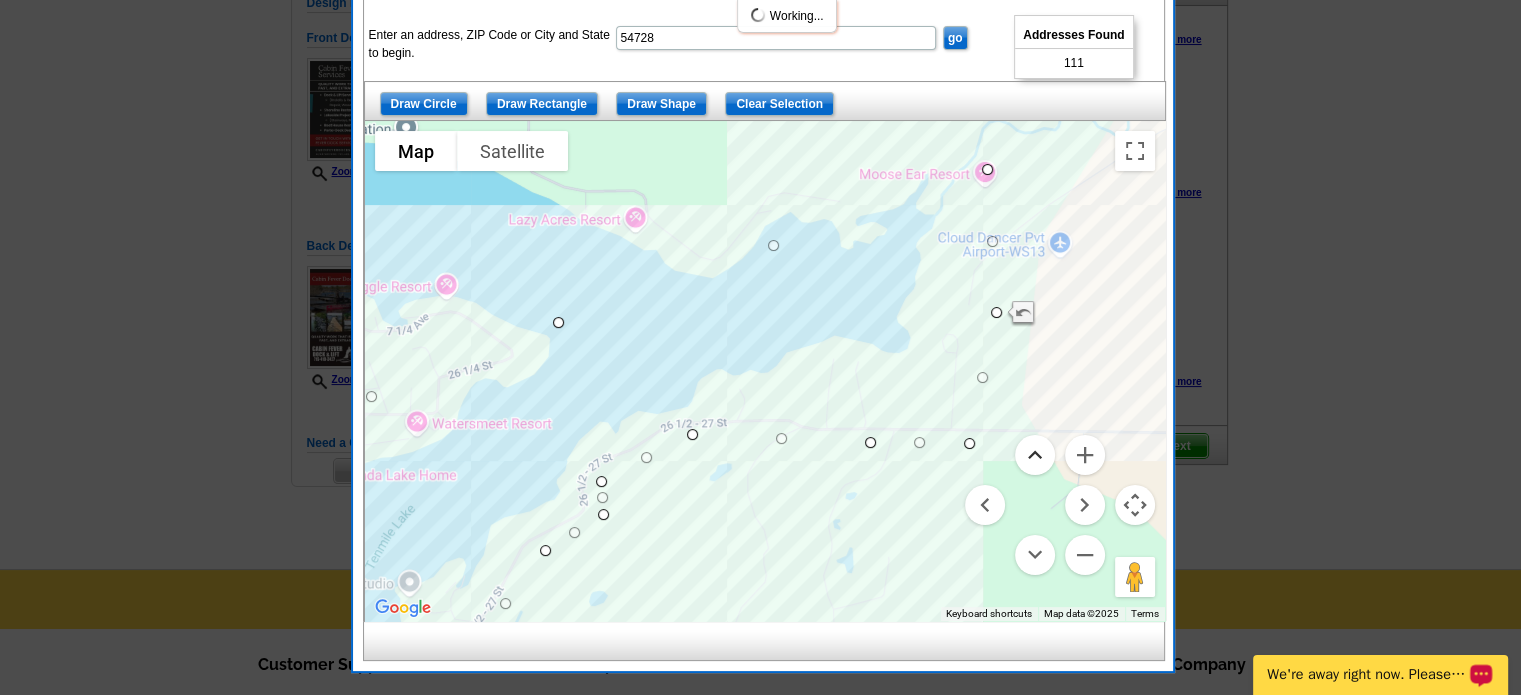 click at bounding box center [1035, 455] 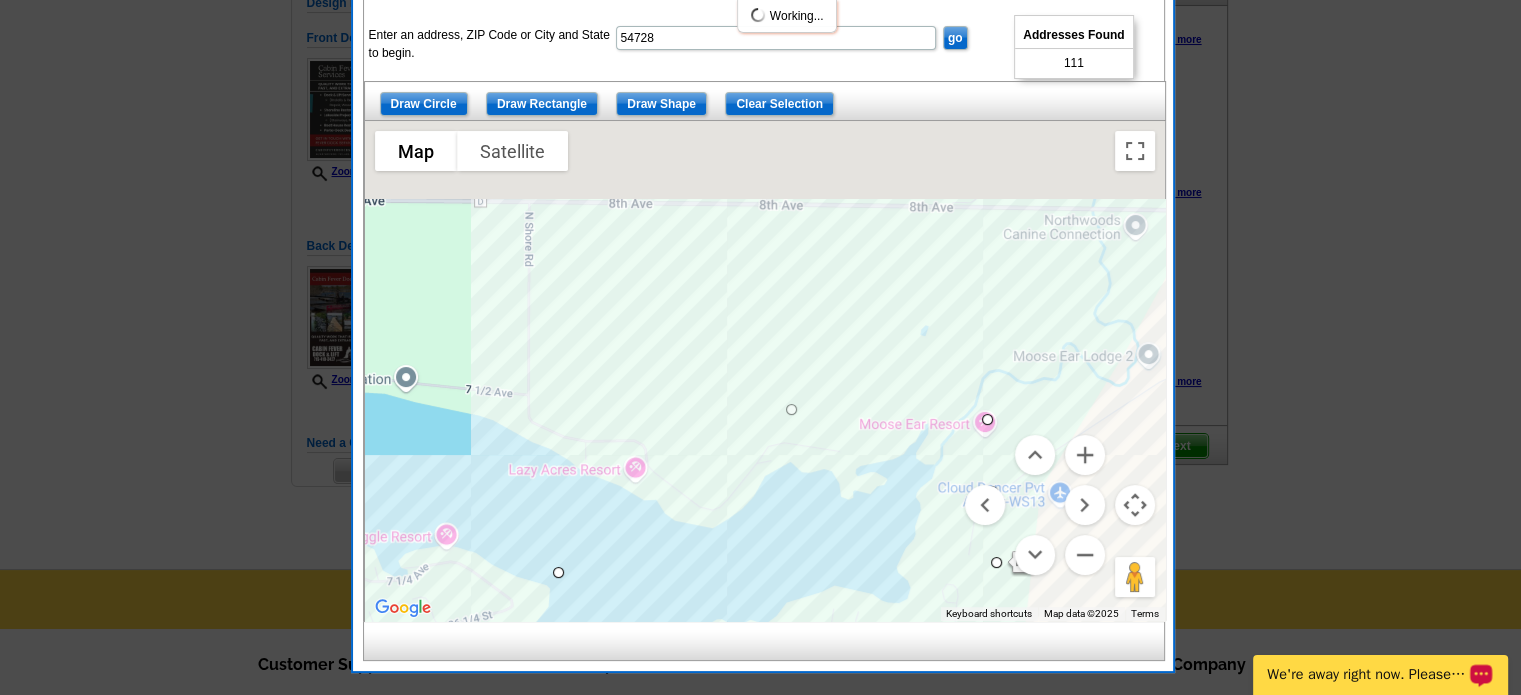 drag, startPoint x: 765, startPoint y: 492, endPoint x: 784, endPoint y: 403, distance: 91.00549 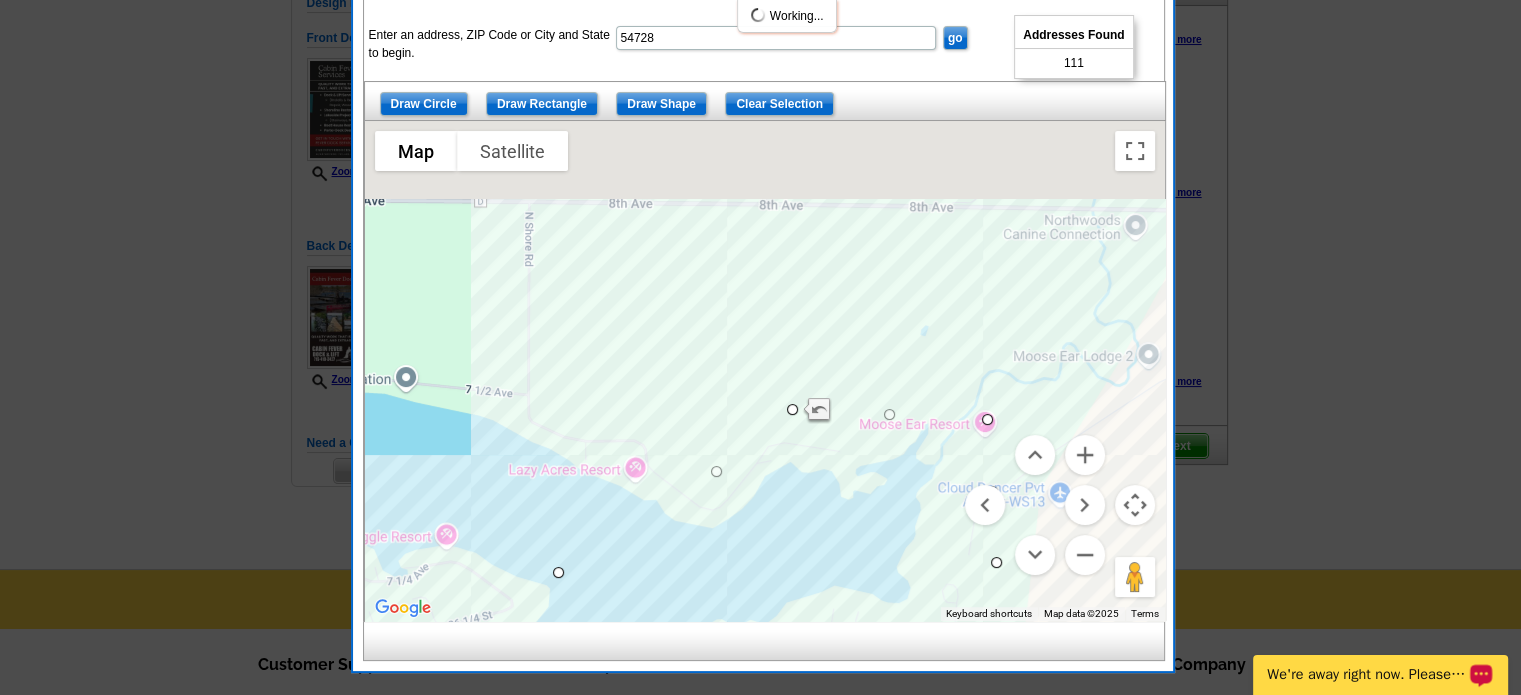 drag, startPoint x: 671, startPoint y: 490, endPoint x: 712, endPoint y: 469, distance: 46.06517 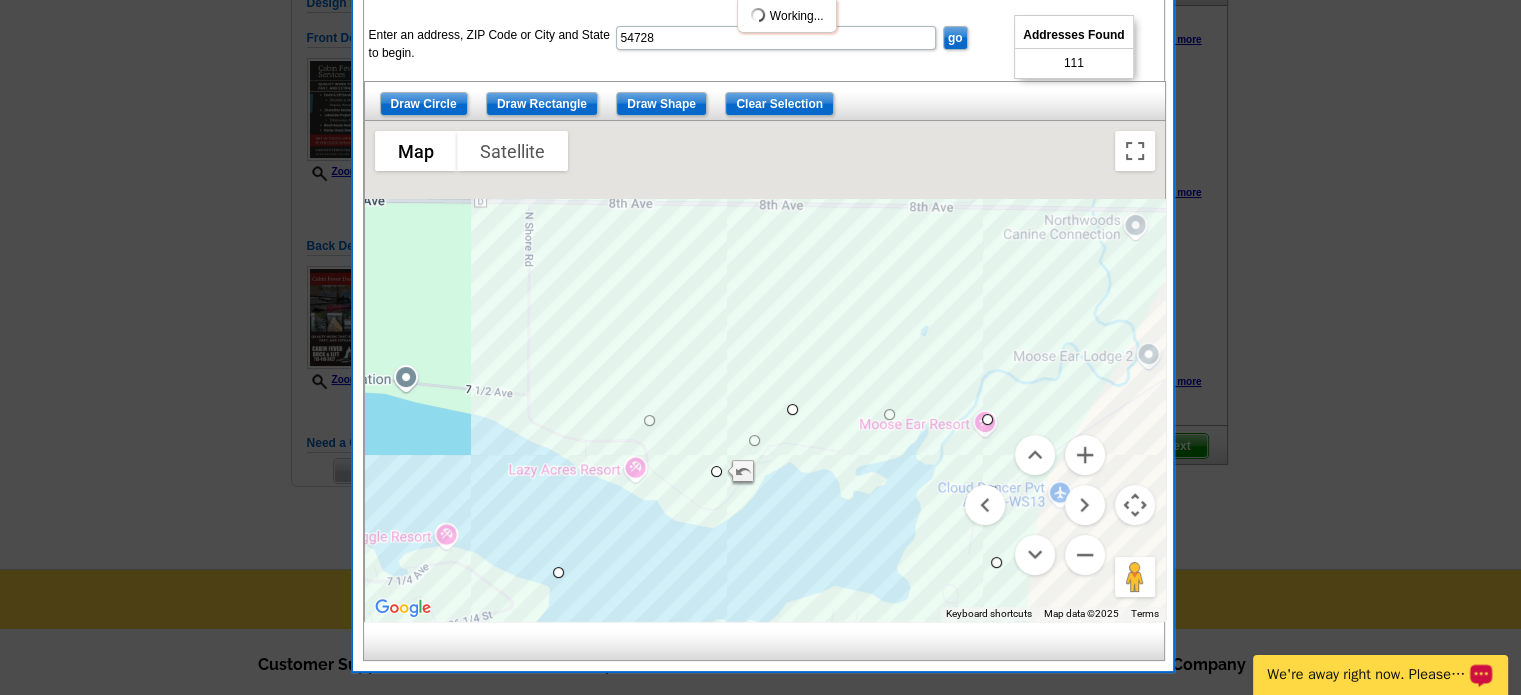 drag, startPoint x: 636, startPoint y: 519, endPoint x: 648, endPoint y: 415, distance: 104.69002 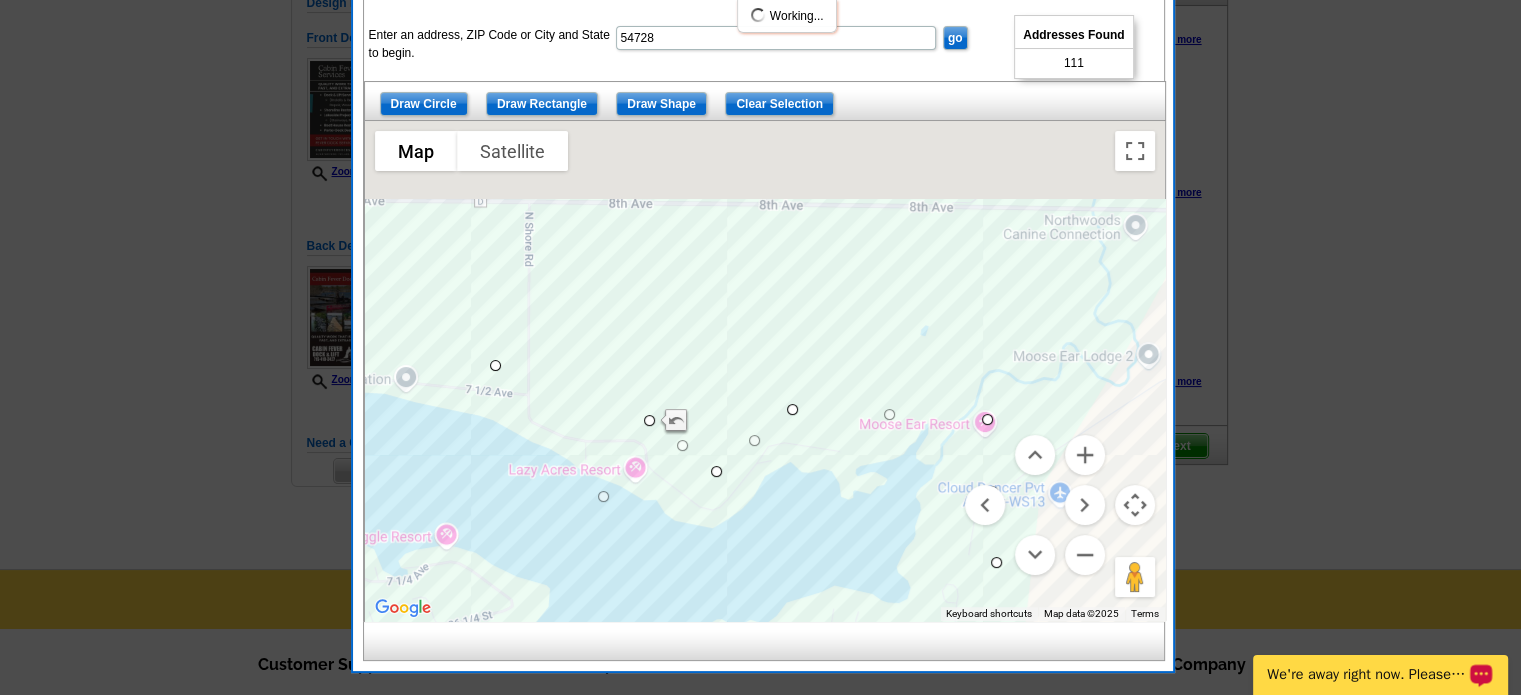 drag, startPoint x: 557, startPoint y: 565, endPoint x: 493, endPoint y: 356, distance: 218.5795 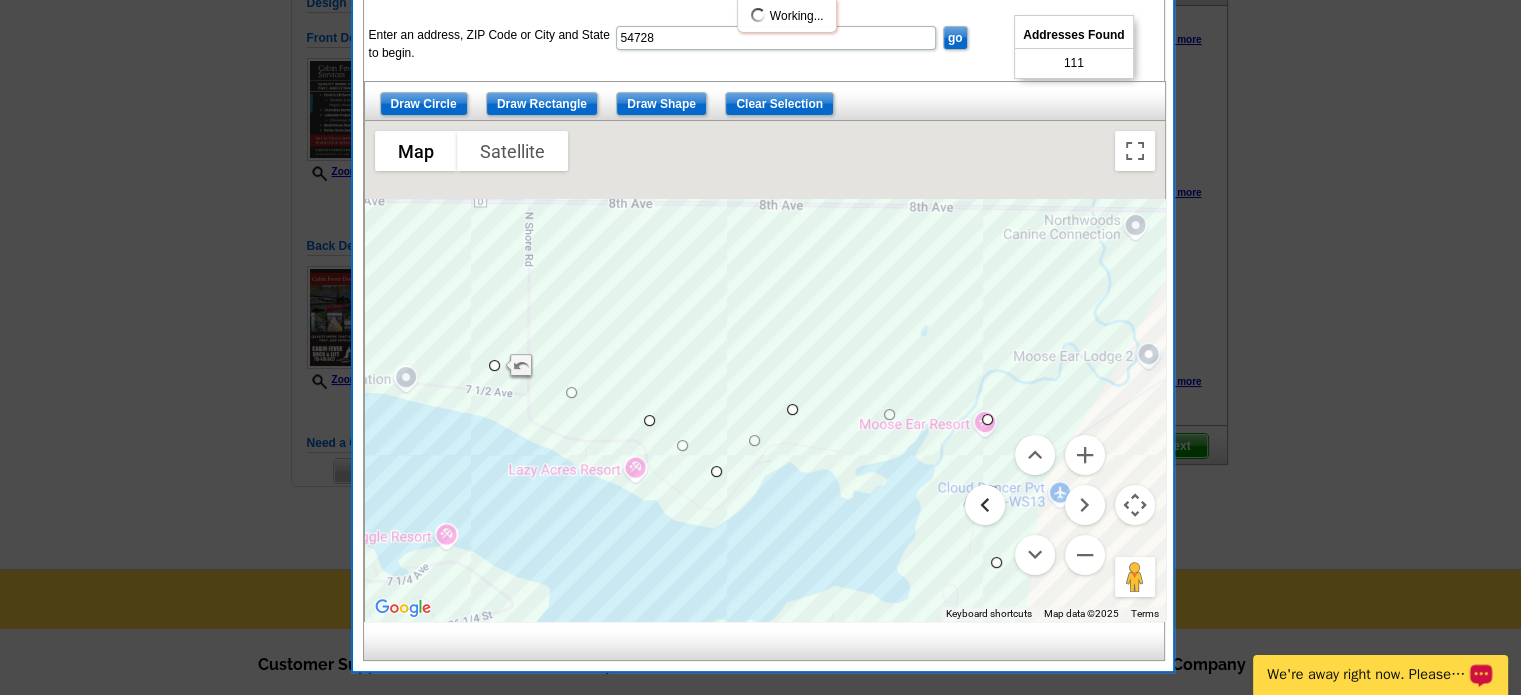 click at bounding box center (985, 505) 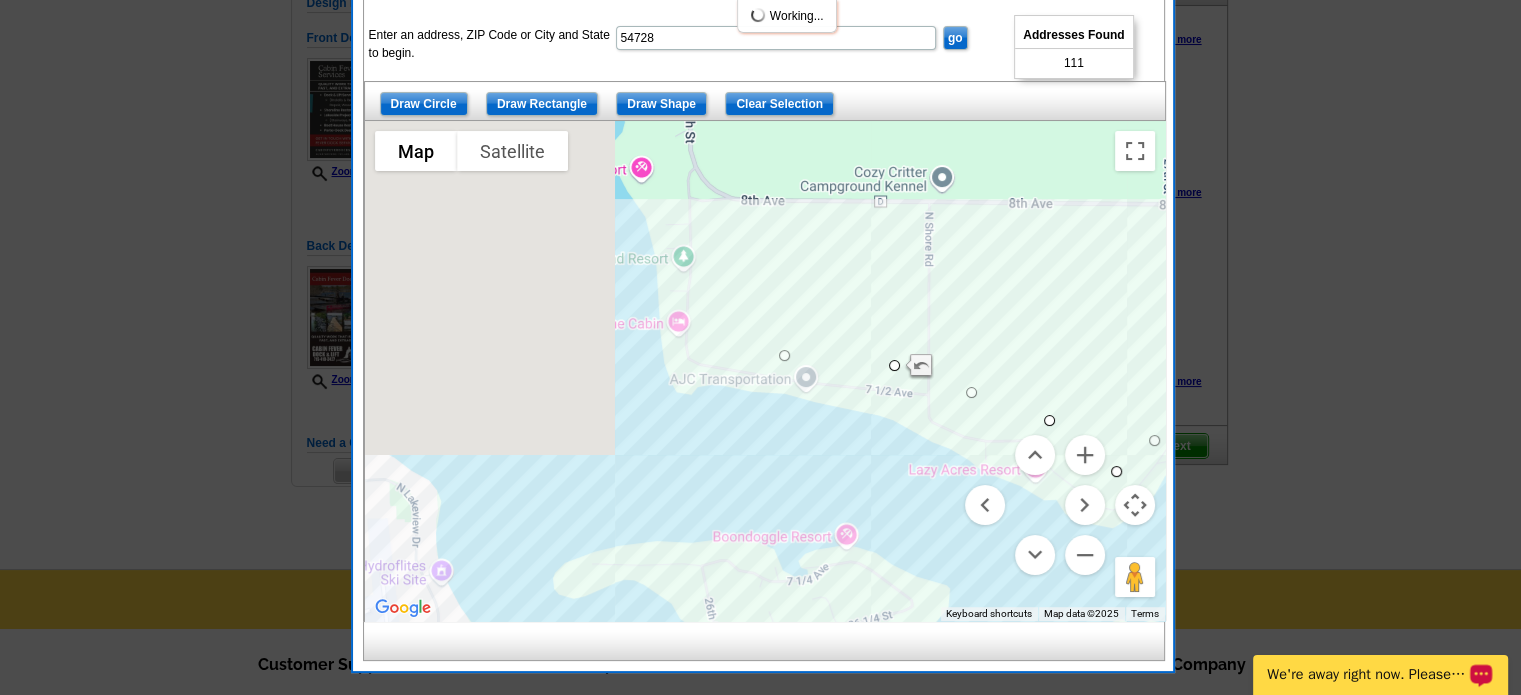 drag, startPoint x: 738, startPoint y: 540, endPoint x: 781, endPoint y: 347, distance: 197.73215 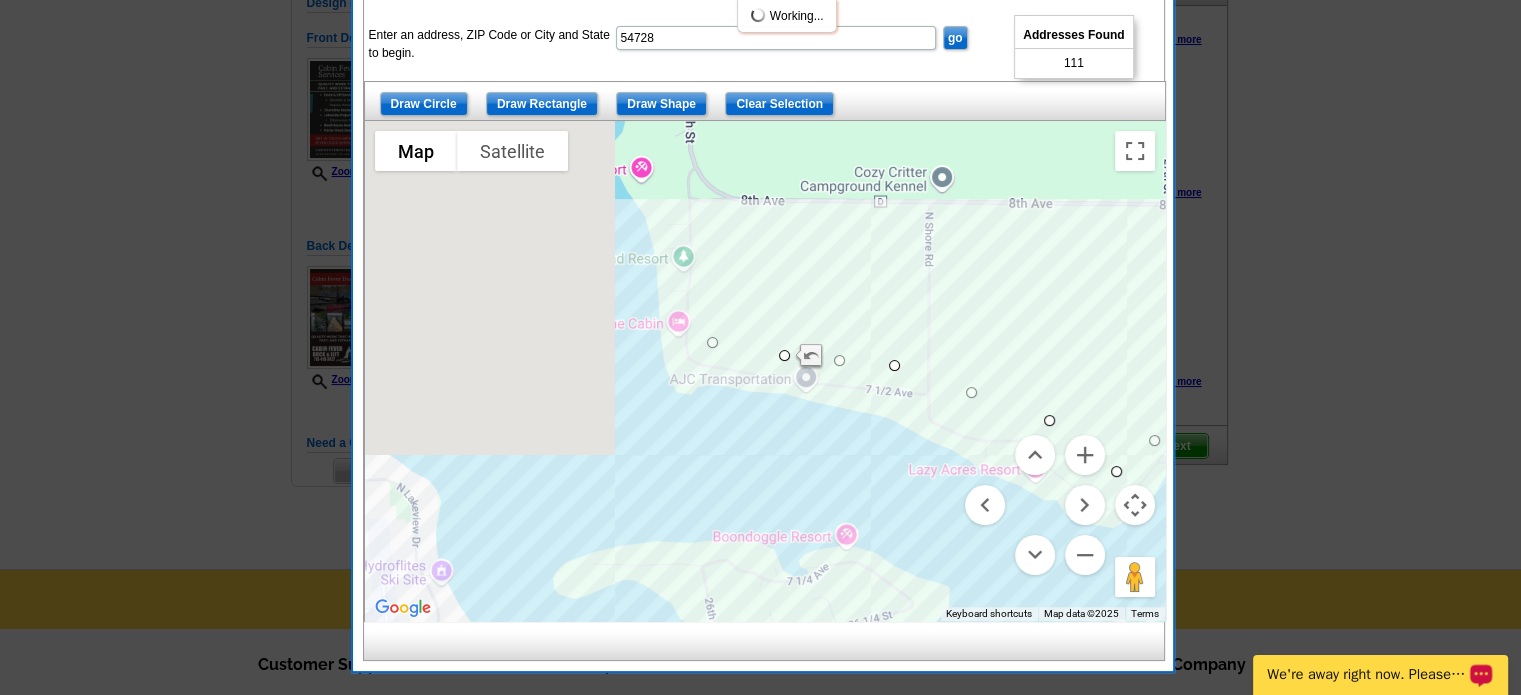 drag, startPoint x: 683, startPoint y: 539, endPoint x: 708, endPoint y: 344, distance: 196.59604 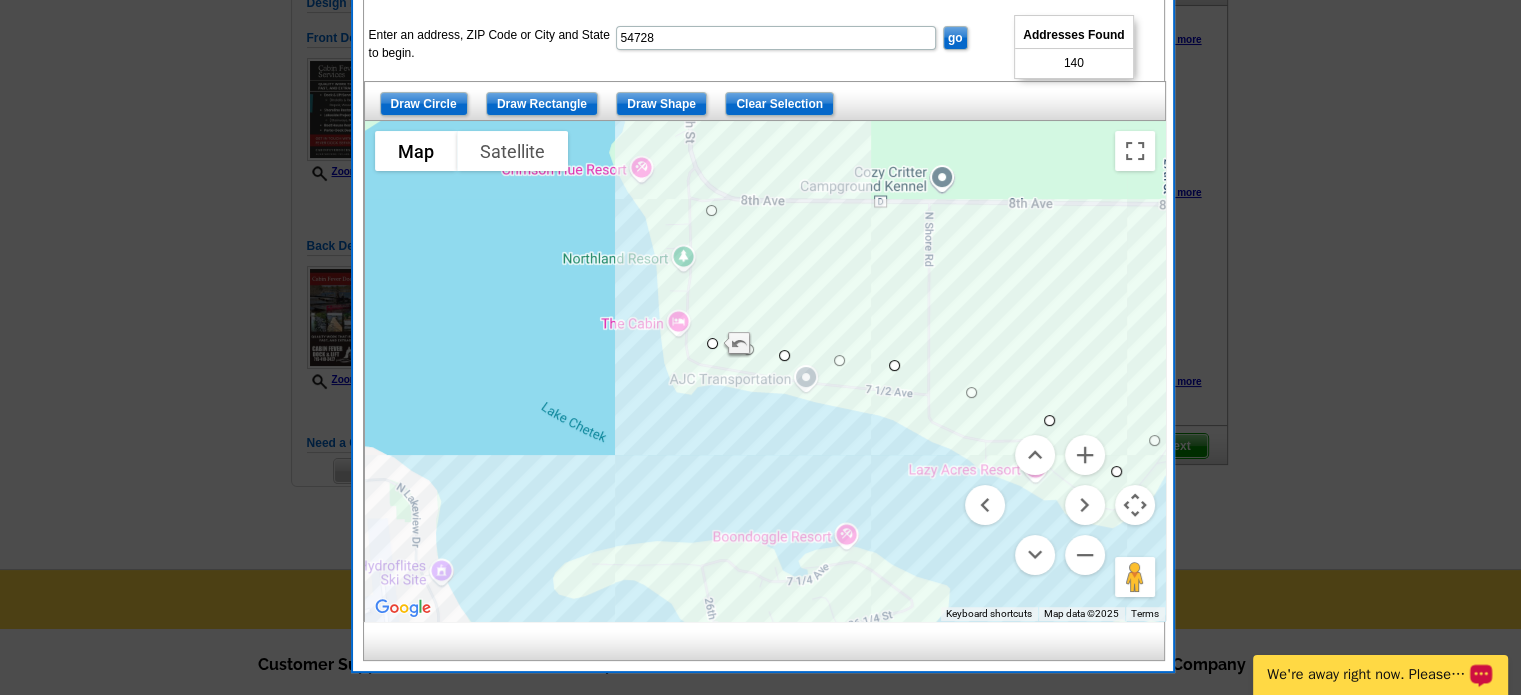 drag, startPoint x: 648, startPoint y: 527, endPoint x: 706, endPoint y: 203, distance: 329.15042 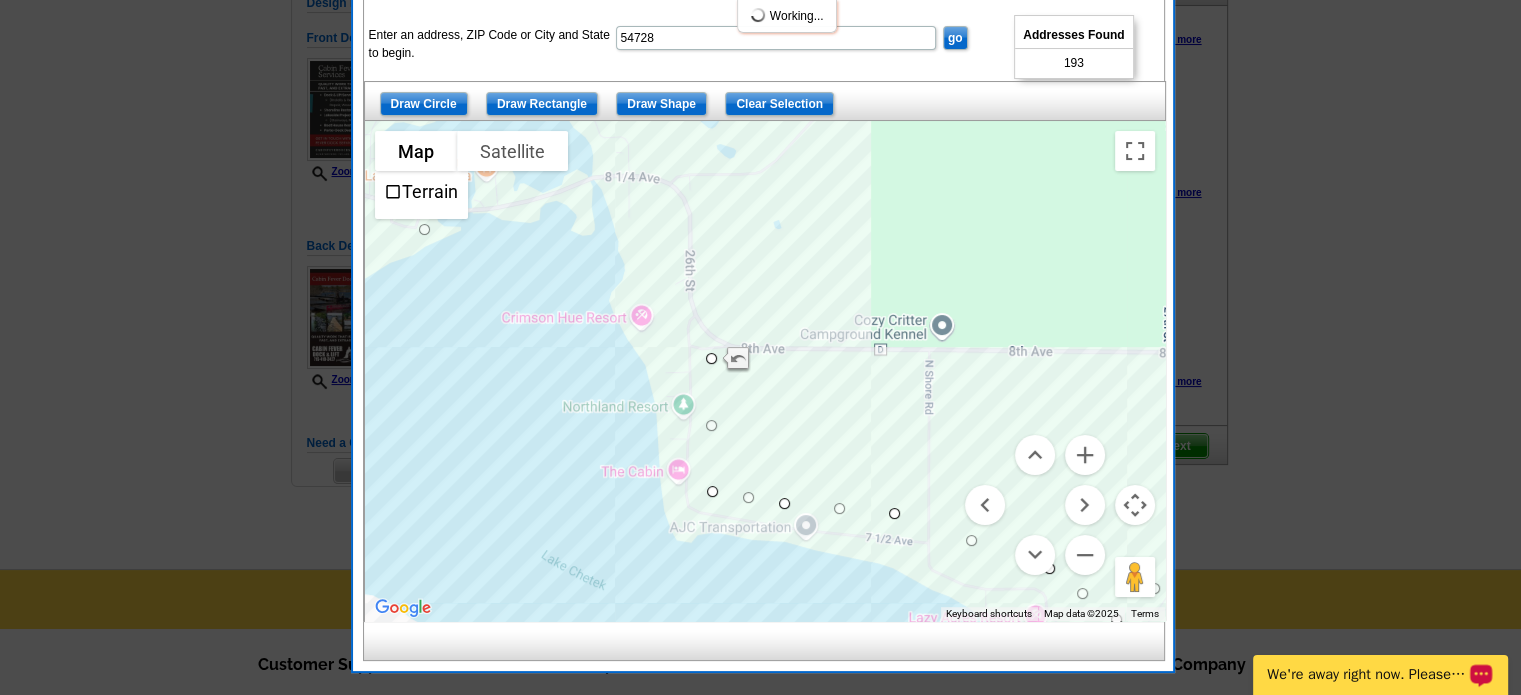 drag, startPoint x: 648, startPoint y: 470, endPoint x: 424, endPoint y: 231, distance: 327.5622 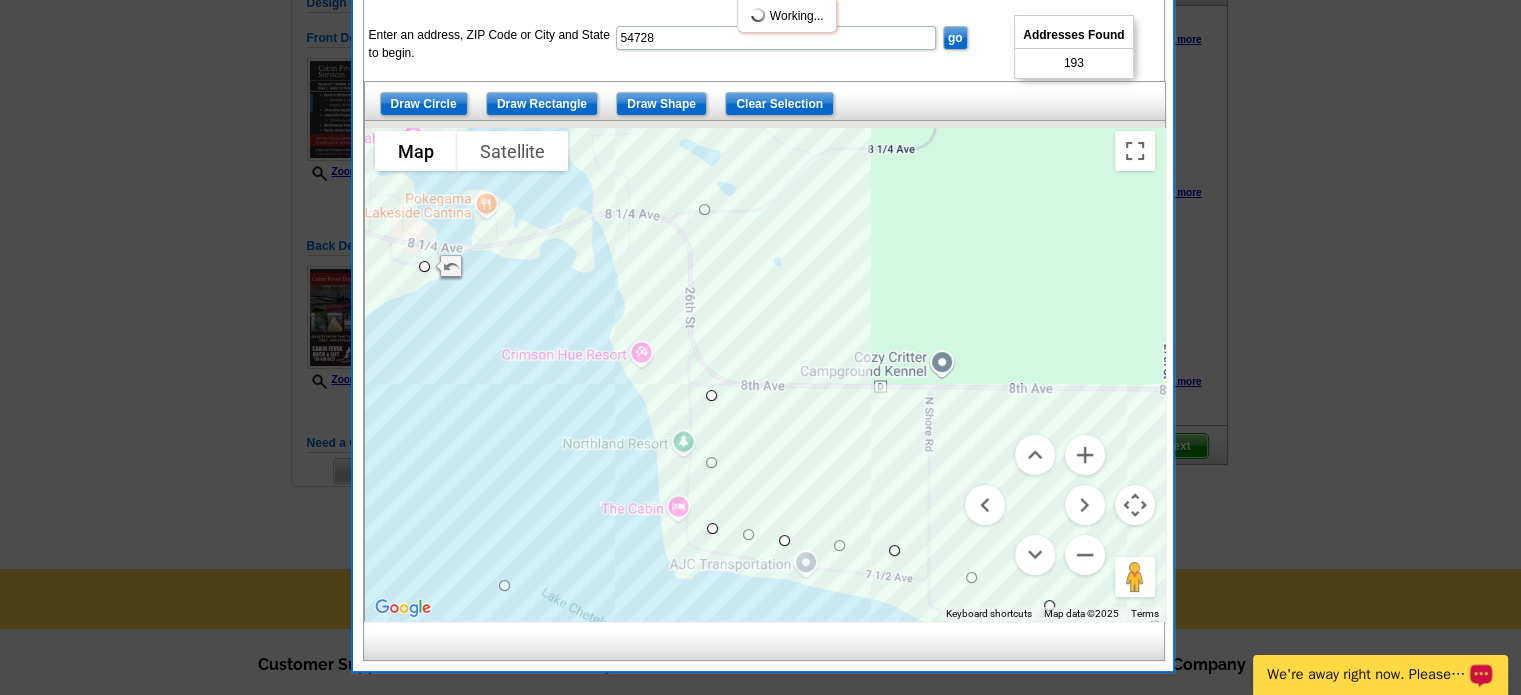 drag, startPoint x: 568, startPoint y: 290, endPoint x: 704, endPoint y: 203, distance: 161.44658 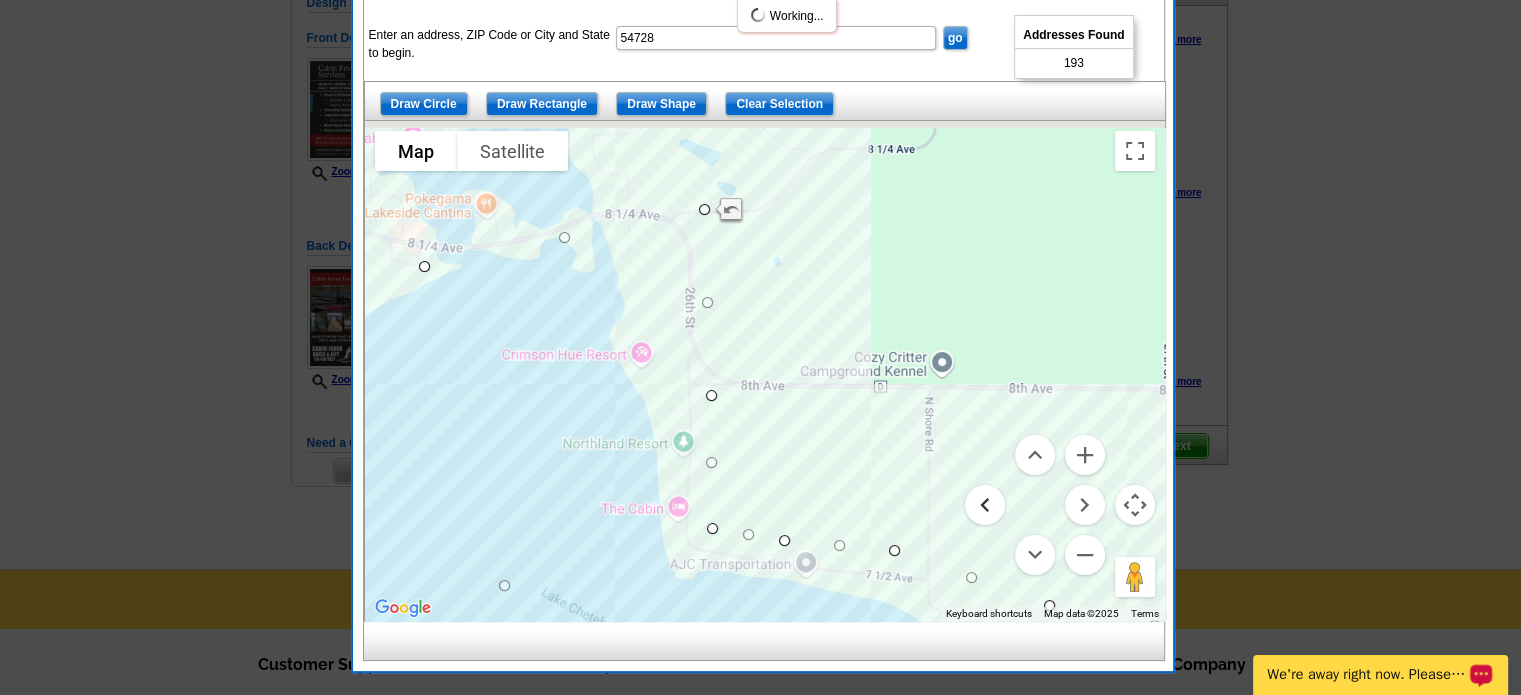 click at bounding box center (985, 505) 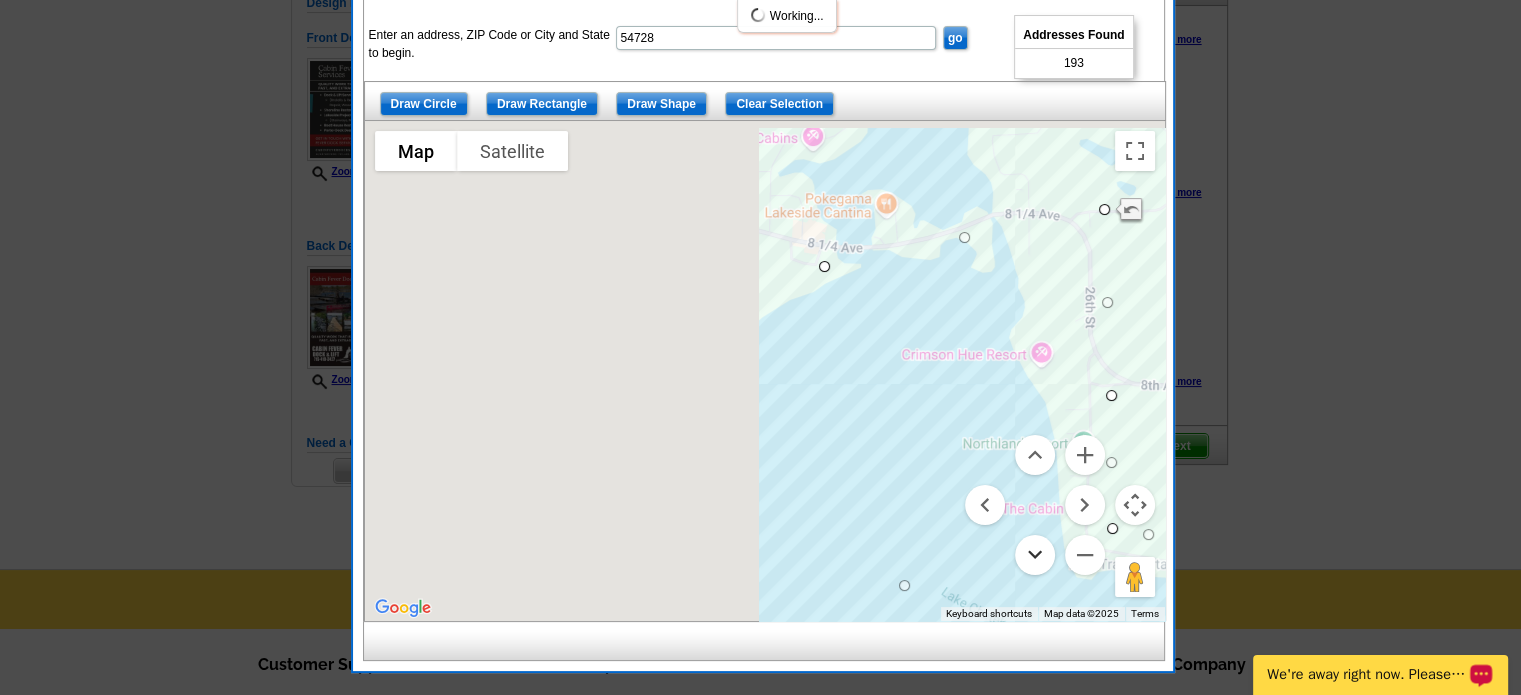 click at bounding box center (1035, 555) 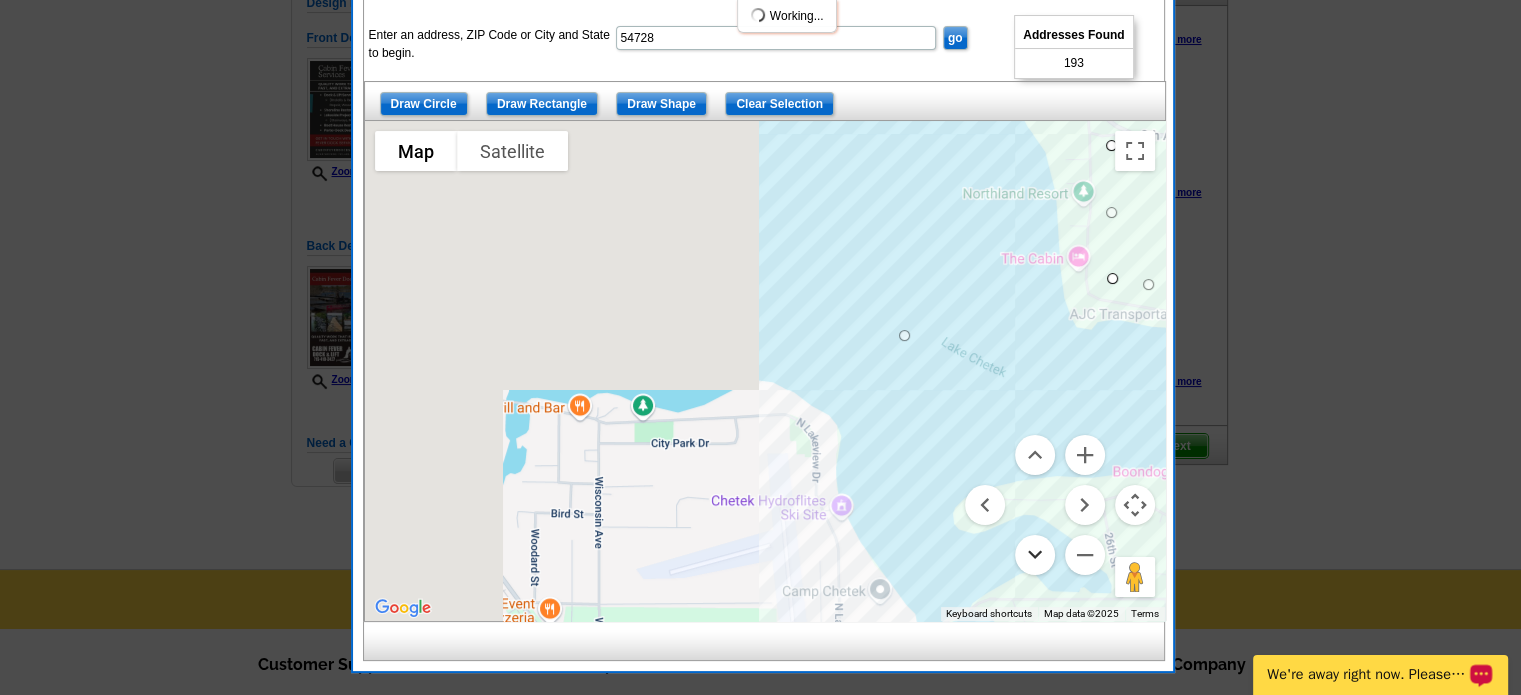 click at bounding box center [1035, 555] 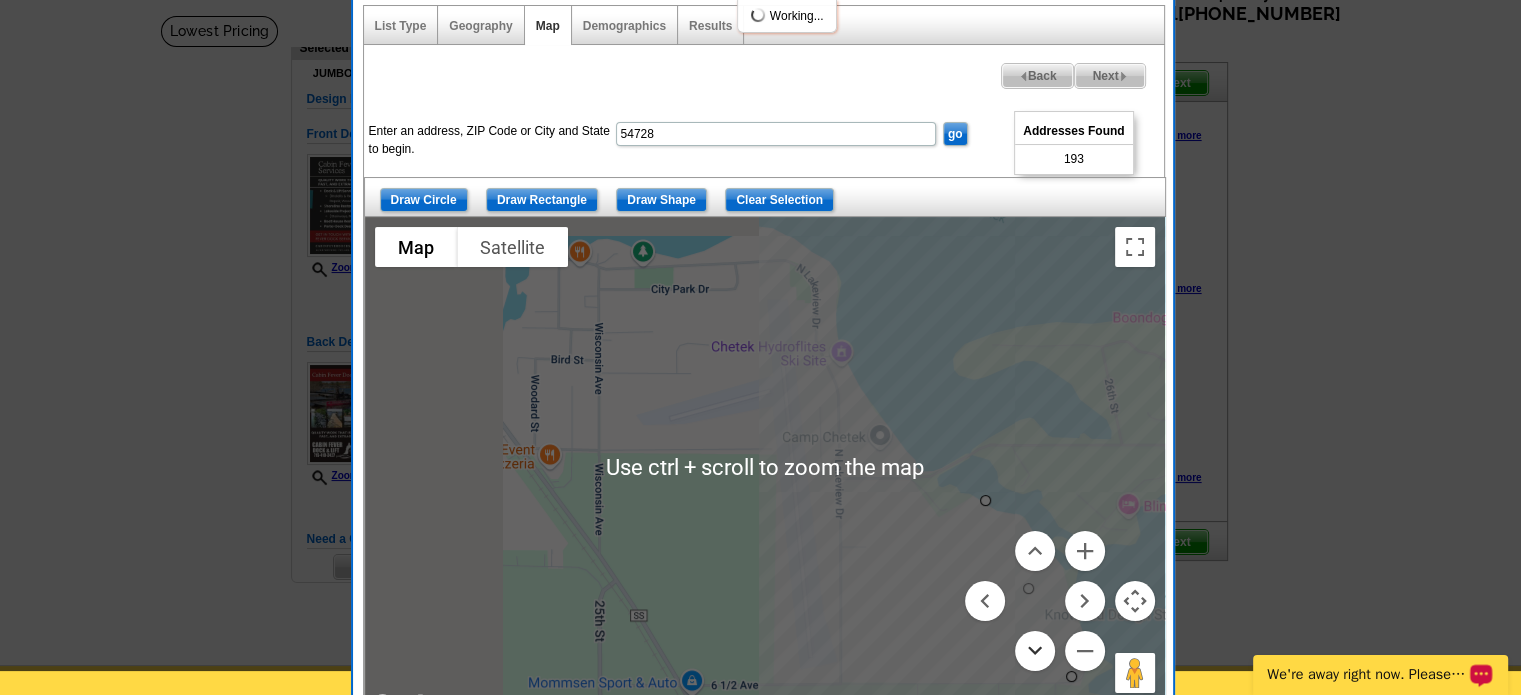 scroll, scrollTop: 15, scrollLeft: 0, axis: vertical 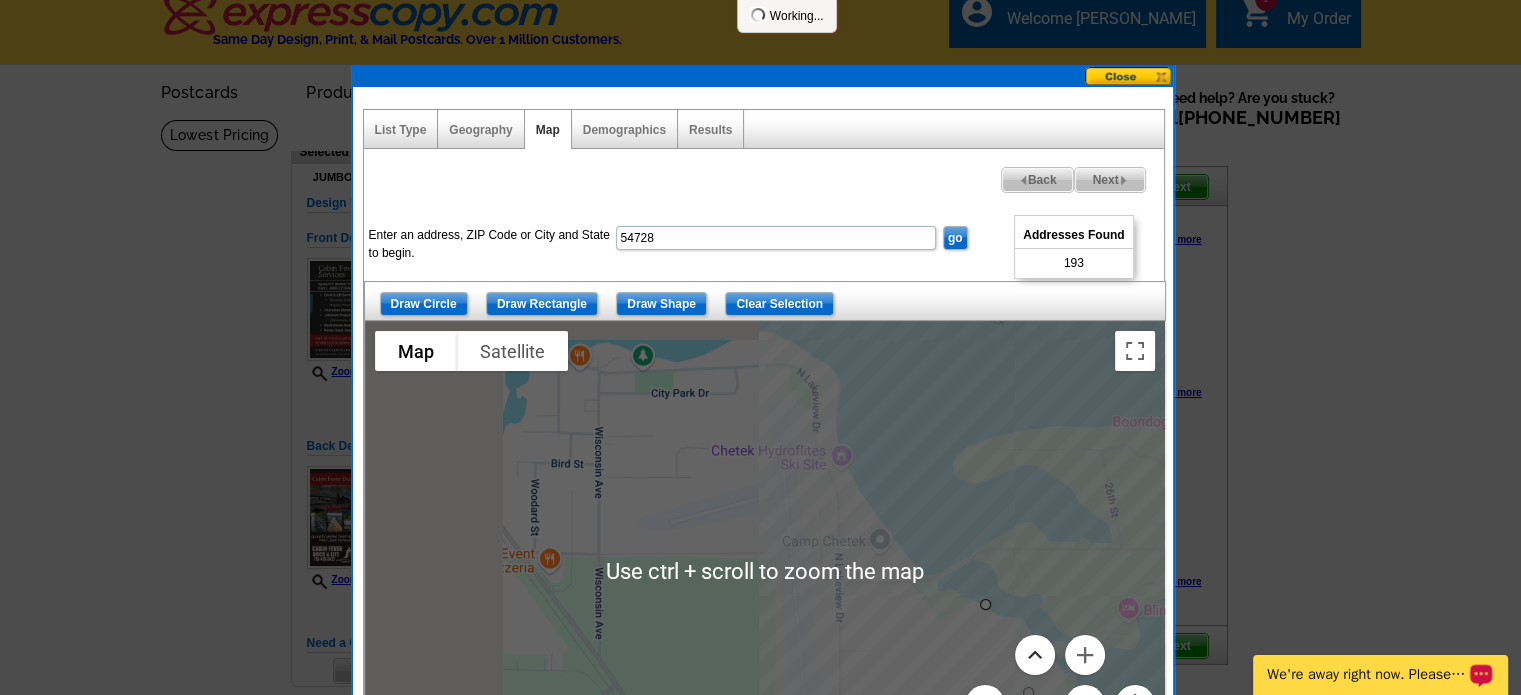 click at bounding box center [1035, 655] 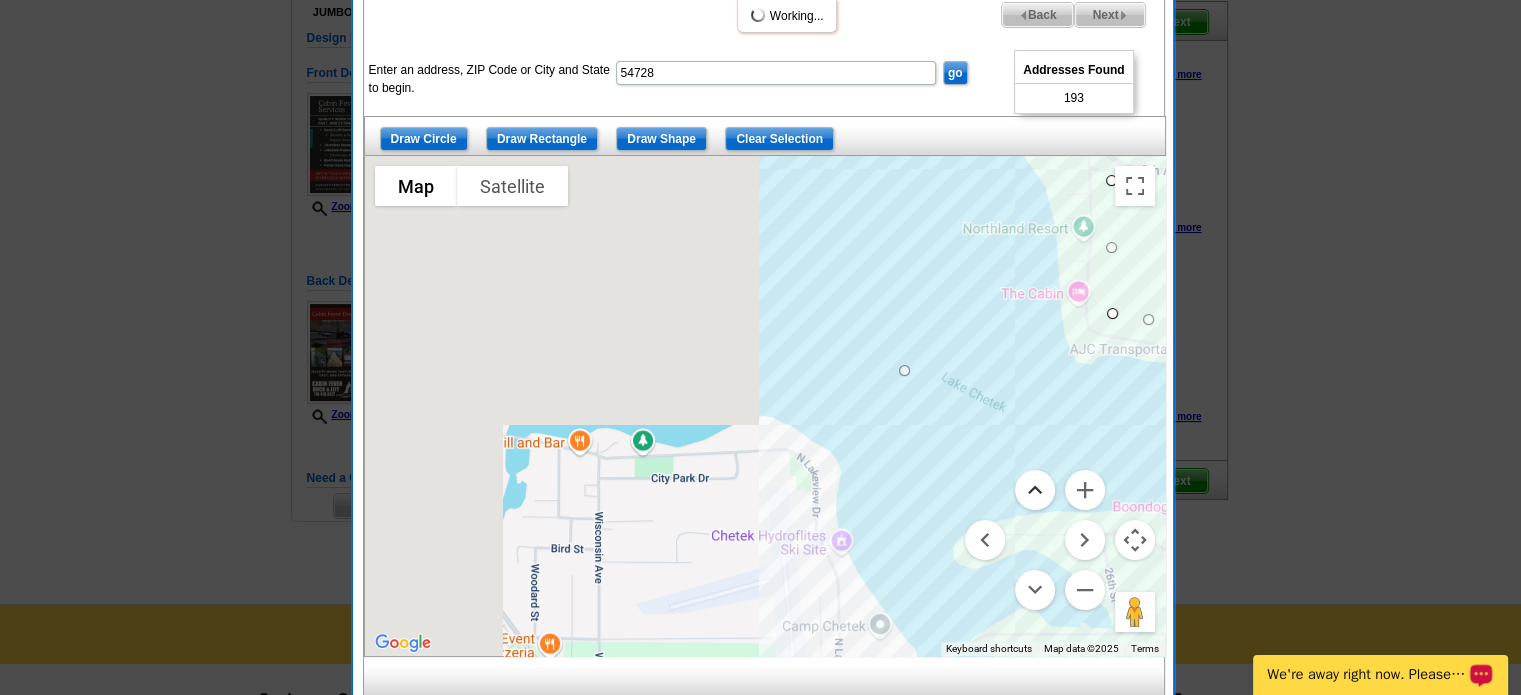 scroll, scrollTop: 215, scrollLeft: 0, axis: vertical 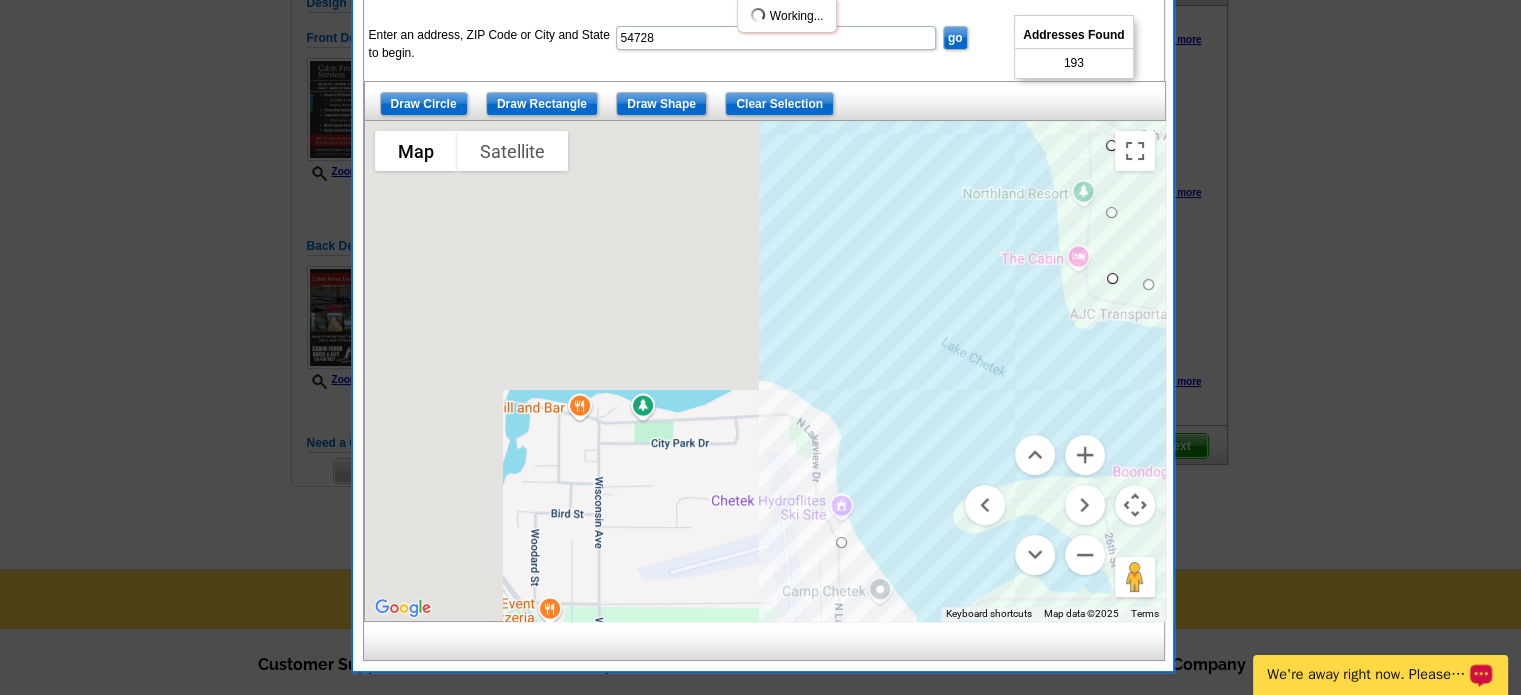 drag, startPoint x: 905, startPoint y: 337, endPoint x: 842, endPoint y: 546, distance: 218.2888 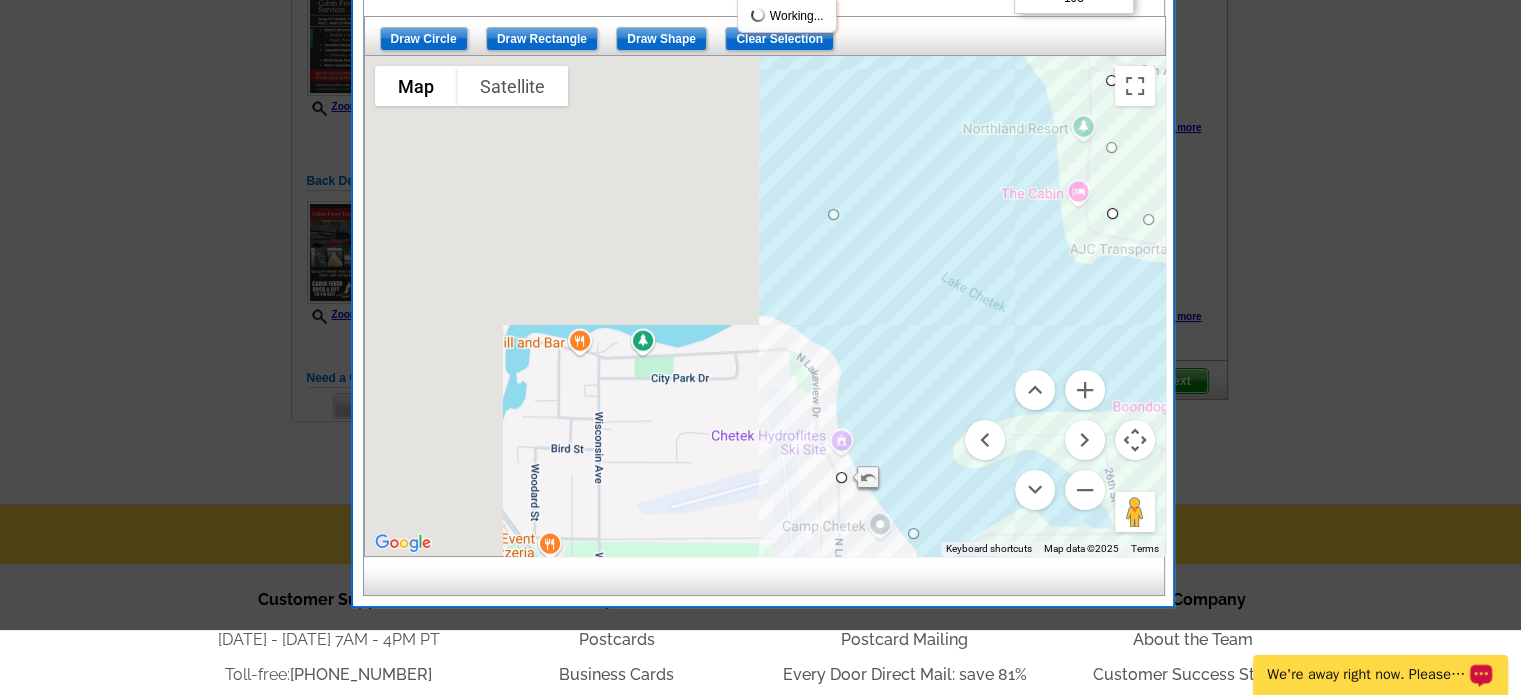 scroll, scrollTop: 315, scrollLeft: 0, axis: vertical 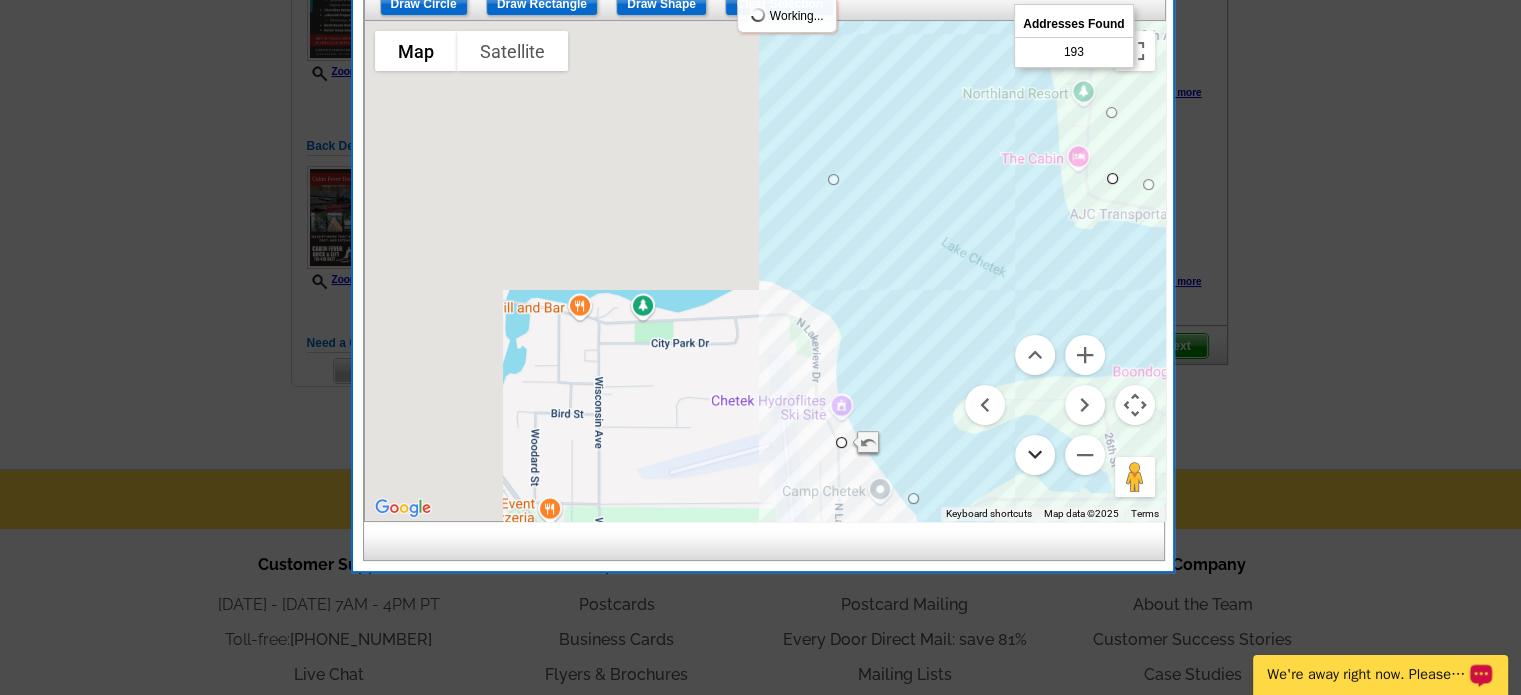 click at bounding box center (1035, 455) 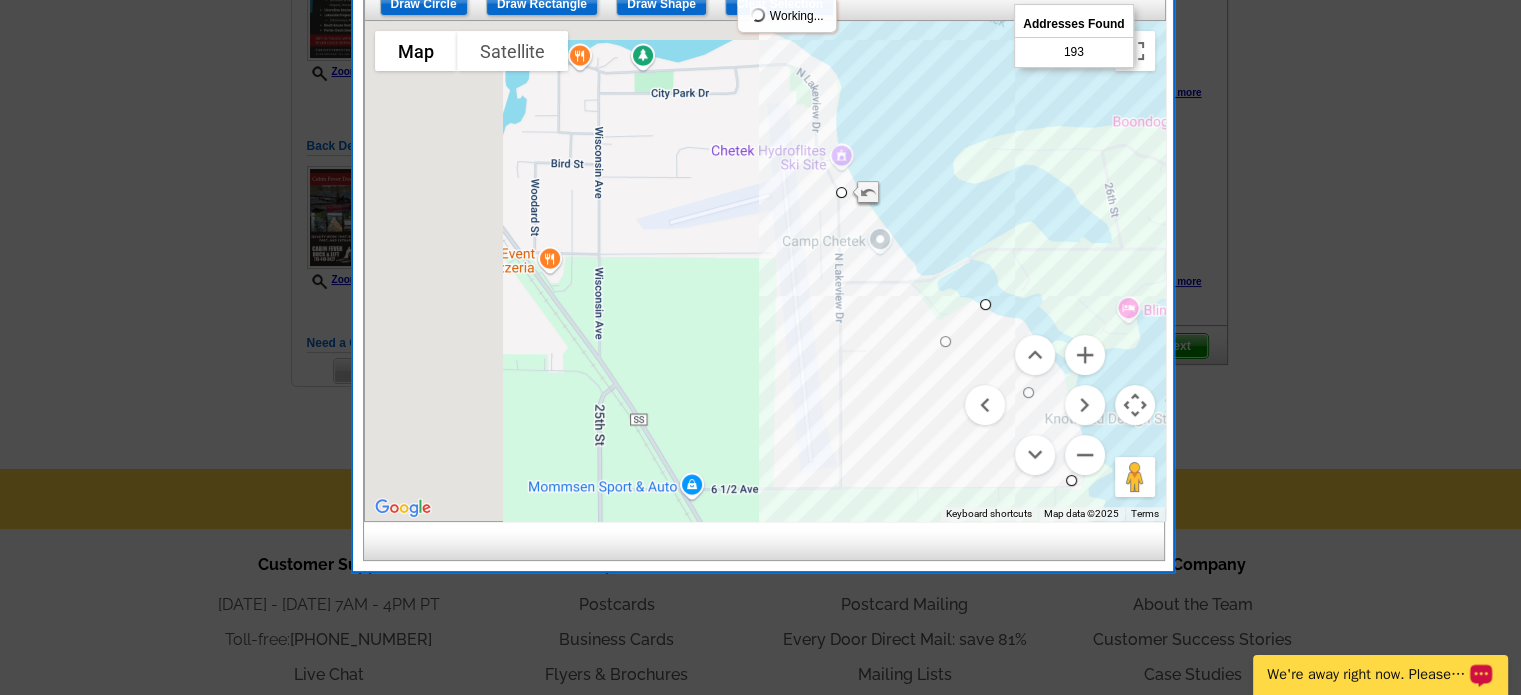 drag, startPoint x: 916, startPoint y: 247, endPoint x: 948, endPoint y: 343, distance: 101.19289 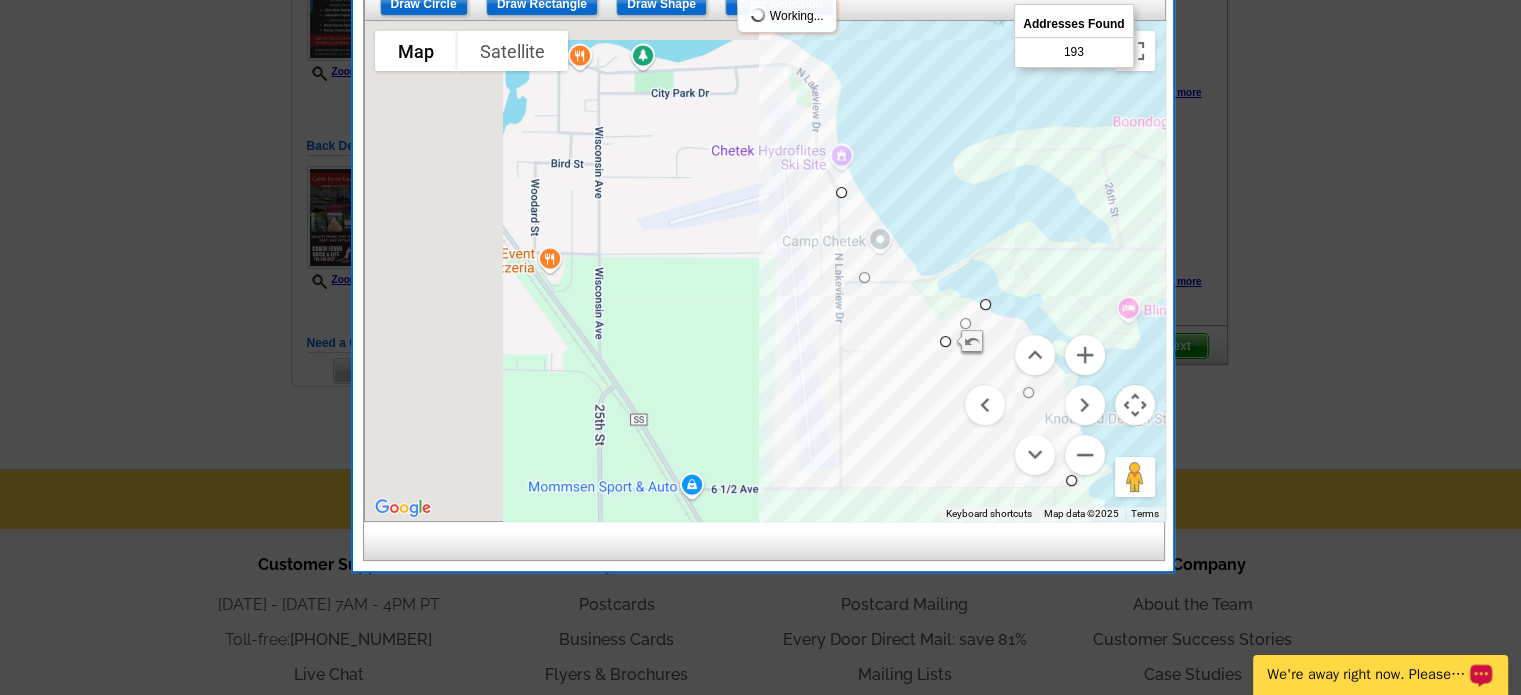 drag, startPoint x: 894, startPoint y: 270, endPoint x: 864, endPoint y: 281, distance: 31.95309 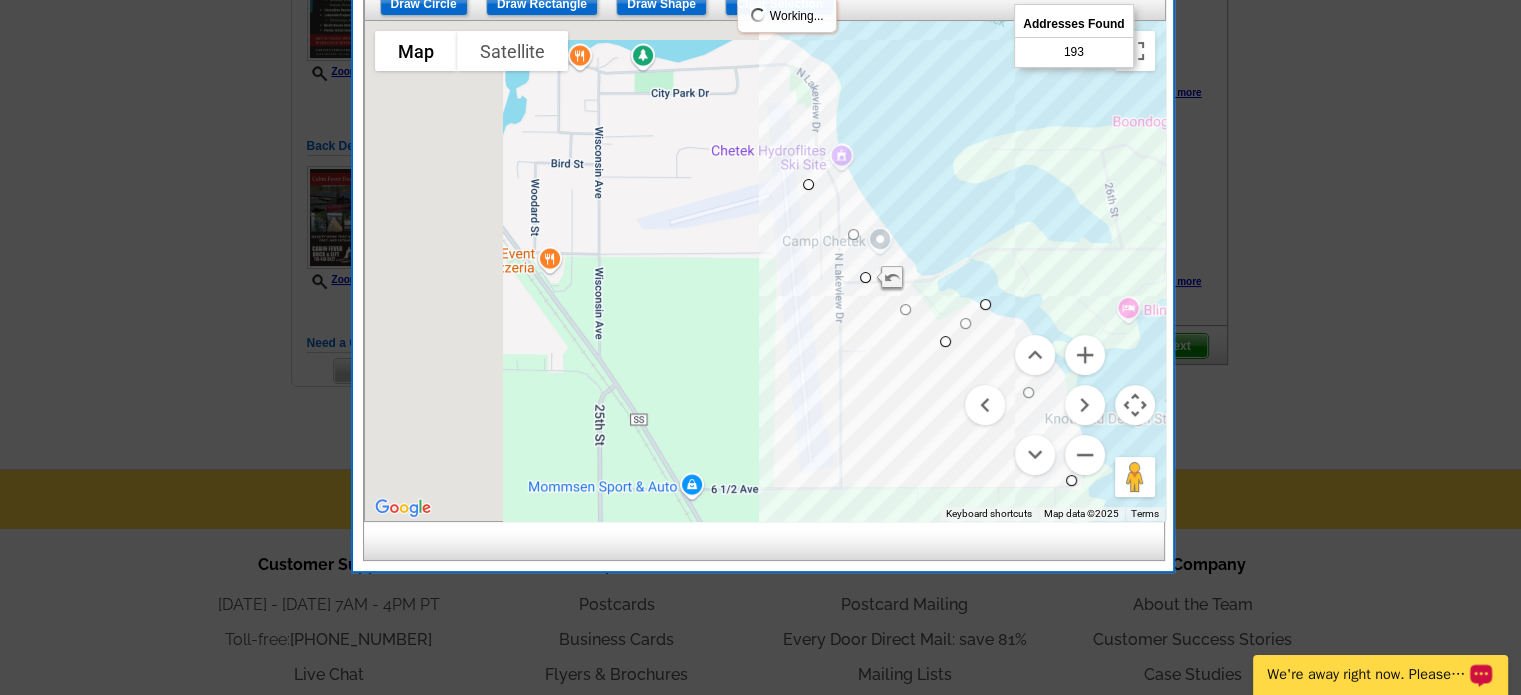 drag, startPoint x: 843, startPoint y: 193, endPoint x: 806, endPoint y: 184, distance: 38.078865 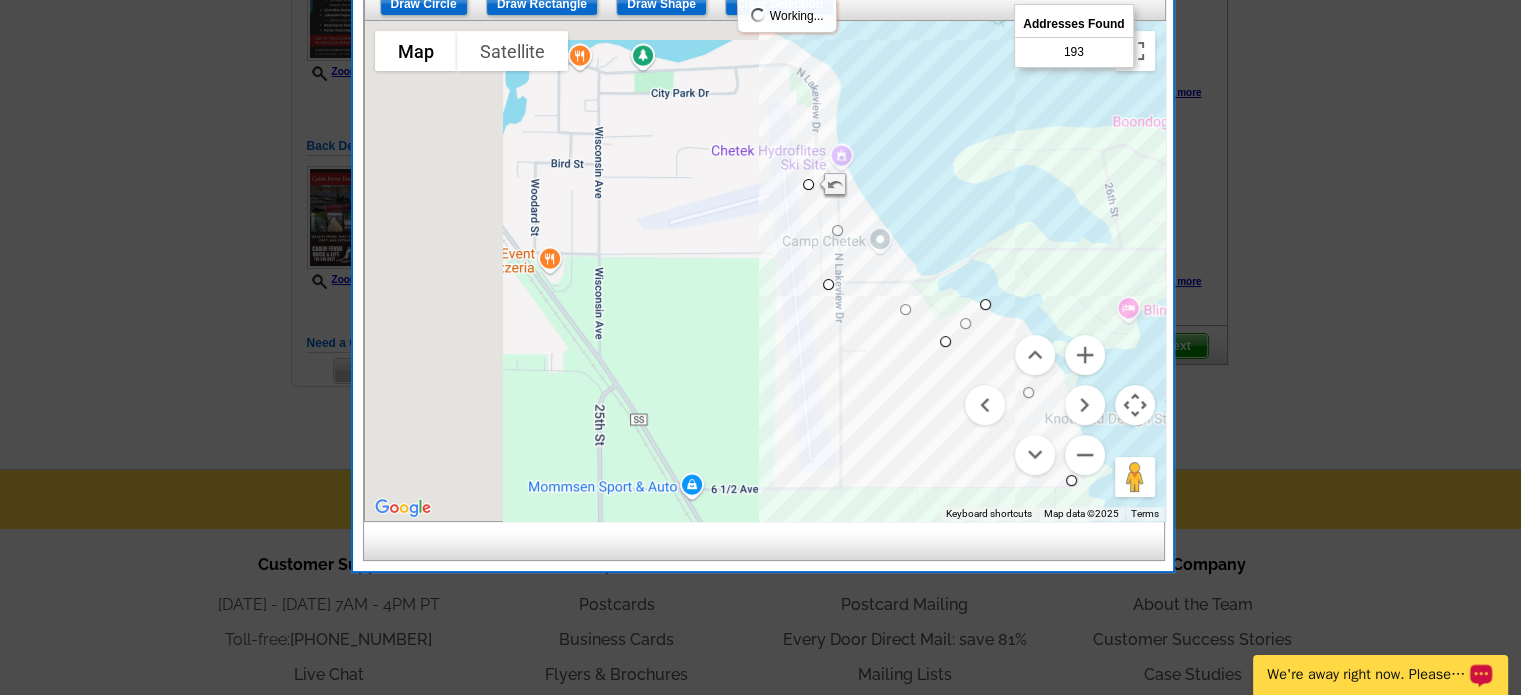 drag, startPoint x: 867, startPoint y: 275, endPoint x: 827, endPoint y: 282, distance: 40.60788 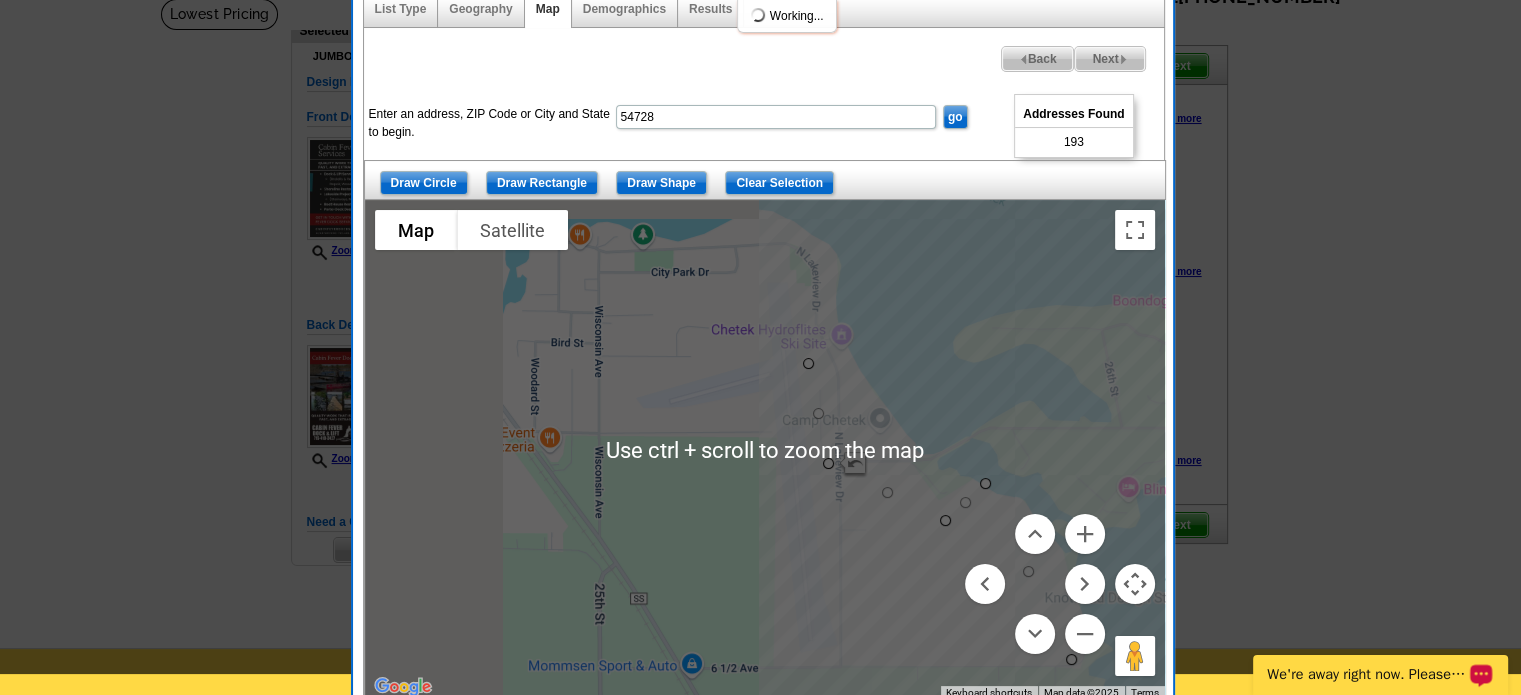 scroll, scrollTop: 115, scrollLeft: 0, axis: vertical 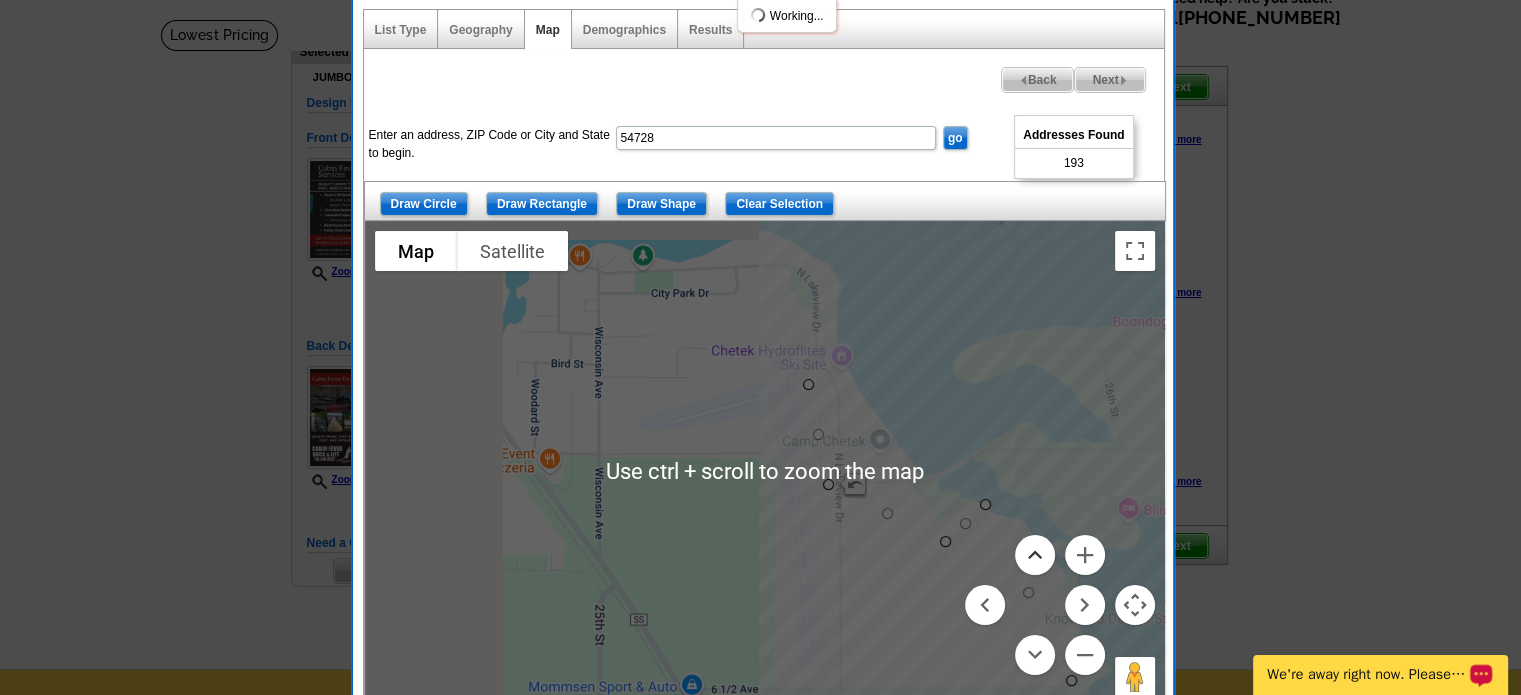 click at bounding box center (1035, 555) 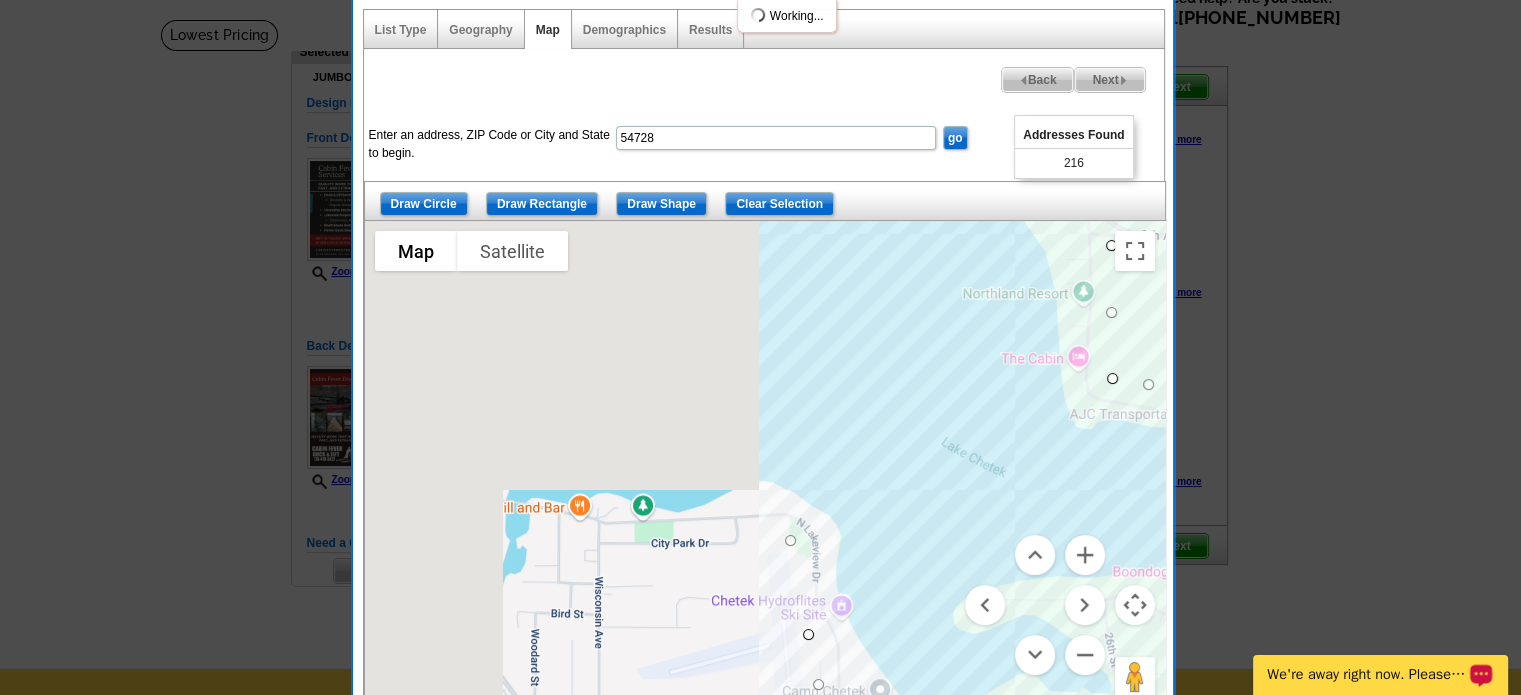 drag, startPoint x: 815, startPoint y: 373, endPoint x: 787, endPoint y: 538, distance: 167.3589 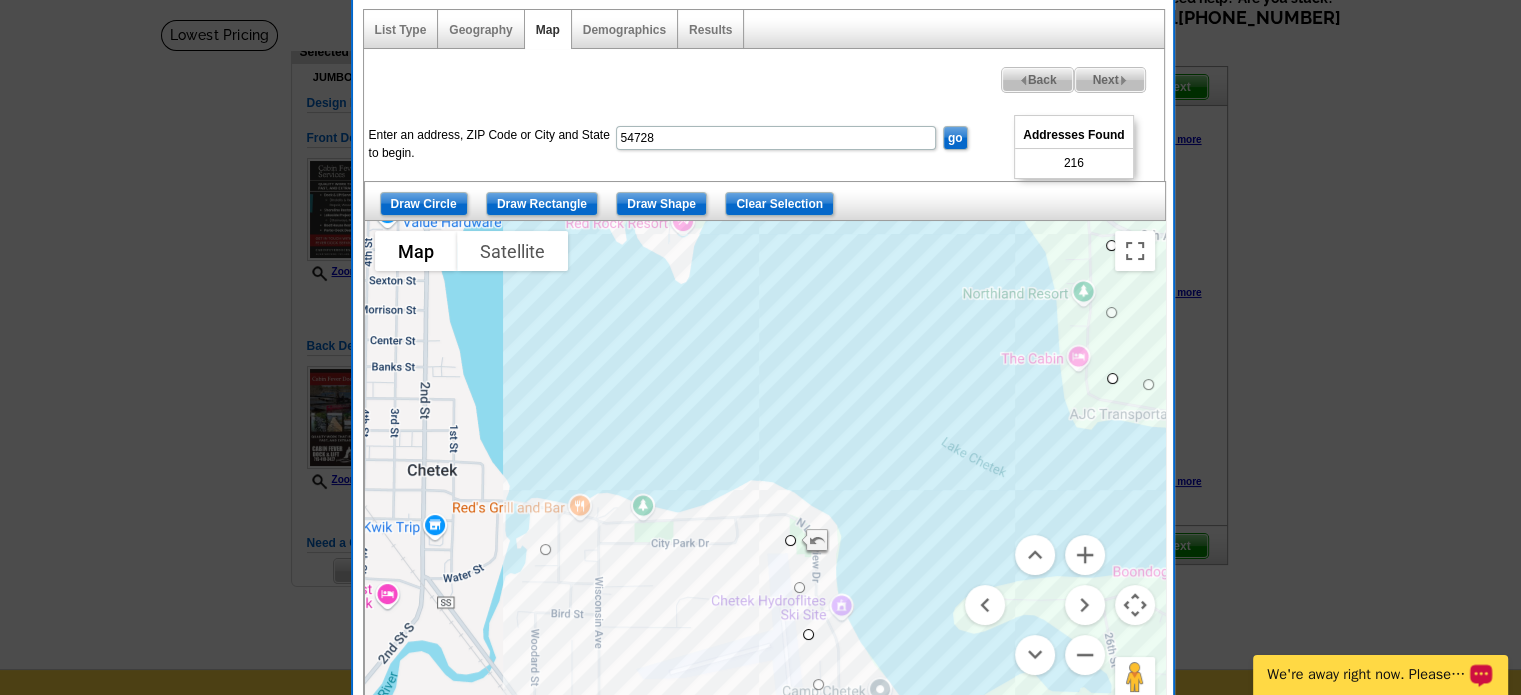 drag, startPoint x: 804, startPoint y: 330, endPoint x: 540, endPoint y: 551, distance: 344.29202 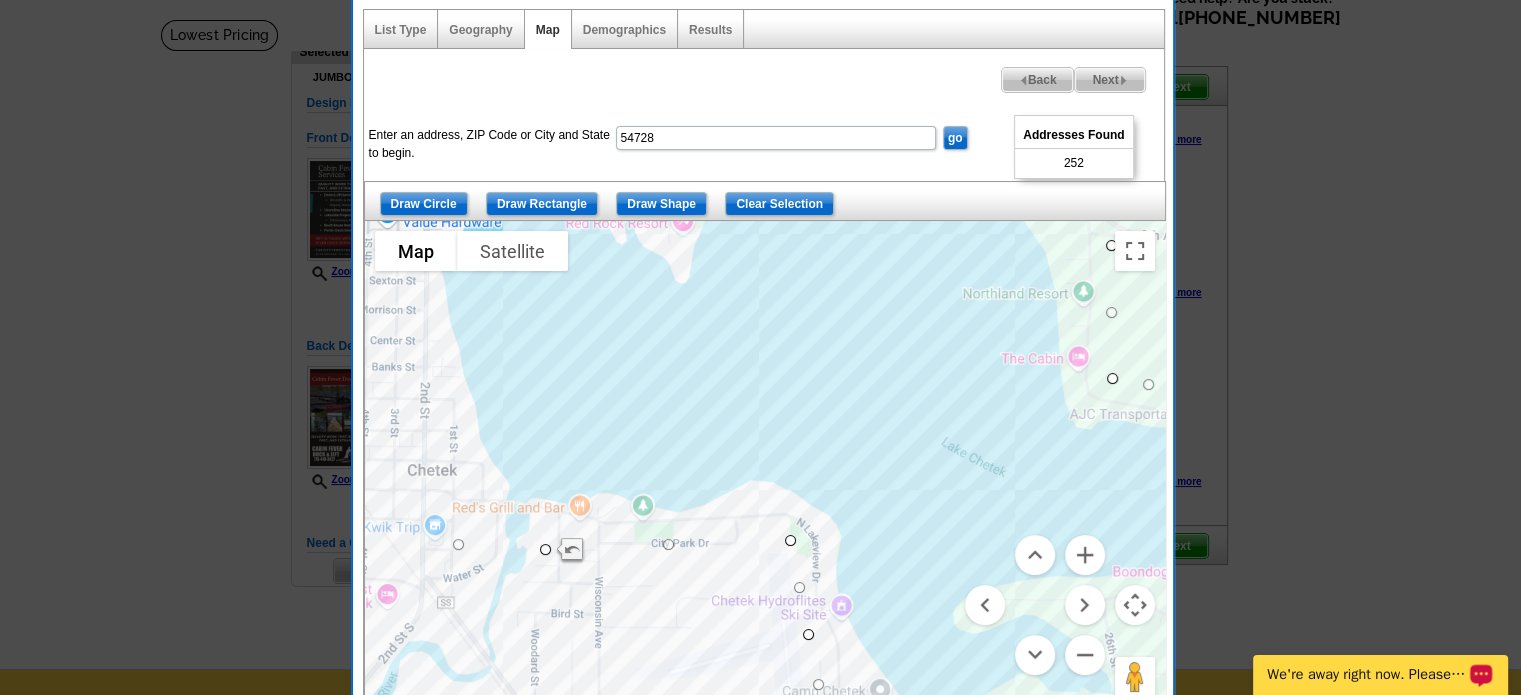 drag, startPoint x: 685, startPoint y: 326, endPoint x: 453, endPoint y: 539, distance: 314.9492 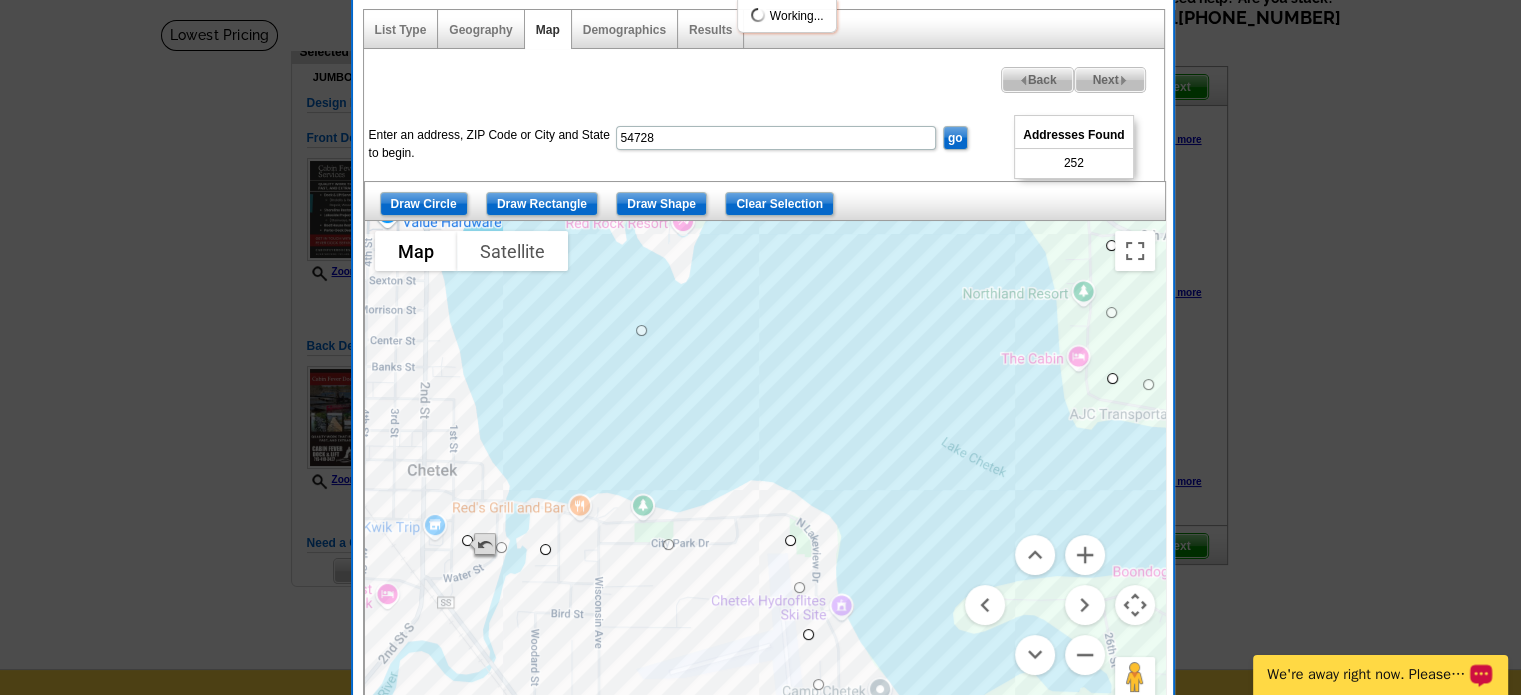 drag, startPoint x: 456, startPoint y: 539, endPoint x: 468, endPoint y: 535, distance: 12.649111 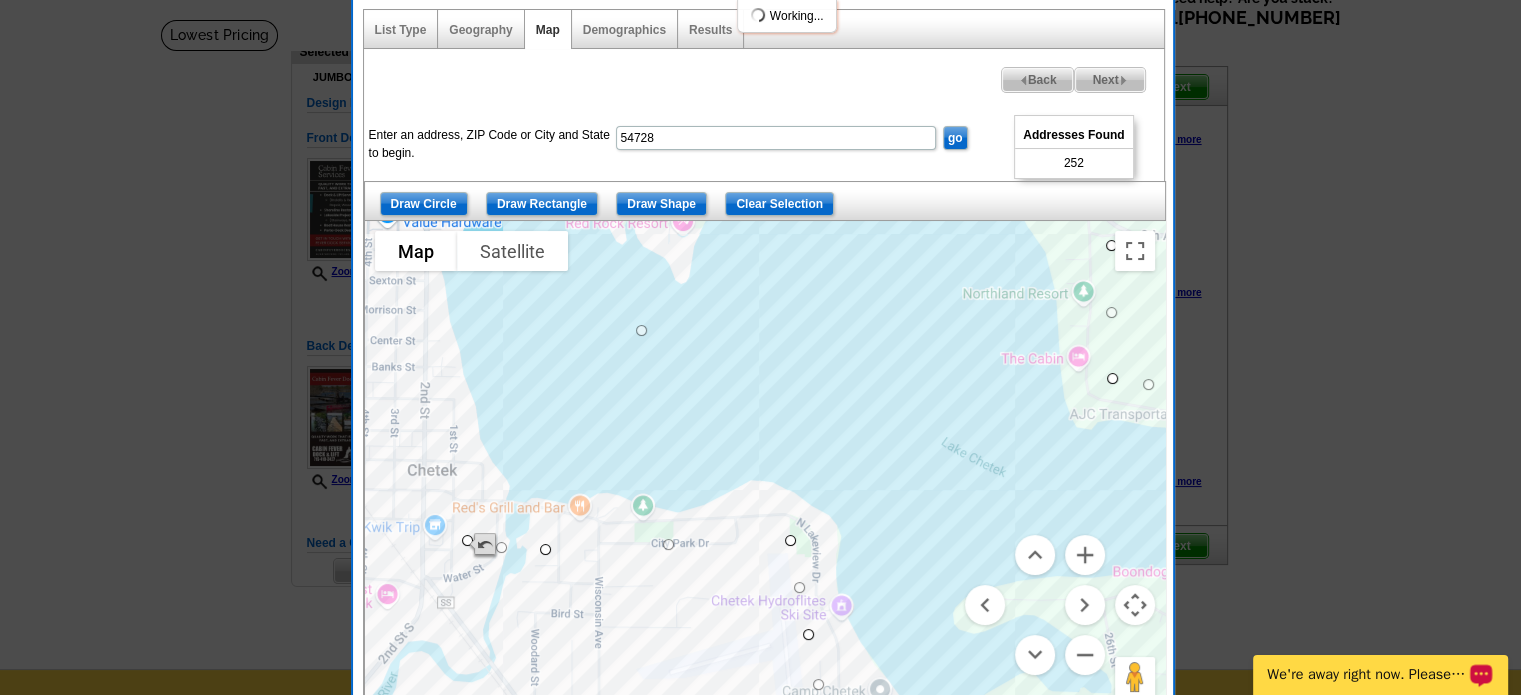 click on "To navigate, press the arrow keys." at bounding box center (1165, 471) 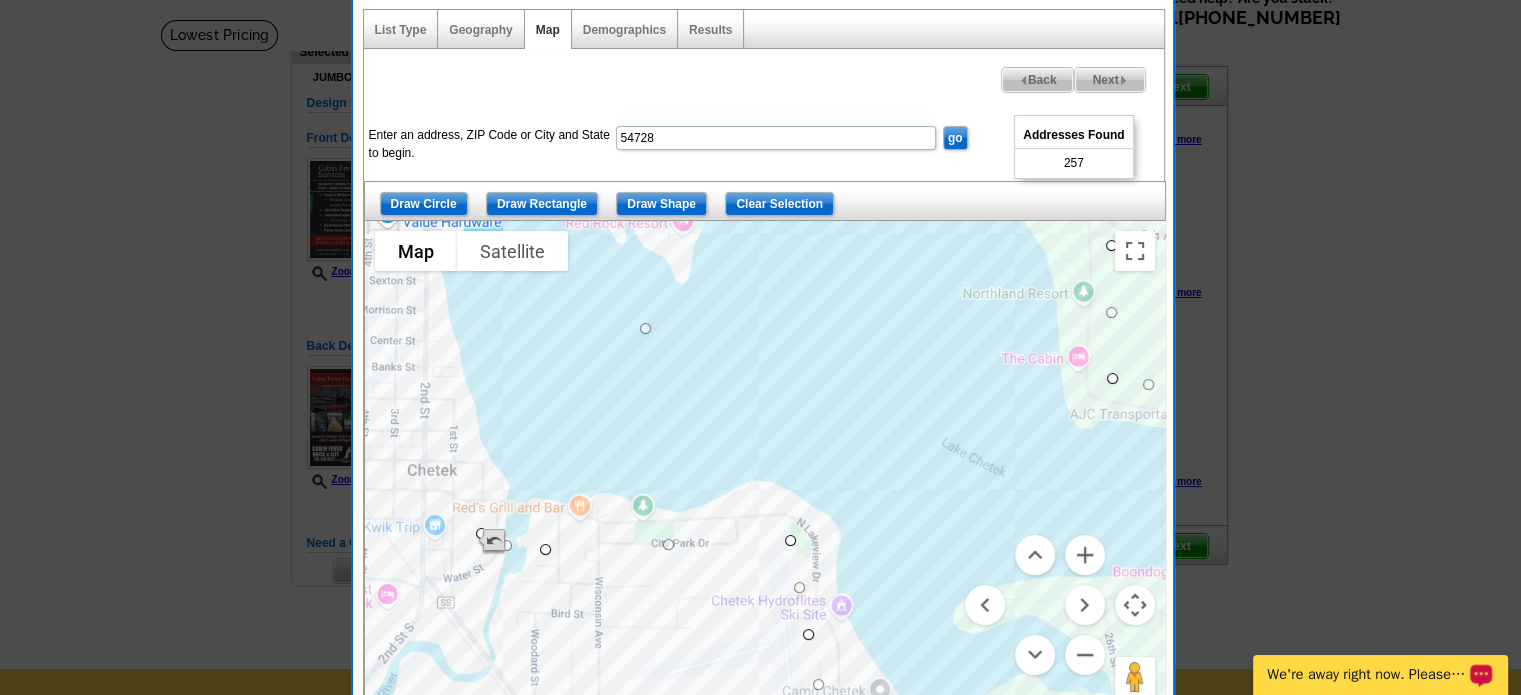 drag, startPoint x: 470, startPoint y: 539, endPoint x: 486, endPoint y: 531, distance: 17.888544 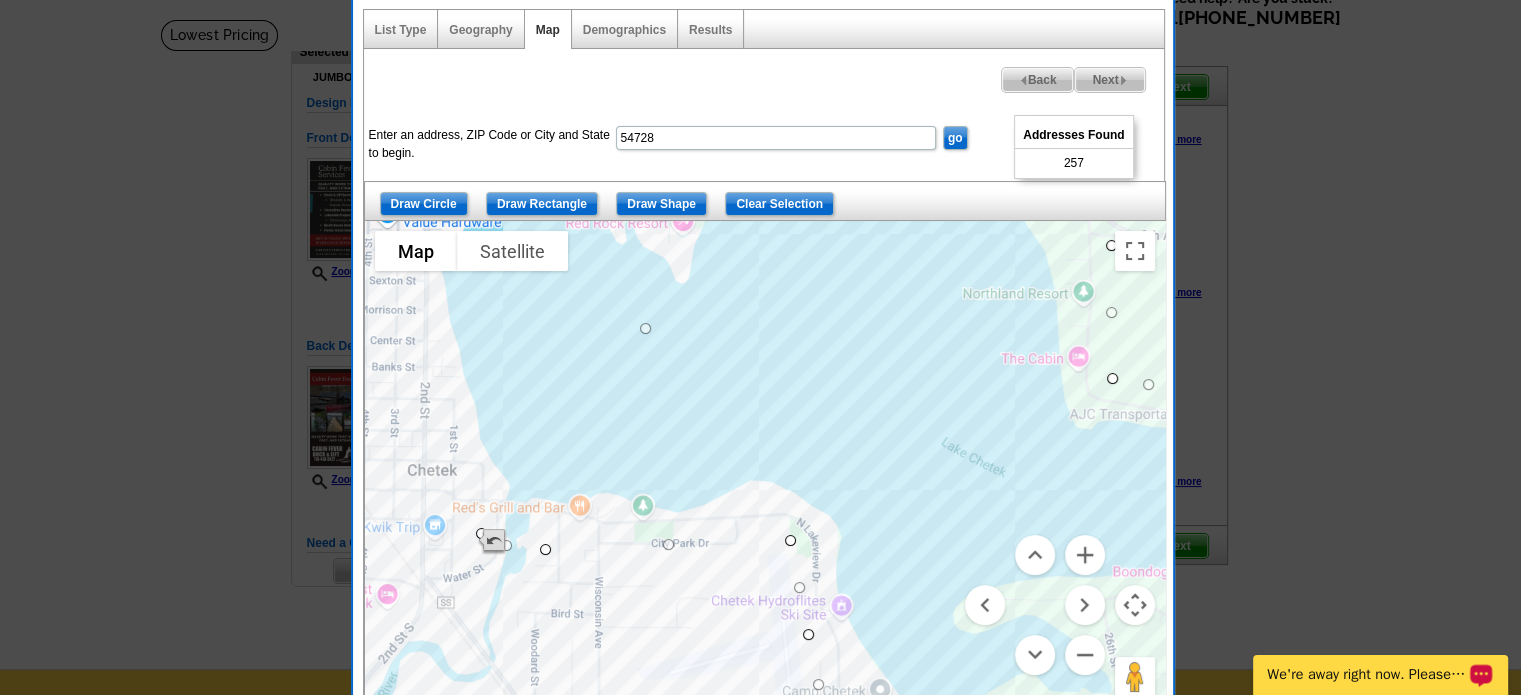 click on "To navigate, press the arrow keys." at bounding box center (1165, 471) 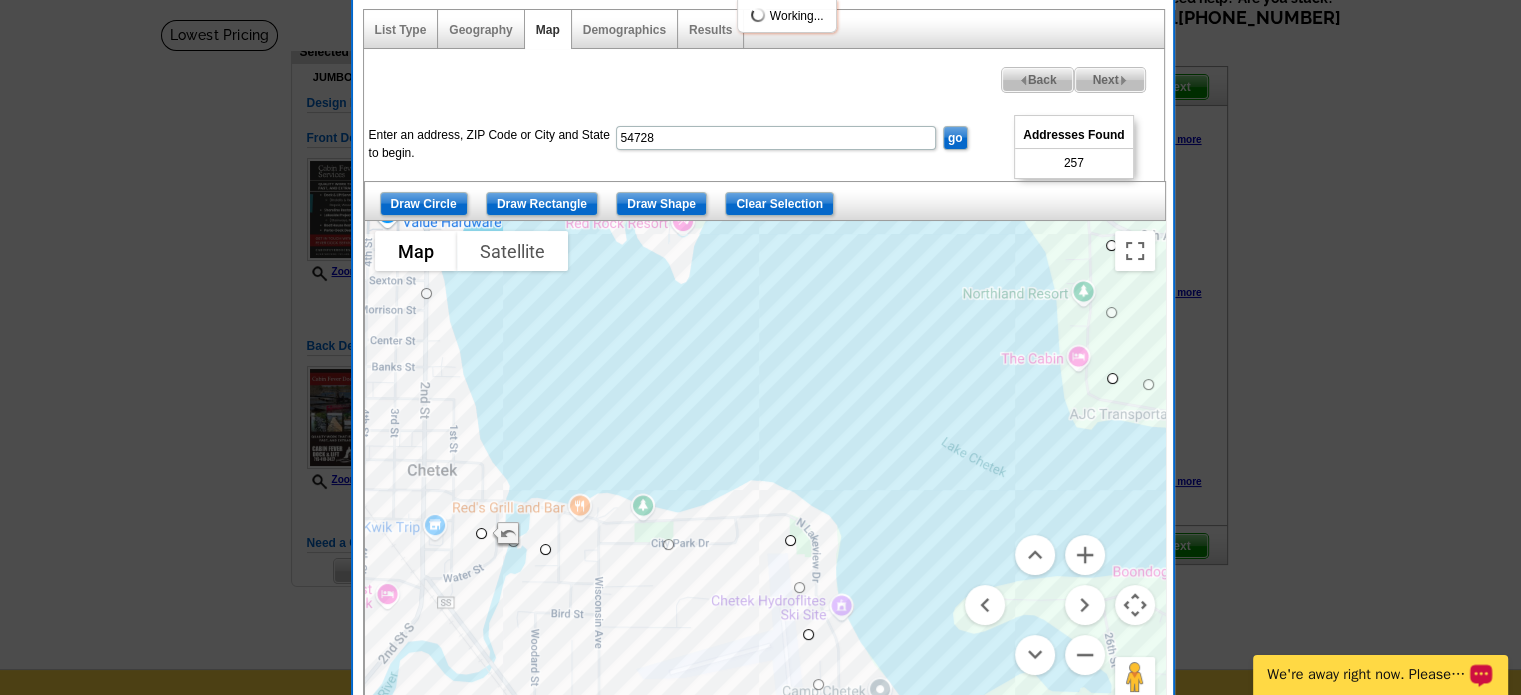 drag, startPoint x: 652, startPoint y: 322, endPoint x: 423, endPoint y: 291, distance: 231.08873 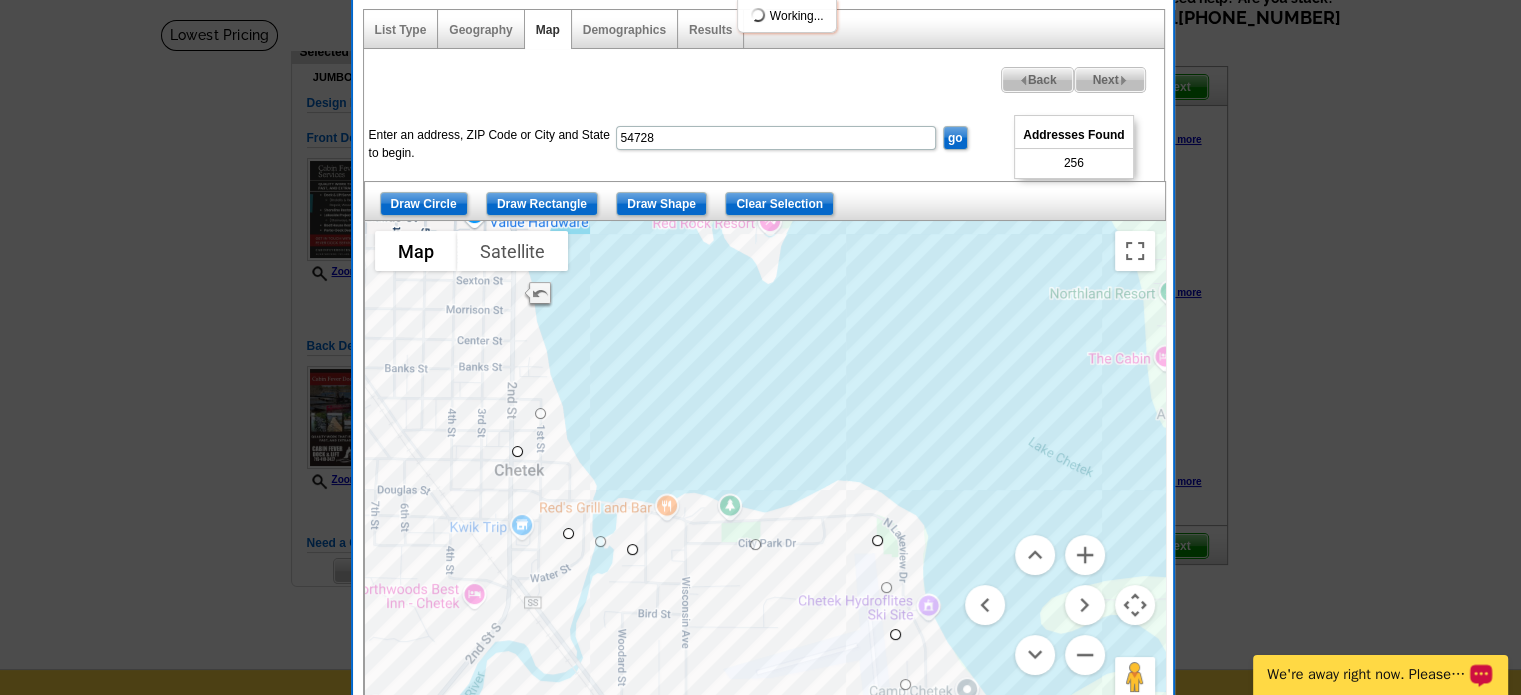 drag, startPoint x: 427, startPoint y: 289, endPoint x: 516, endPoint y: 447, distance: 181.34222 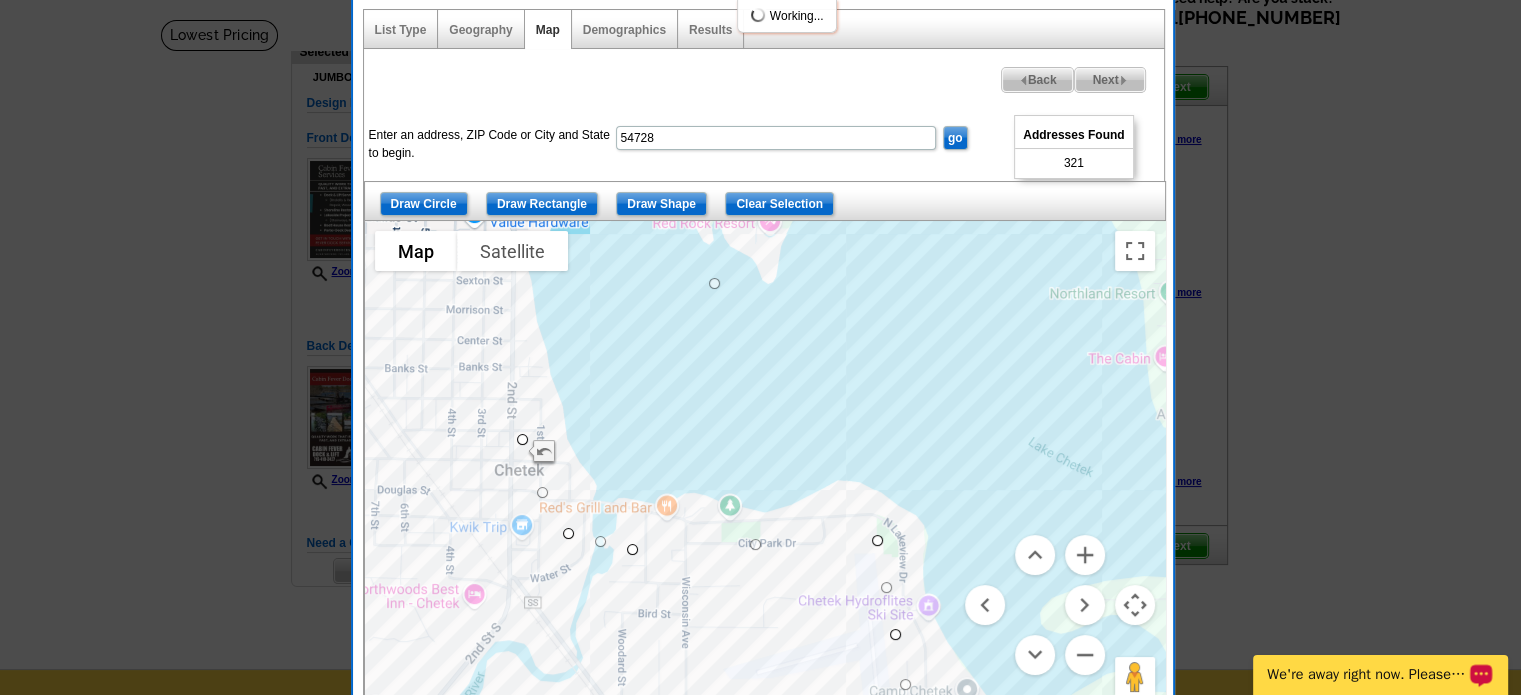 drag, startPoint x: 516, startPoint y: 450, endPoint x: 521, endPoint y: 436, distance: 14.866069 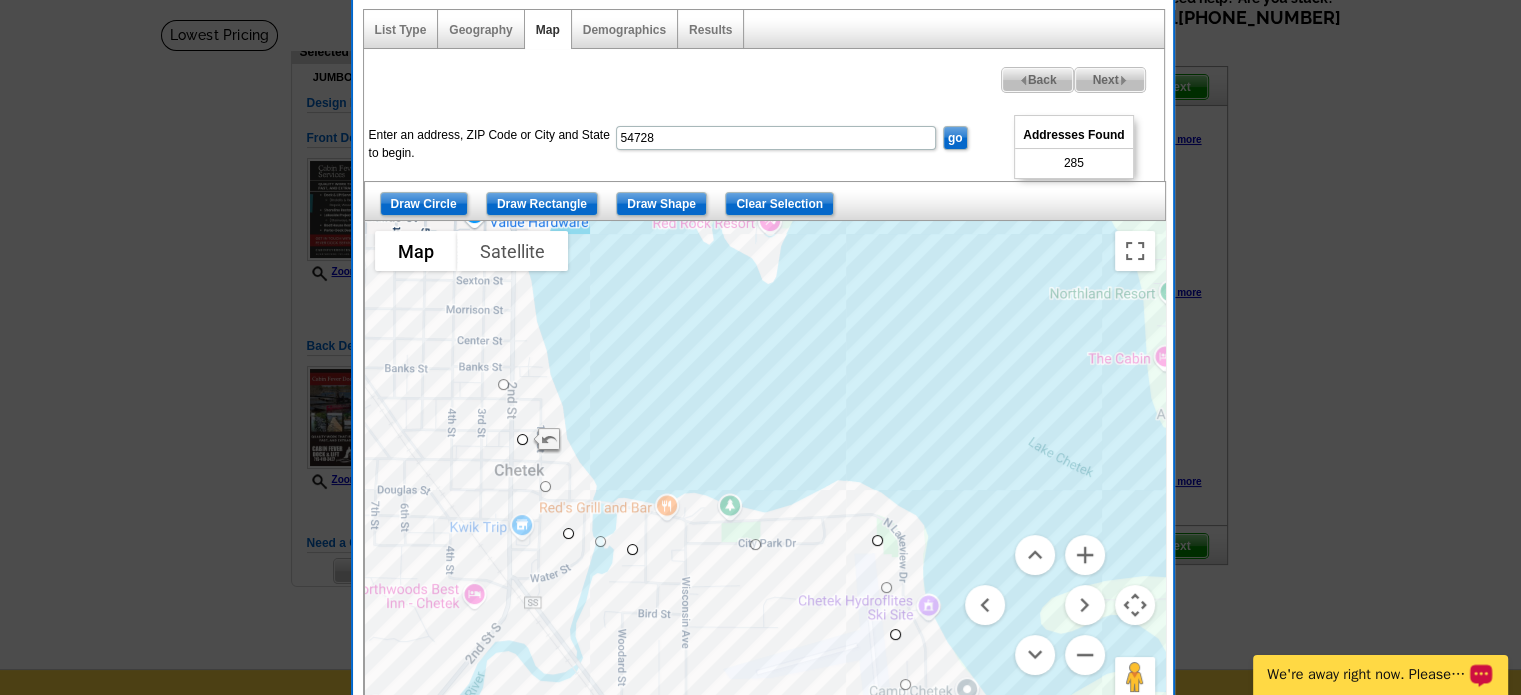 drag, startPoint x: 719, startPoint y: 270, endPoint x: 502, endPoint y: 377, distance: 241.94627 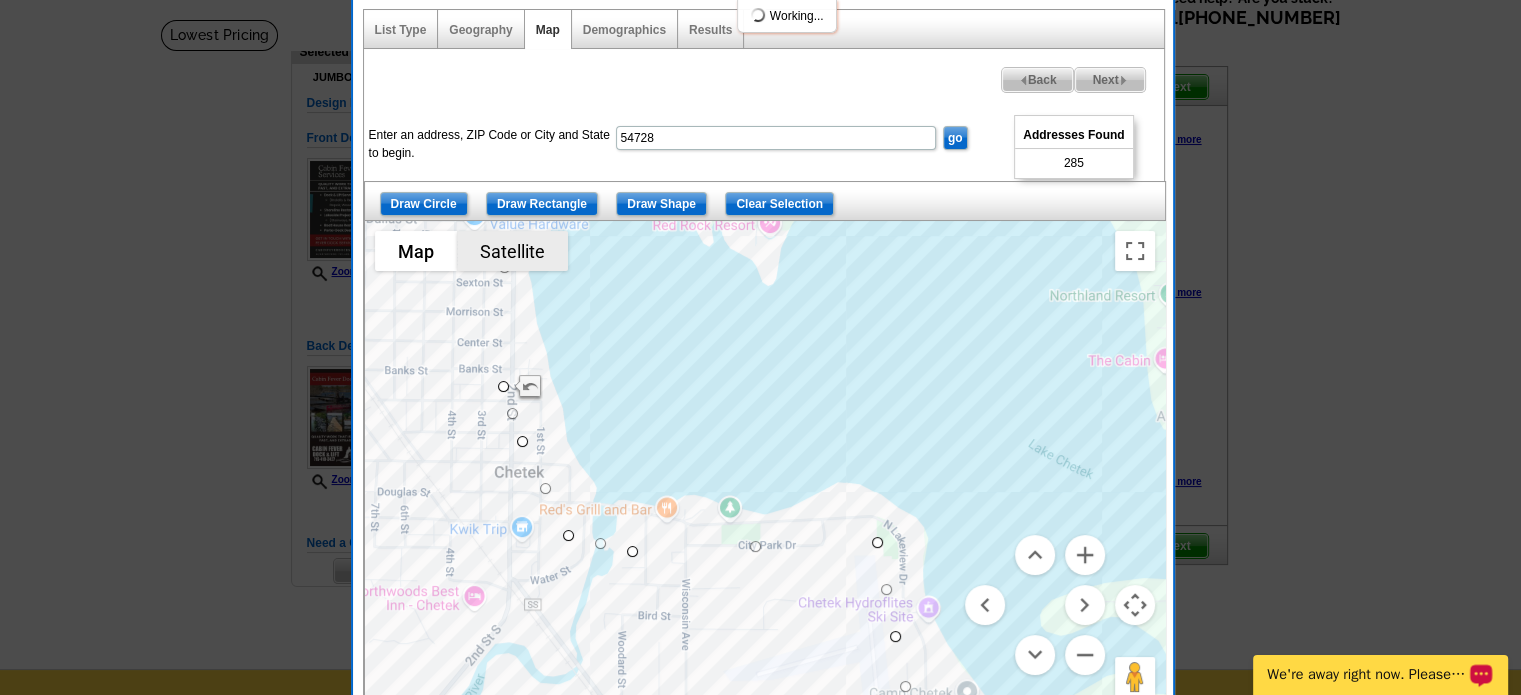 drag, startPoint x: 704, startPoint y: 248, endPoint x: 488, endPoint y: 265, distance: 216.66795 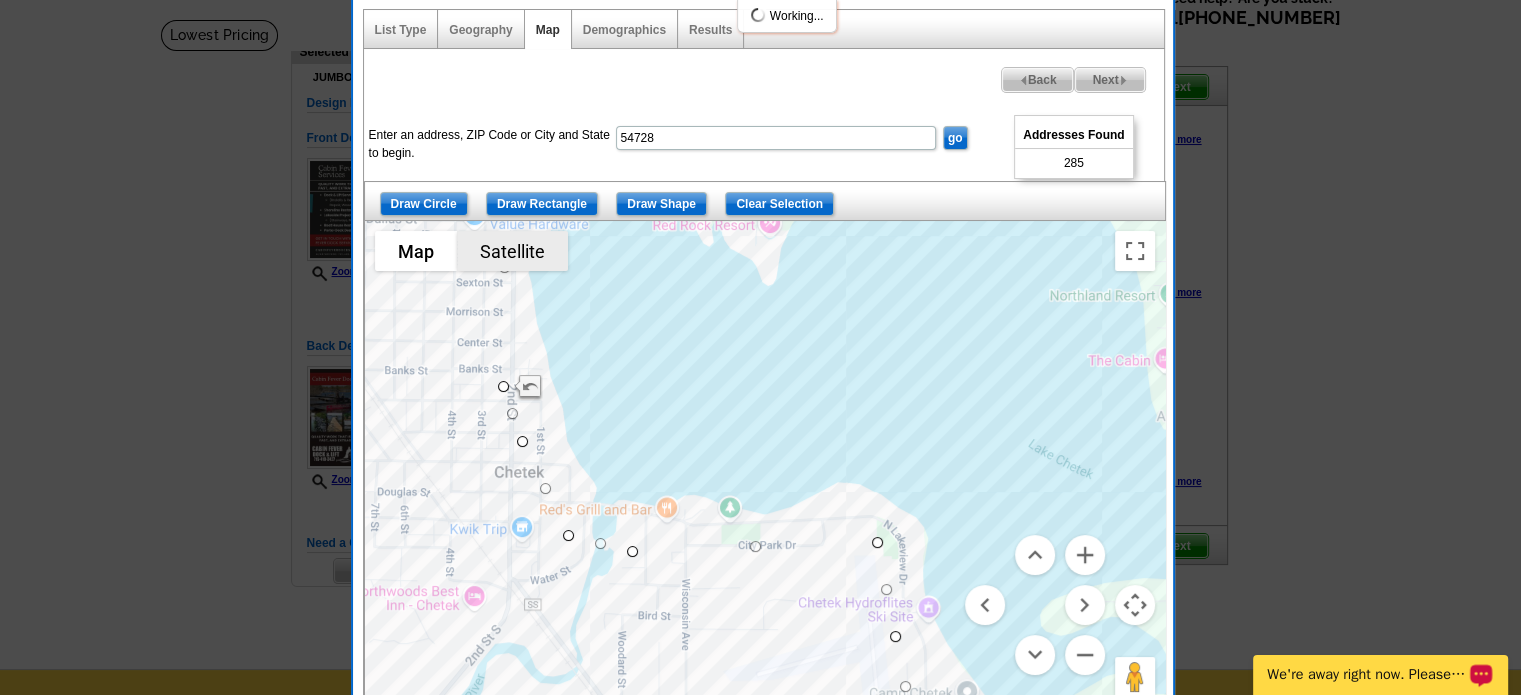 click on "To navigate, press the arrow keys. Use ctrl + scroll to zoom the map Map Terrain Satellite Labels Keyboard shortcuts Map Data Map data ©2025 Map data ©2025 200 m  Click to toggle between metric and imperial units Terms Report a map error" at bounding box center [765, 471] 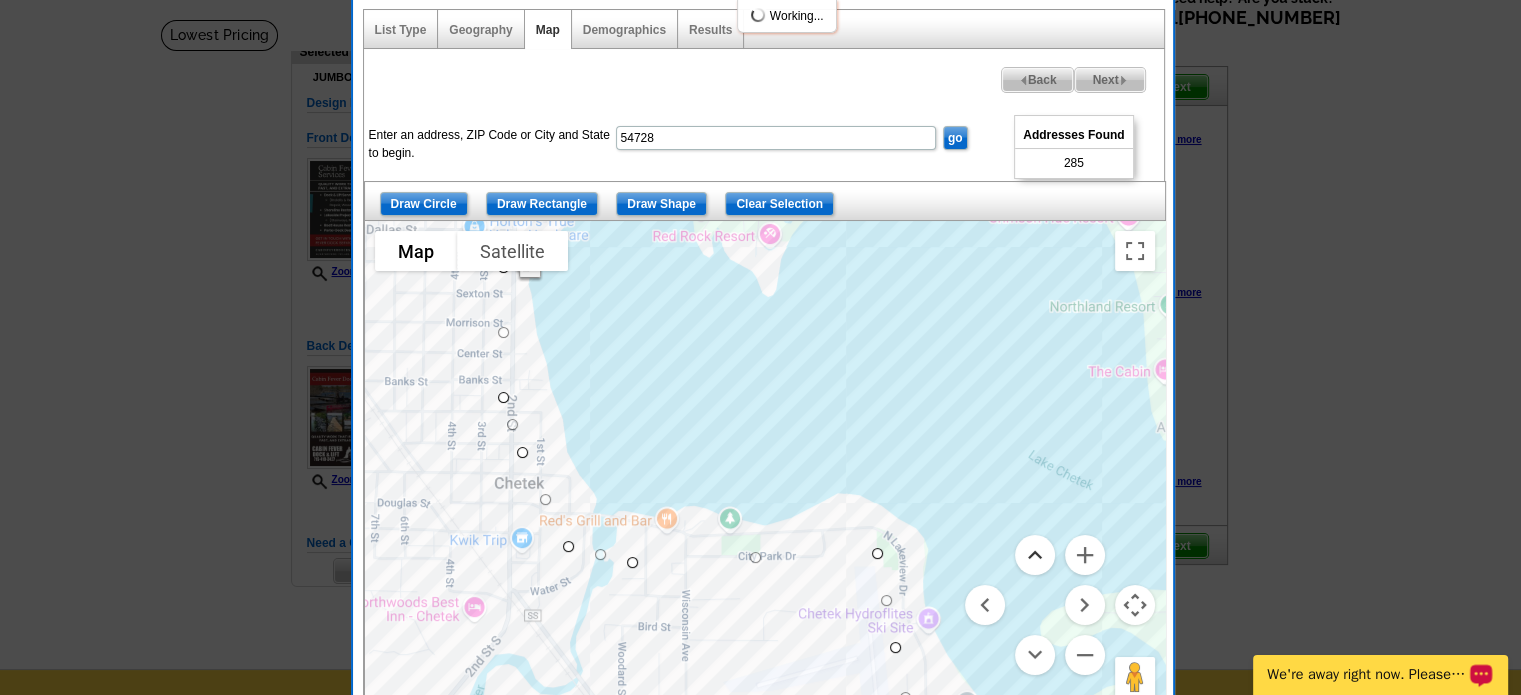 click at bounding box center [1035, 555] 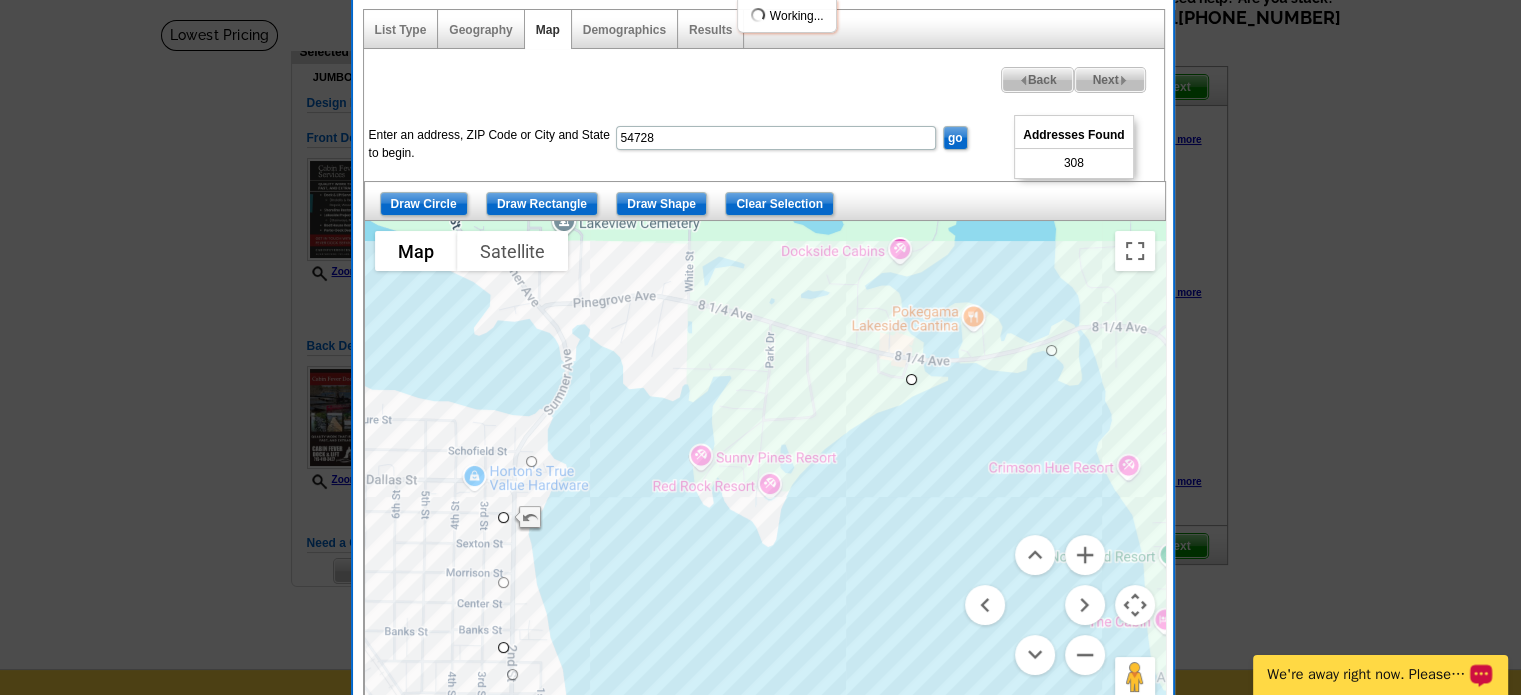 drag, startPoint x: 705, startPoint y: 449, endPoint x: 526, endPoint y: 462, distance: 179.47145 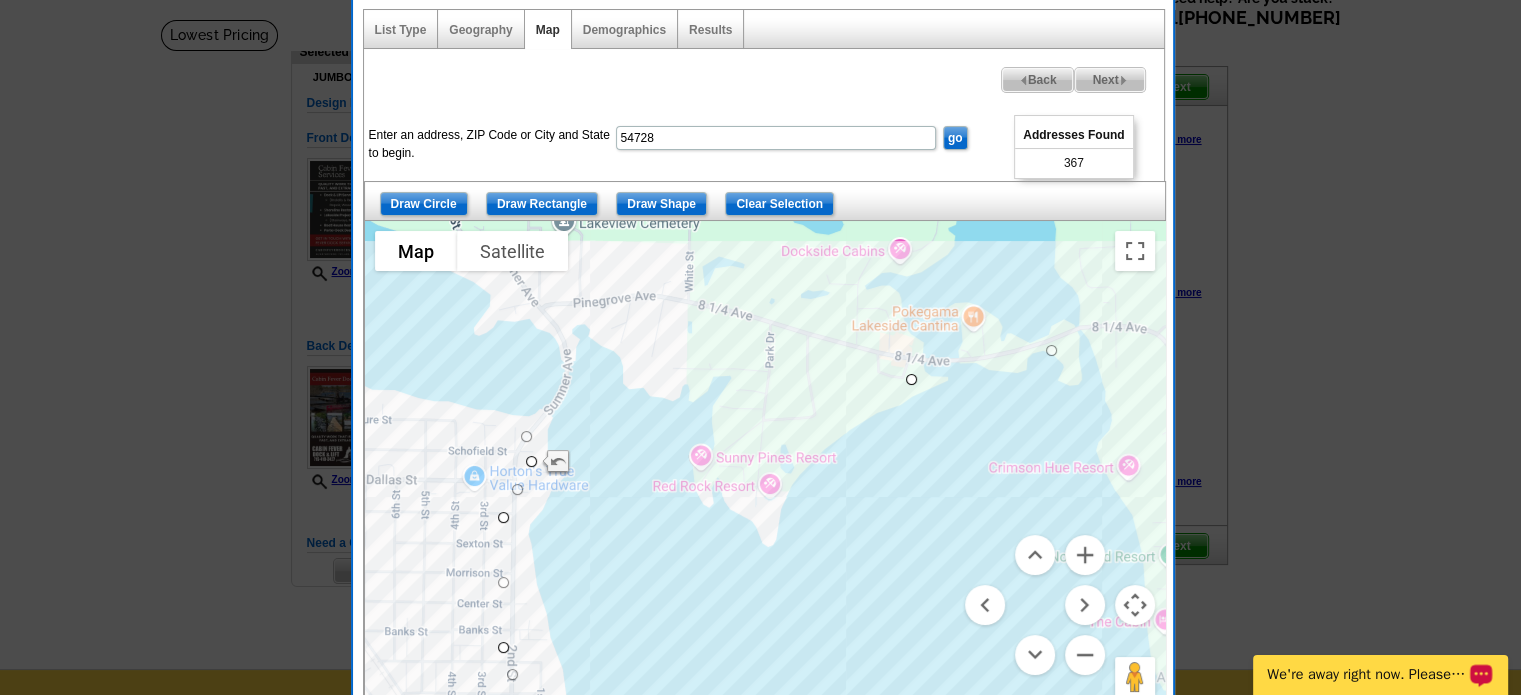 drag, startPoint x: 717, startPoint y: 418, endPoint x: 519, endPoint y: 434, distance: 198.64542 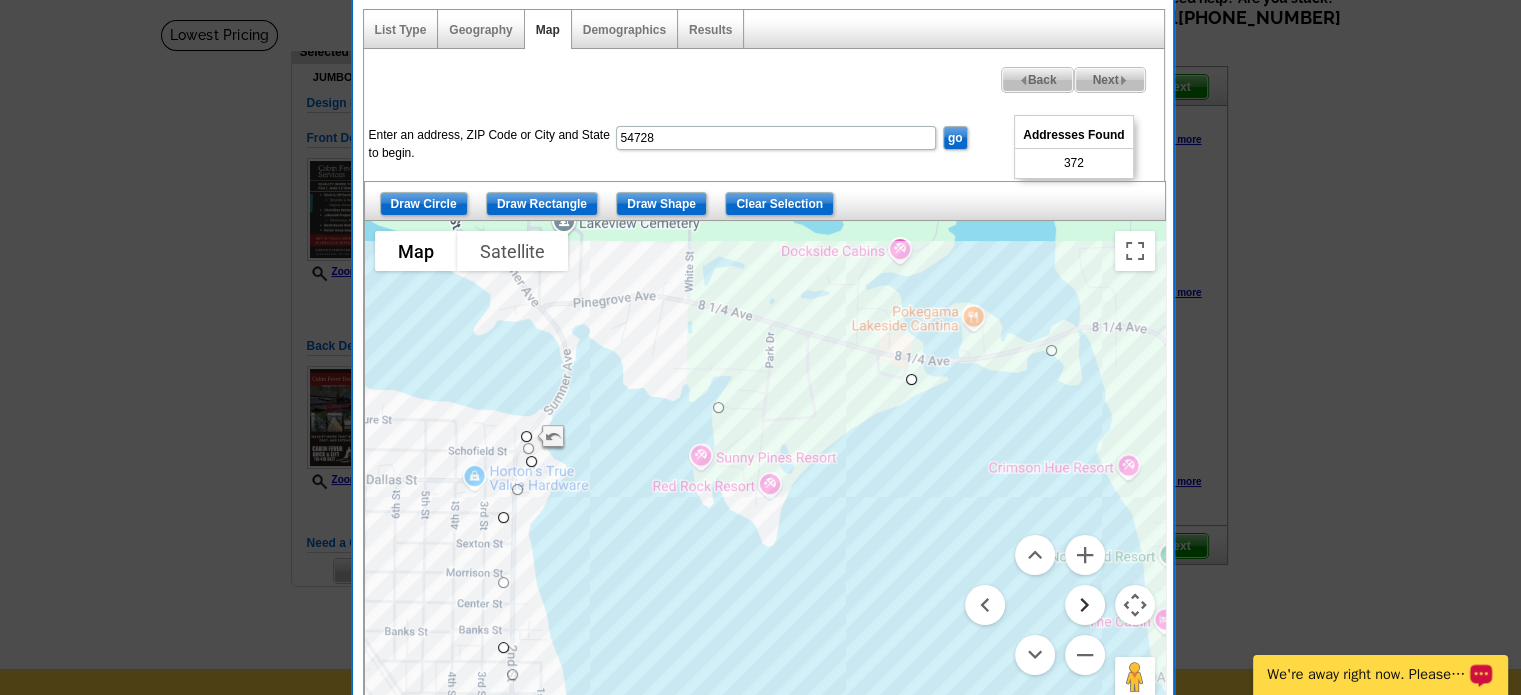 click at bounding box center (1085, 605) 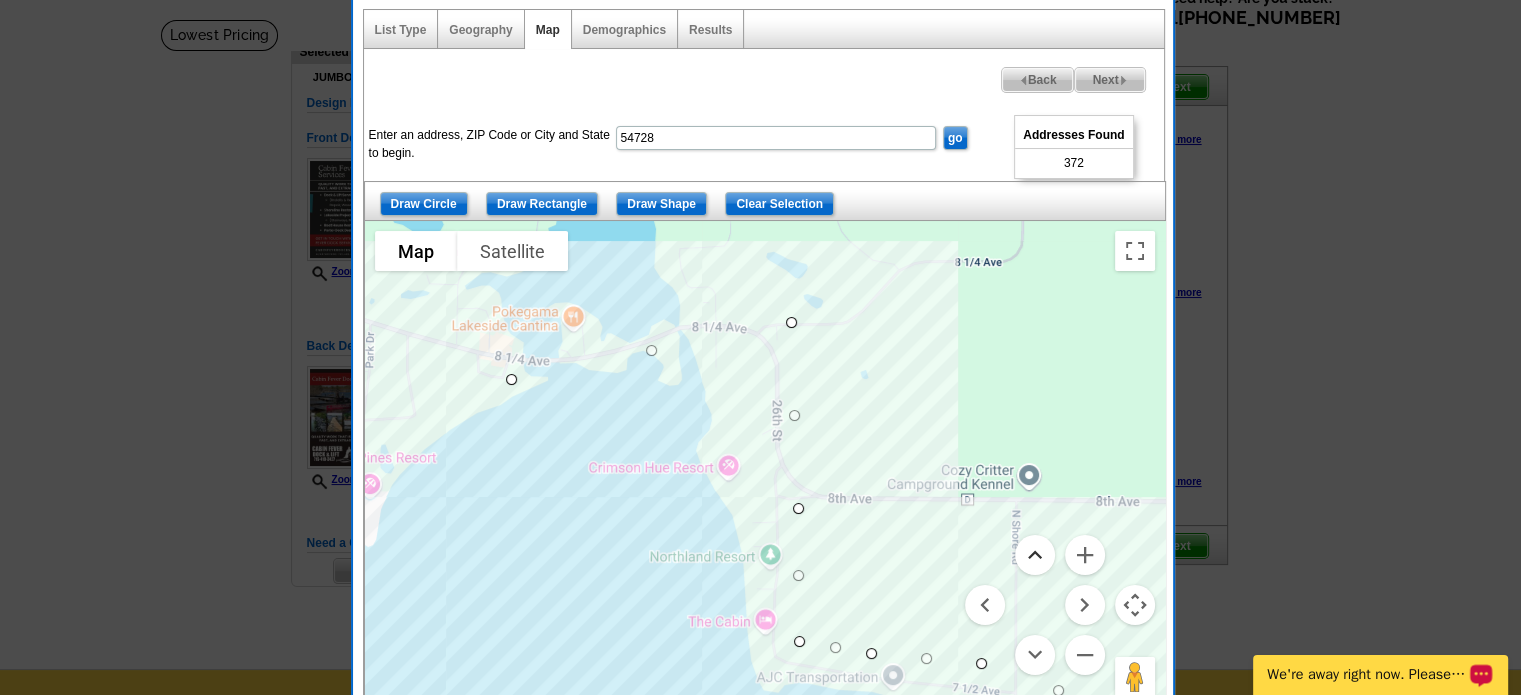 click at bounding box center (1035, 555) 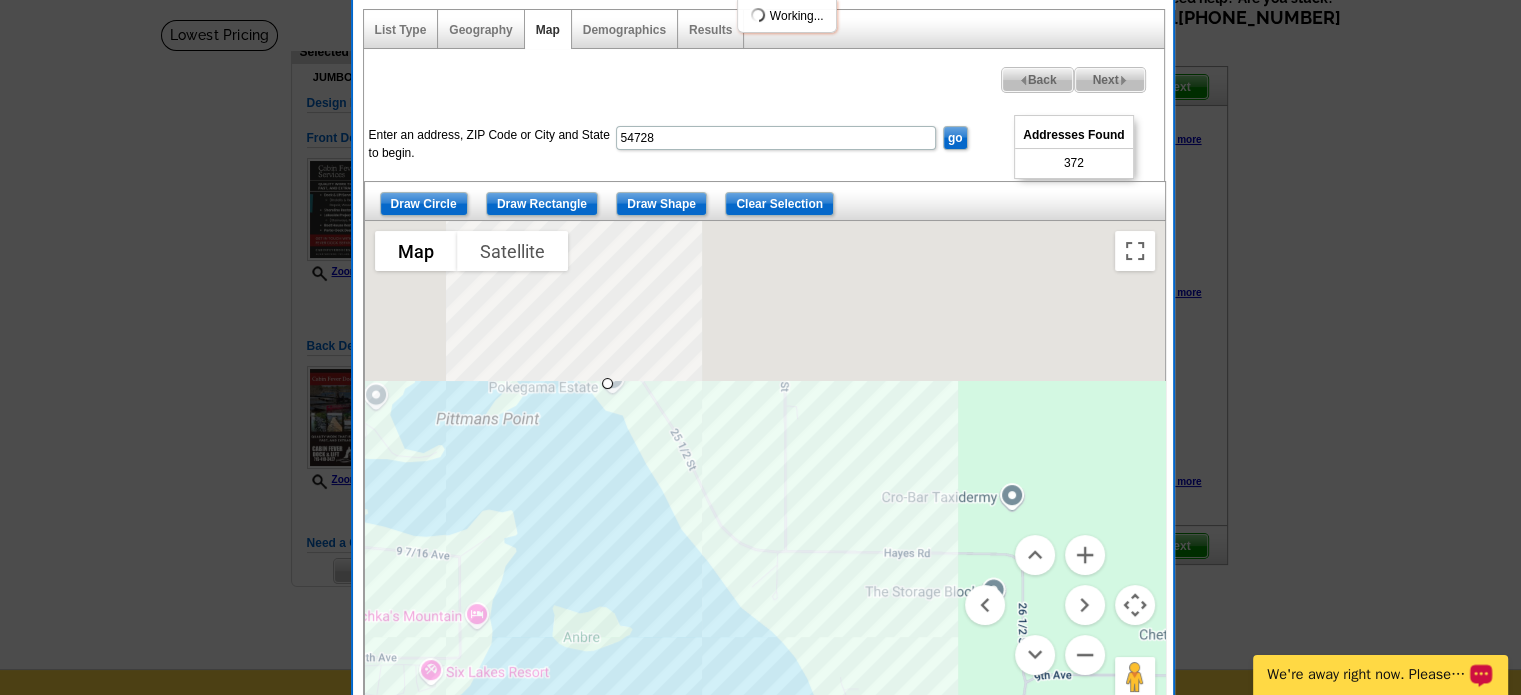 drag, startPoint x: 508, startPoint y: 628, endPoint x: 604, endPoint y: 378, distance: 267.79843 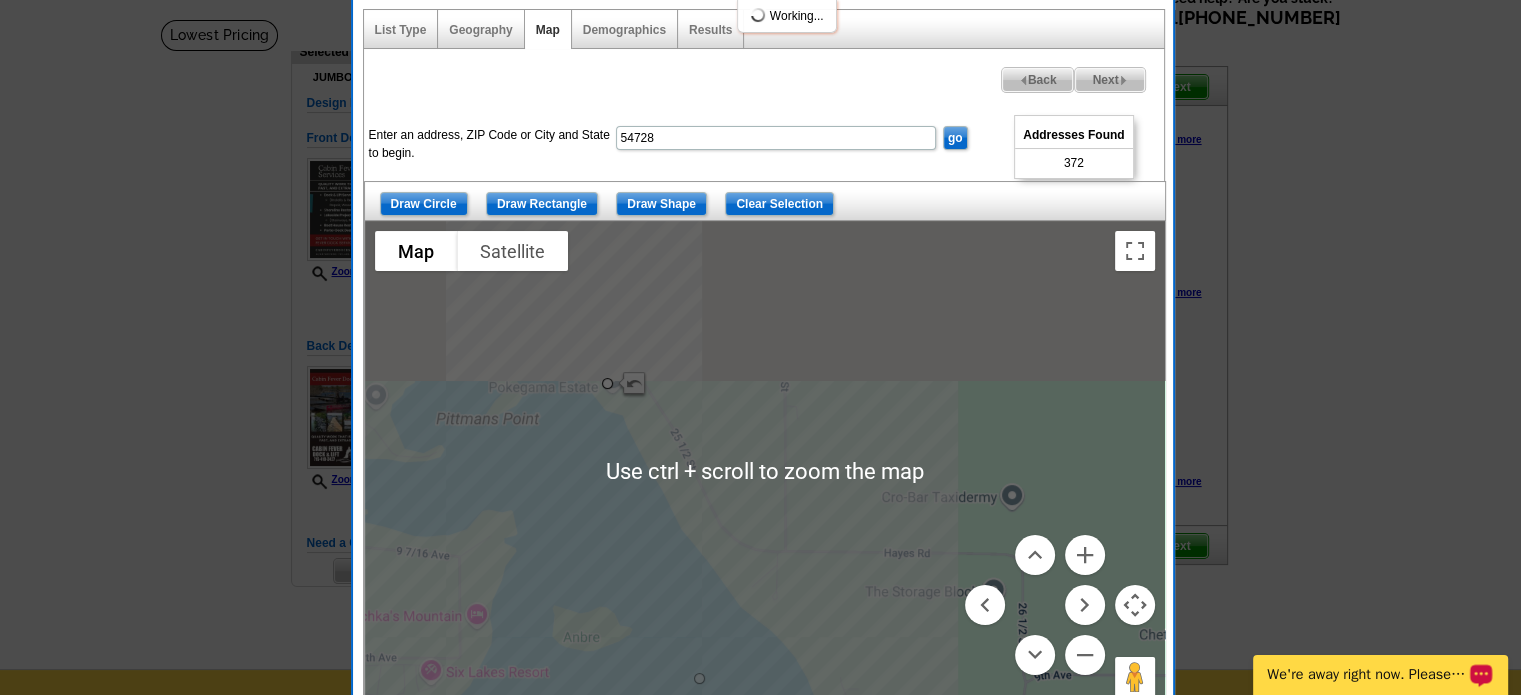 scroll, scrollTop: 415, scrollLeft: 0, axis: vertical 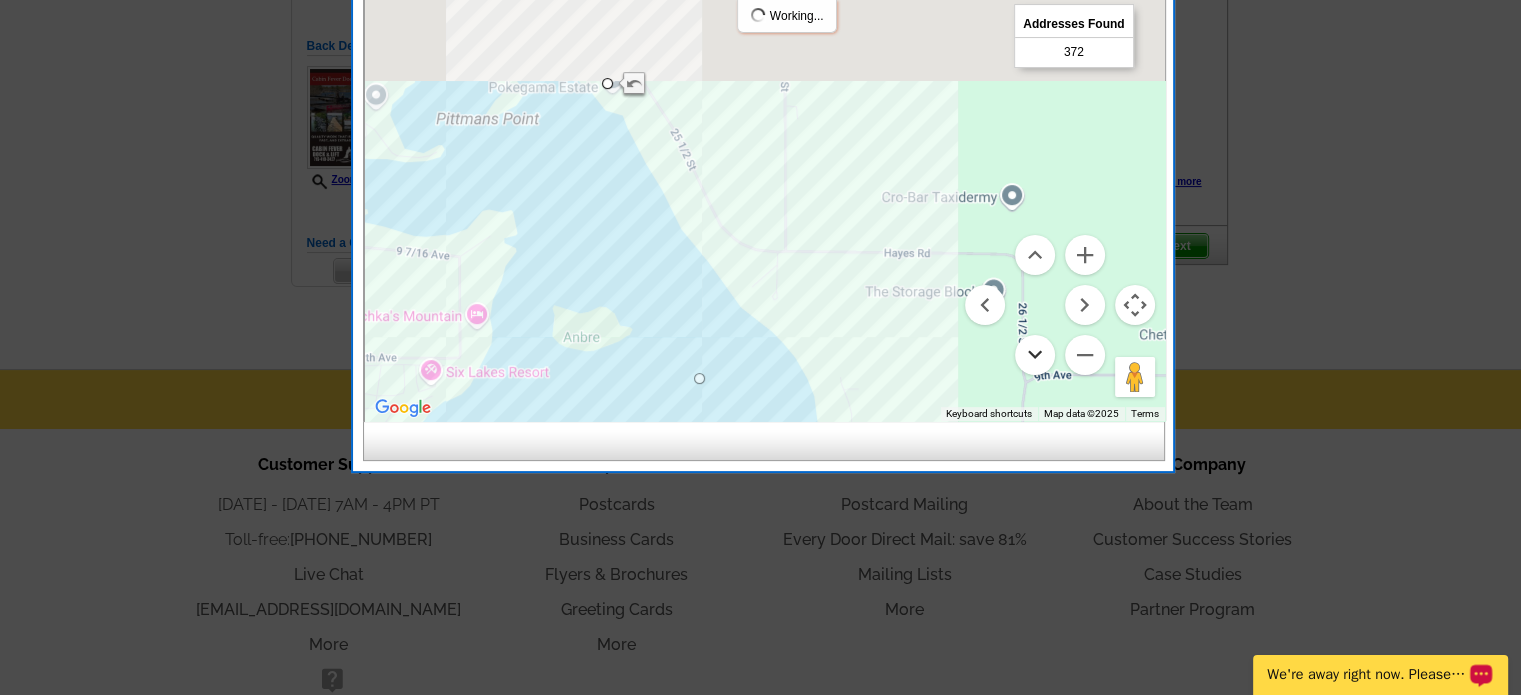 click at bounding box center (1035, 355) 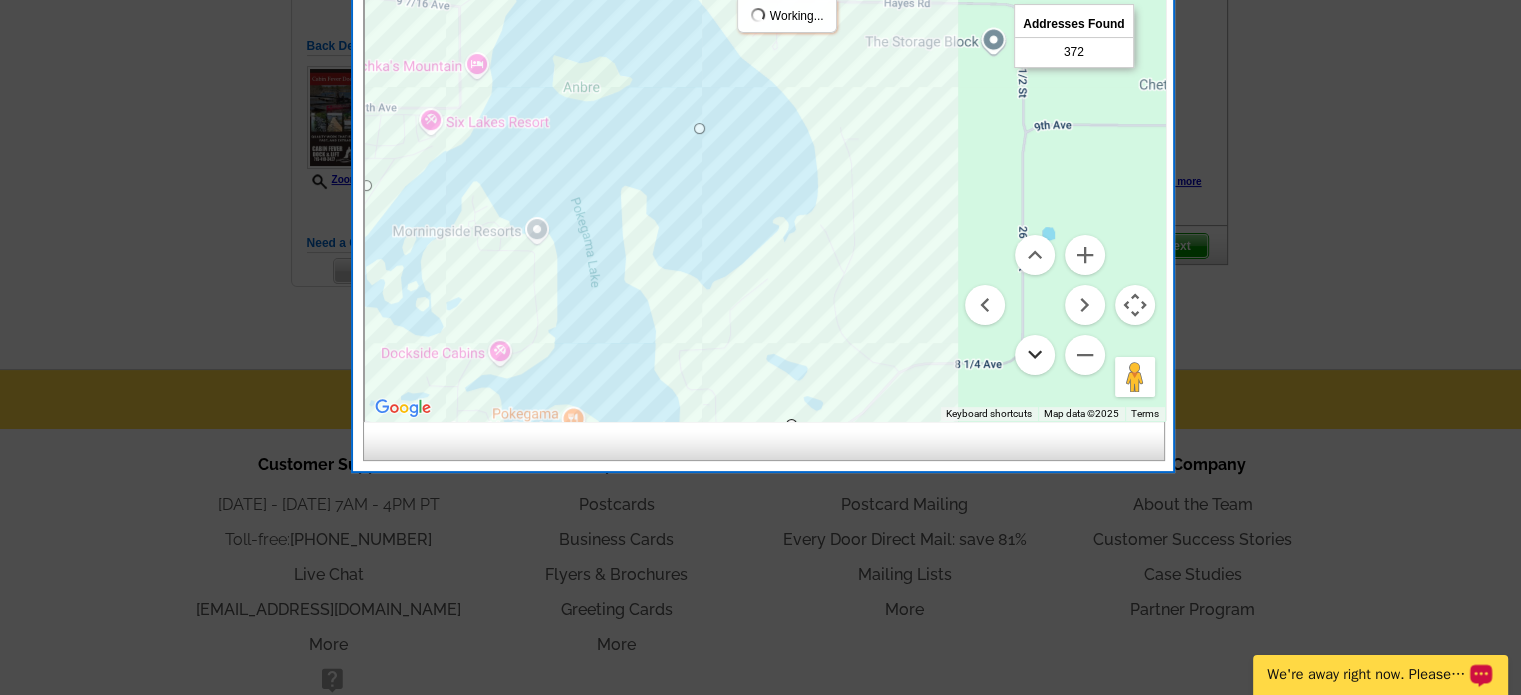 click at bounding box center (1035, 355) 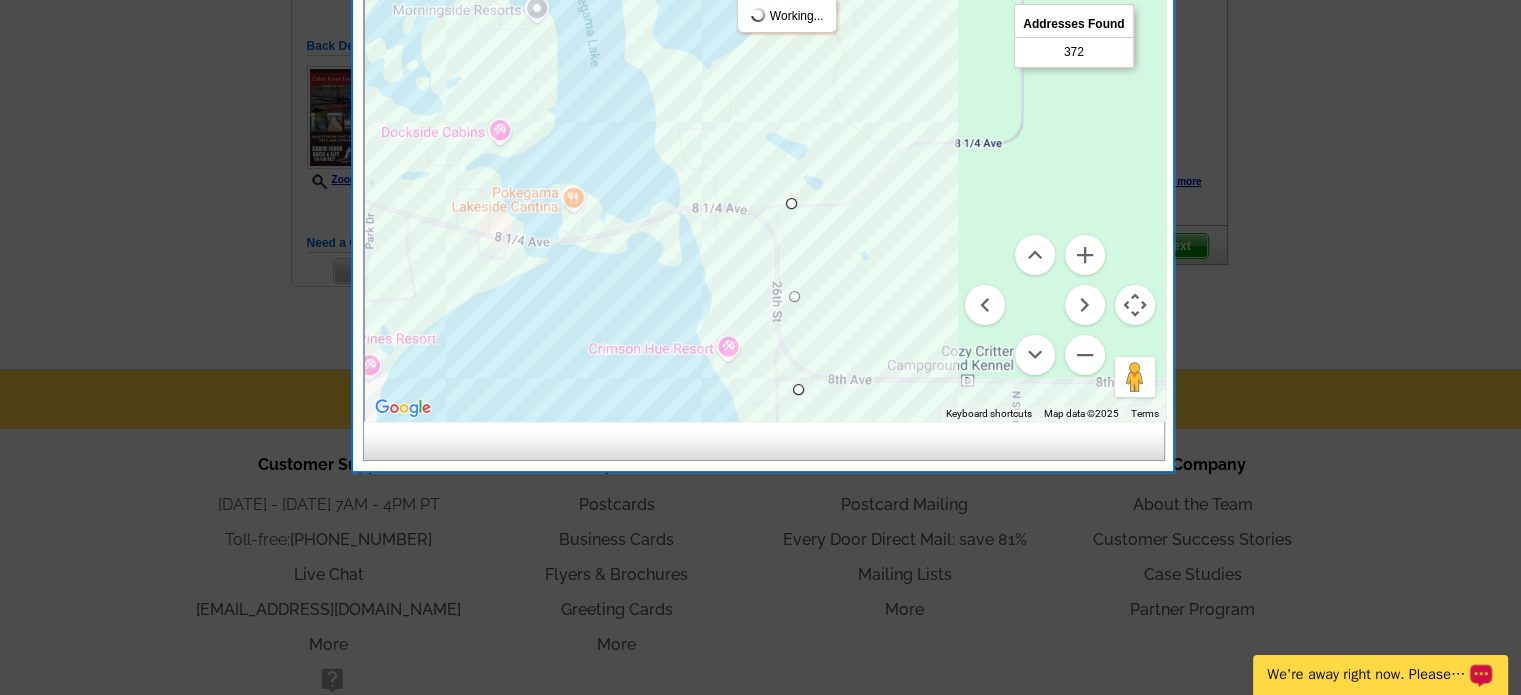 click at bounding box center [1035, 305] 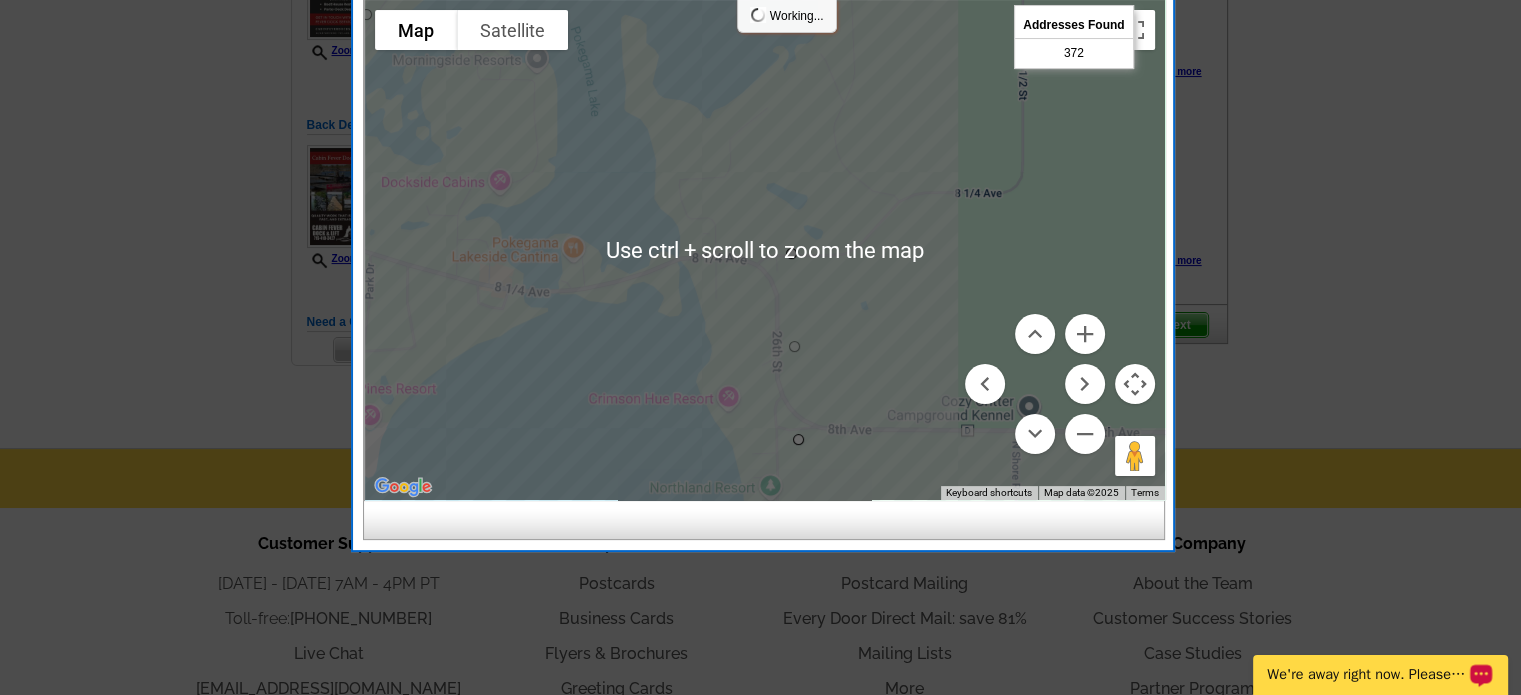 scroll, scrollTop: 315, scrollLeft: 0, axis: vertical 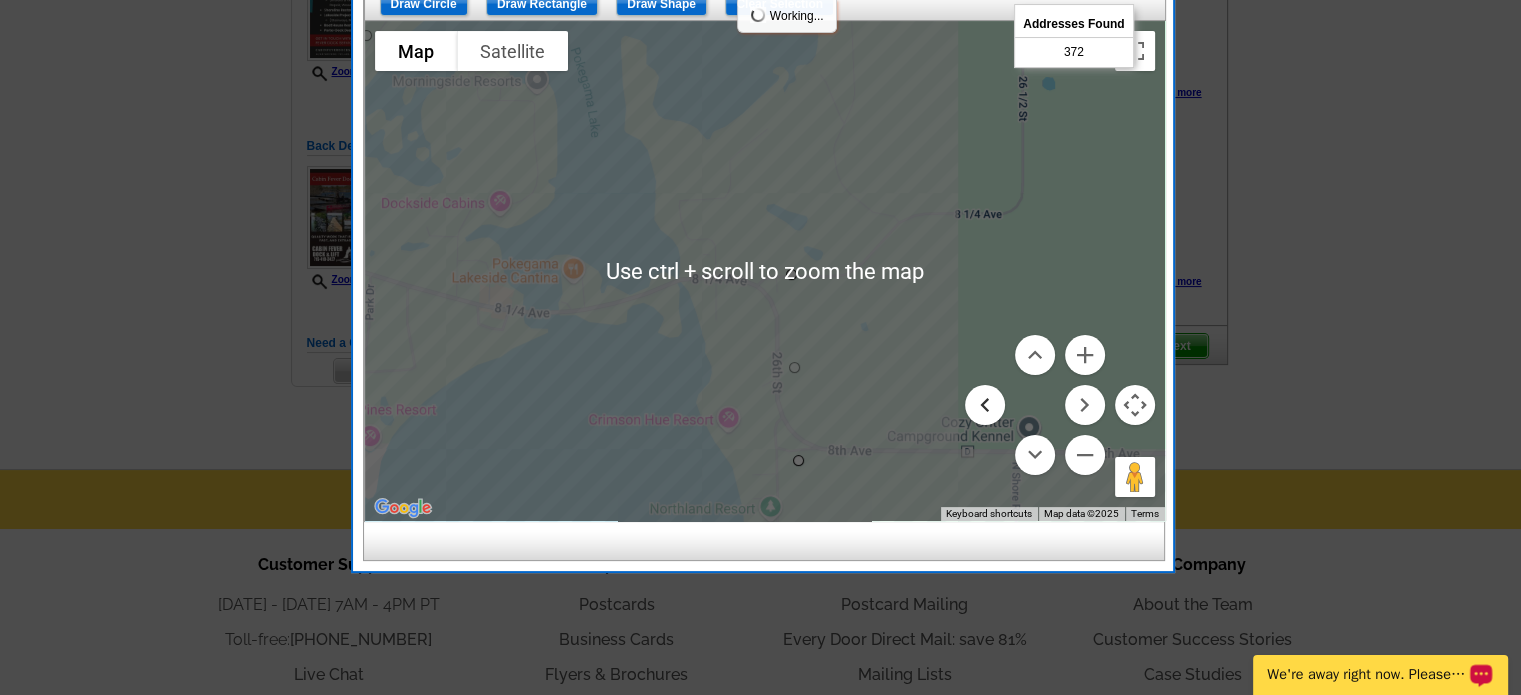click at bounding box center [985, 405] 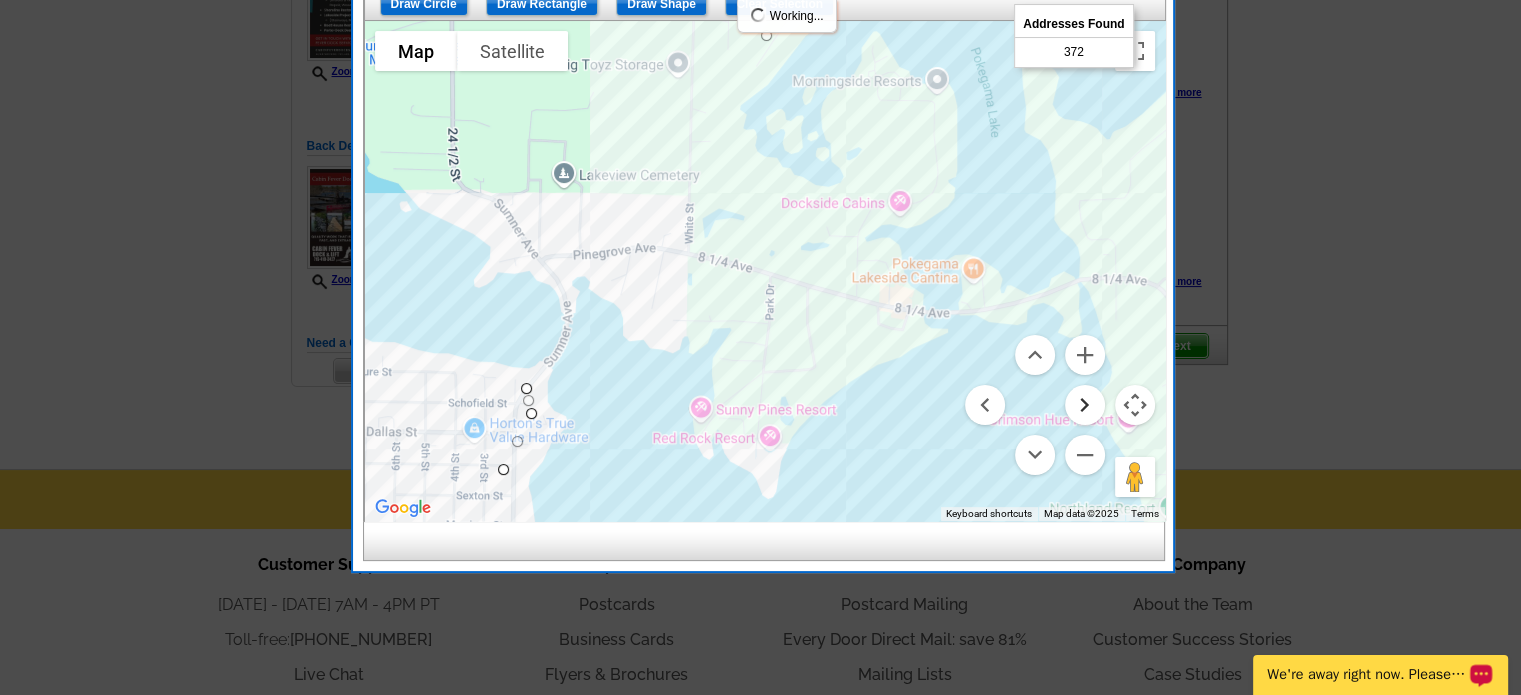 click at bounding box center (1085, 405) 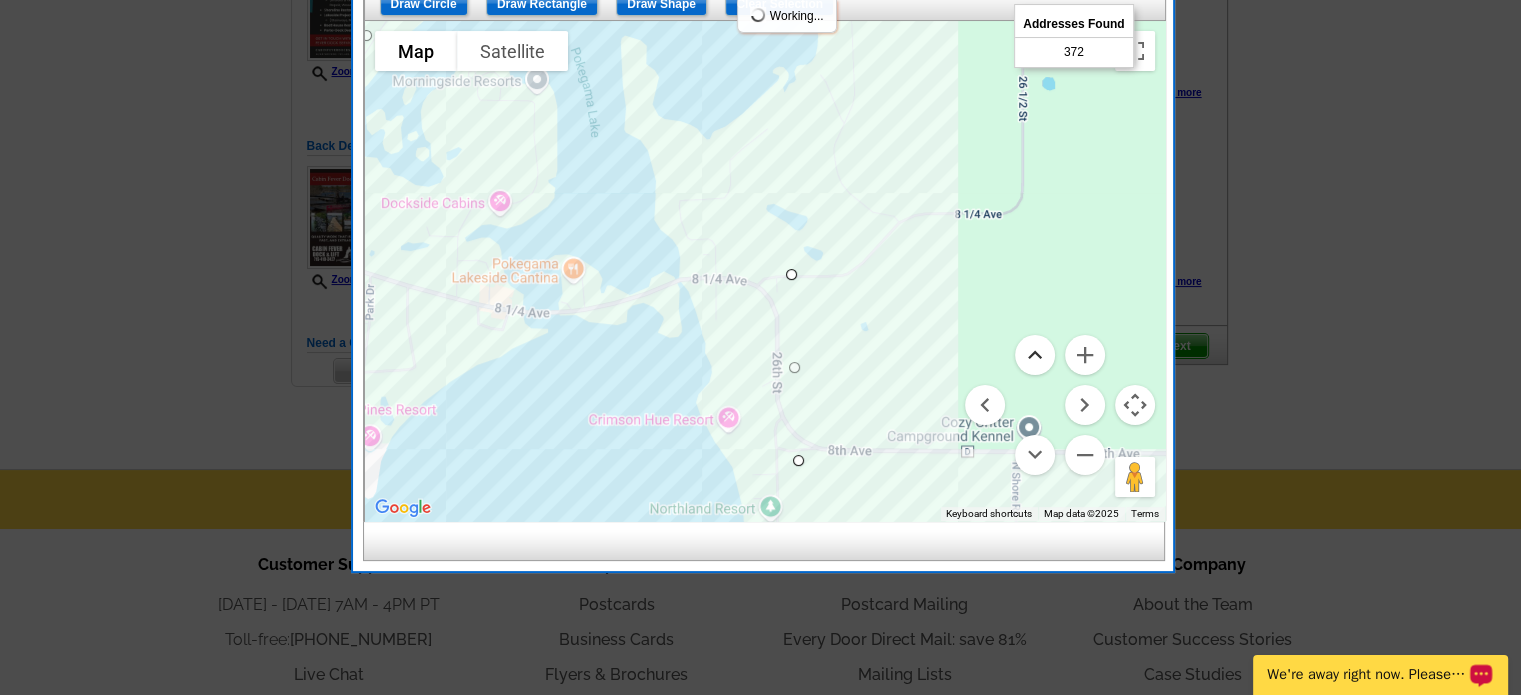 click at bounding box center (1035, 355) 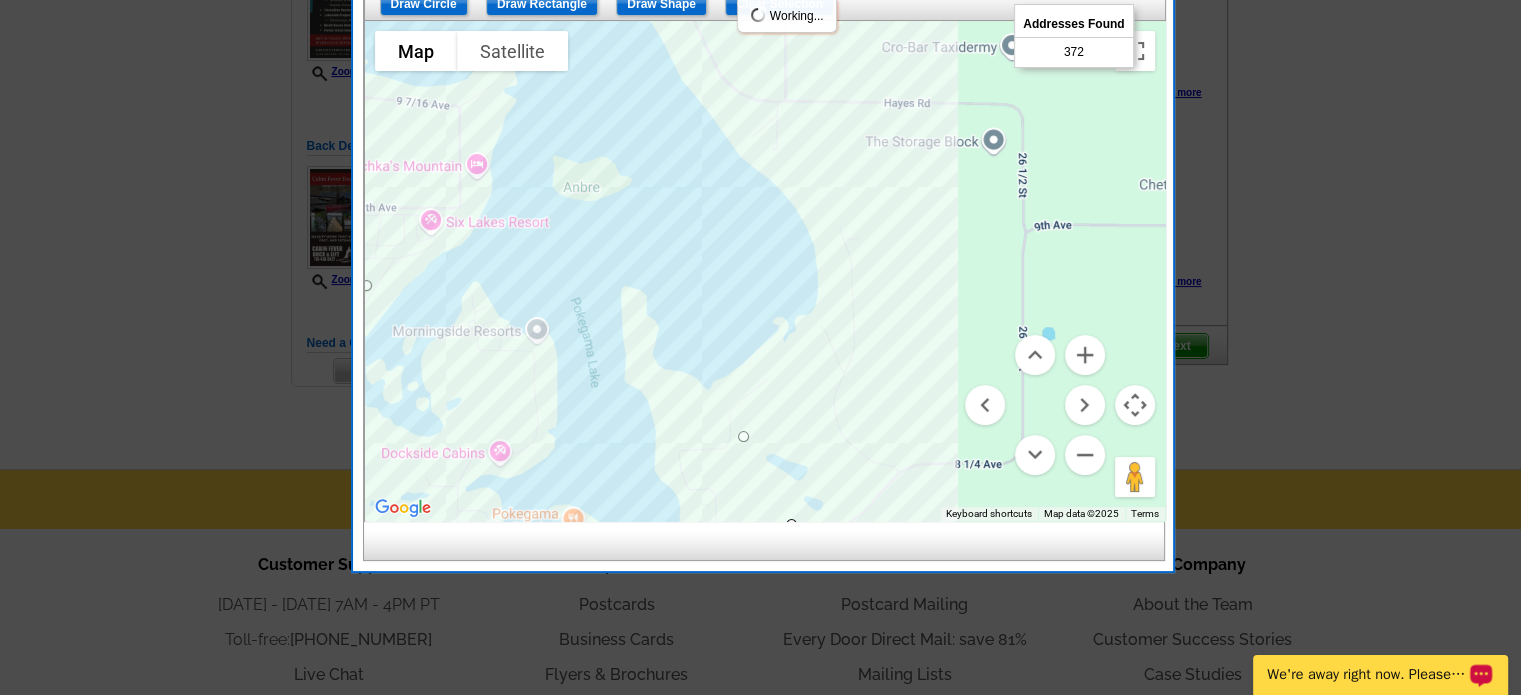 drag, startPoint x: 697, startPoint y: 227, endPoint x: 741, endPoint y: 443, distance: 220.43593 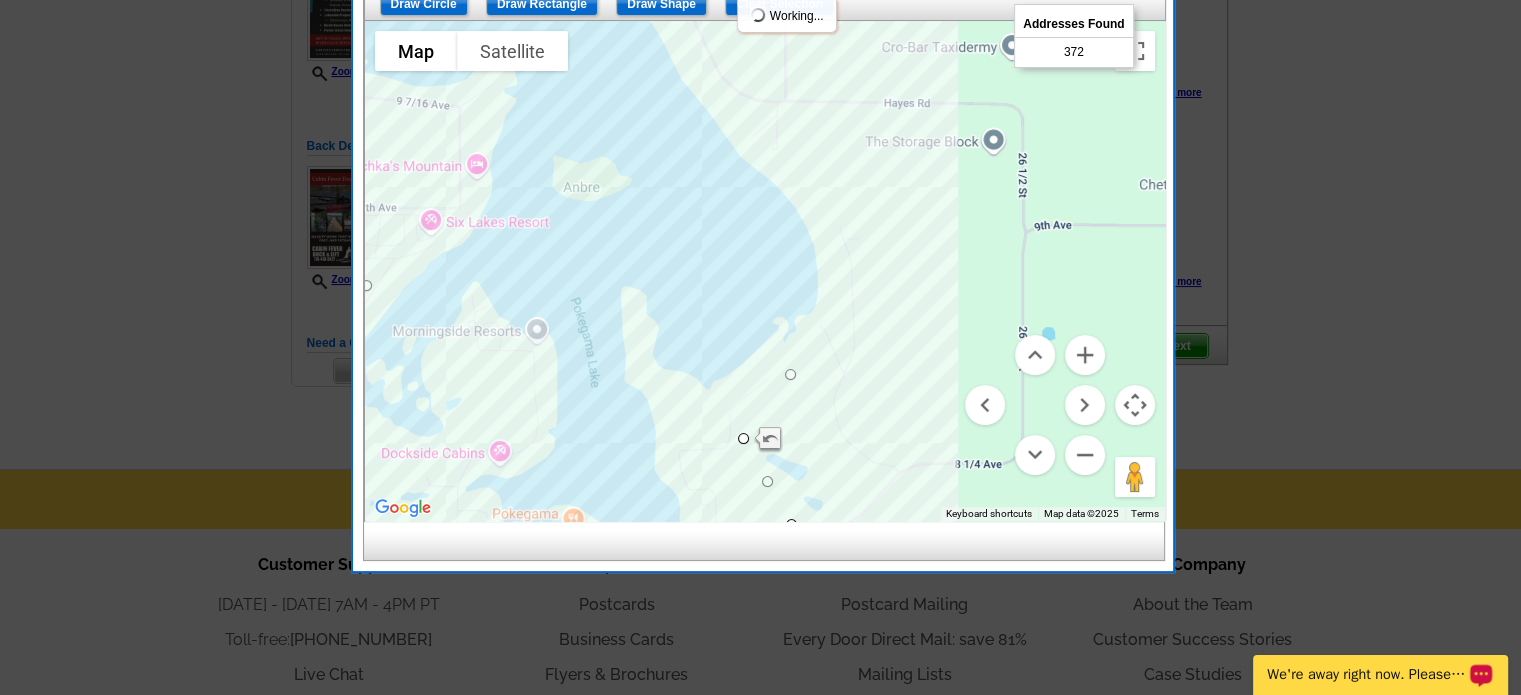 drag, startPoint x: 676, startPoint y: 185, endPoint x: 792, endPoint y: 375, distance: 222.61177 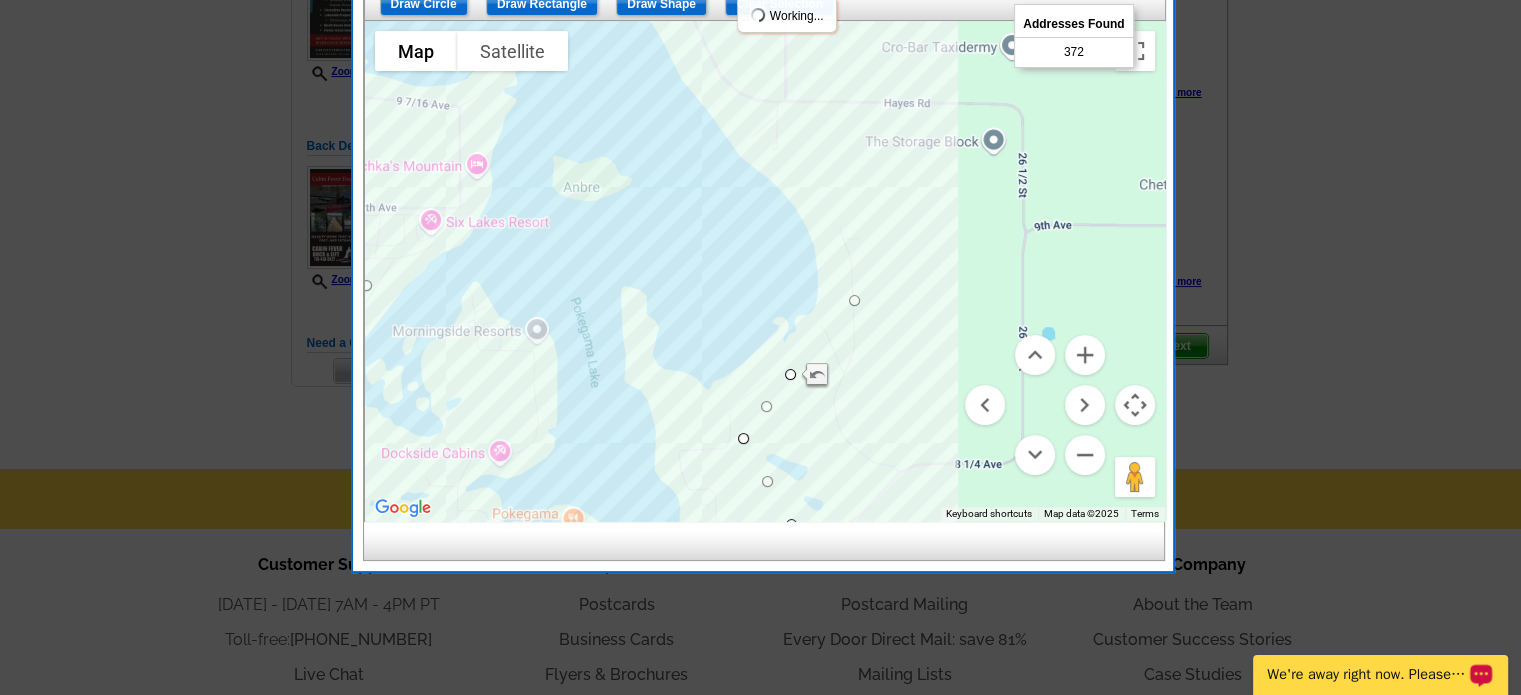 drag, startPoint x: 697, startPoint y: 153, endPoint x: 856, endPoint y: 300, distance: 216.54099 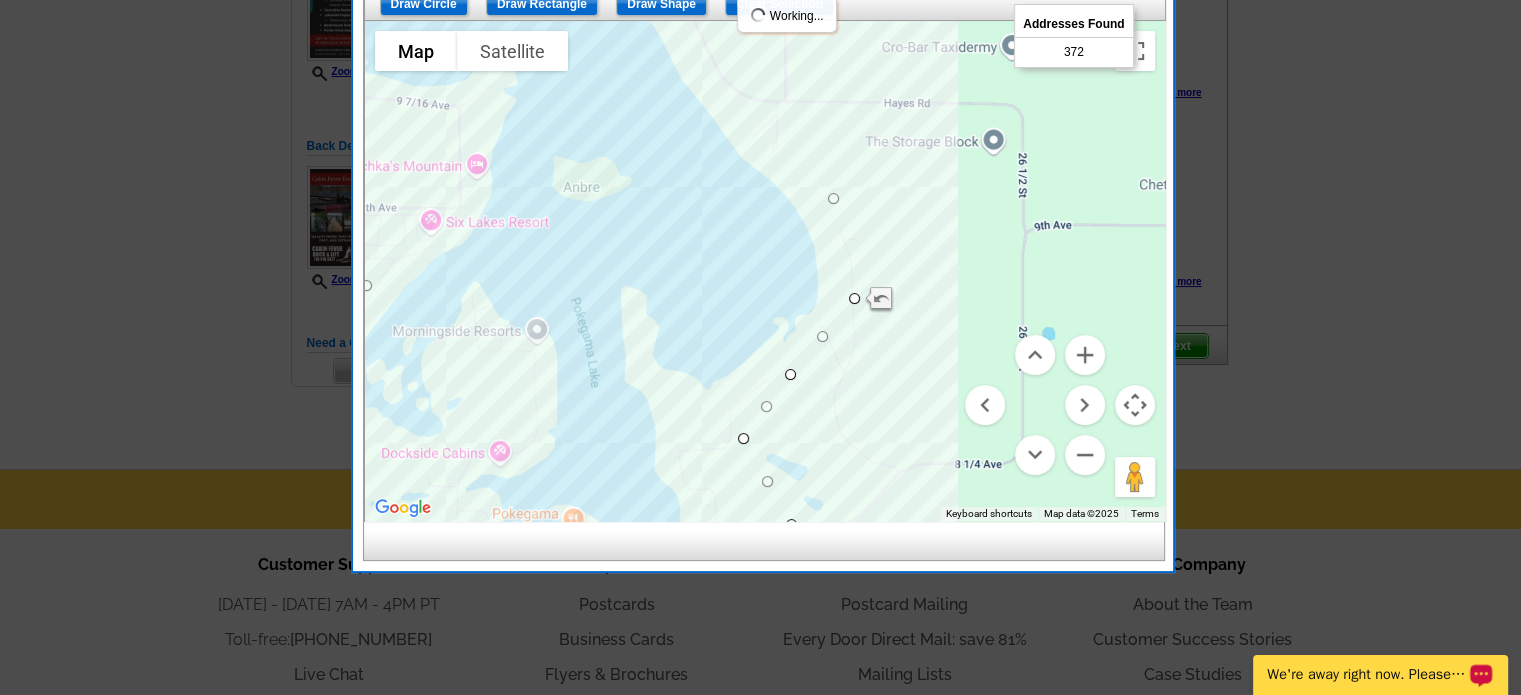 drag, startPoint x: 729, startPoint y: 108, endPoint x: 832, endPoint y: 192, distance: 132.90974 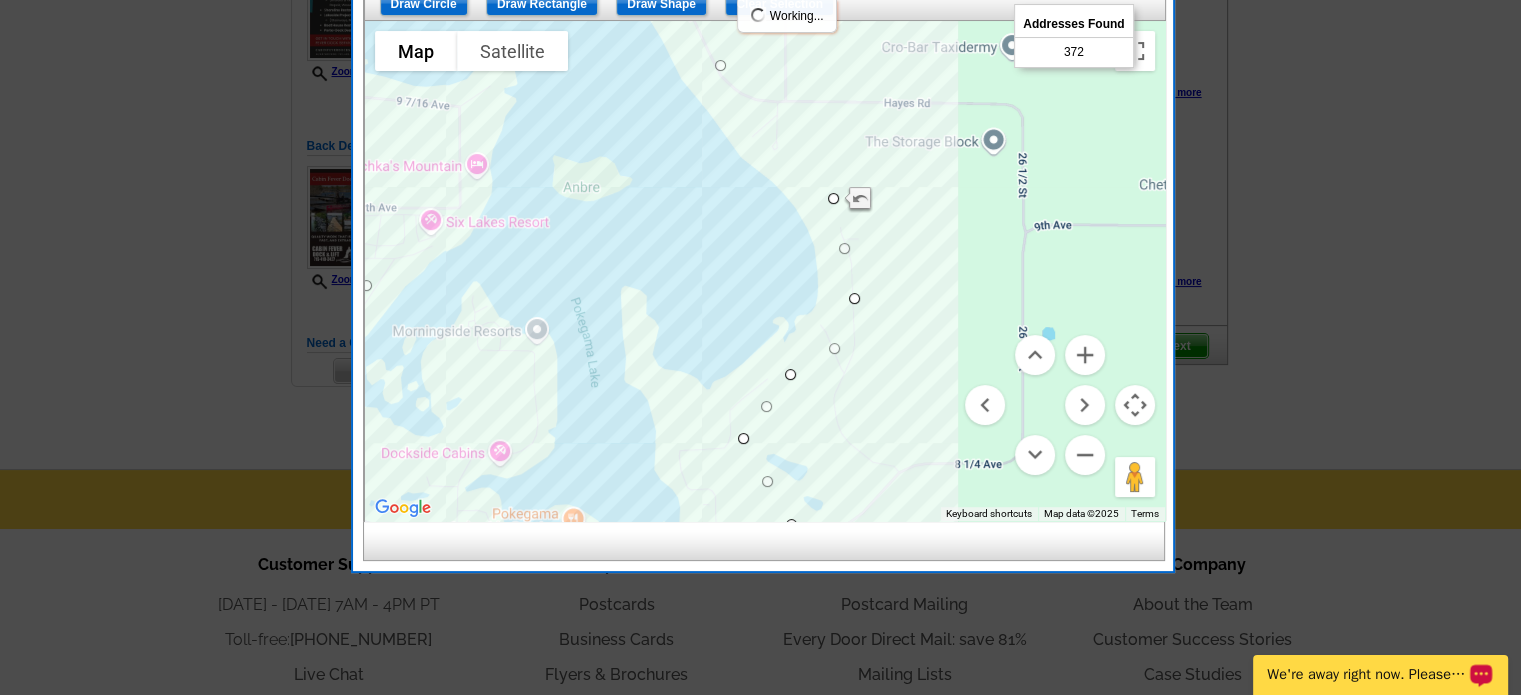 drag, startPoint x: 821, startPoint y: 335, endPoint x: 835, endPoint y: 347, distance: 18.439089 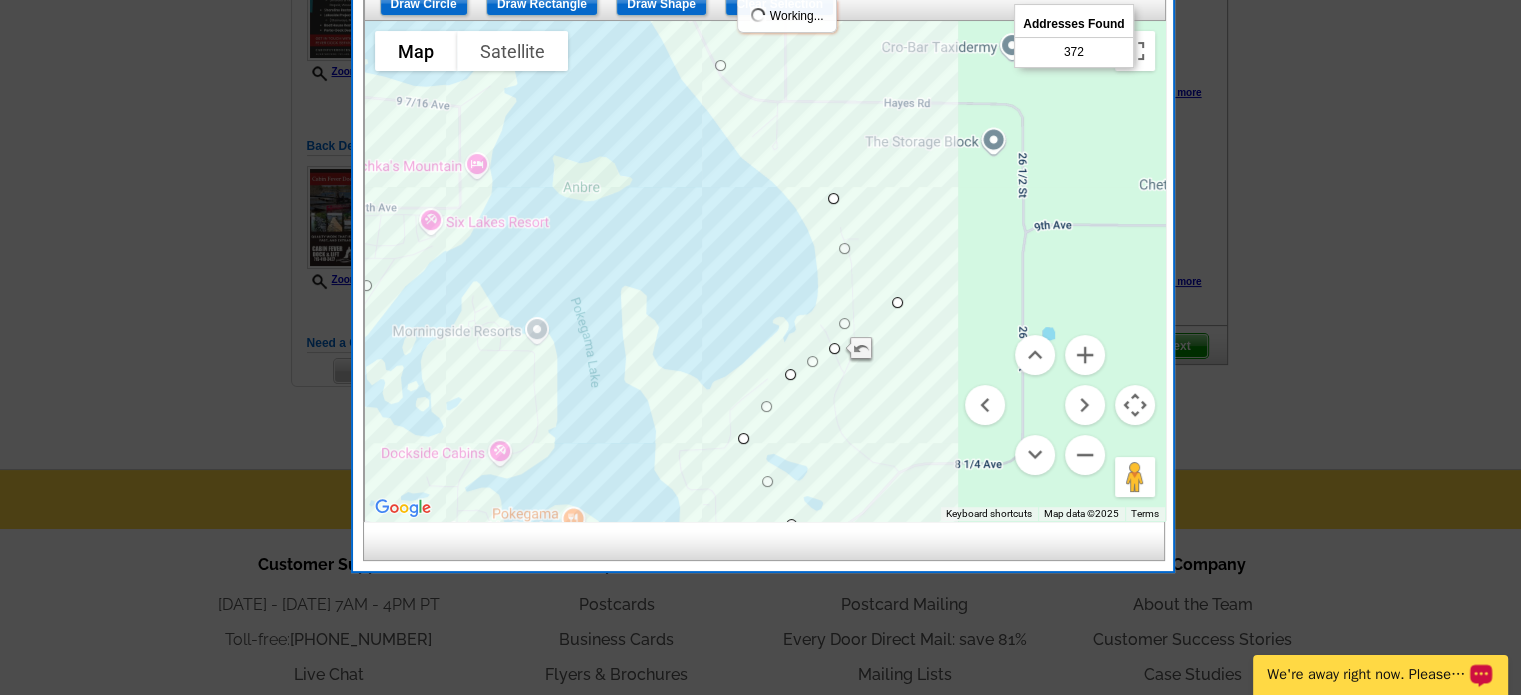drag, startPoint x: 852, startPoint y: 290, endPoint x: 895, endPoint y: 287, distance: 43.104523 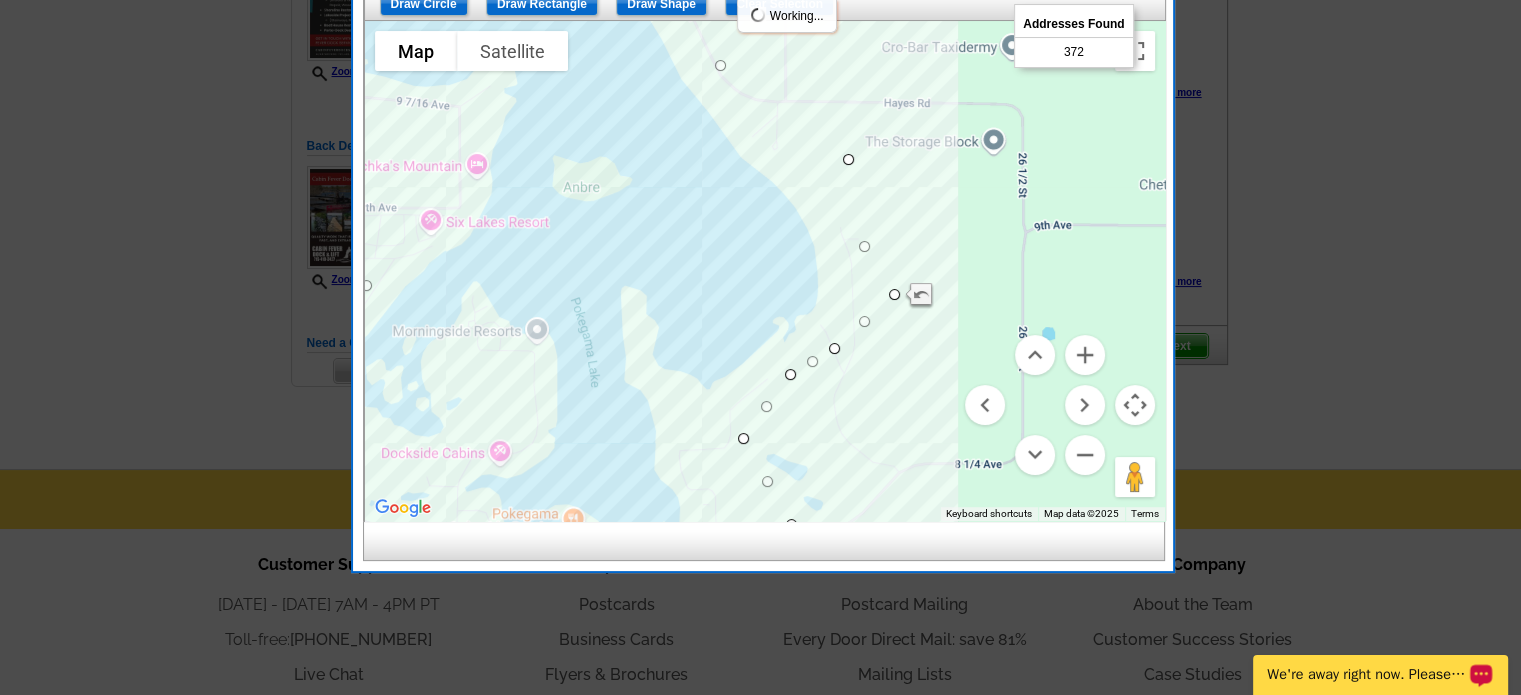drag, startPoint x: 831, startPoint y: 196, endPoint x: 847, endPoint y: 154, distance: 44.94441 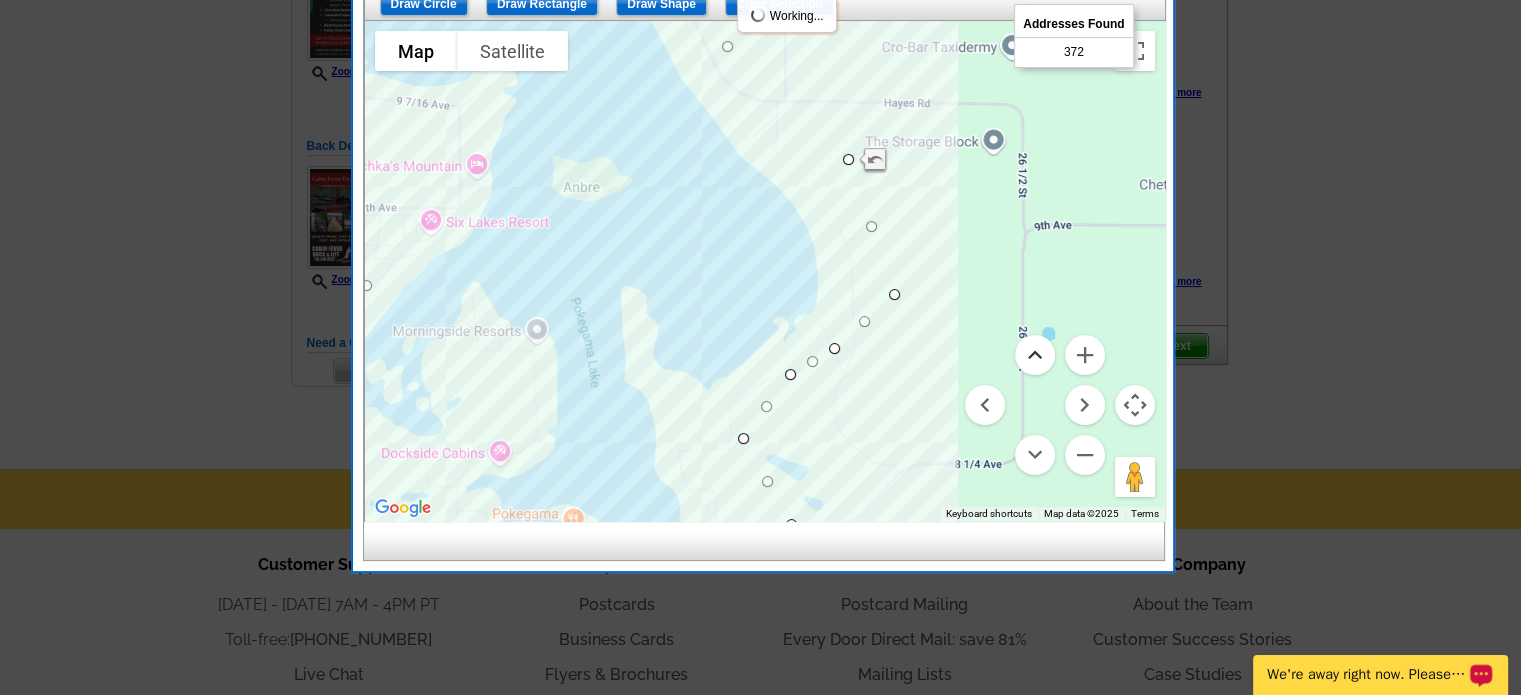 click at bounding box center [1035, 355] 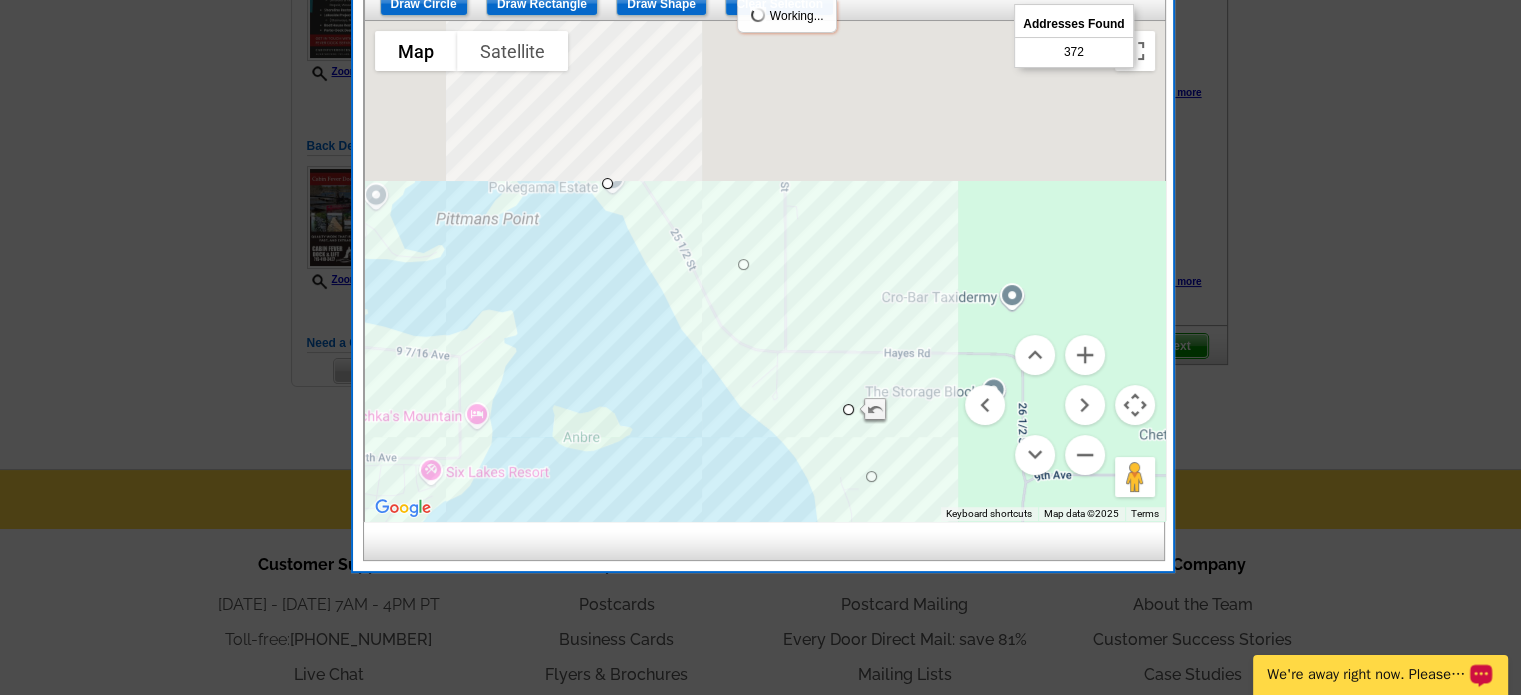 drag, startPoint x: 726, startPoint y: 294, endPoint x: 740, endPoint y: 259, distance: 37.696156 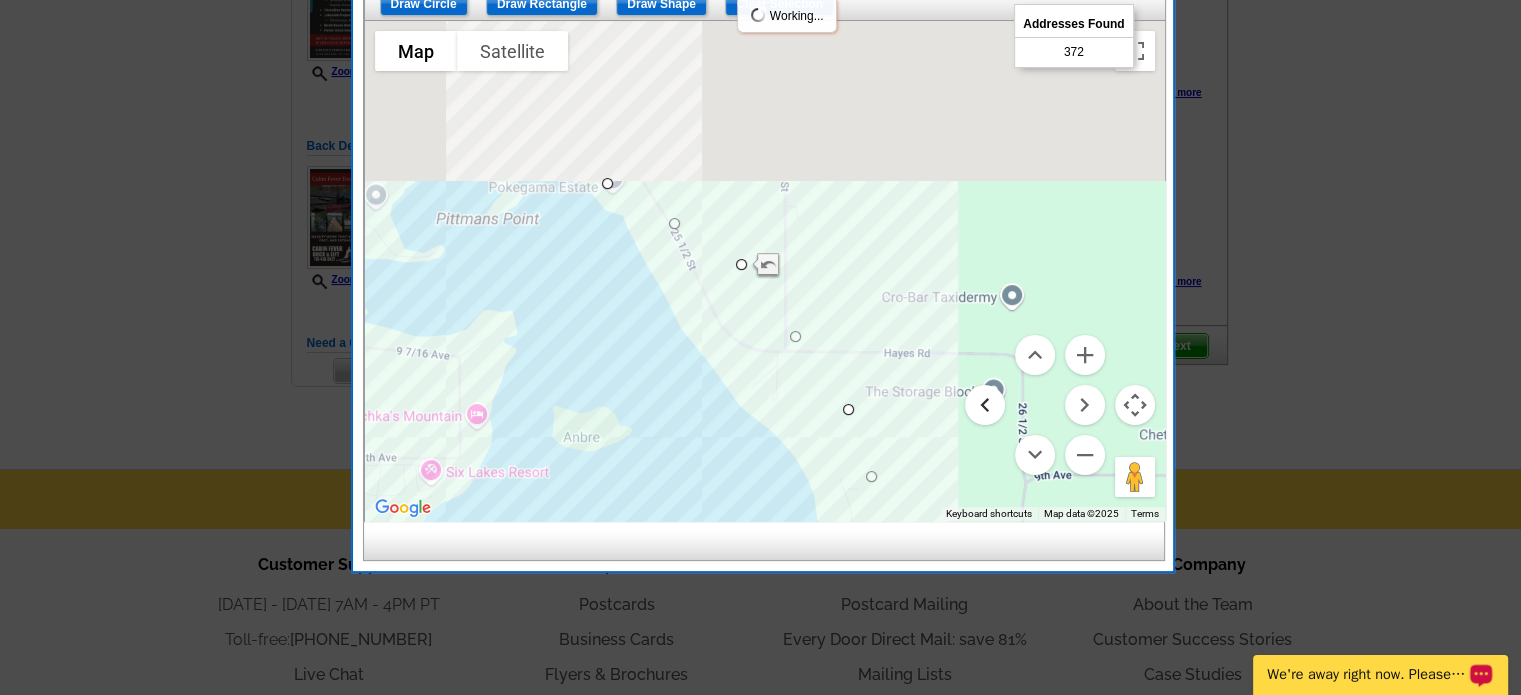 click at bounding box center [985, 405] 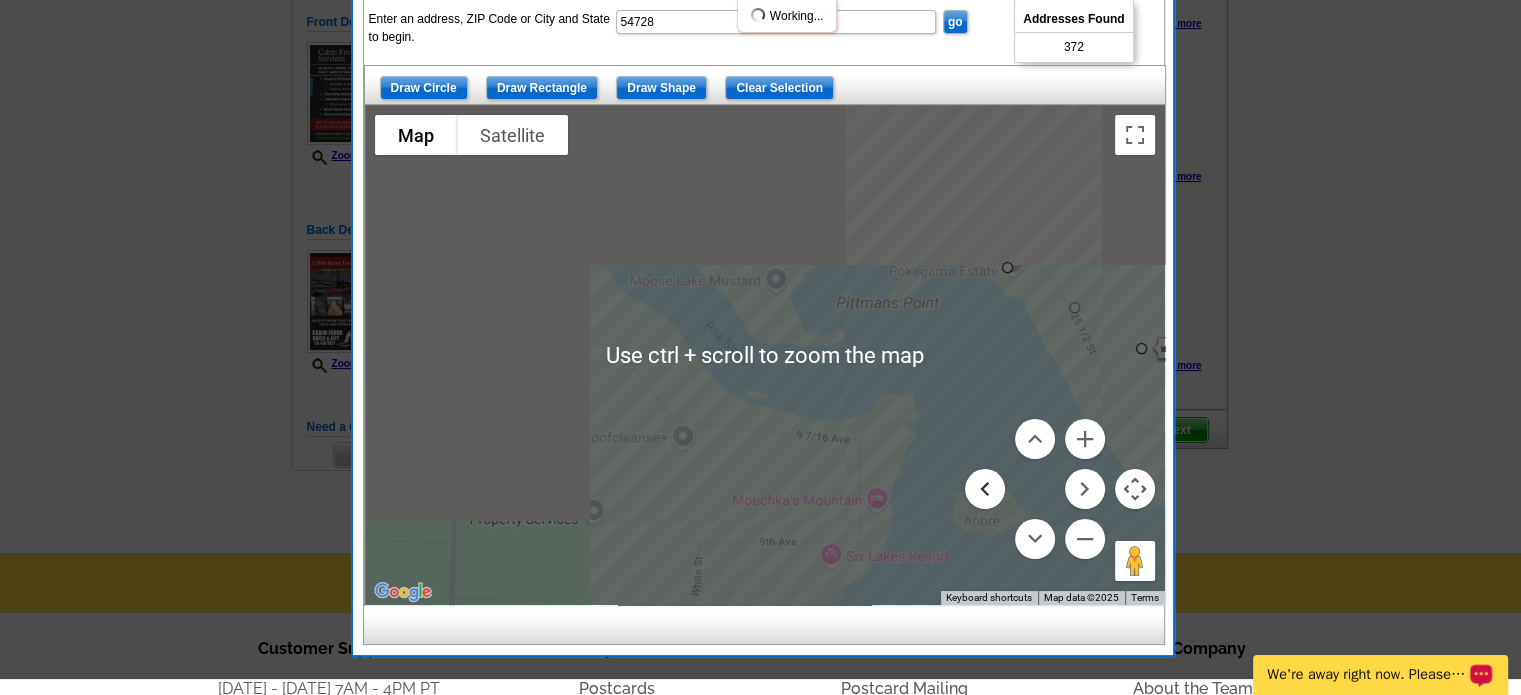 scroll, scrollTop: 215, scrollLeft: 0, axis: vertical 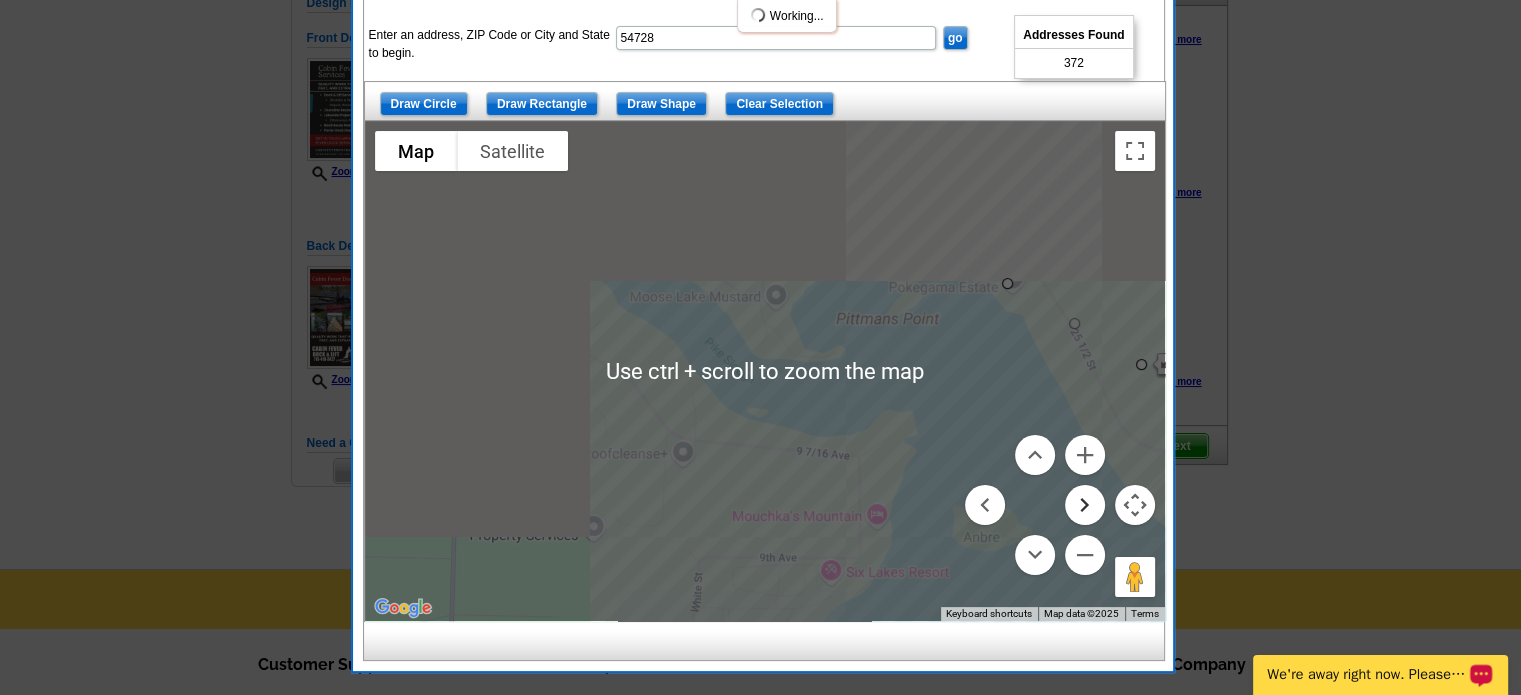 click at bounding box center (1085, 505) 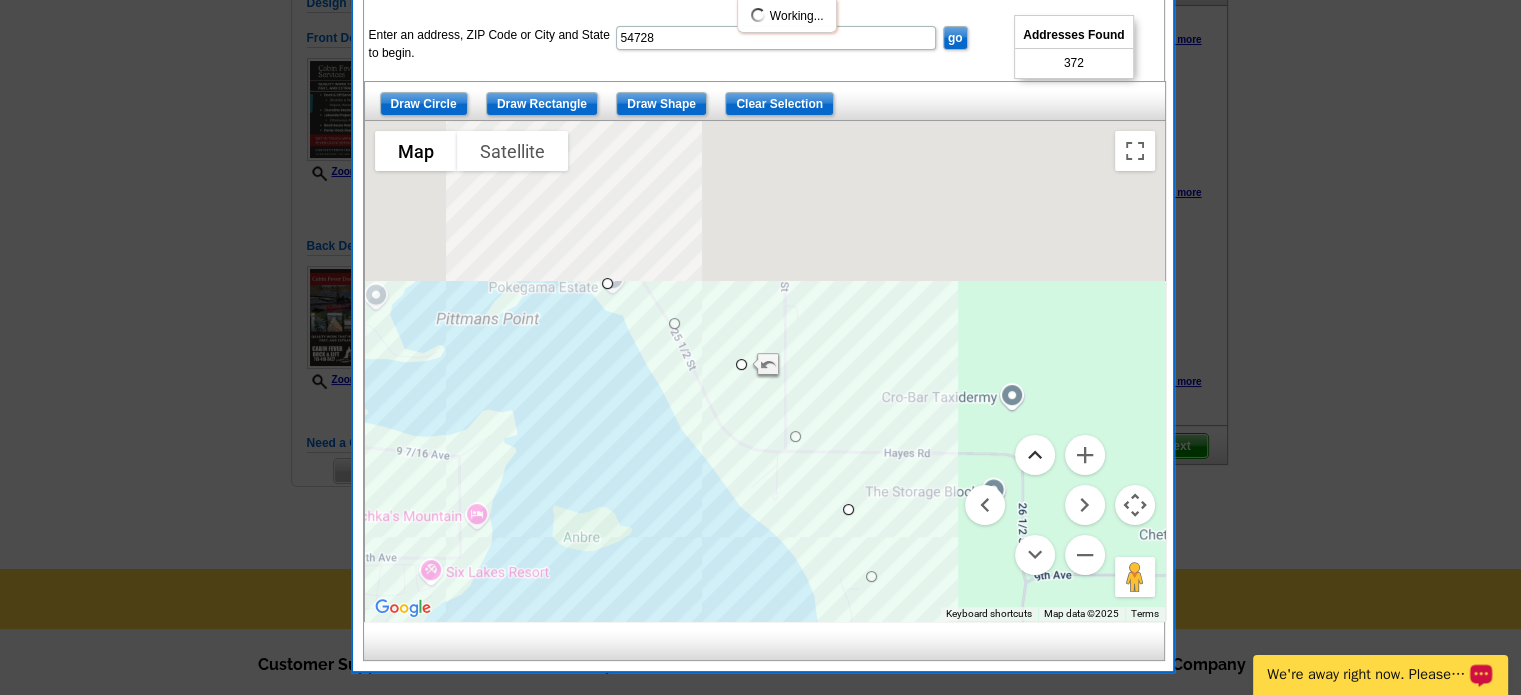 click at bounding box center (1035, 455) 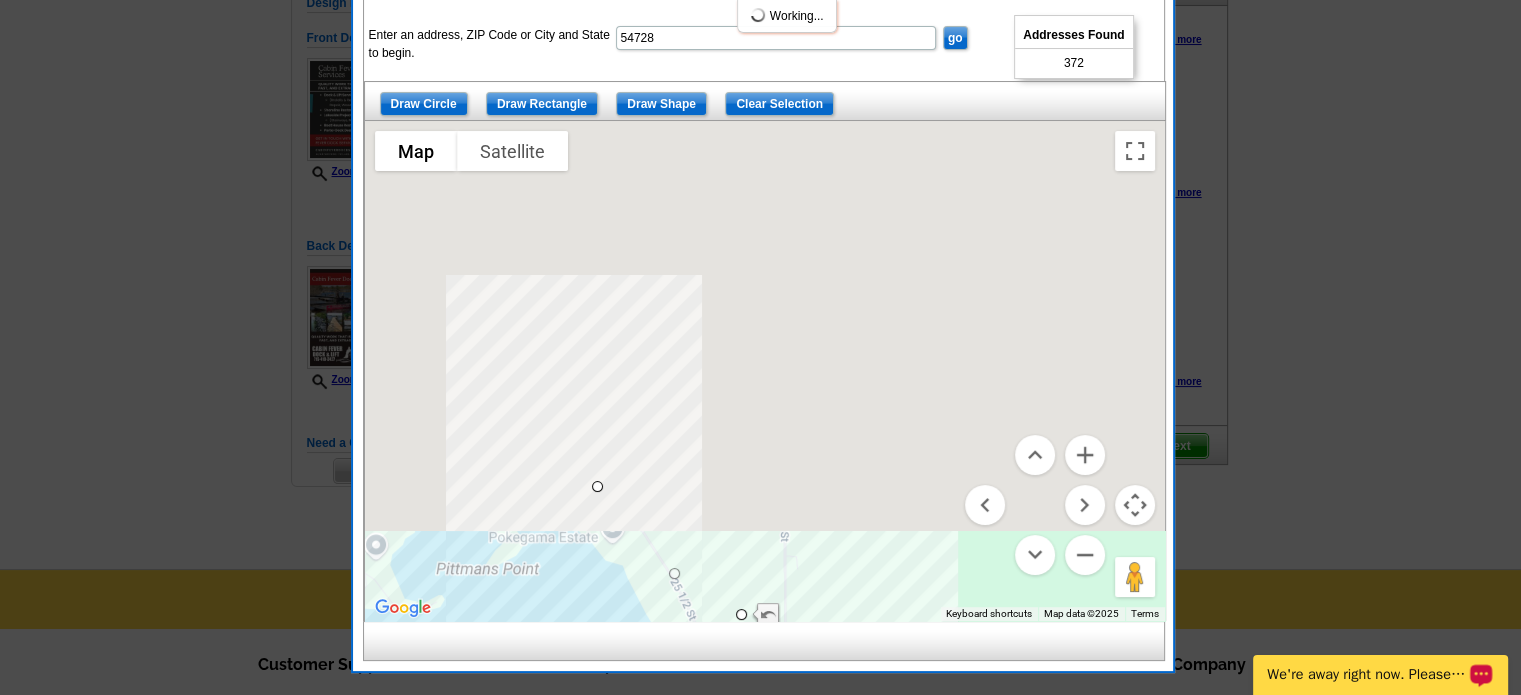 drag, startPoint x: 607, startPoint y: 528, endPoint x: 596, endPoint y: 474, distance: 55.108982 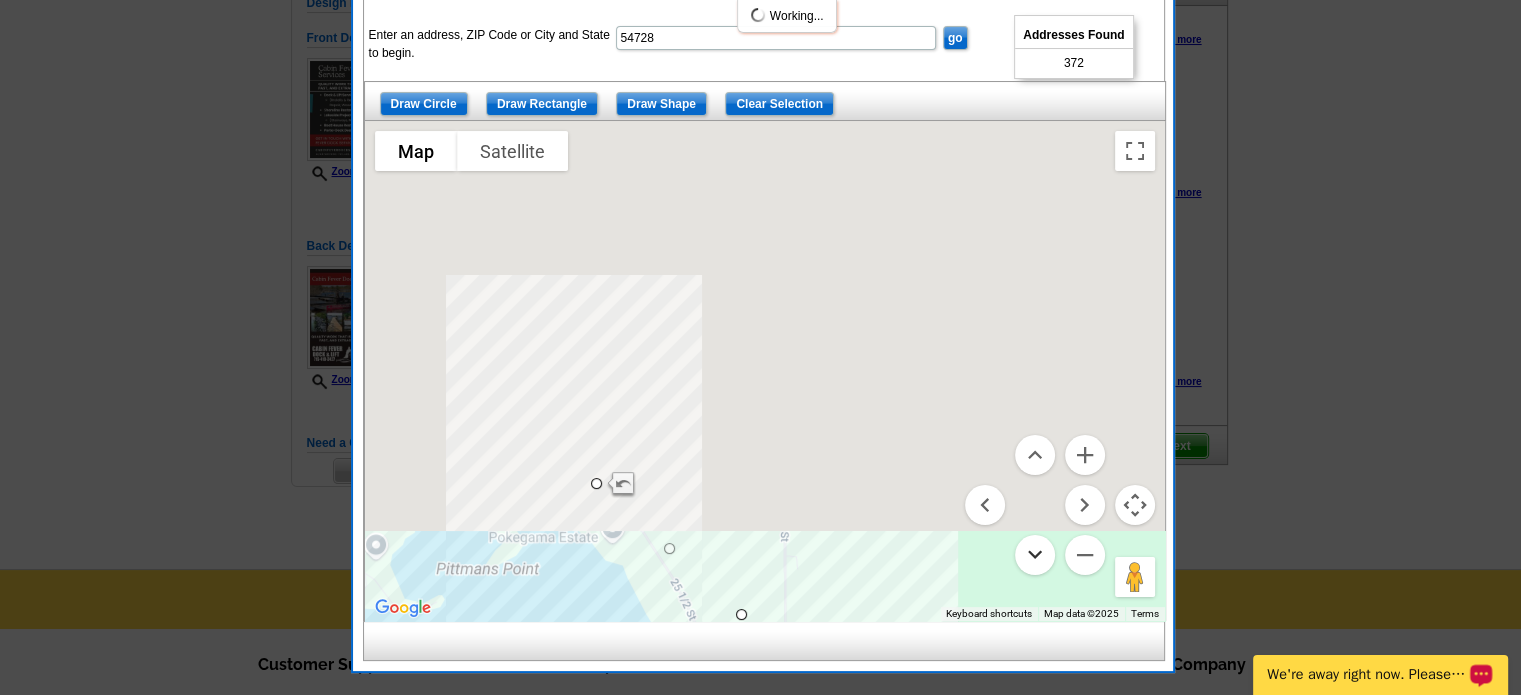 click at bounding box center [1035, 555] 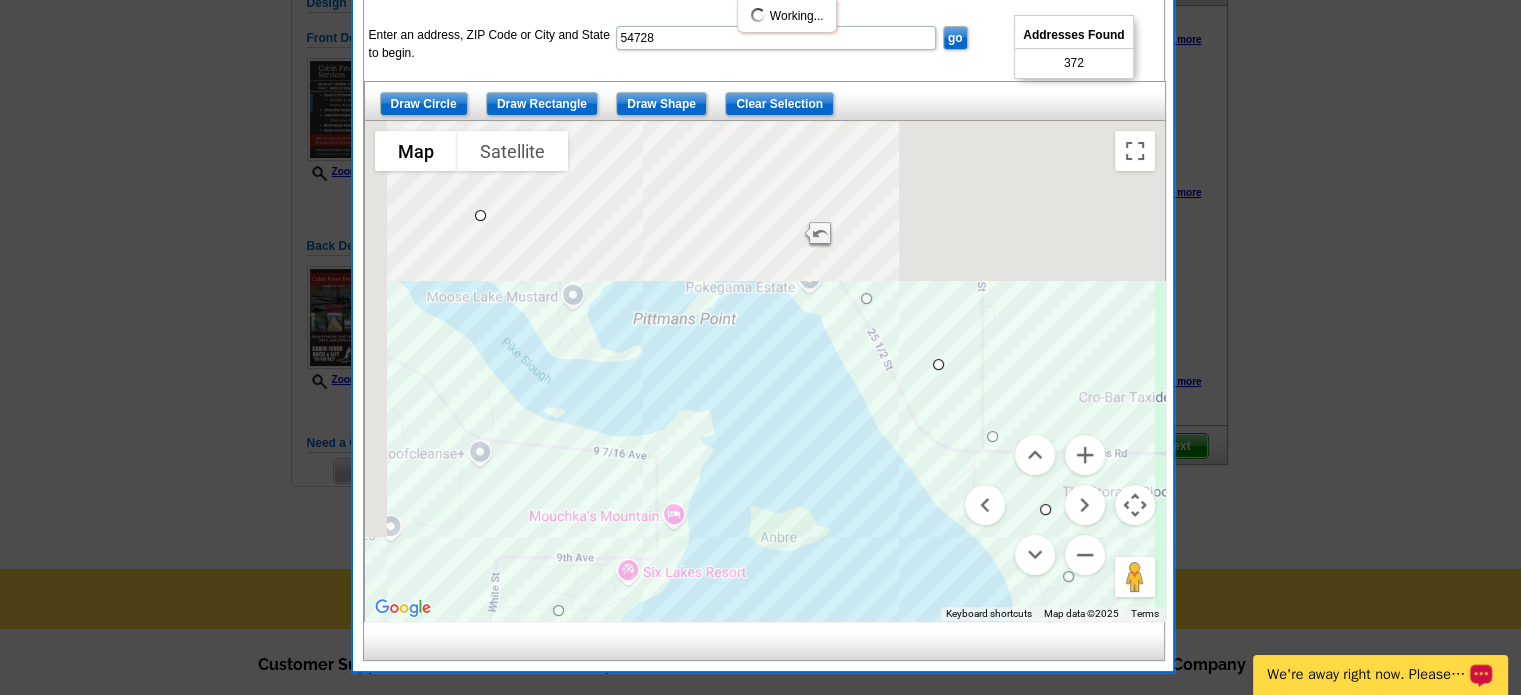 drag, startPoint x: 594, startPoint y: 227, endPoint x: 476, endPoint y: 209, distance: 119.36499 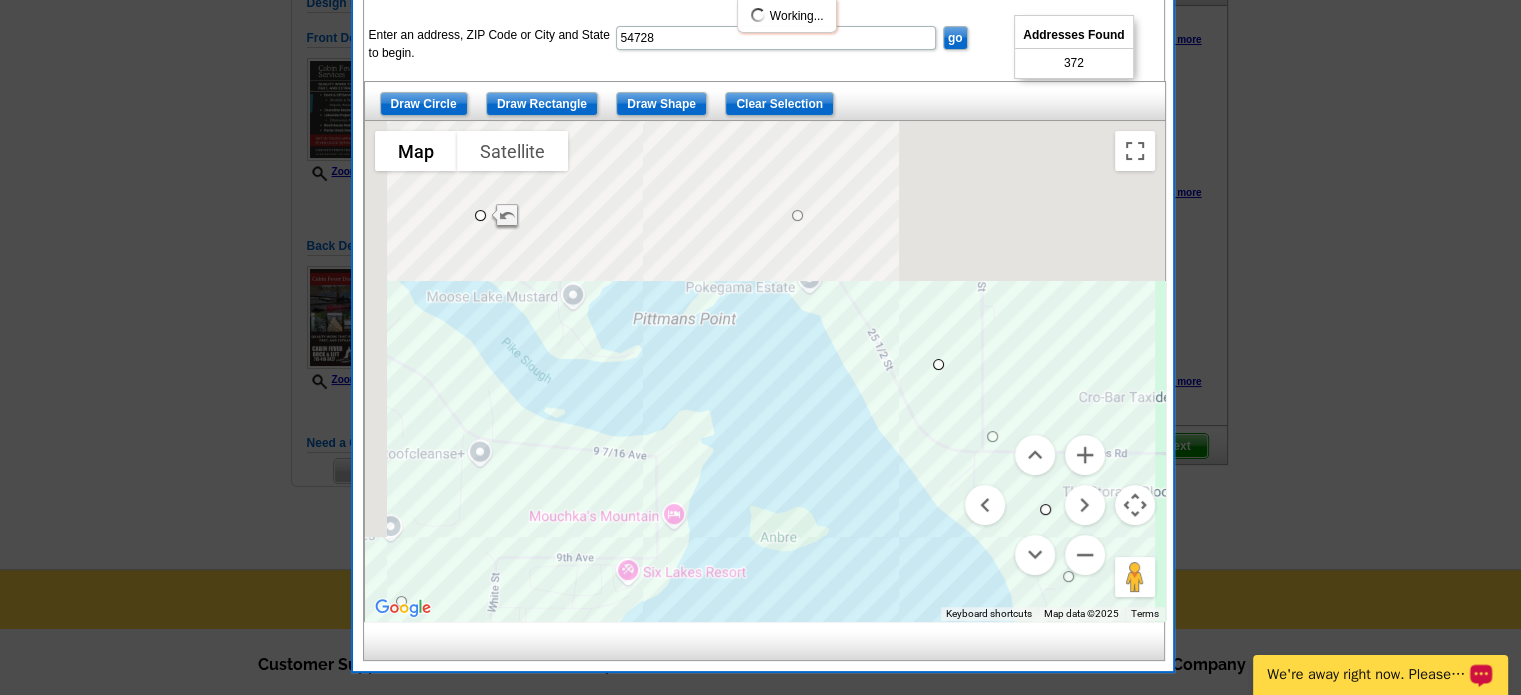 drag, startPoint x: 706, startPoint y: 286, endPoint x: 796, endPoint y: 210, distance: 117.79643 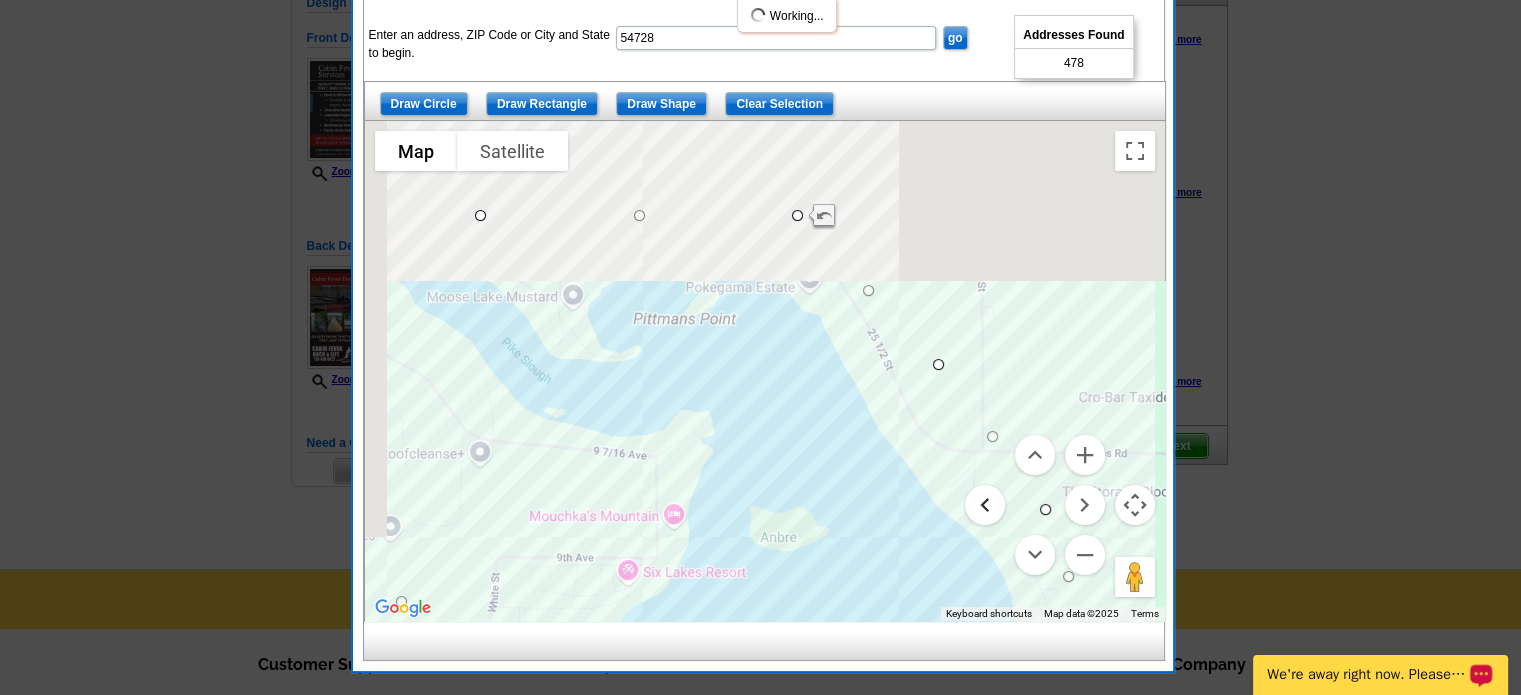 click at bounding box center (985, 505) 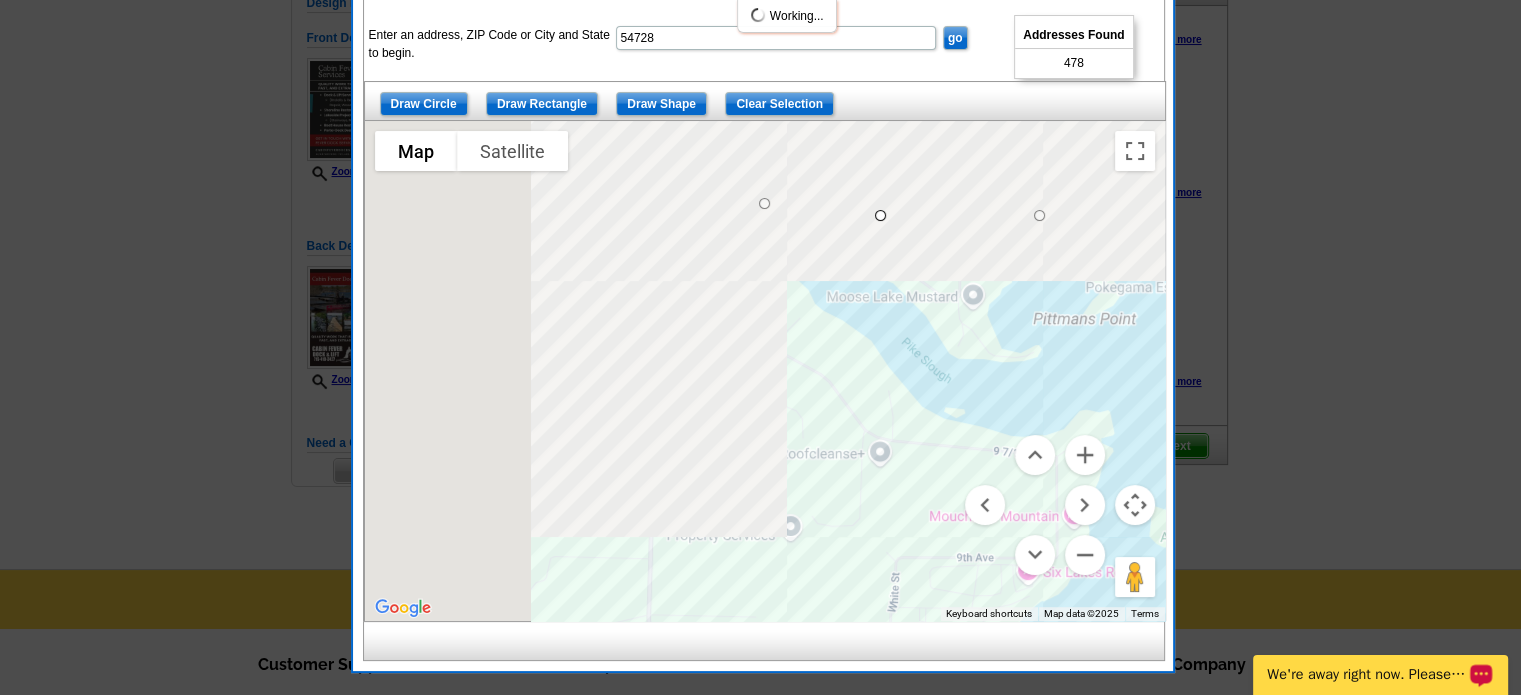 drag, startPoint x: 796, startPoint y: 597, endPoint x: 759, endPoint y: 196, distance: 402.70337 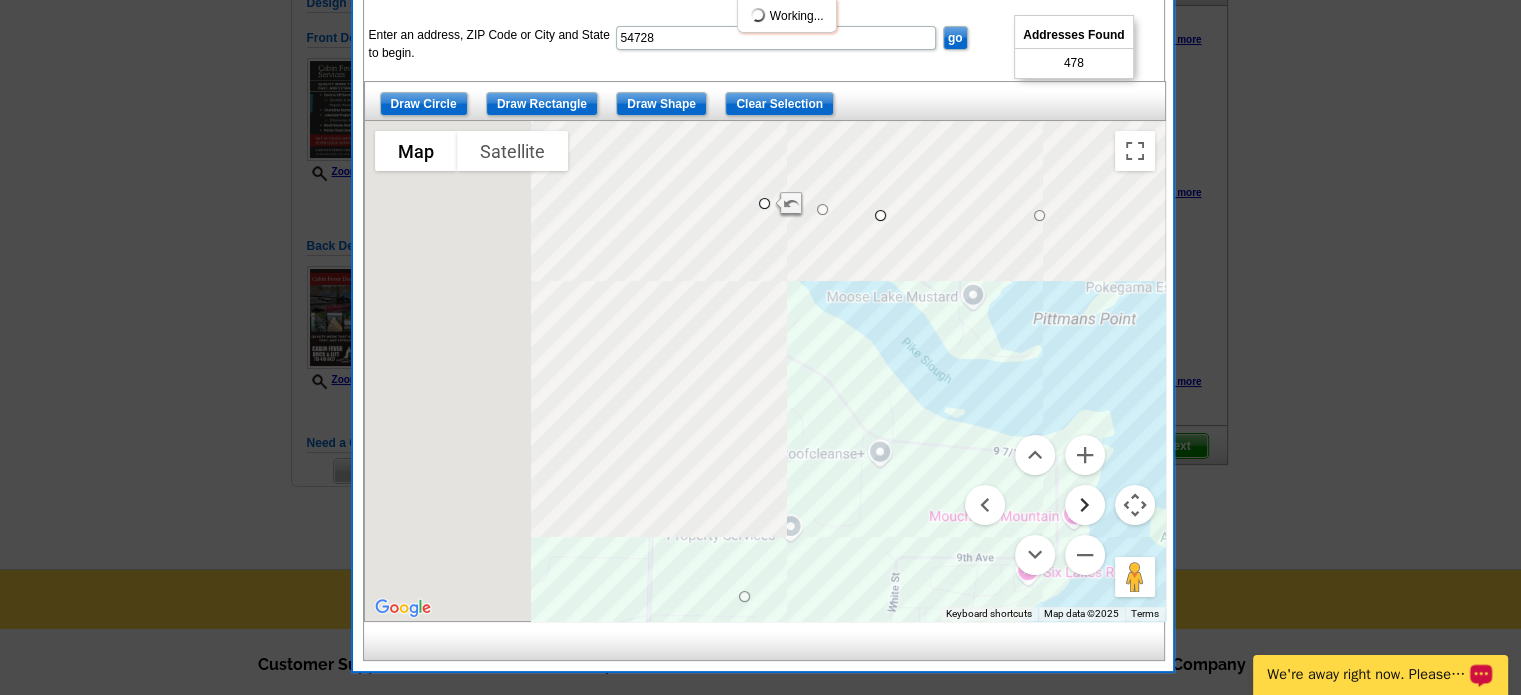 click at bounding box center (1085, 505) 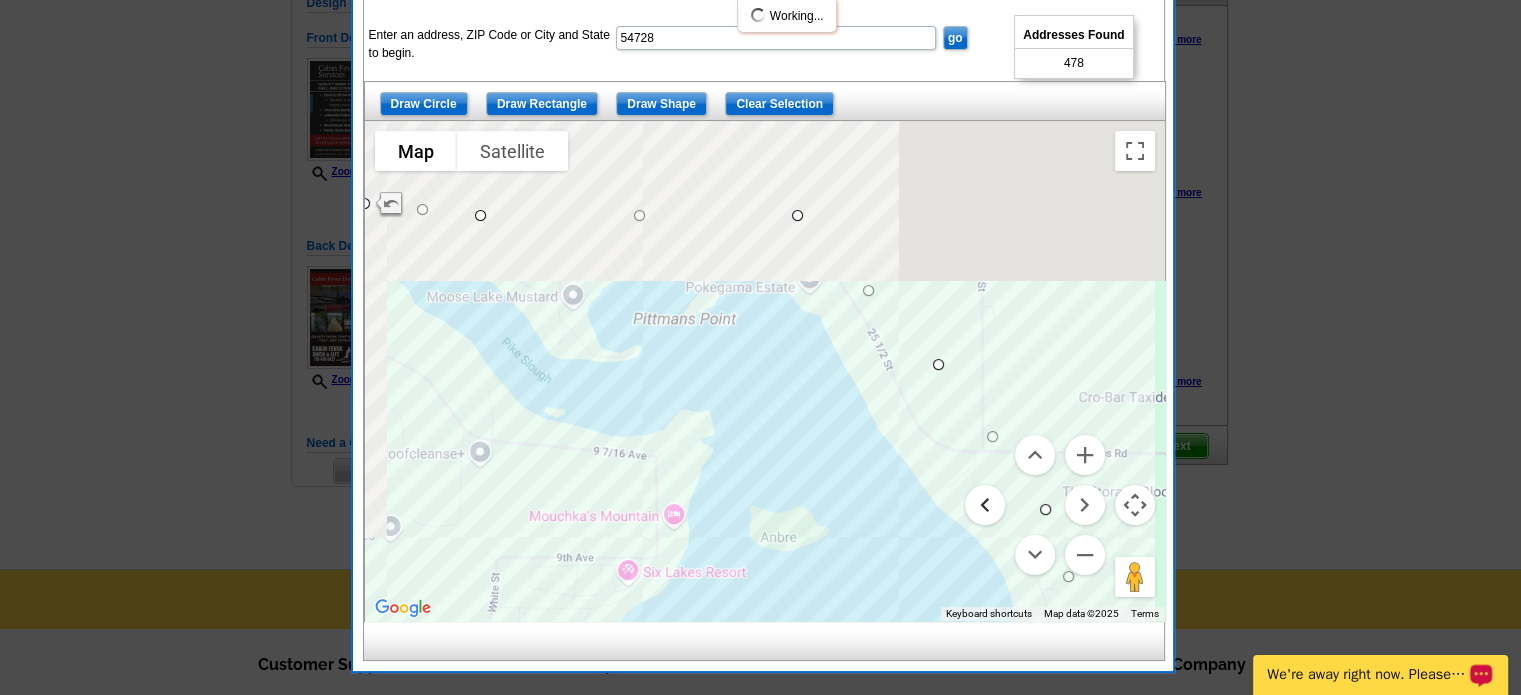 click at bounding box center [985, 505] 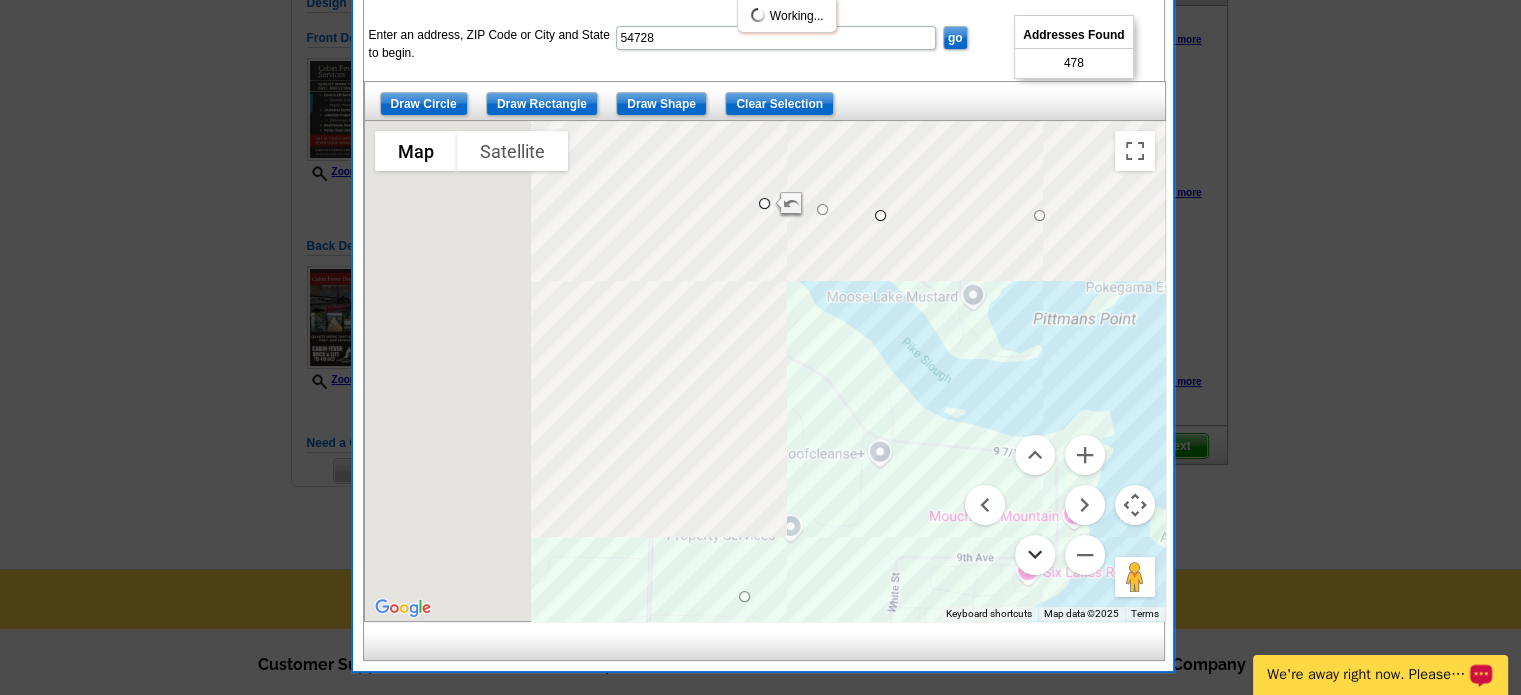 click at bounding box center [1035, 555] 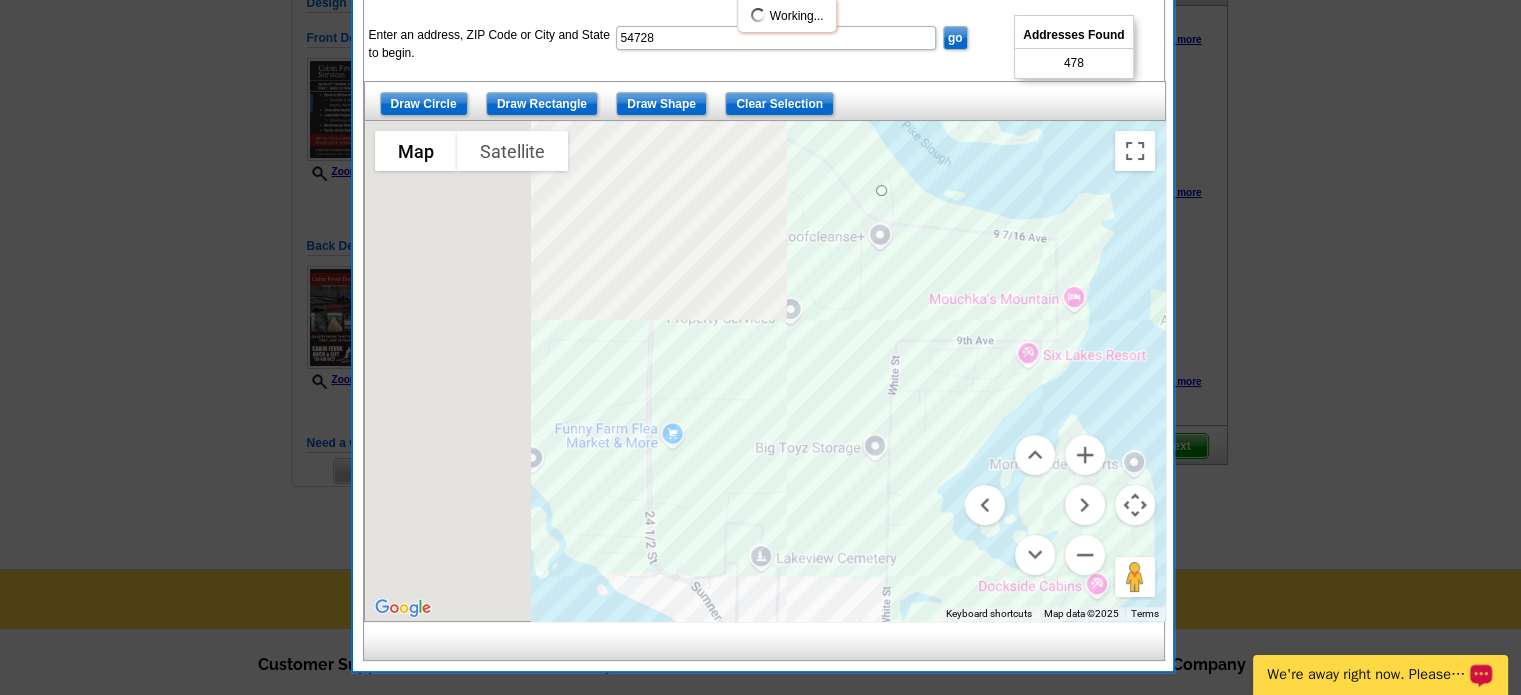 drag, startPoint x: 744, startPoint y: 351, endPoint x: 884, endPoint y: 193, distance: 211.10187 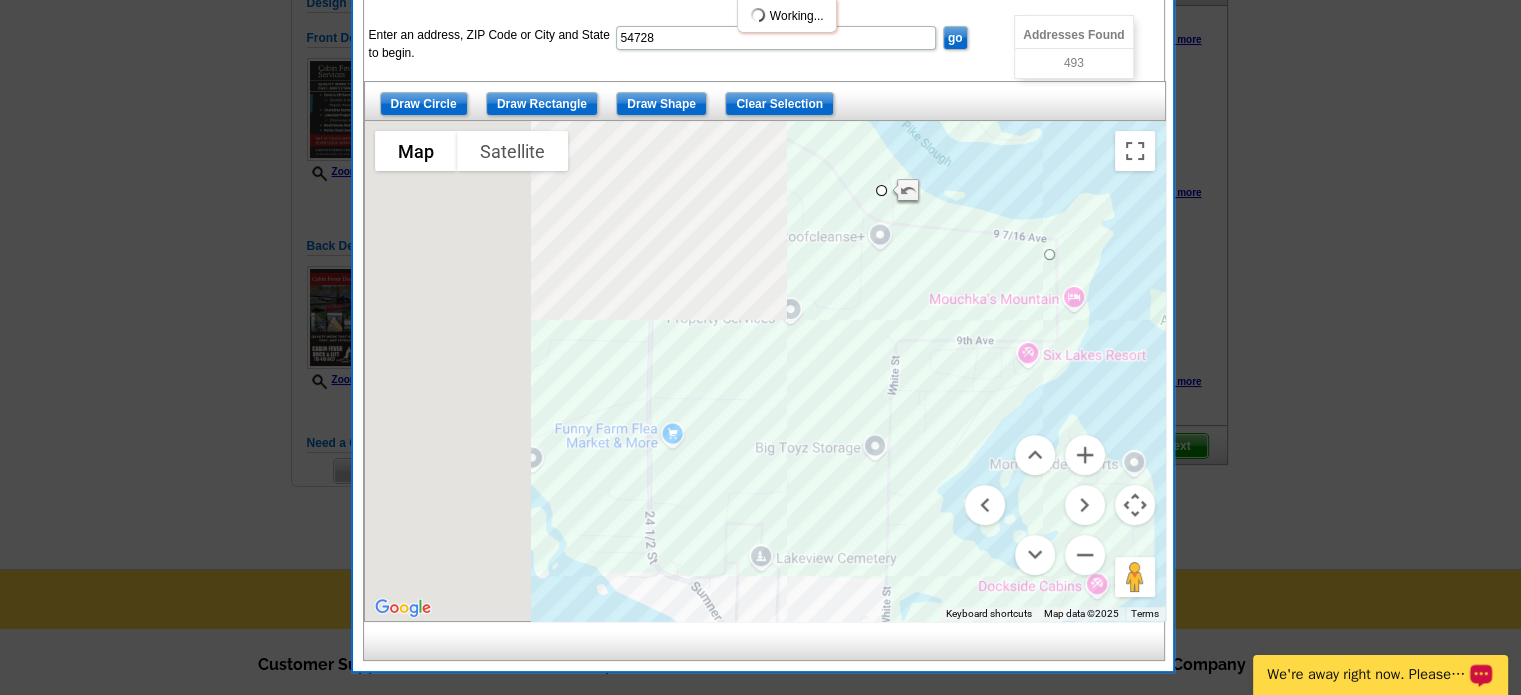 drag, startPoint x: 800, startPoint y: 482, endPoint x: 1048, endPoint y: 253, distance: 337.5574 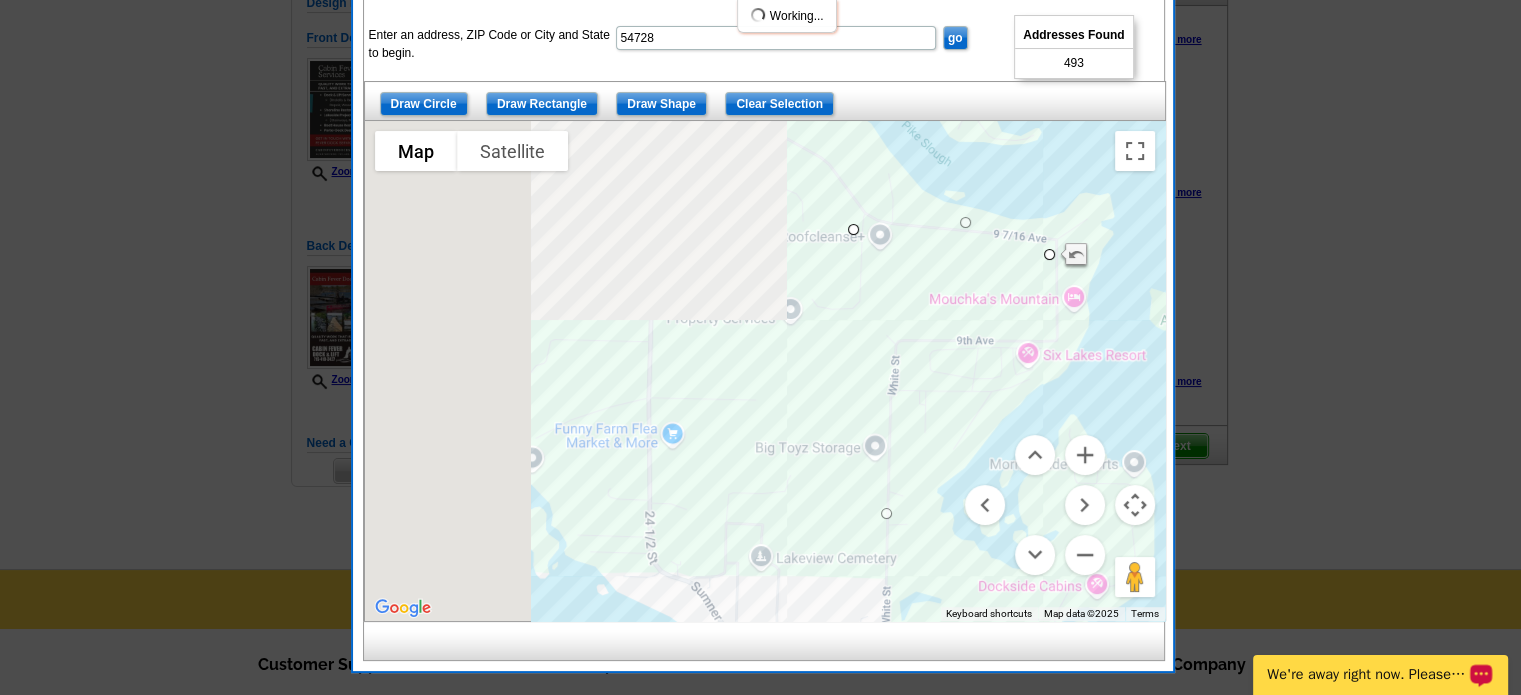 drag, startPoint x: 878, startPoint y: 188, endPoint x: 848, endPoint y: 228, distance: 50 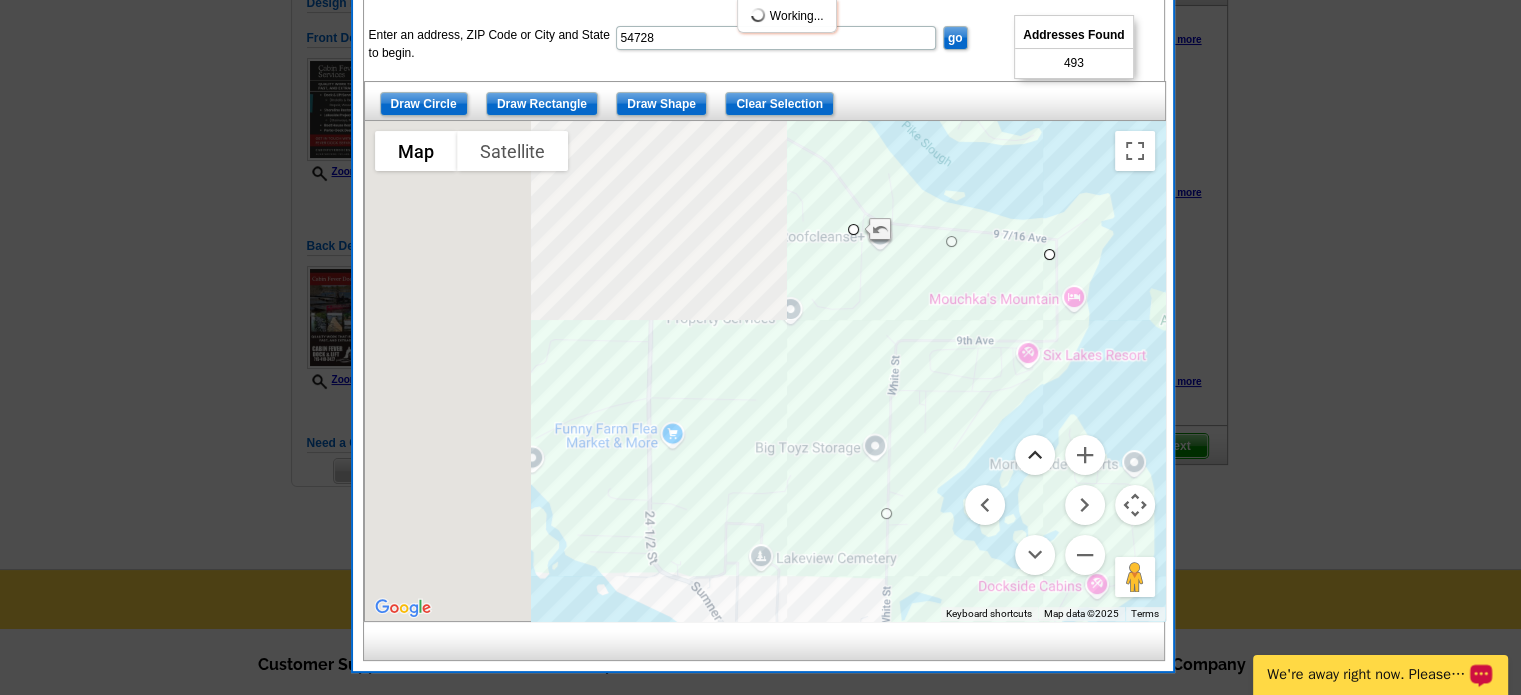 click at bounding box center [1035, 455] 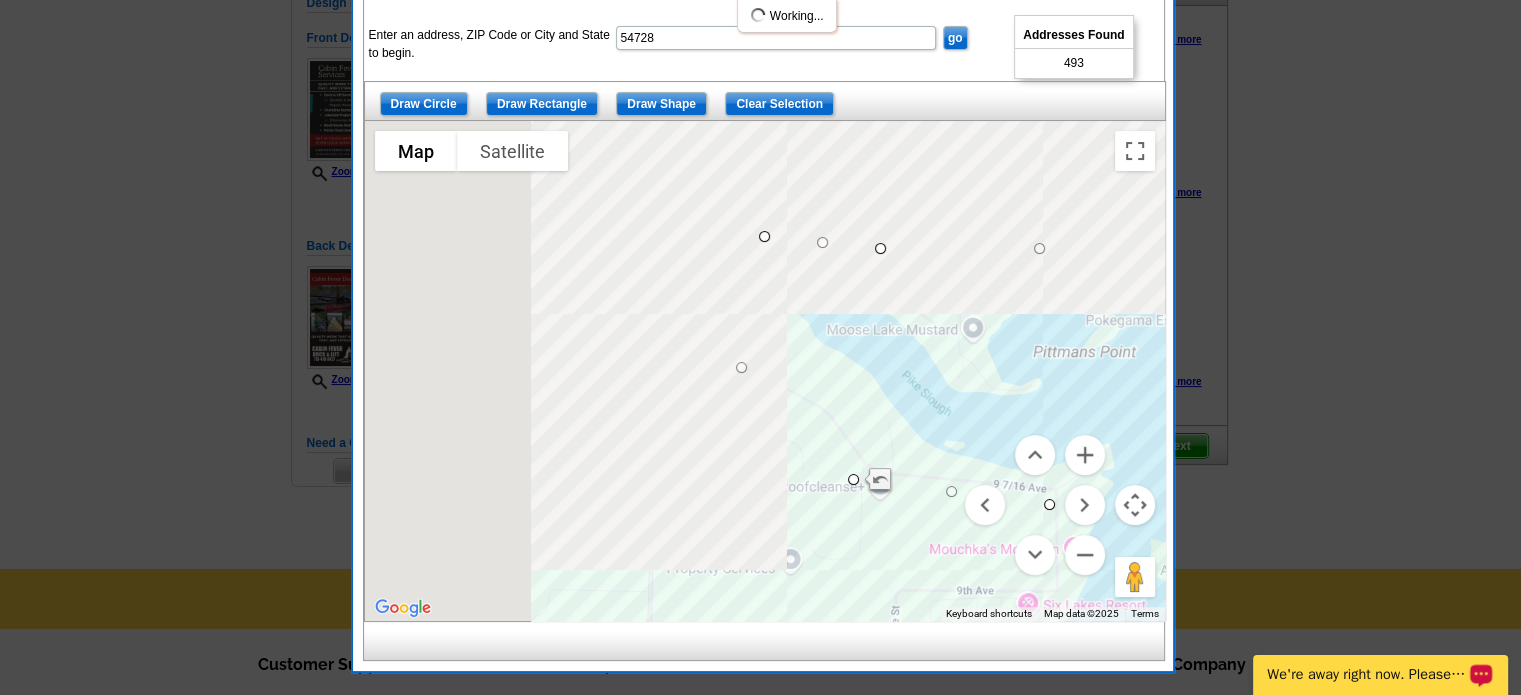 drag, startPoint x: 810, startPoint y: 354, endPoint x: 740, endPoint y: 363, distance: 70.5762 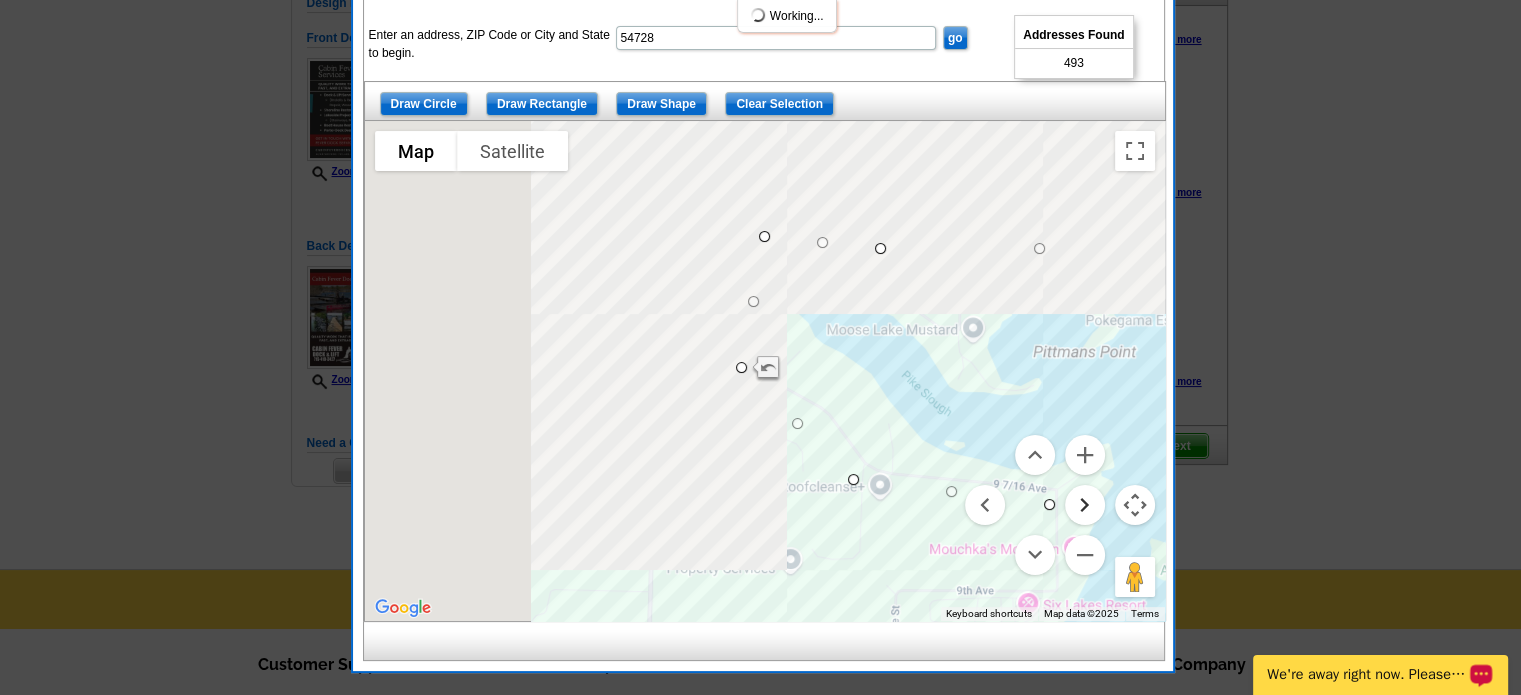 click at bounding box center (1085, 505) 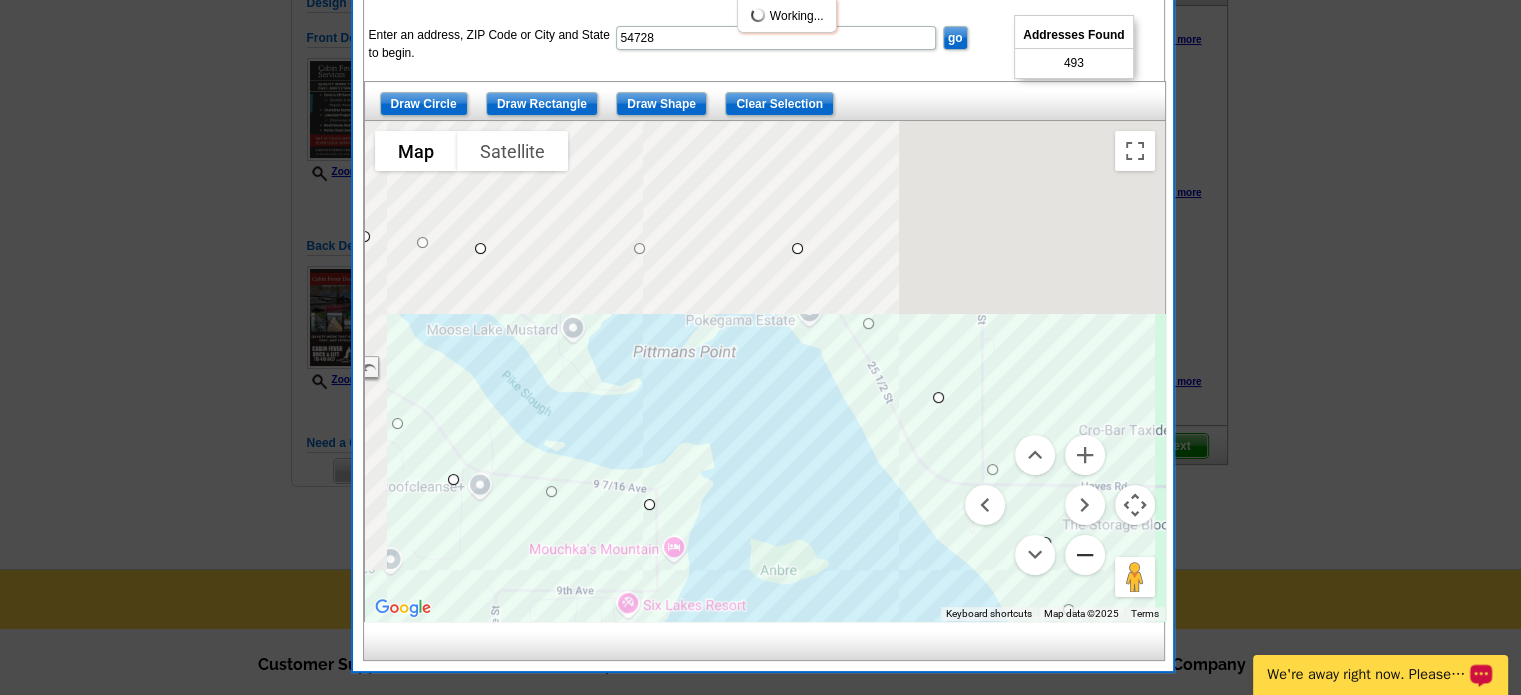 click at bounding box center [1085, 555] 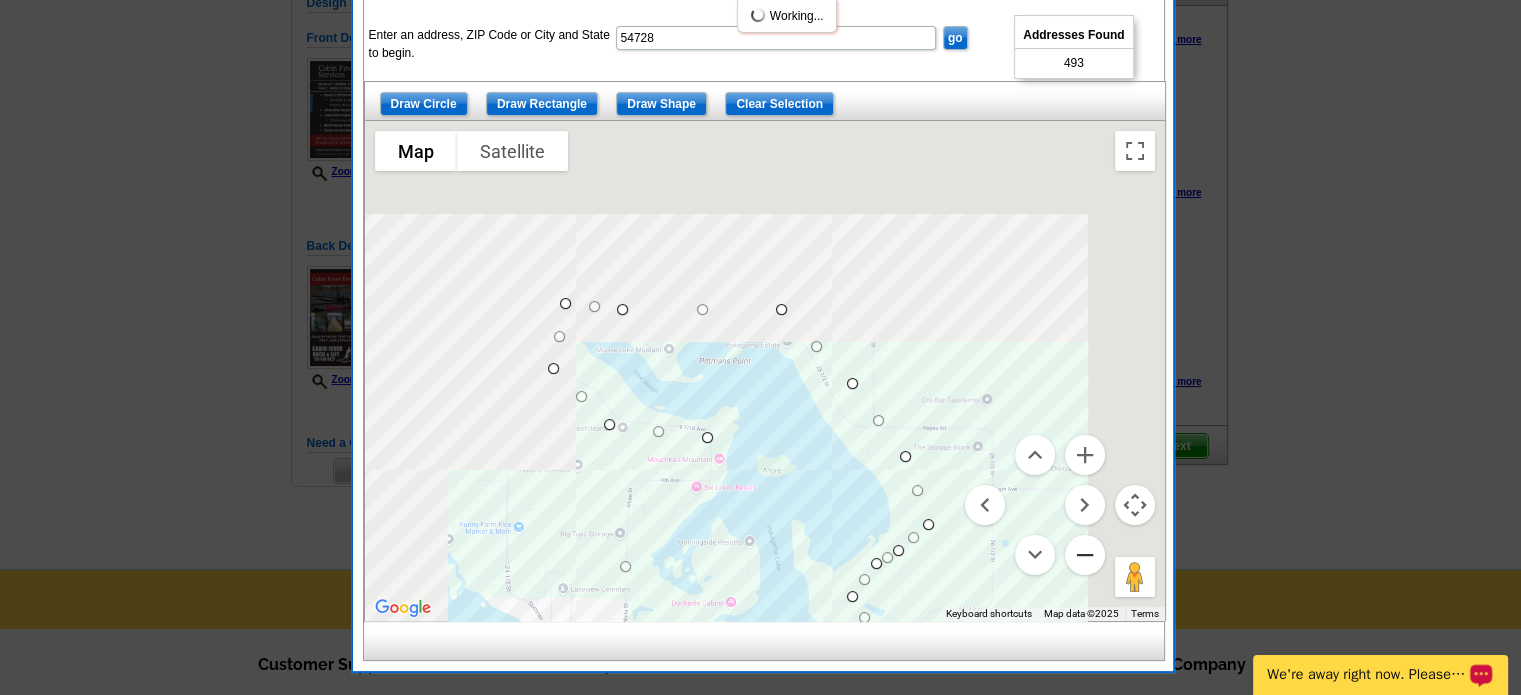 click at bounding box center (1085, 555) 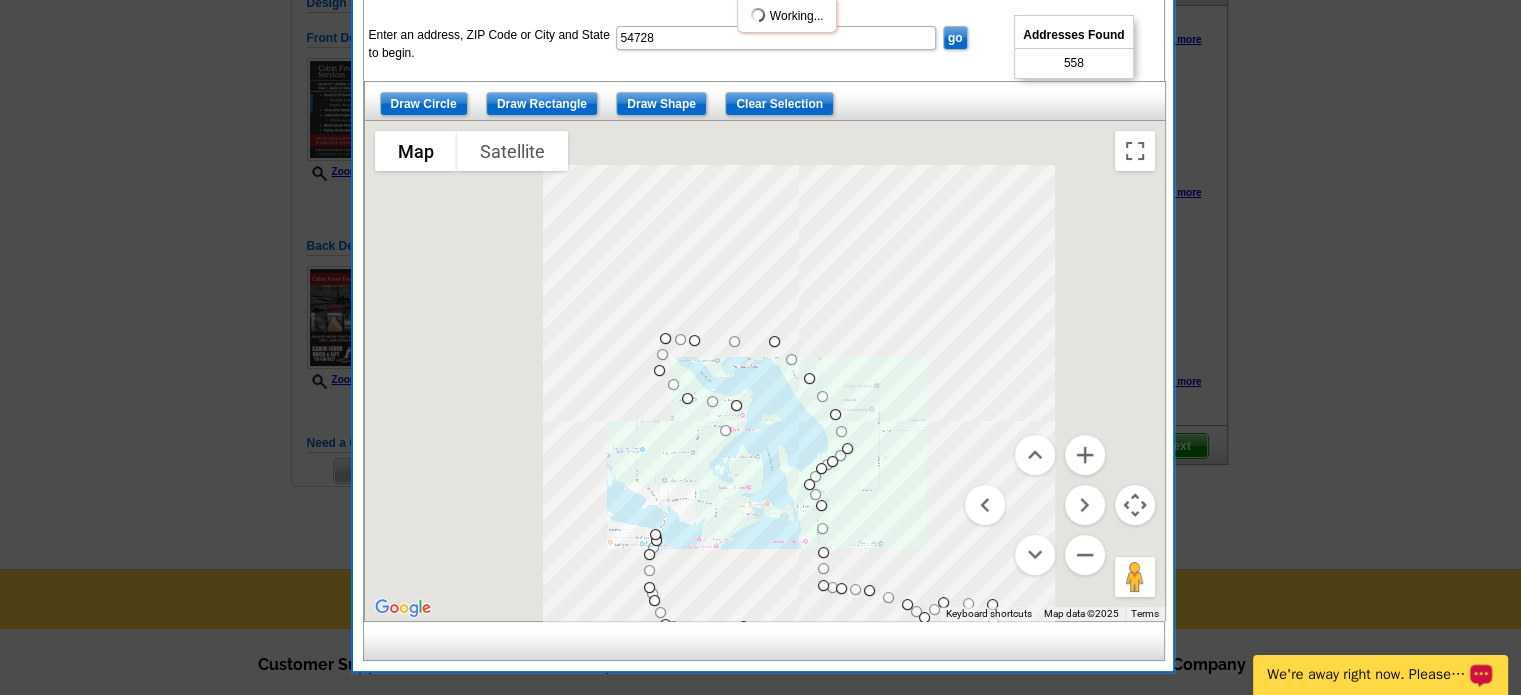 drag, startPoint x: 696, startPoint y: 467, endPoint x: 725, endPoint y: 426, distance: 50.219517 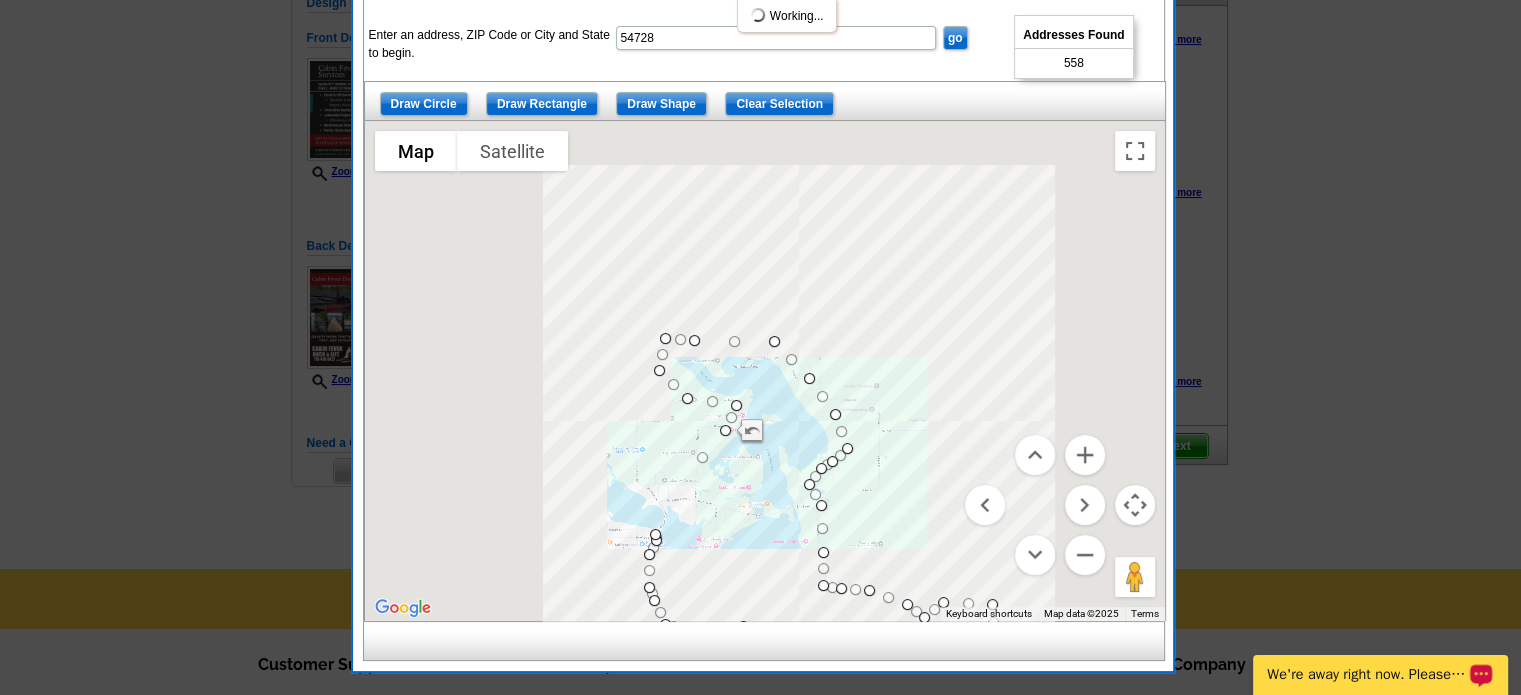 drag, startPoint x: 685, startPoint y: 479, endPoint x: 697, endPoint y: 452, distance: 29.546574 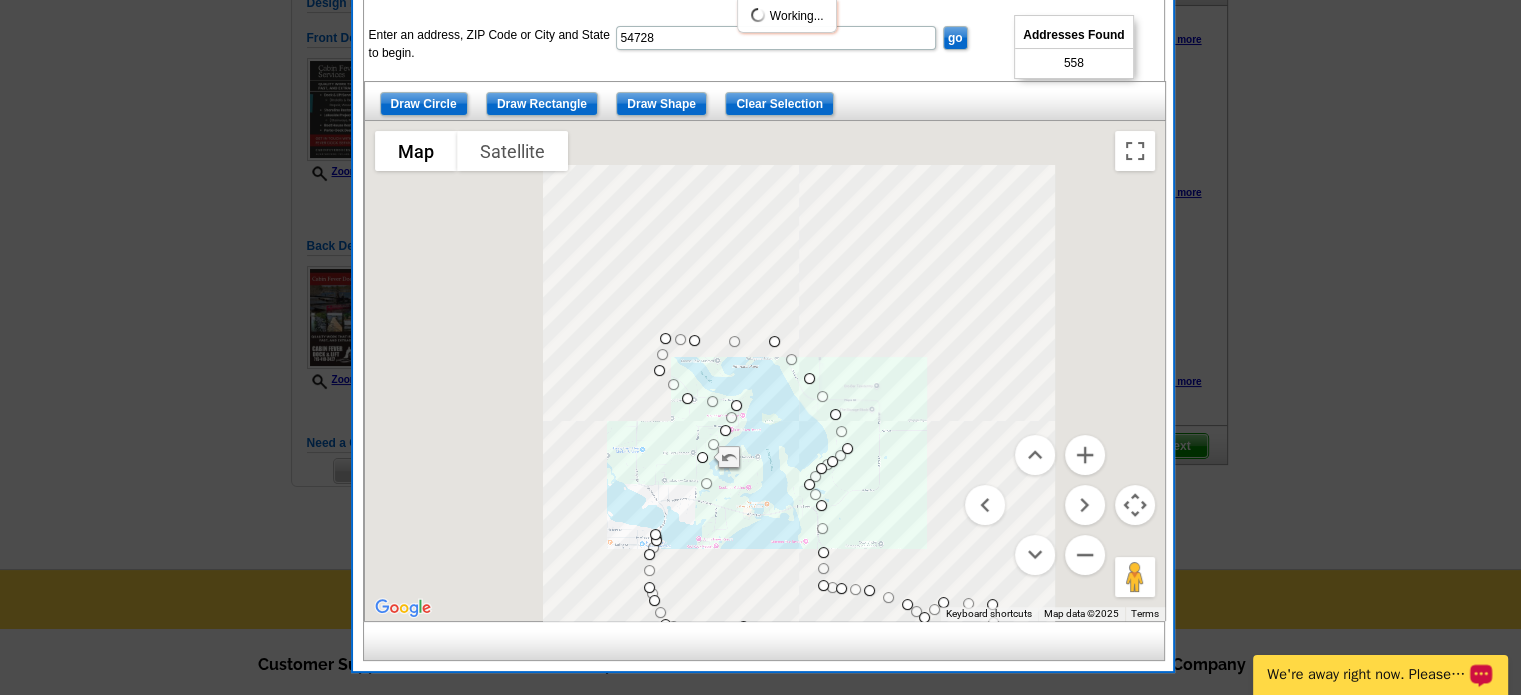 drag, startPoint x: 677, startPoint y: 490, endPoint x: 705, endPoint y: 478, distance: 30.463093 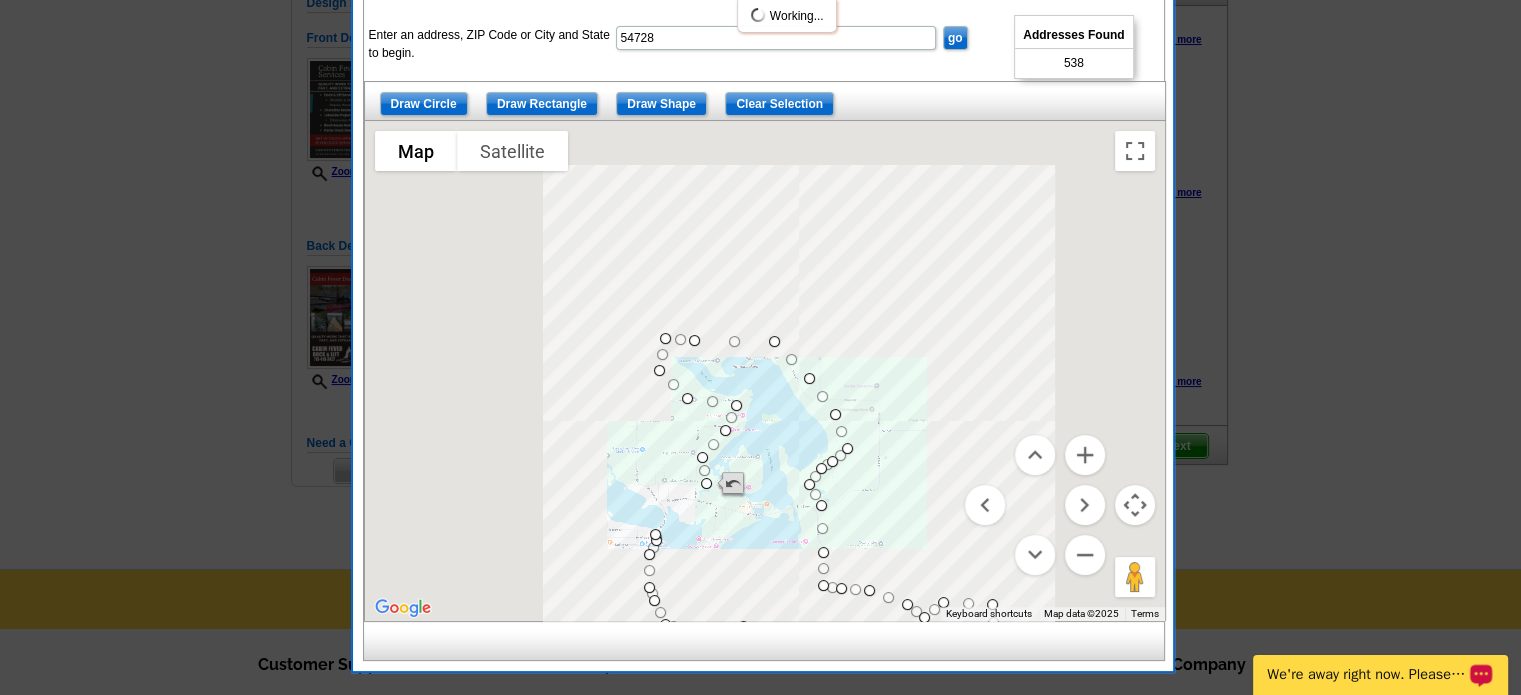 drag, startPoint x: 677, startPoint y: 506, endPoint x: 733, endPoint y: 484, distance: 60.166435 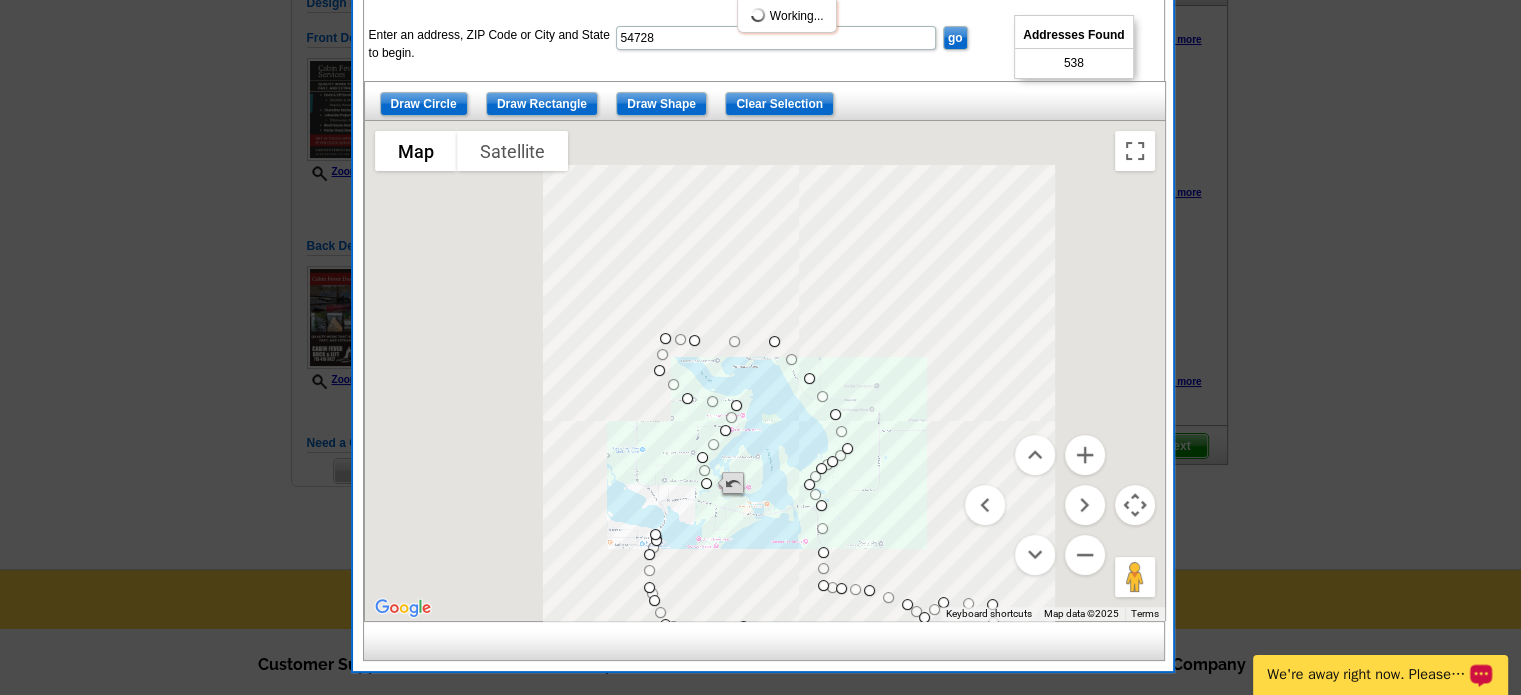 click on "To navigate, press the arrow keys." at bounding box center (1165, 371) 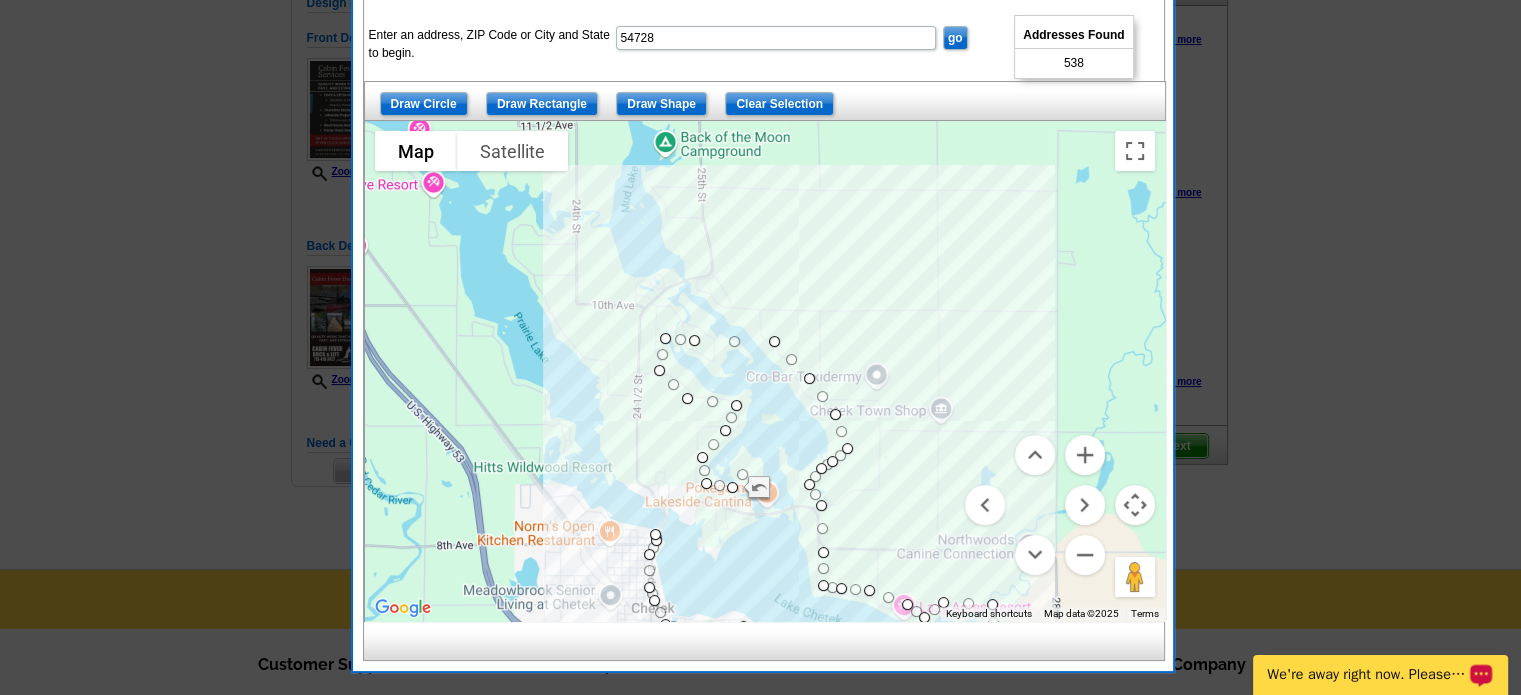 drag, startPoint x: 688, startPoint y: 507, endPoint x: 740, endPoint y: 471, distance: 63.245552 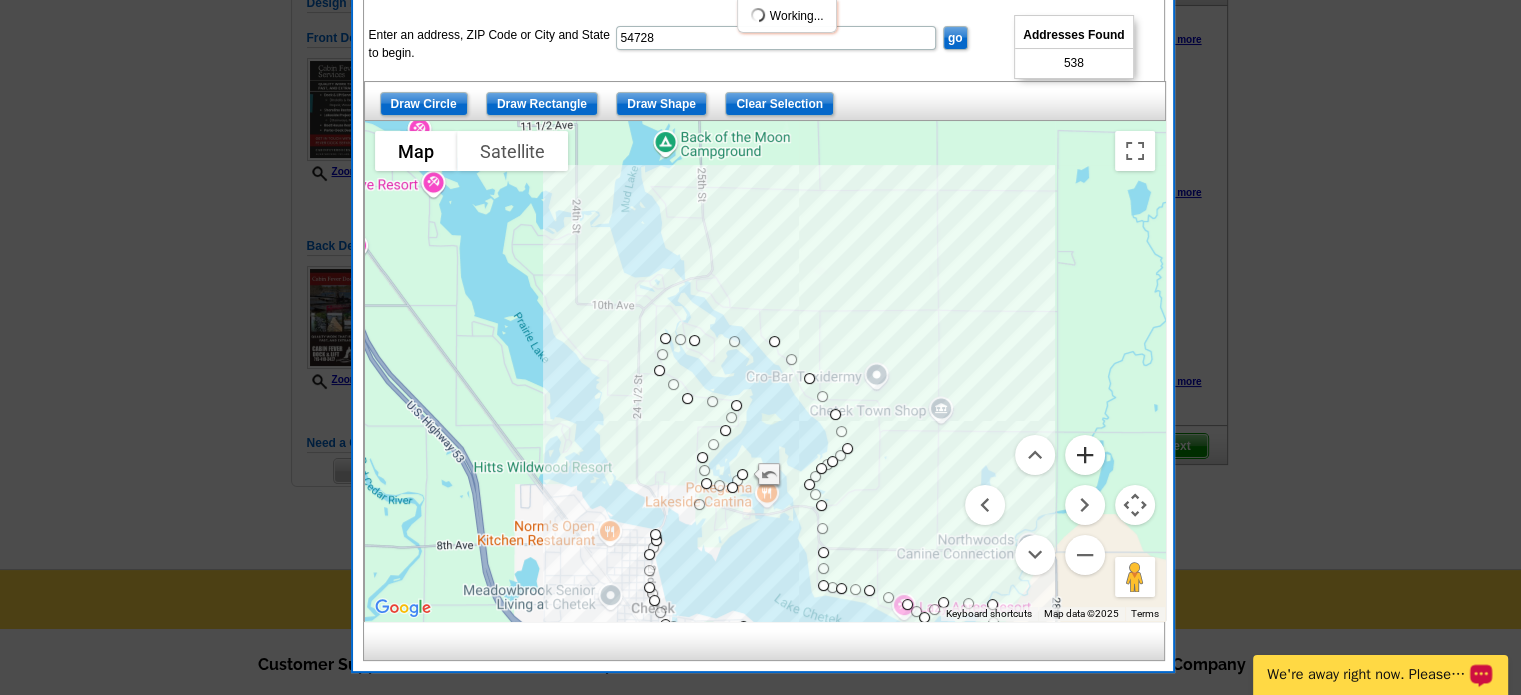 click at bounding box center (1085, 455) 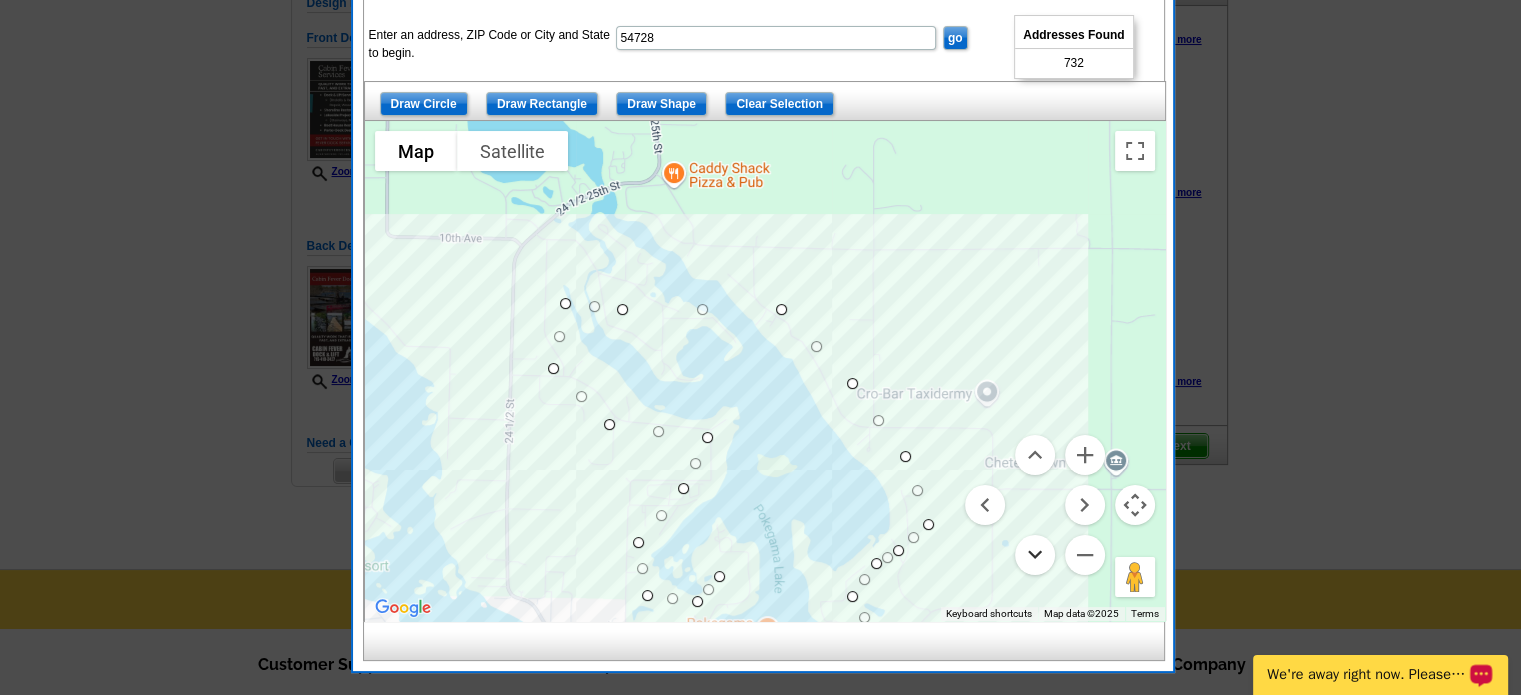 click at bounding box center [1035, 555] 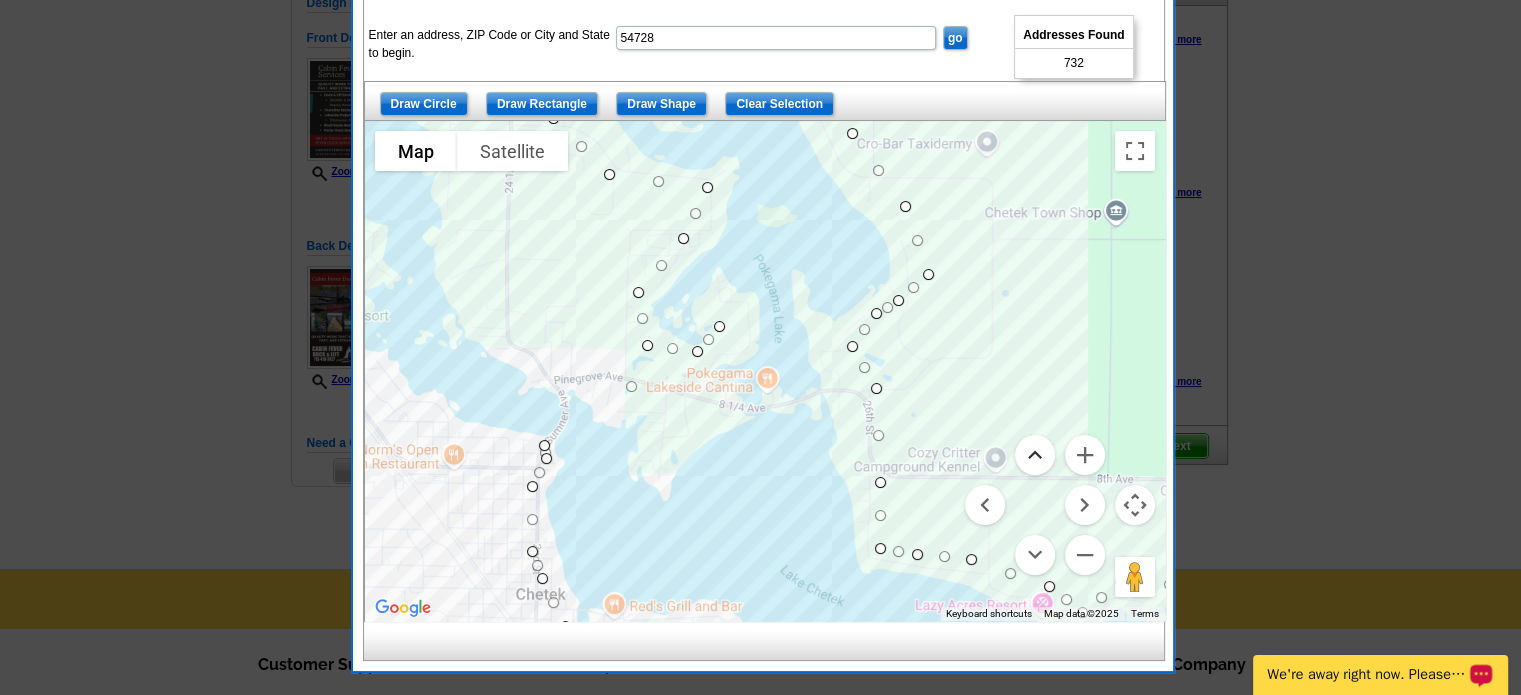 click at bounding box center [1035, 455] 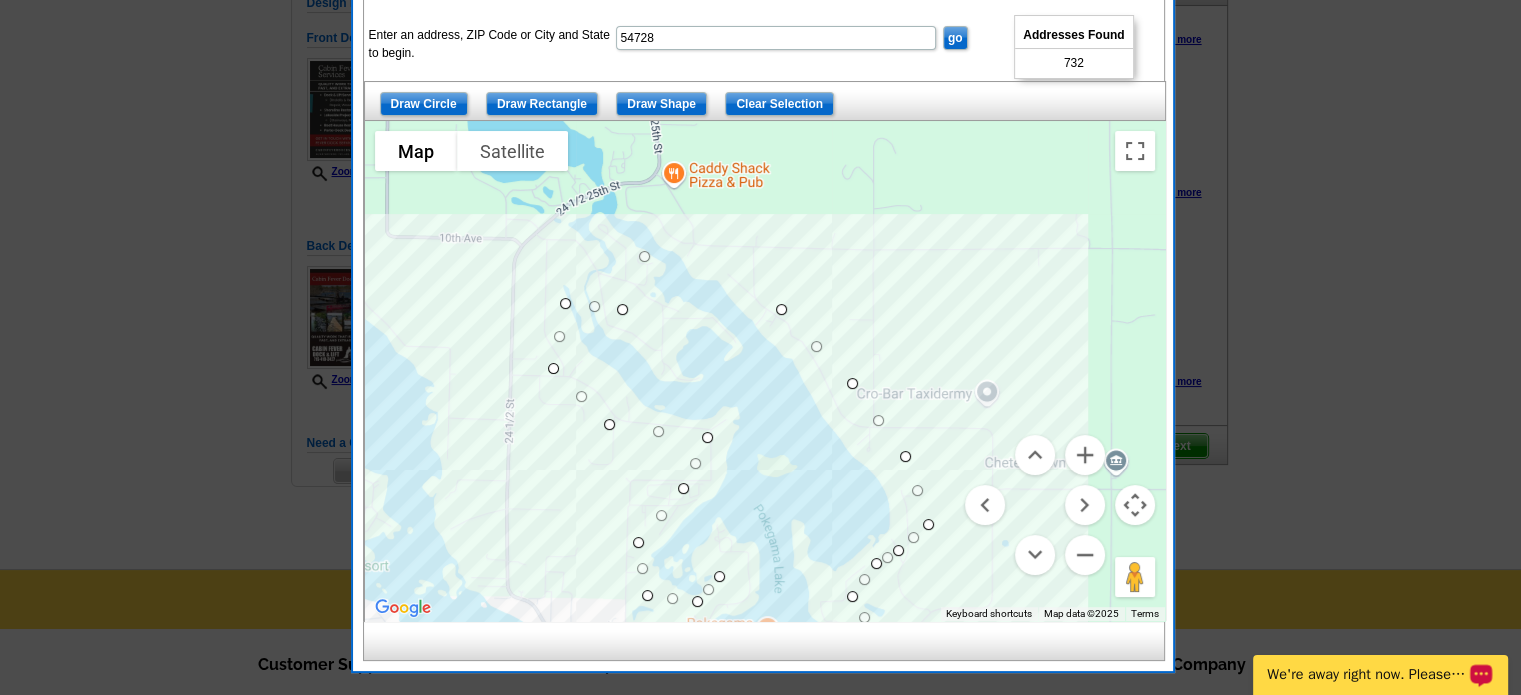 drag, startPoint x: 700, startPoint y: 301, endPoint x: 640, endPoint y: 246, distance: 81.394104 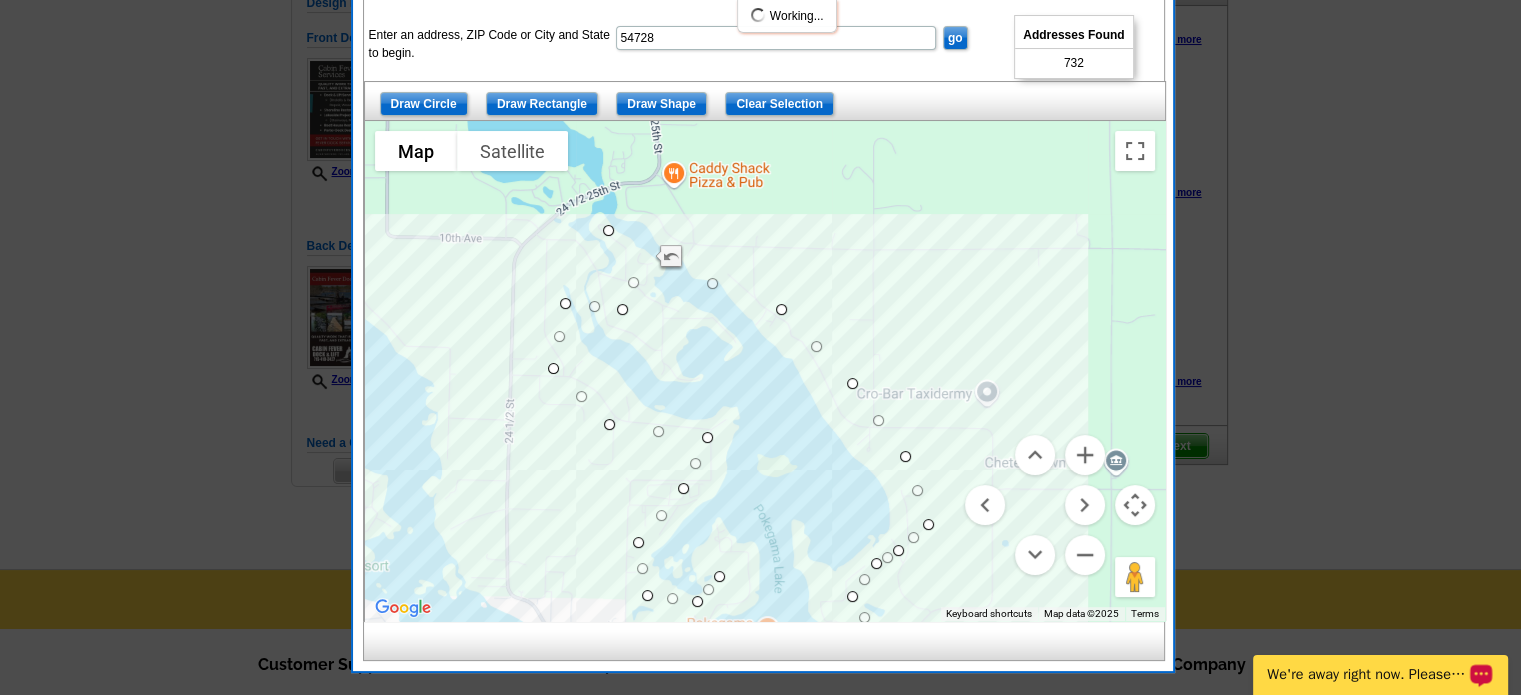 drag, startPoint x: 641, startPoint y: 253, endPoint x: 604, endPoint y: 225, distance: 46.400433 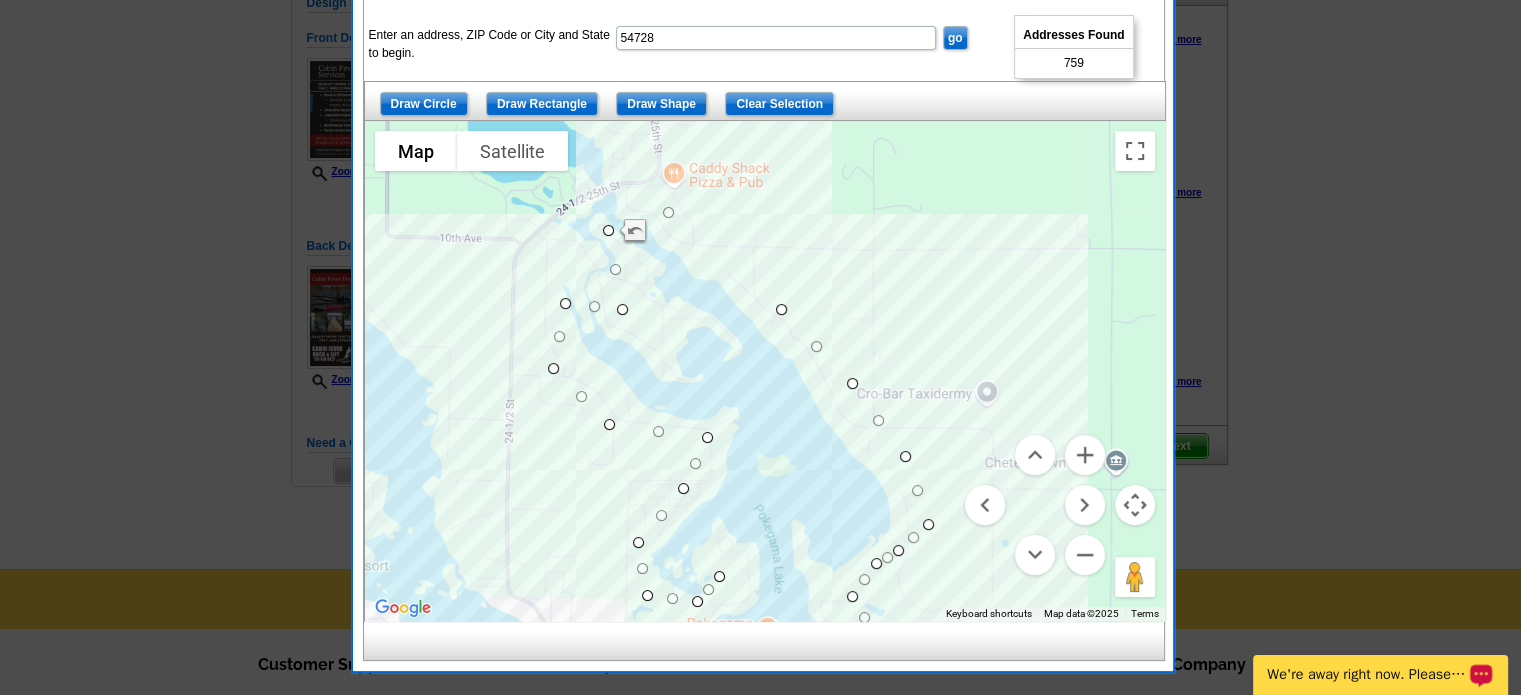 drag, startPoint x: 696, startPoint y: 267, endPoint x: 670, endPoint y: 207, distance: 65.39113 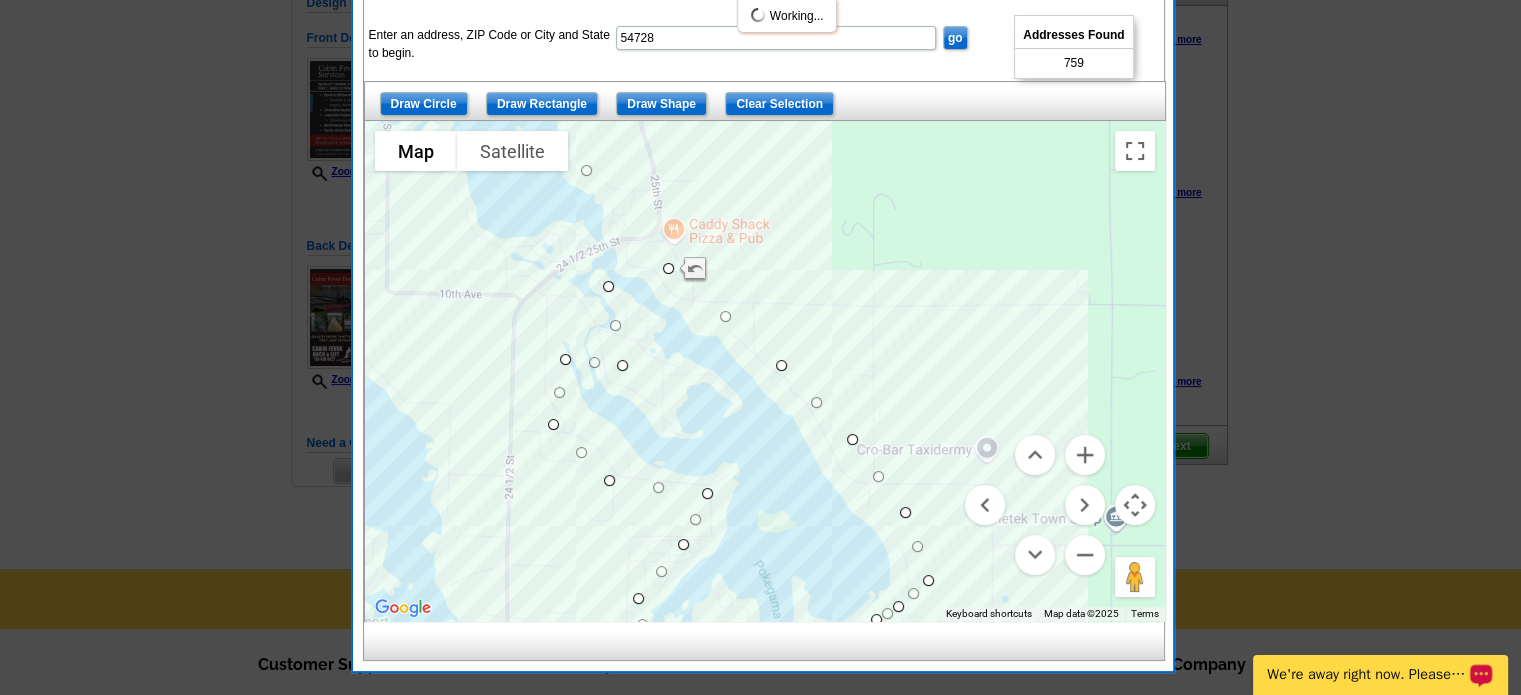 drag, startPoint x: 640, startPoint y: 215, endPoint x: 587, endPoint y: 163, distance: 74.24958 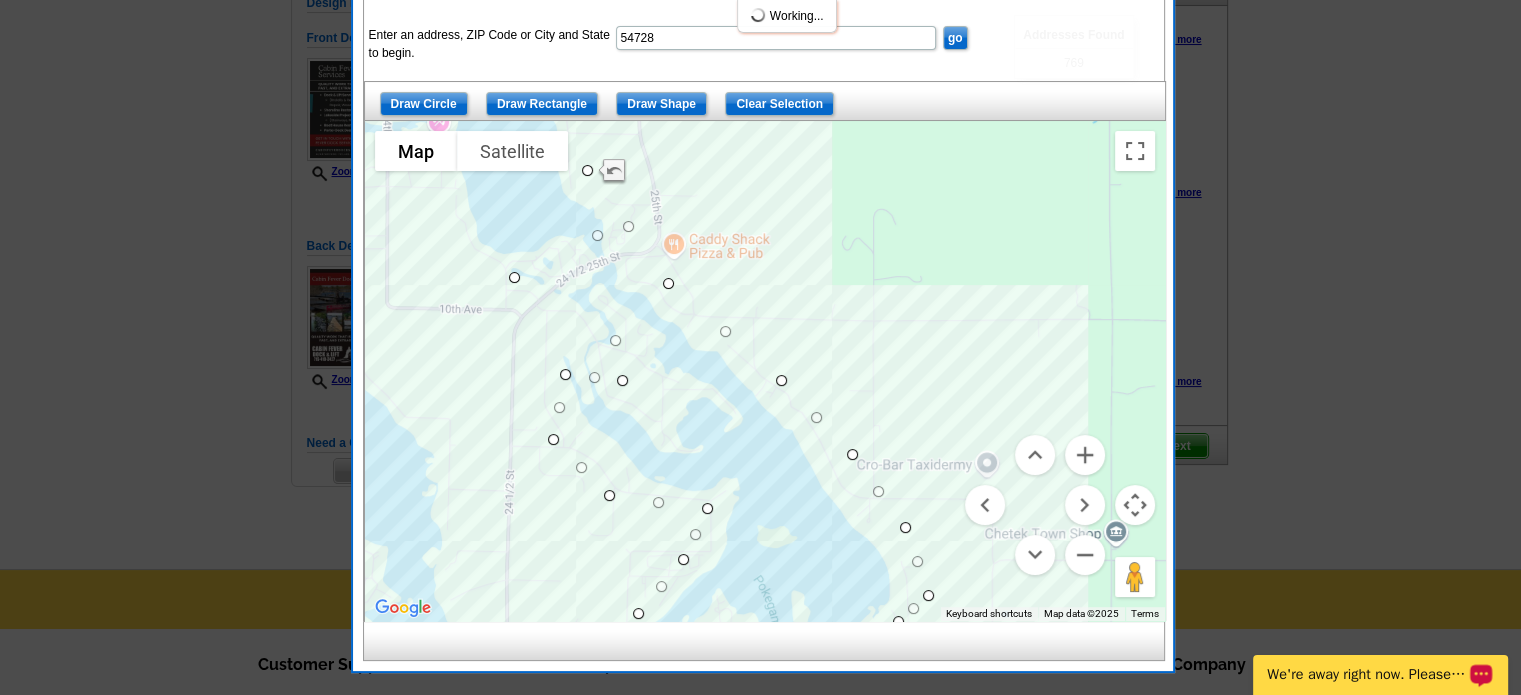 drag, startPoint x: 602, startPoint y: 289, endPoint x: 508, endPoint y: 265, distance: 97.015465 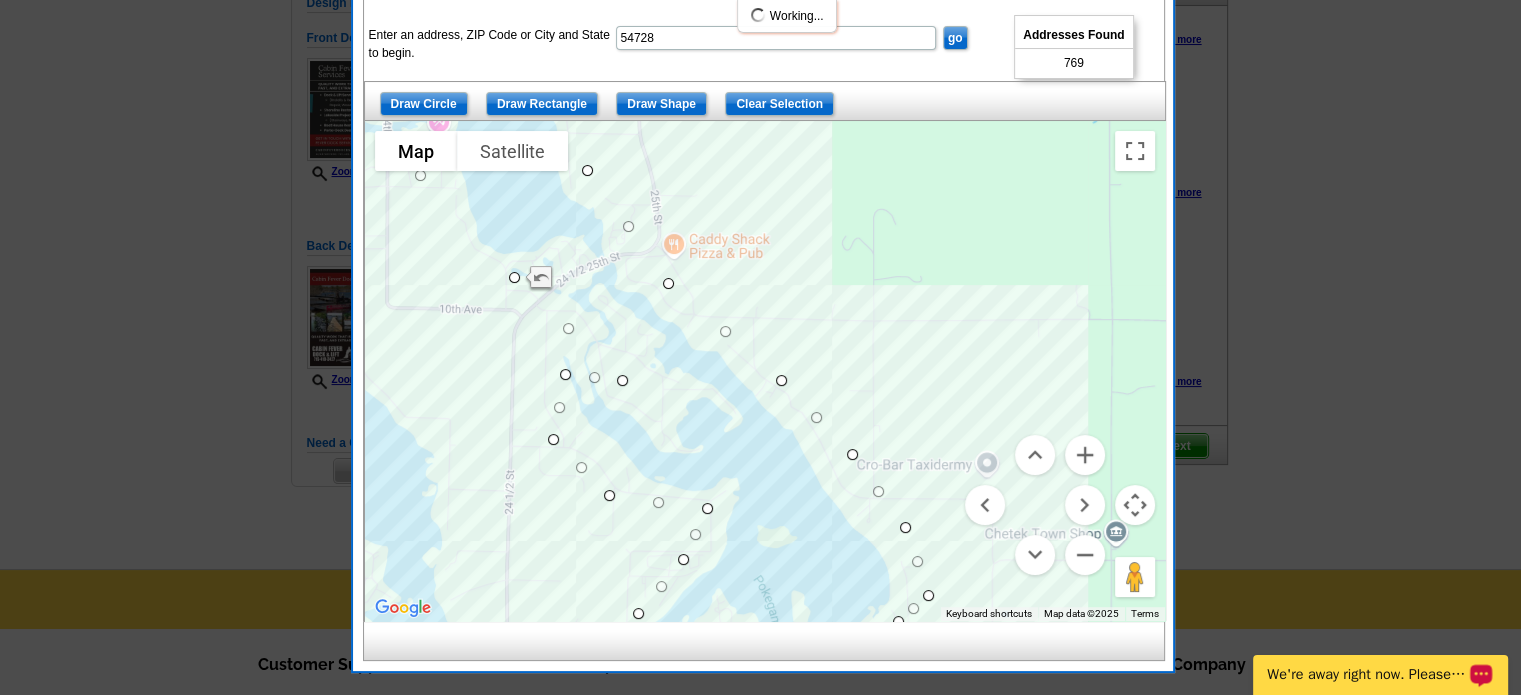 drag, startPoint x: 548, startPoint y: 221, endPoint x: 432, endPoint y: 185, distance: 121.45781 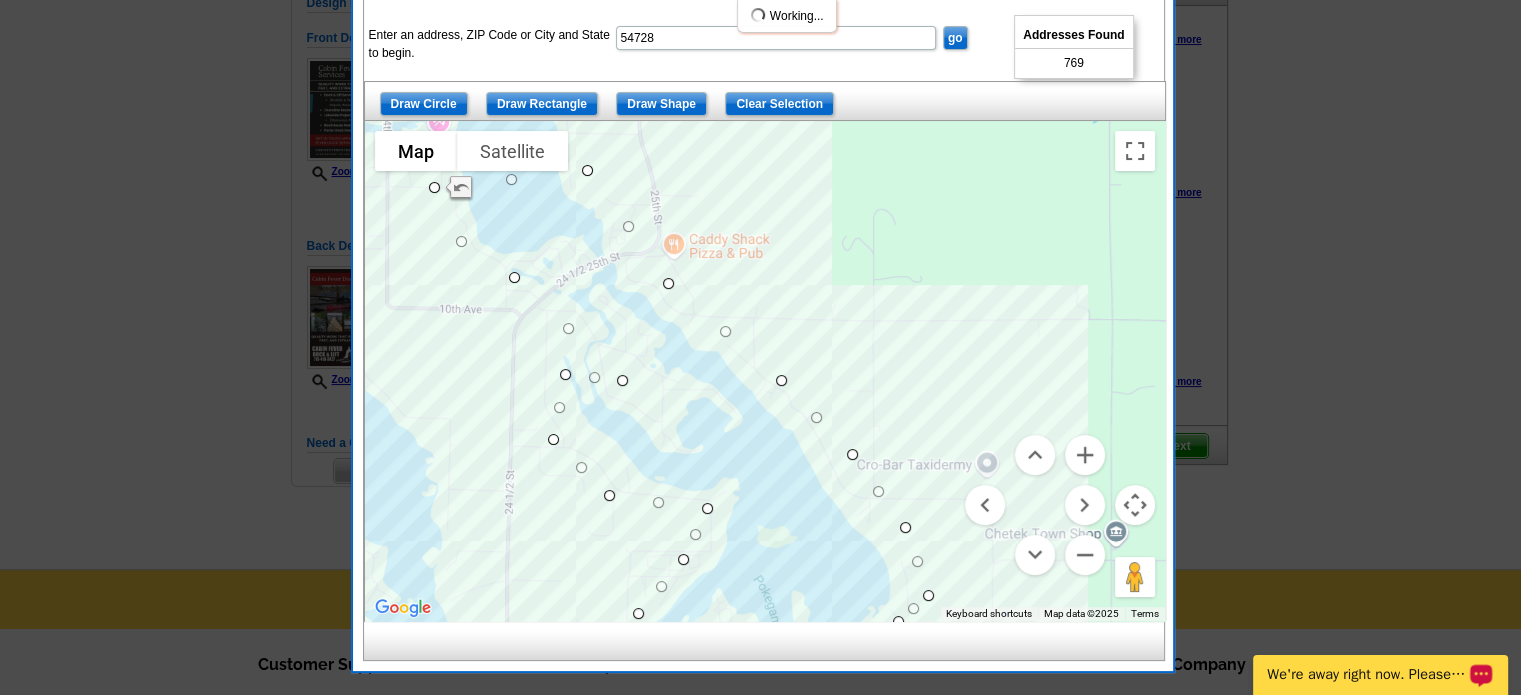 drag, startPoint x: 468, startPoint y: 232, endPoint x: 452, endPoint y: 242, distance: 18.867962 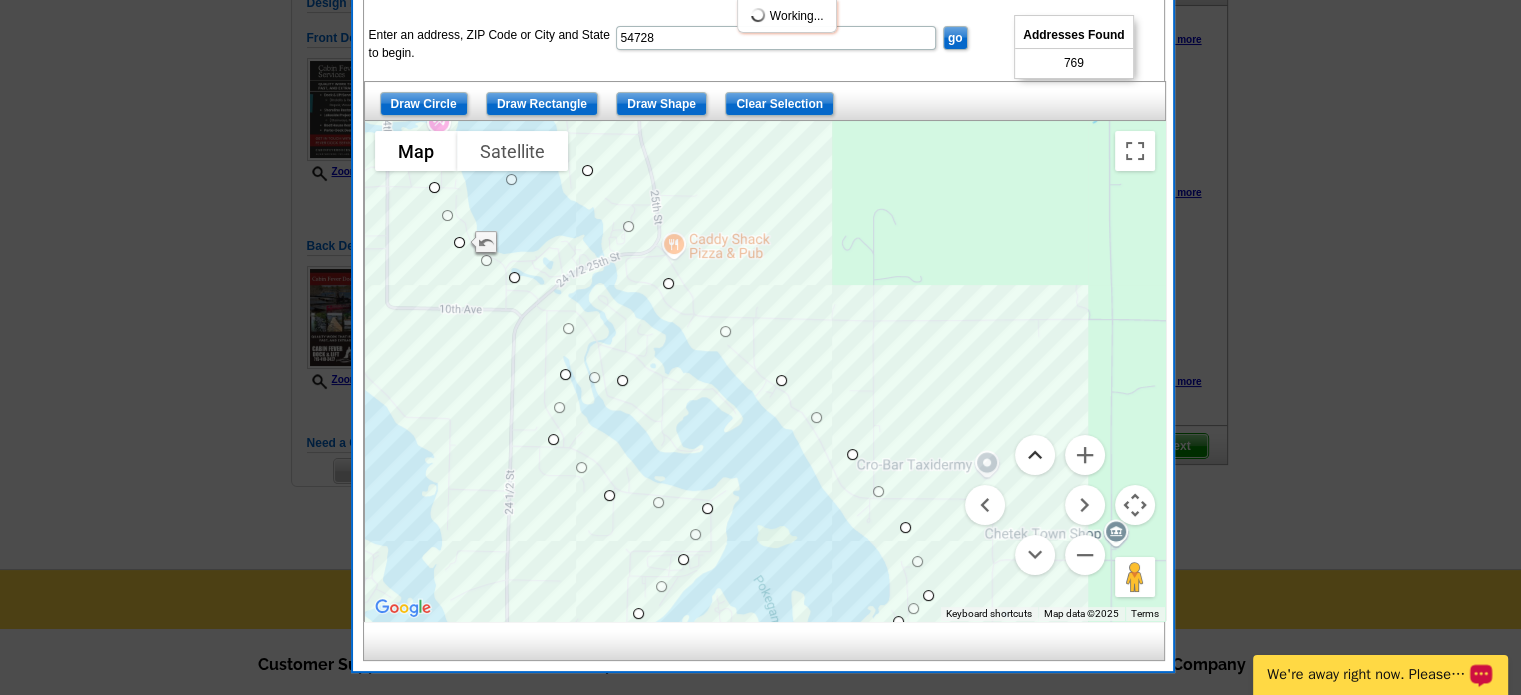 click at bounding box center [1035, 455] 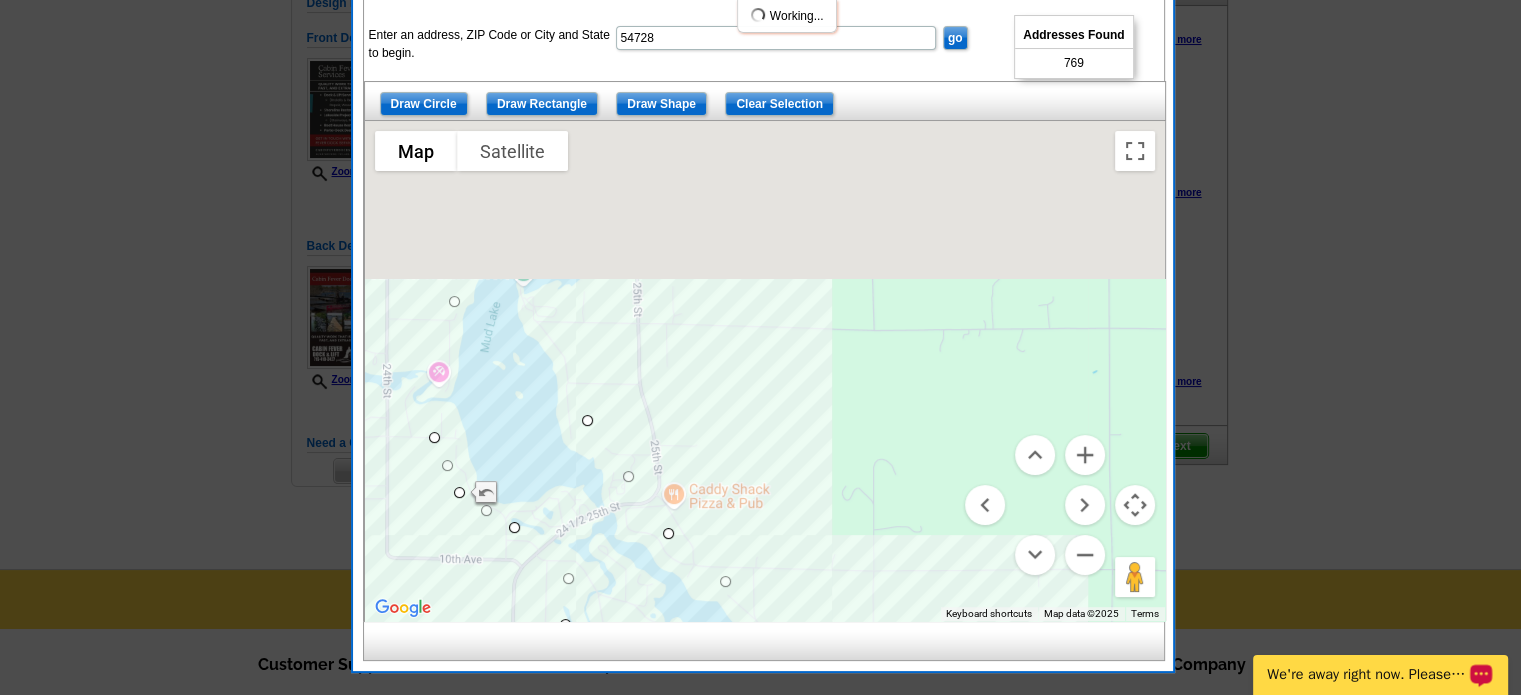 drag, startPoint x: 512, startPoint y: 424, endPoint x: 455, endPoint y: 294, distance: 141.94717 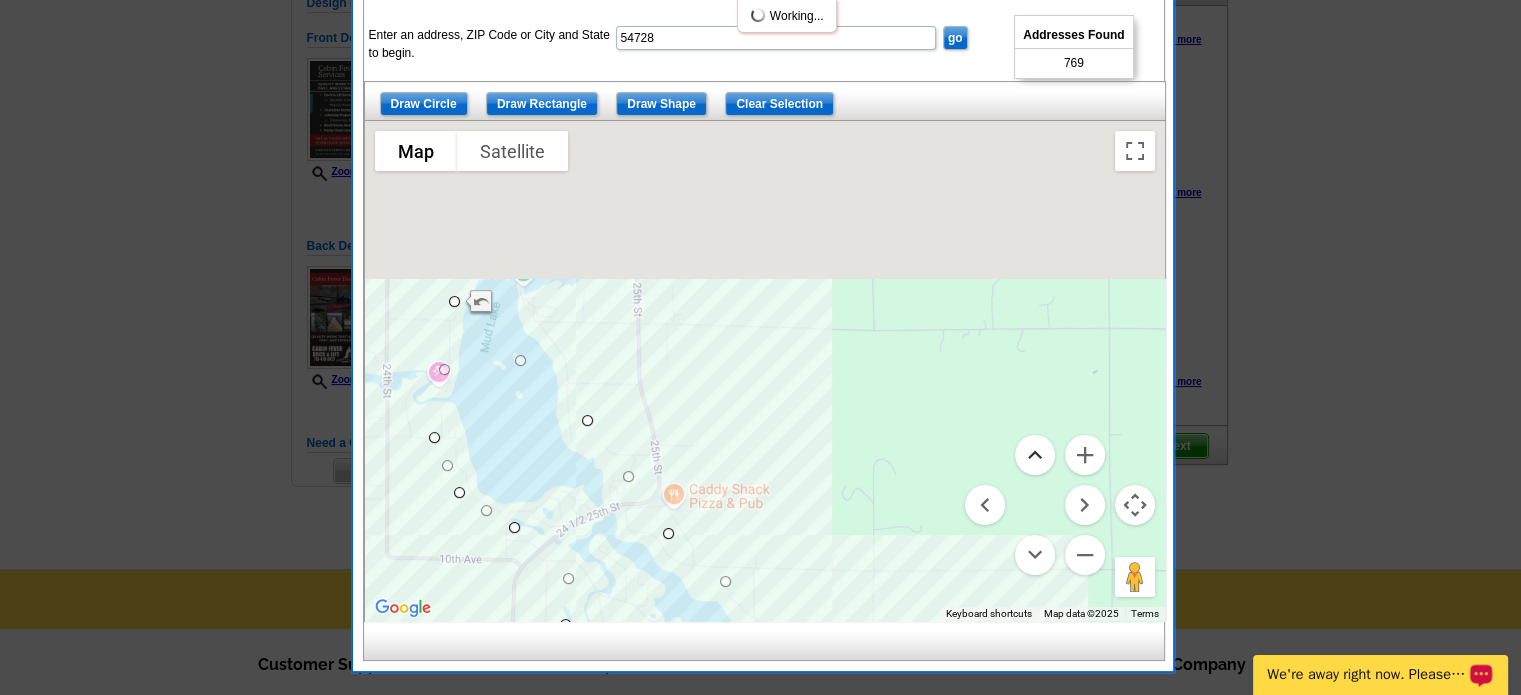 click at bounding box center (1035, 455) 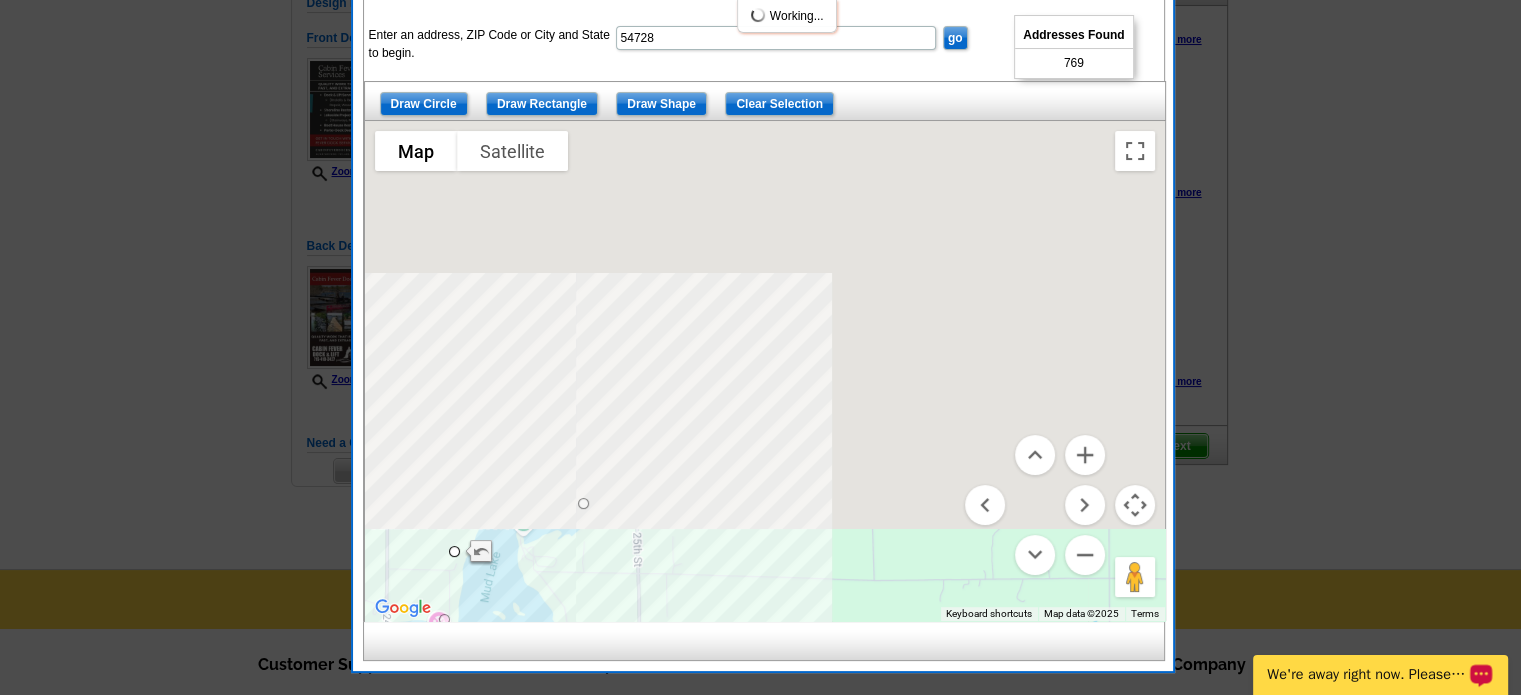 drag, startPoint x: 516, startPoint y: 609, endPoint x: 580, endPoint y: 500, distance: 126.40016 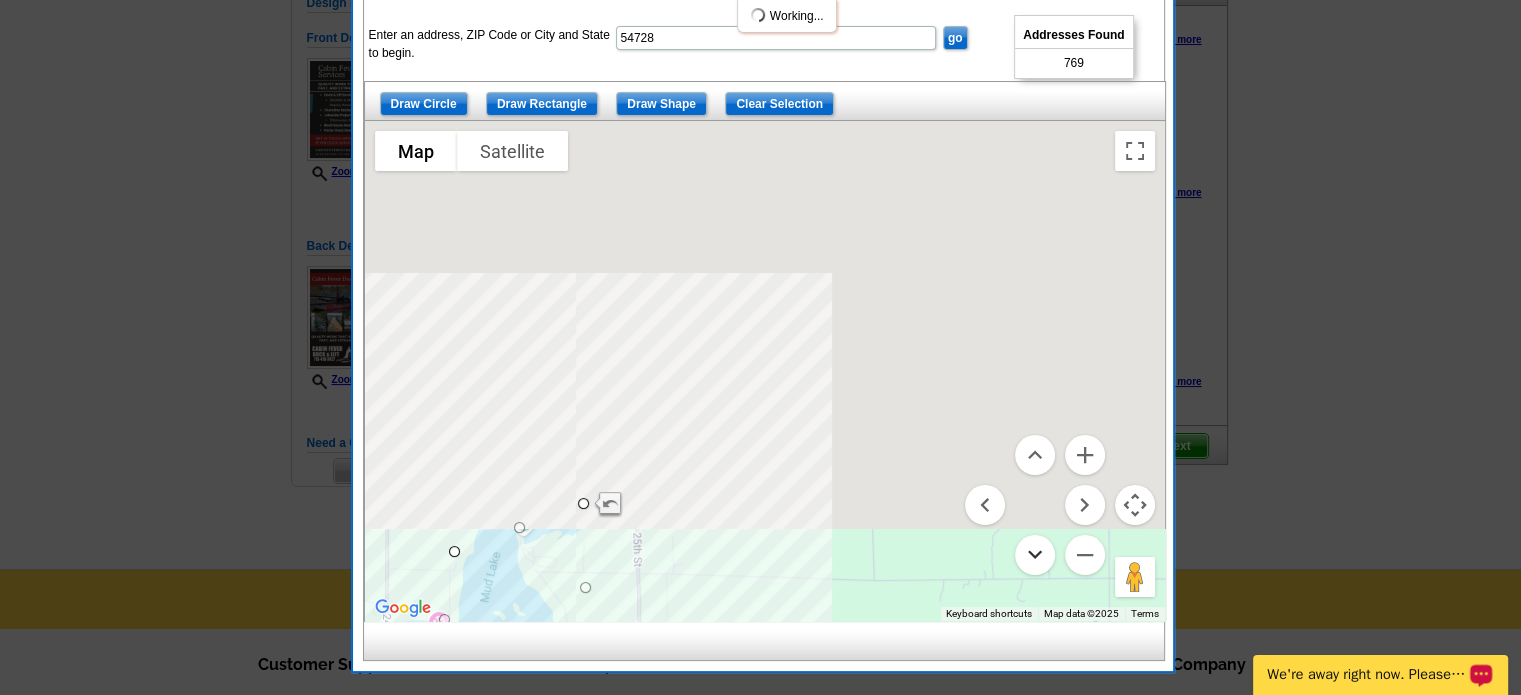 click at bounding box center [1035, 555] 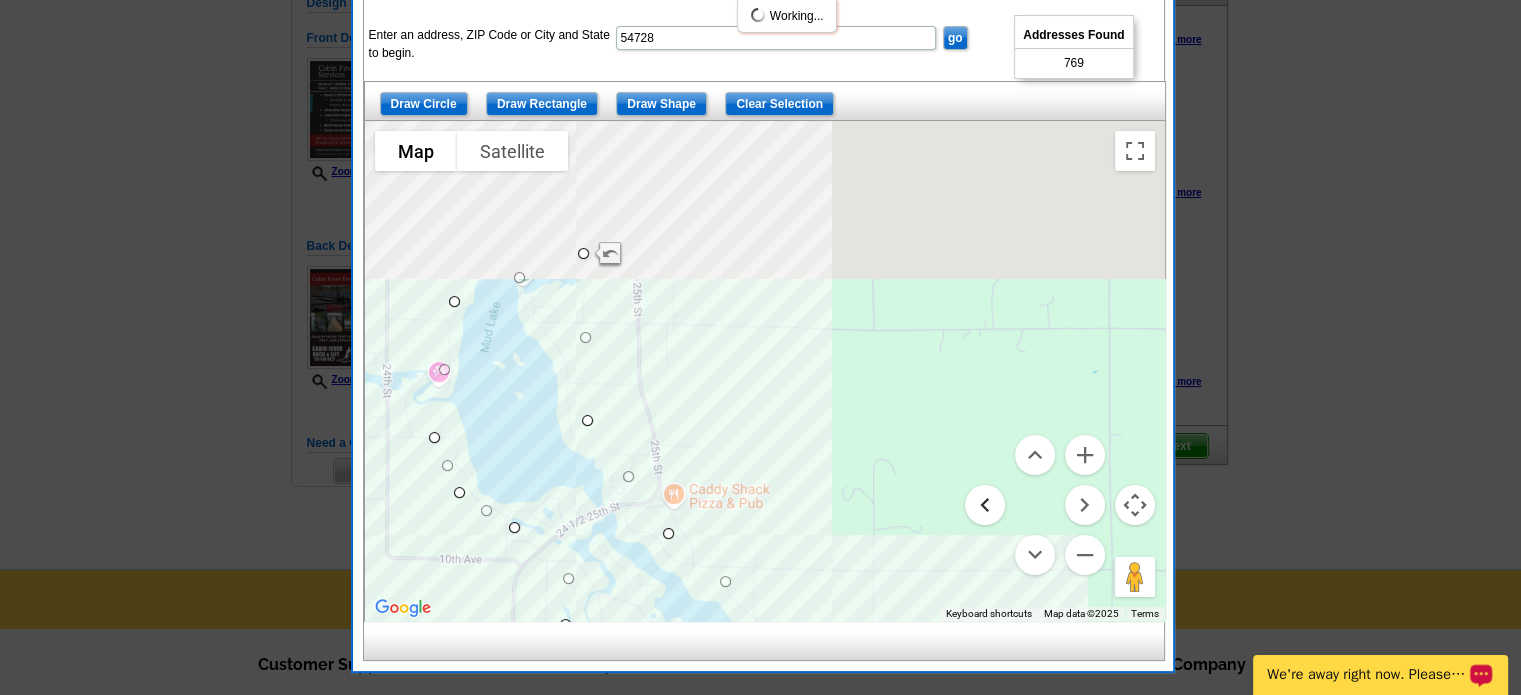click at bounding box center (985, 505) 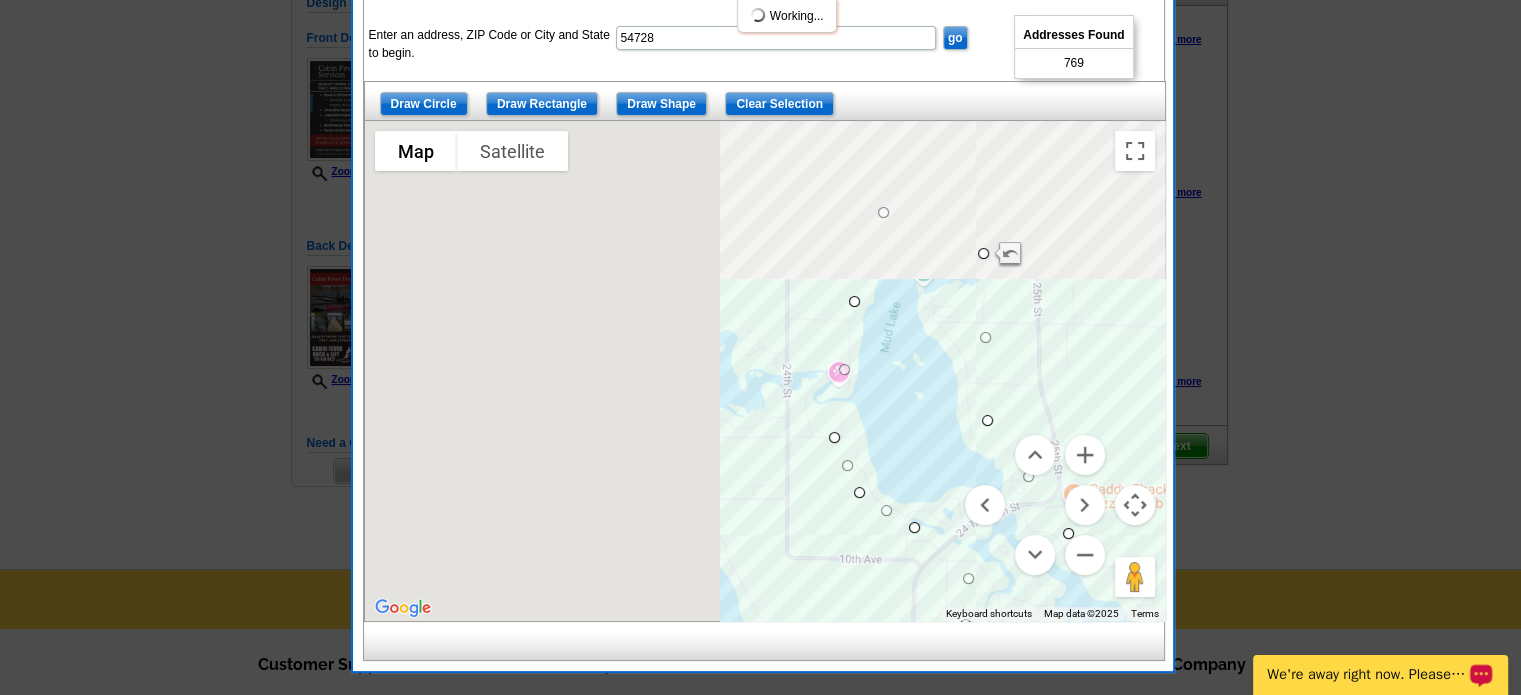 drag, startPoint x: 916, startPoint y: 274, endPoint x: 880, endPoint y: 207, distance: 76.05919 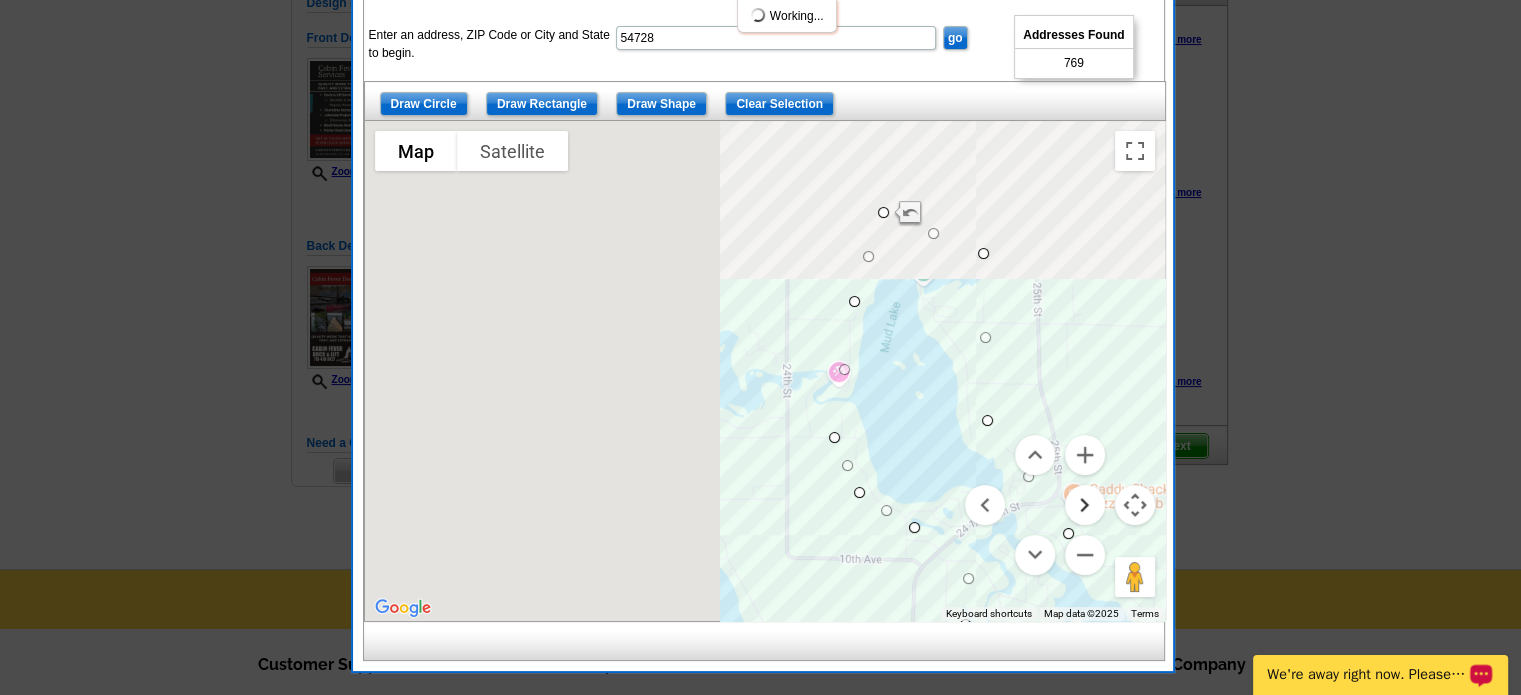 click at bounding box center (1085, 505) 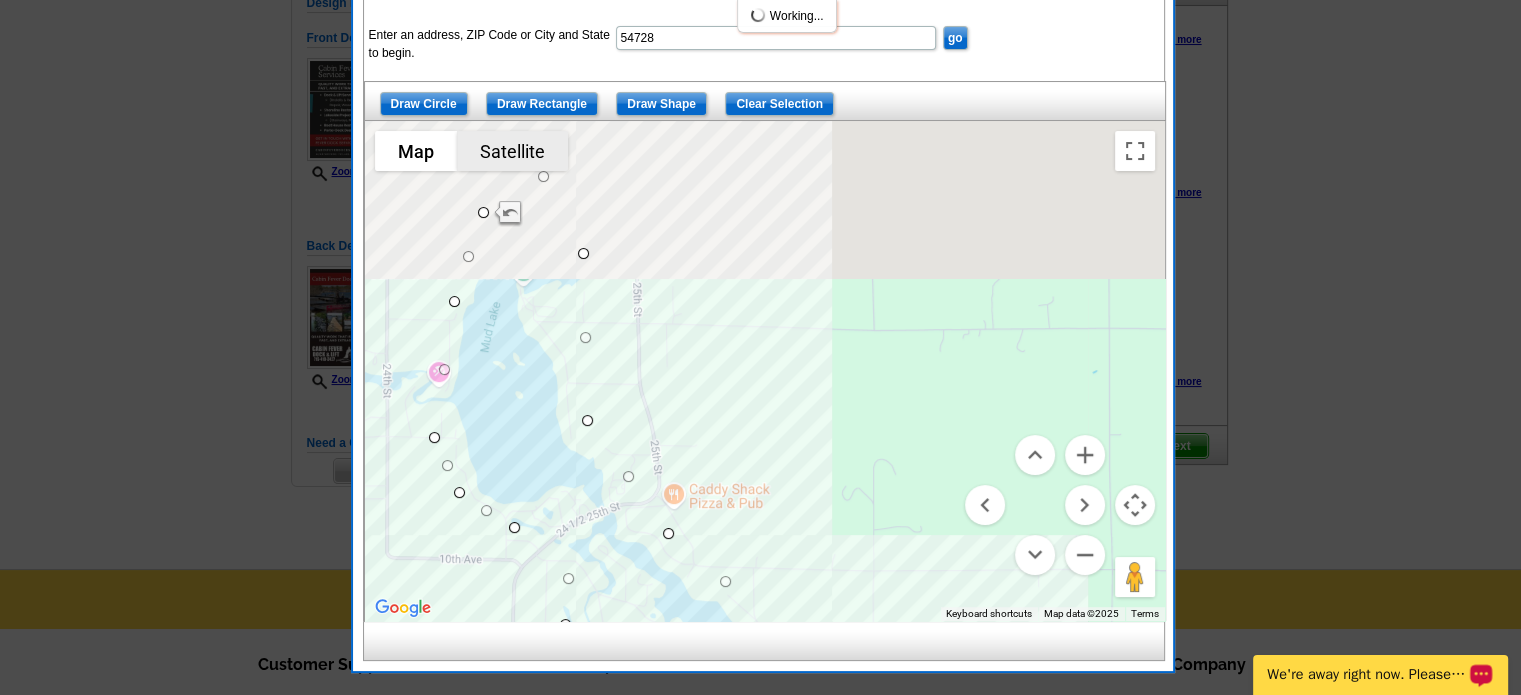 drag, startPoint x: 534, startPoint y: 228, endPoint x: 544, endPoint y: 167, distance: 61.81424 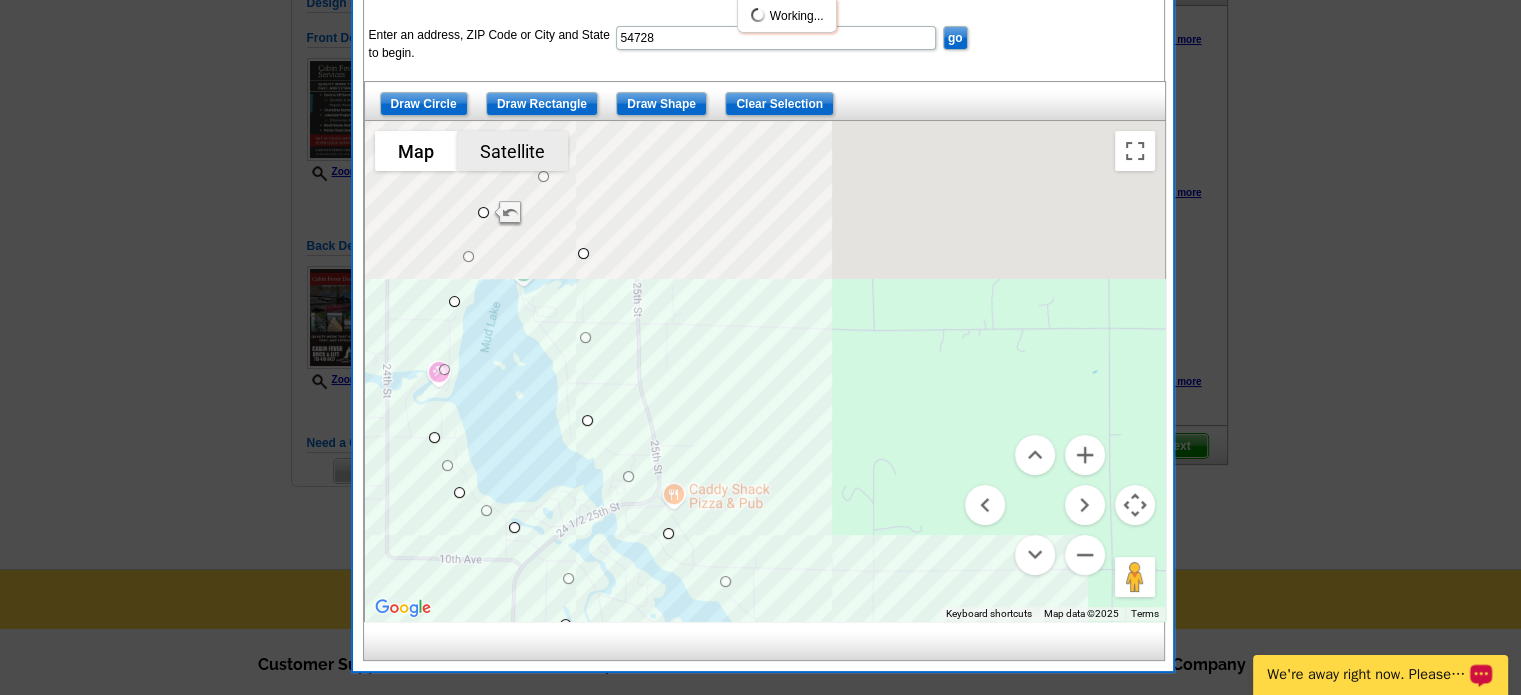 click on "To navigate, press the arrow keys. Use ctrl + scroll to zoom the map Map Terrain Satellite Labels Keyboard shortcuts Map Data Map data ©2025 Map data ©2025 500 m  Click to toggle between metric and imperial units Terms Report a map error" at bounding box center [765, 371] 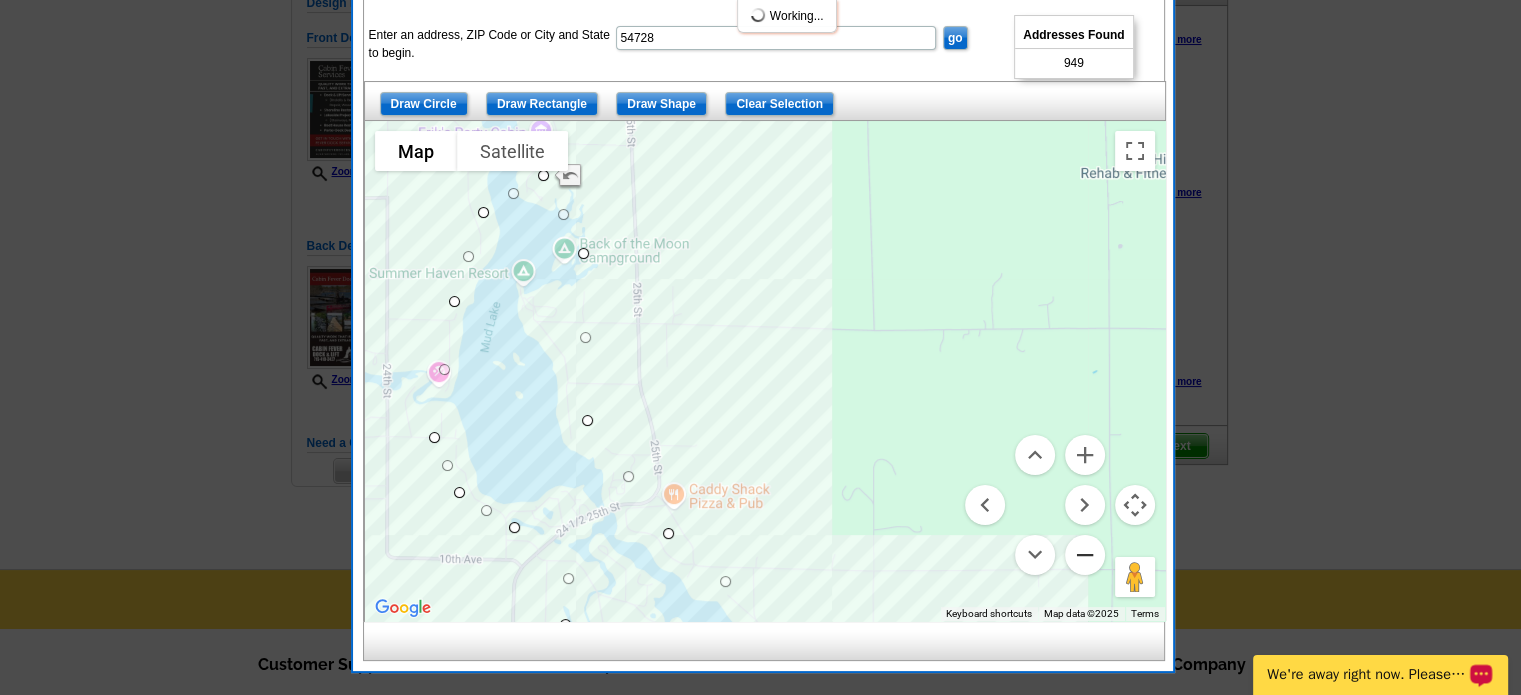 click at bounding box center (1085, 555) 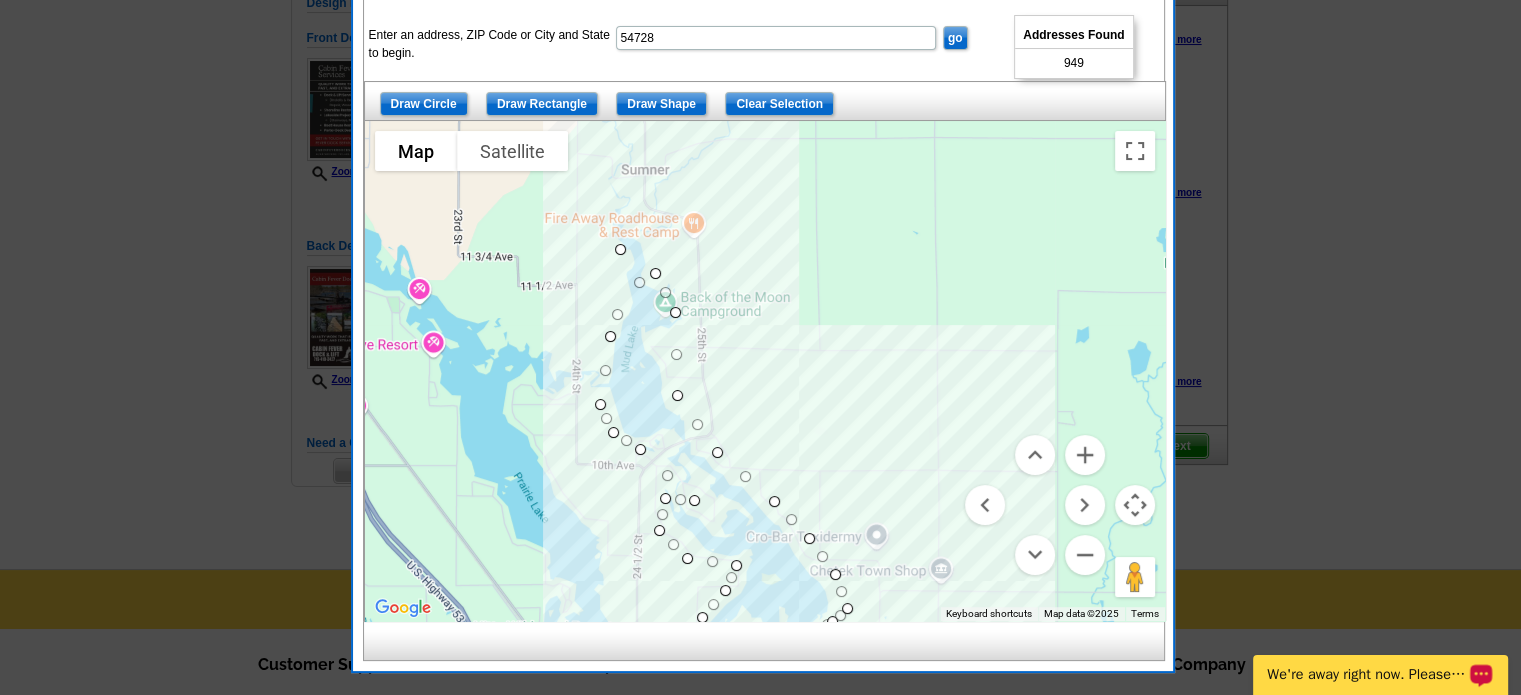 drag, startPoint x: 637, startPoint y: 279, endPoint x: 635, endPoint y: 236, distance: 43.046486 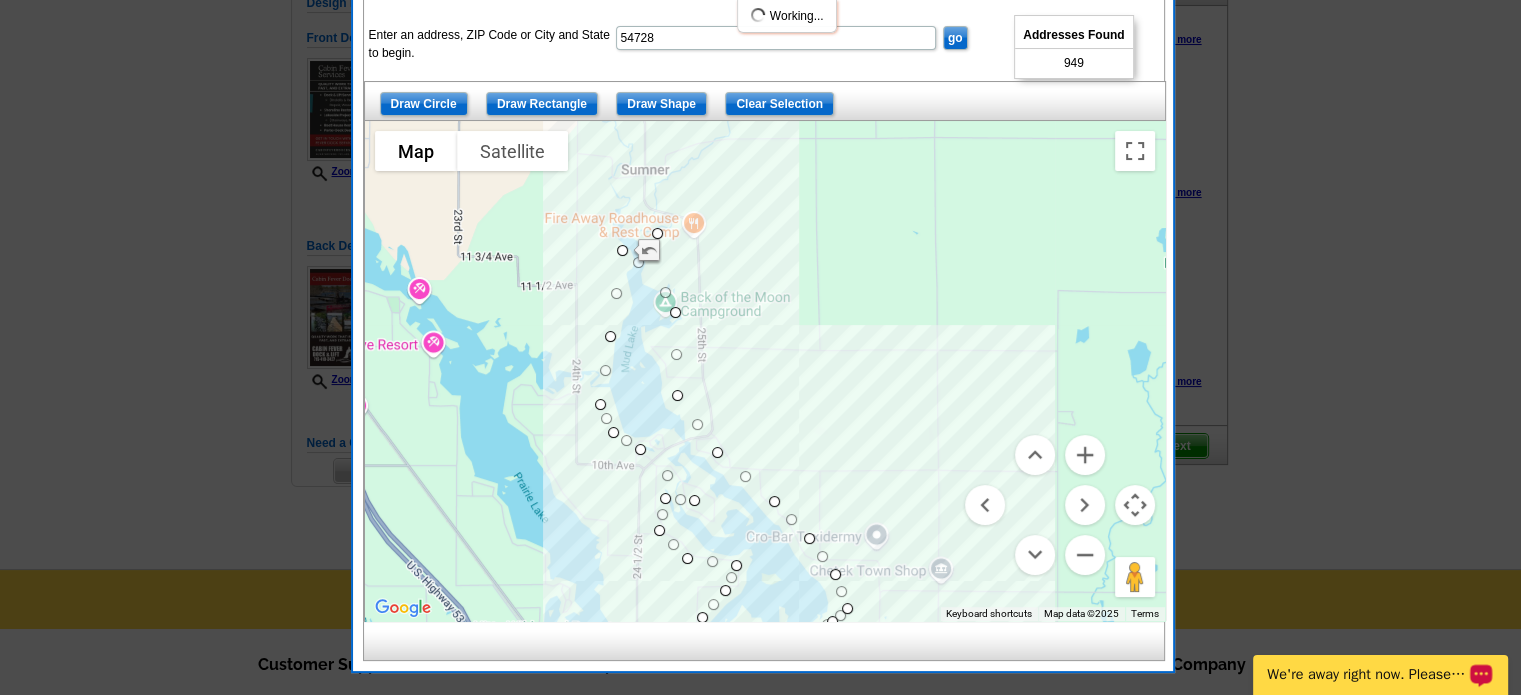 drag, startPoint x: 656, startPoint y: 265, endPoint x: 658, endPoint y: 223, distance: 42.047592 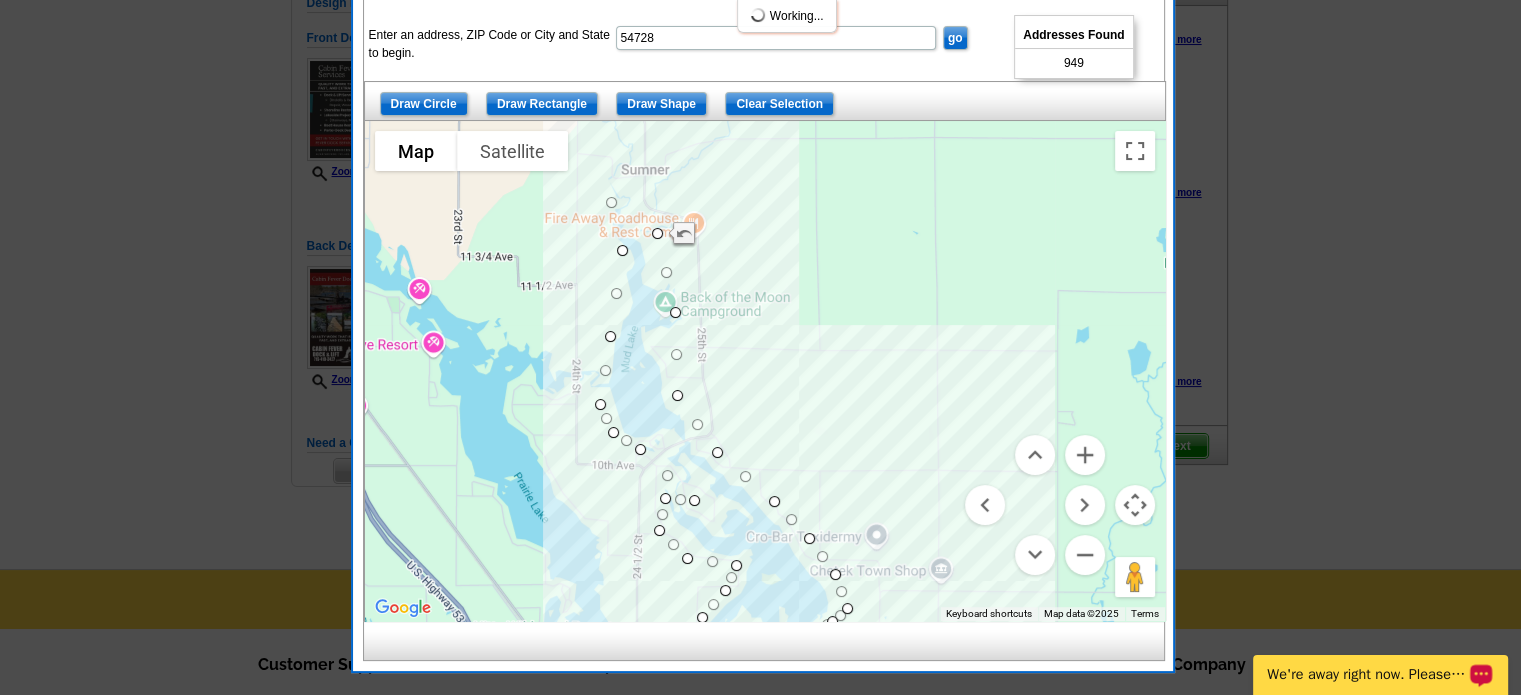 drag, startPoint x: 640, startPoint y: 243, endPoint x: 610, endPoint y: 202, distance: 50.803543 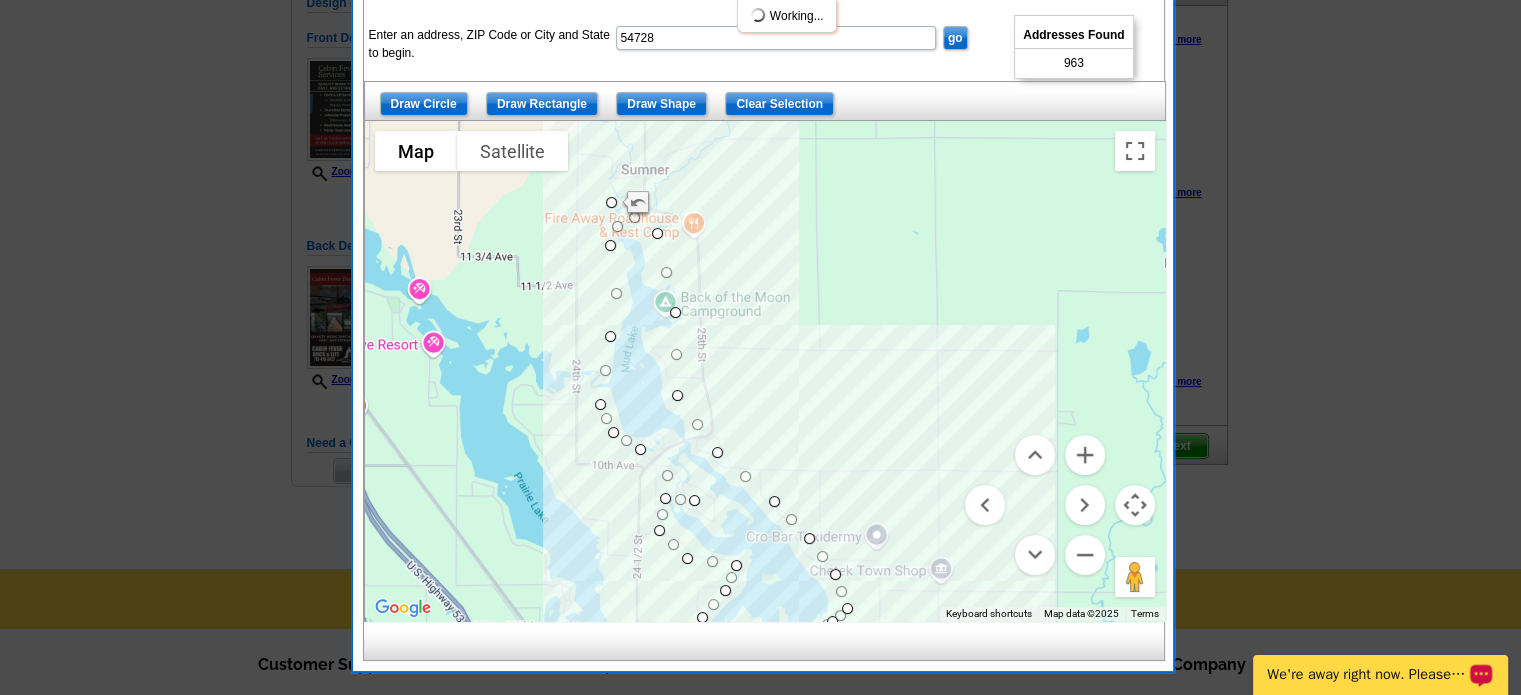 drag, startPoint x: 621, startPoint y: 245, endPoint x: 608, endPoint y: 240, distance: 13.928389 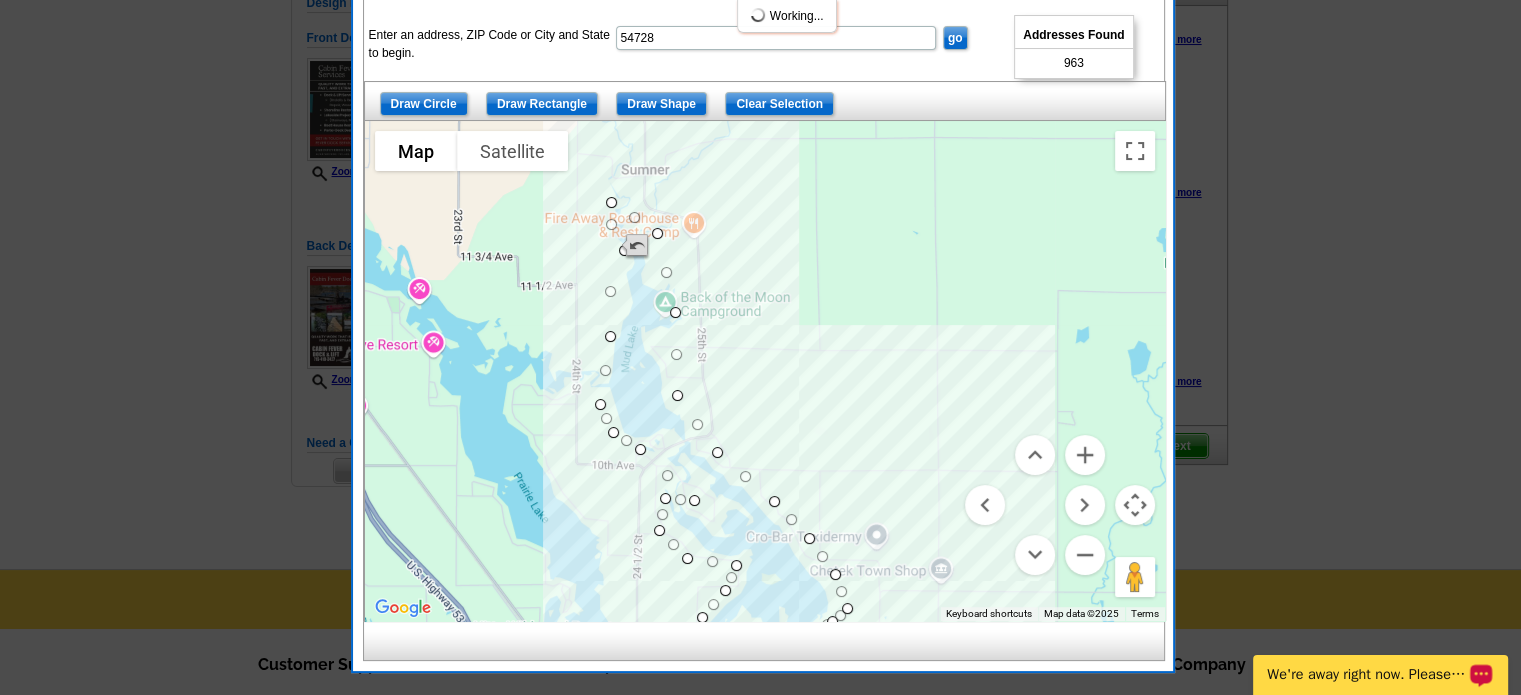 drag, startPoint x: 604, startPoint y: 247, endPoint x: 621, endPoint y: 254, distance: 18.384777 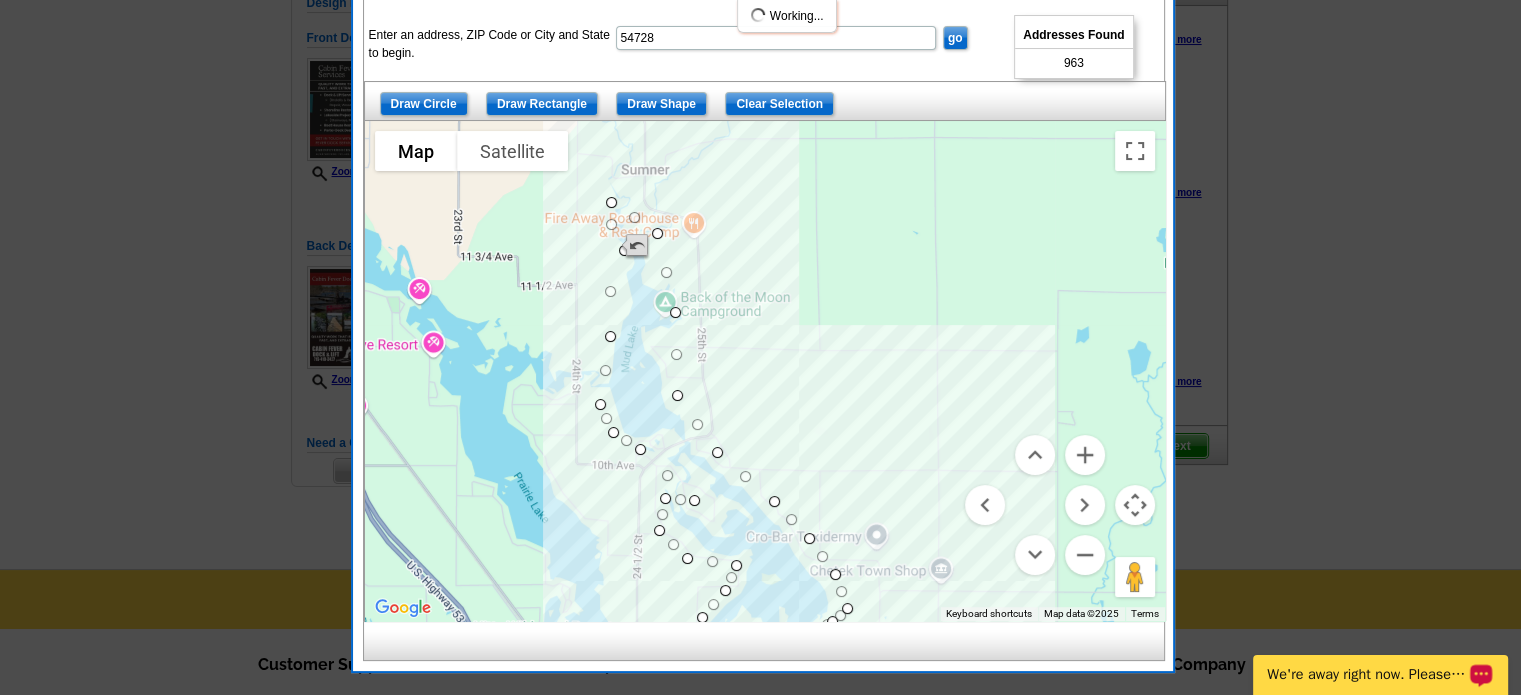 click on "To navigate, press the arrow keys." at bounding box center (1165, 371) 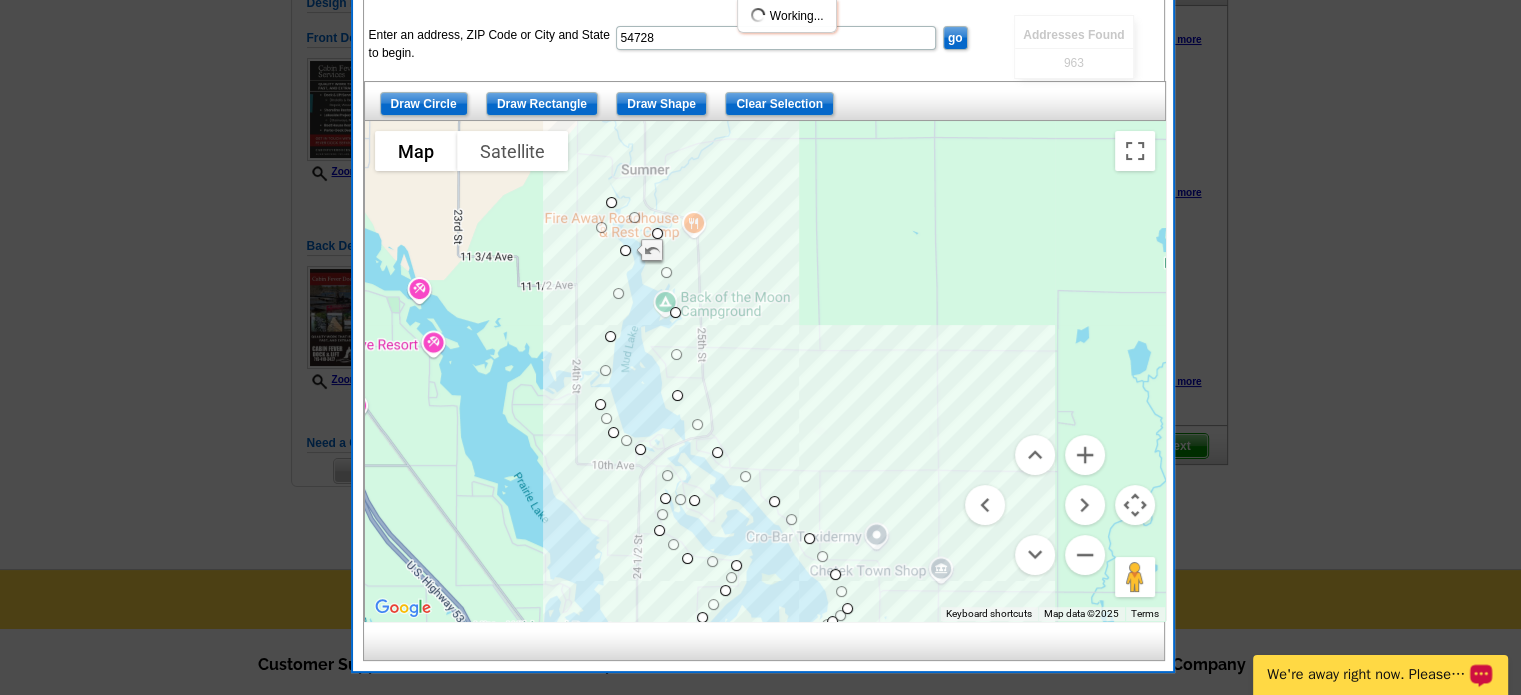 drag, startPoint x: 616, startPoint y: 224, endPoint x: 595, endPoint y: 225, distance: 21.023796 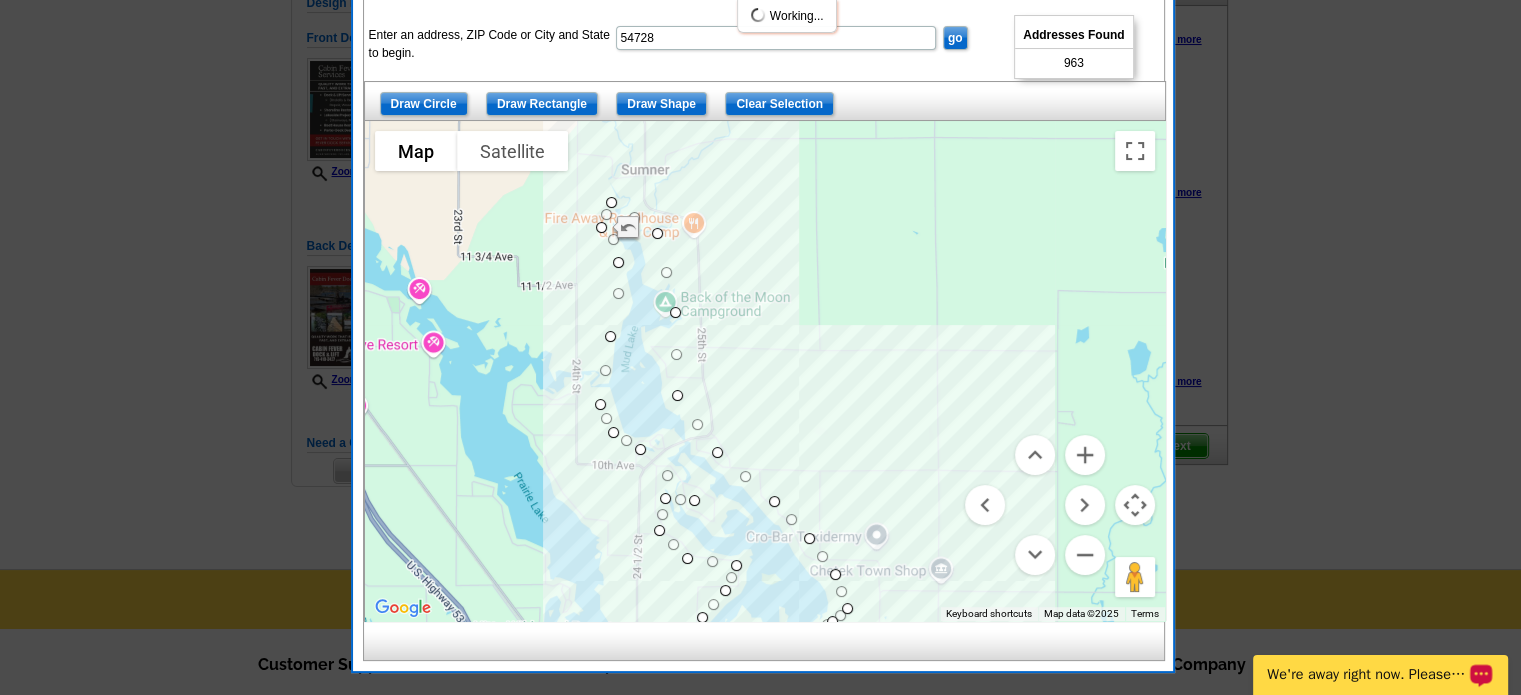 drag, startPoint x: 621, startPoint y: 247, endPoint x: 613, endPoint y: 259, distance: 14.422205 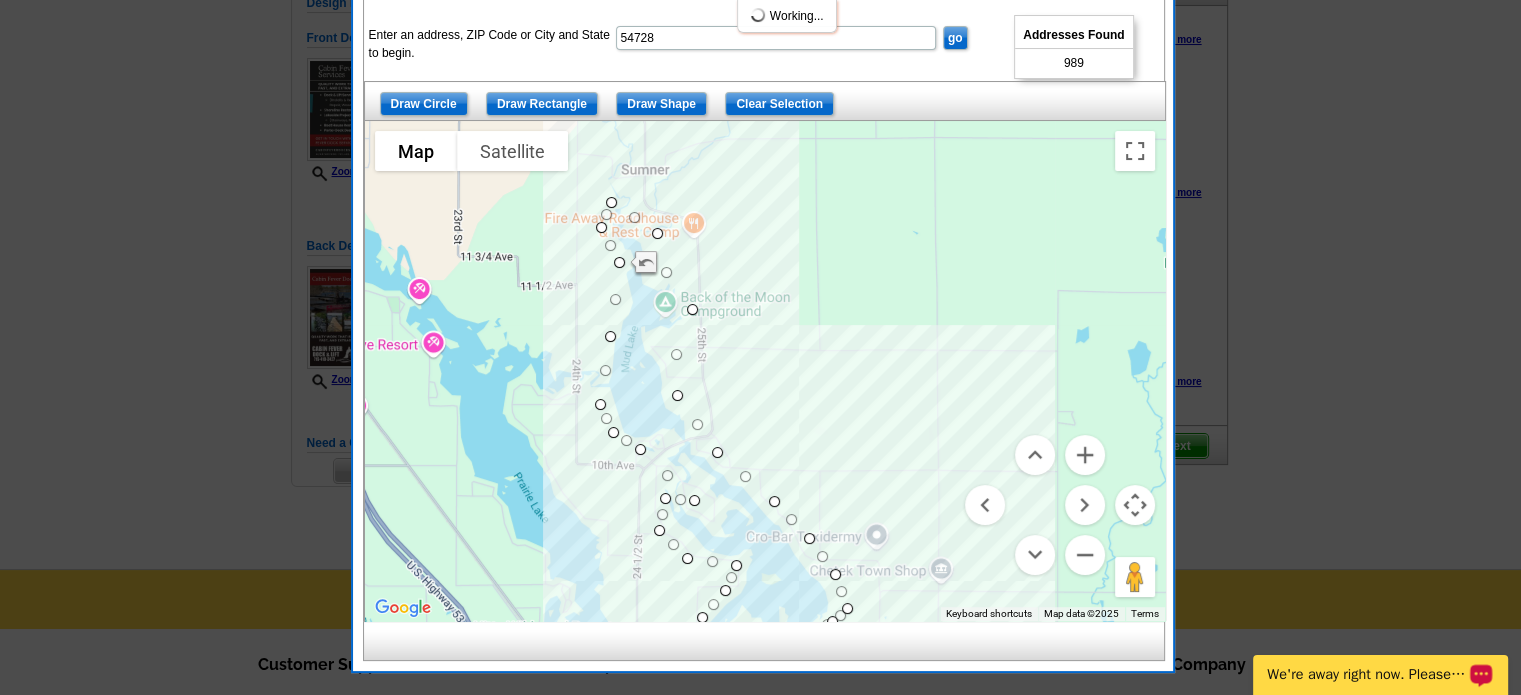 drag, startPoint x: 676, startPoint y: 310, endPoint x: 699, endPoint y: 307, distance: 23.194826 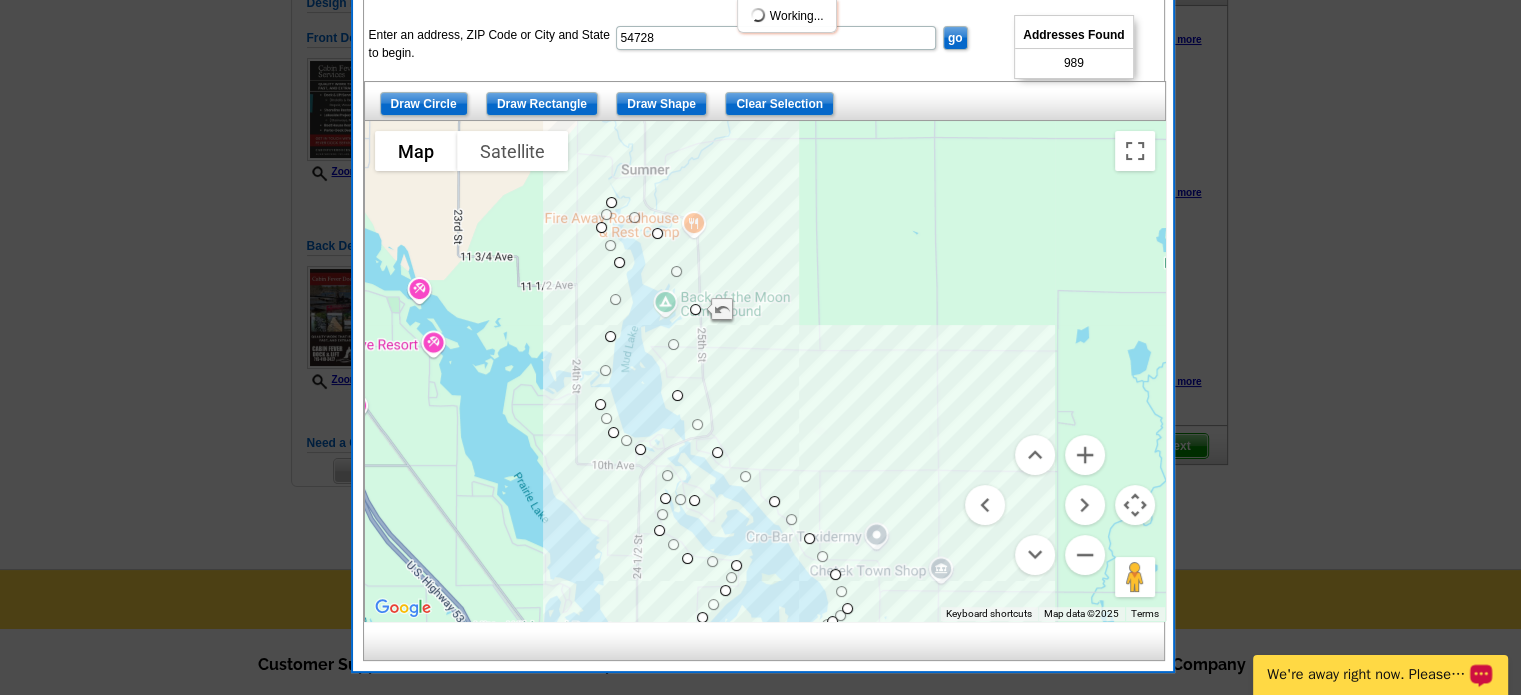 drag, startPoint x: 684, startPoint y: 347, endPoint x: 667, endPoint y: 338, distance: 19.235384 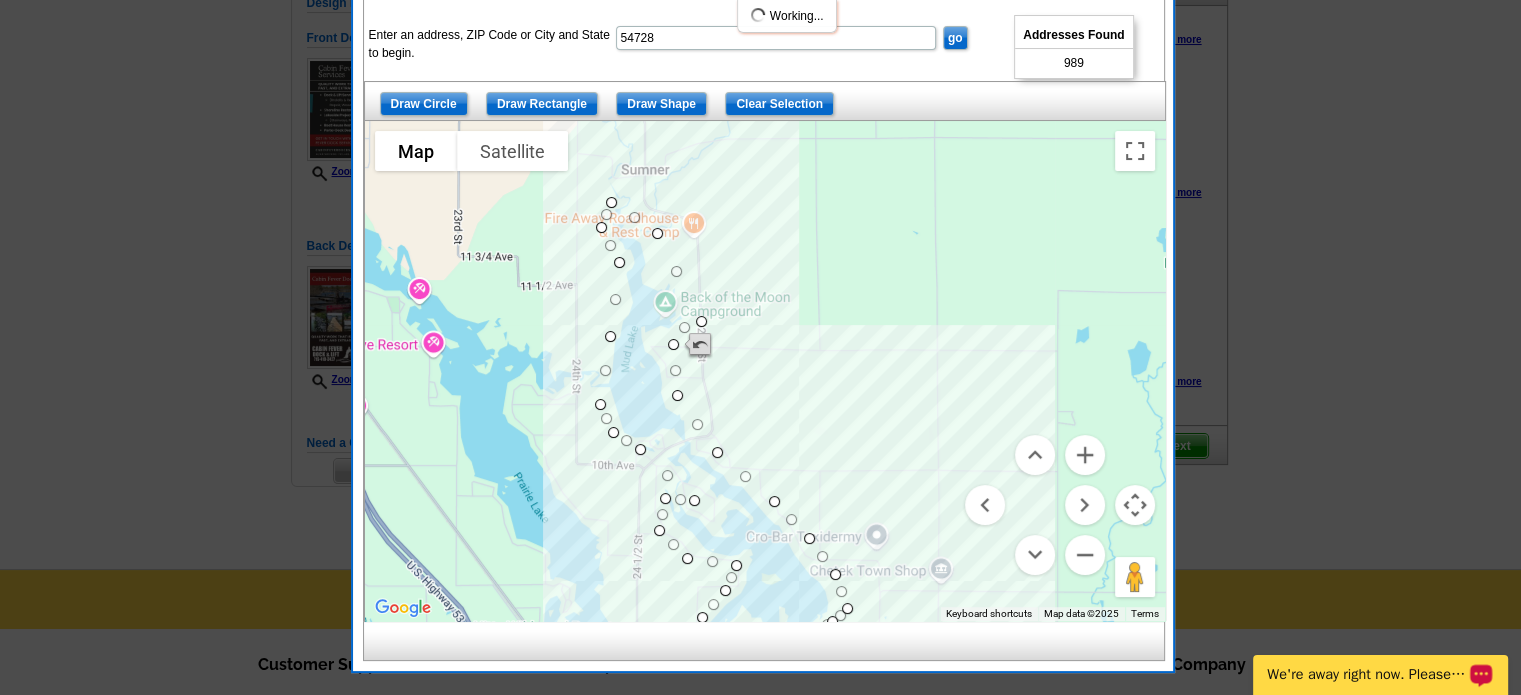 drag, startPoint x: 688, startPoint y: 322, endPoint x: 696, endPoint y: 335, distance: 15.264338 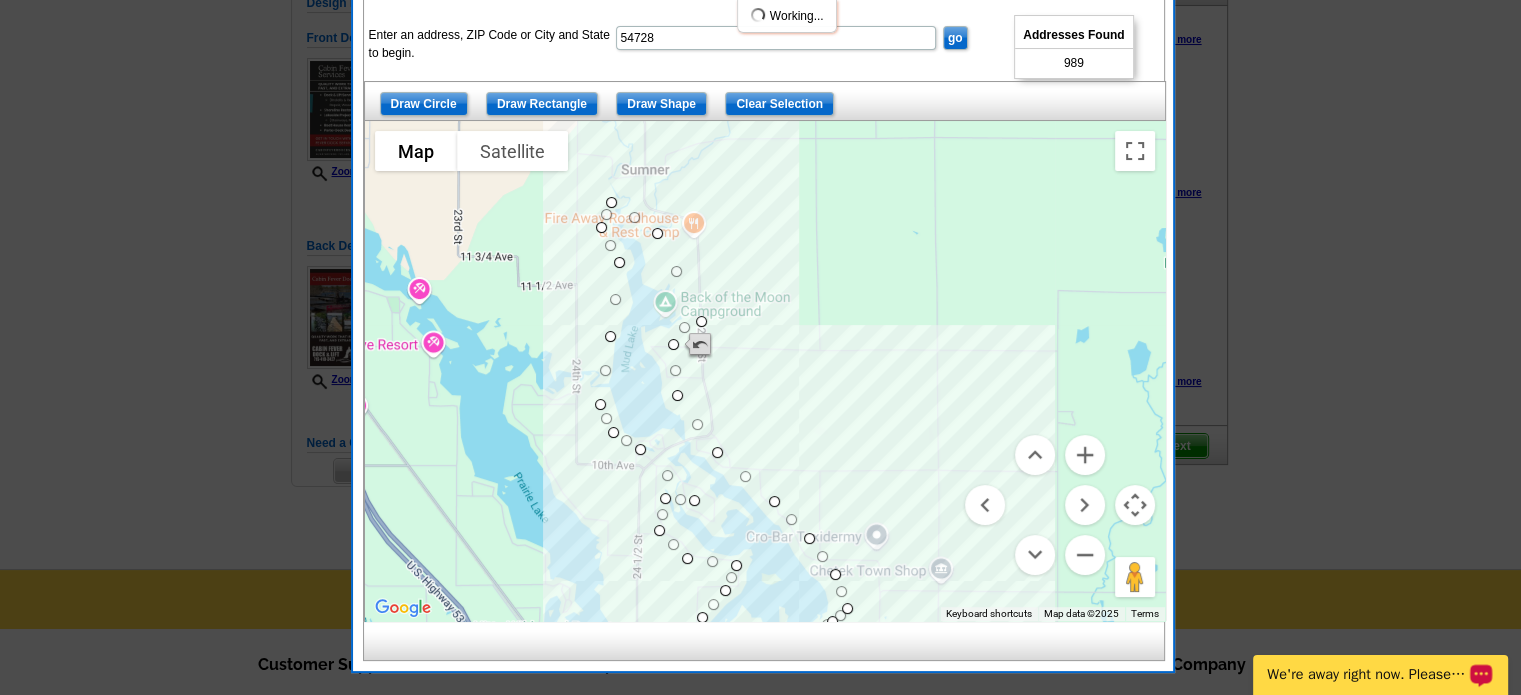 click on "To navigate, press the arrow keys." at bounding box center [1165, 371] 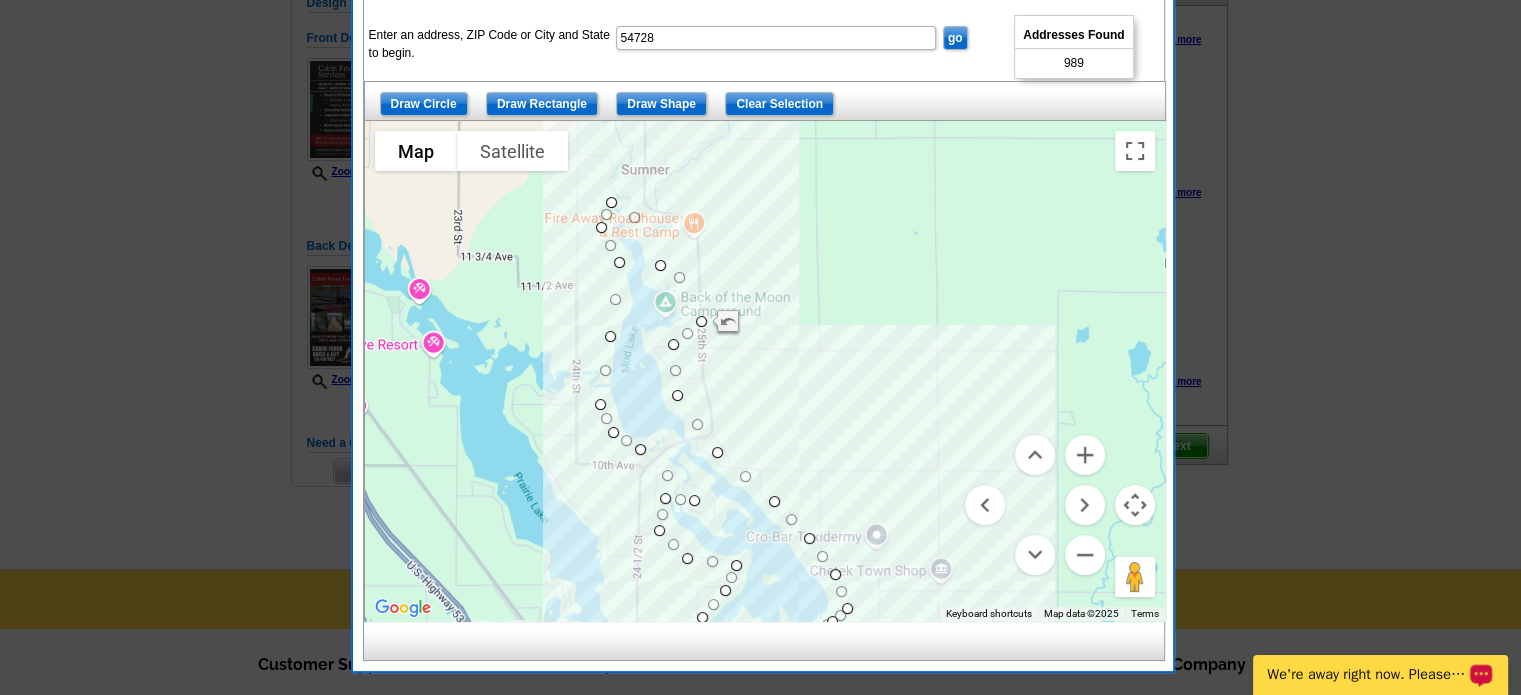 drag, startPoint x: 659, startPoint y: 234, endPoint x: 660, endPoint y: 267, distance: 33.01515 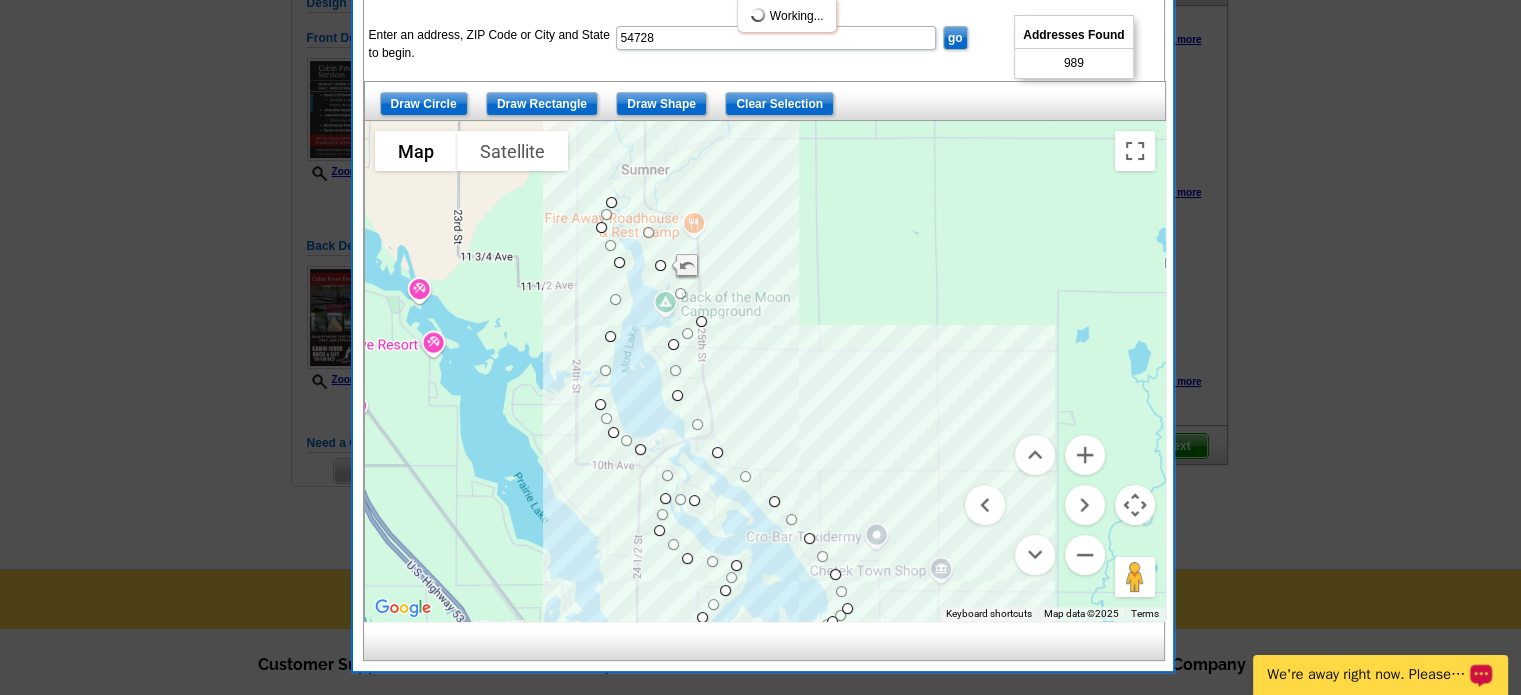 drag, startPoint x: 632, startPoint y: 232, endPoint x: 648, endPoint y: 231, distance: 16.03122 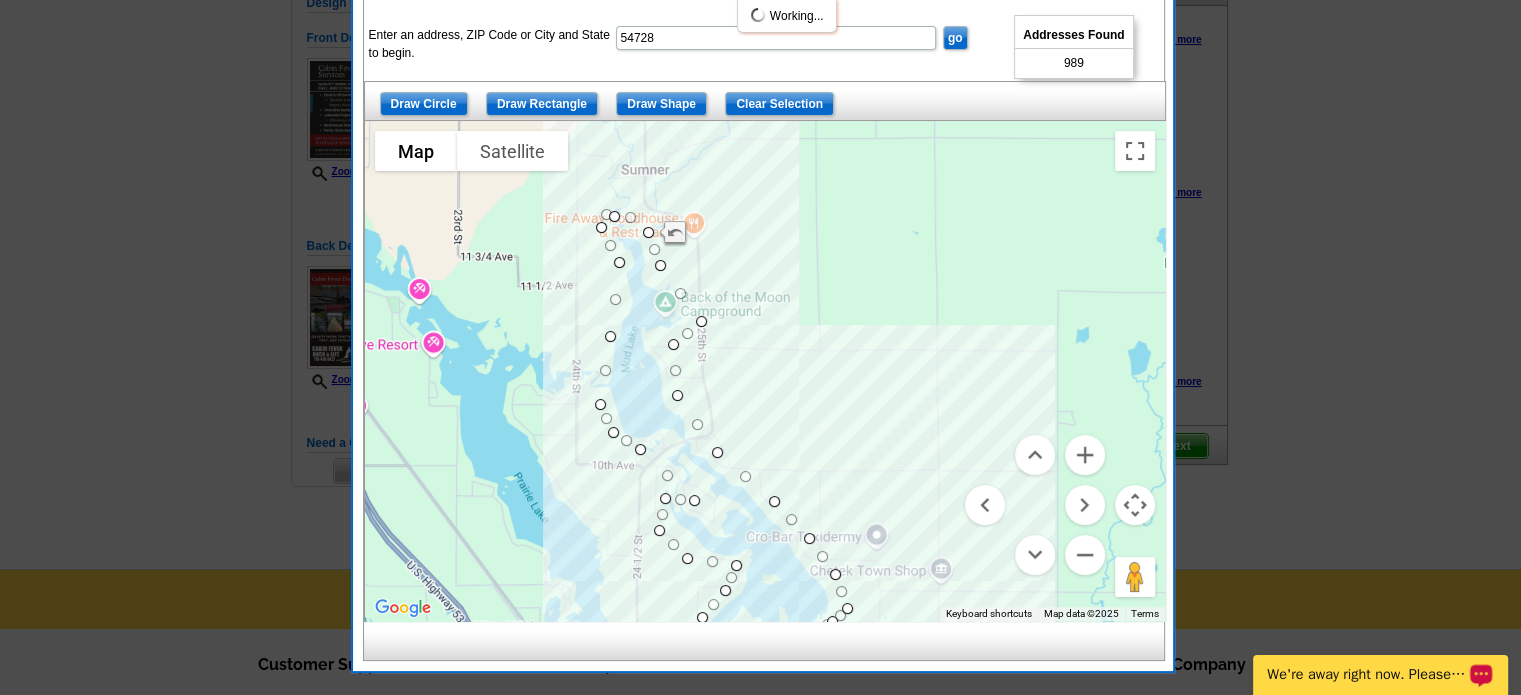 drag, startPoint x: 604, startPoint y: 200, endPoint x: 609, endPoint y: 214, distance: 14.866069 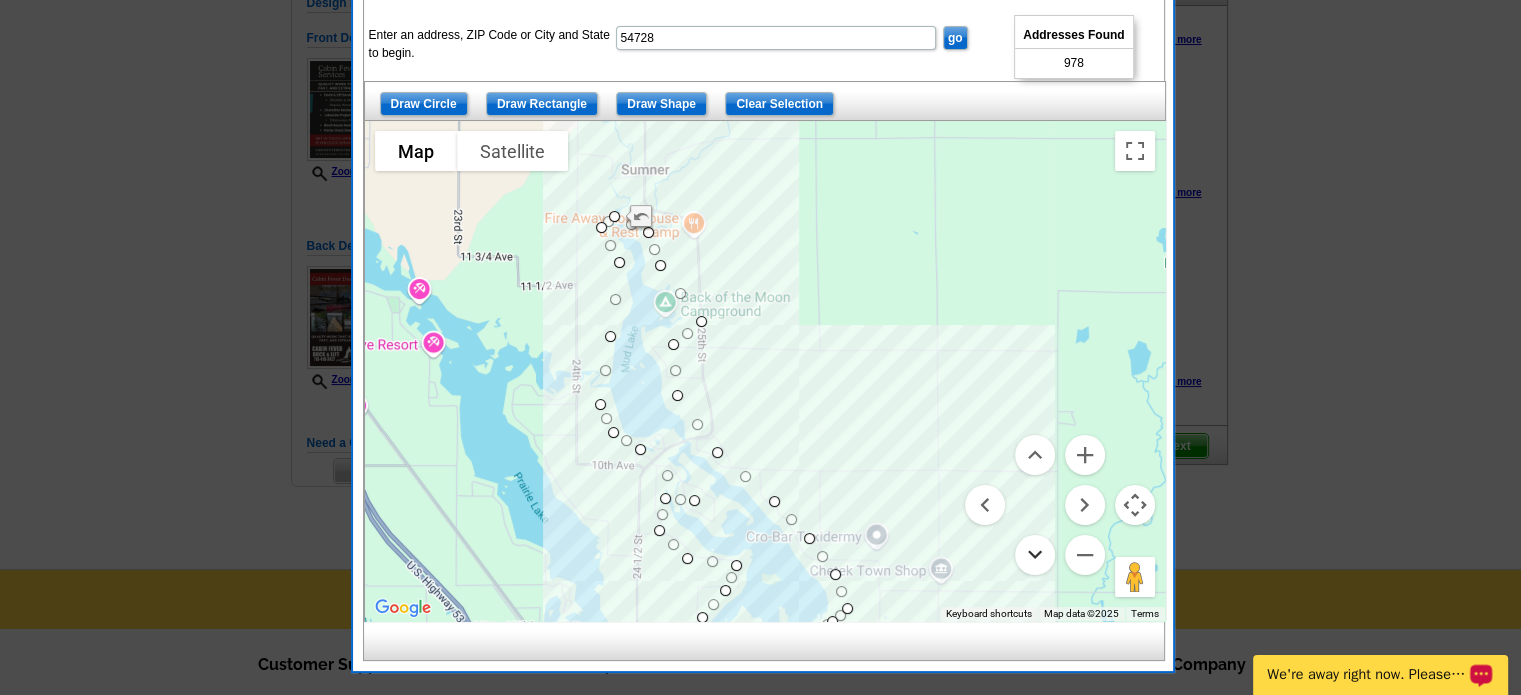 click at bounding box center [1035, 555] 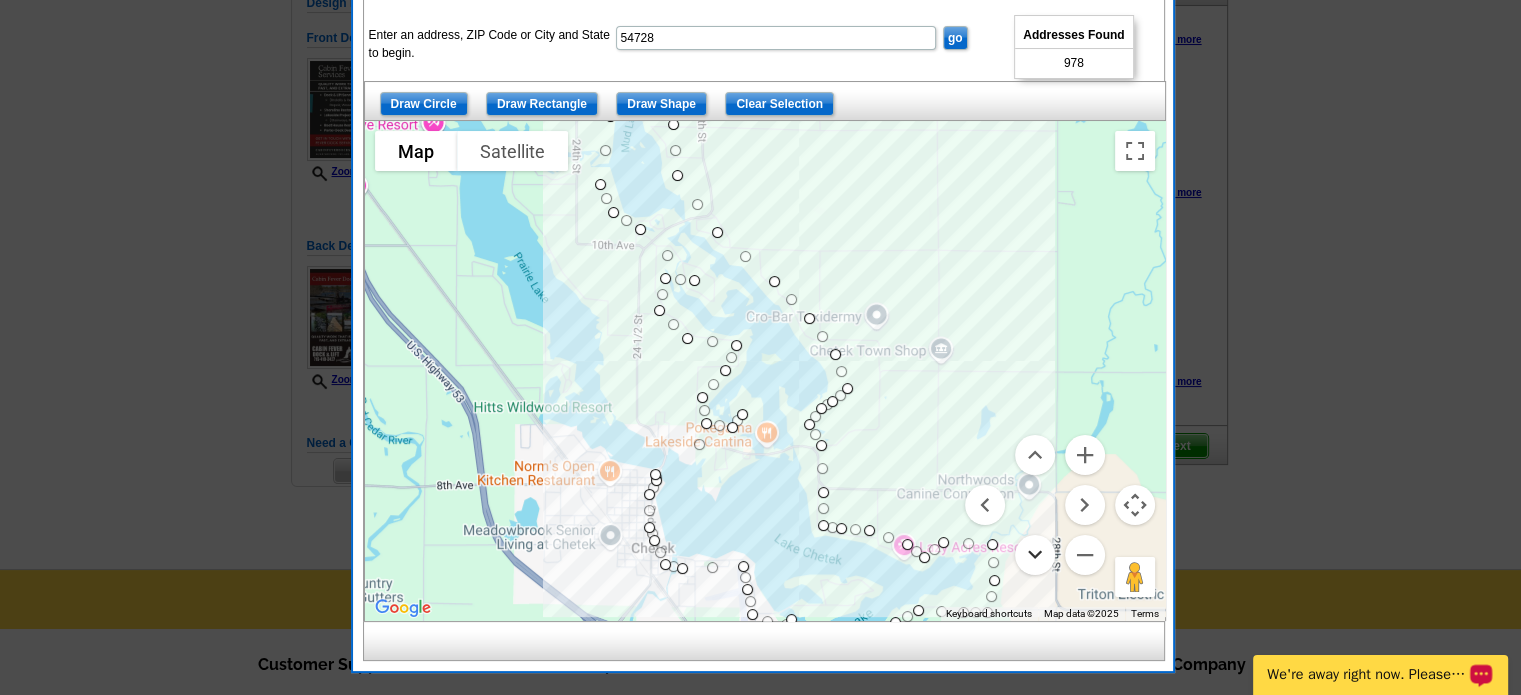 click at bounding box center [1035, 555] 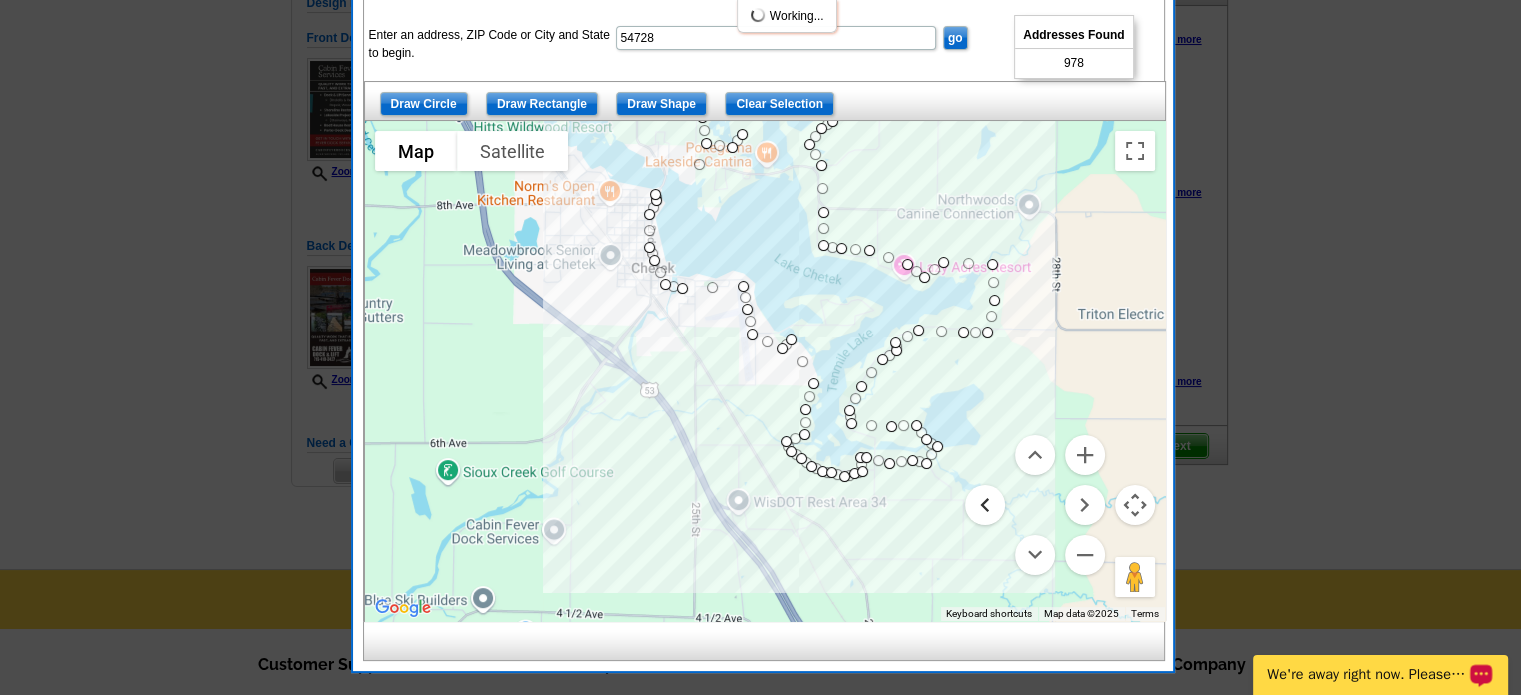 click at bounding box center (985, 505) 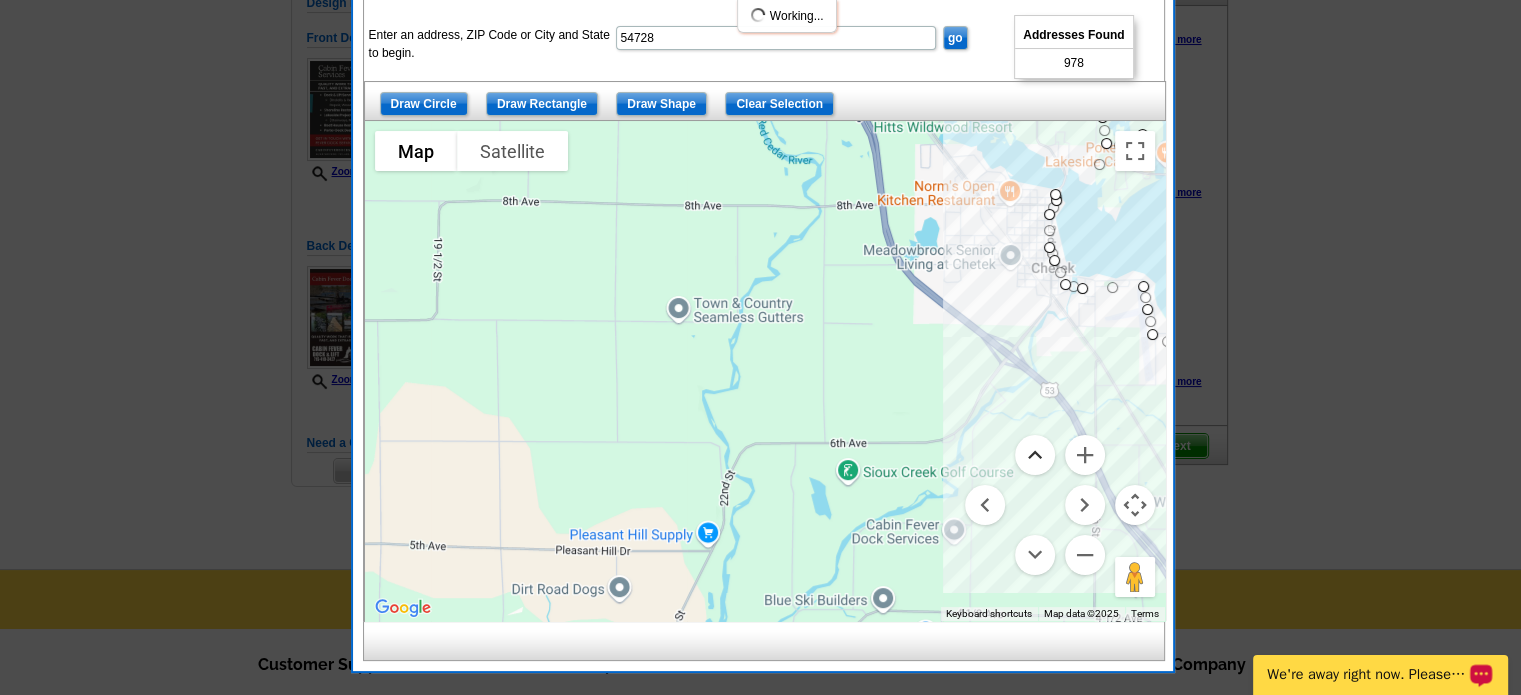click at bounding box center [1035, 455] 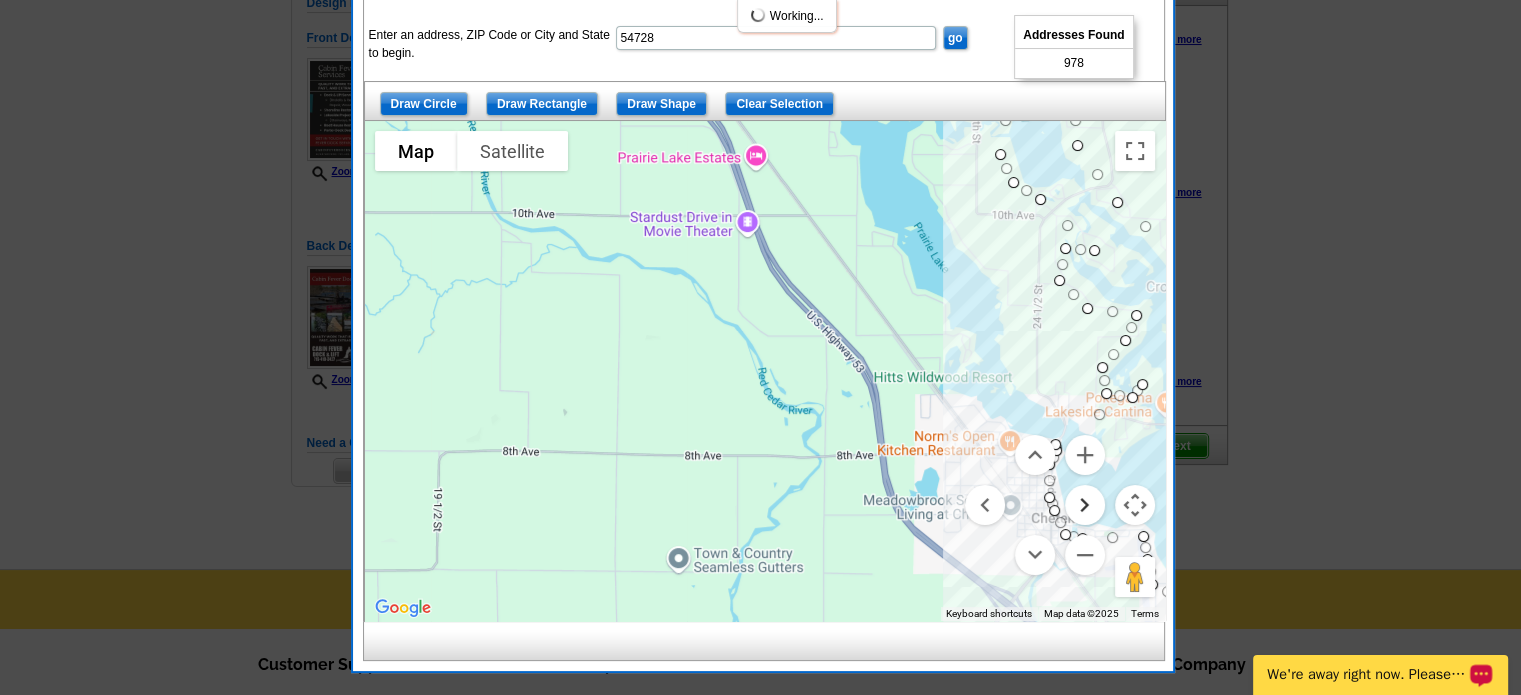 click at bounding box center (1085, 505) 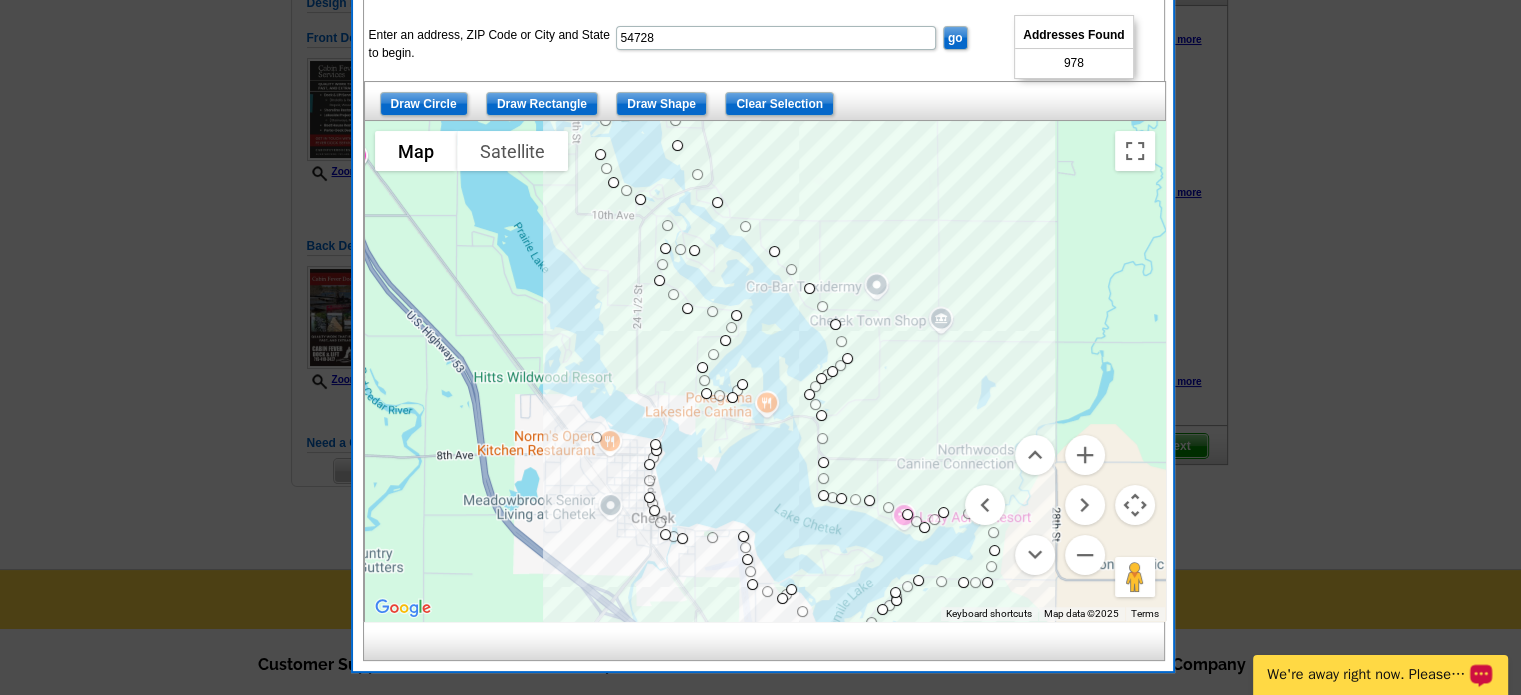 drag, startPoint x: 696, startPoint y: 411, endPoint x: 591, endPoint y: 434, distance: 107.48953 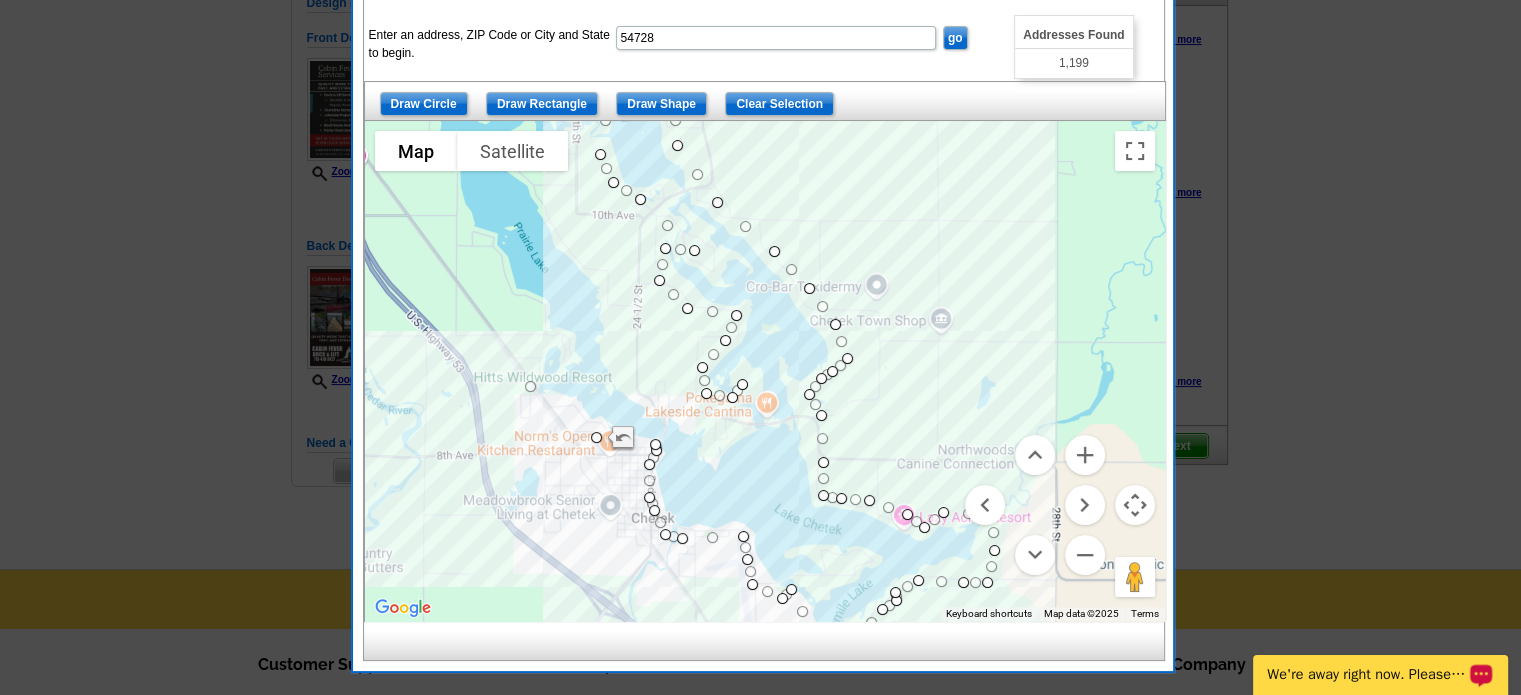 drag, startPoint x: 668, startPoint y: 406, endPoint x: 522, endPoint y: 378, distance: 148.66069 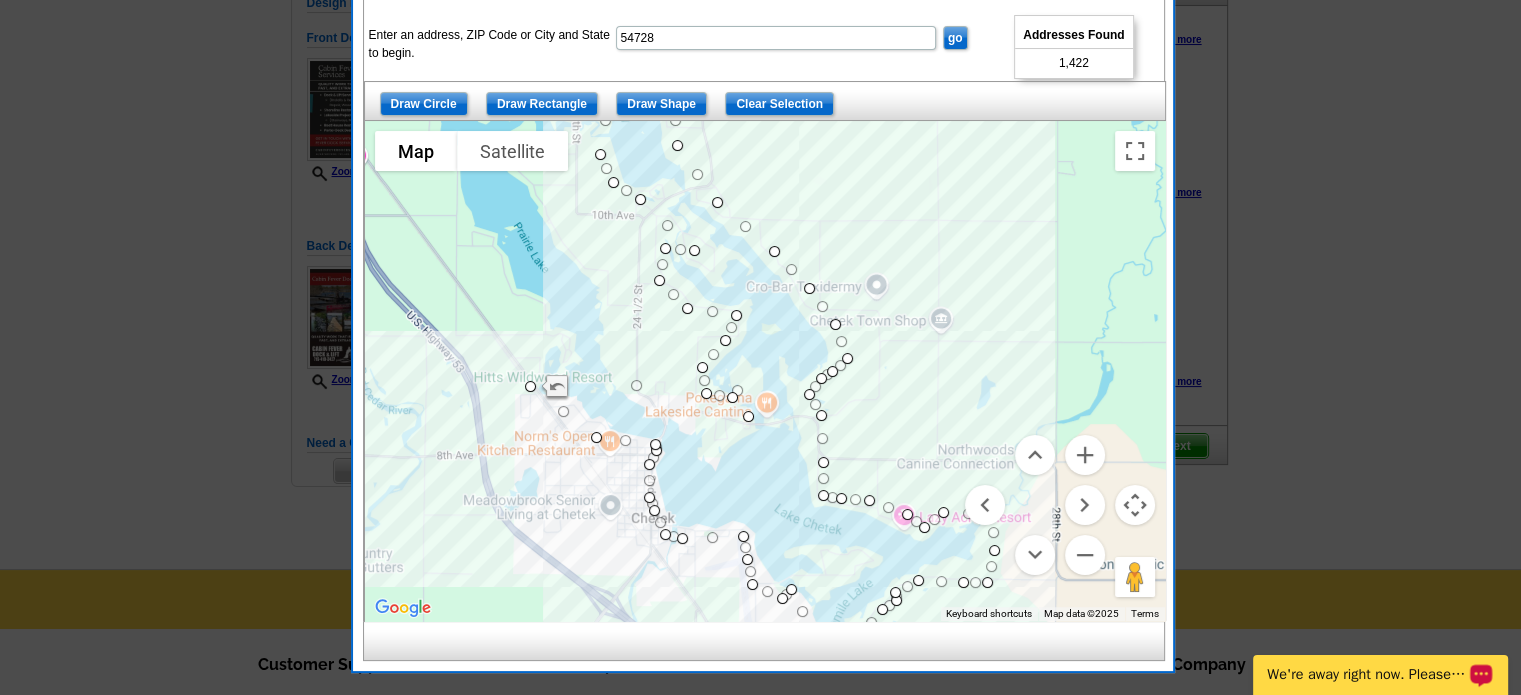 drag, startPoint x: 740, startPoint y: 381, endPoint x: 748, endPoint y: 413, distance: 32.984844 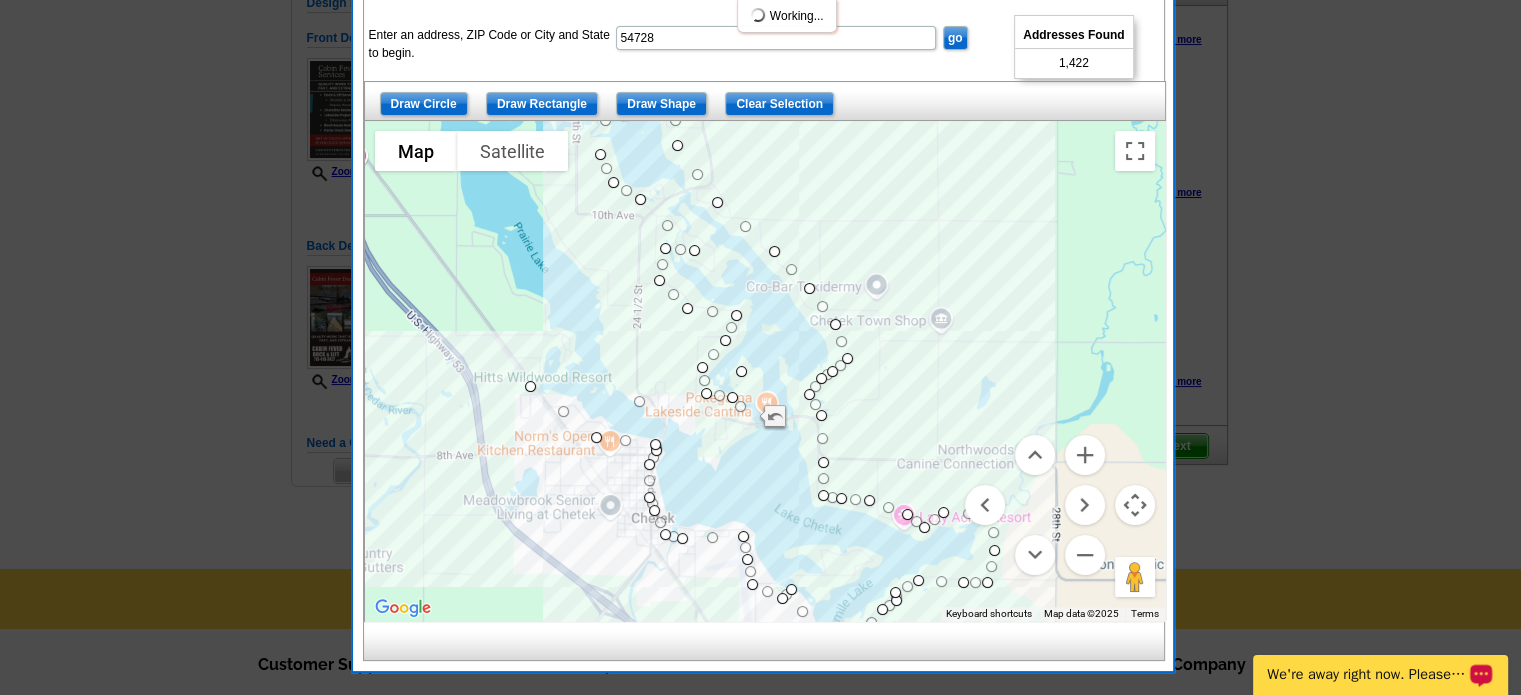 drag, startPoint x: 745, startPoint y: 411, endPoint x: 740, endPoint y: 364, distance: 47.26521 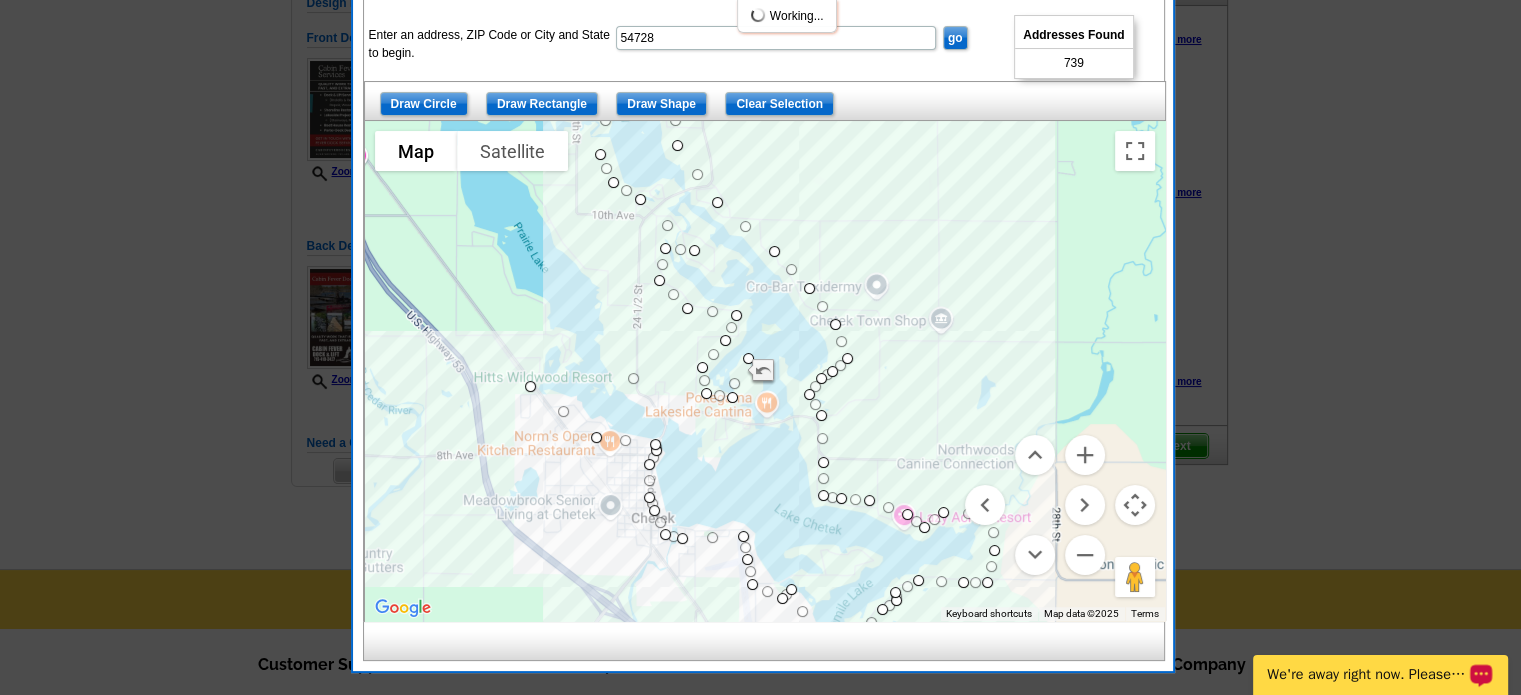 drag, startPoint x: 728, startPoint y: 383, endPoint x: 741, endPoint y: 371, distance: 17.691807 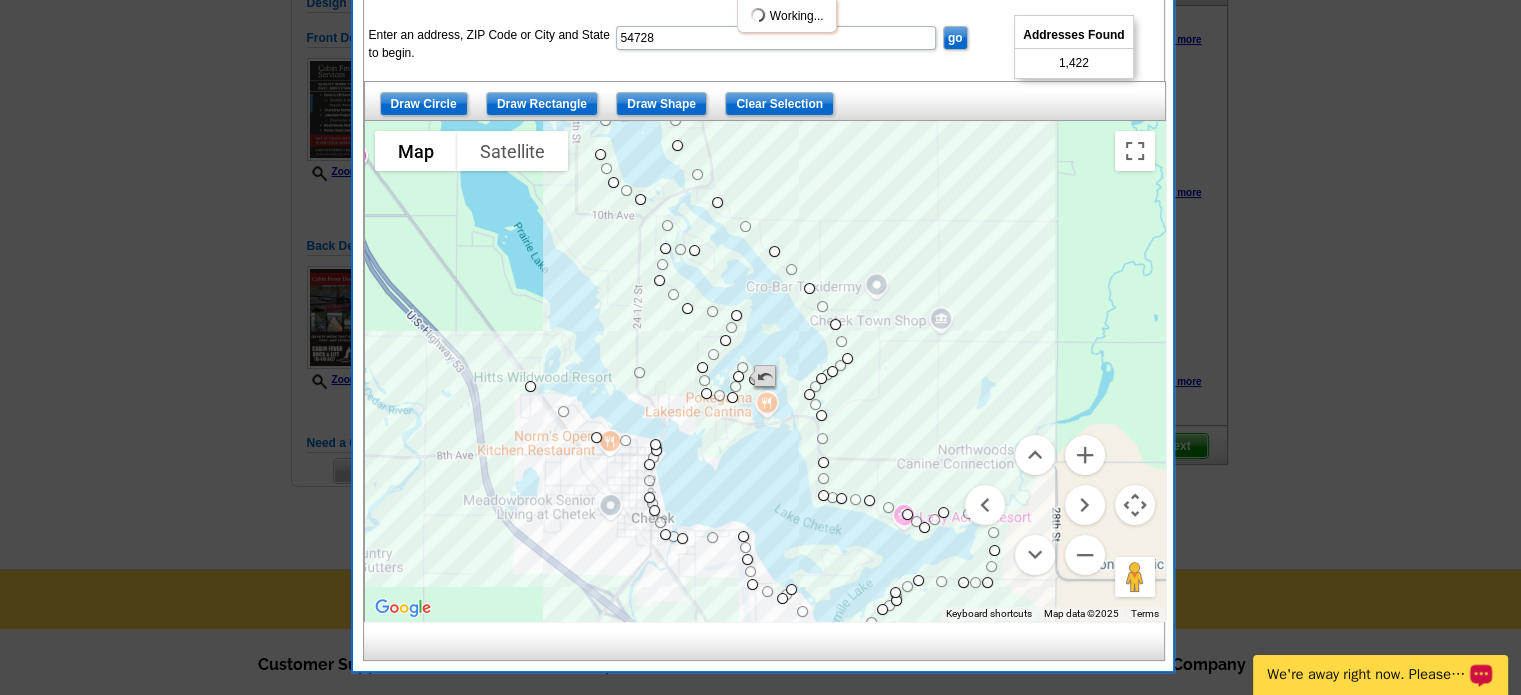 drag, startPoint x: 747, startPoint y: 355, endPoint x: 755, endPoint y: 379, distance: 25.298222 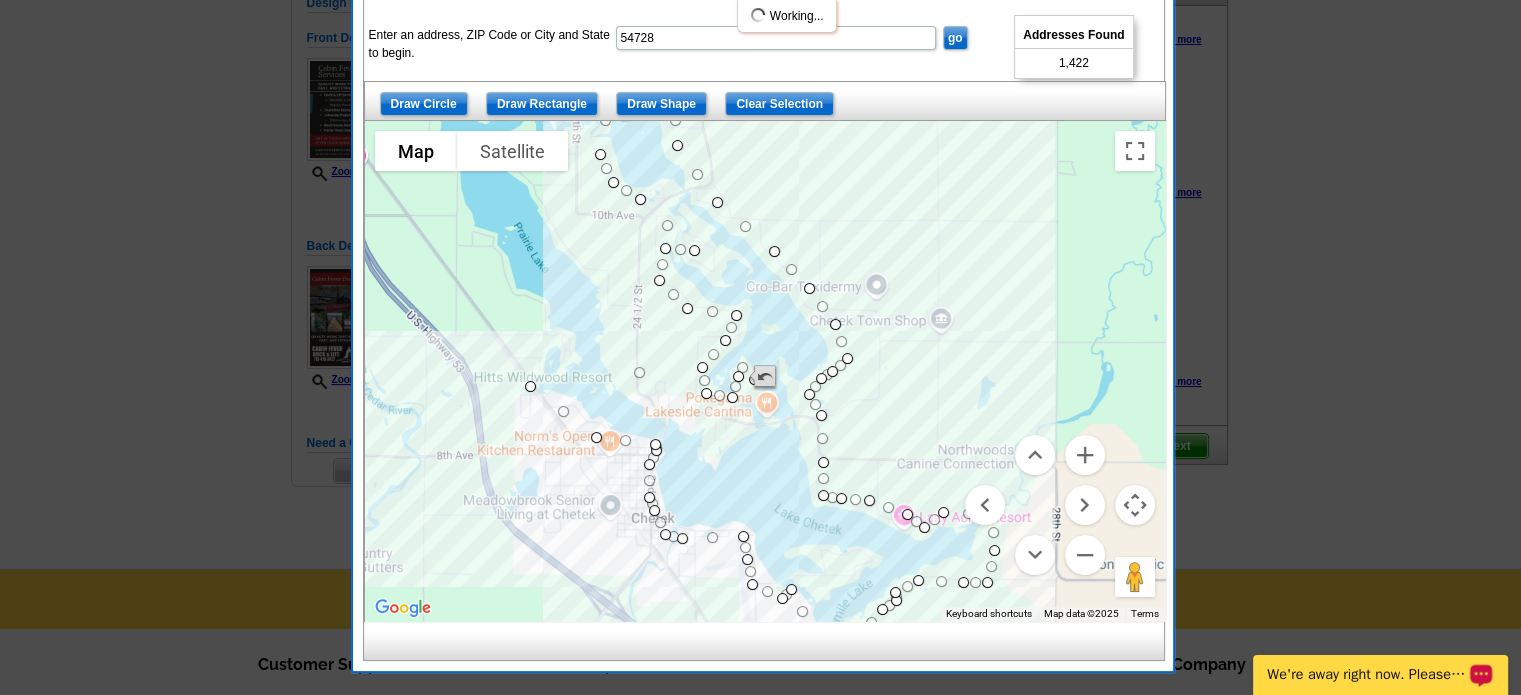 click on "To navigate, press the arrow keys." at bounding box center [1165, 371] 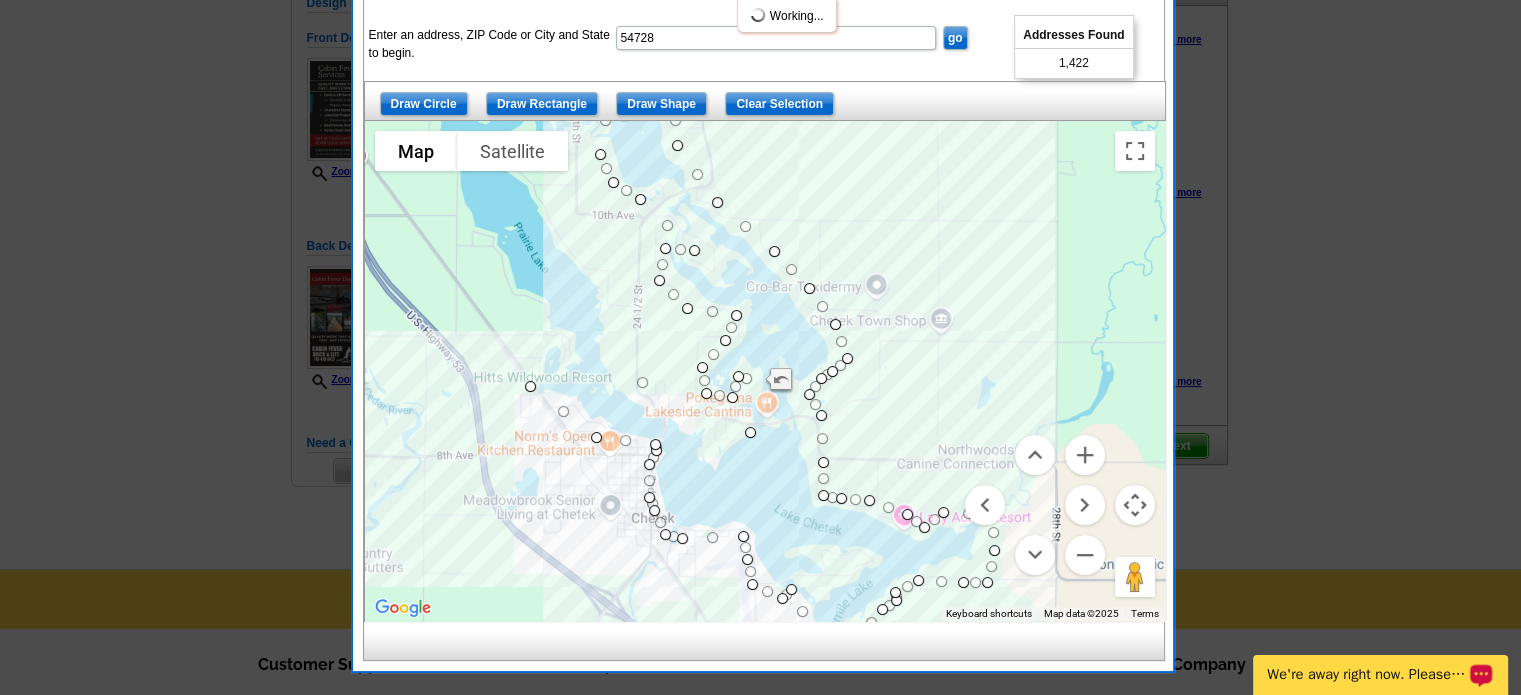 drag, startPoint x: 755, startPoint y: 373, endPoint x: 752, endPoint y: 427, distance: 54.08327 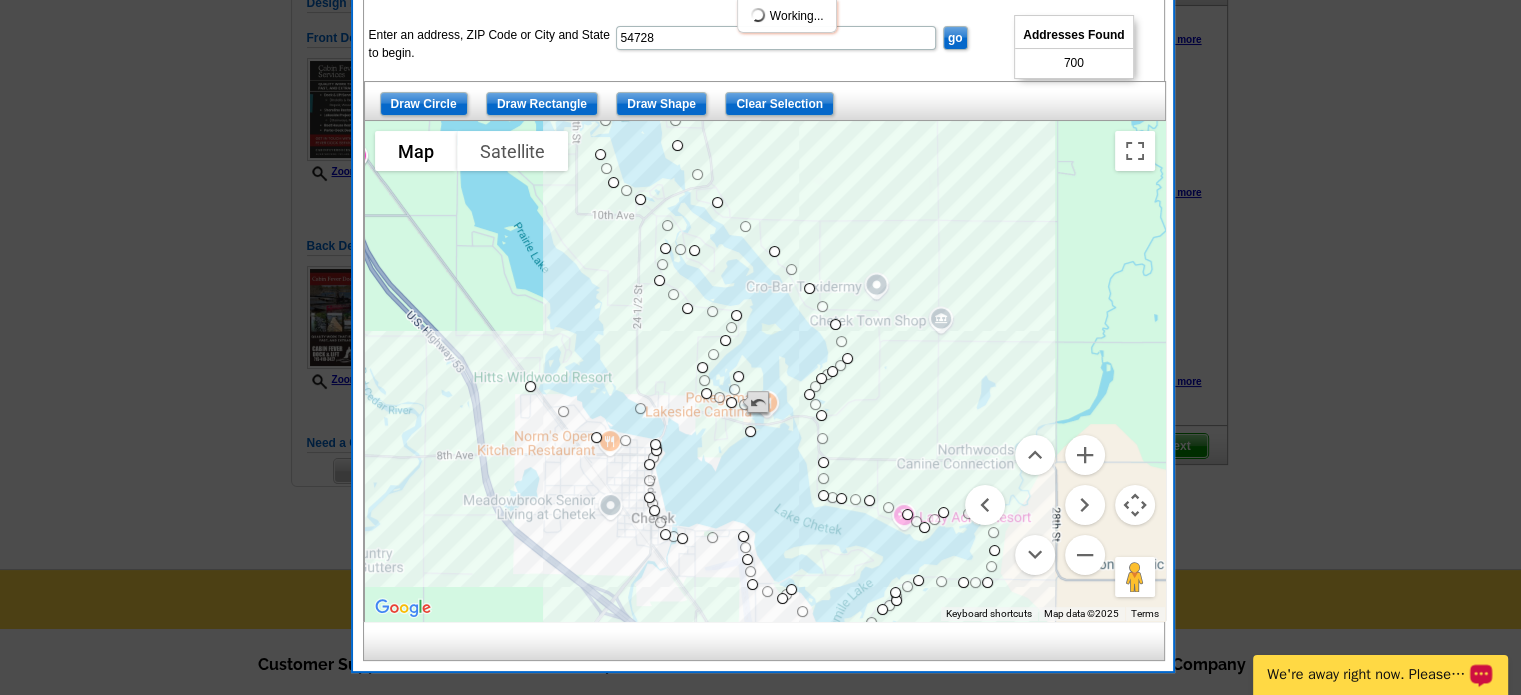 click at bounding box center [756, 404] 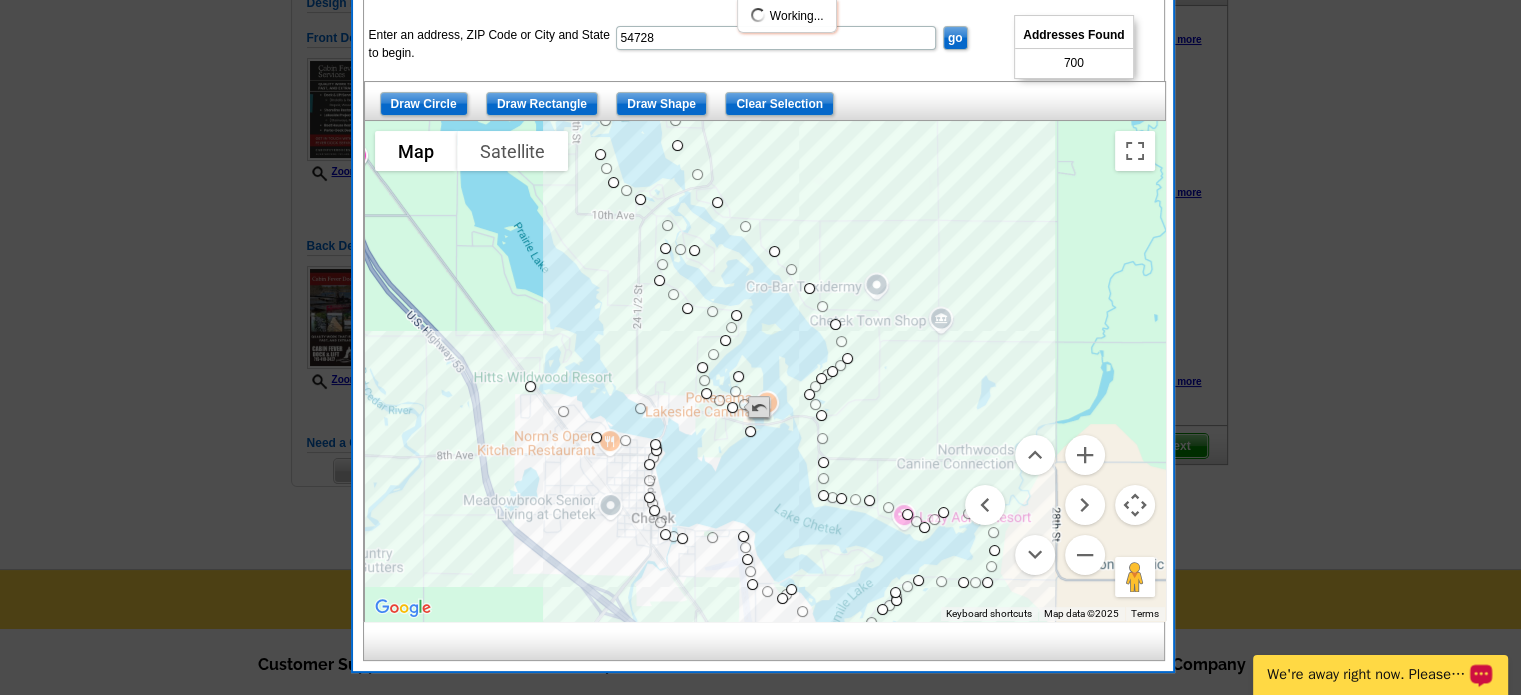 click at bounding box center (757, 409) 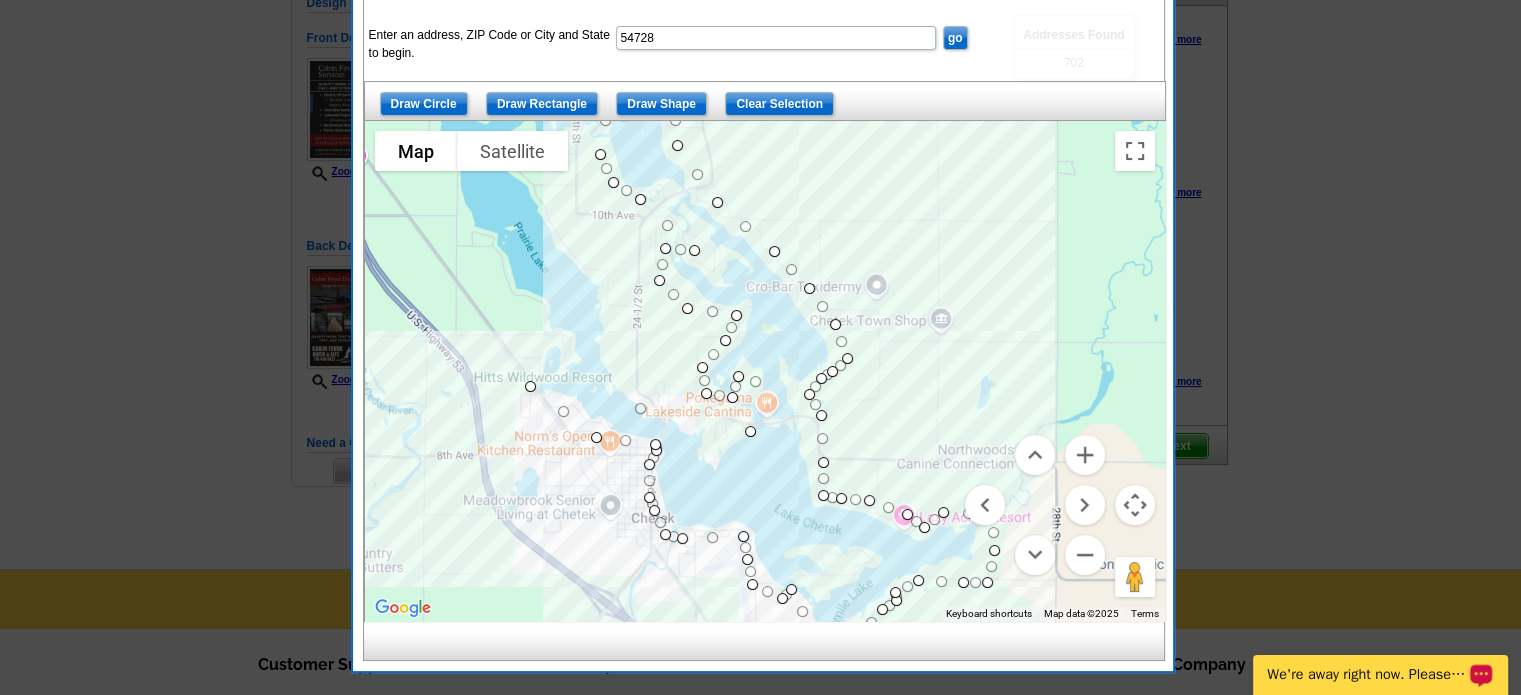 drag, startPoint x: 747, startPoint y: 407, endPoint x: 760, endPoint y: 383, distance: 27.294687 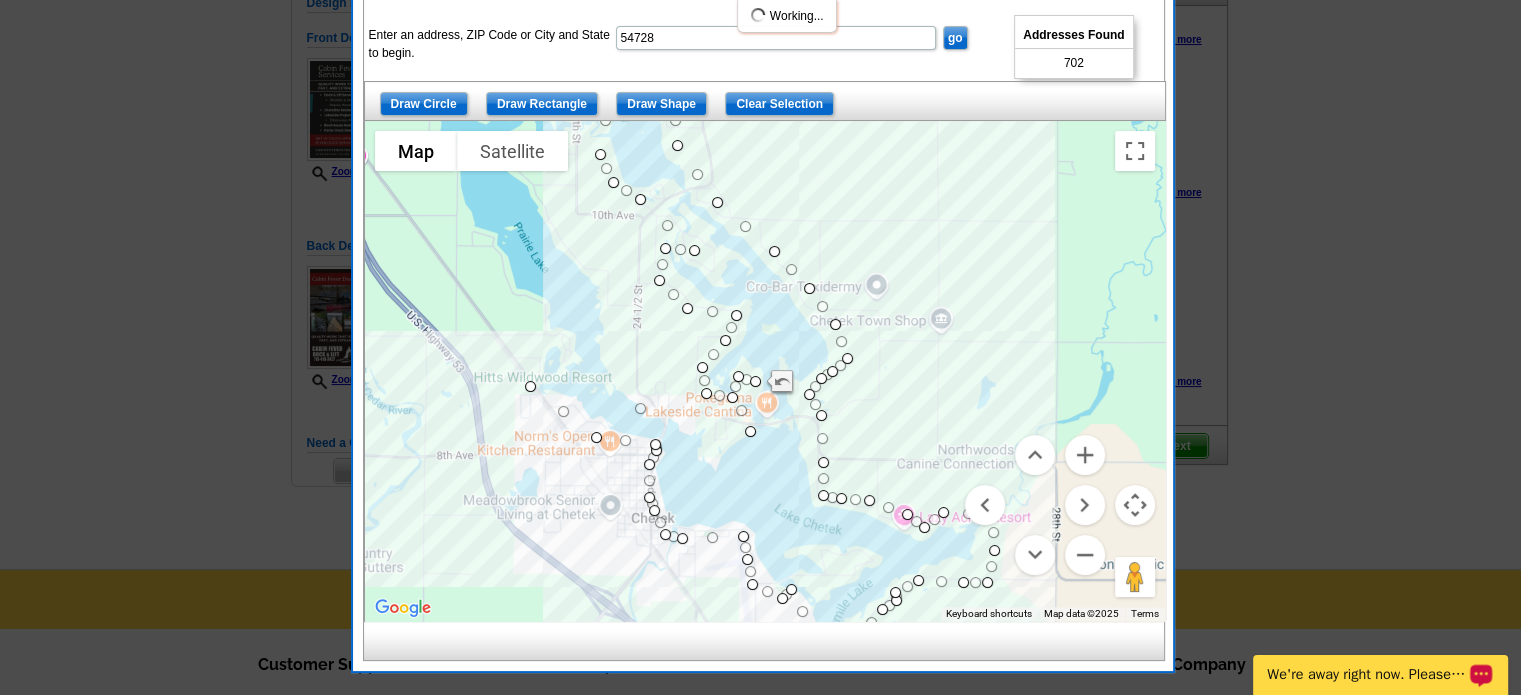 drag, startPoint x: 750, startPoint y: 403, endPoint x: 736, endPoint y: 407, distance: 14.56022 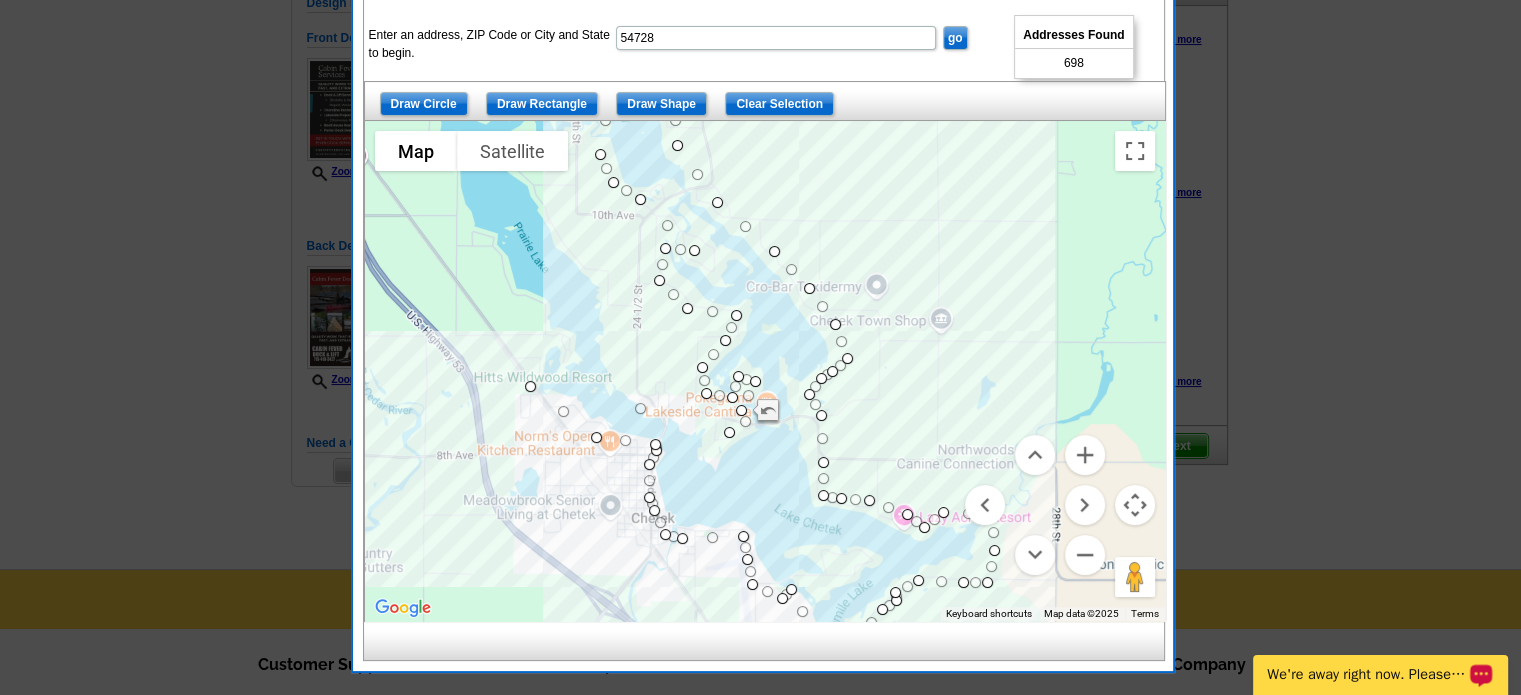drag, startPoint x: 750, startPoint y: 431, endPoint x: 727, endPoint y: 432, distance: 23.021729 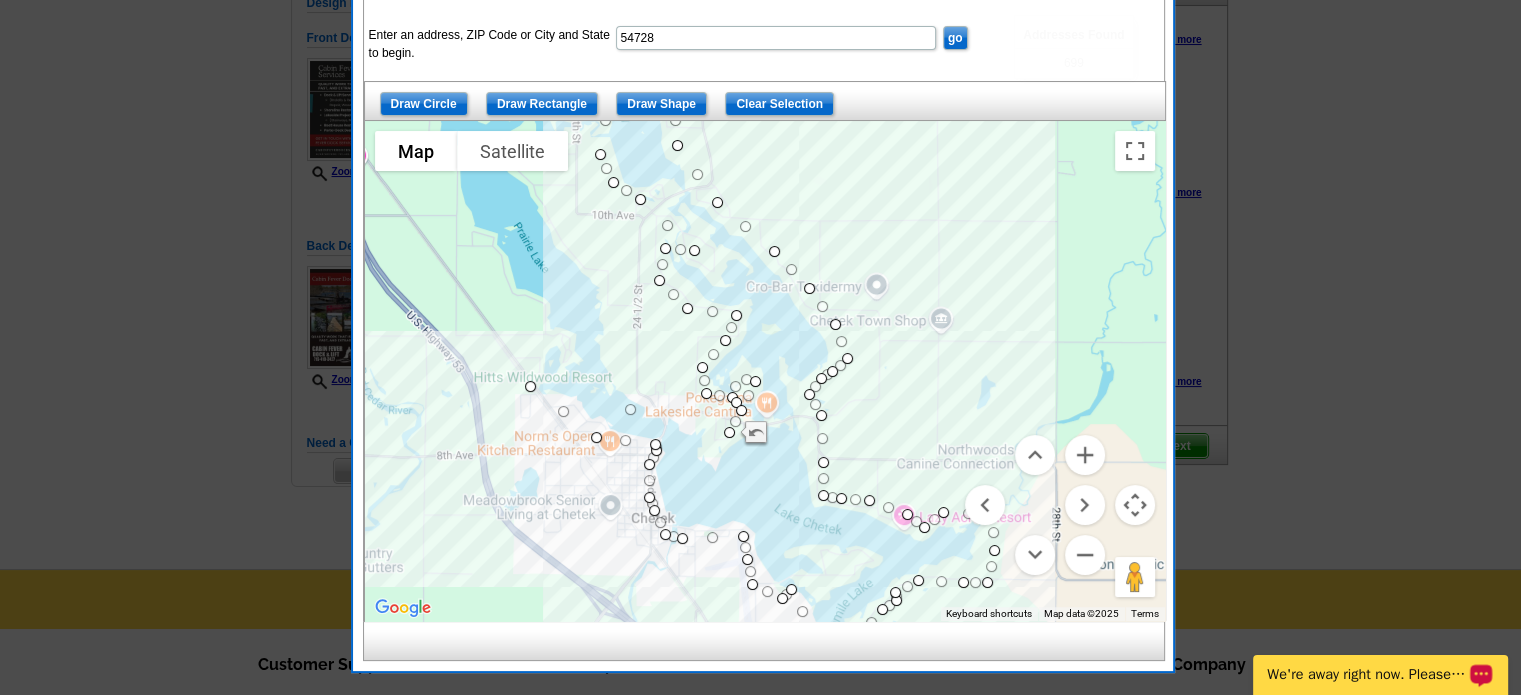 drag, startPoint x: 737, startPoint y: 375, endPoint x: 736, endPoint y: 403, distance: 28.01785 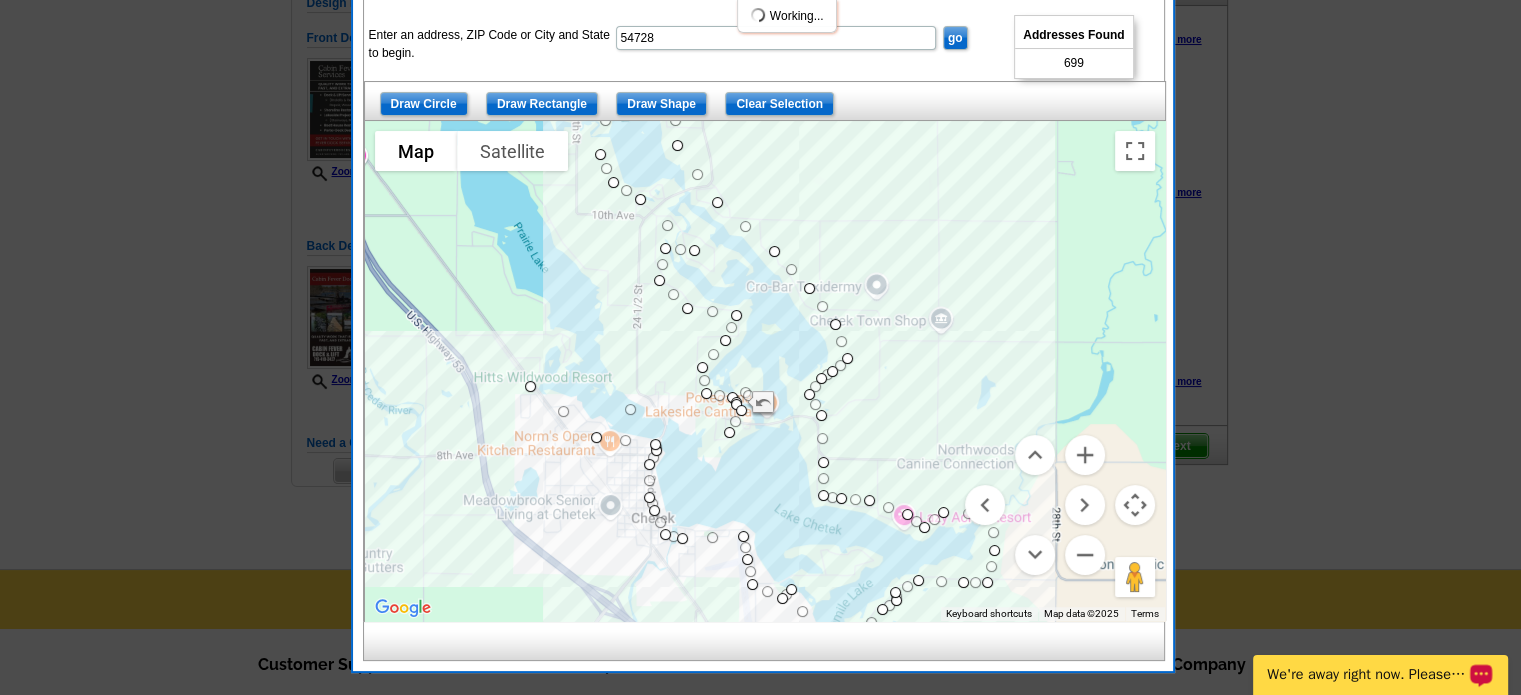drag, startPoint x: 754, startPoint y: 378, endPoint x: 734, endPoint y: 405, distance: 33.600594 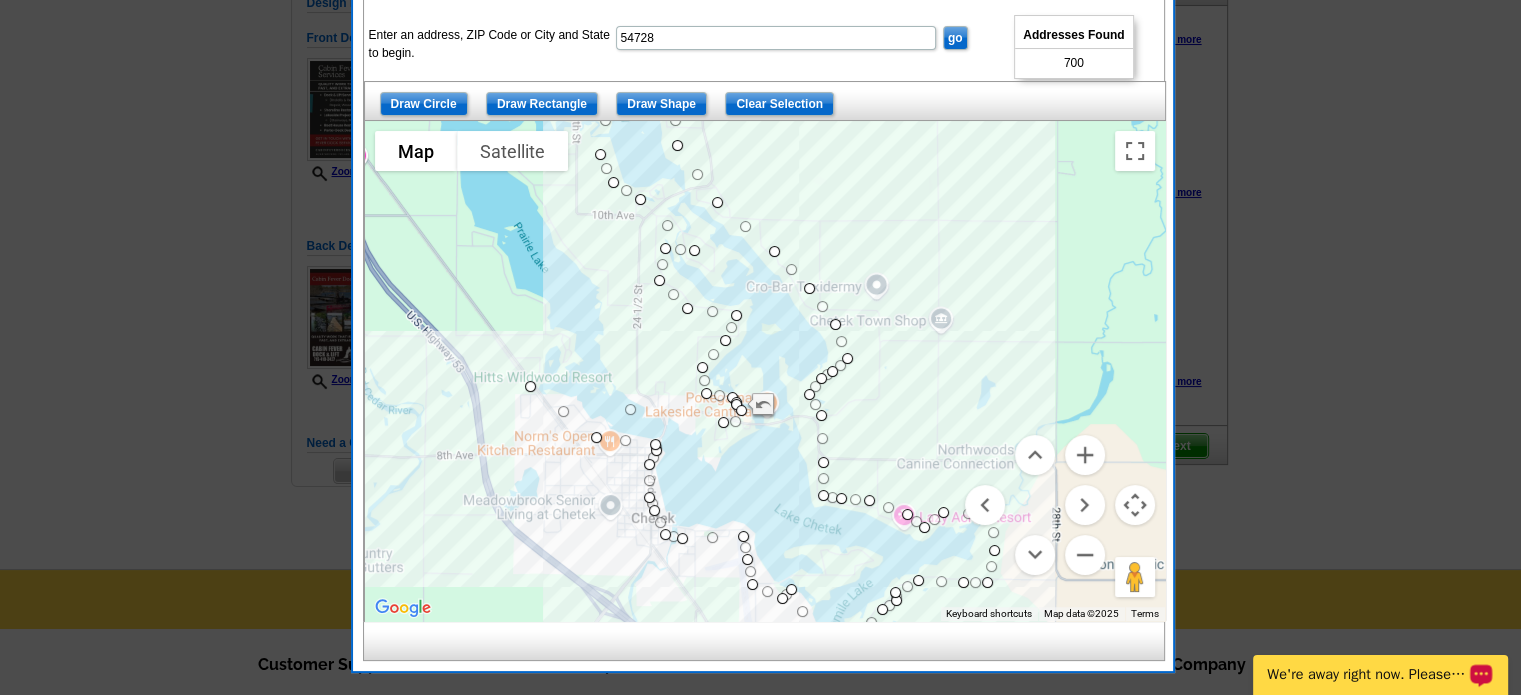 drag, startPoint x: 727, startPoint y: 428, endPoint x: 719, endPoint y: 417, distance: 13.601471 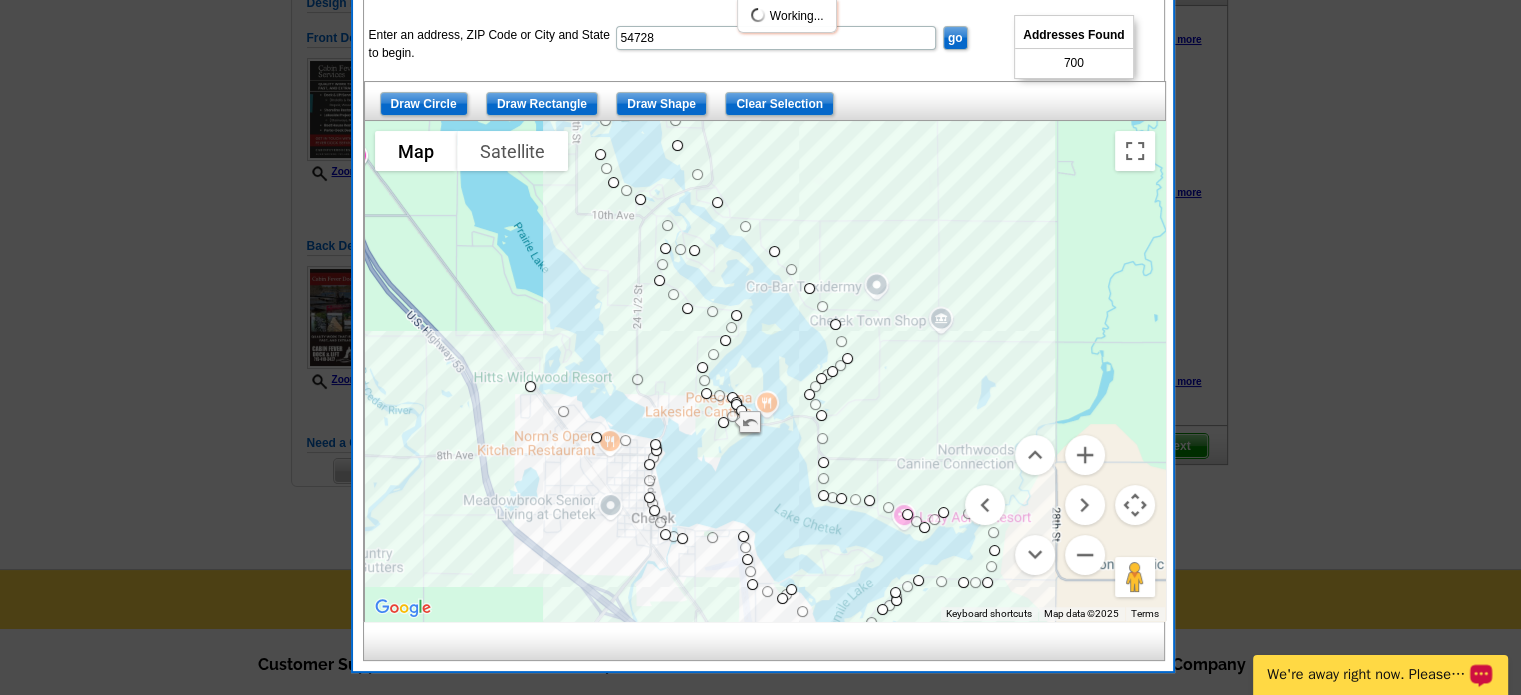drag, startPoint x: 624, startPoint y: 400, endPoint x: 636, endPoint y: 374, distance: 28.635643 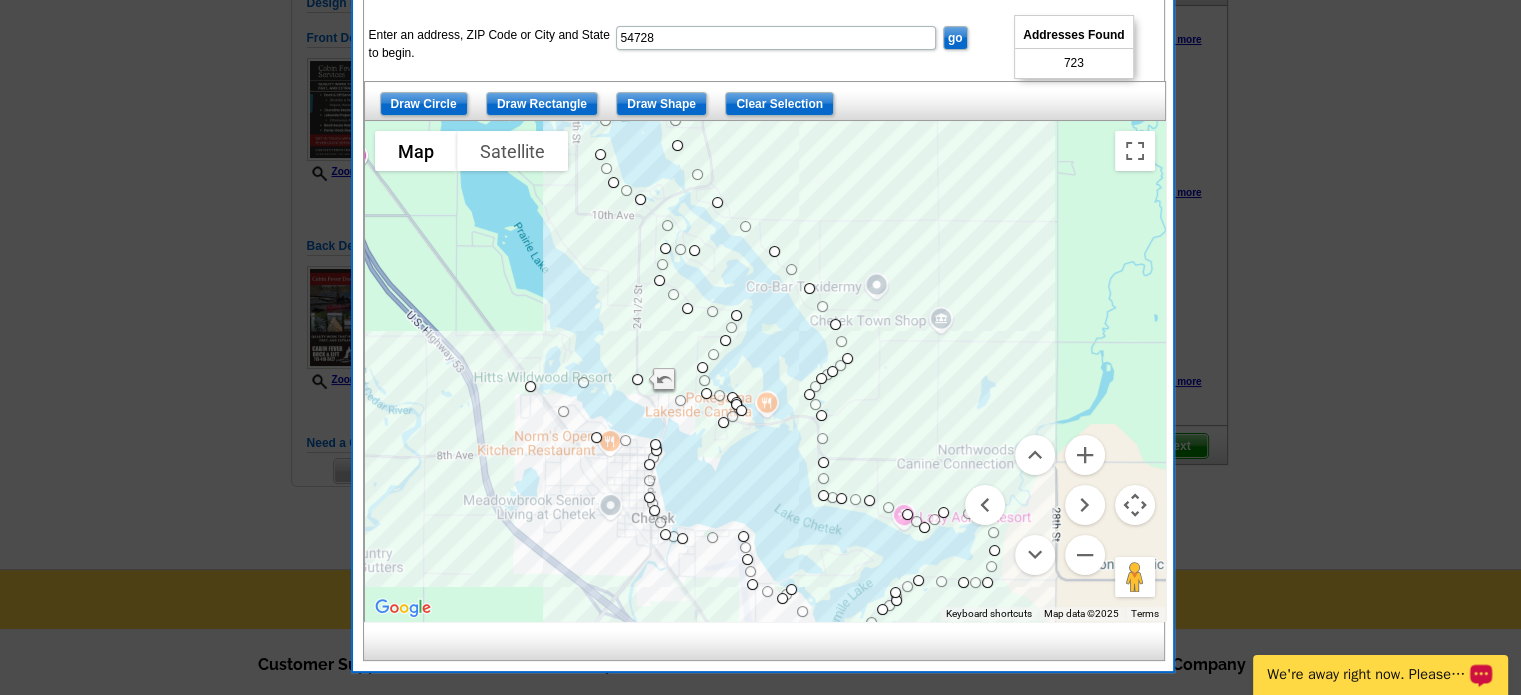 click at bounding box center (1035, 505) 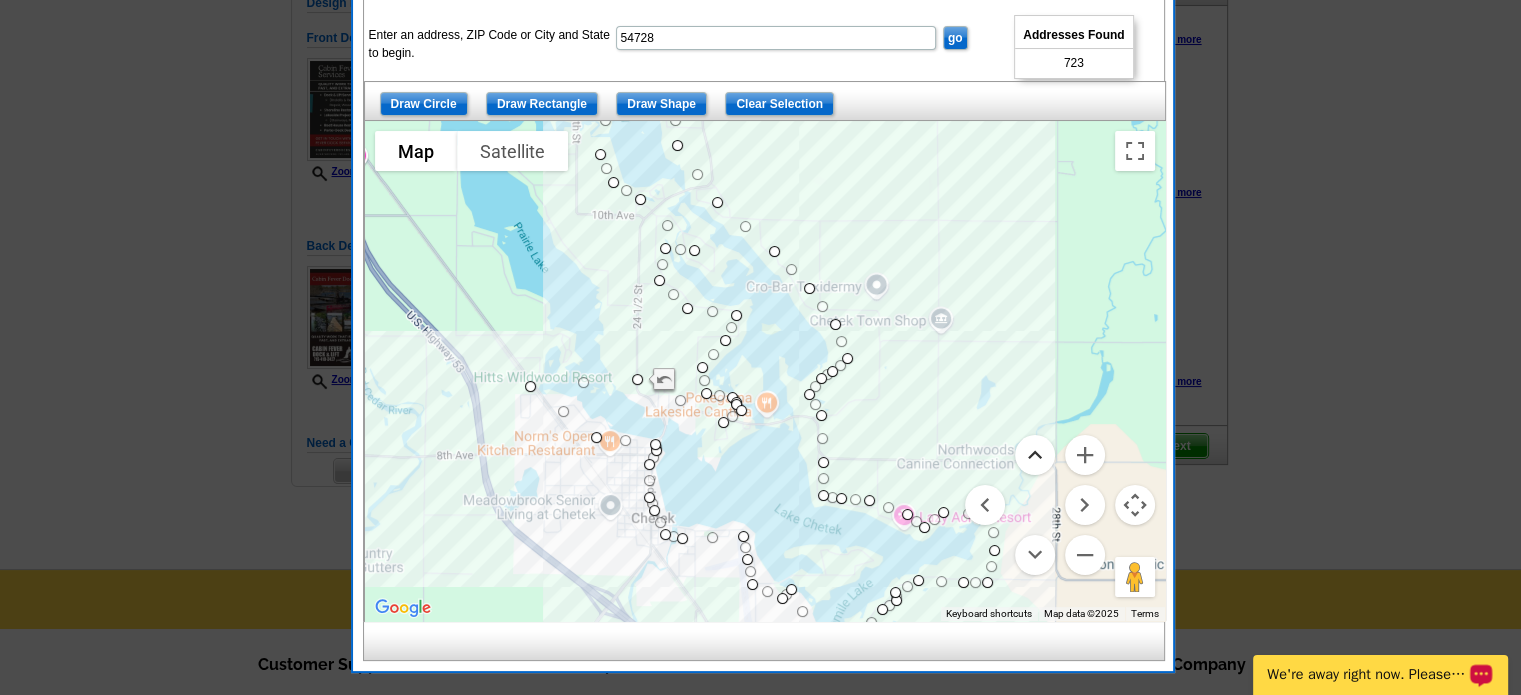 click at bounding box center (1035, 455) 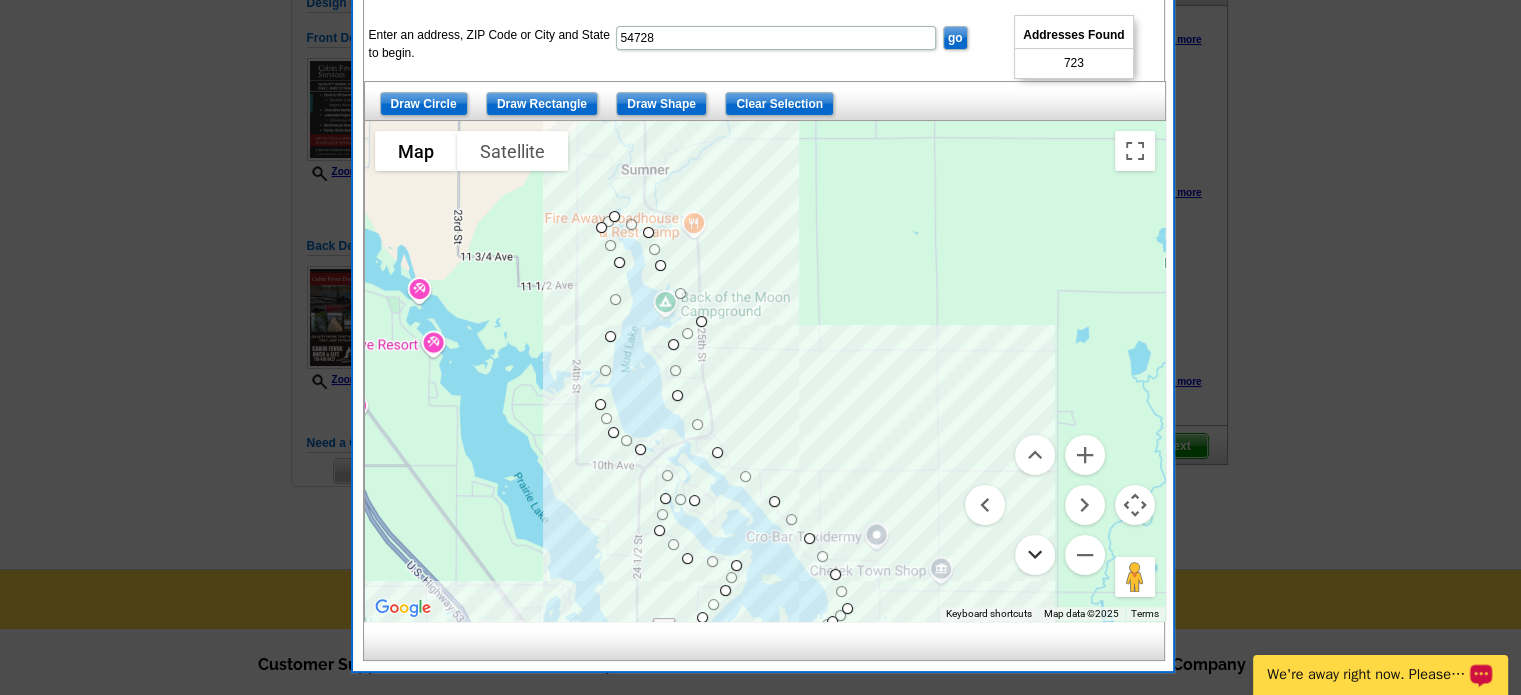 click at bounding box center (1035, 555) 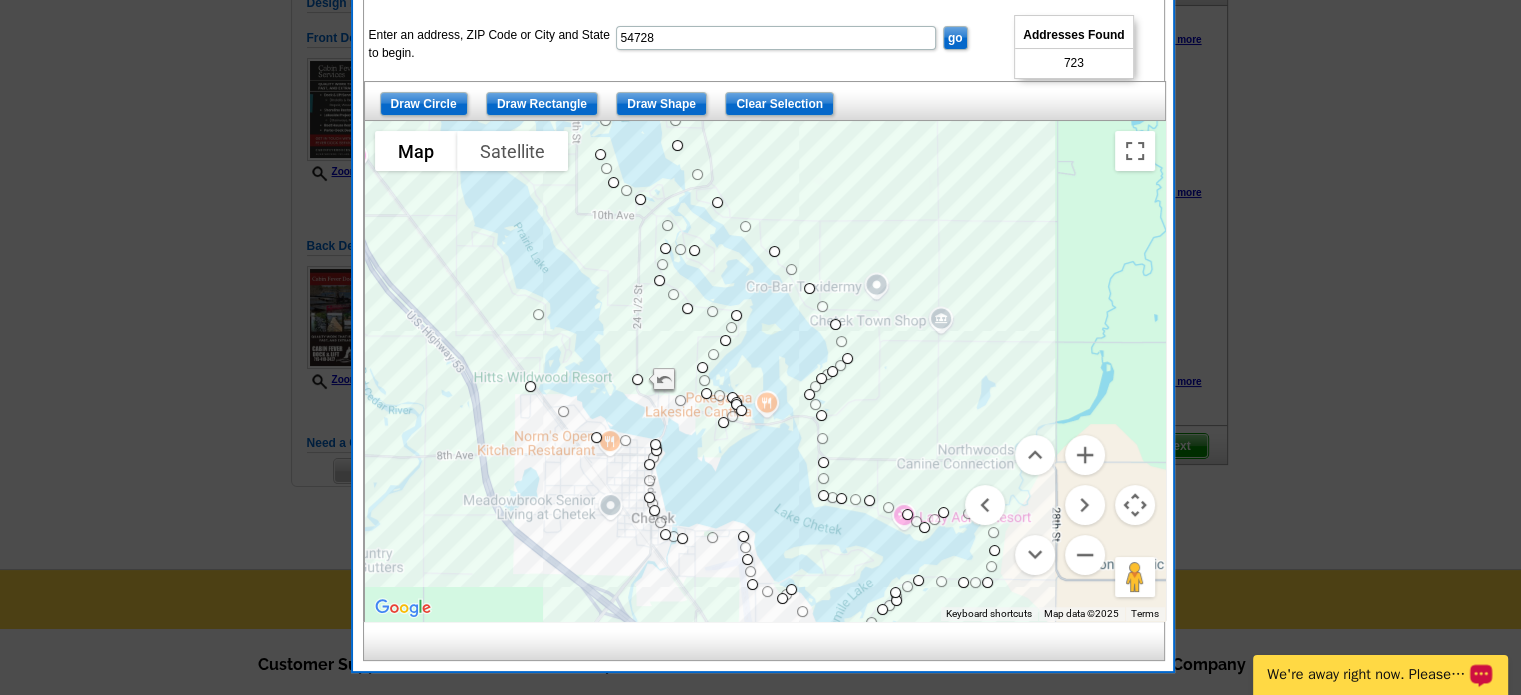 drag, startPoint x: 580, startPoint y: 382, endPoint x: 534, endPoint y: 311, distance: 84.59905 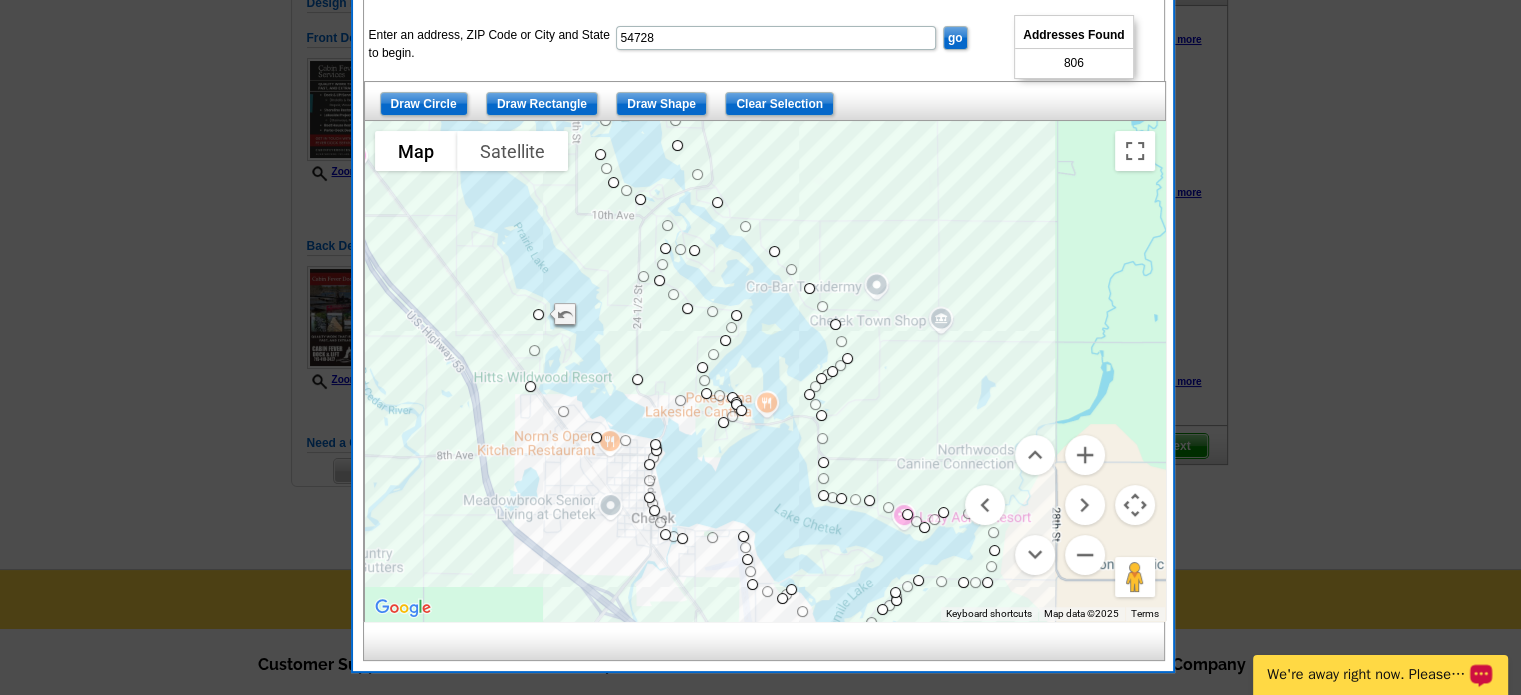 drag, startPoint x: 588, startPoint y: 342, endPoint x: 645, endPoint y: 271, distance: 91.04944 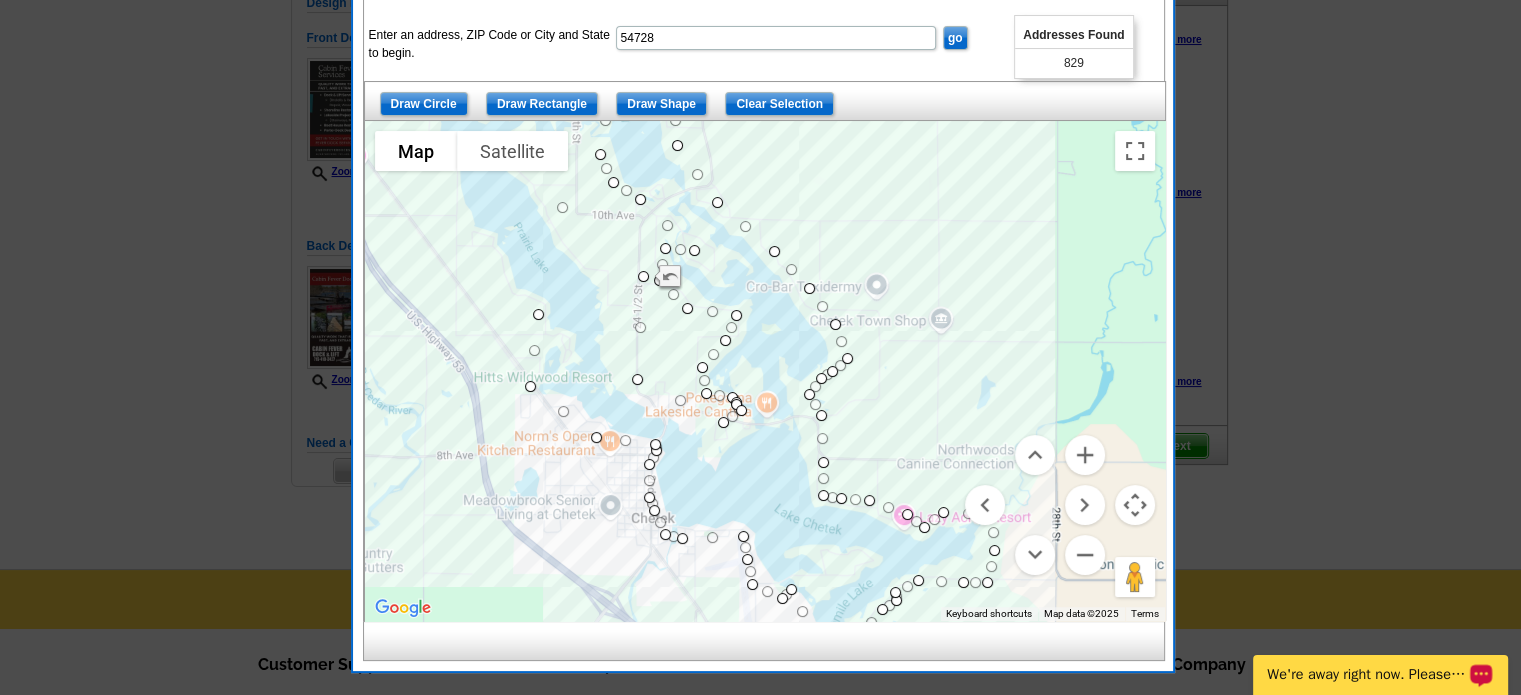 drag, startPoint x: 588, startPoint y: 293, endPoint x: 560, endPoint y: 203, distance: 94.254974 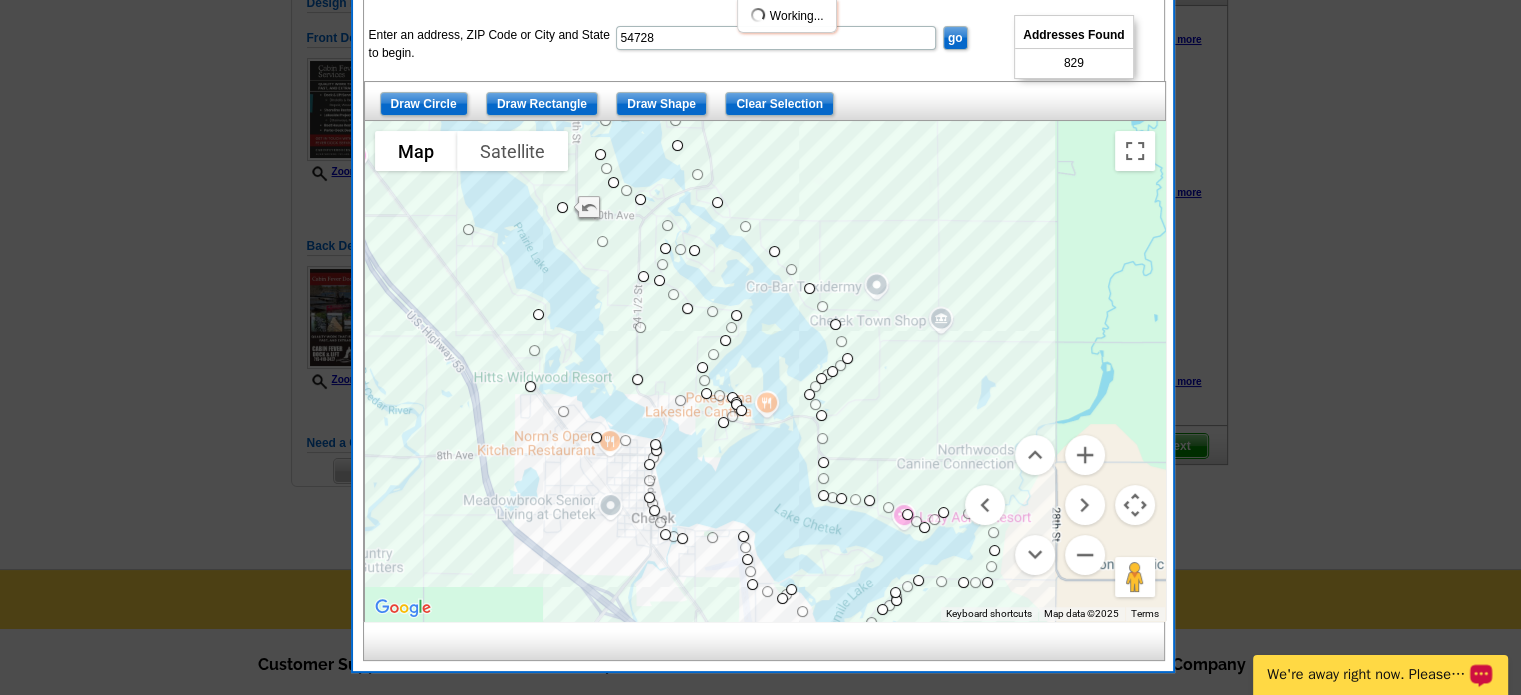 drag, startPoint x: 548, startPoint y: 260, endPoint x: 462, endPoint y: 227, distance: 92.11406 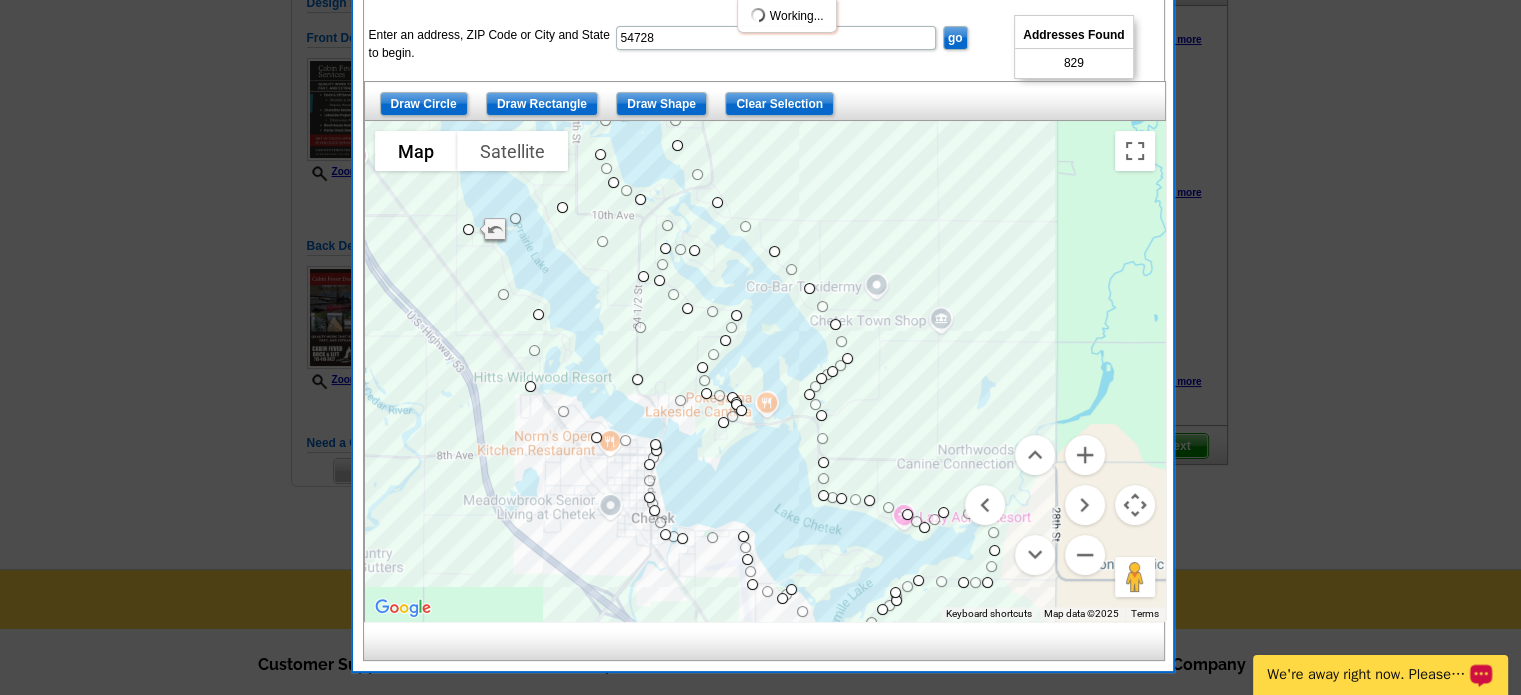 drag, startPoint x: 507, startPoint y: 273, endPoint x: 507, endPoint y: 296, distance: 23 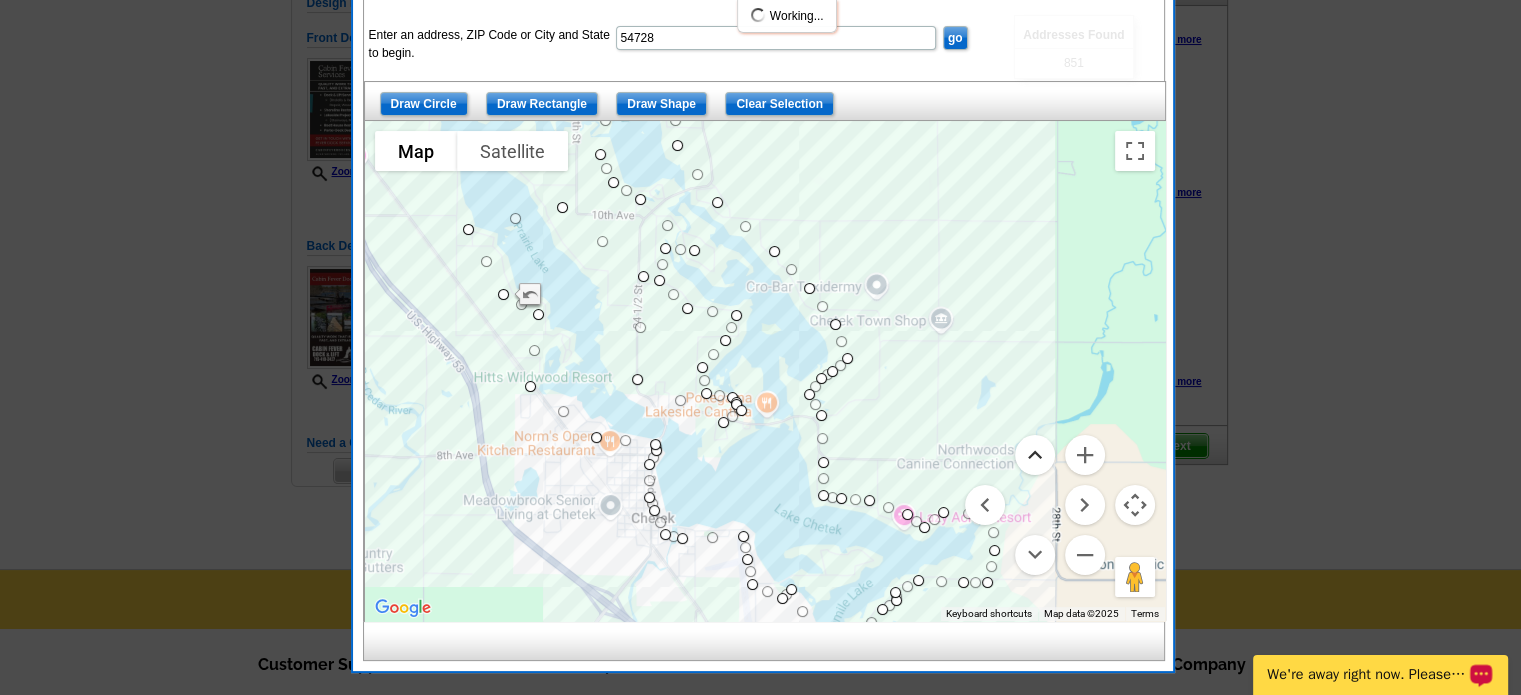 click at bounding box center [1035, 455] 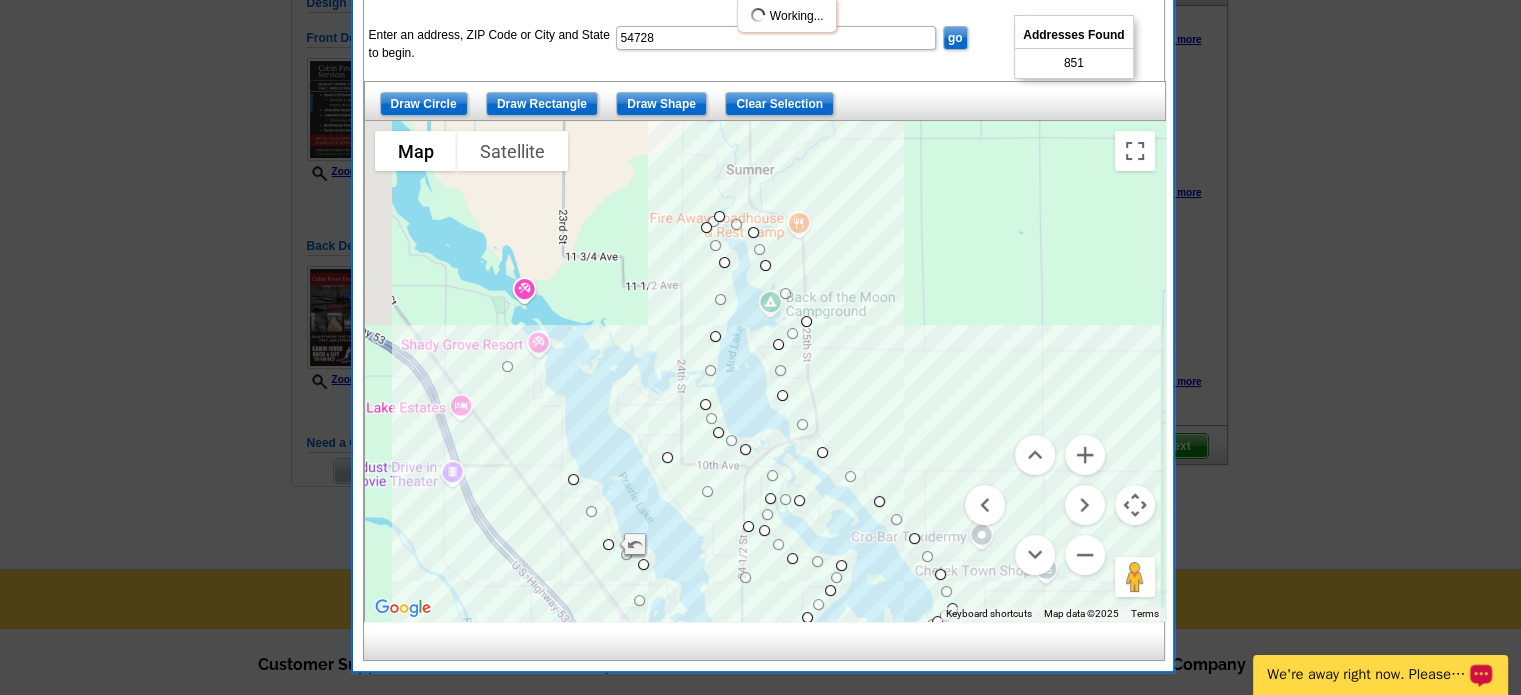 drag, startPoint x: 512, startPoint y: 470, endPoint x: 504, endPoint y: 363, distance: 107.298645 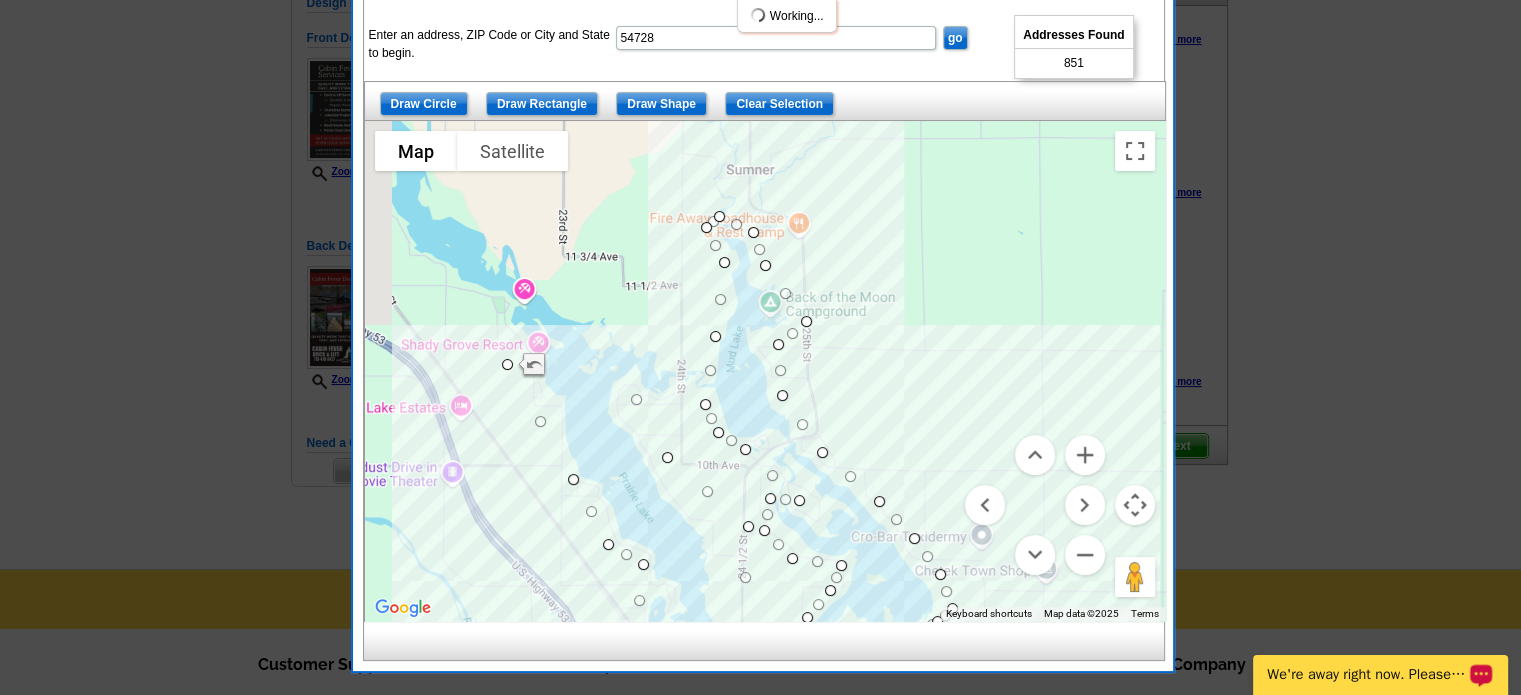drag, startPoint x: 588, startPoint y: 406, endPoint x: 637, endPoint y: 392, distance: 50.96077 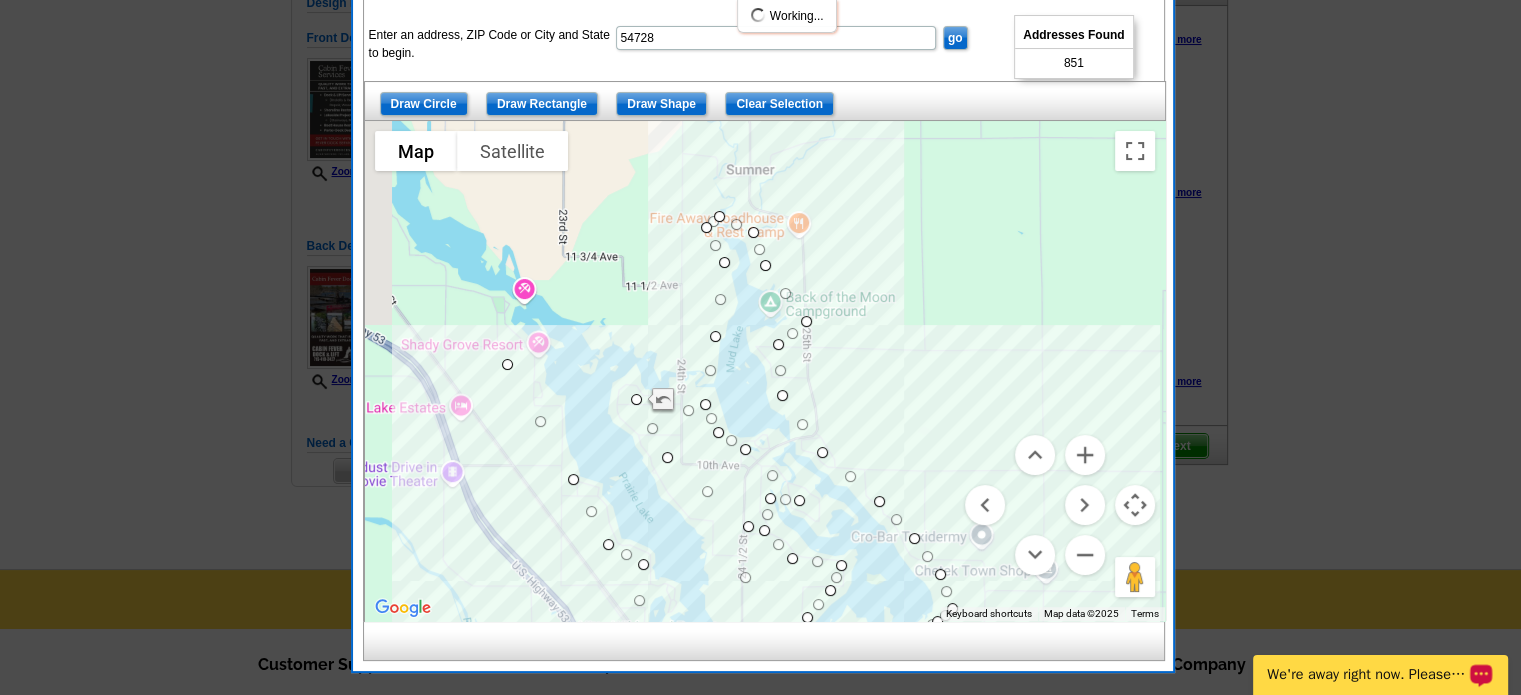 drag, startPoint x: 566, startPoint y: 380, endPoint x: 684, endPoint y: 407, distance: 121.049576 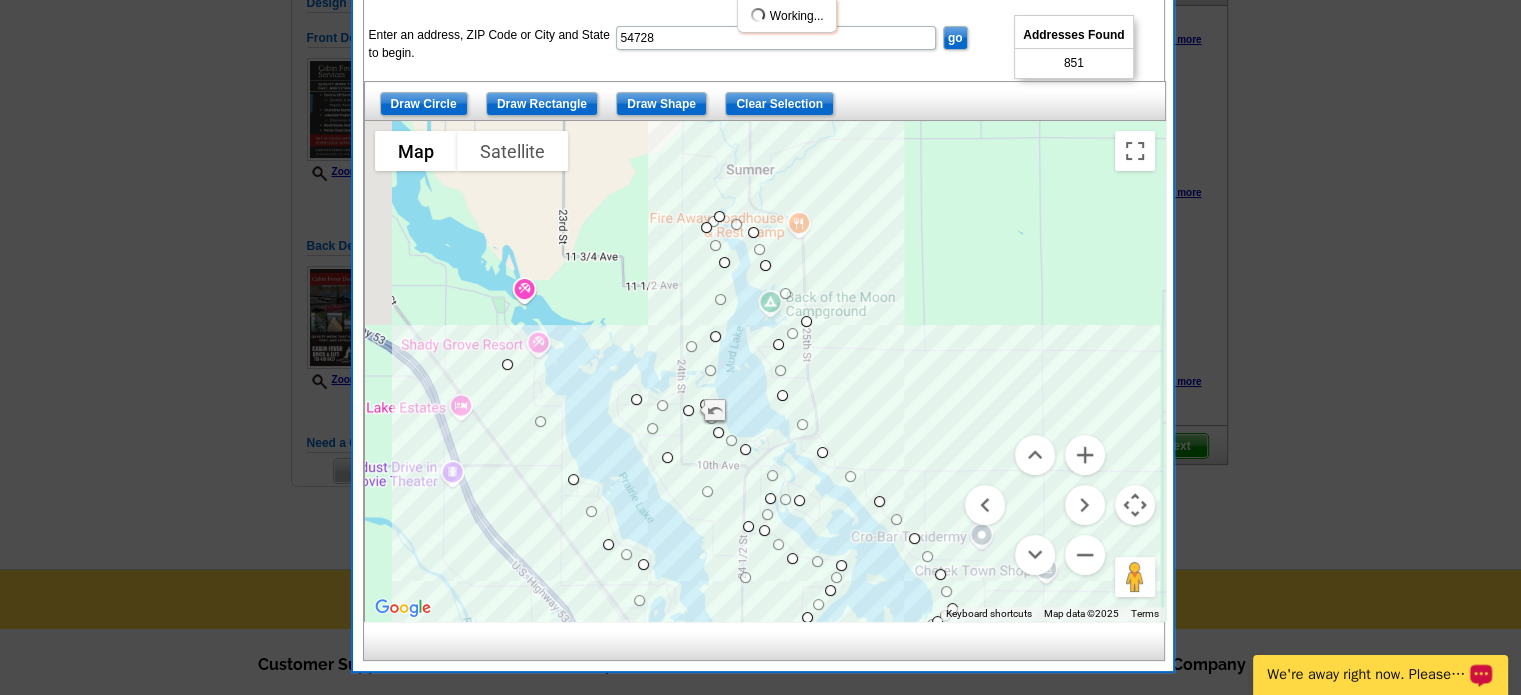 drag, startPoint x: 595, startPoint y: 384, endPoint x: 688, endPoint y: 343, distance: 101.636604 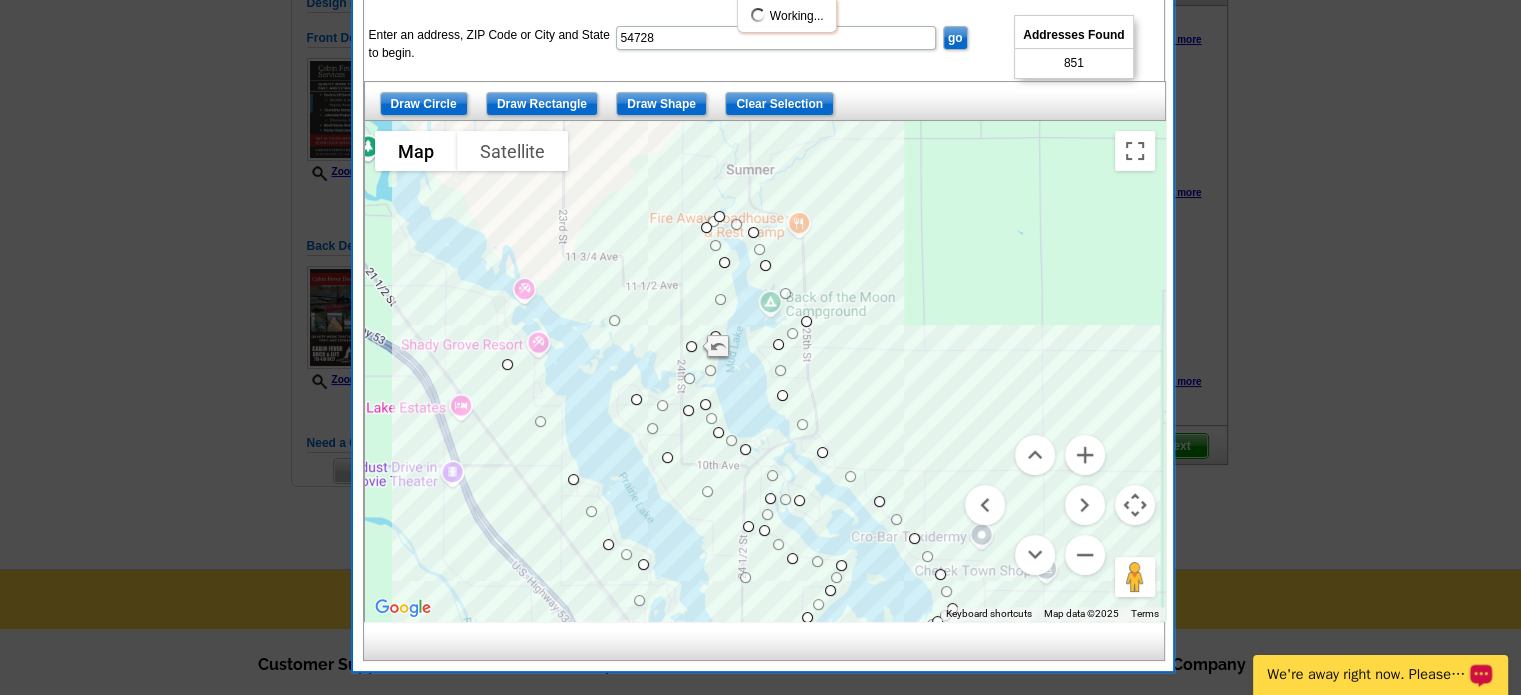 drag, startPoint x: 600, startPoint y: 359, endPoint x: 614, endPoint y: 322, distance: 39.56008 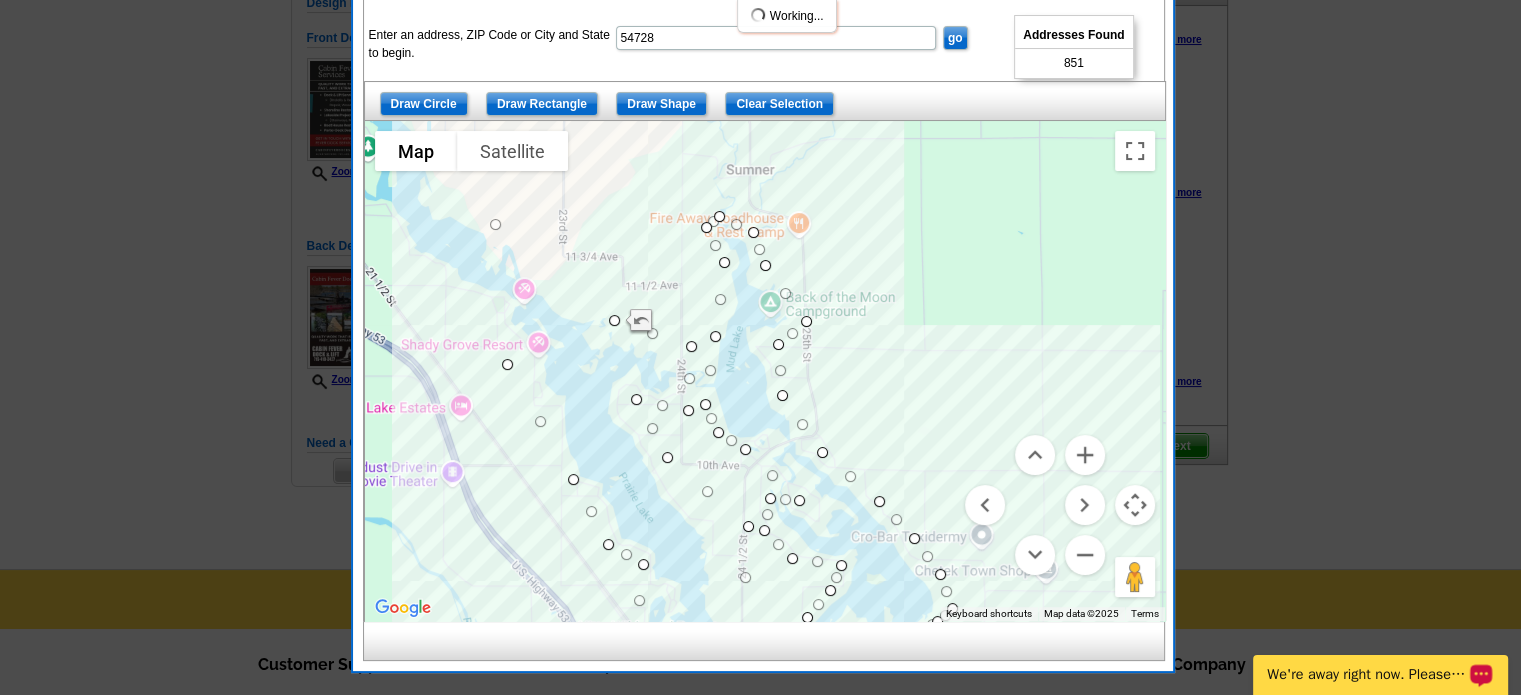 drag, startPoint x: 558, startPoint y: 340, endPoint x: 493, endPoint y: 219, distance: 137.35356 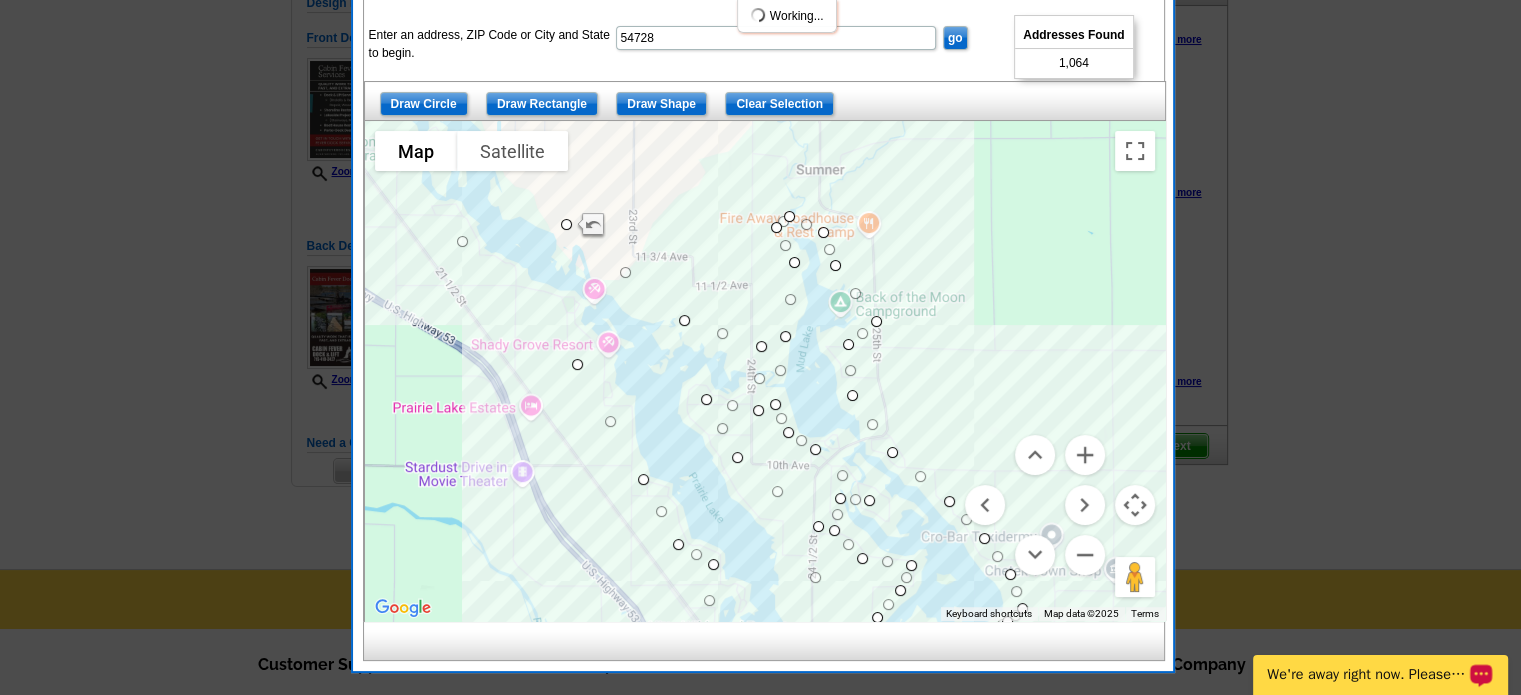 drag, startPoint x: 496, startPoint y: 288, endPoint x: 452, endPoint y: 235, distance: 68.88396 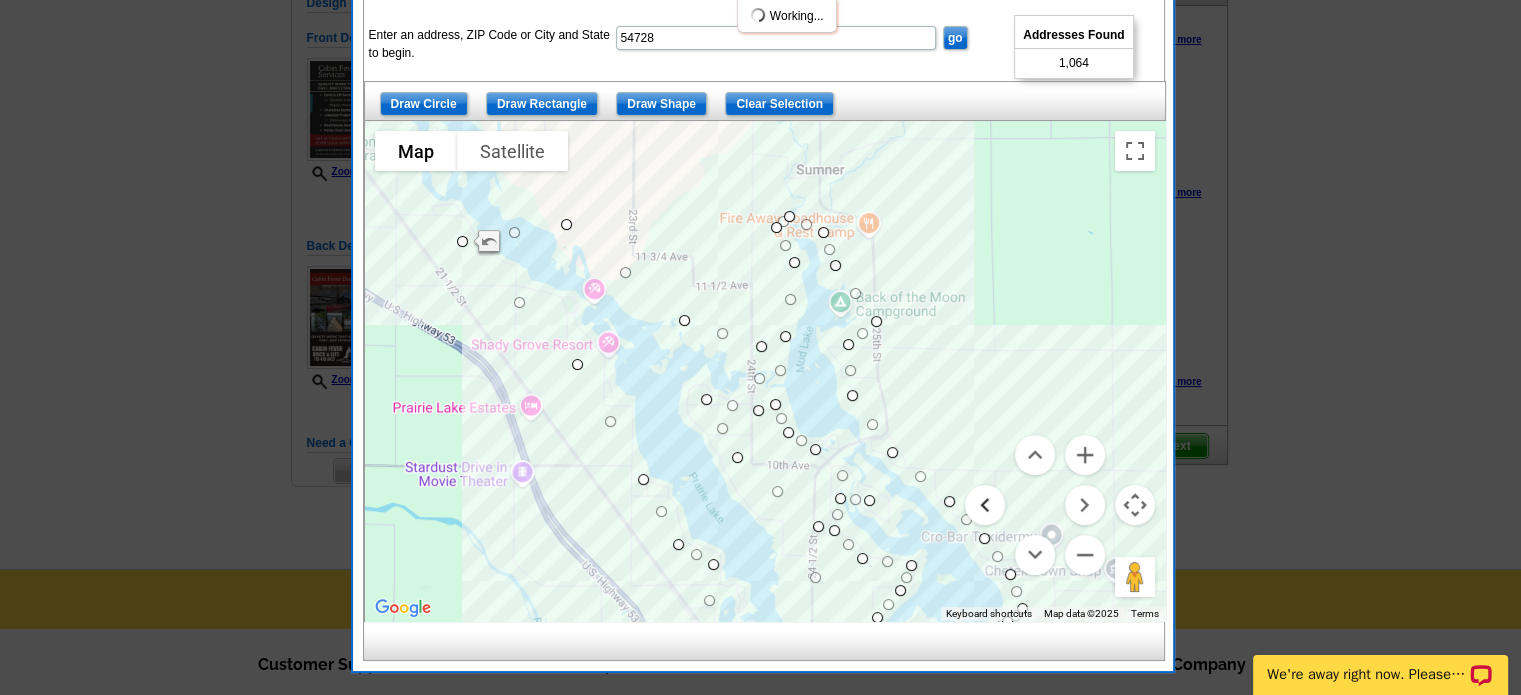 click at bounding box center [985, 505] 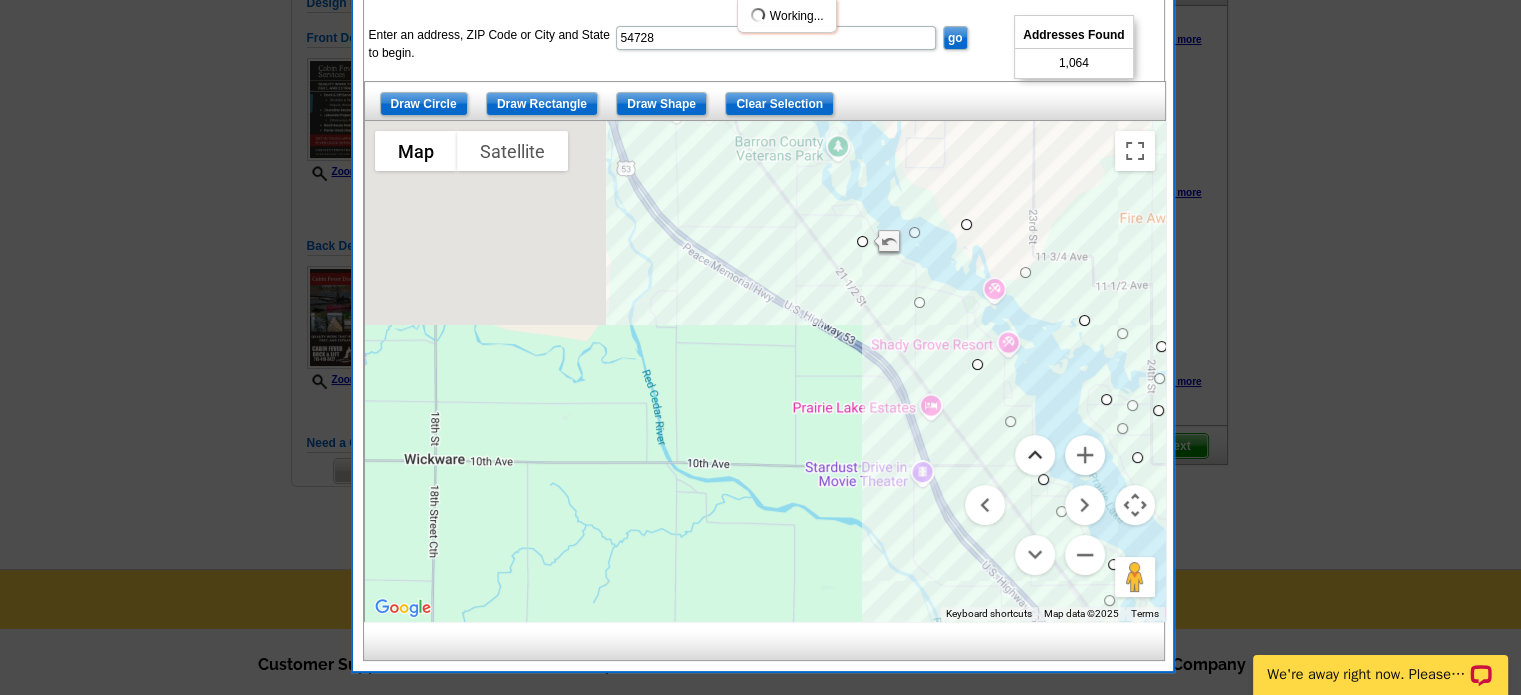 click at bounding box center [1035, 455] 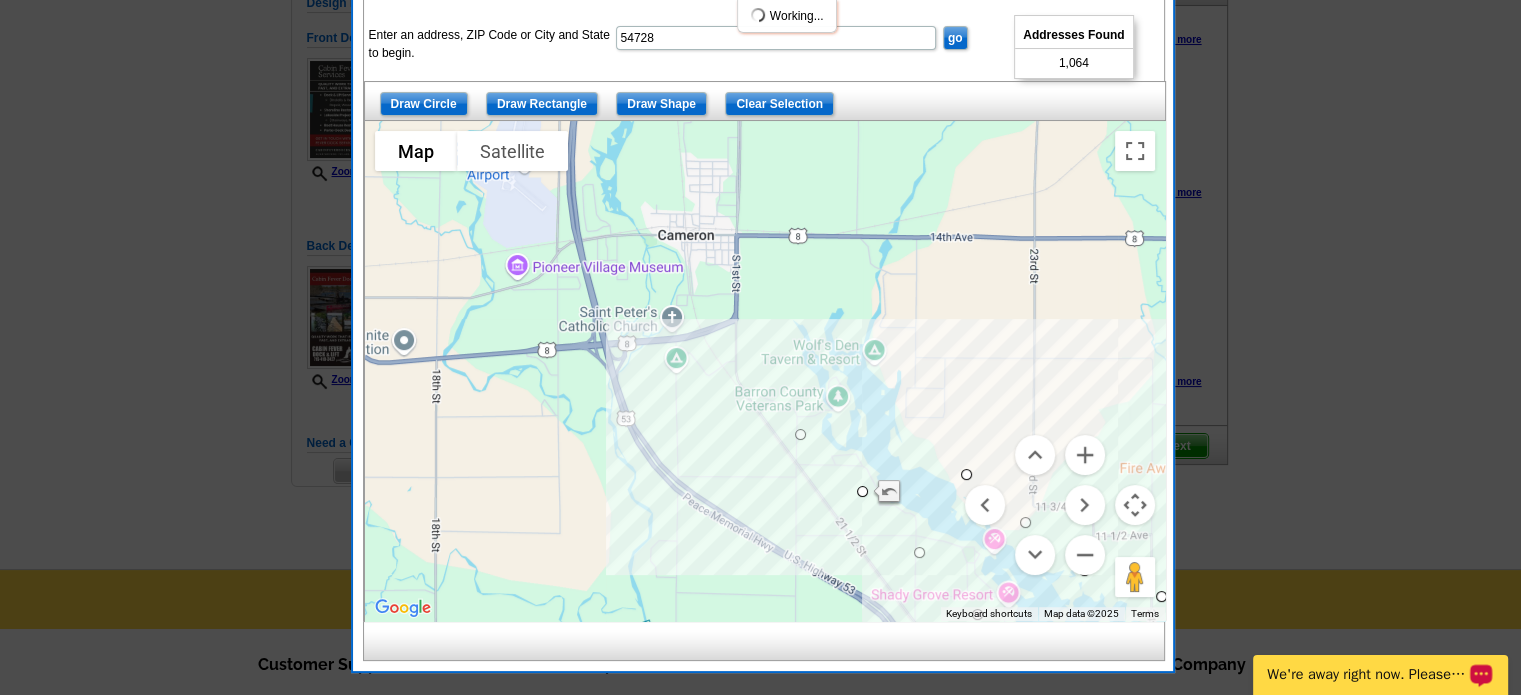 drag, startPoint x: 909, startPoint y: 481, endPoint x: 795, endPoint y: 431, distance: 124.48293 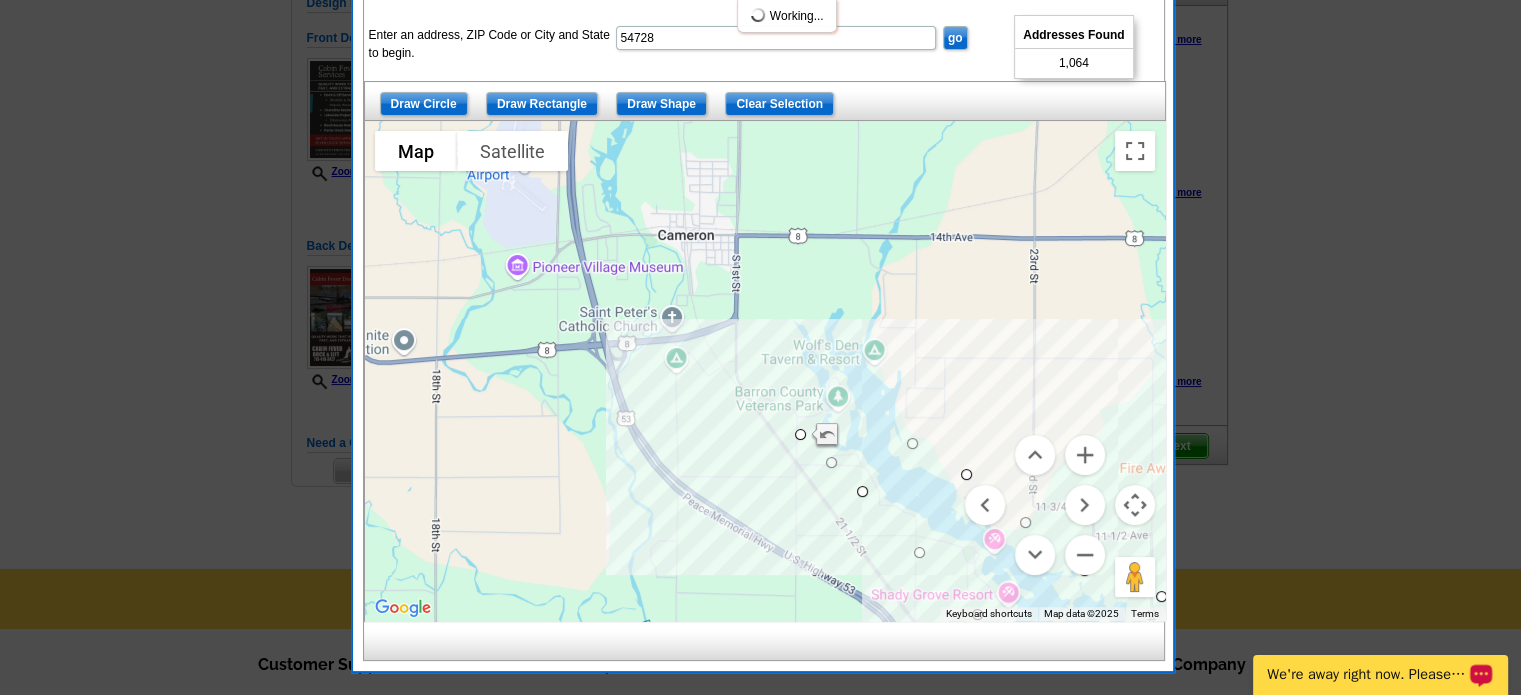 drag, startPoint x: 882, startPoint y: 451, endPoint x: 912, endPoint y: 434, distance: 34.48188 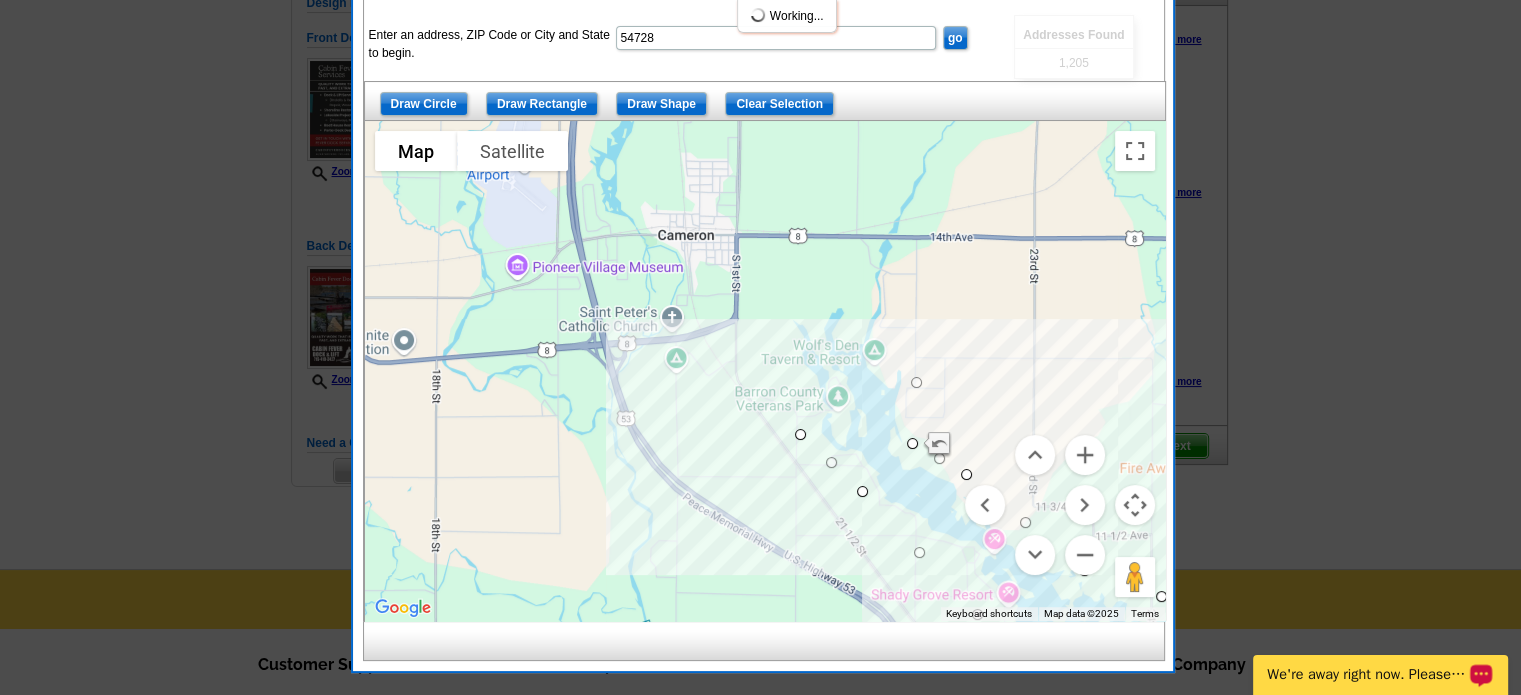 drag, startPoint x: 859, startPoint y: 436, endPoint x: 918, endPoint y: 374, distance: 85.58621 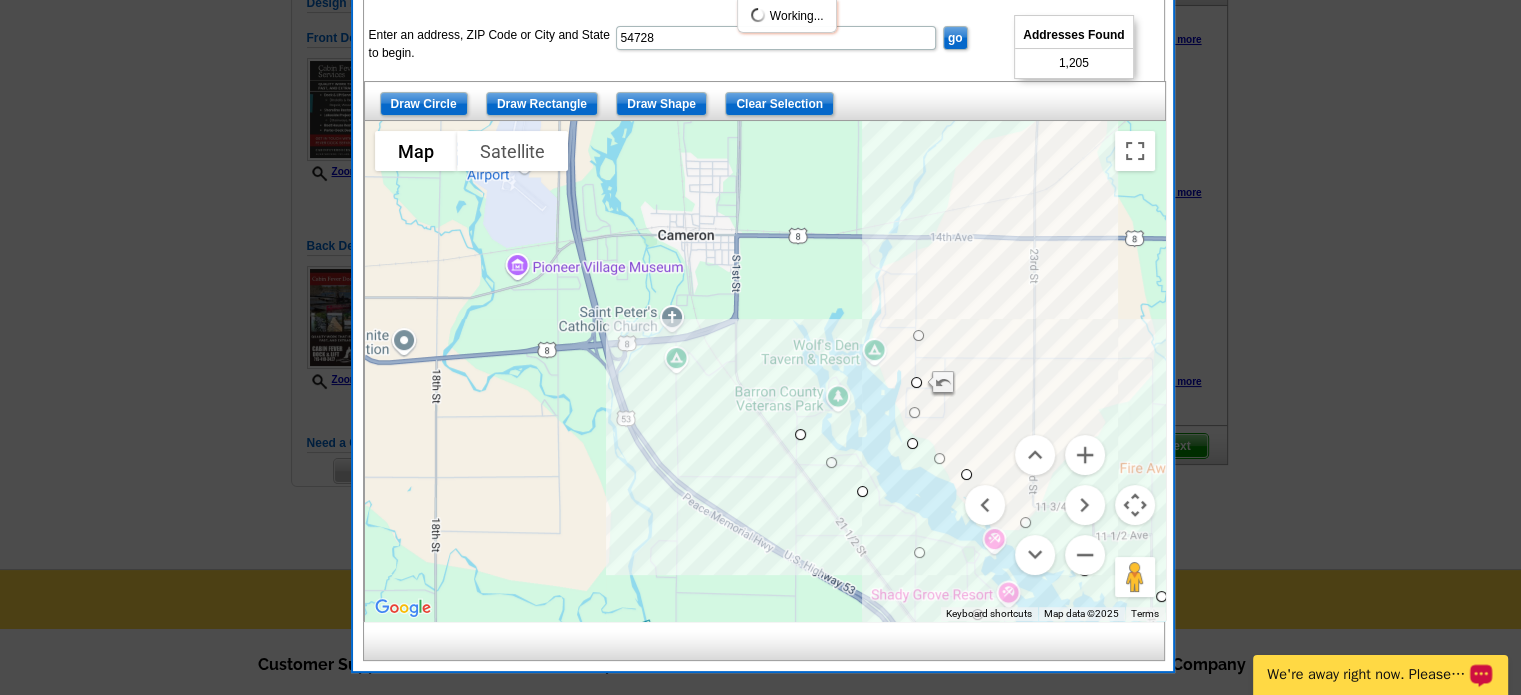drag, startPoint x: 854, startPoint y: 405, endPoint x: 913, endPoint y: 326, distance: 98.600204 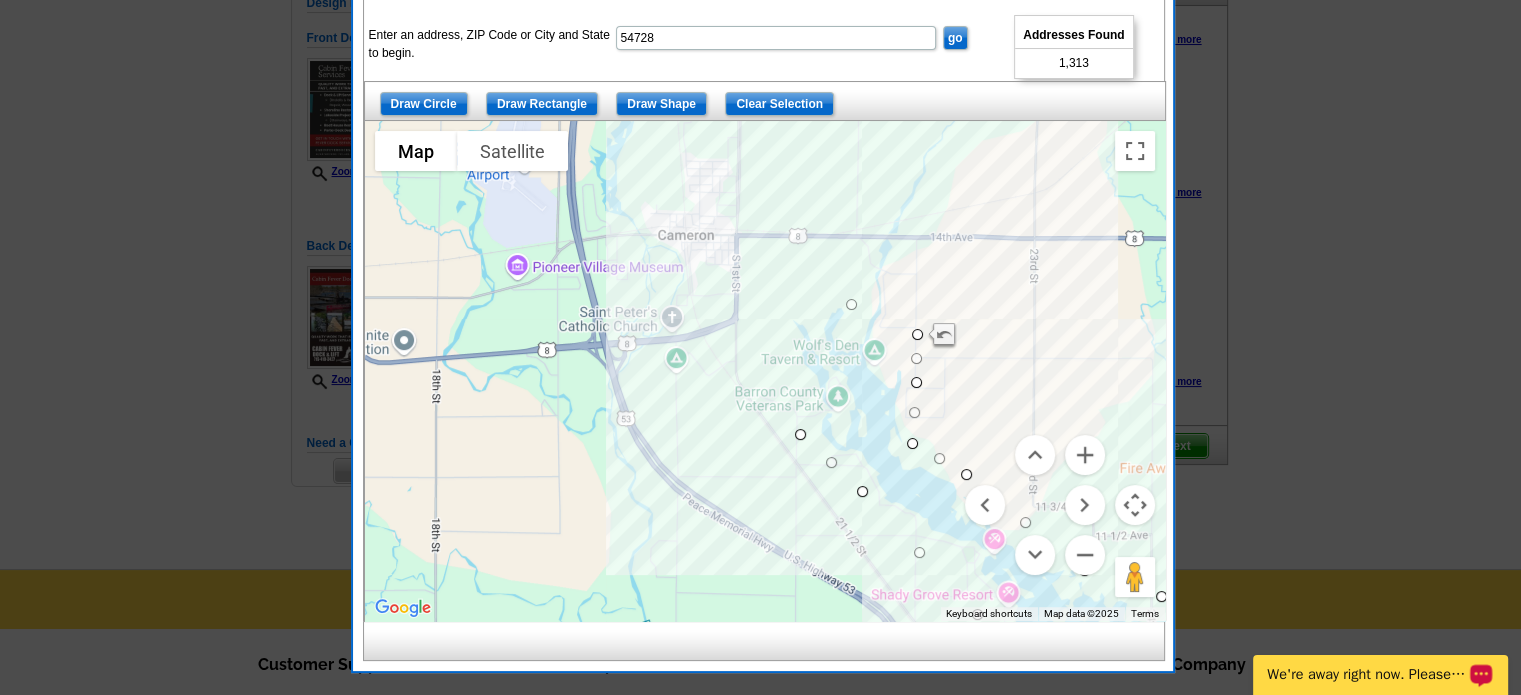 drag, startPoint x: 856, startPoint y: 386, endPoint x: 849, endPoint y: 303, distance: 83.294655 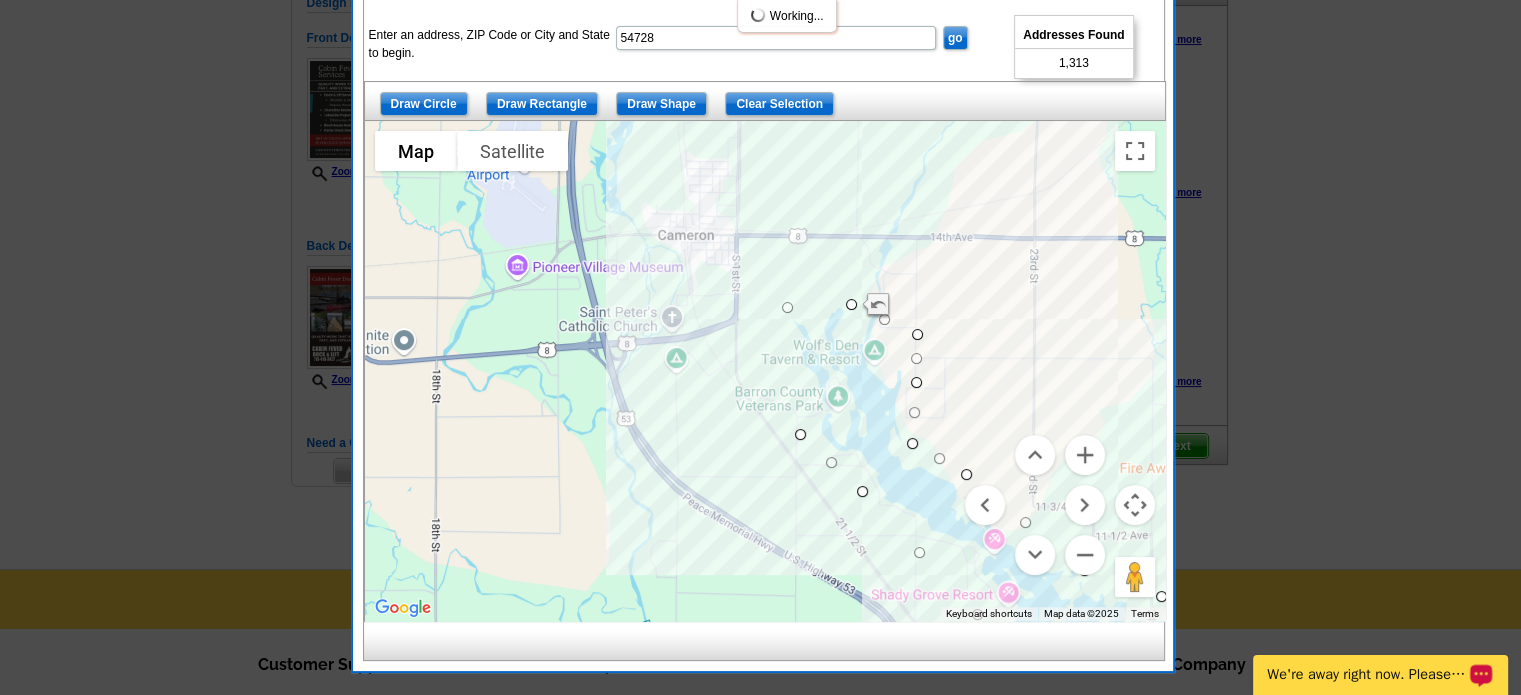 drag, startPoint x: 821, startPoint y: 364, endPoint x: 782, endPoint y: 301, distance: 74.094536 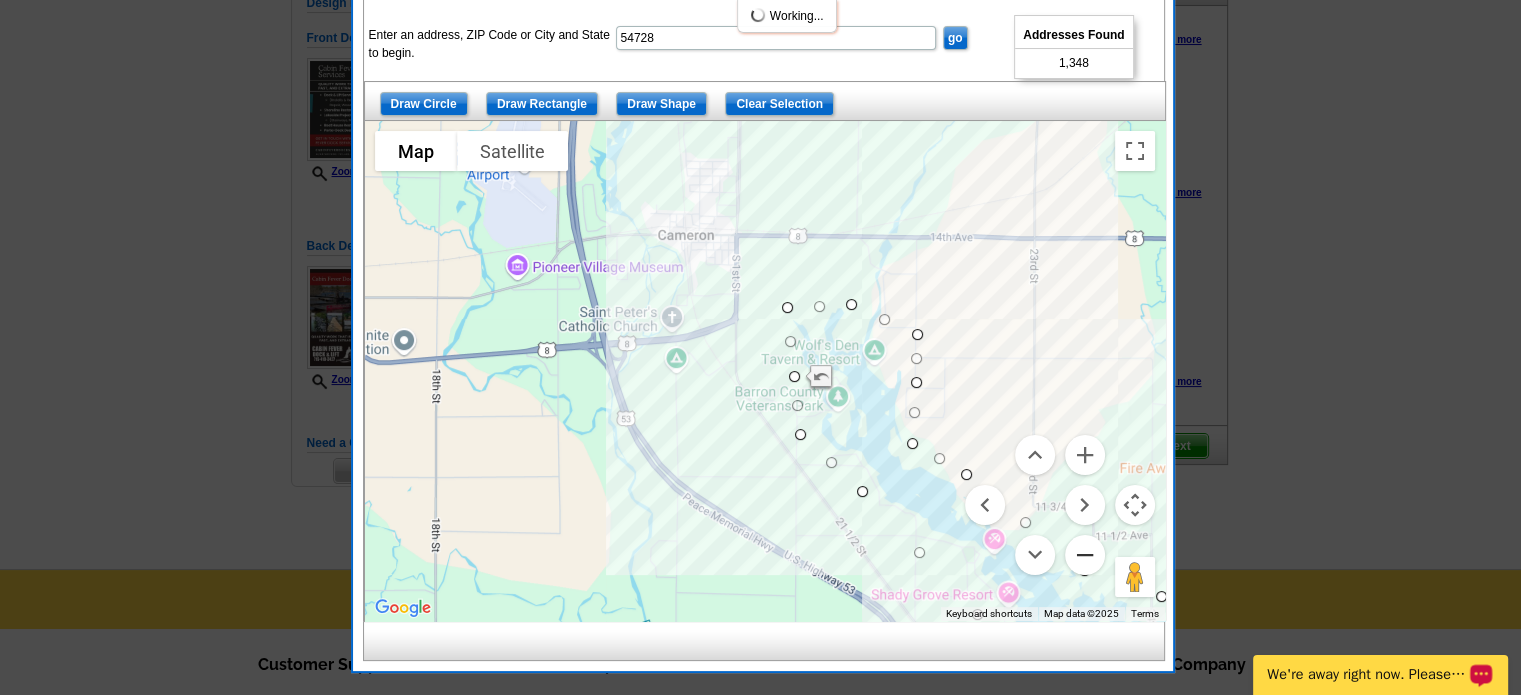 click at bounding box center (1085, 555) 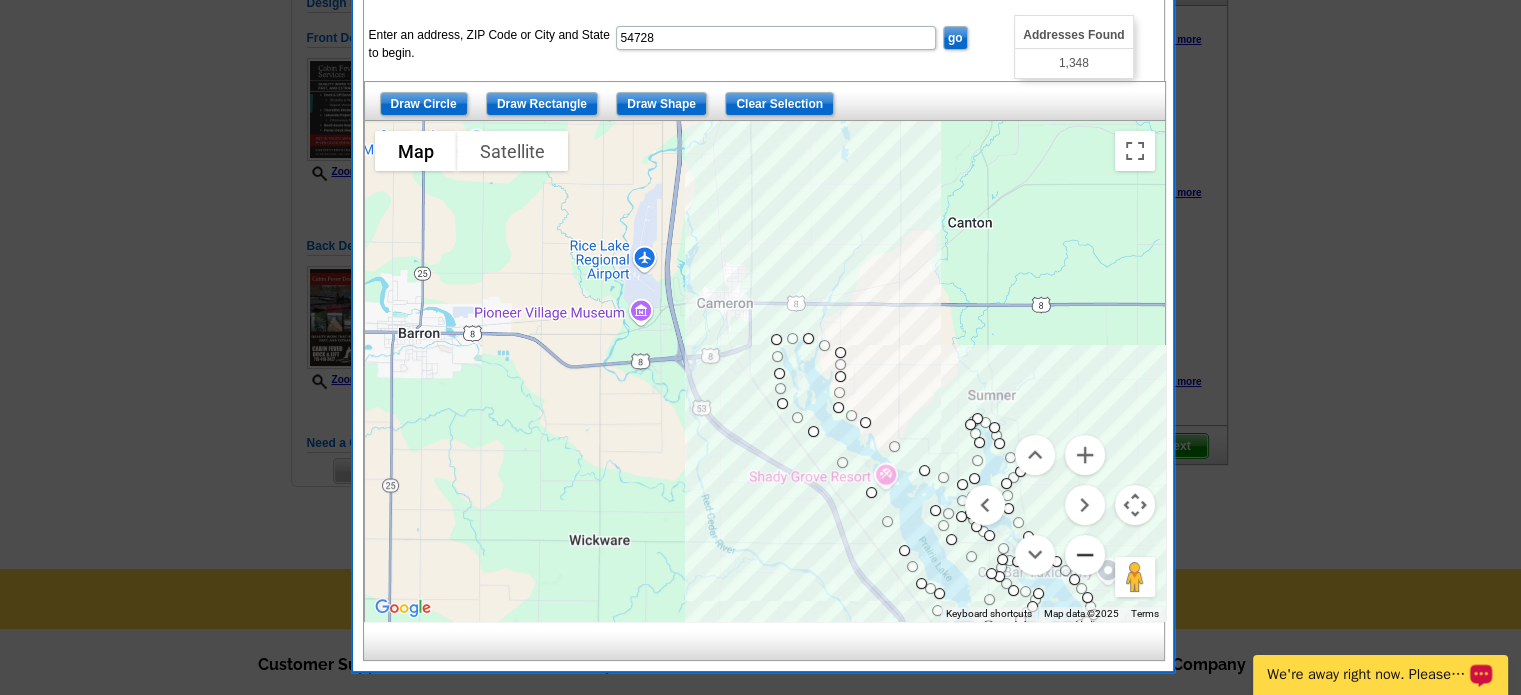 click at bounding box center (1085, 555) 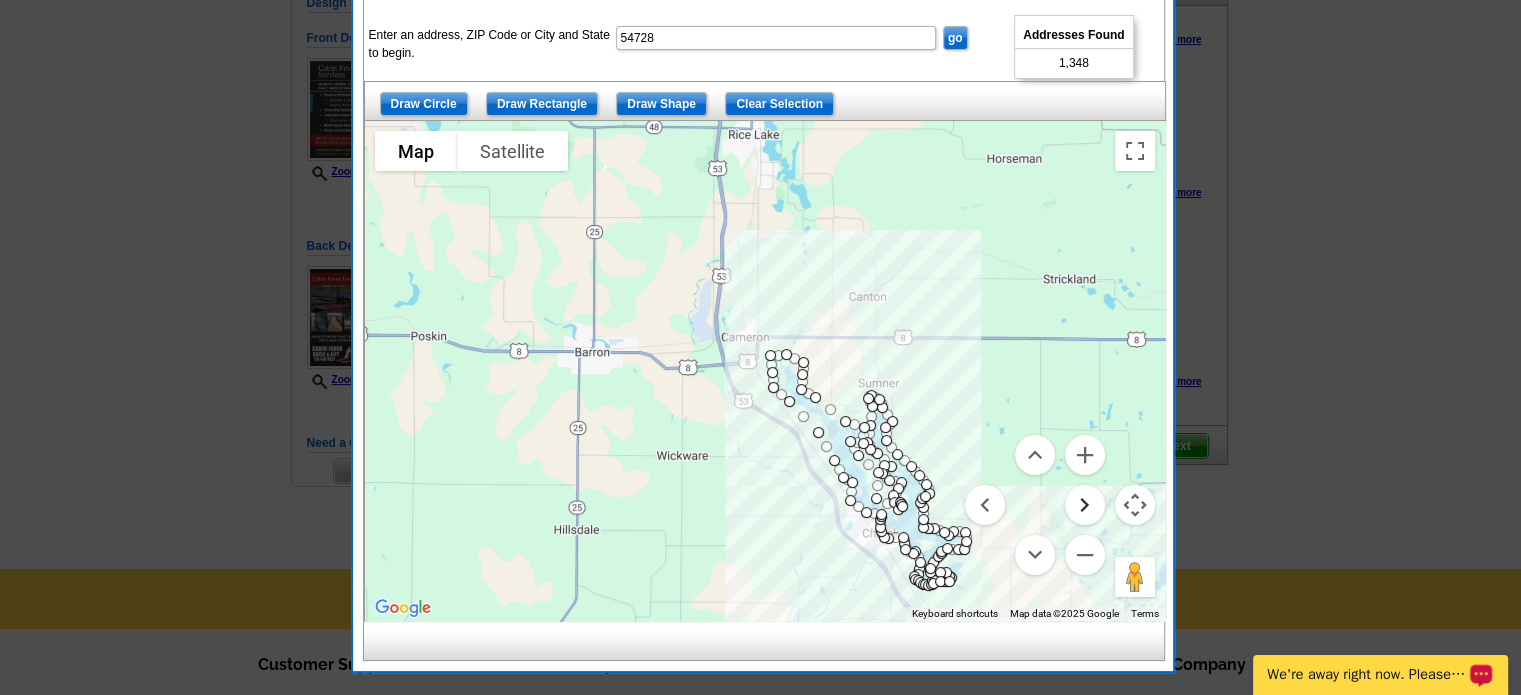 click at bounding box center (1085, 505) 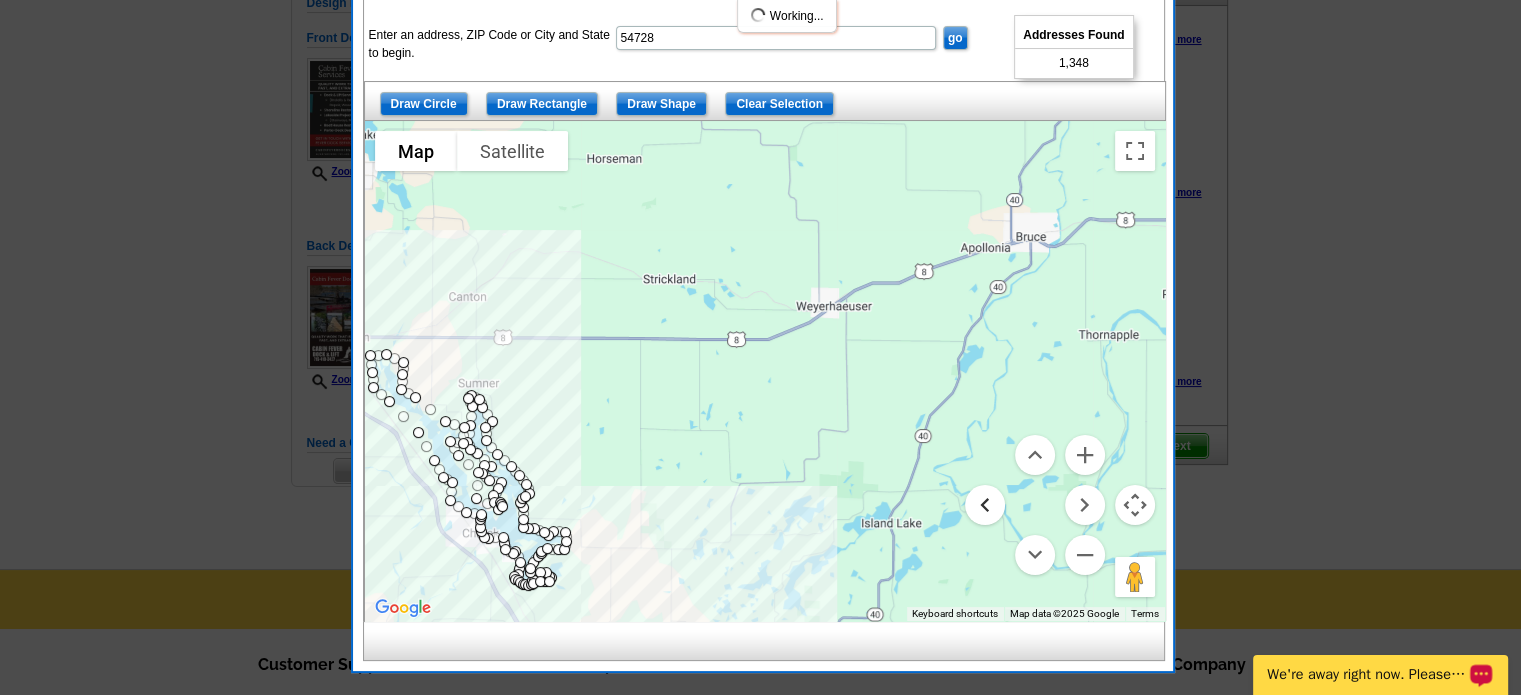 click at bounding box center [985, 505] 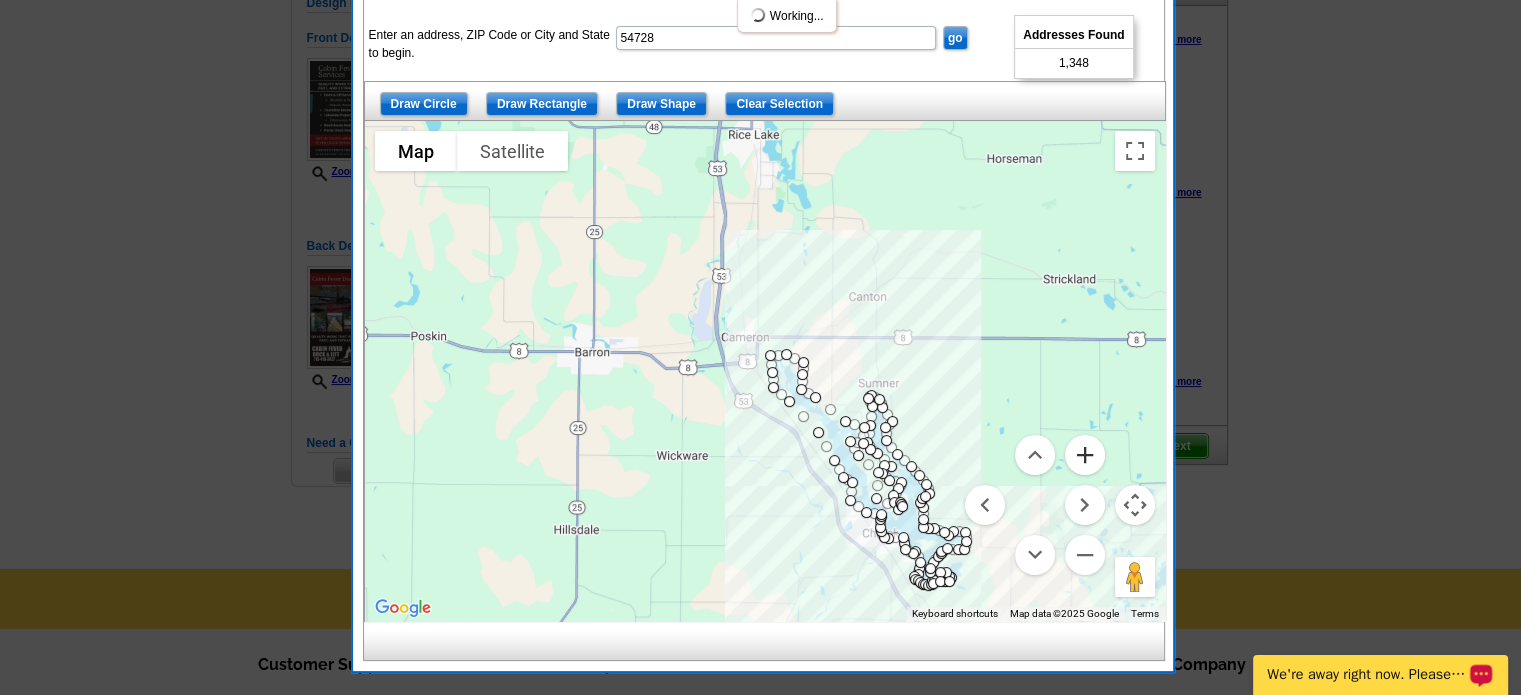 click at bounding box center [1085, 455] 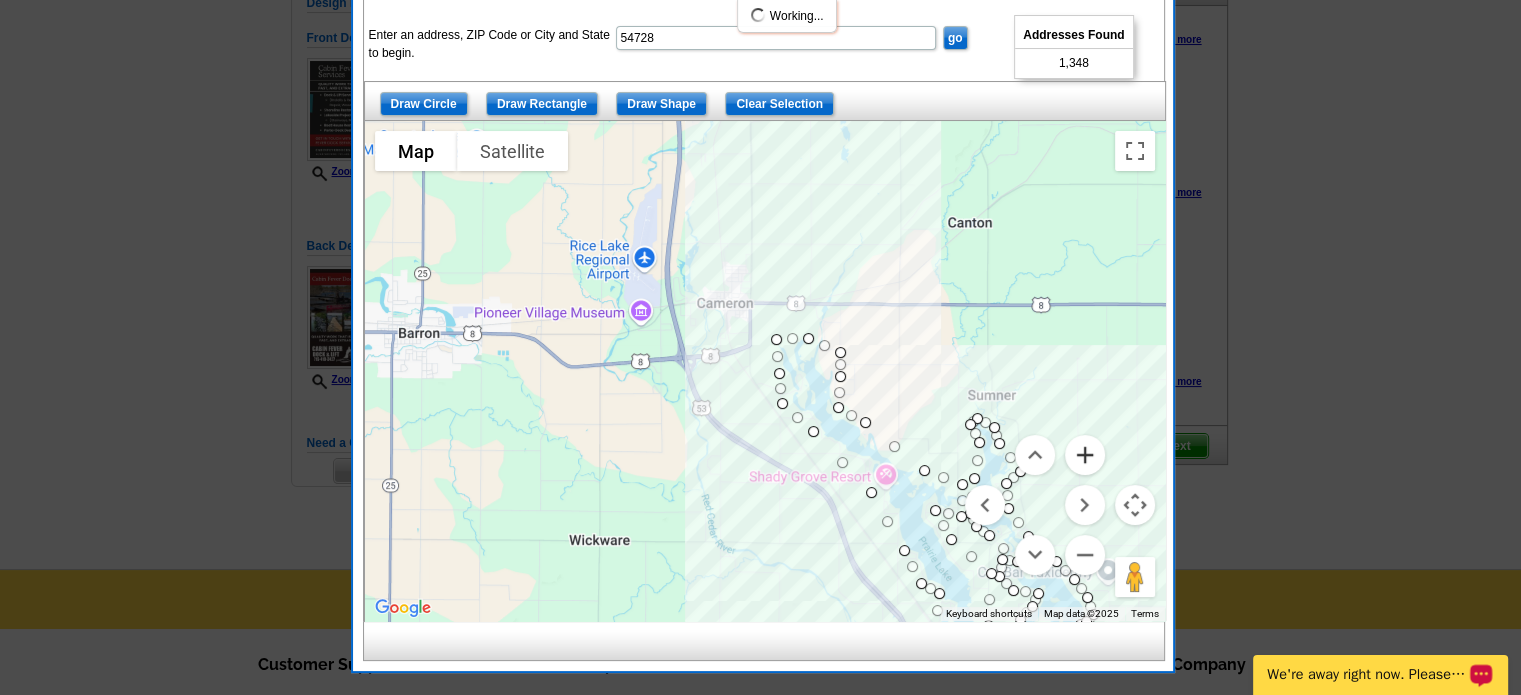 click at bounding box center [1085, 455] 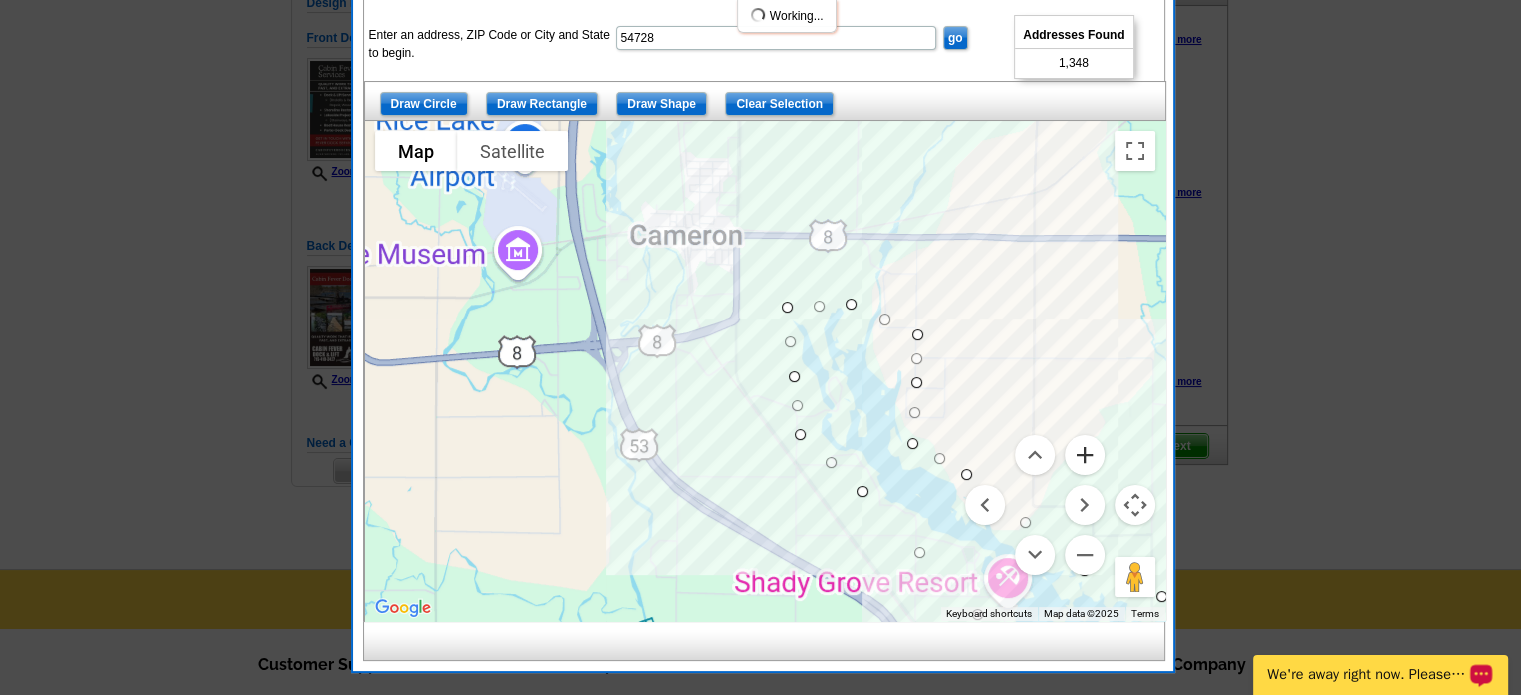 click at bounding box center [1085, 455] 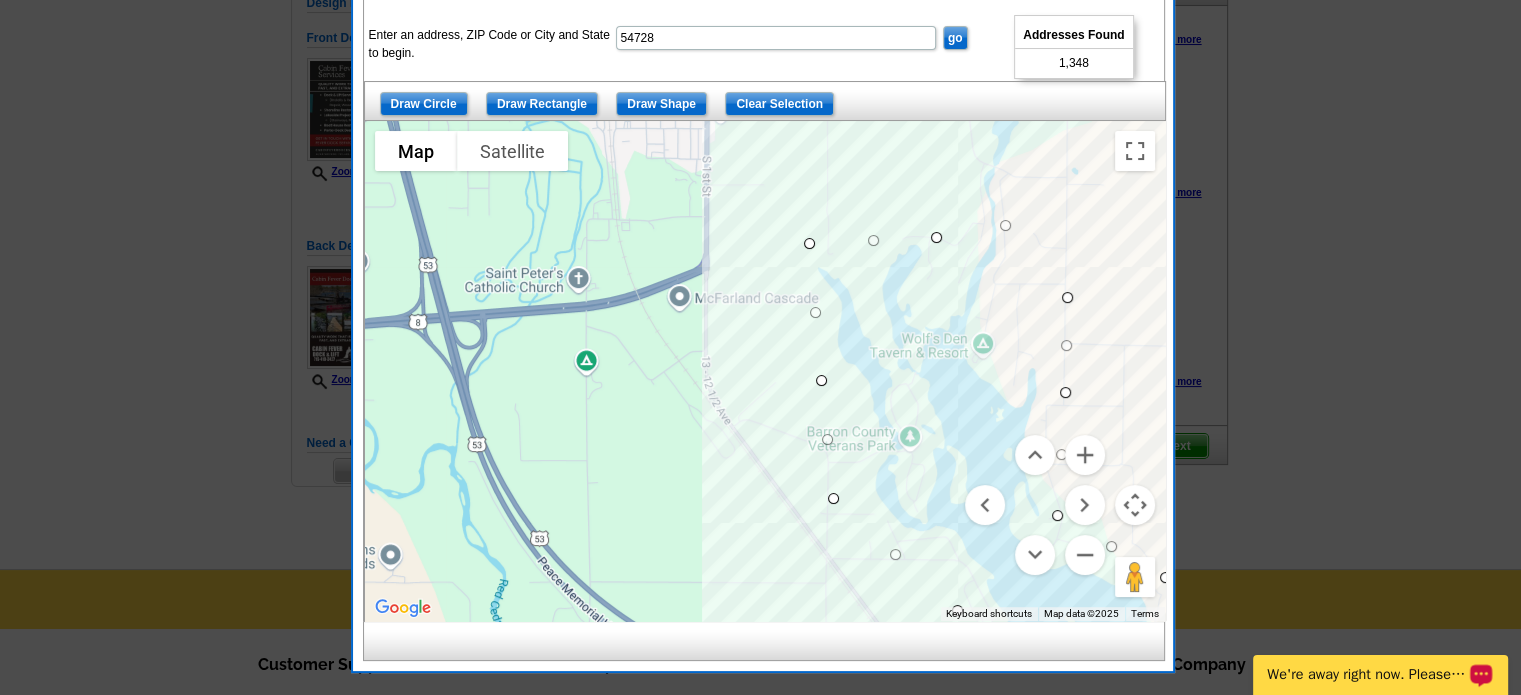 drag, startPoint x: 999, startPoint y: 263, endPoint x: 1002, endPoint y: 218, distance: 45.099888 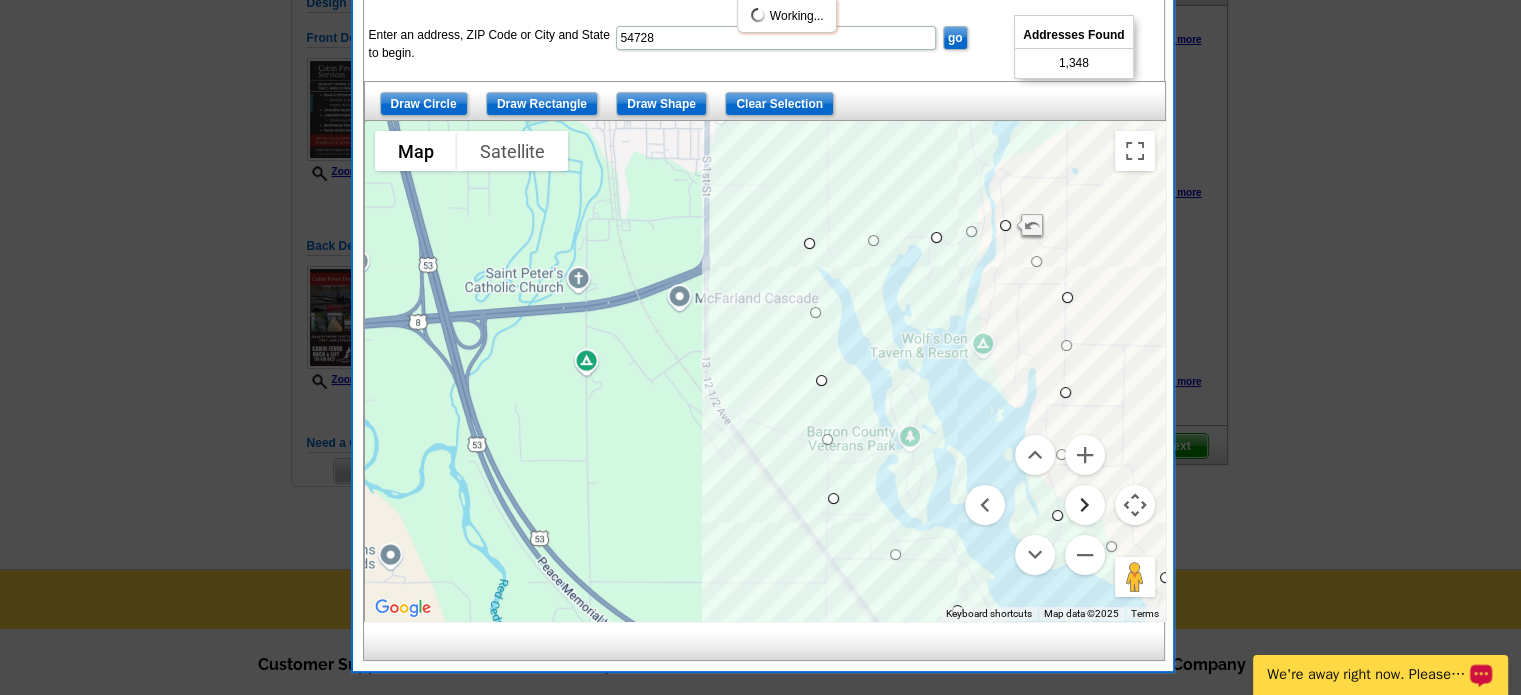 click at bounding box center (1085, 505) 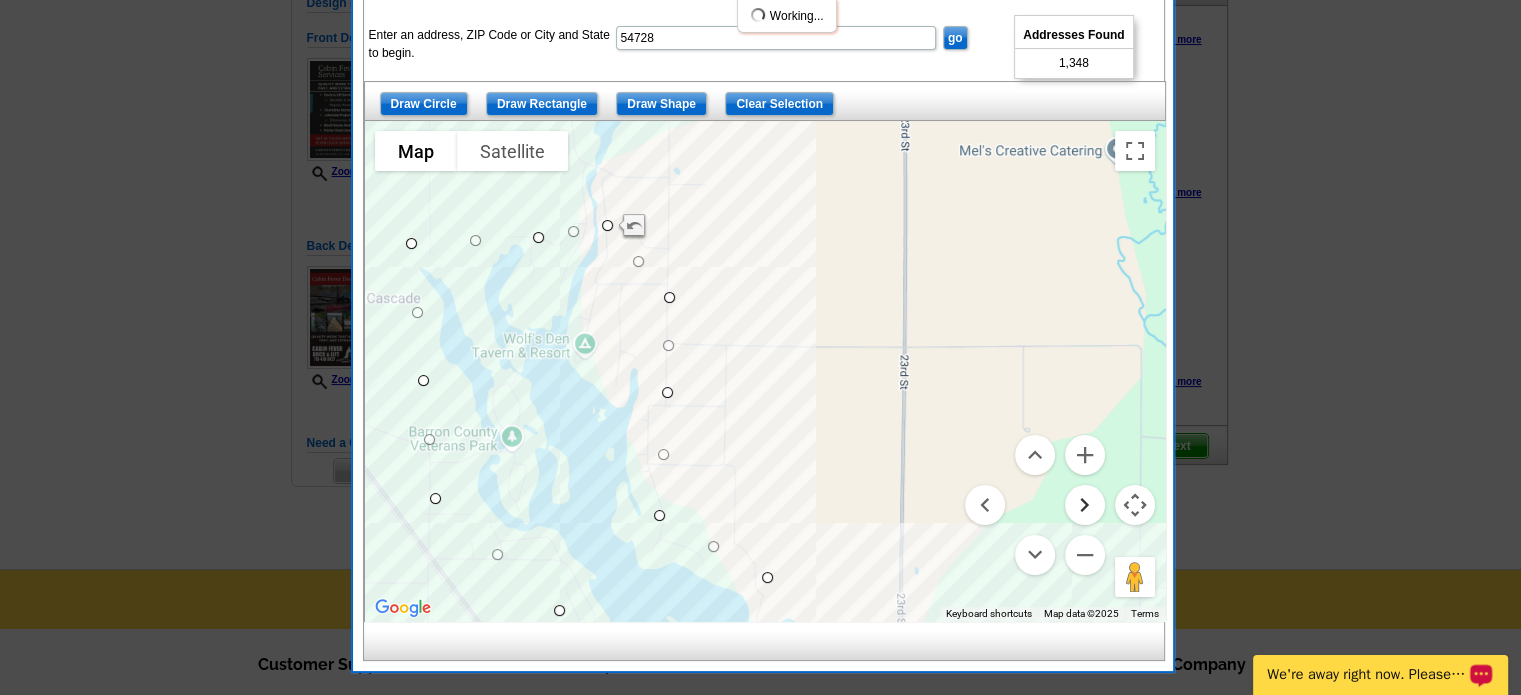 click at bounding box center (1085, 505) 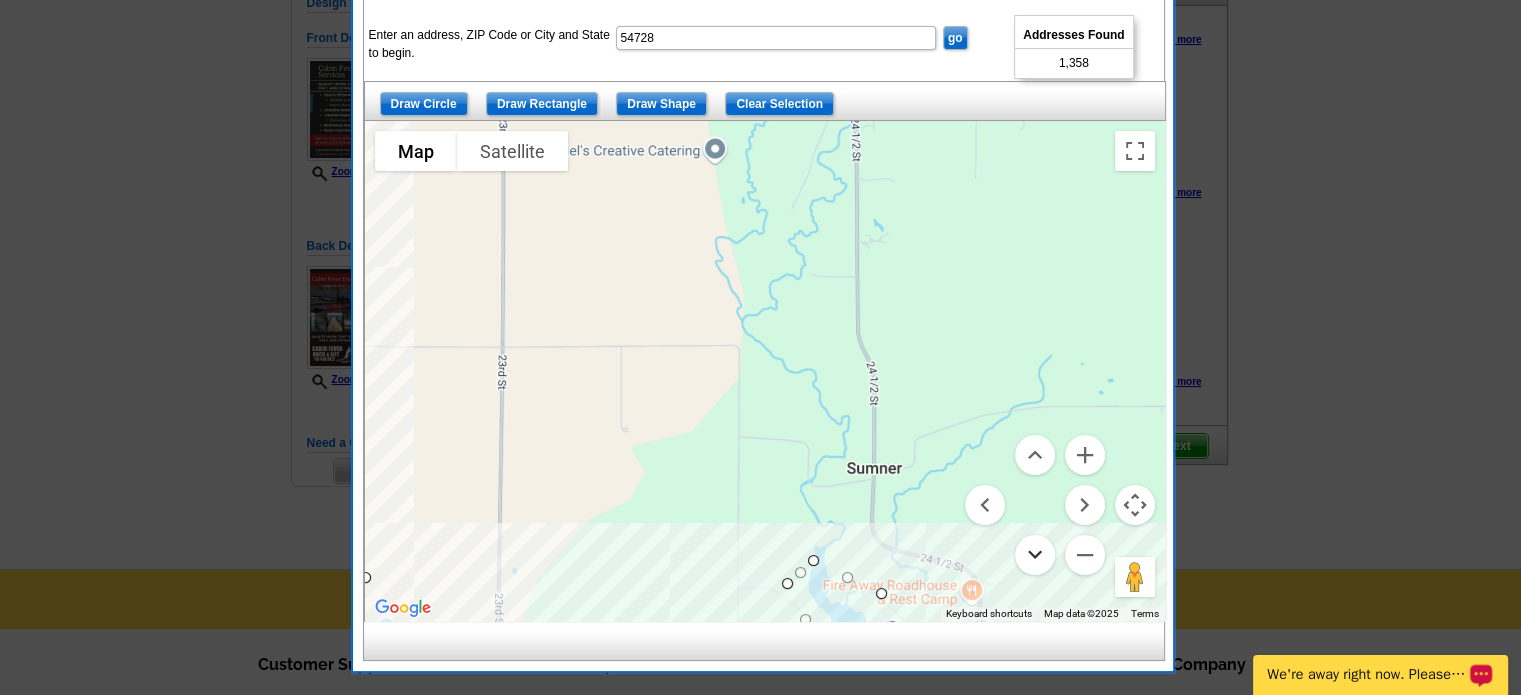 click at bounding box center [1035, 555] 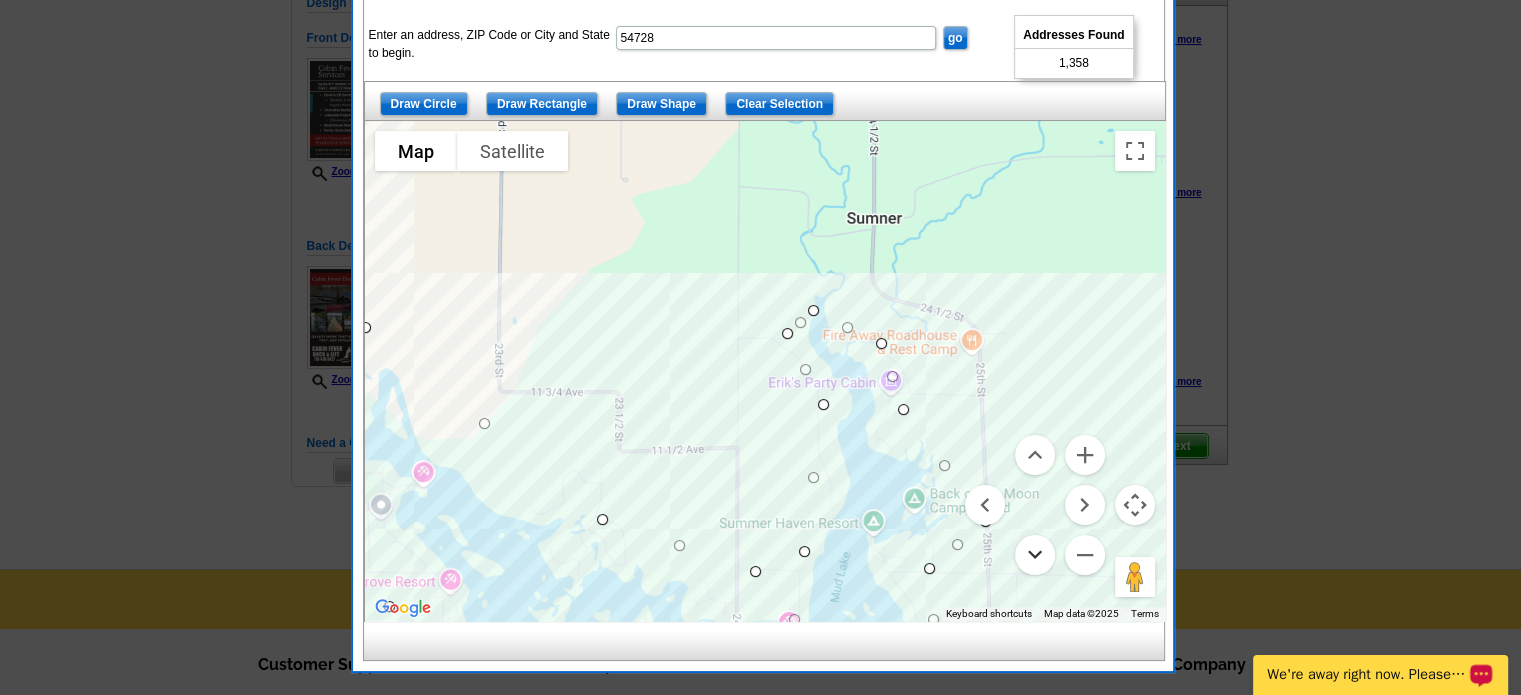 click at bounding box center (1035, 555) 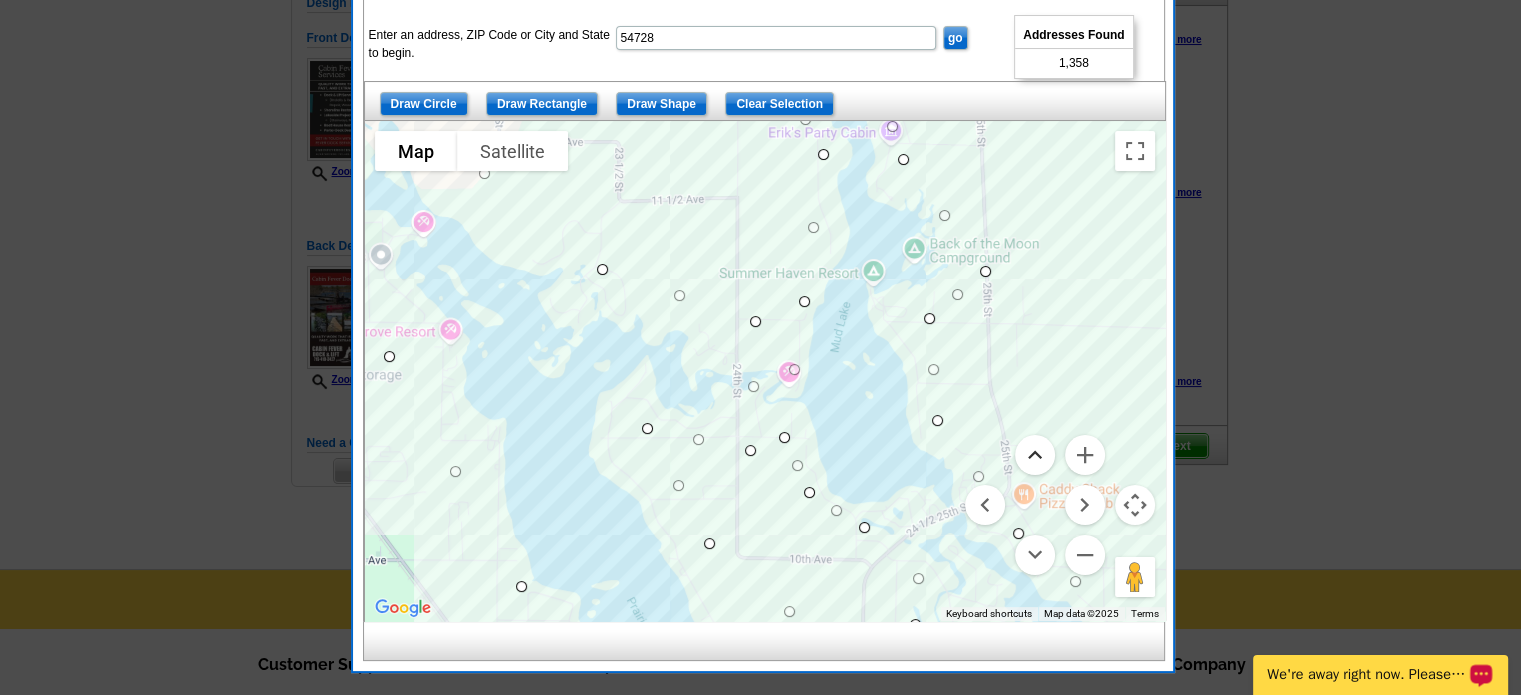 click at bounding box center (1035, 455) 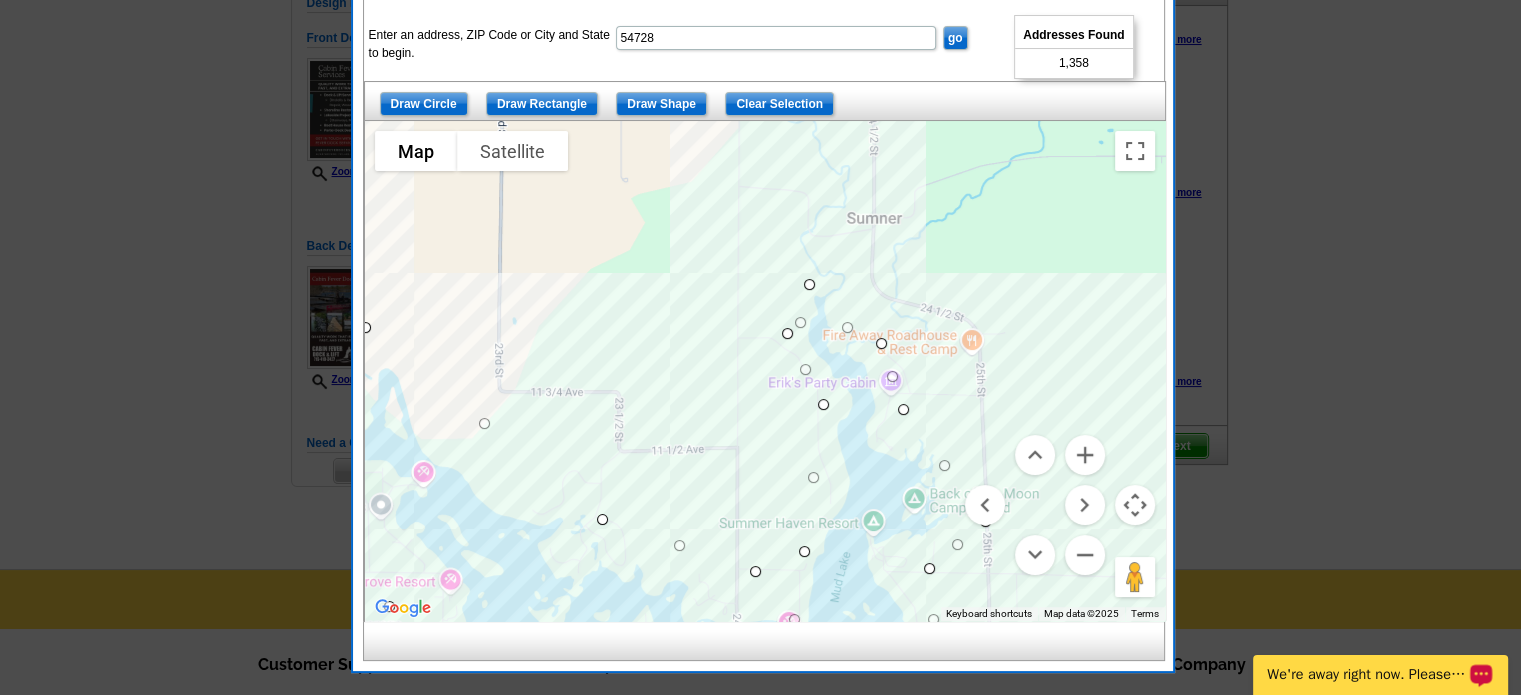 drag, startPoint x: 808, startPoint y: 305, endPoint x: 804, endPoint y: 277, distance: 28.284271 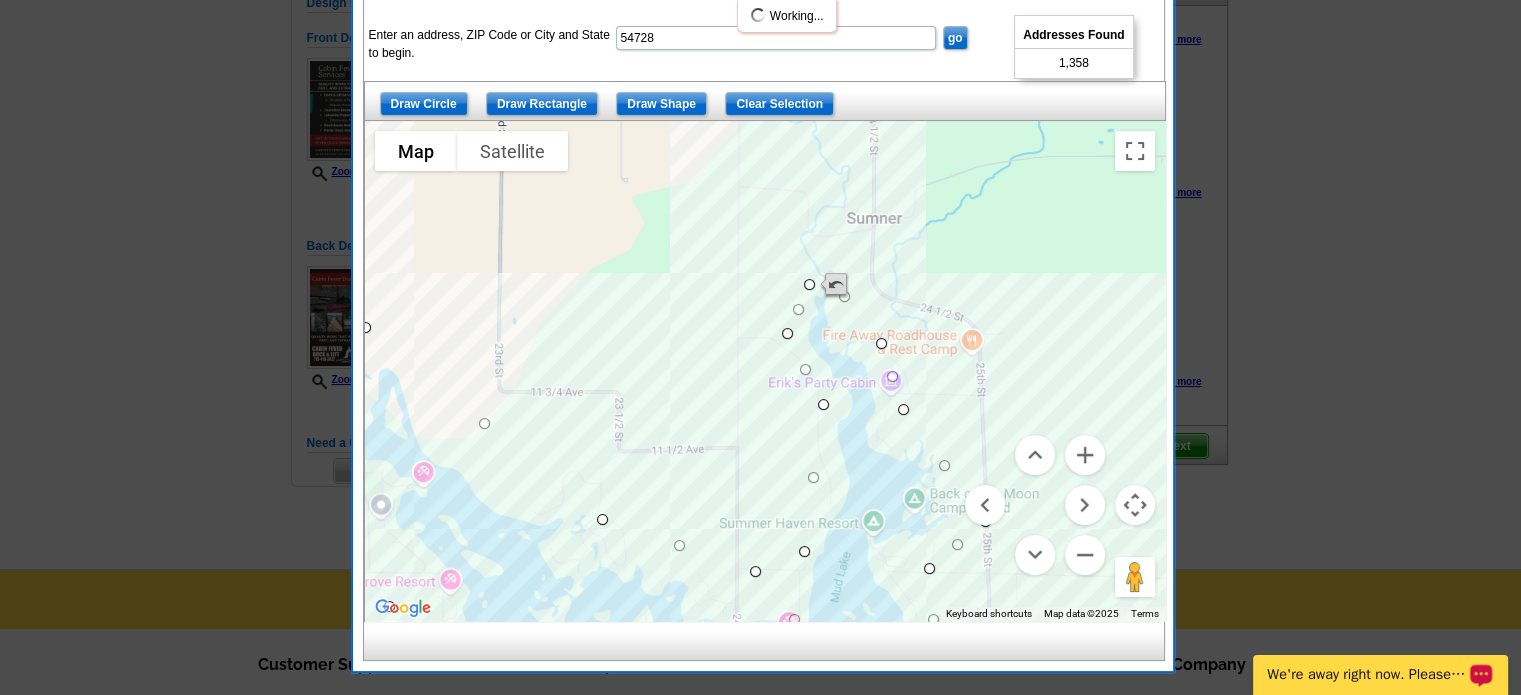 drag, startPoint x: 842, startPoint y: 307, endPoint x: 839, endPoint y: 283, distance: 24.186773 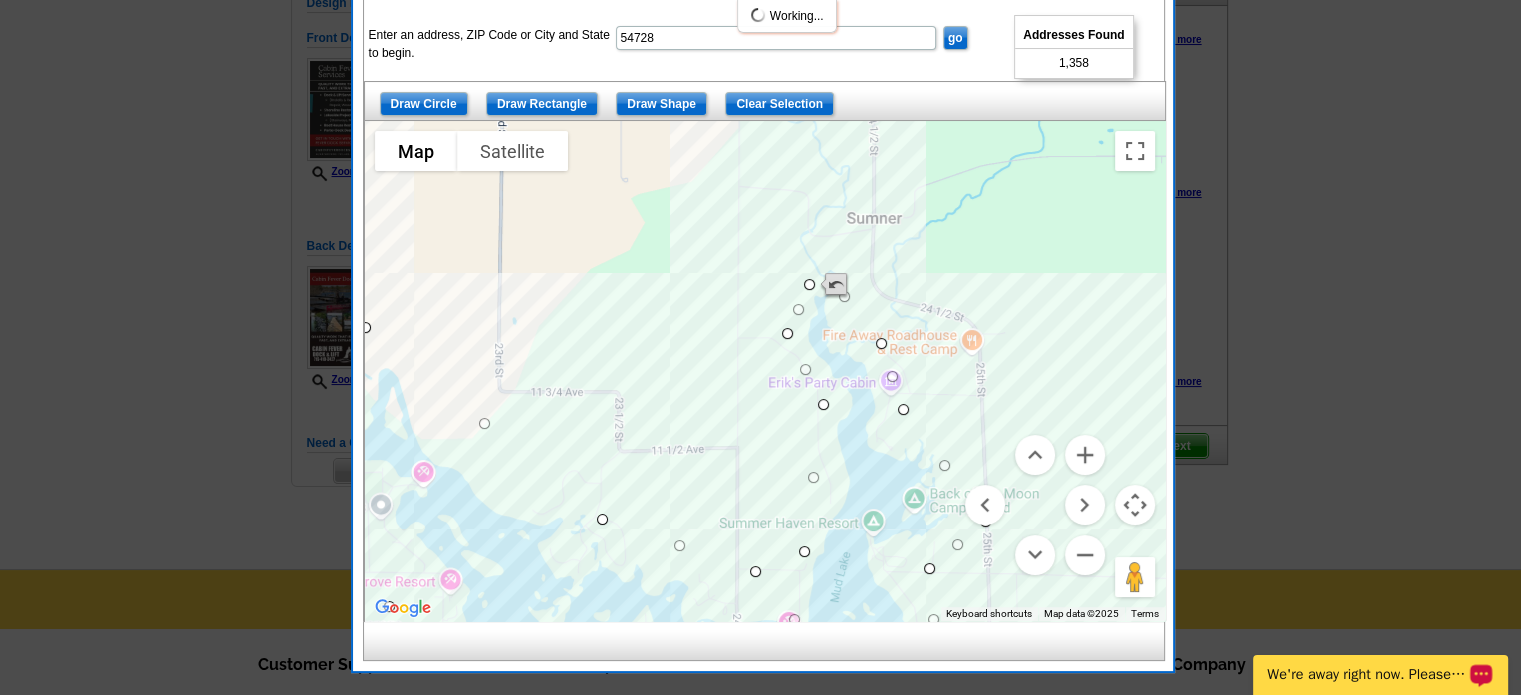 click on "To navigate, press the arrow keys." at bounding box center [1165, 371] 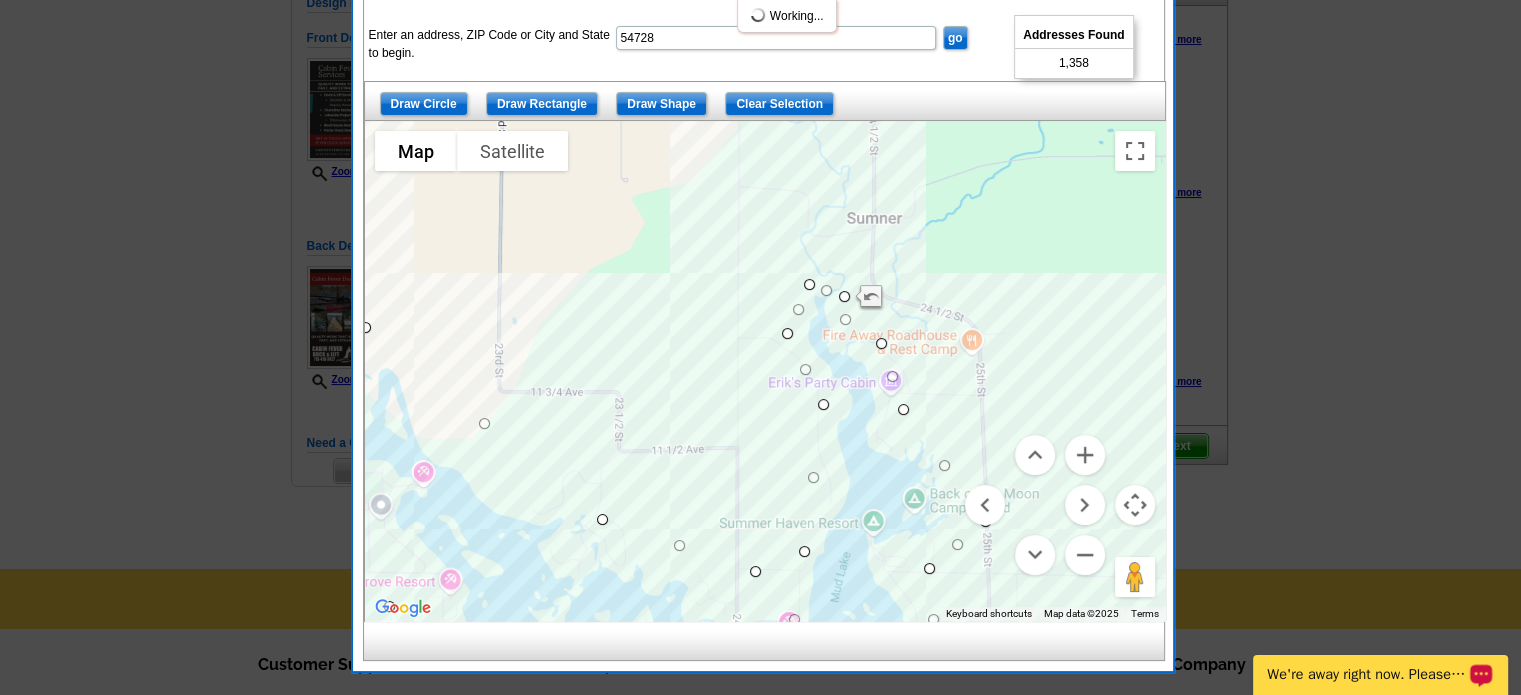 drag, startPoint x: 860, startPoint y: 316, endPoint x: 841, endPoint y: 315, distance: 19.026299 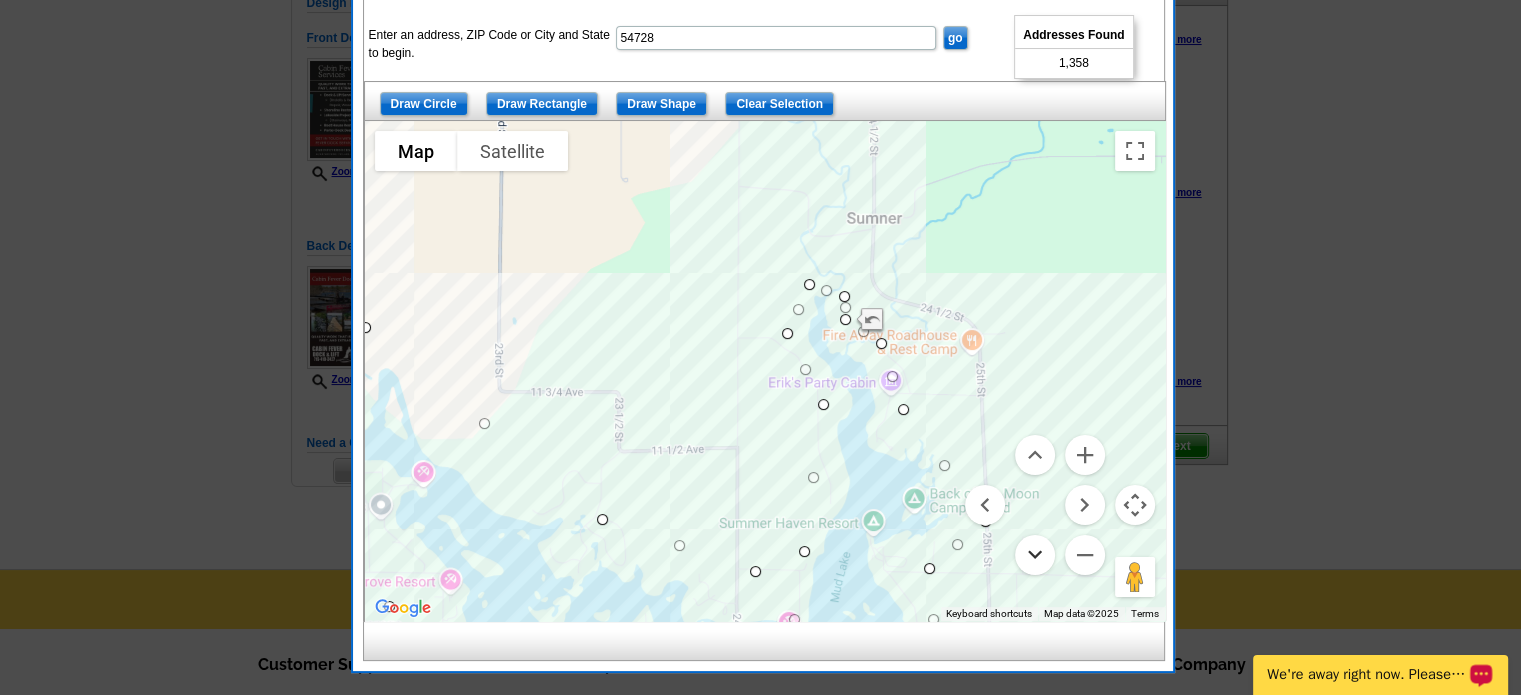 click at bounding box center [1035, 555] 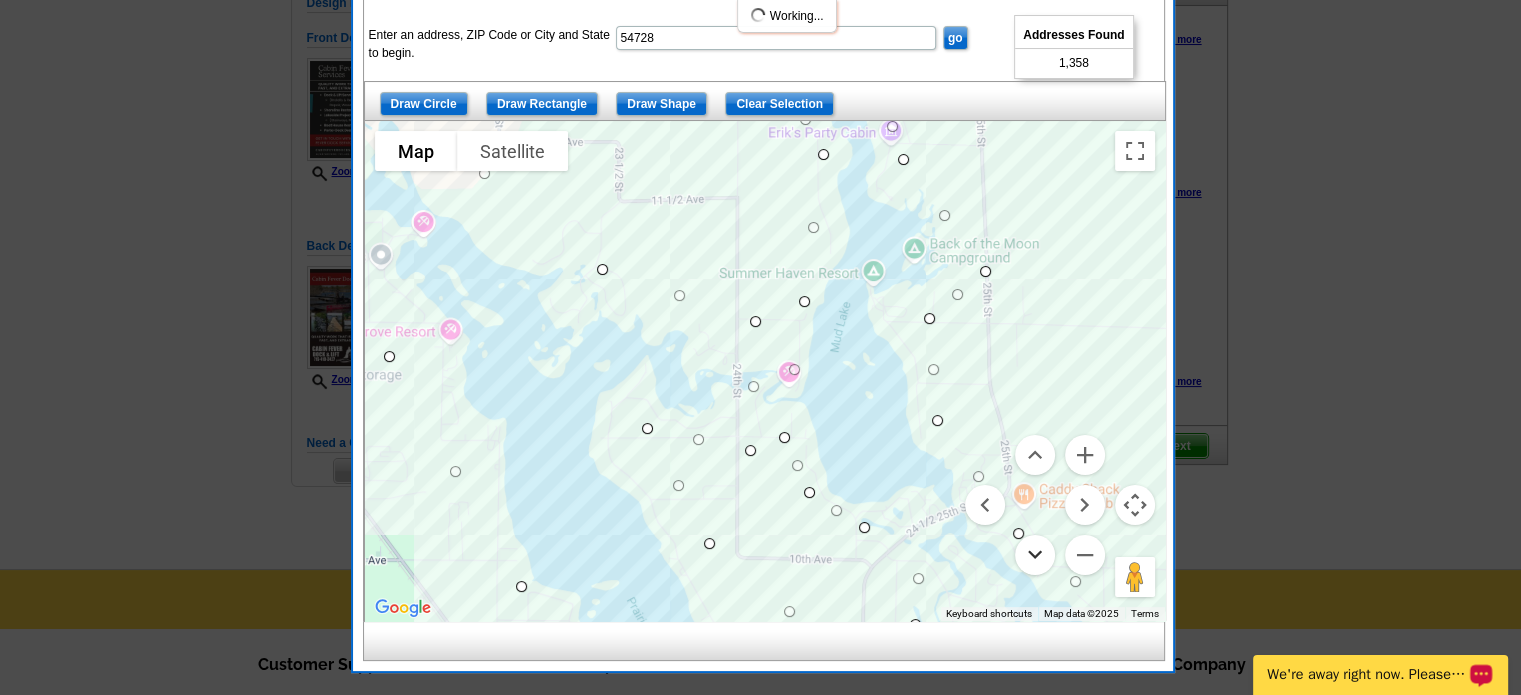 click at bounding box center [1035, 555] 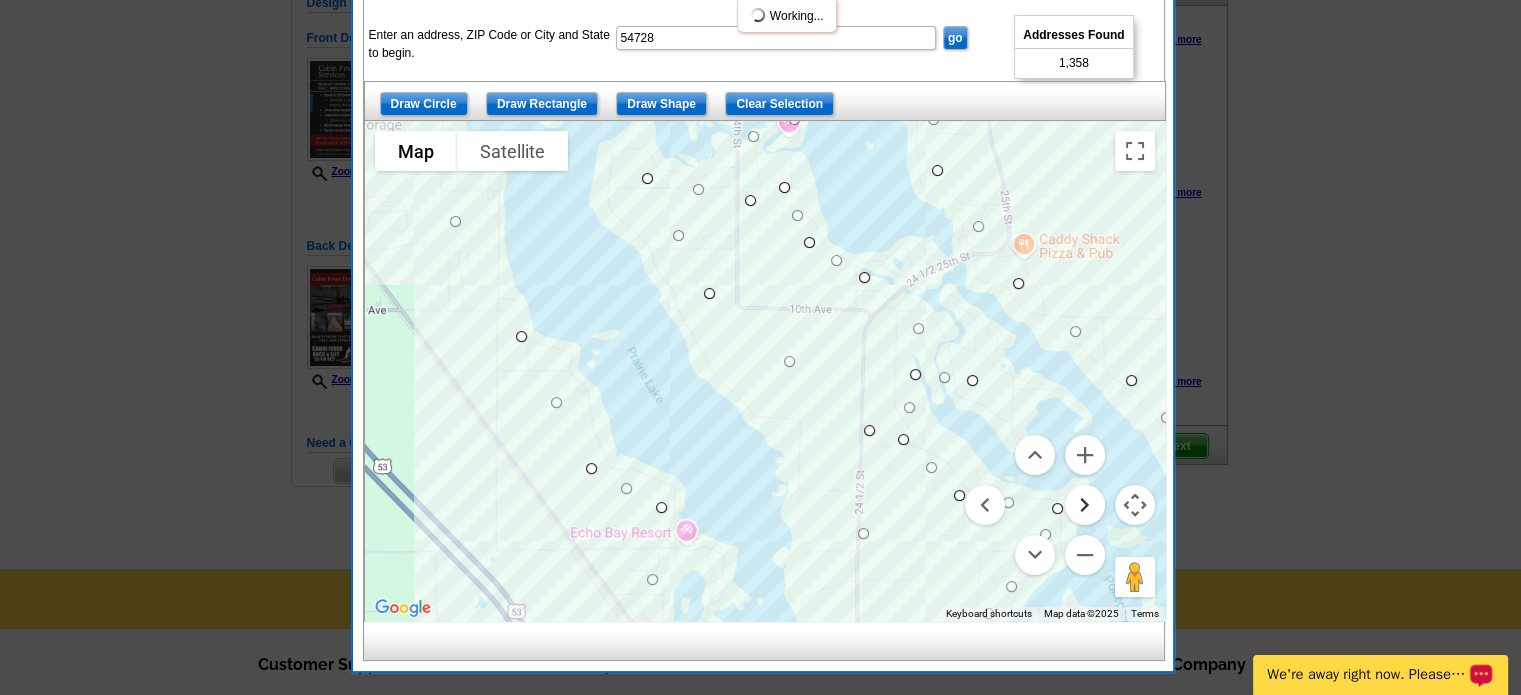 click at bounding box center (1085, 505) 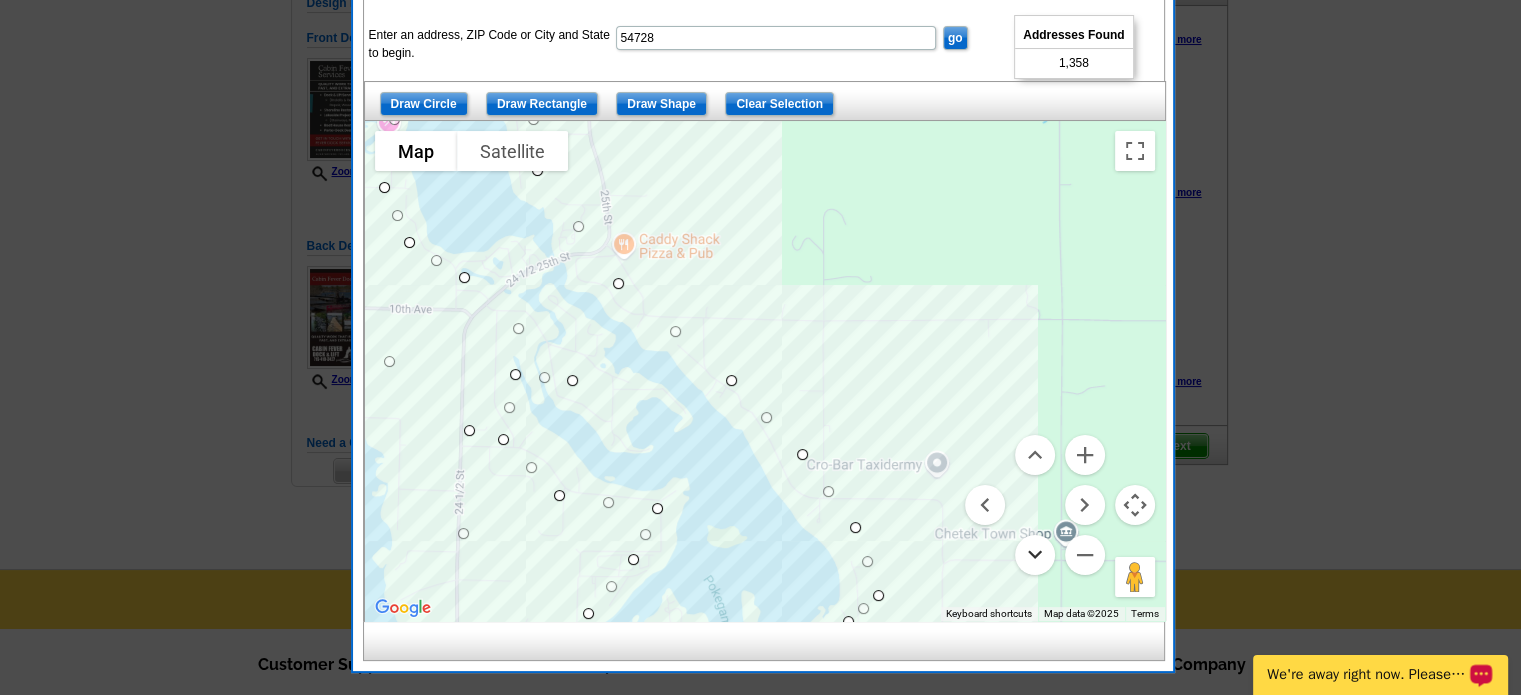 click at bounding box center [1035, 555] 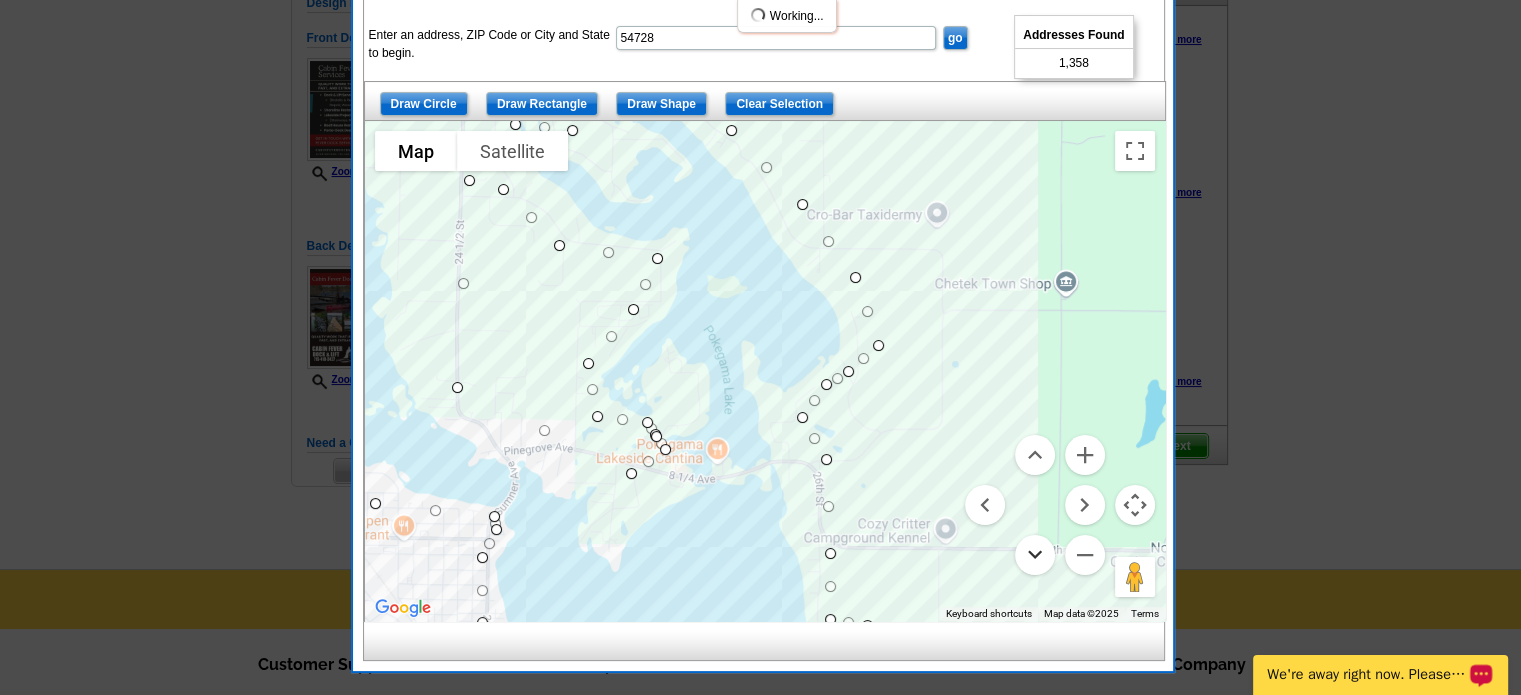 click at bounding box center (1035, 555) 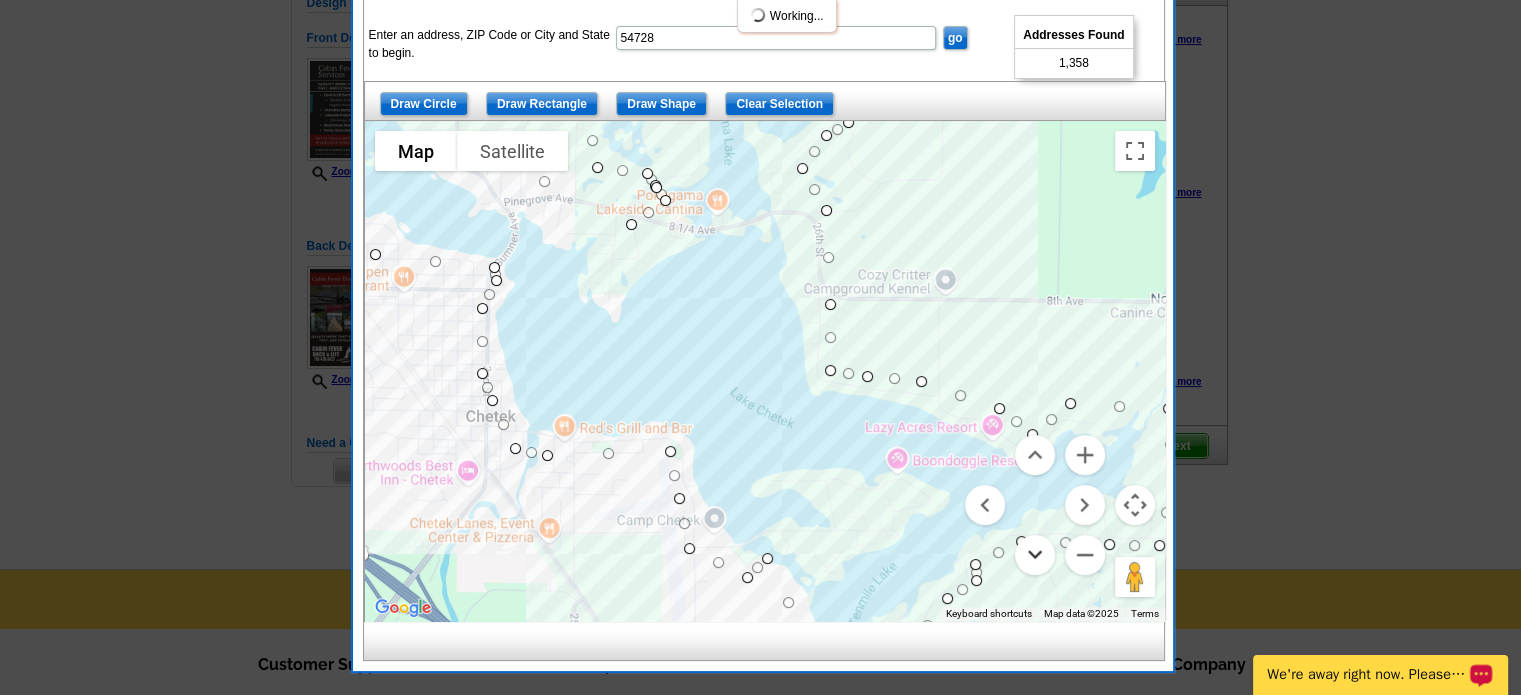 click at bounding box center (1035, 555) 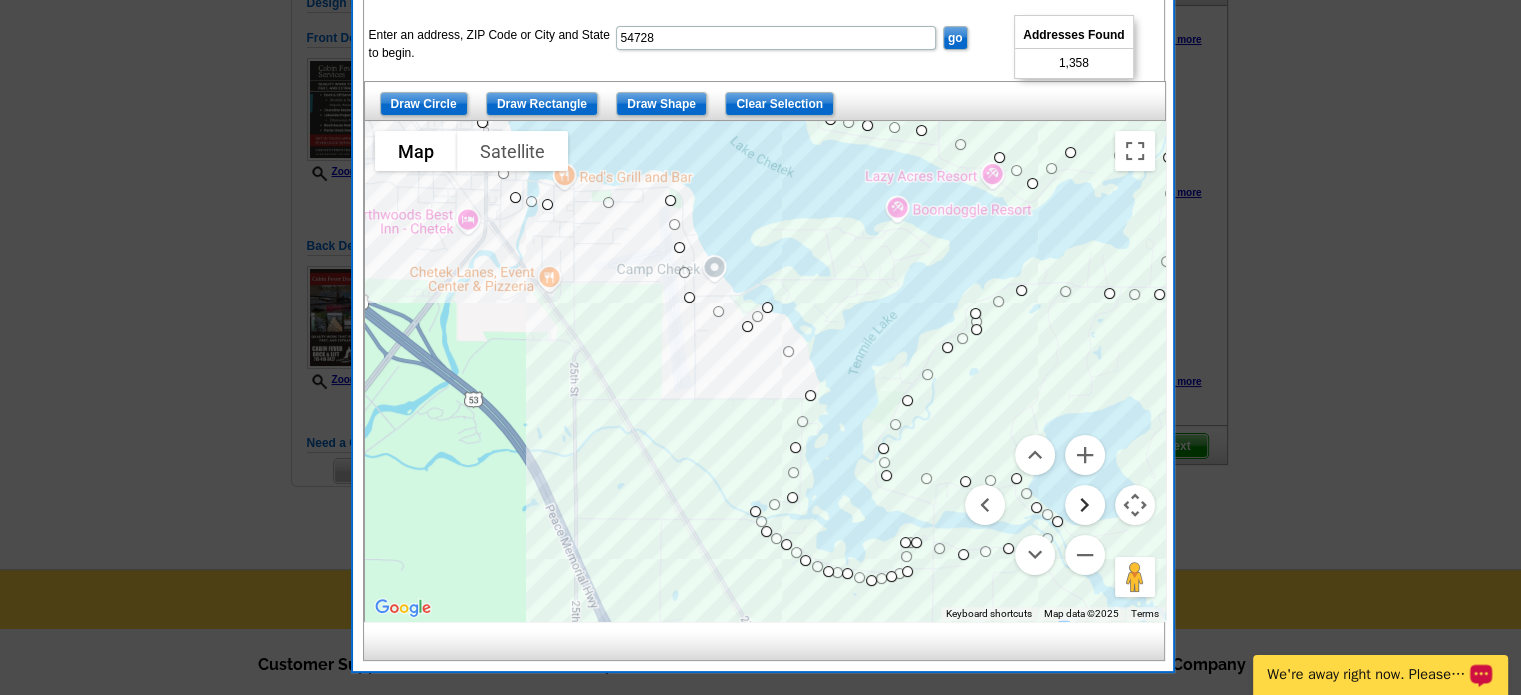 click at bounding box center (1085, 505) 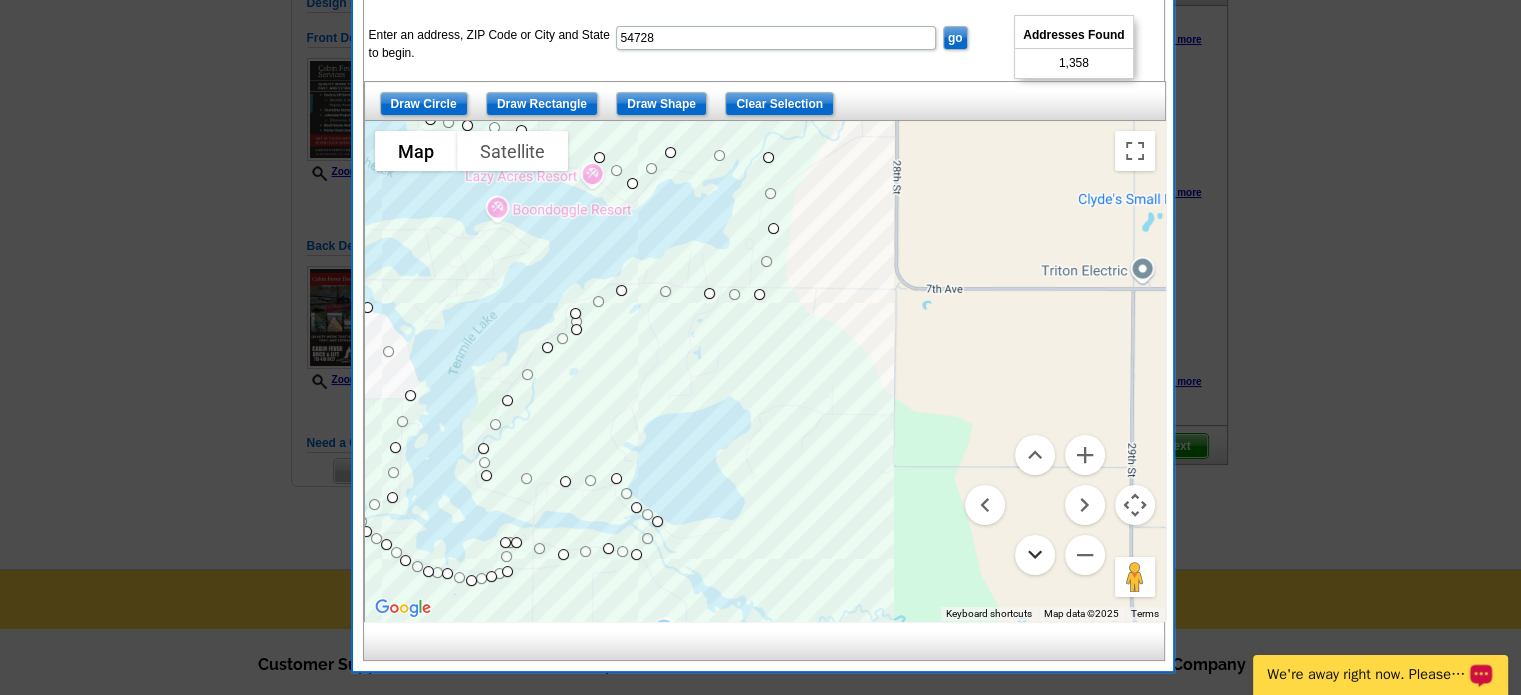 click at bounding box center [1035, 555] 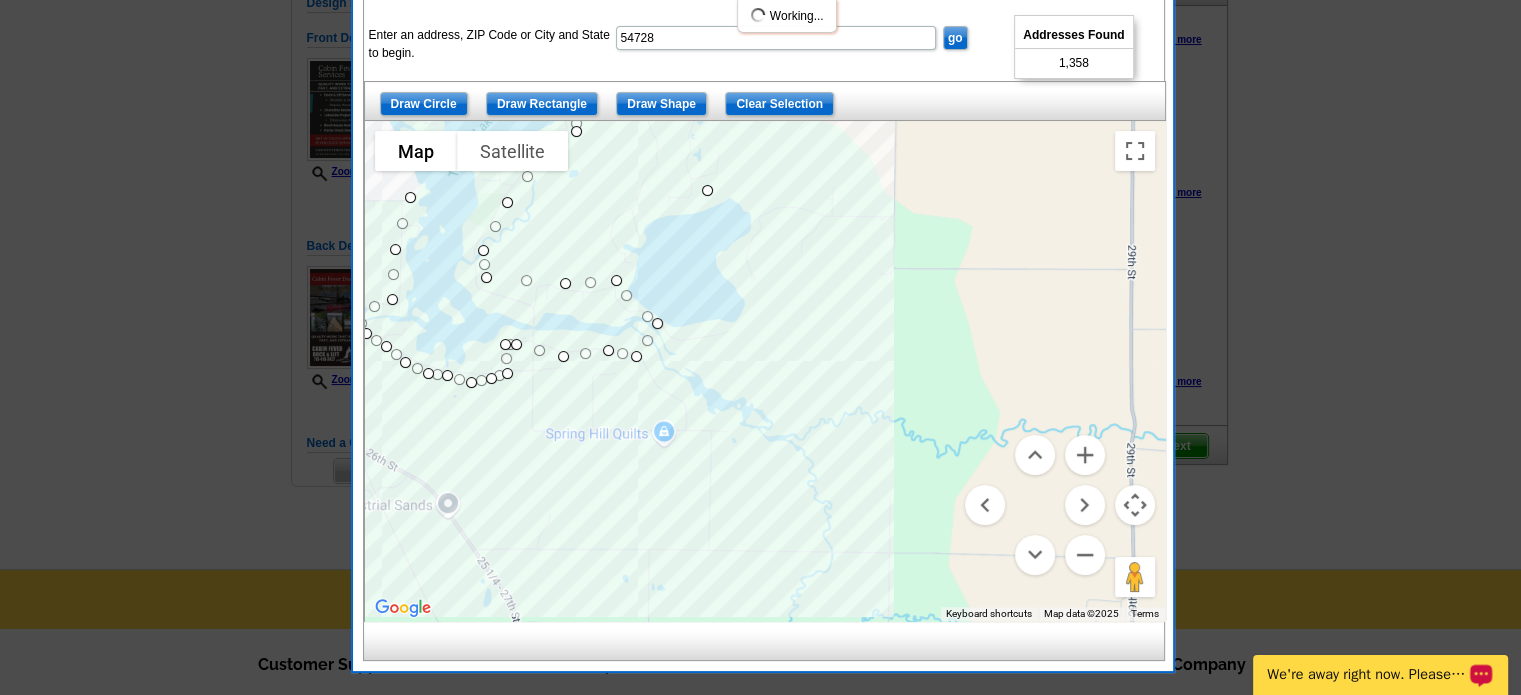 drag, startPoint x: 634, startPoint y: 253, endPoint x: 707, endPoint y: 185, distance: 99.764725 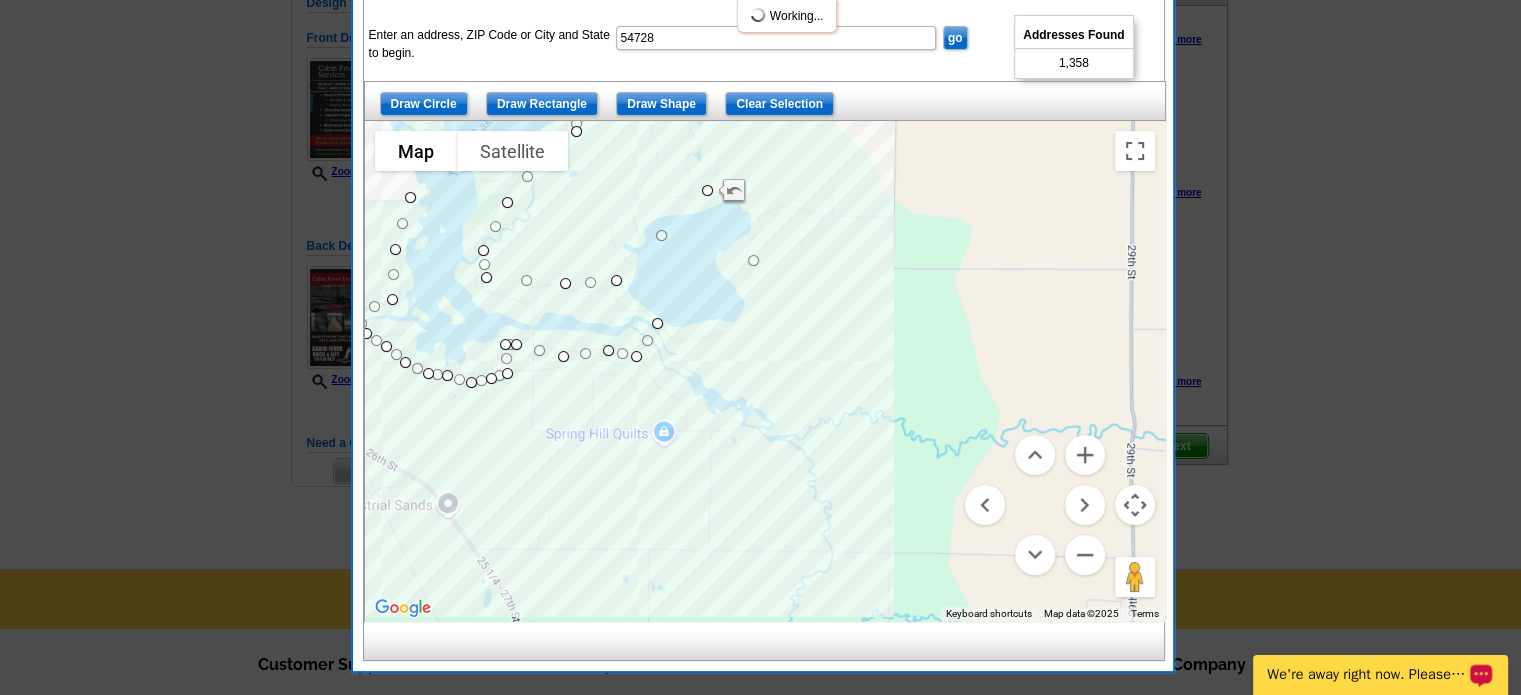 drag, startPoint x: 681, startPoint y: 254, endPoint x: 755, endPoint y: 255, distance: 74.00676 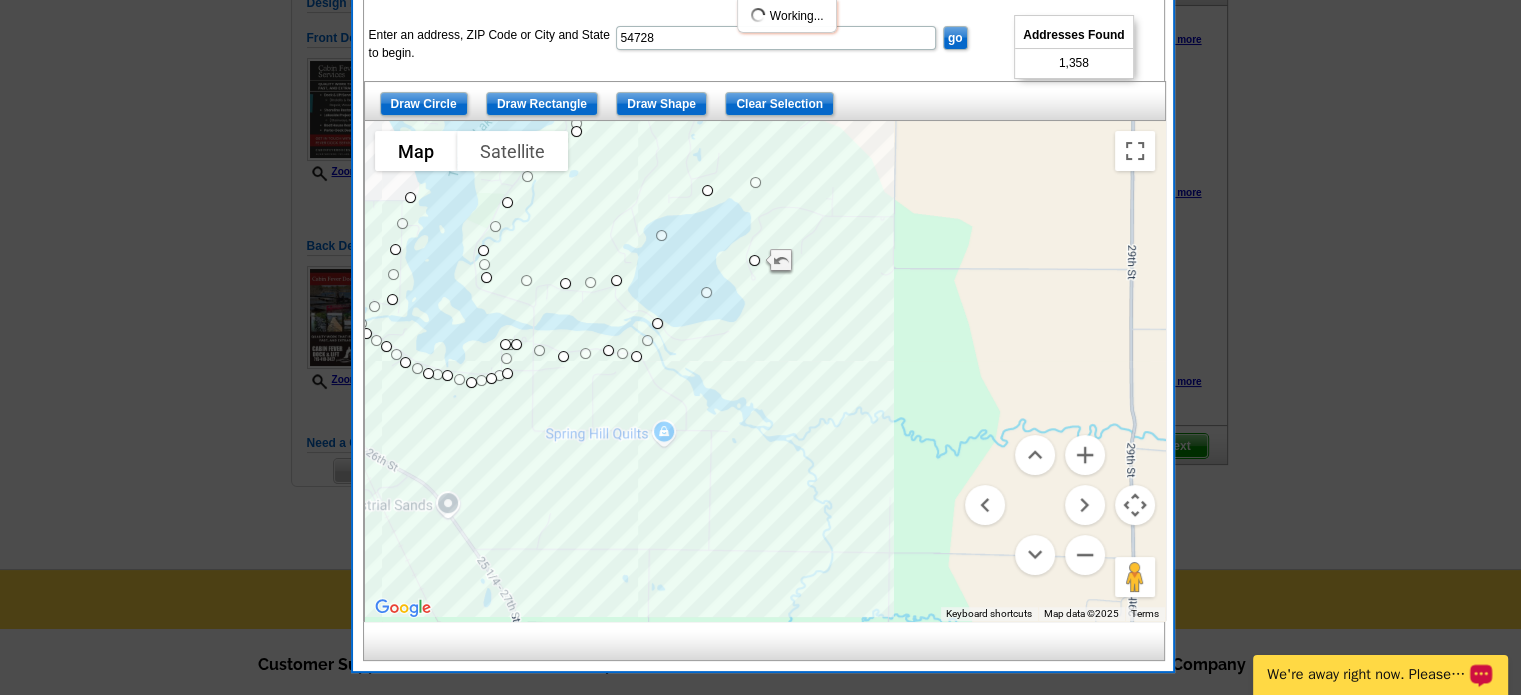 drag, startPoint x: 724, startPoint y: 219, endPoint x: 750, endPoint y: 175, distance: 51.10773 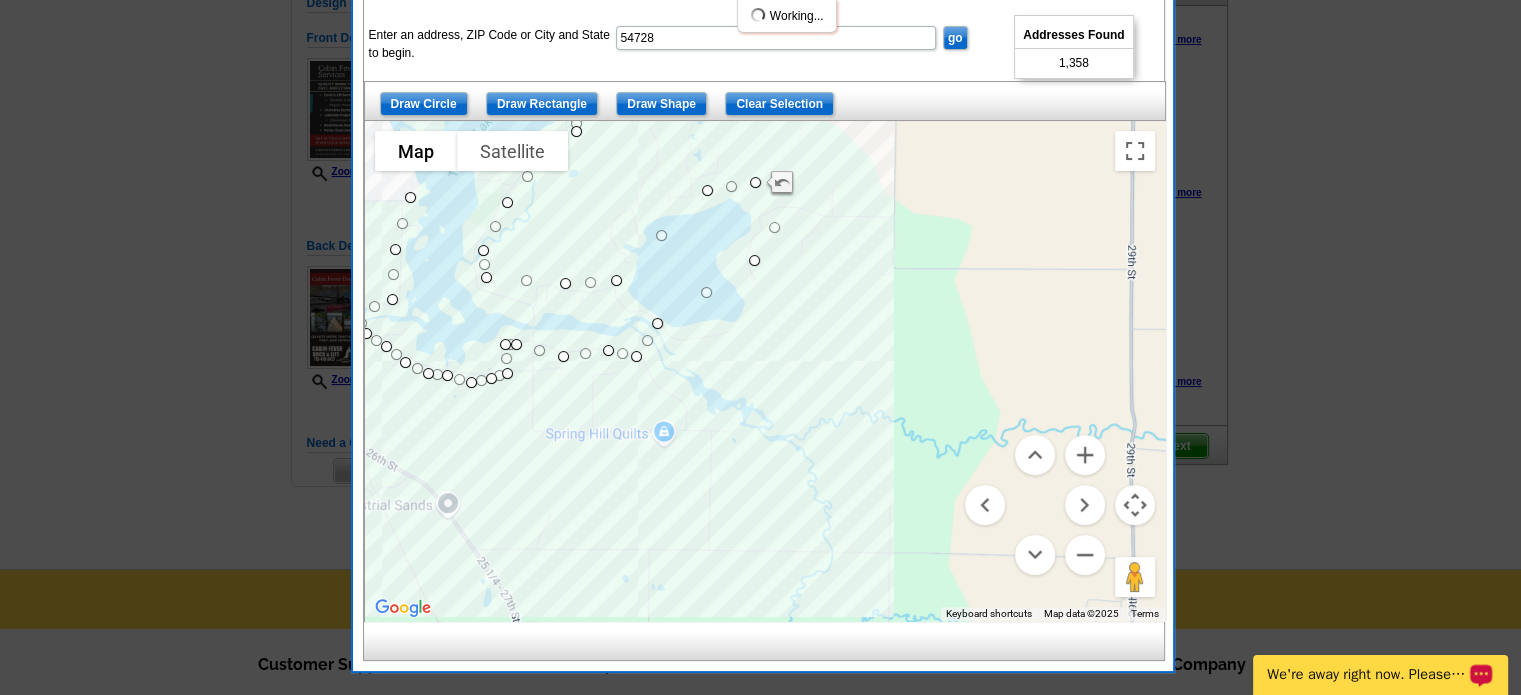 drag, startPoint x: 752, startPoint y: 217, endPoint x: 775, endPoint y: 223, distance: 23.769728 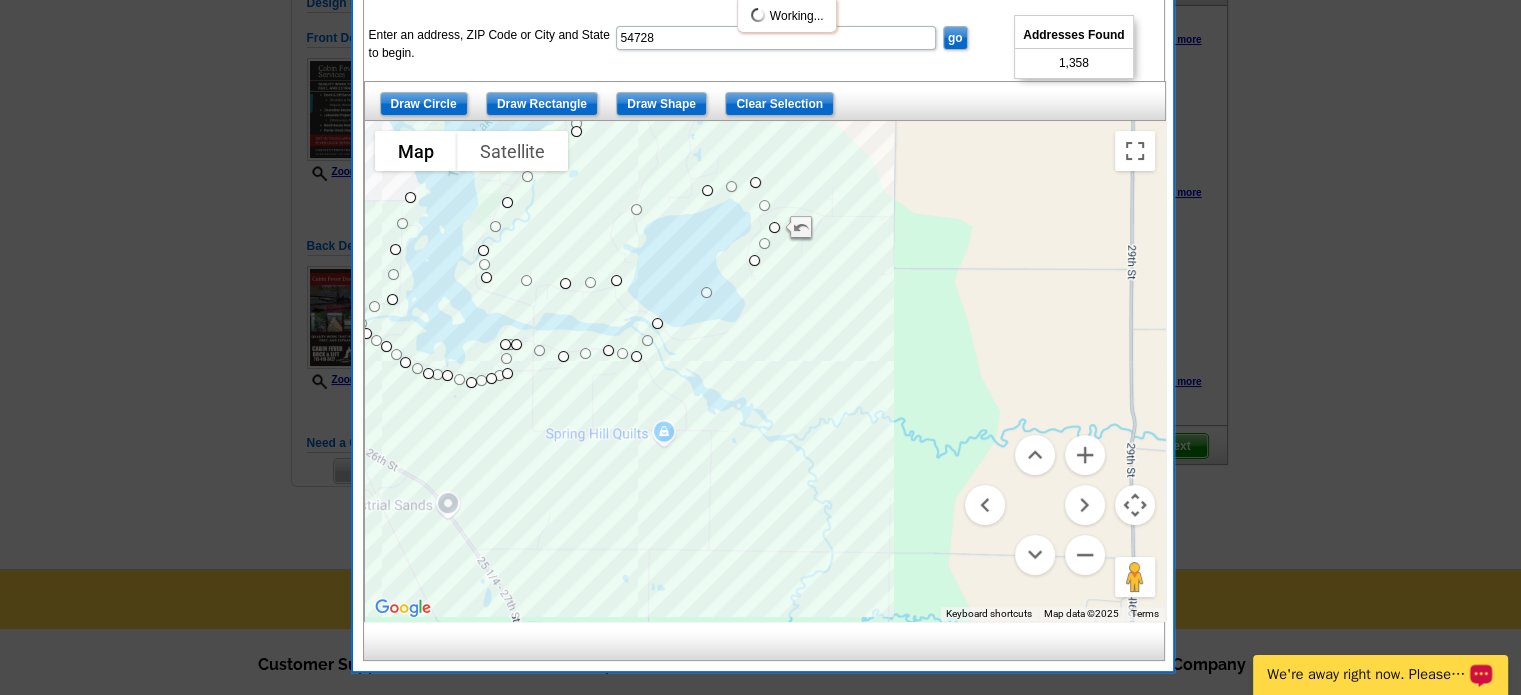 drag, startPoint x: 660, startPoint y: 229, endPoint x: 635, endPoint y: 203, distance: 36.069378 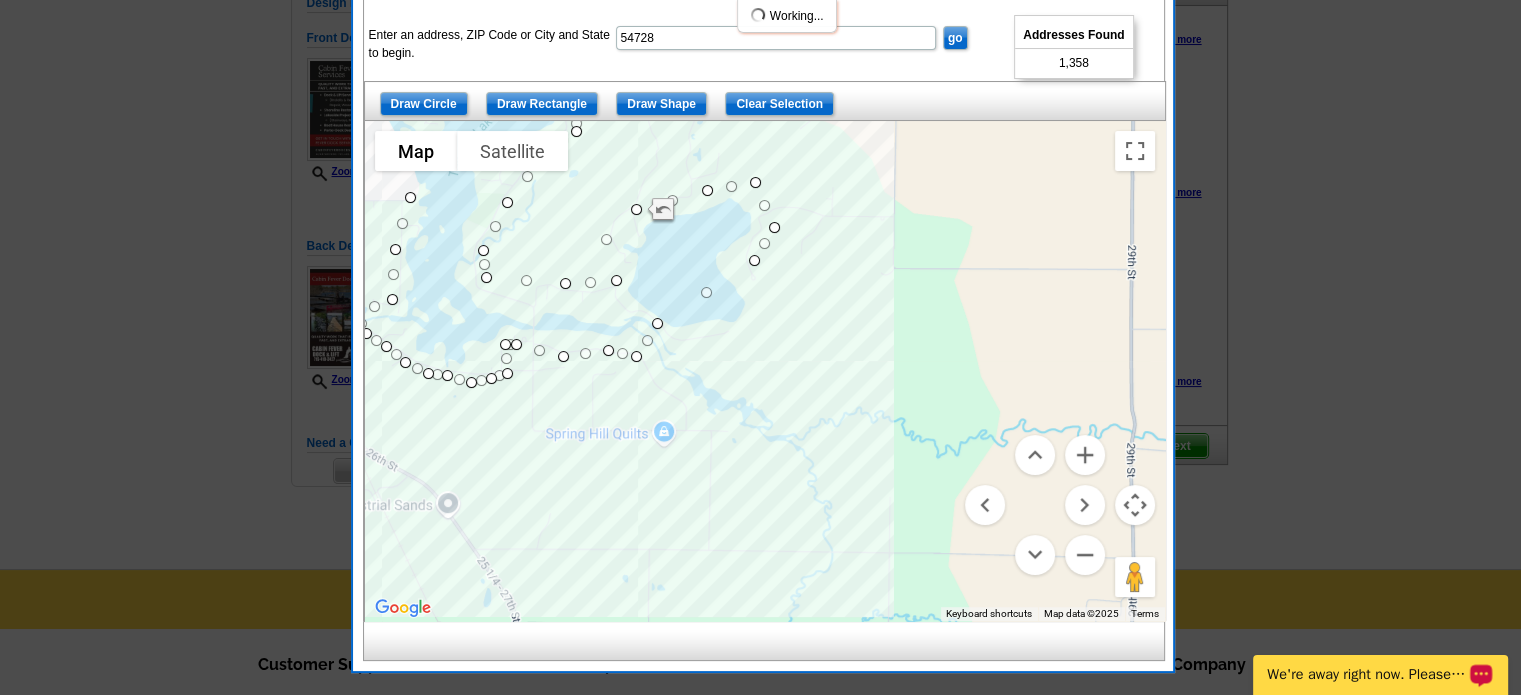 drag, startPoint x: 622, startPoint y: 244, endPoint x: 600, endPoint y: 237, distance: 23.086792 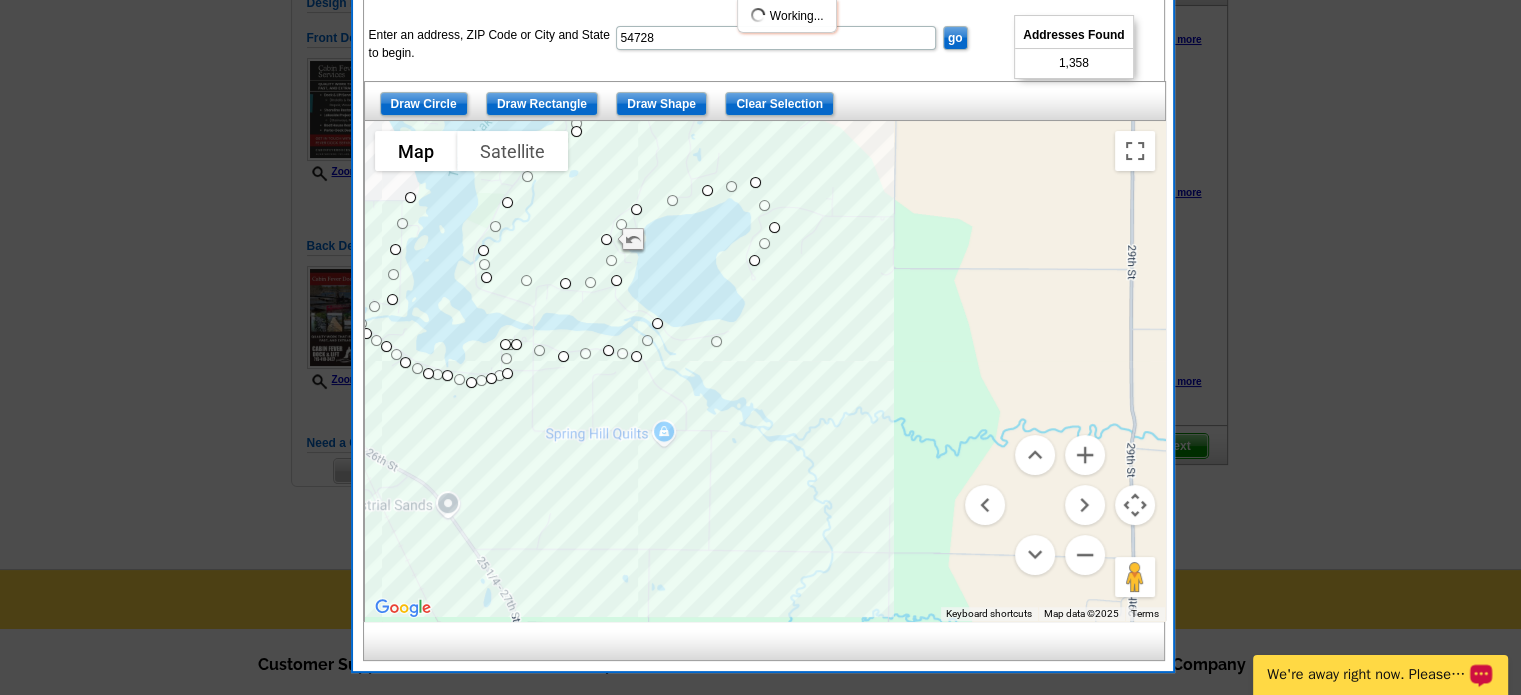 drag, startPoint x: 707, startPoint y: 294, endPoint x: 717, endPoint y: 346, distance: 52.95281 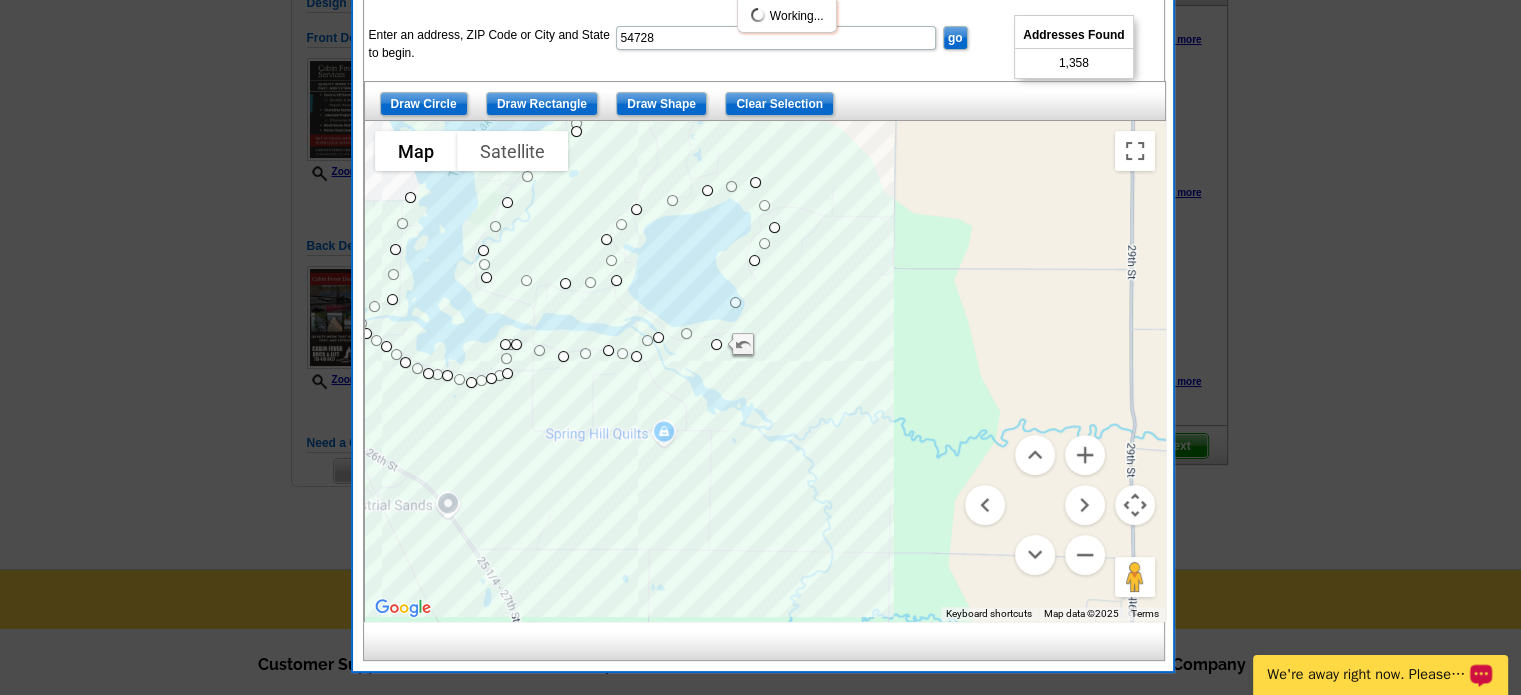 drag, startPoint x: 656, startPoint y: 327, endPoint x: 657, endPoint y: 343, distance: 16.03122 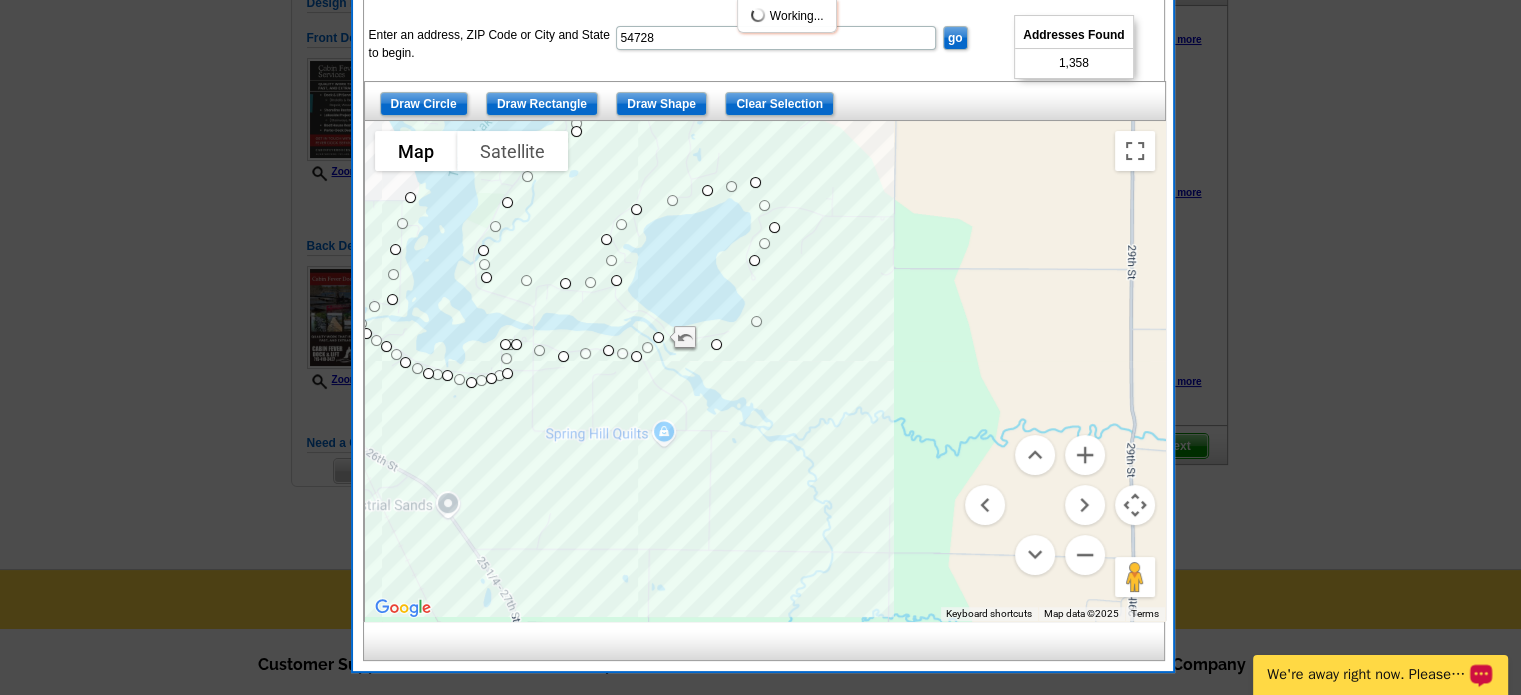 drag, startPoint x: 731, startPoint y: 303, endPoint x: 754, endPoint y: 322, distance: 29.832869 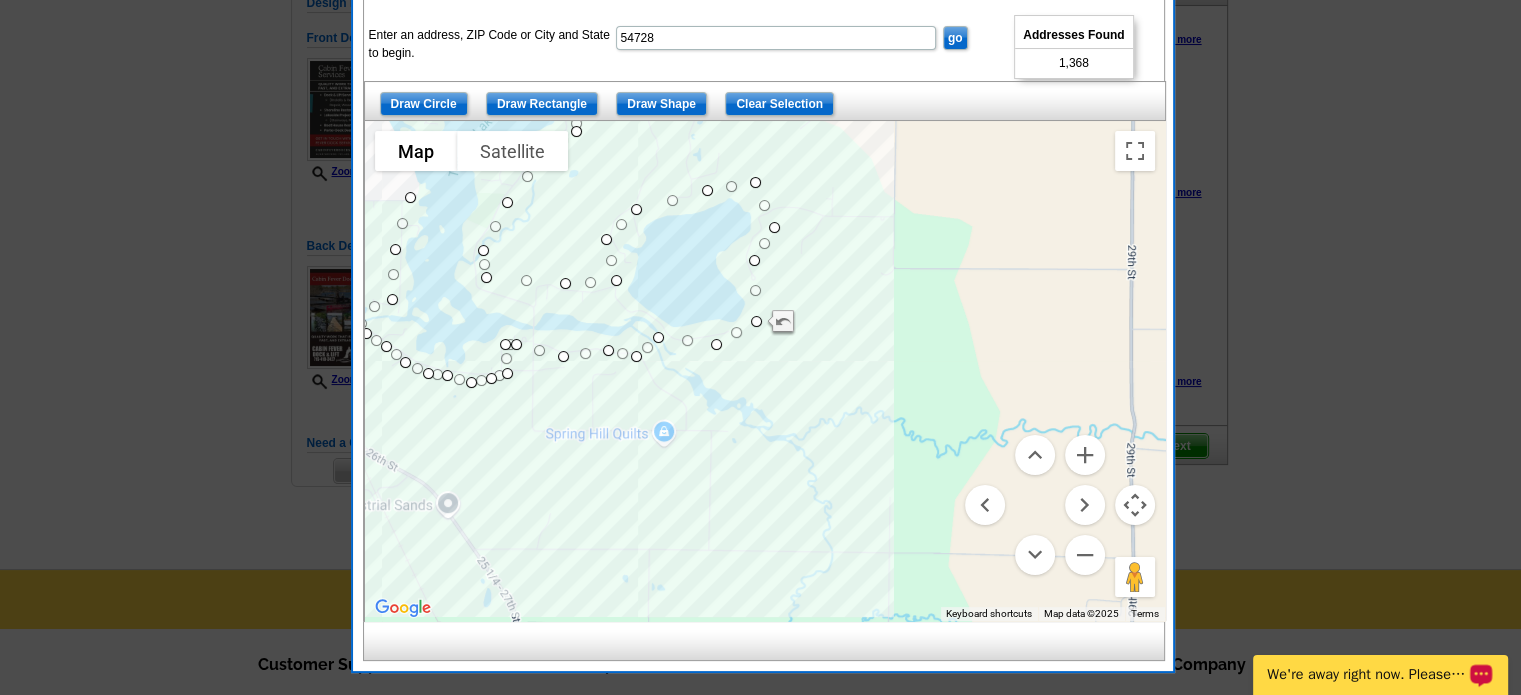 click on "go" at bounding box center [955, 38] 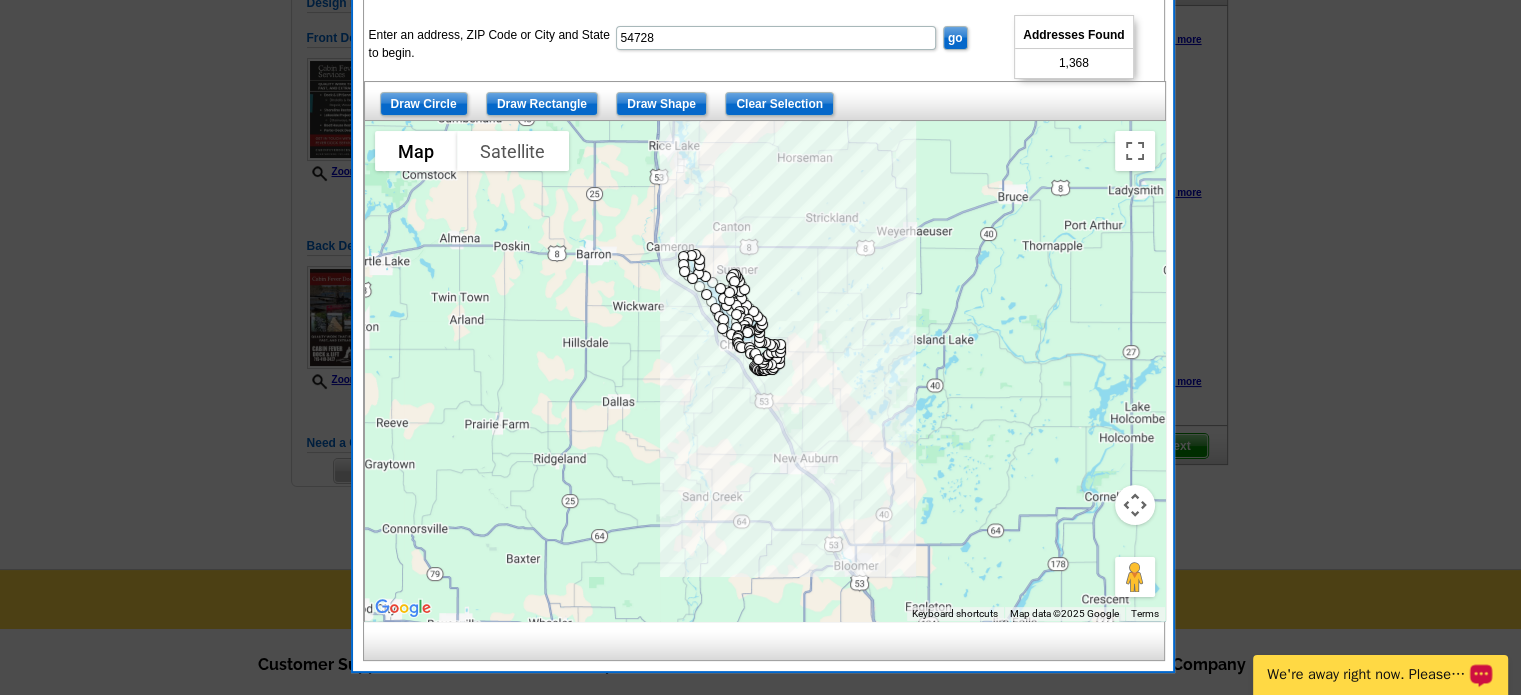 click on "go" at bounding box center (955, 38) 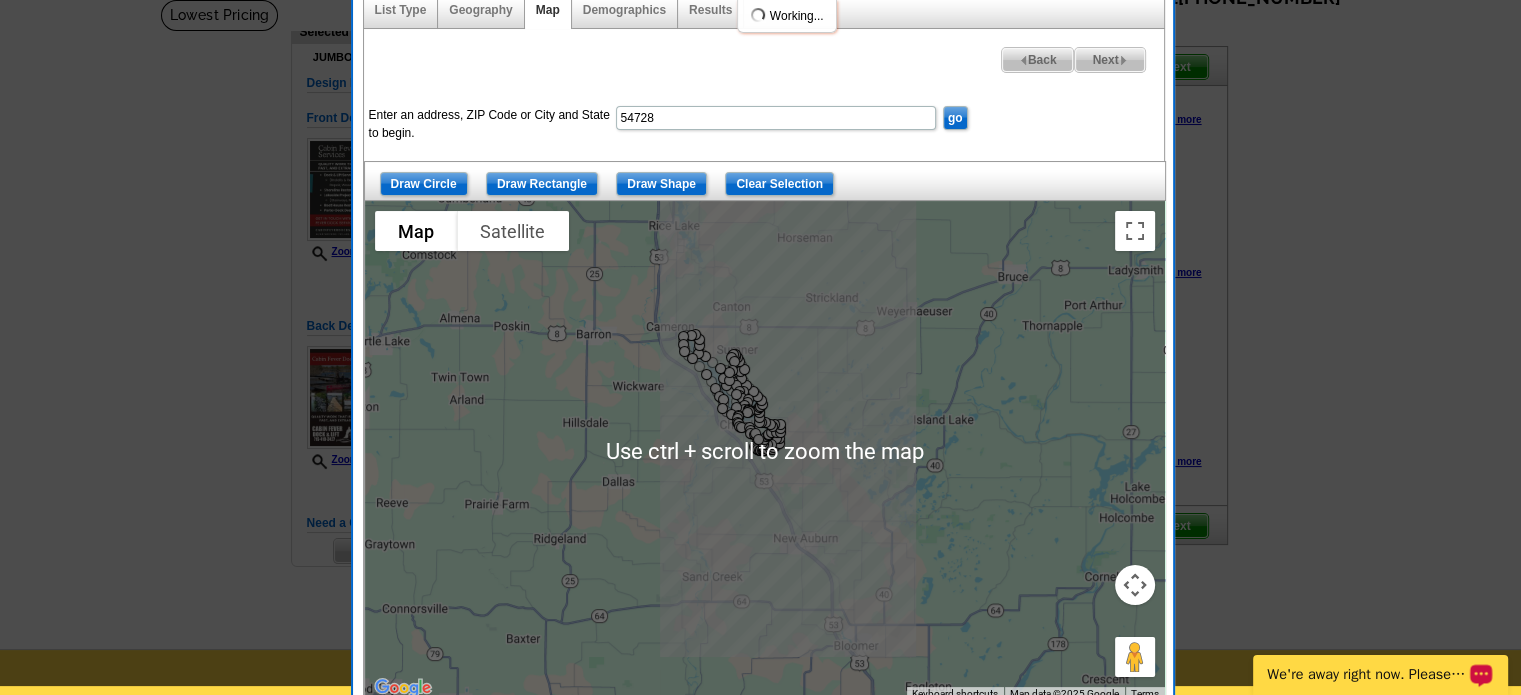 scroll, scrollTop: 115, scrollLeft: 0, axis: vertical 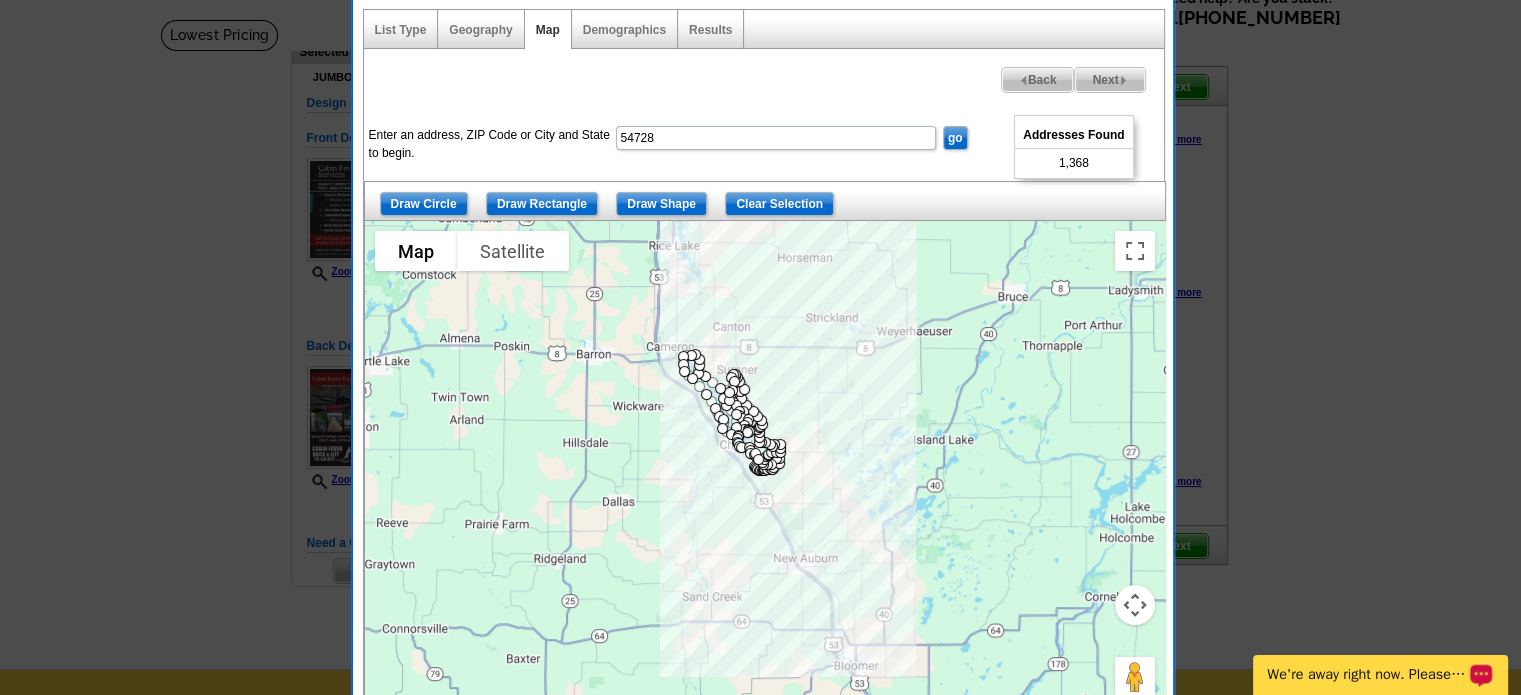 click on "Next" at bounding box center [1109, 80] 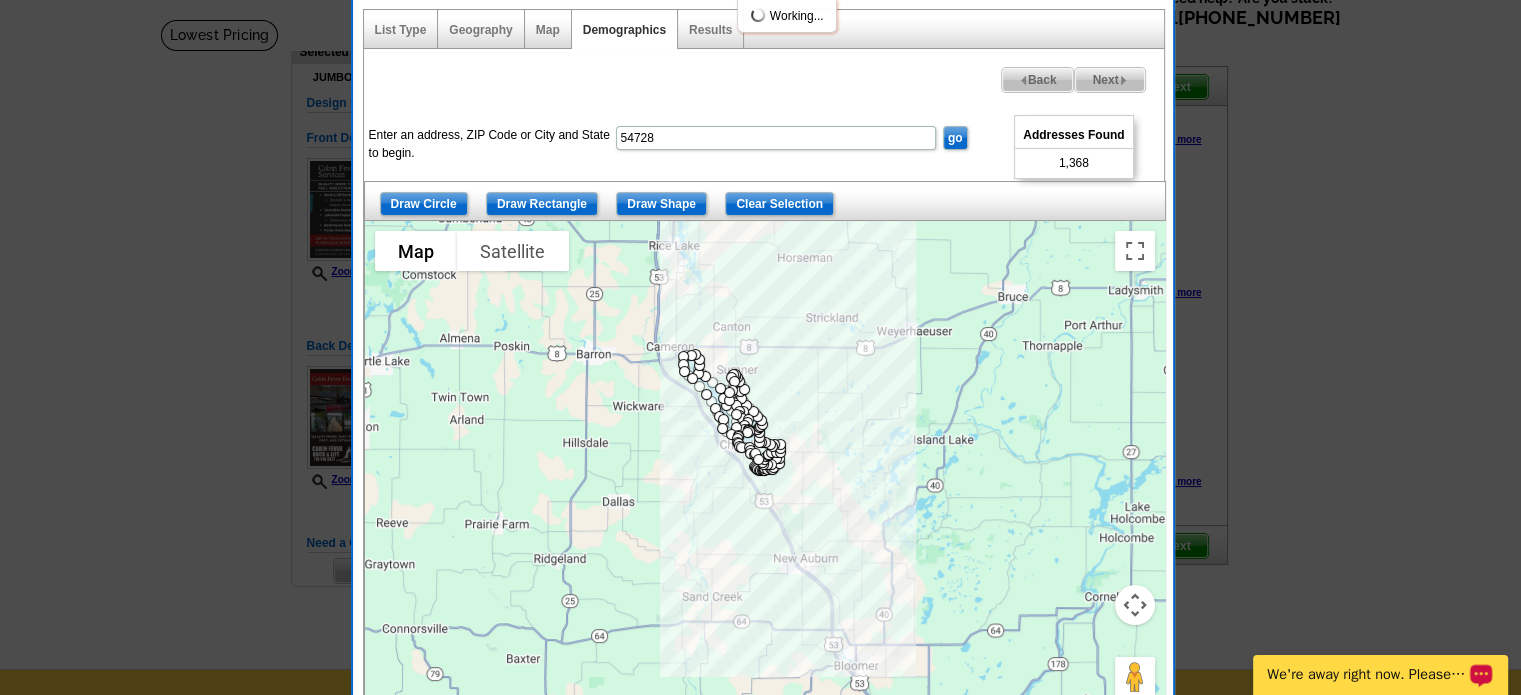 select 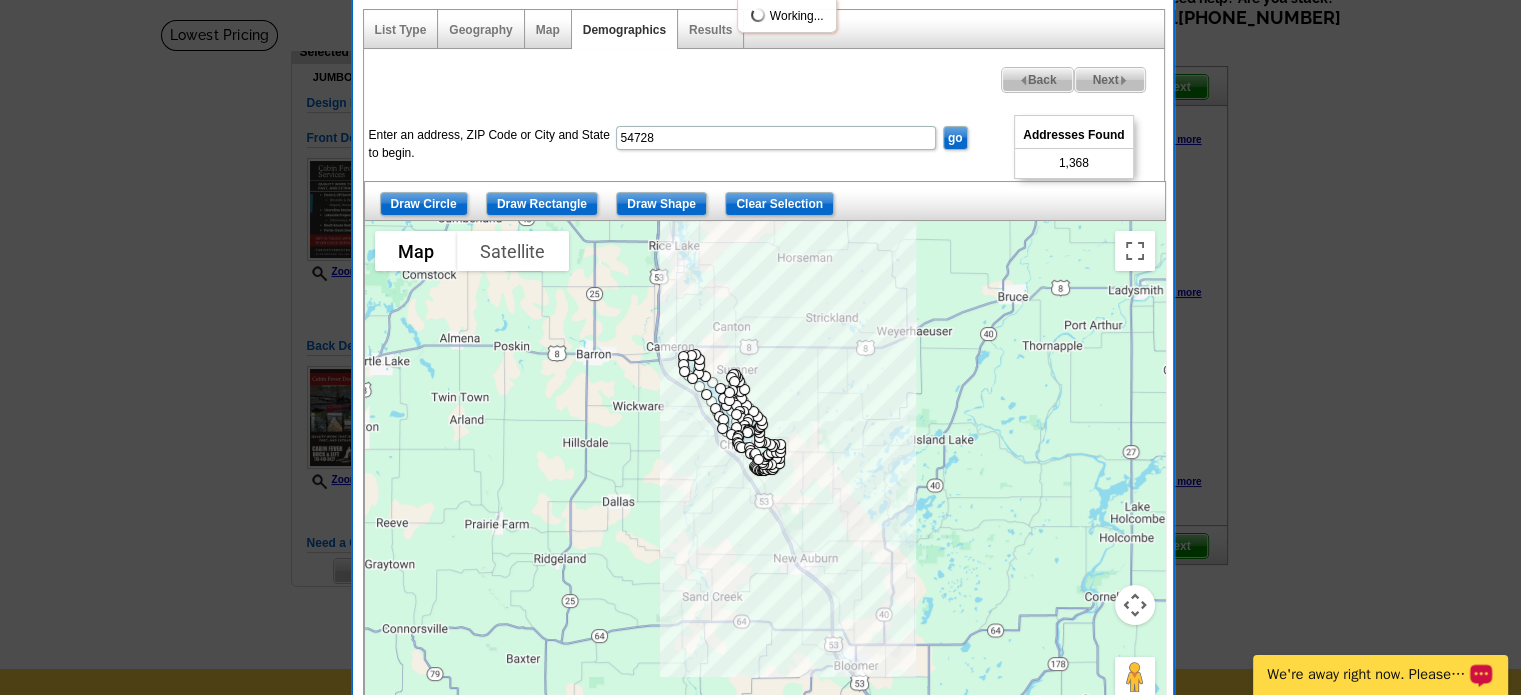 select 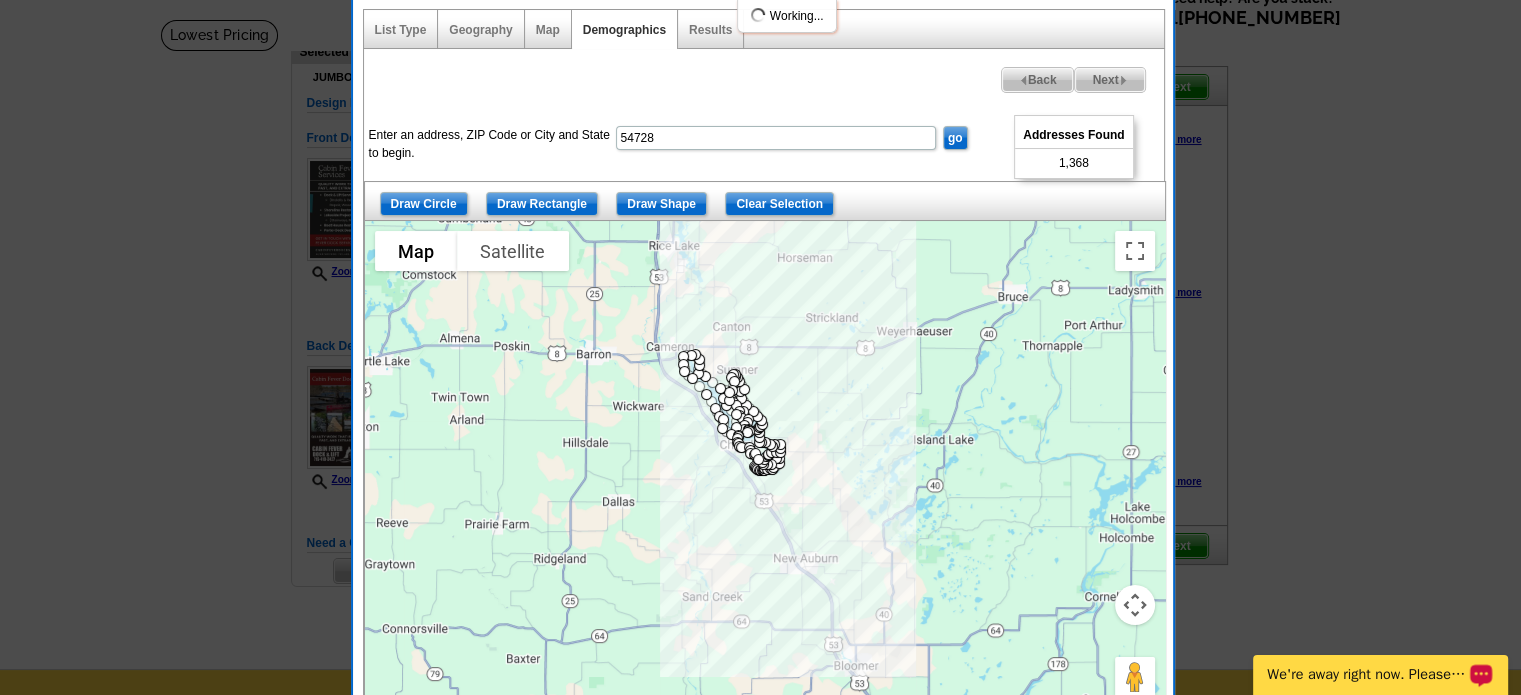 select 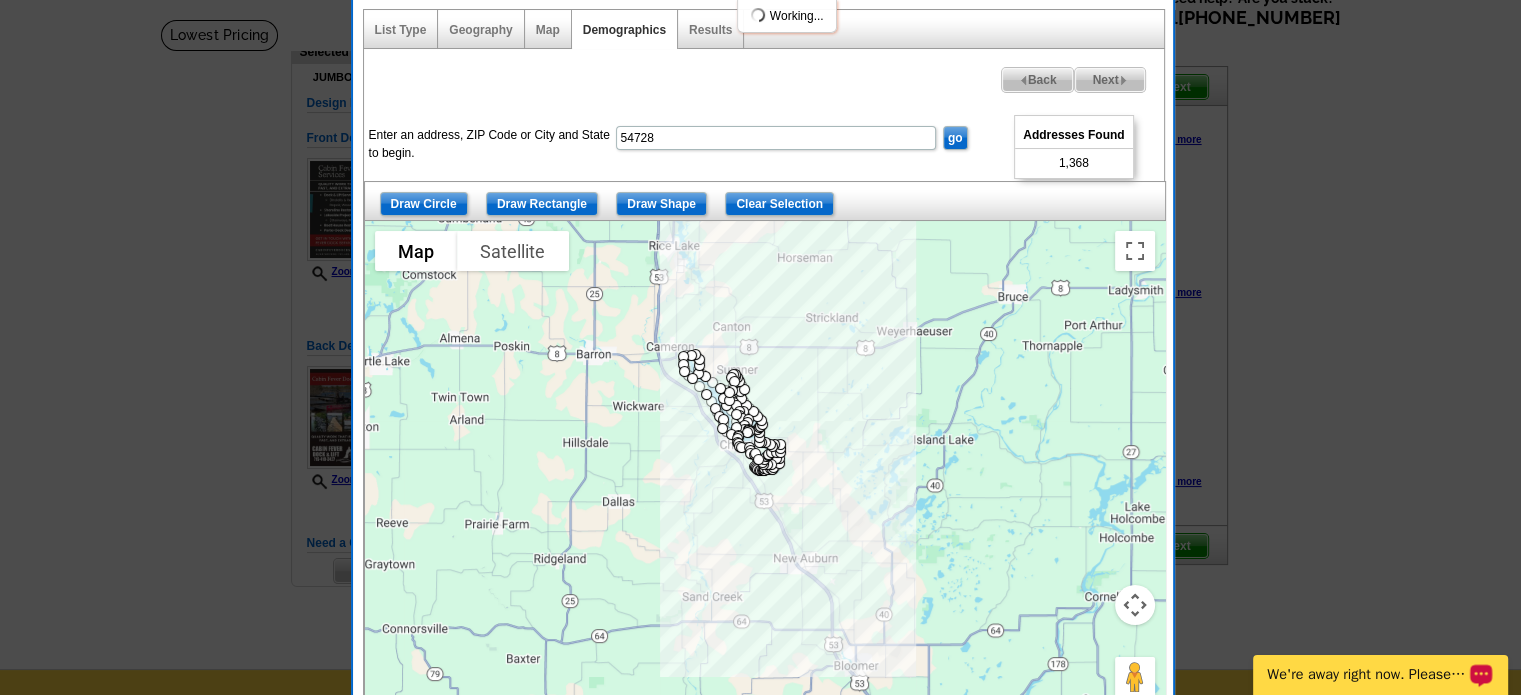 select 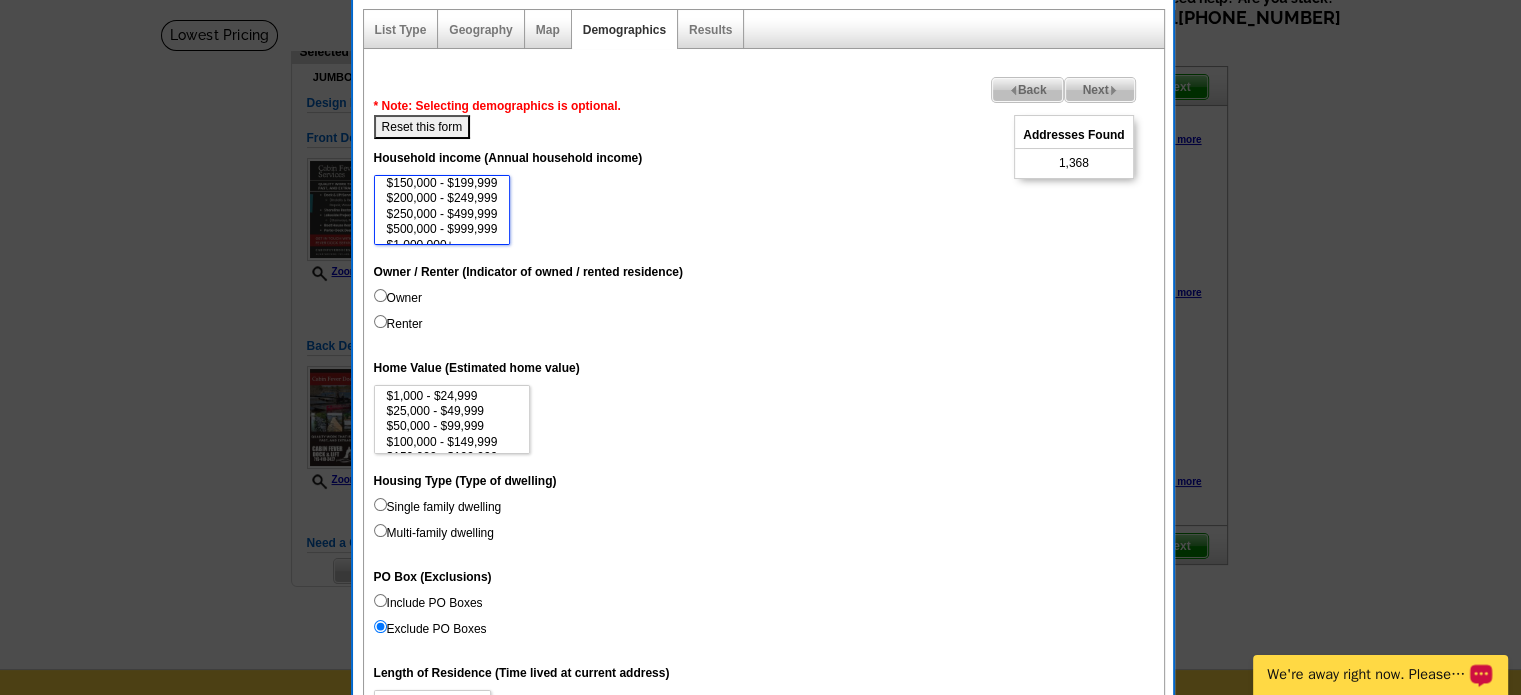 scroll, scrollTop: 92, scrollLeft: 0, axis: vertical 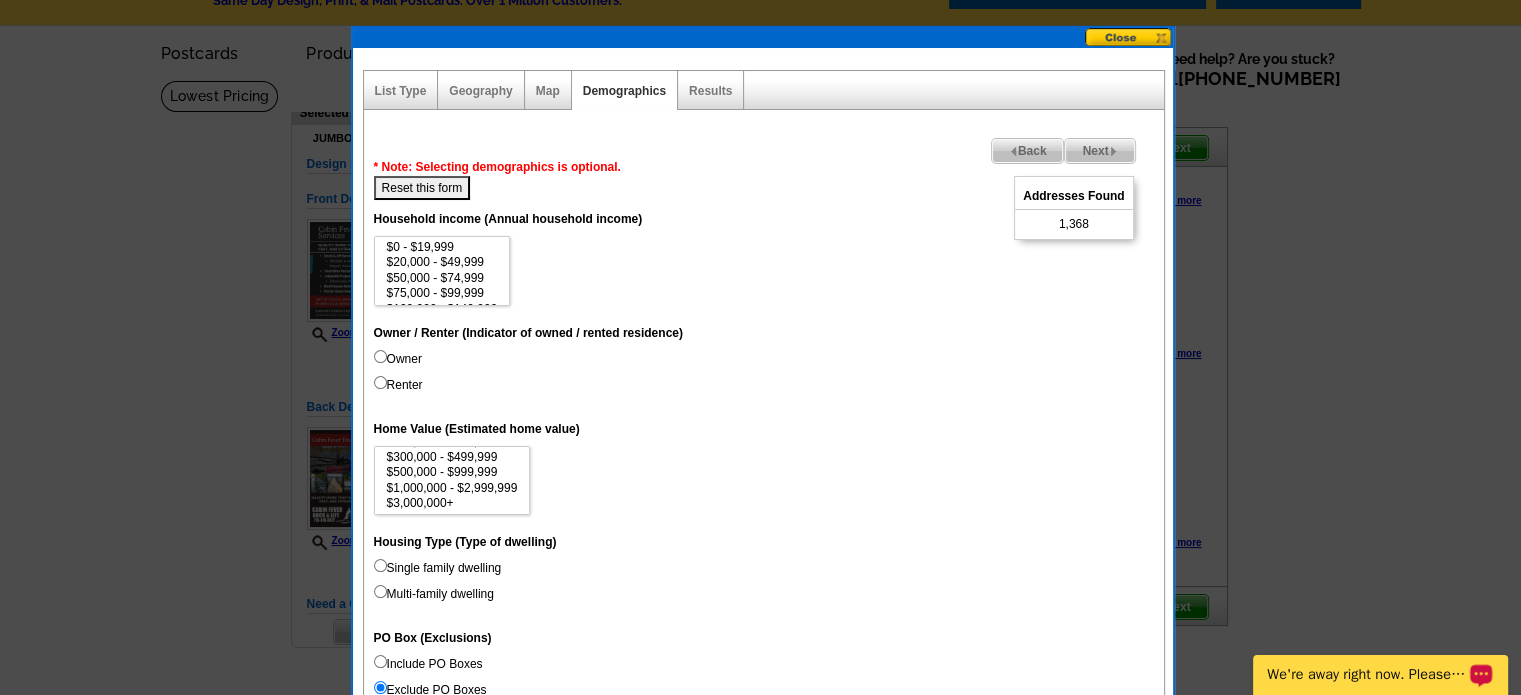 click on "Owner" at bounding box center [380, 356] 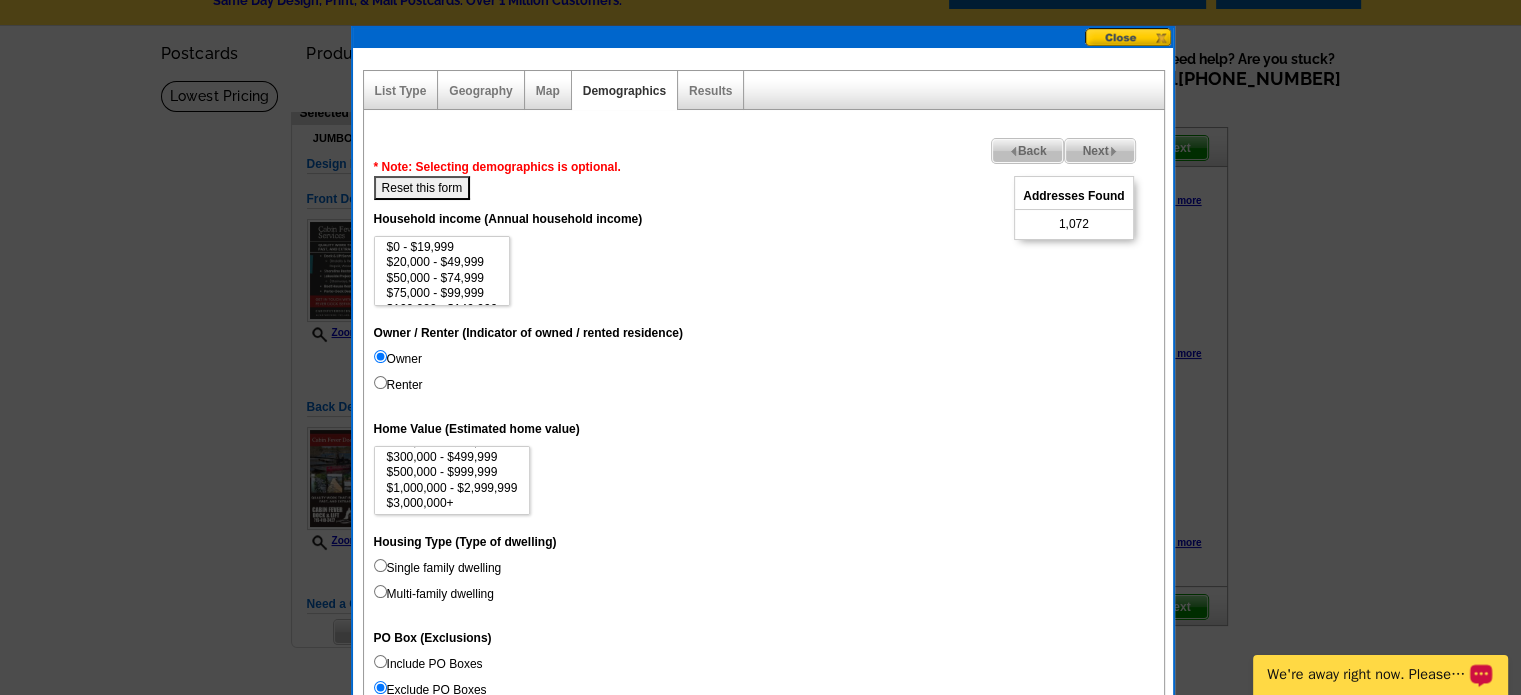 click on "Owner" at bounding box center [380, 356] 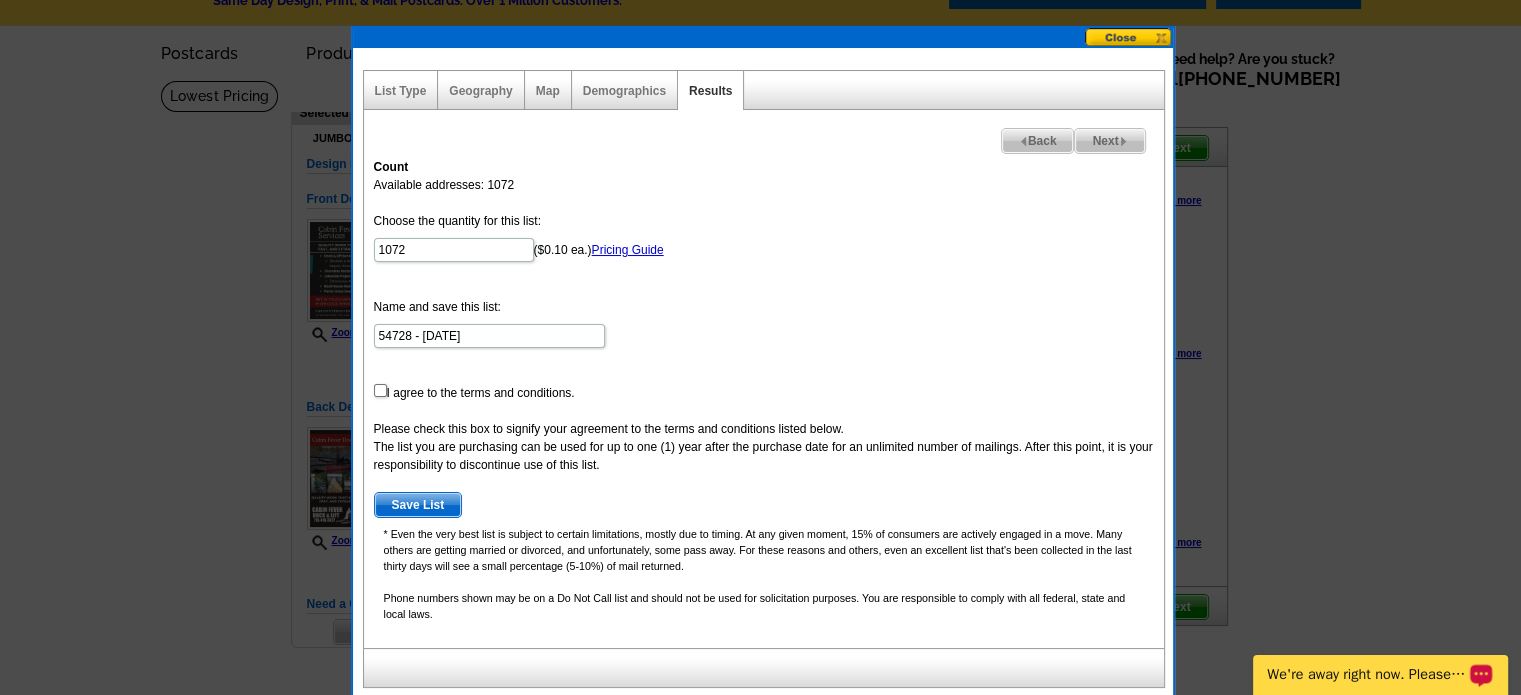 click on "Pricing Guide" at bounding box center (628, 250) 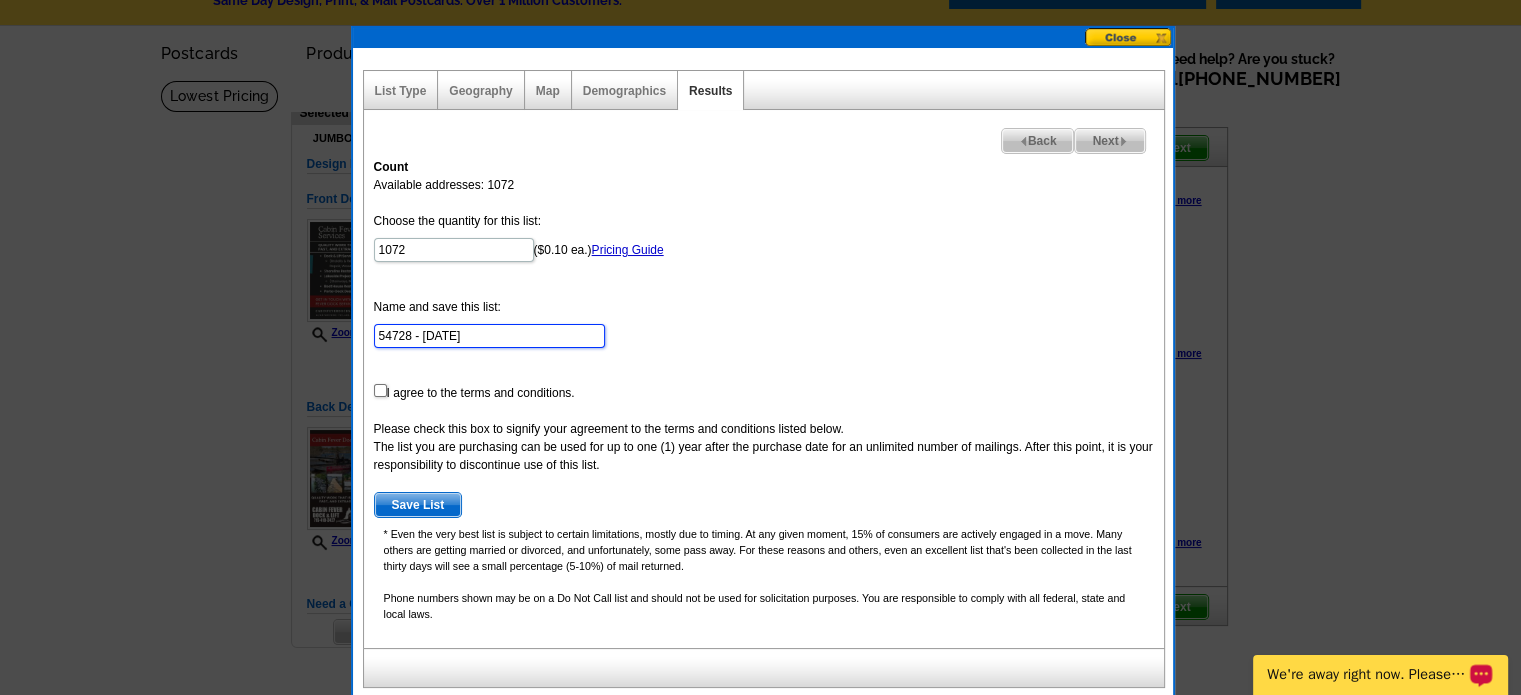 drag, startPoint x: 468, startPoint y: 337, endPoint x: 372, endPoint y: 346, distance: 96.42095 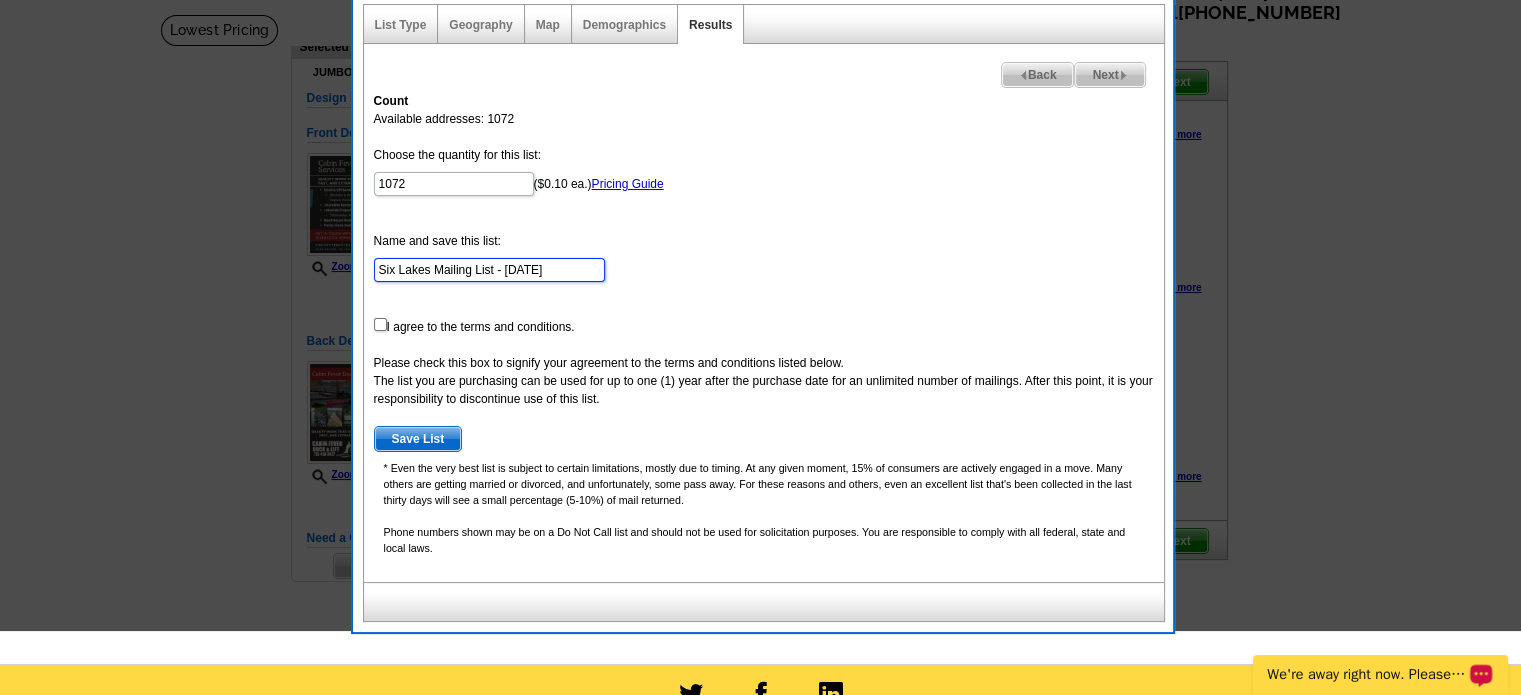 scroll, scrollTop: 154, scrollLeft: 0, axis: vertical 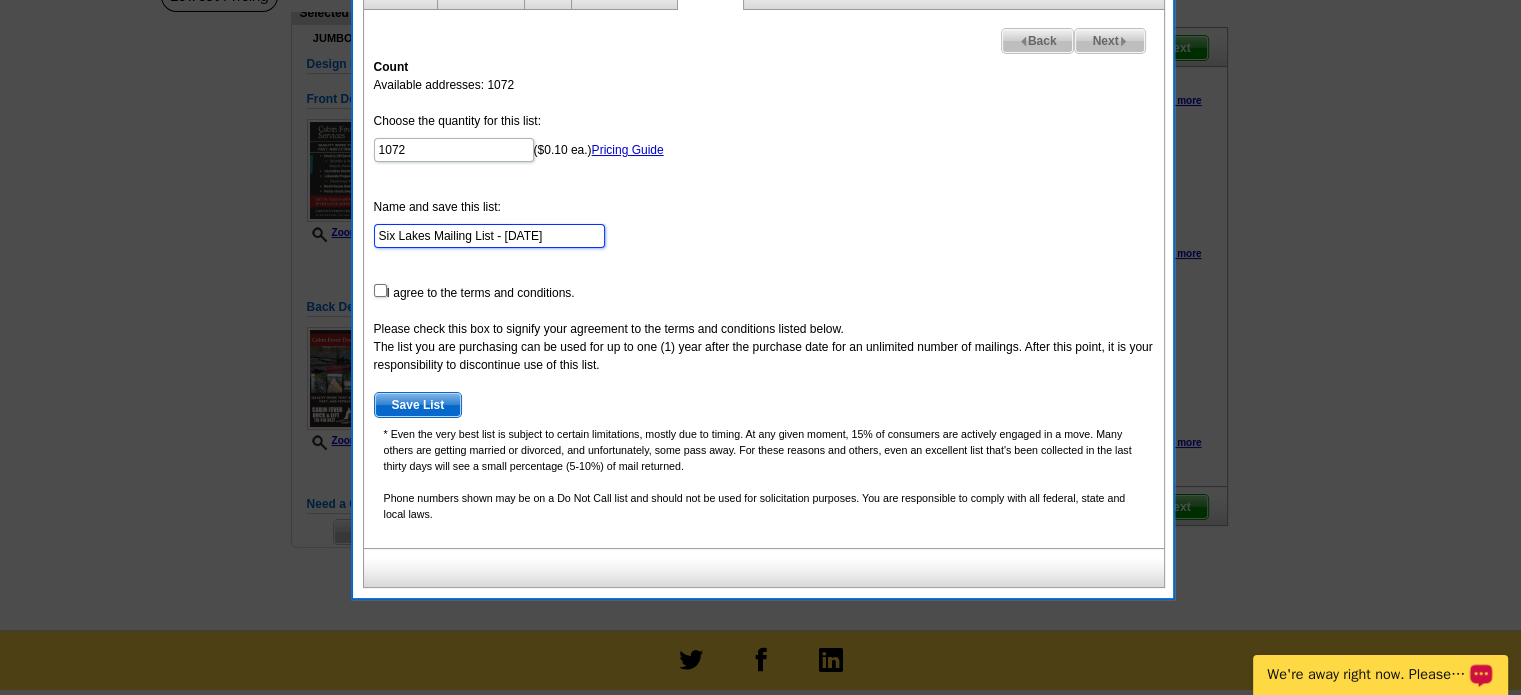type on "Six Lakes Mailing List - Jul 09" 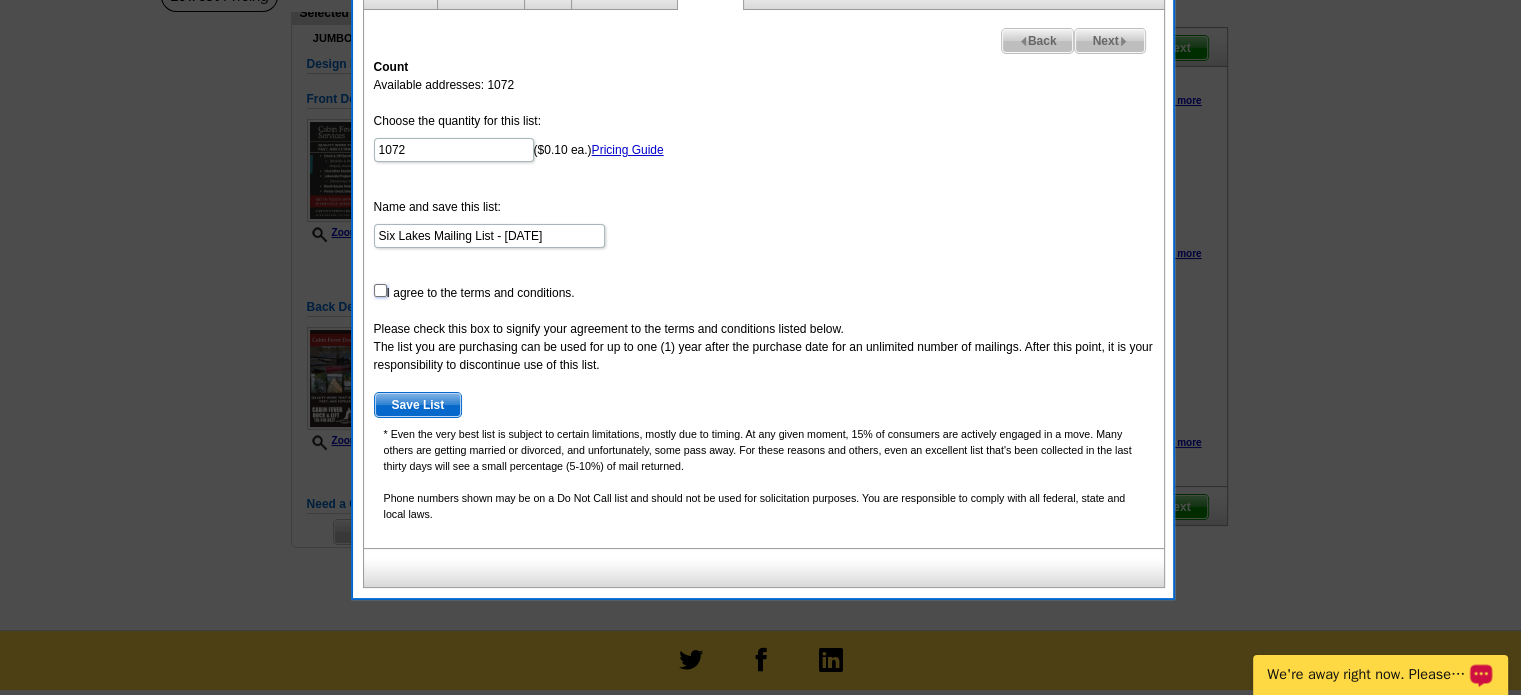 click at bounding box center [380, 290] 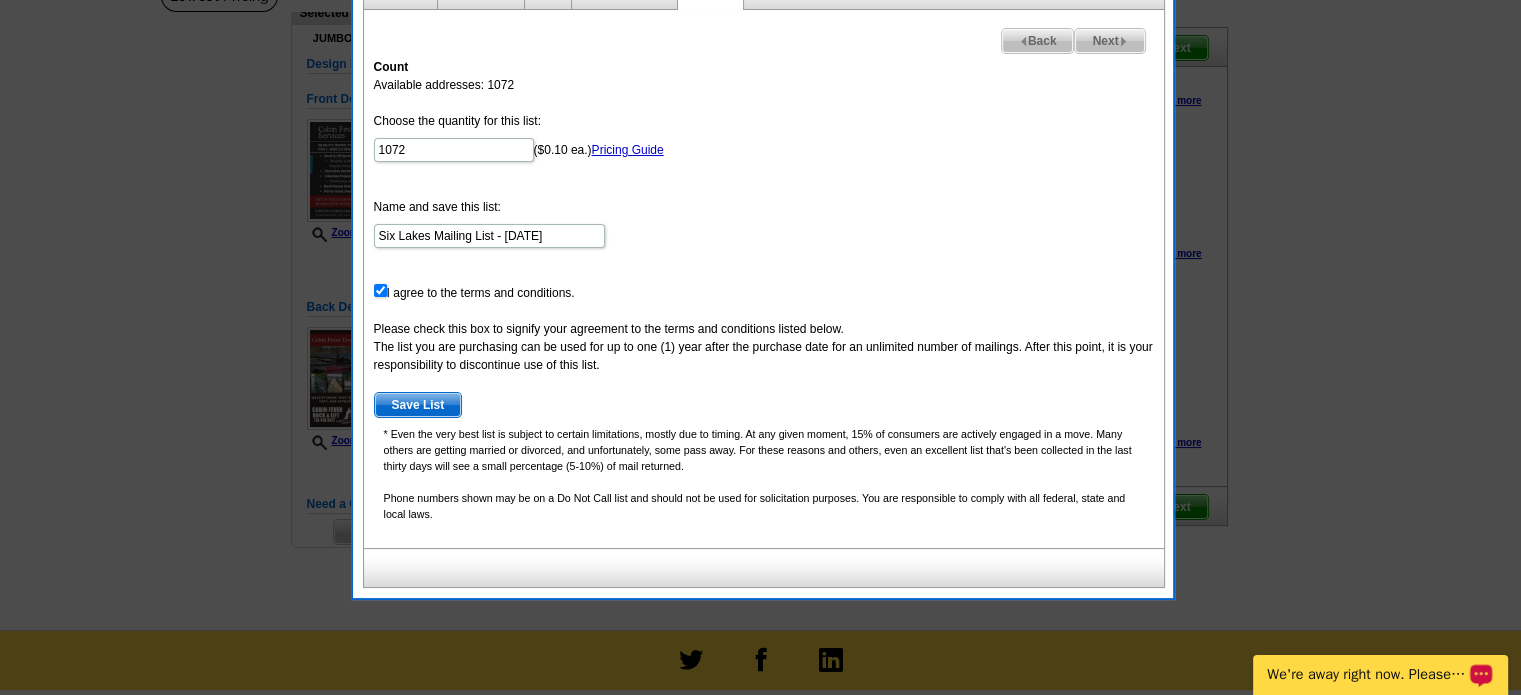 click on "Save List" at bounding box center [418, 405] 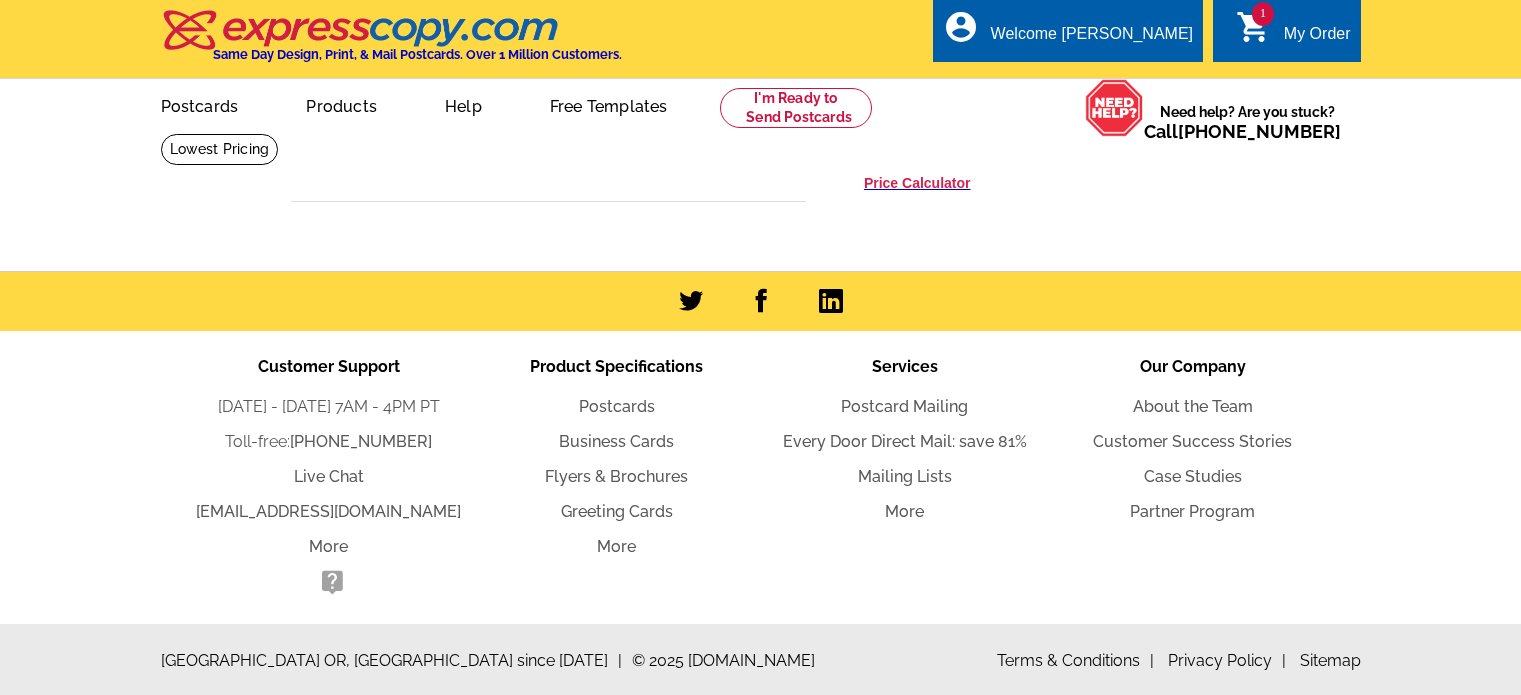 scroll, scrollTop: 0, scrollLeft: 0, axis: both 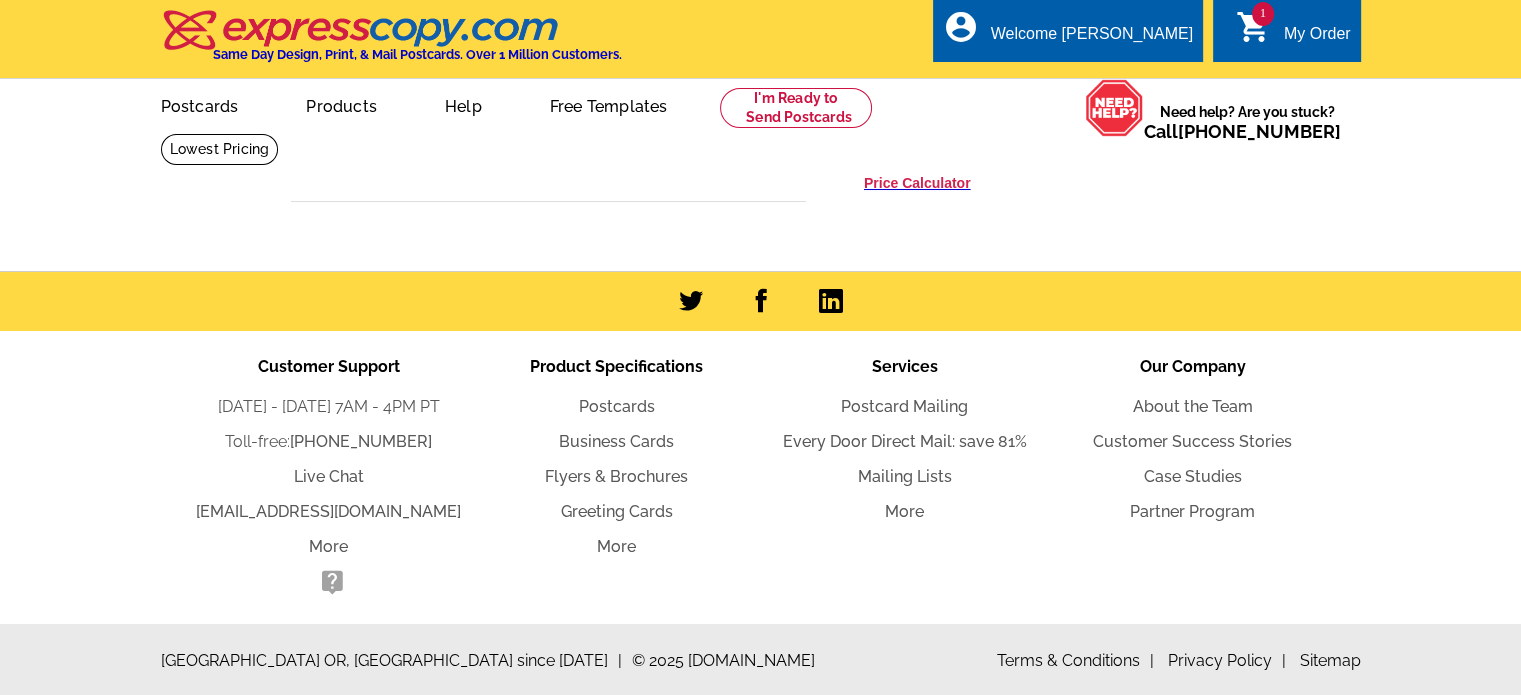 click on "Price Calculator" at bounding box center [917, 183] 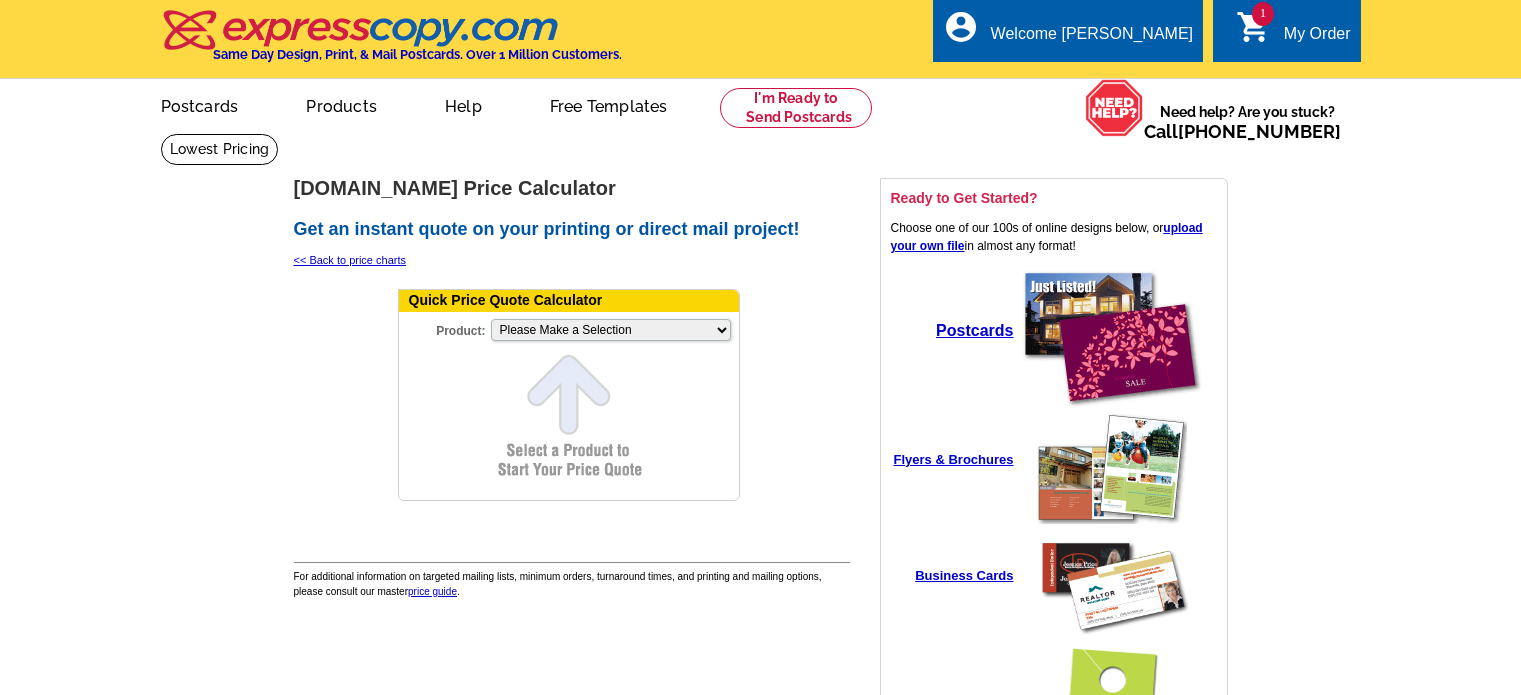 scroll, scrollTop: 0, scrollLeft: 0, axis: both 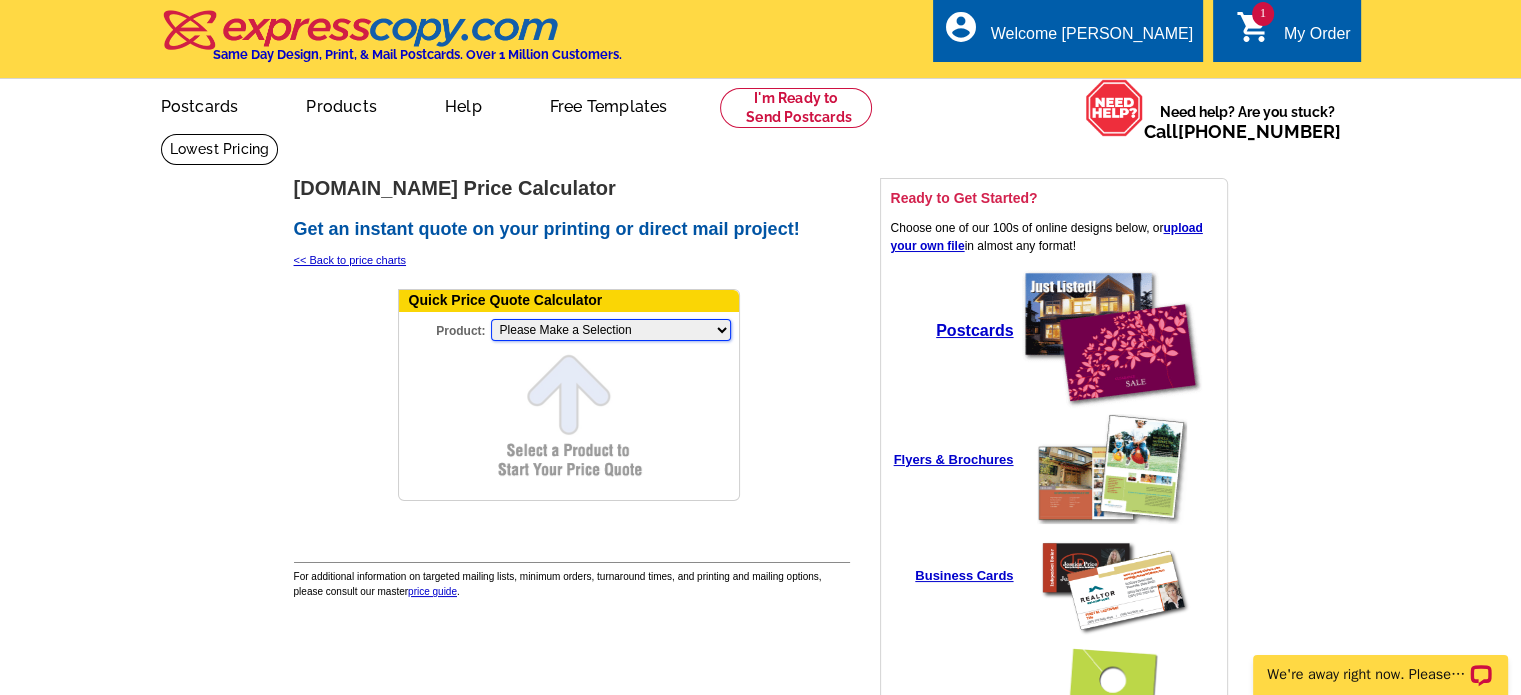 click on "Please Make a Selection Jumbo Postcard (5.5" x 8.5") Regular Postcard (4.25" x 5.6") Panoramic Postcard (5.75" x 11.25") Giant Postcard (8.5" x 11") EDDM Postcard (6.125" x 8.25") Business Card (3.5" x 2") Letter Flyer (8.5" x 11") Tabloid Flyer (11" x 17") Greeting Card (4.5" x 6") Greeting Card - Large (8.5" x 5.5") Door Hanger (4" x 11")" at bounding box center [611, 330] 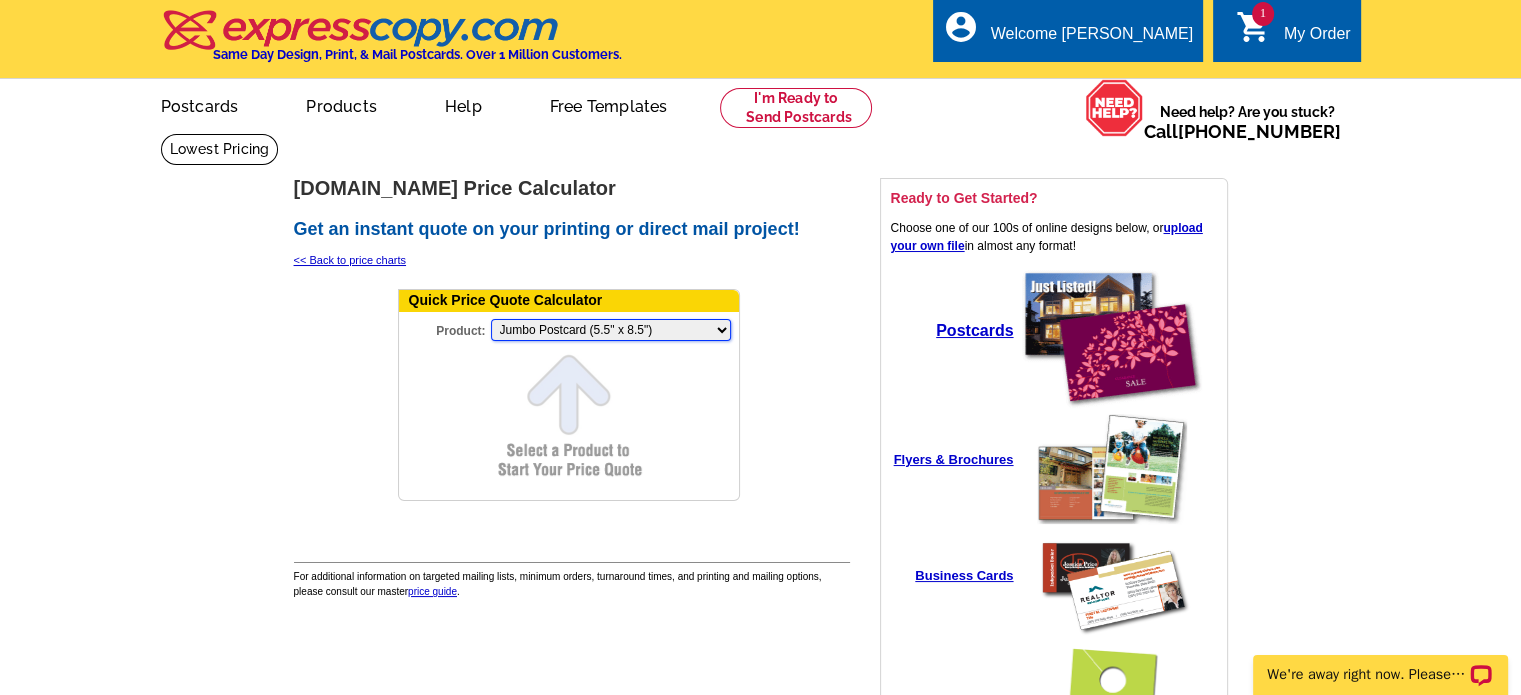 click on "Please Make a Selection Jumbo Postcard (5.5" x 8.5") Regular Postcard (4.25" x 5.6") Panoramic Postcard (5.75" x 11.25") Giant Postcard (8.5" x 11") EDDM Postcard (6.125" x 8.25") Business Card (3.5" x 2") Letter Flyer (8.5" x 11") Tabloid Flyer (11" x 17") Greeting Card (4.5" x 6") Greeting Card - Large (8.5" x 5.5") Door Hanger (4" x 11")" at bounding box center (611, 330) 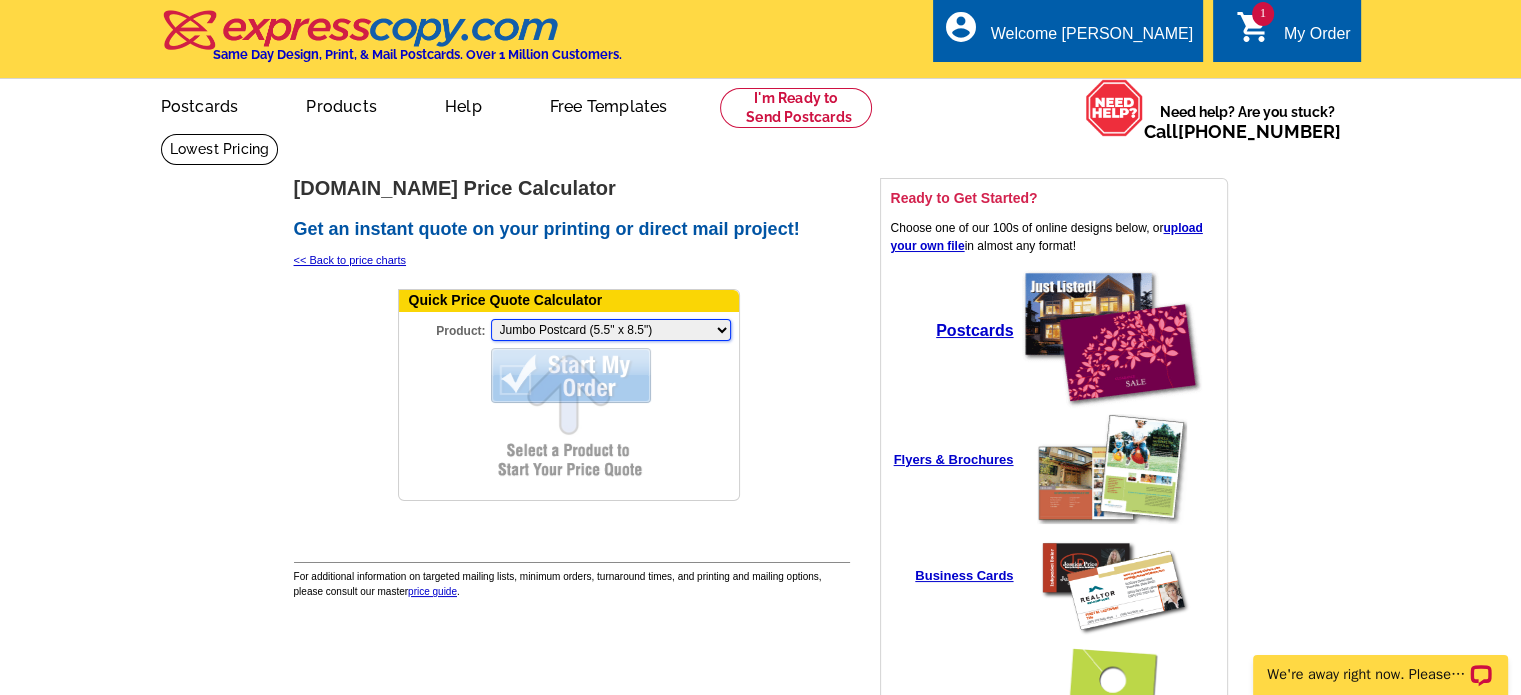 scroll, scrollTop: 0, scrollLeft: 0, axis: both 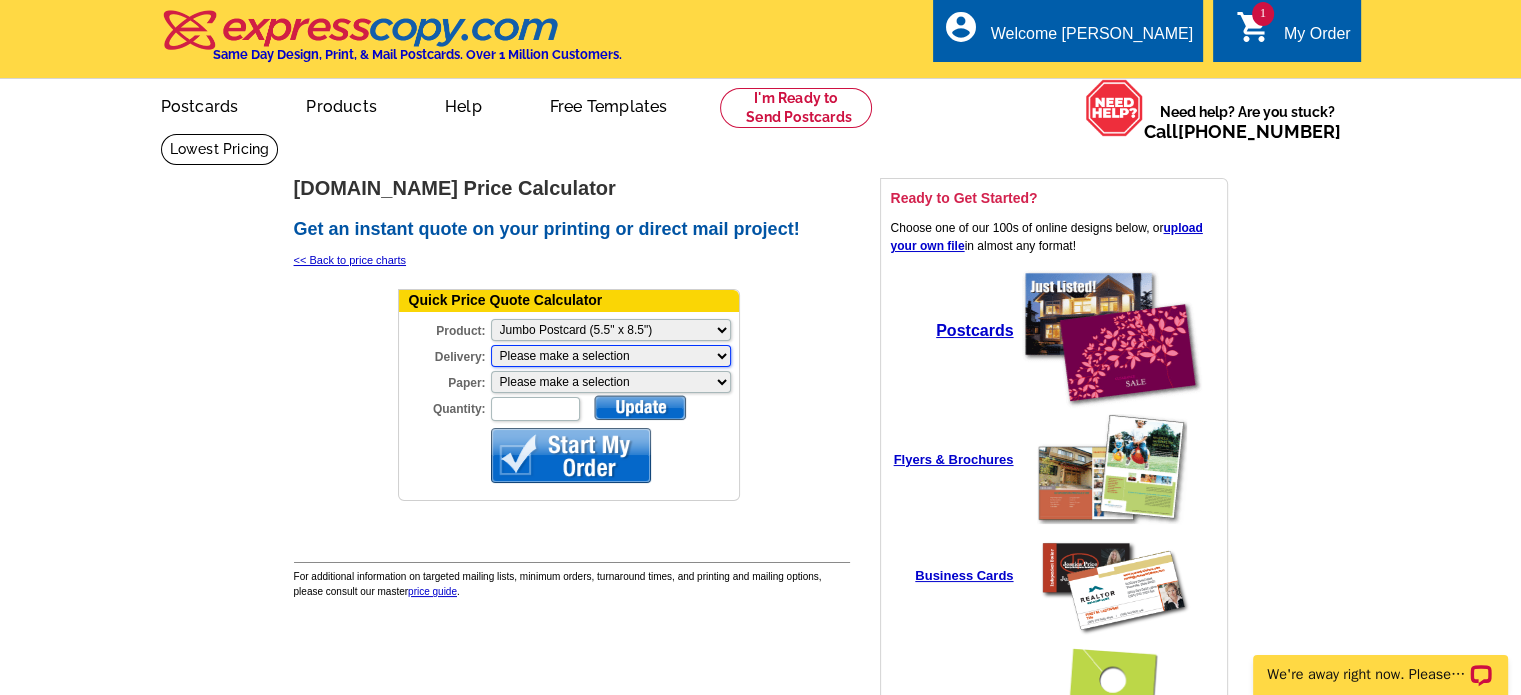 click on "Please make a selection Print + Address+USPS First Class Print-Only+Shipped To You Print + Address+Shipped To You" at bounding box center (611, 356) 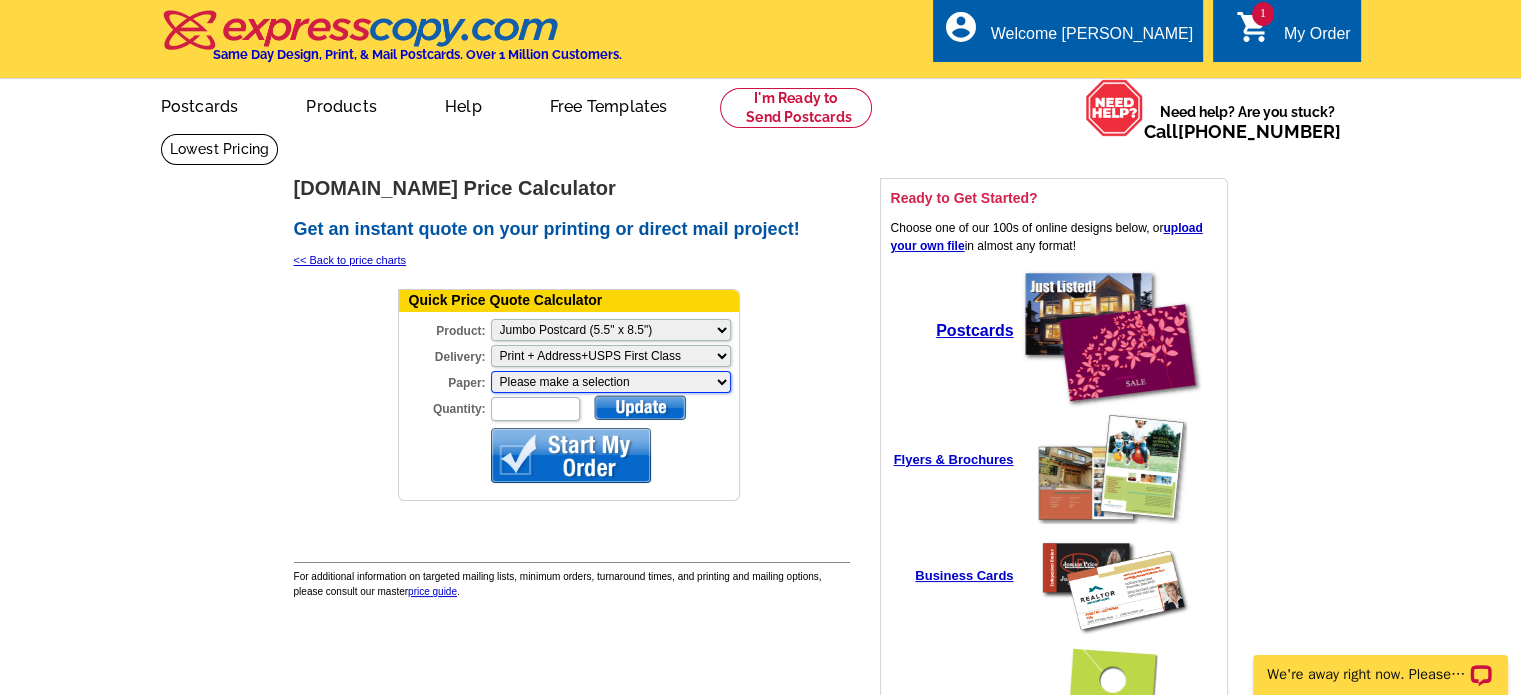 click on "Please make a selection Recyclable Board Magnetic Stock" at bounding box center (611, 382) 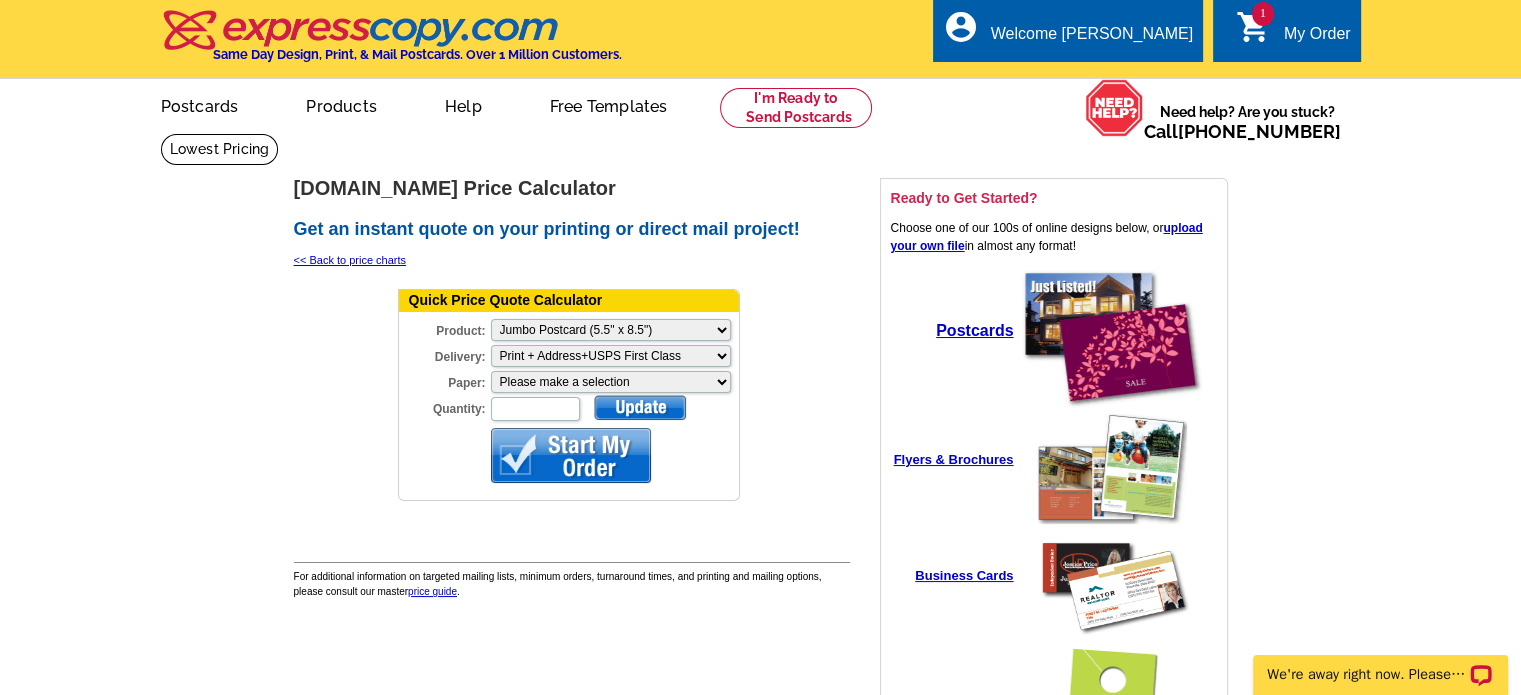 click at bounding box center (792, 400) 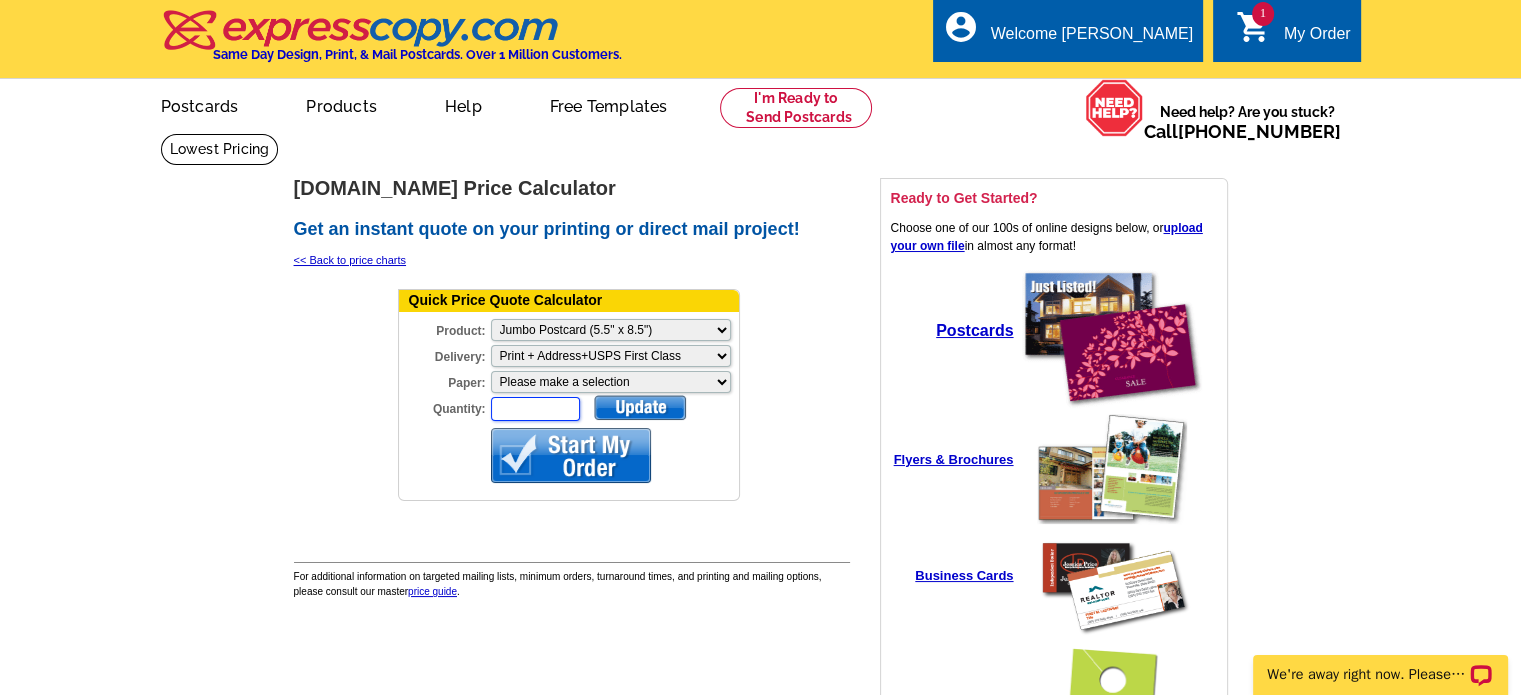 click on "Quantity:" at bounding box center (535, 409) 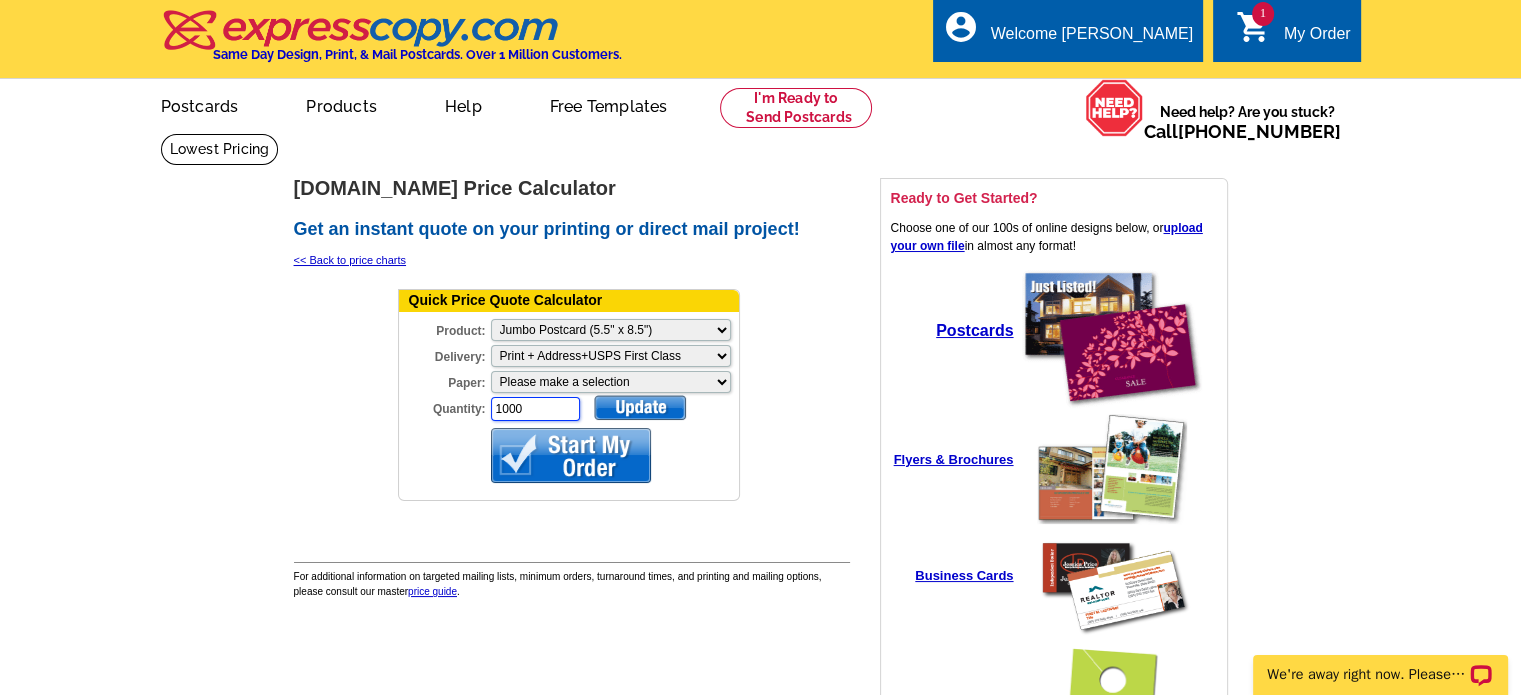 type on "1000" 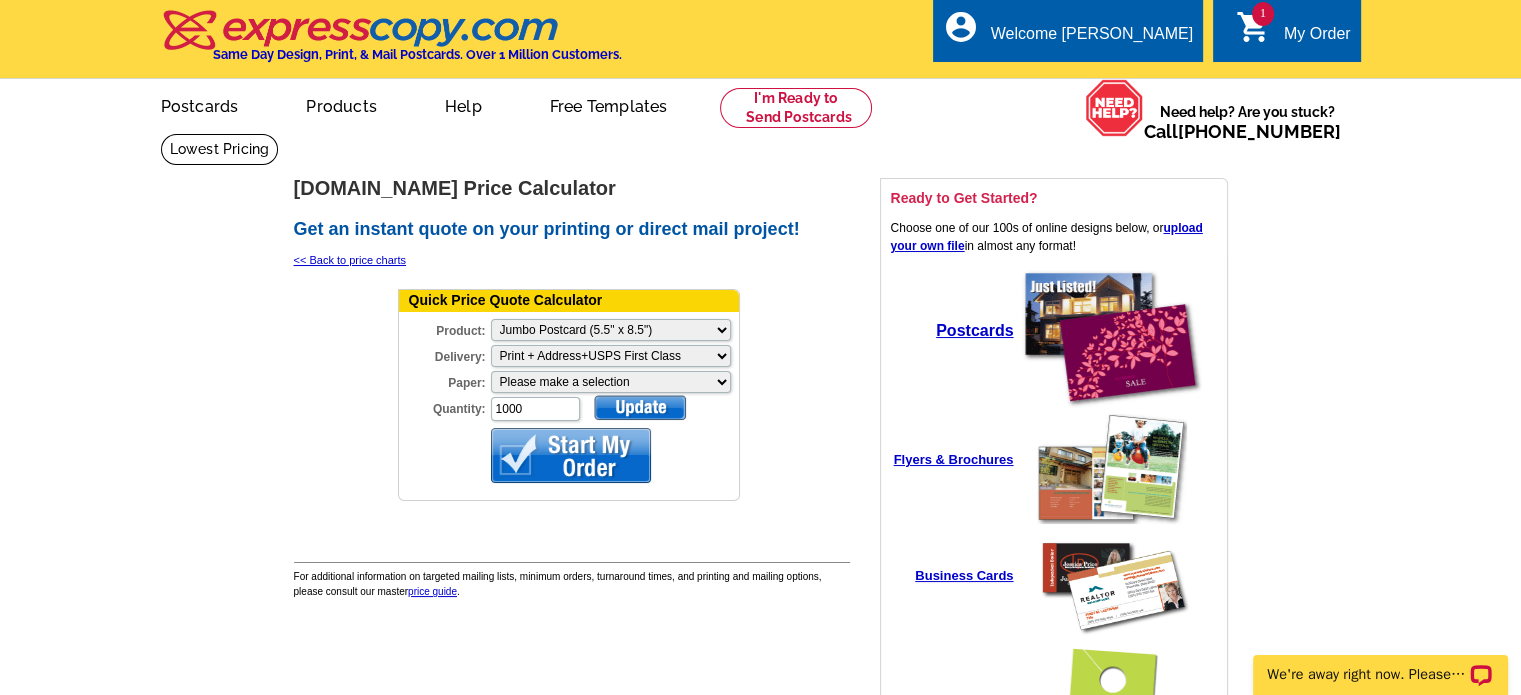 click at bounding box center (640, 407) 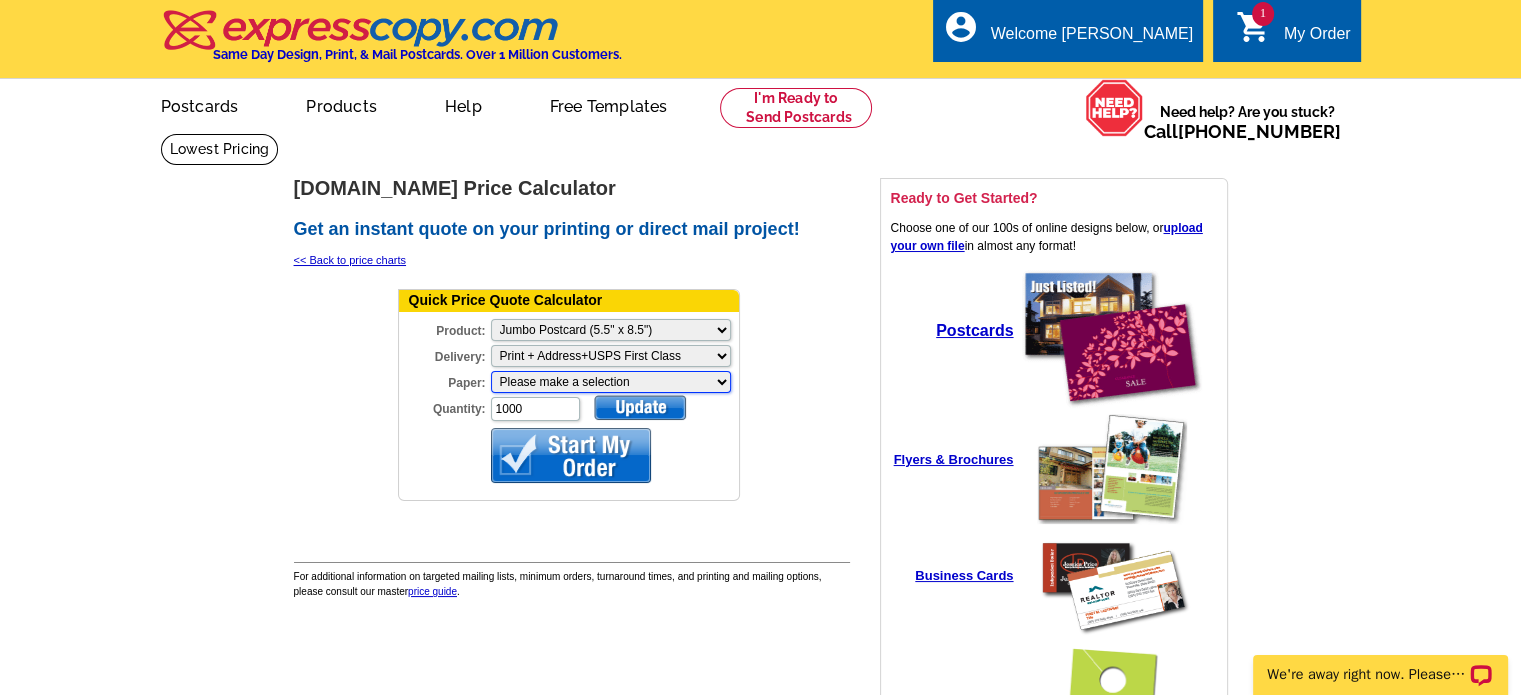 click on "Please make a selection Recyclable Board Magnetic Stock" at bounding box center [611, 382] 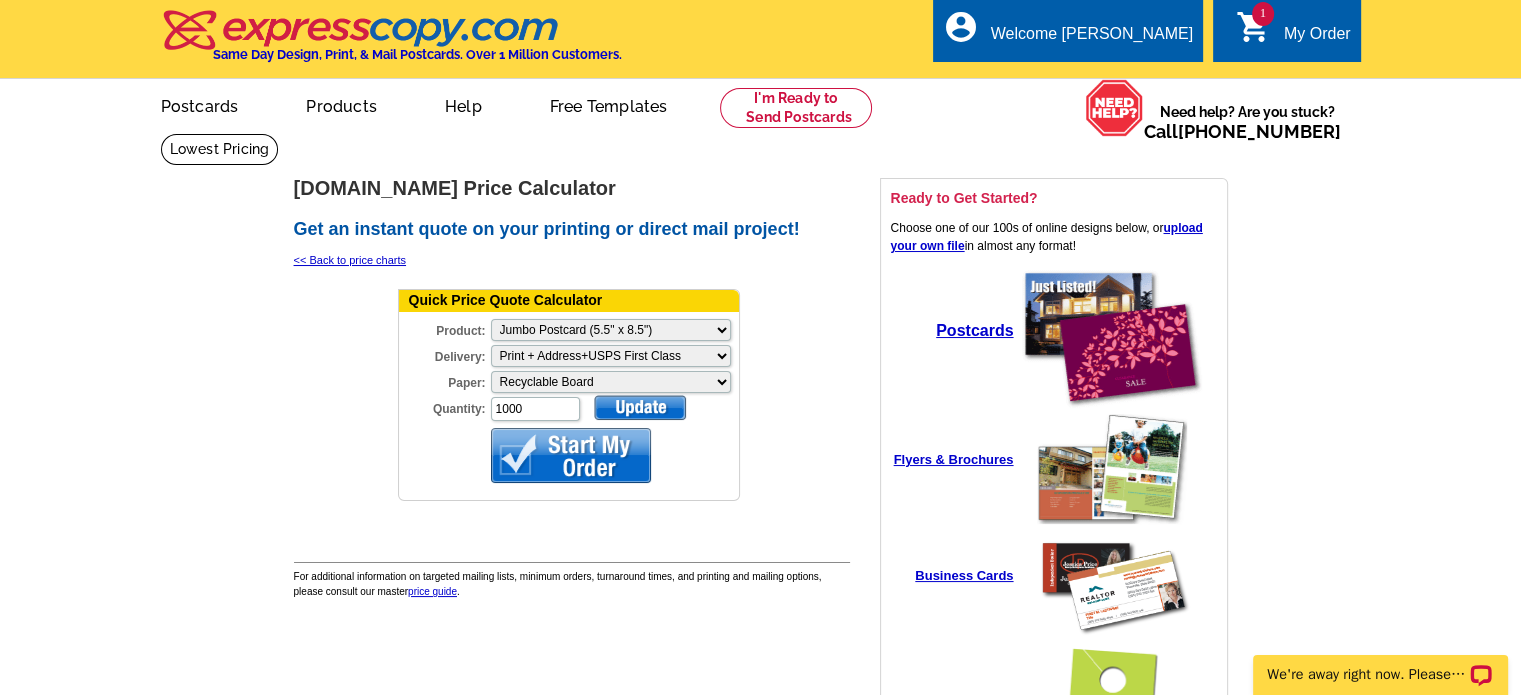 select on "3" 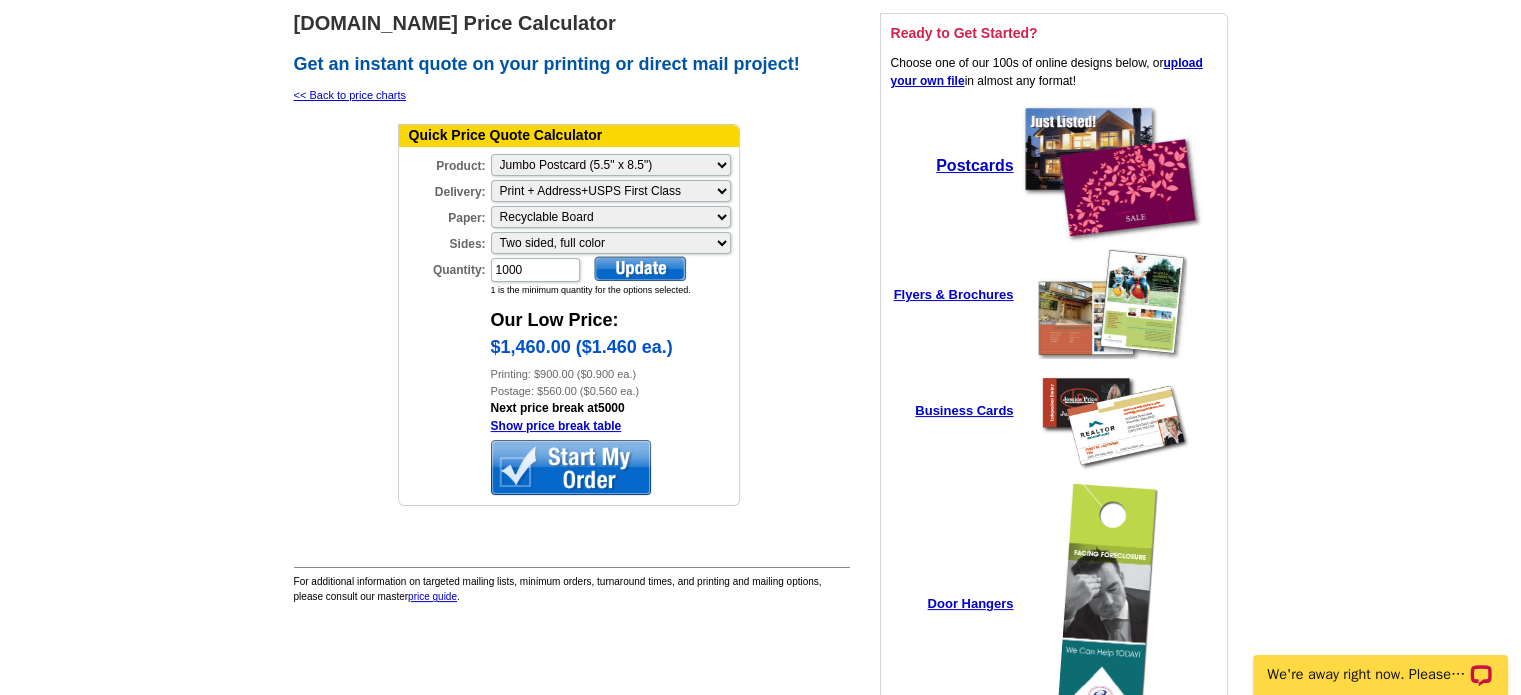 scroll, scrollTop: 200, scrollLeft: 0, axis: vertical 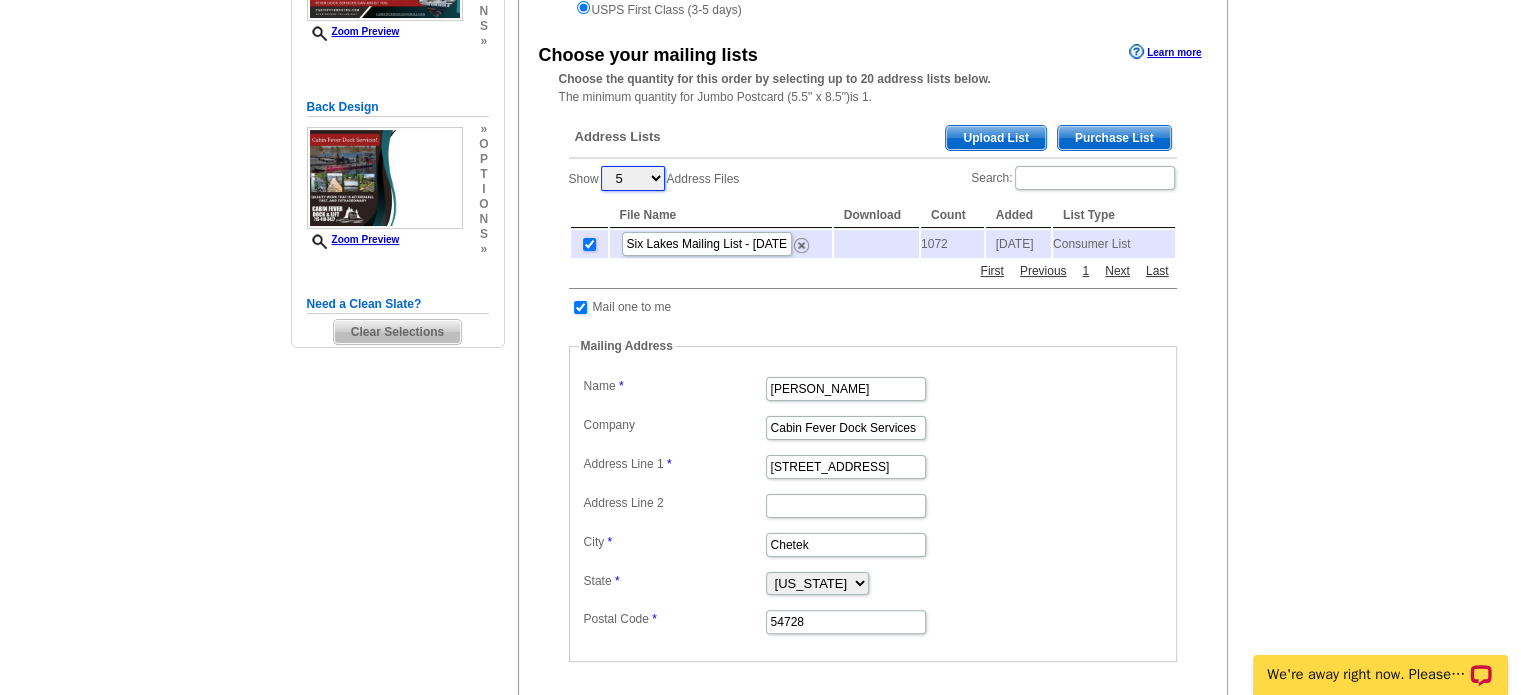 click on "5 10 25 50 100" at bounding box center (633, 178) 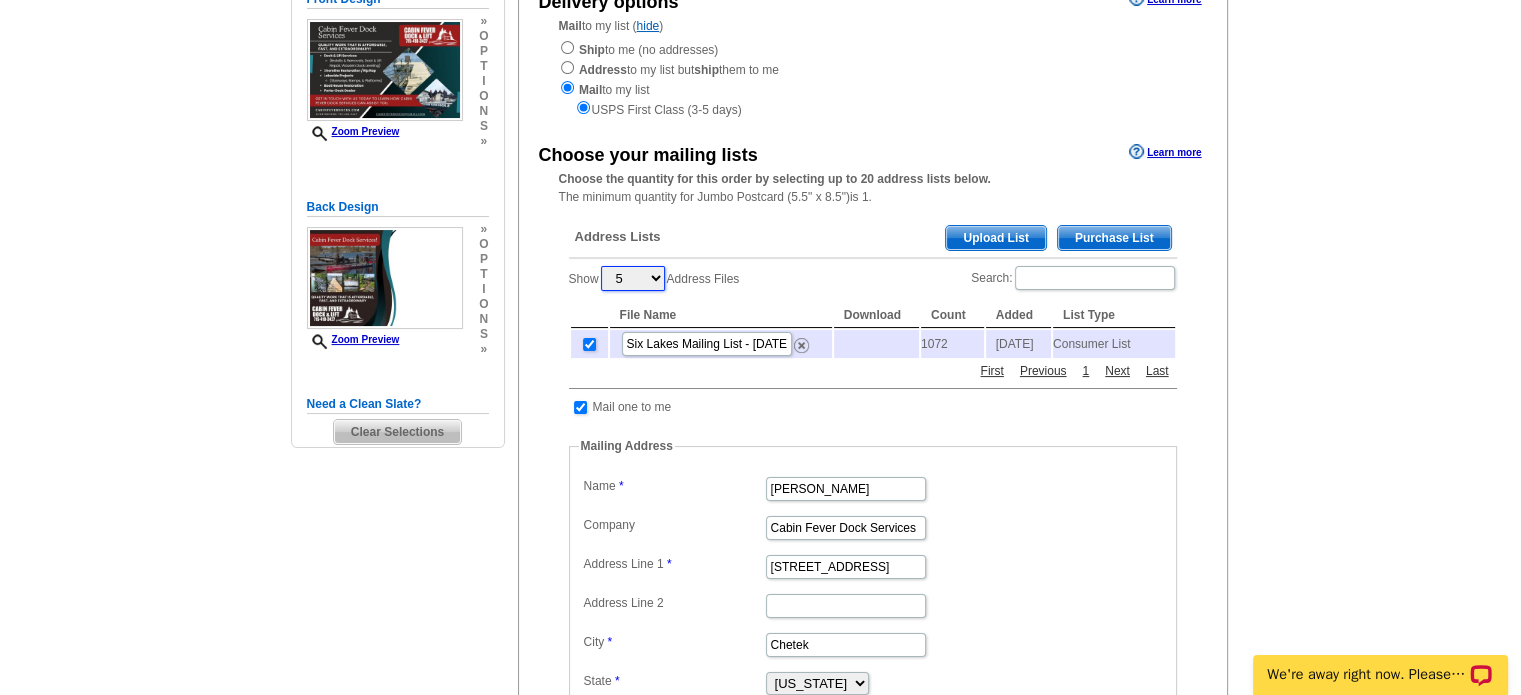 scroll, scrollTop: 54, scrollLeft: 0, axis: vertical 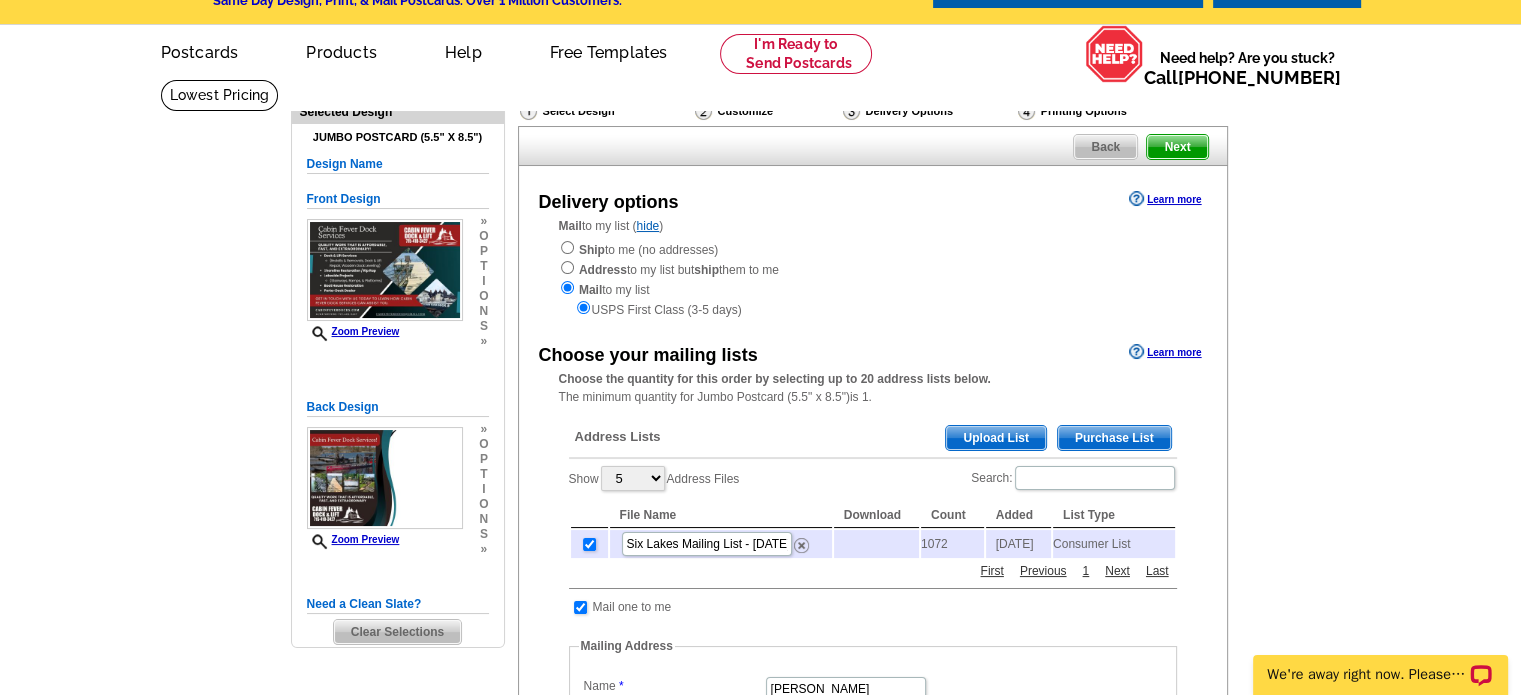 click on "Next" at bounding box center [1177, 147] 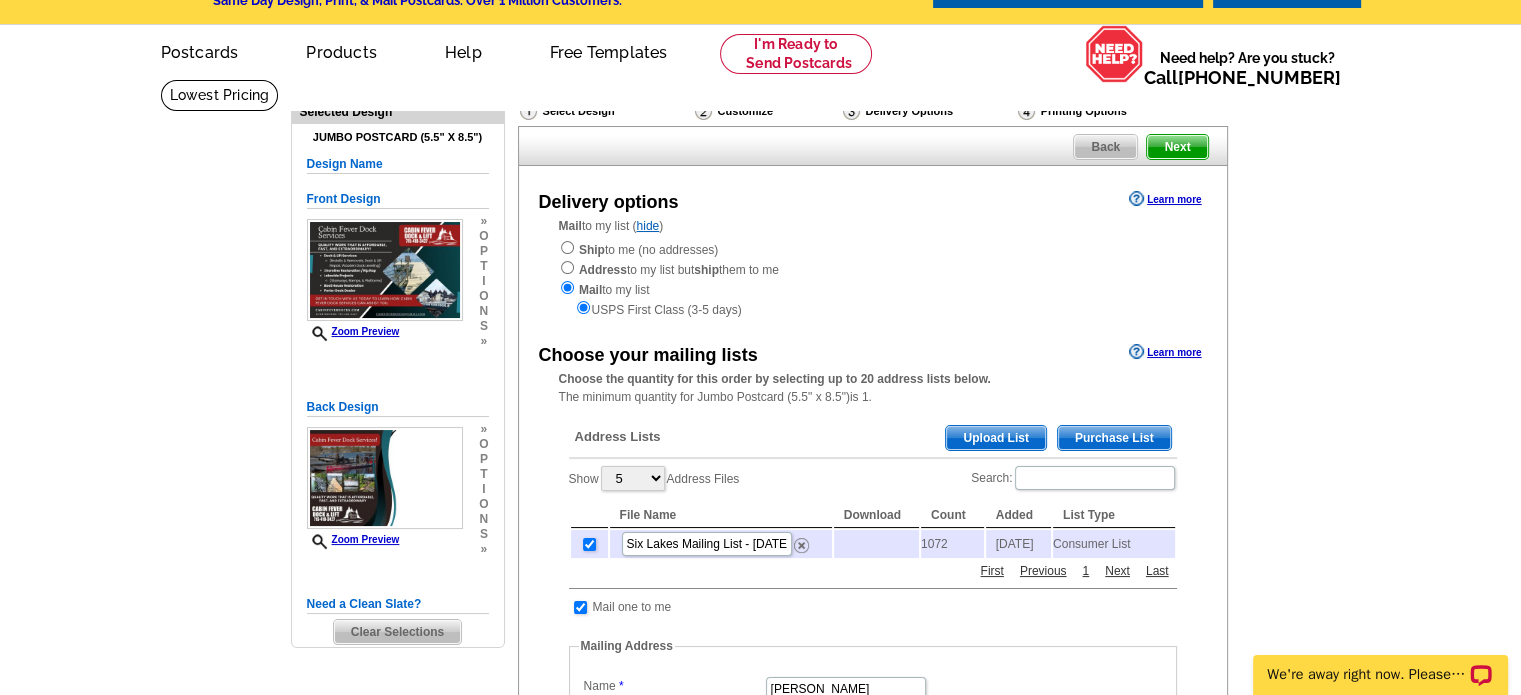 scroll, scrollTop: 0, scrollLeft: 0, axis: both 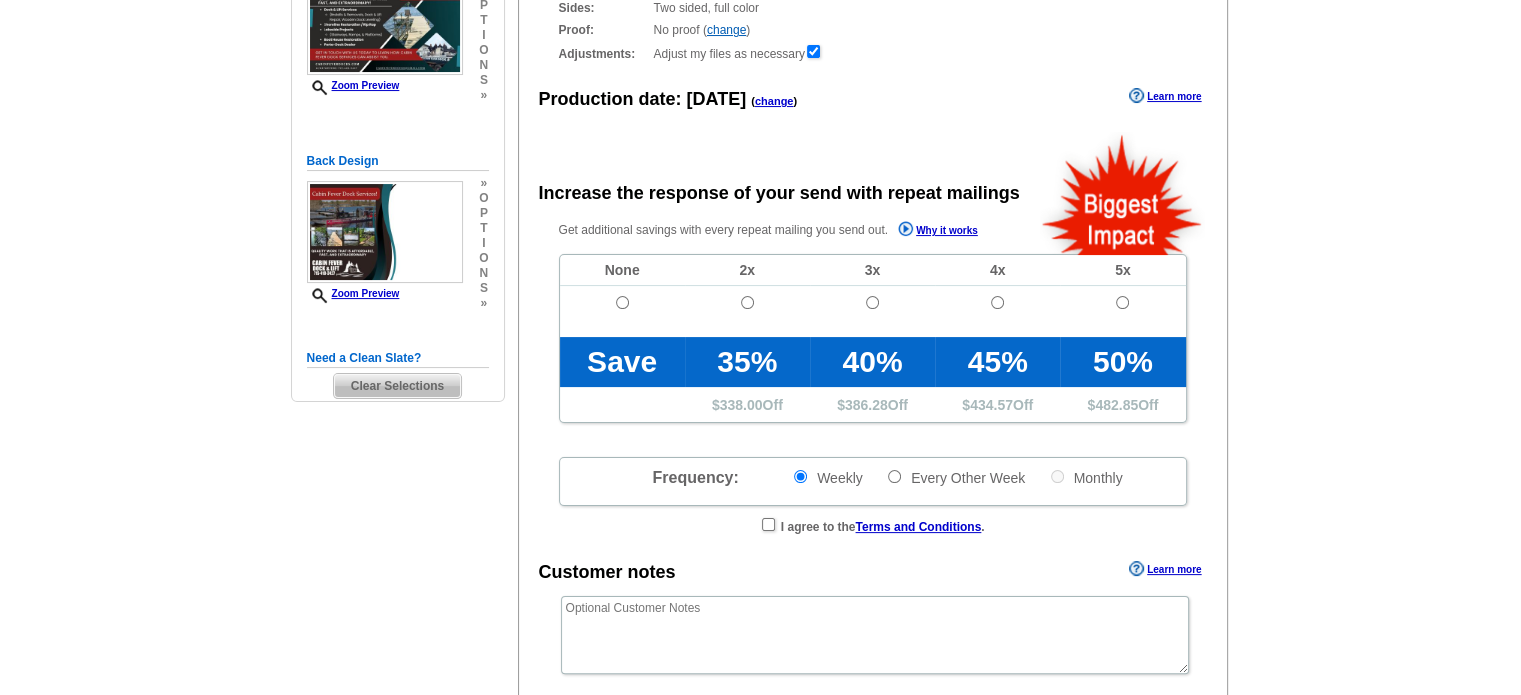 radio on "false" 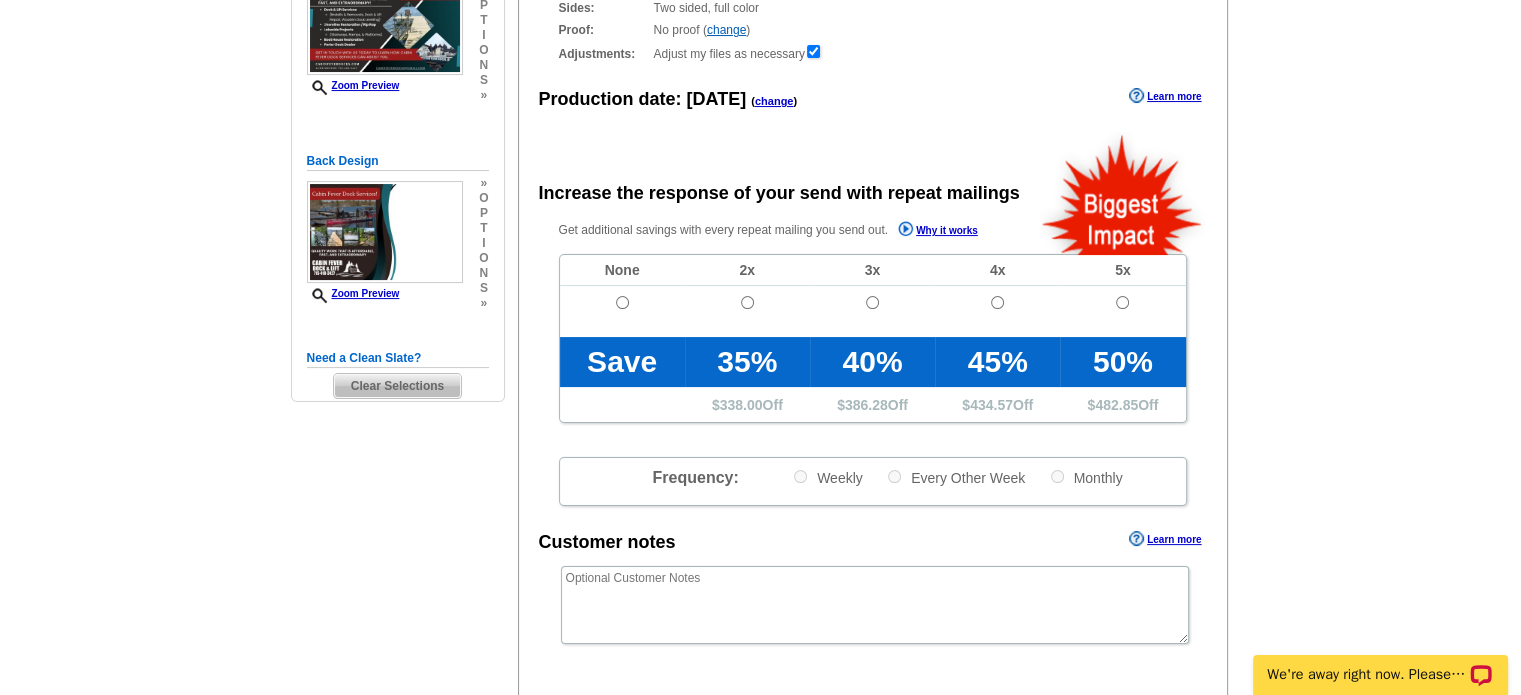scroll, scrollTop: 0, scrollLeft: 0, axis: both 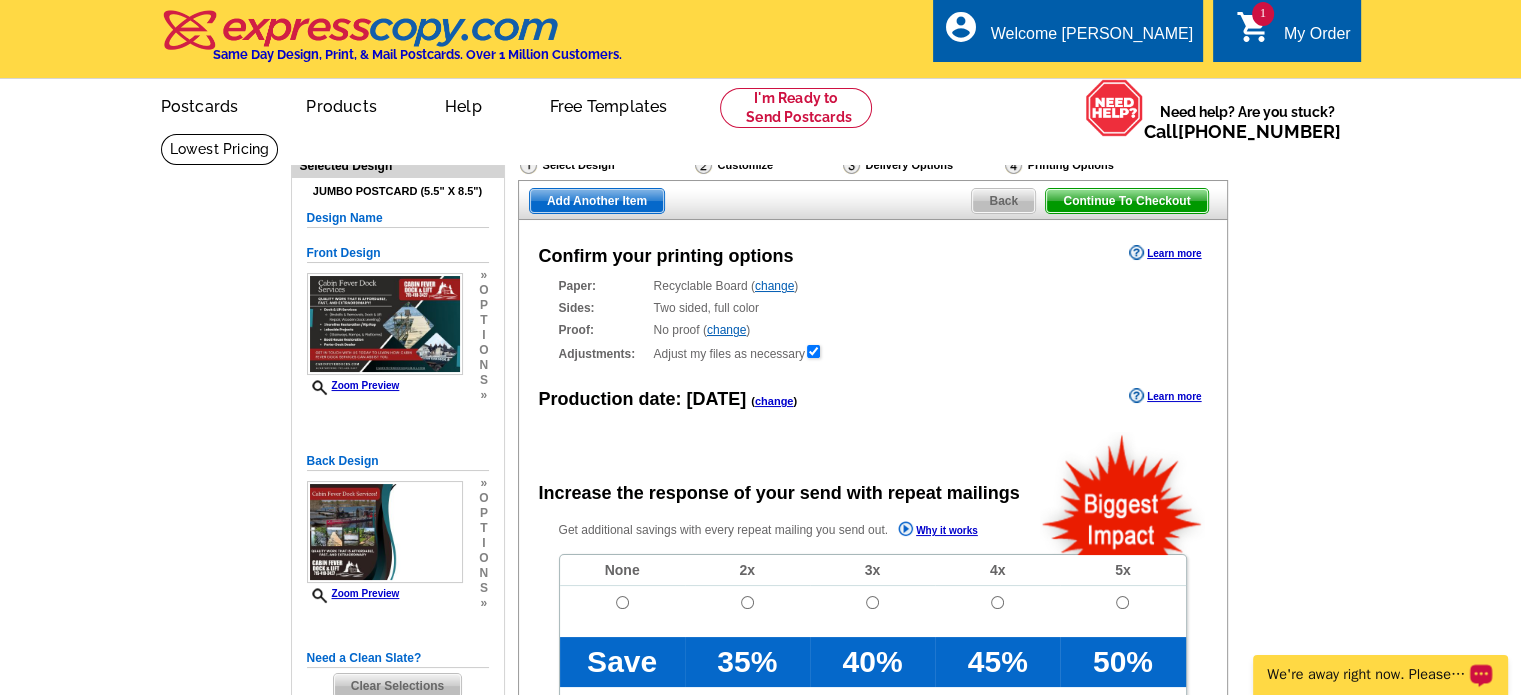 drag, startPoint x: 1385, startPoint y: 663, endPoint x: 2622, endPoint y: 1294, distance: 1388.6432 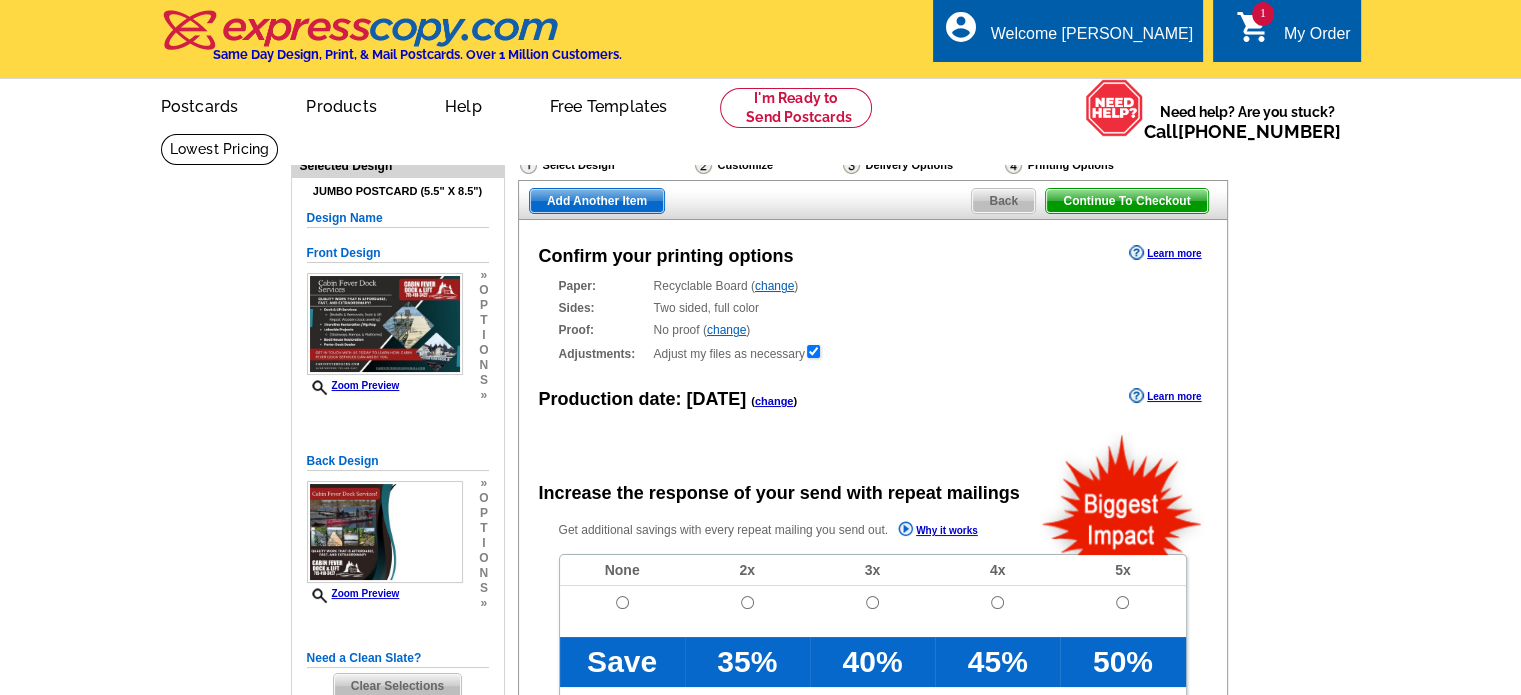 click on "Need Help? call [PHONE_NUMBER],  chat  with support, or have our designers make something custom just for you!
Got it, no need for the selection guide next time.
Show Results
Selected Design
Jumbo Postcard (5.5" x 8.5")
Design Name
Front Design
Zoom Preview
»
o
p
t
i
o
n
s
»
» o" at bounding box center (760, 676) 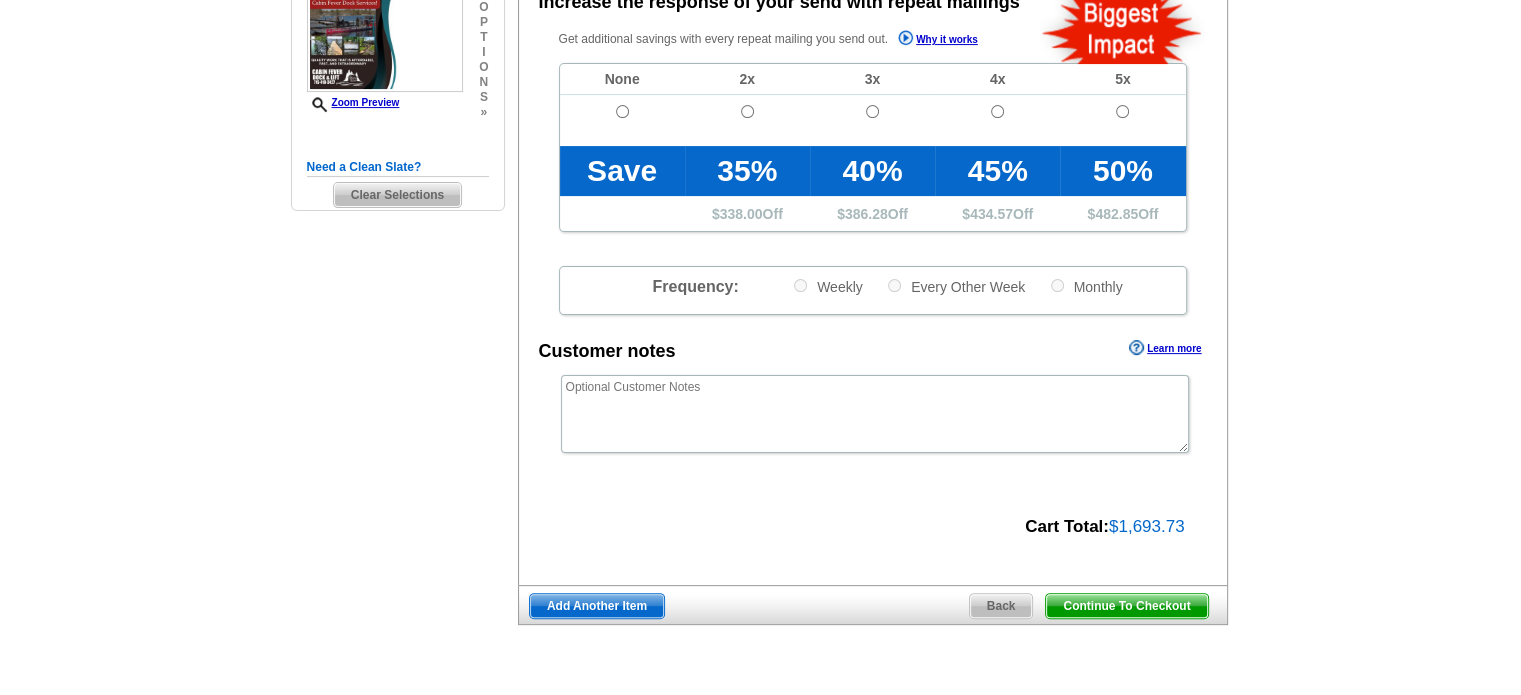 scroll, scrollTop: 500, scrollLeft: 0, axis: vertical 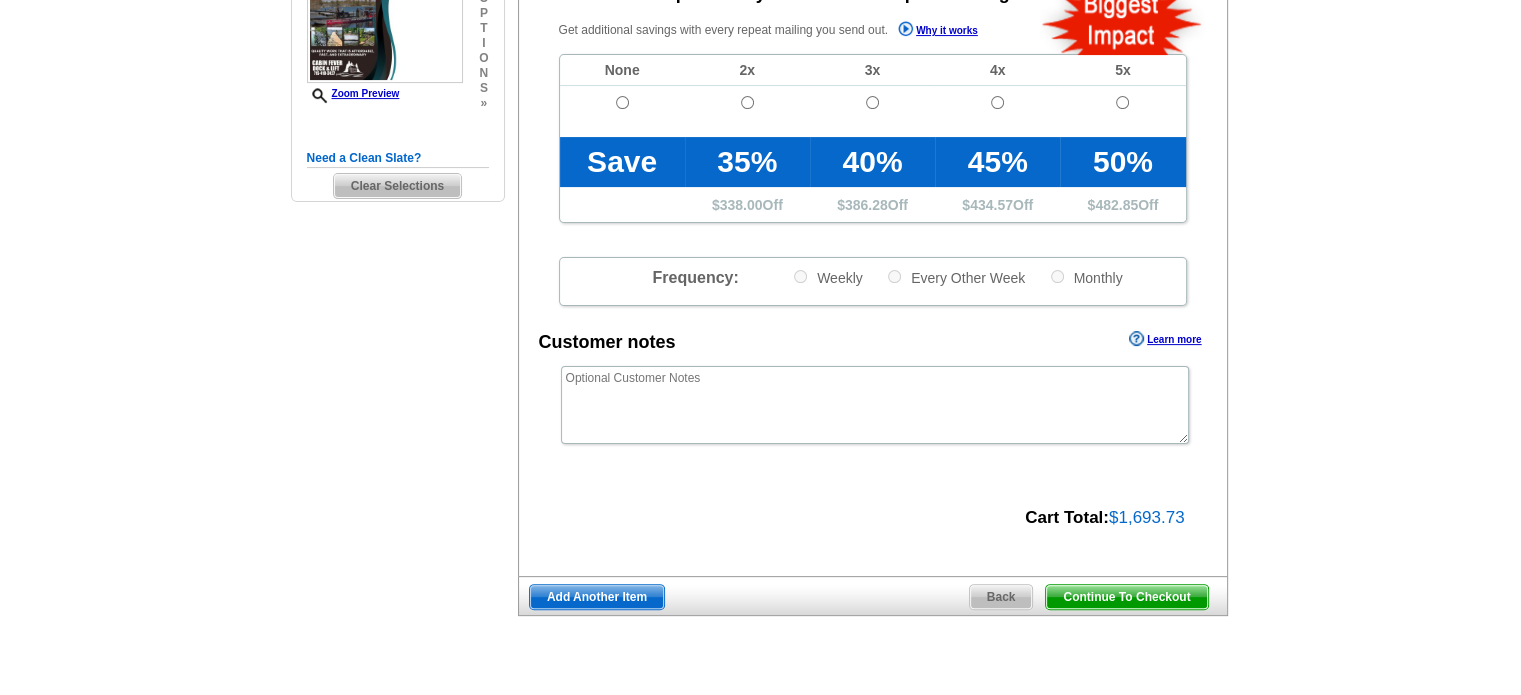 click on "Need Help? call [PHONE_NUMBER],  chat  with support, or have our designers make something custom just for you!
Got it, no need for the selection guide next time.
Show Results
Selected Design
Jumbo Postcard (5.5" x 8.5")
Design Name
Front Design
Zoom Preview
»
o
p
t
i
o
n
s
»
» o" at bounding box center [760, 176] 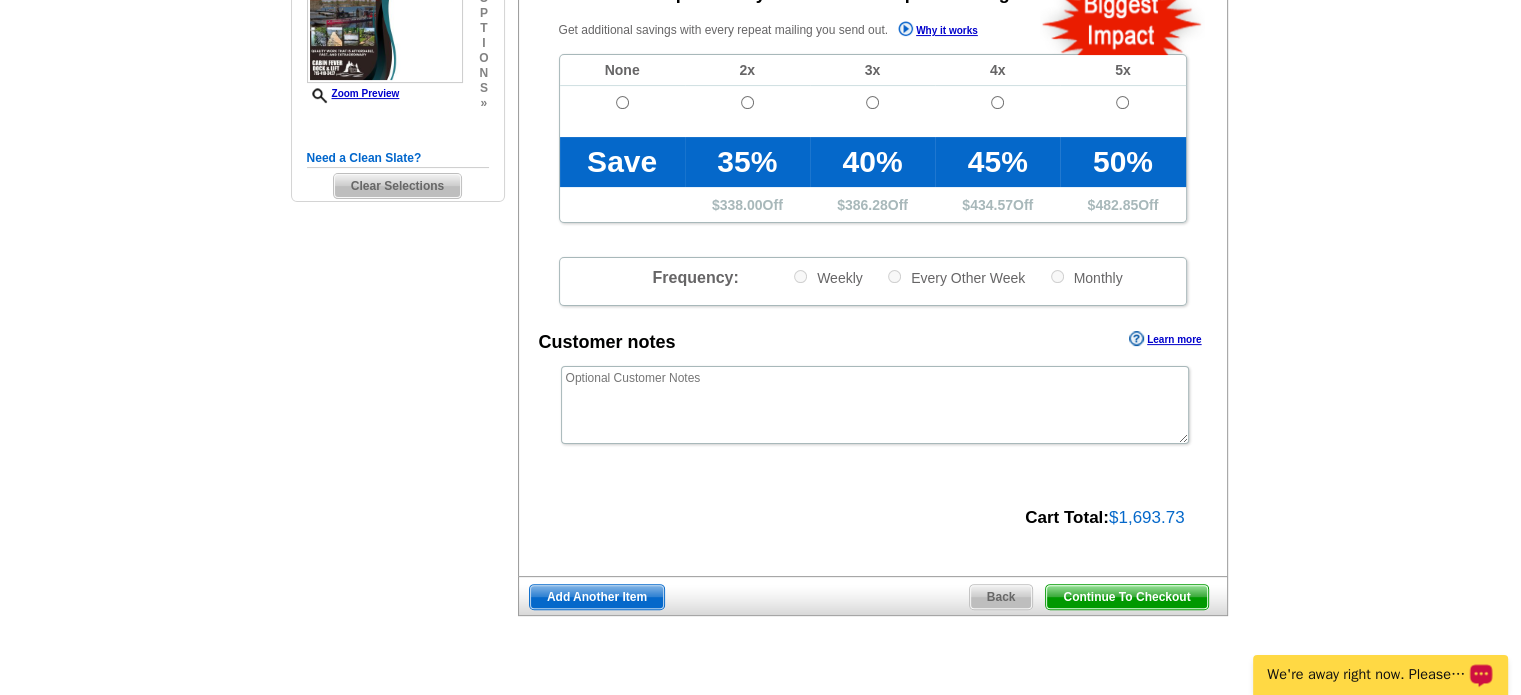 click on "We're away right now. Please check back later!" at bounding box center [1367, 675] 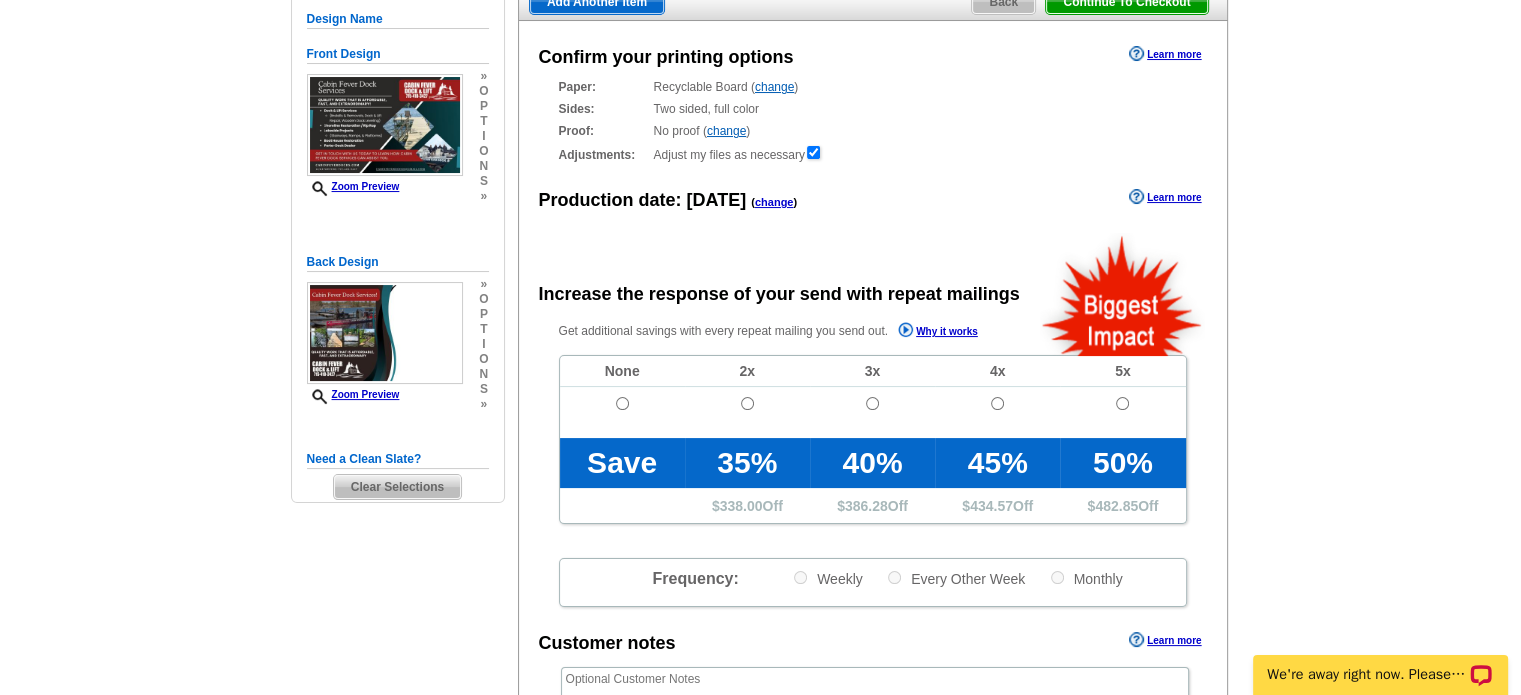 scroll, scrollTop: 200, scrollLeft: 0, axis: vertical 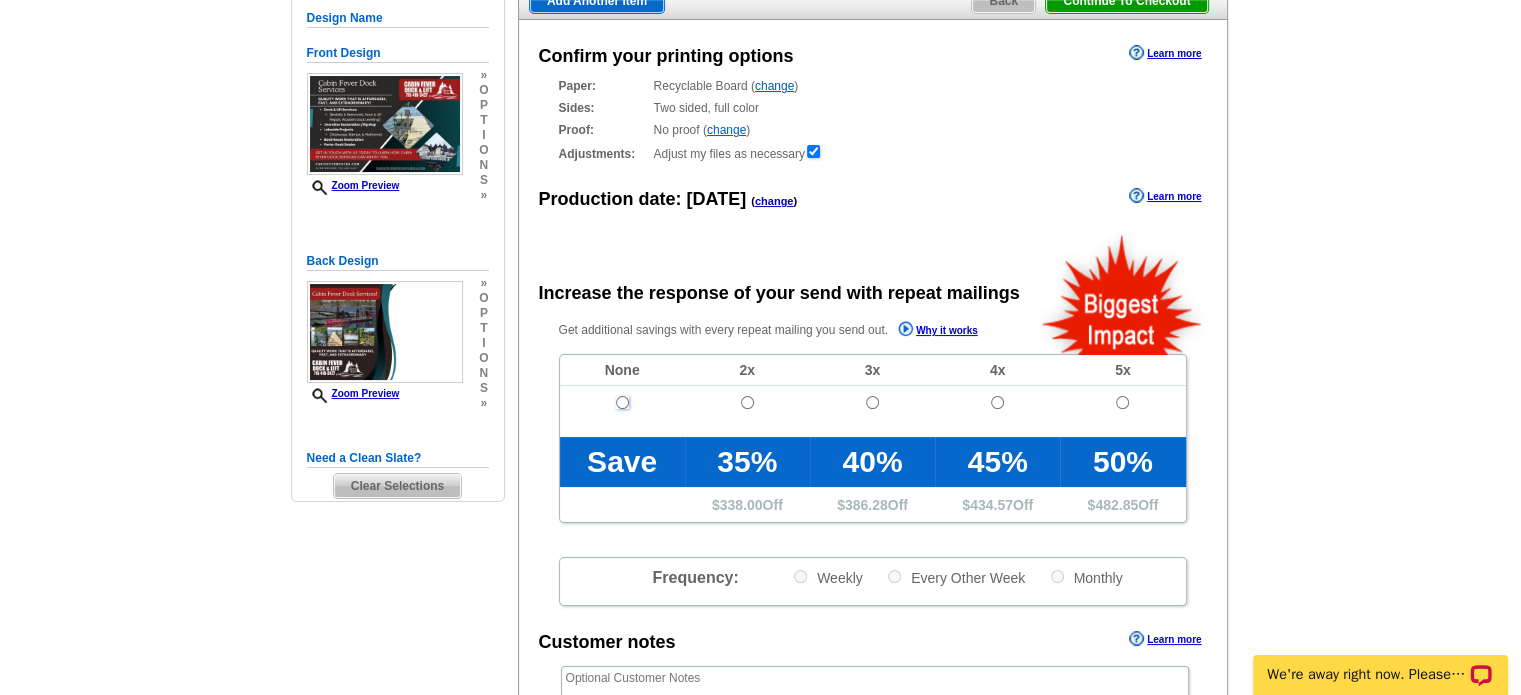 click at bounding box center (622, 402) 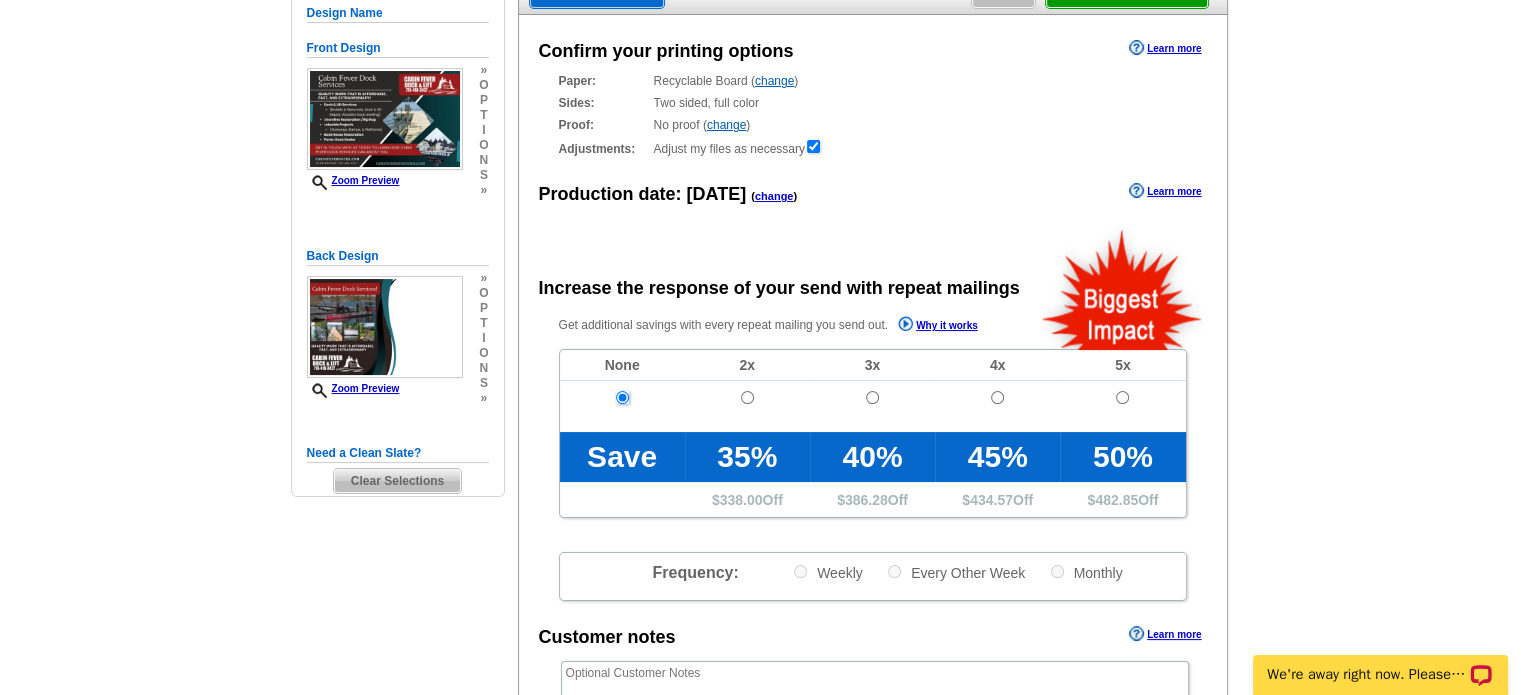 scroll, scrollTop: 300, scrollLeft: 0, axis: vertical 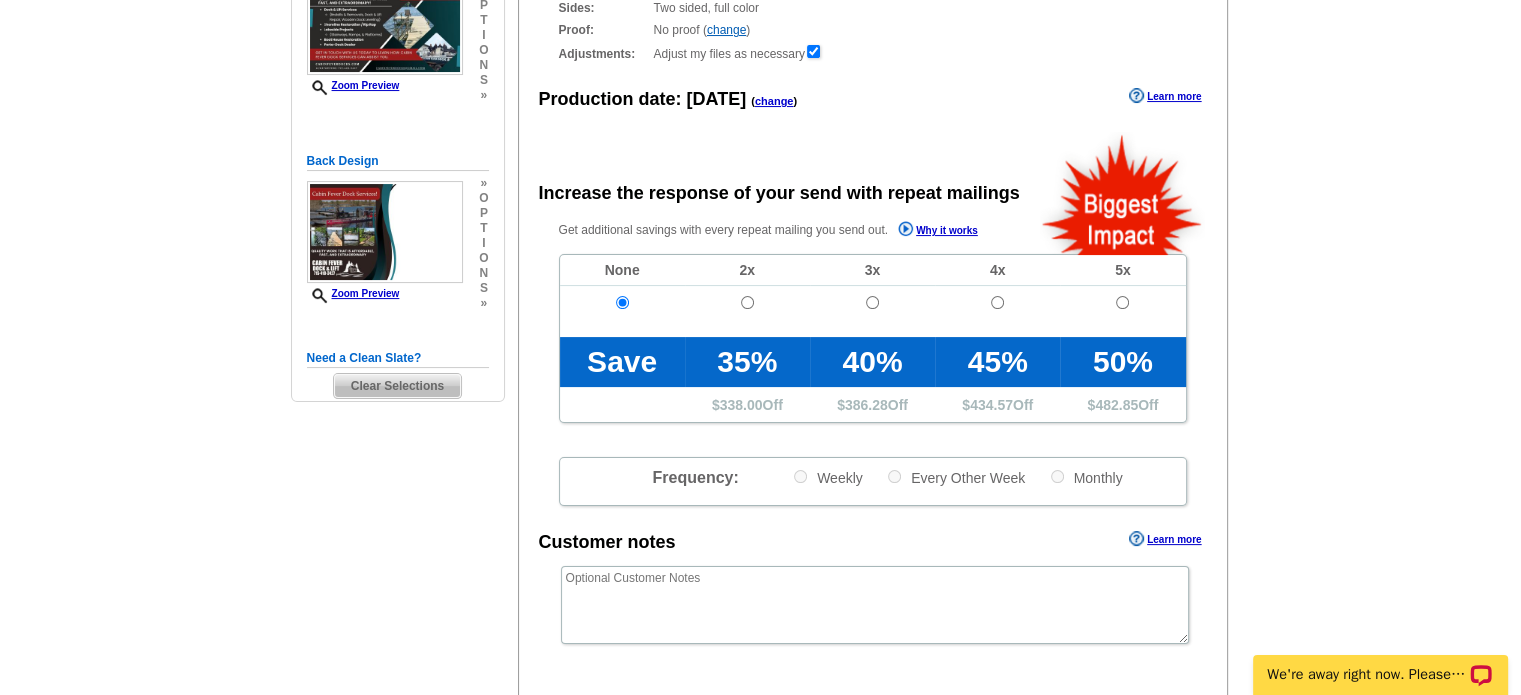 click on "Need Help? call [PHONE_NUMBER],  chat  with support, or have our designers make something custom just for you!
Got it, no need for the selection guide next time.
Show Results
Selected Design
Jumbo Postcard (5.5" x 8.5")
Design Name
Front Design
Zoom Preview
»
o
p
t
i
o
n
s
»
» o" at bounding box center (760, 376) 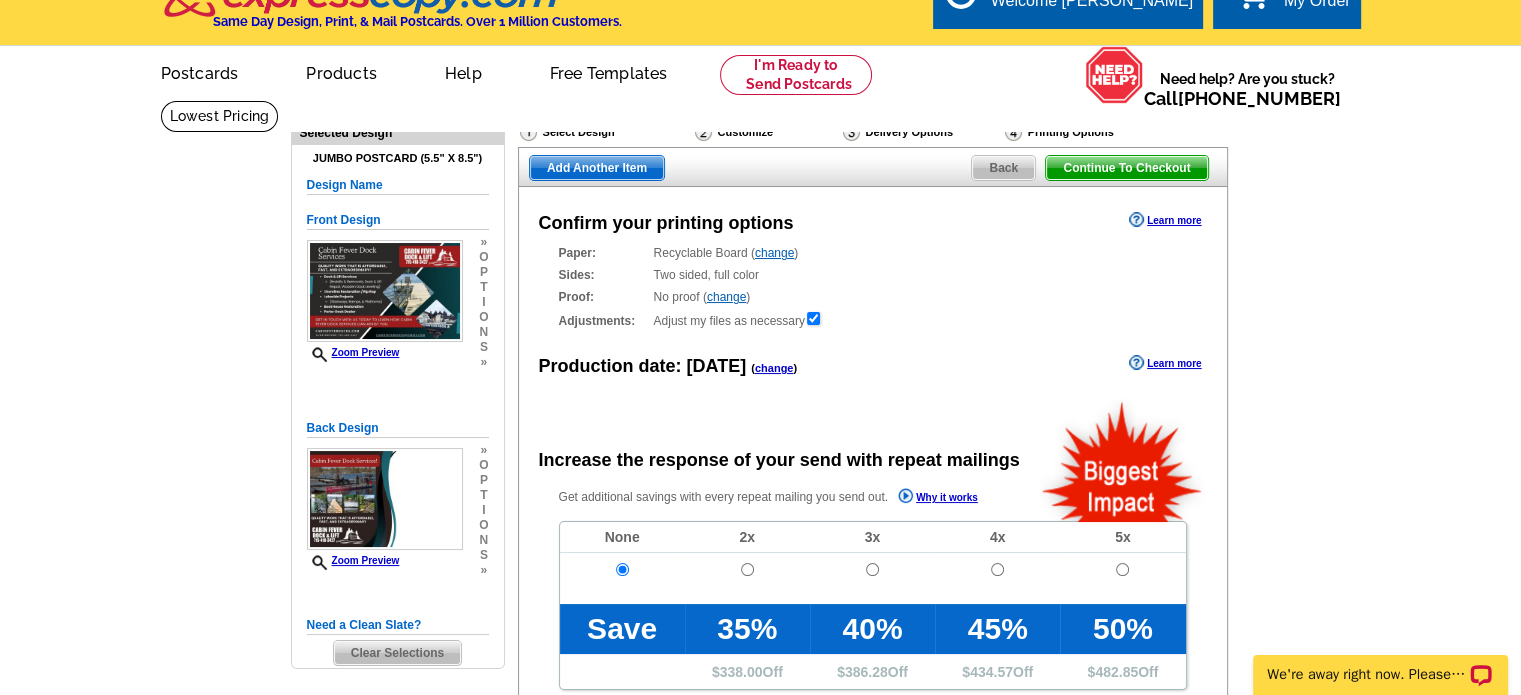 scroll, scrollTop: 0, scrollLeft: 0, axis: both 